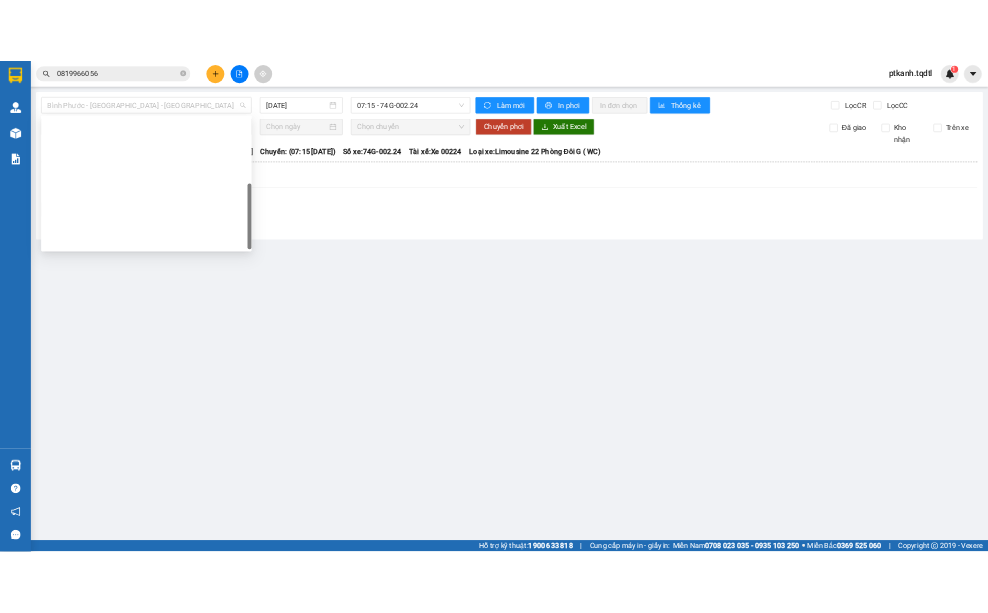 scroll, scrollTop: 0, scrollLeft: 0, axis: both 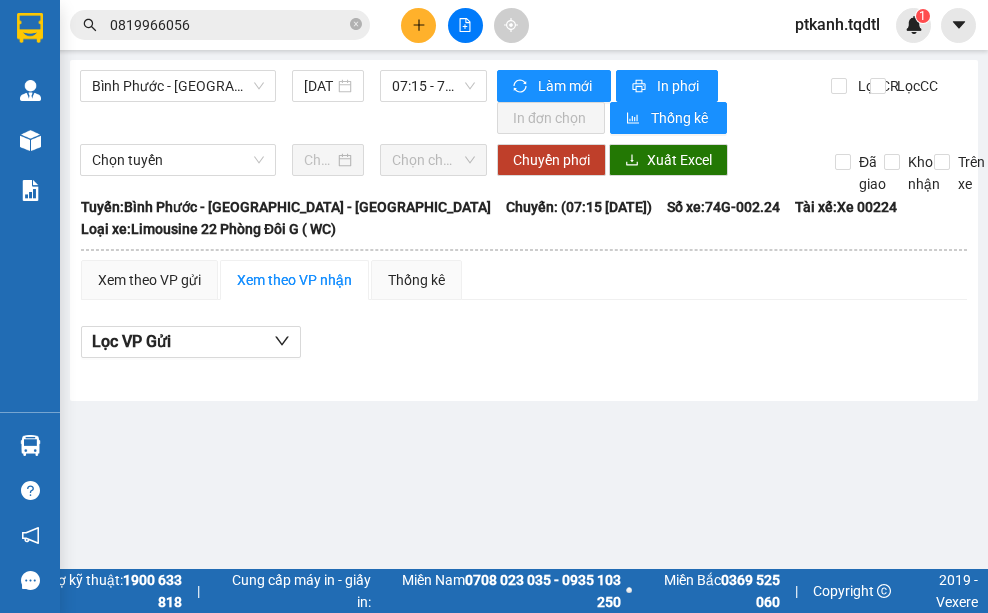 click on "Kết quả tìm kiếm ( 0 )  Bộ lọc  Gửi 3 ngày gần nhất No Data 0819966056 ptkanh.tqdtl 1     Quản Lý Quản lý khách hàng mới Quản lý giao nhận mới     Kho hàng mới     Báo cáo Báo cáo dòng tiền (nhân viên) Báo cáo dòng tiền (trạm) Doanh số tạo đơn theo VP gửi (nhân viên) Doanh số tạo đơn theo VP gửi (trưởng trạm) Hàng sắp về Hướng dẫn sử dụng Giới thiệu Vexere, nhận hoa hồng Phản hồi Phần mềm hỗ trợ bạn tốt chứ? Bình Phước - Bình Dương - Quảng Trị 10/07/2025 07:15     - 74G-002.24  Làm mới In phơi In đơn chọn Thống kê Lọc  CR Lọc  CC Chọn tuyến Chọn chuyến Chuyển phơi Xuất Excel Đã giao Kho nhận Trên xe Tân Quang Dũng   19006053   330 Lê Duẫn 18:33 - 10/07/2025 Tuyến:  Bình Phước - Bình Dương - Quảng Trị Chuyến:   (07:15 - 10/07/2025) Tài xế:  Xe 00224   Số xe:  74G-002.24 Loại xe:  Limousine 22 Phòng Đôi G ( WC) Tuyến:" at bounding box center [494, 306] 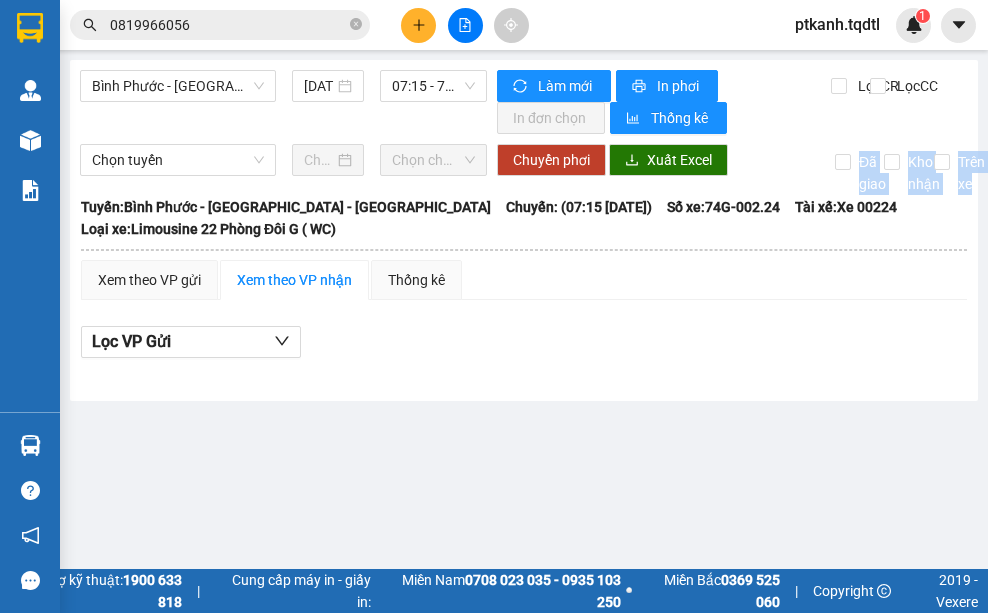 drag, startPoint x: 709, startPoint y: 358, endPoint x: 1056, endPoint y: 168, distance: 395.61218 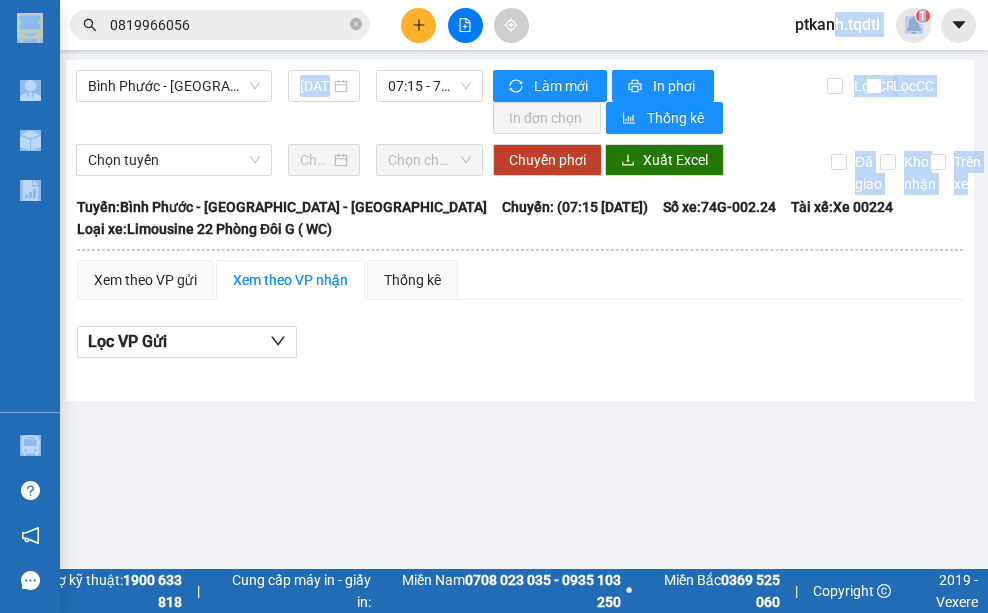 drag, startPoint x: 1056, startPoint y: 484, endPoint x: 990, endPoint y: 359, distance: 141.35417 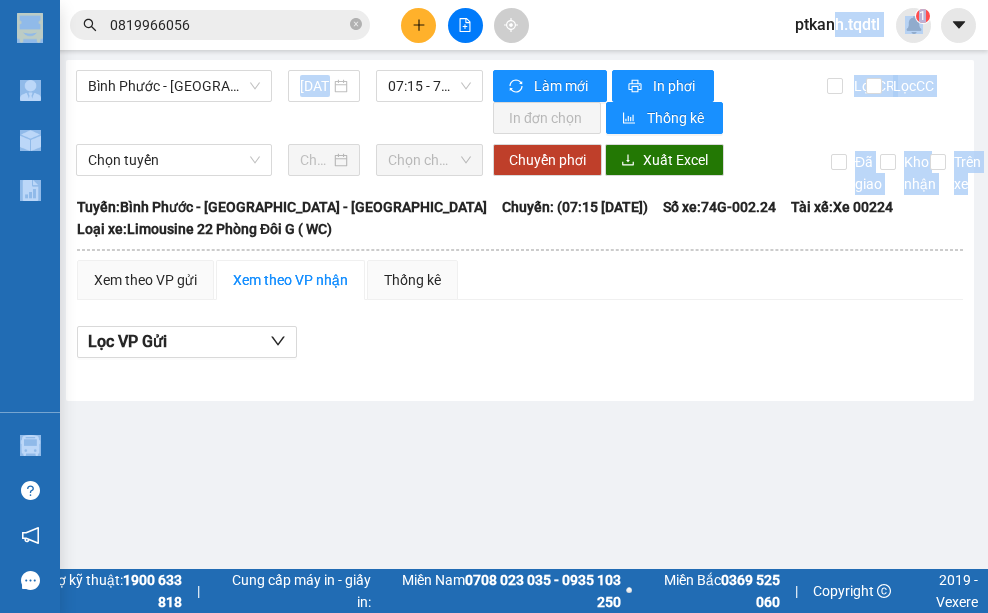click on "Bình Phước - Bình Dương - Quảng Trị 10/07/2025 07:15     - 74G-002.24  Làm mới In phơi In đơn chọn Thống kê Lọc  CR Lọc  CC Chọn tuyến Chọn chuyến Chuyển phơi Xuất Excel Đã giao Kho nhận Trên xe Tân Quang Dũng   19006053   330 Lê Duẫn 18:33 - 10/07/2025 Tuyến:  Bình Phước - Bình Dương - Quảng Trị Chuyến:   (07:15 - 10/07/2025) Tài xế:  Xe 00224   Số xe:  74G-002.24 Loại xe:  Limousine 22 Phòng Đôi G ( WC) Tuyến:  Bình Phước - Bình Dương - Quảng Trị Chuyến:   (07:15 - 10/07/2025) Số xe:  74G-002.24 Tài xế:  Xe 00224 Loại xe:  Limousine 22 Phòng Đôi G ( WC) Xem theo VP gửi Xem theo VP nhận Thống kê Lọc VP Gửi Cước rồi :   0  VNĐ Chưa cước :   0  VNĐ Thu hộ:  0  VNĐ Tân Quang Dũng Thành Liên   19006053   330 Lê Duẫn VP 330 Lê Duẫn  -  18:33 - 10/07/2025 Tuyến:  Bình Phước - Bình Dương - Quảng Trị Chuyến:   (07:15 - 10/07/2025) Tài xế:  Xe 00224   Số xe:    SL" at bounding box center [494, 284] 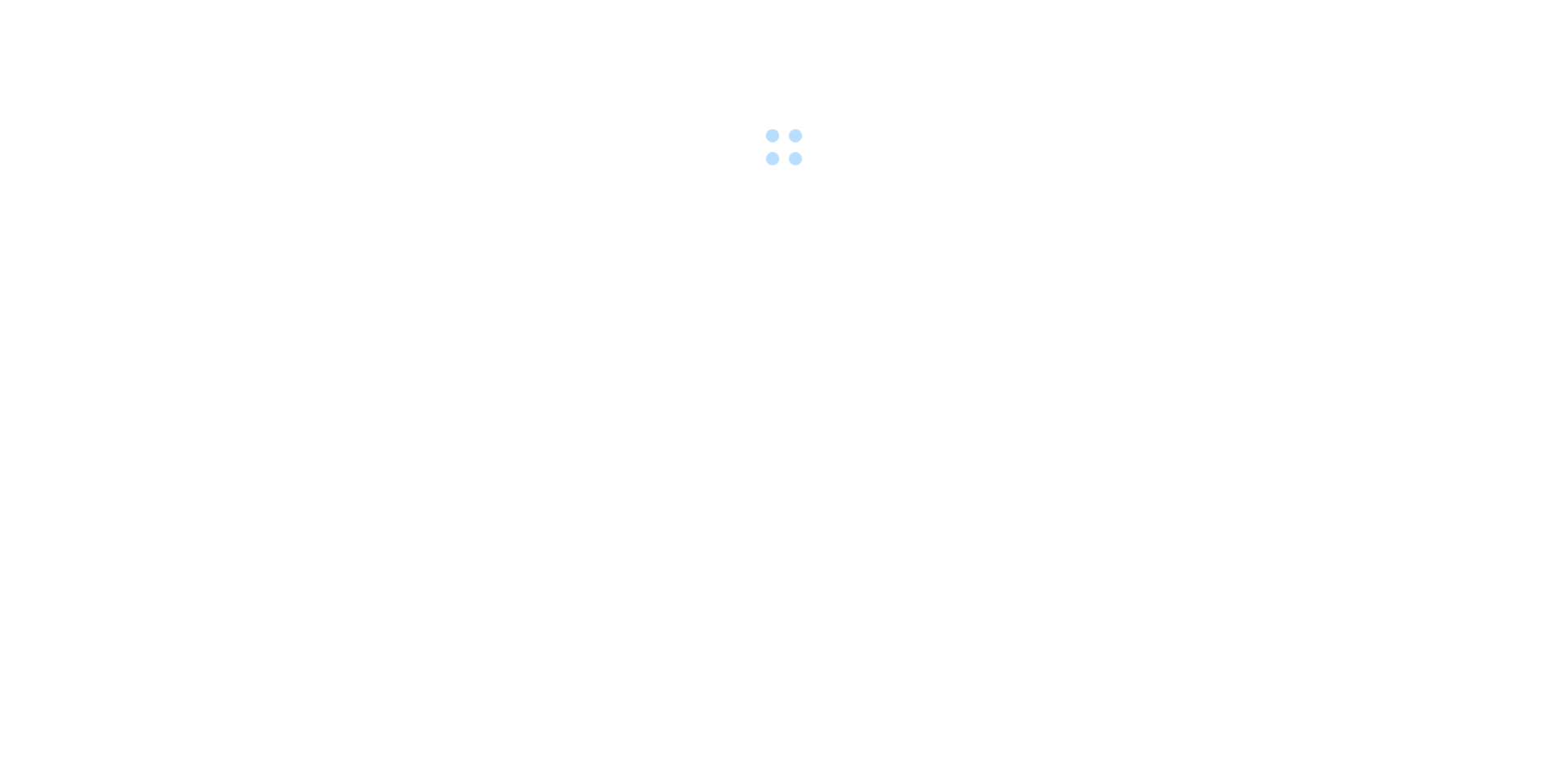 scroll, scrollTop: 0, scrollLeft: 0, axis: both 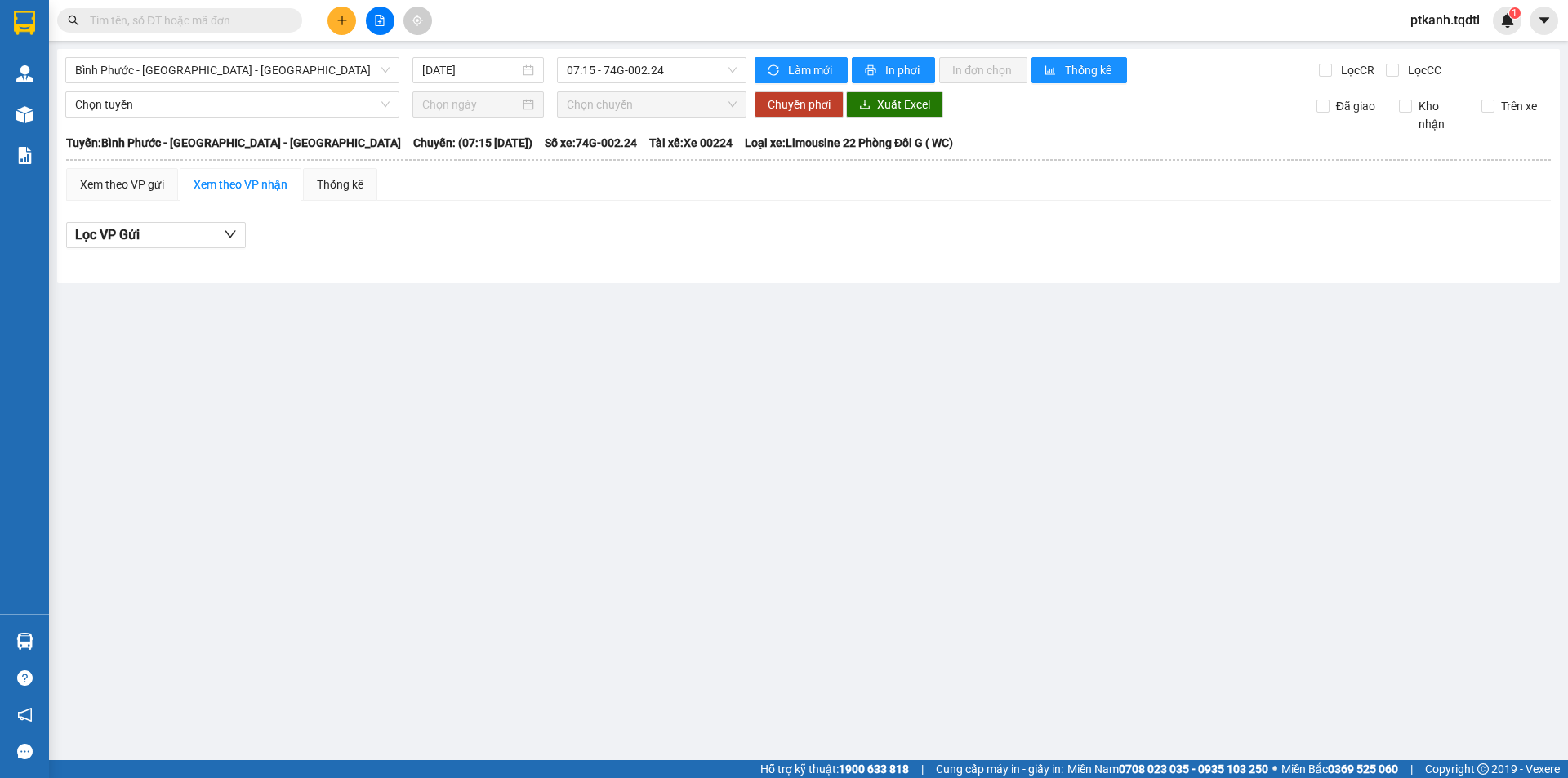 click 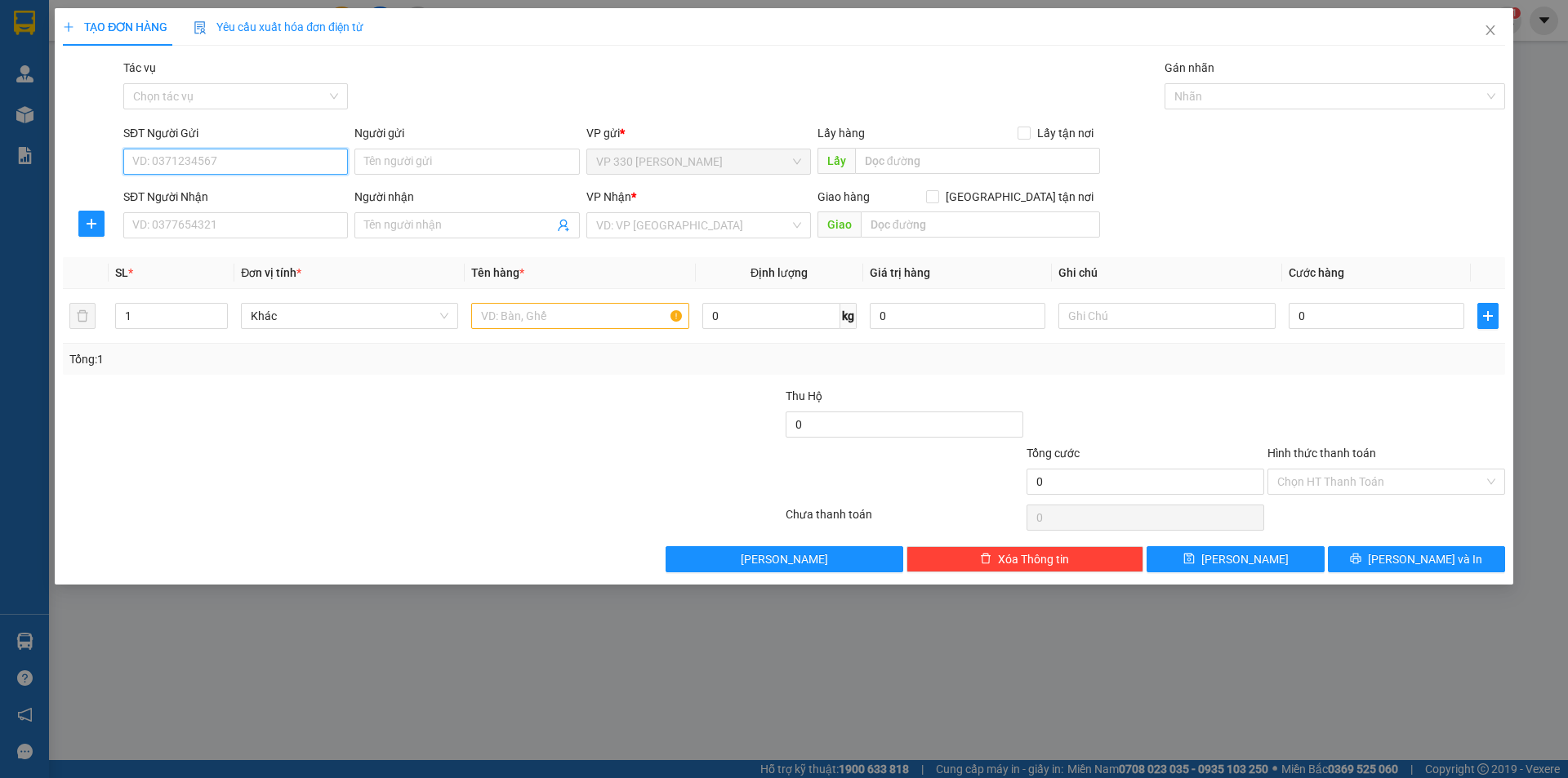 click on "SĐT Người Gửi" at bounding box center (235, 162) 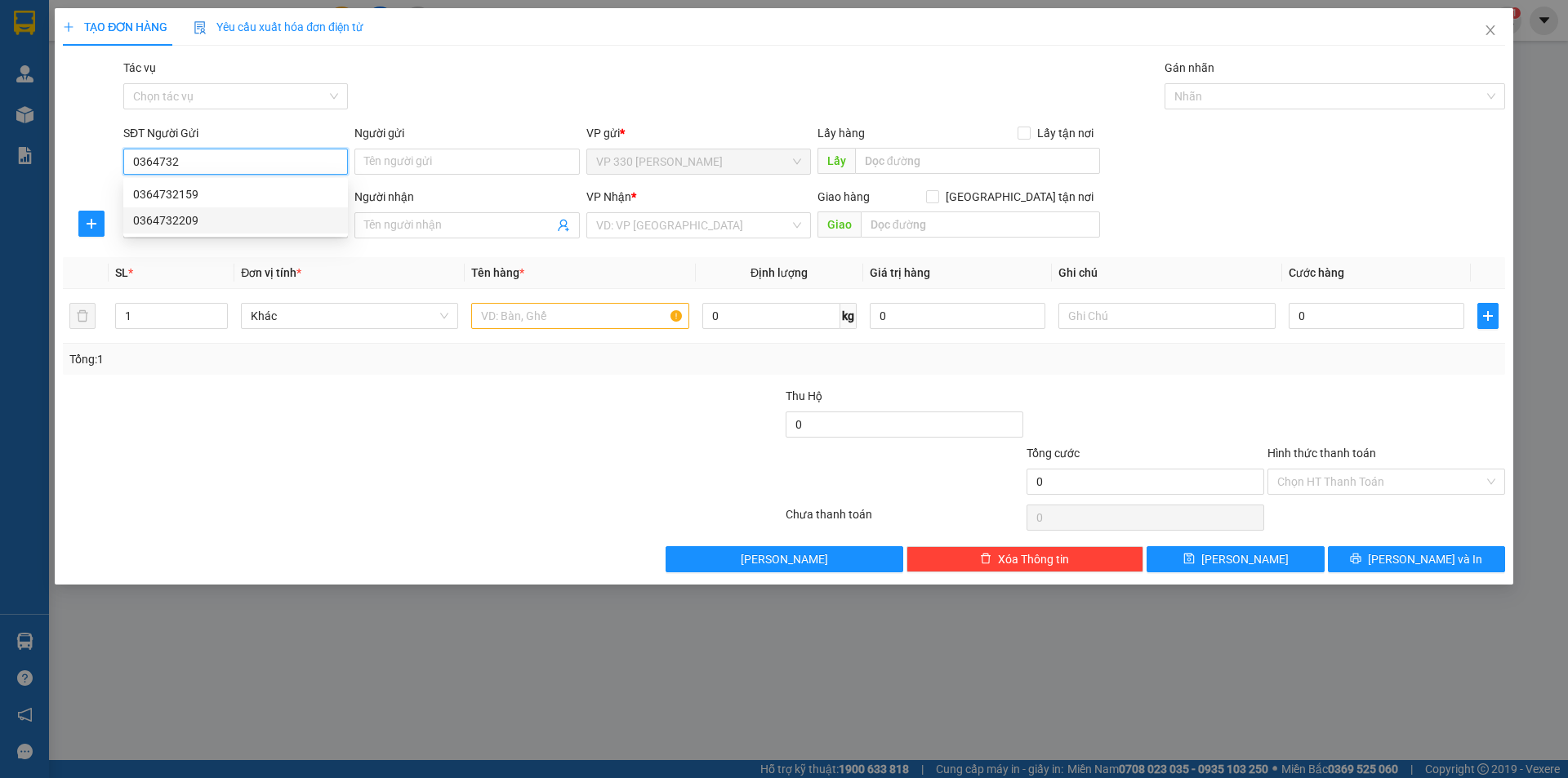 click on "0364732209" at bounding box center [235, 220] 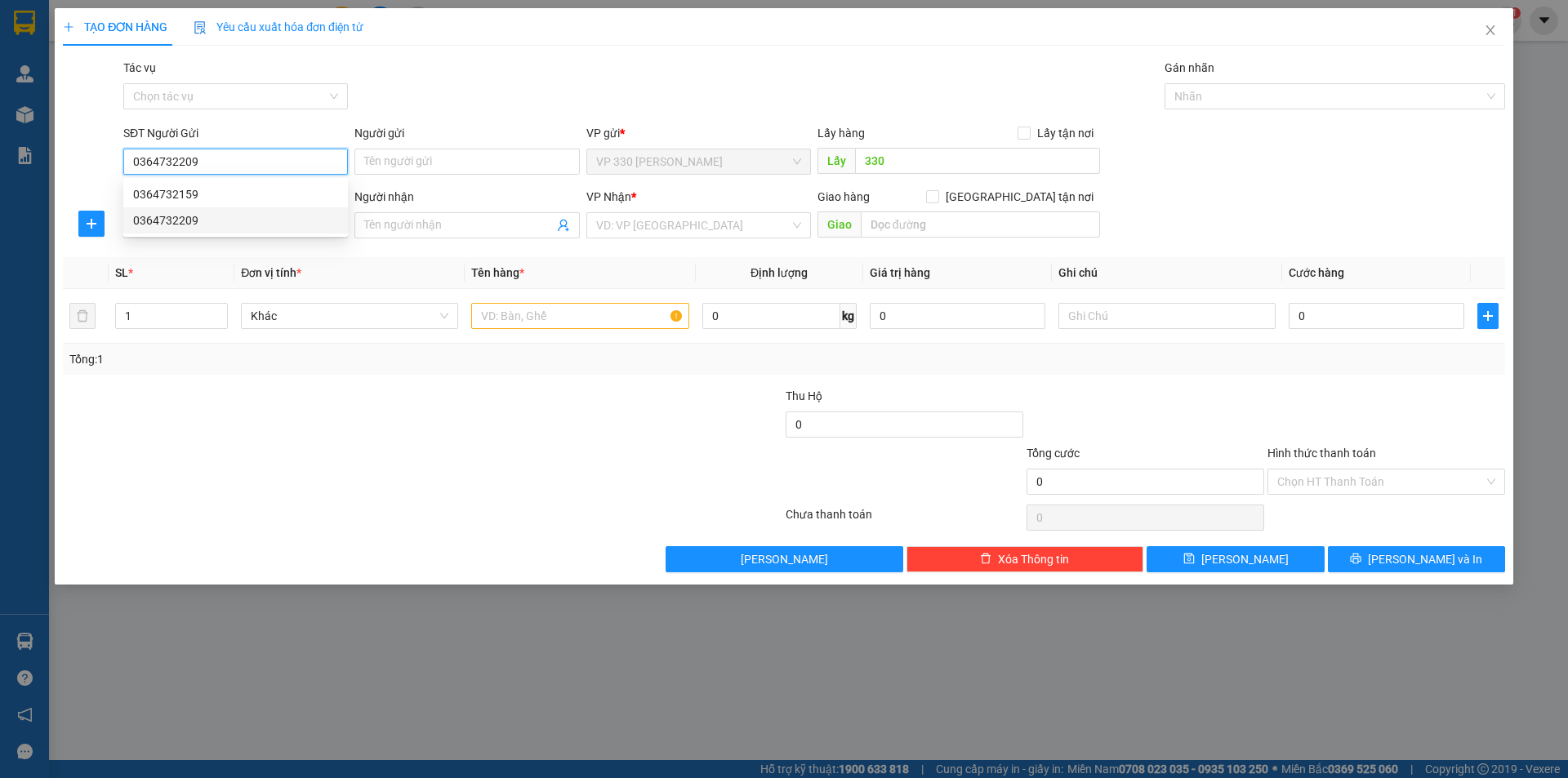 type on "150.000" 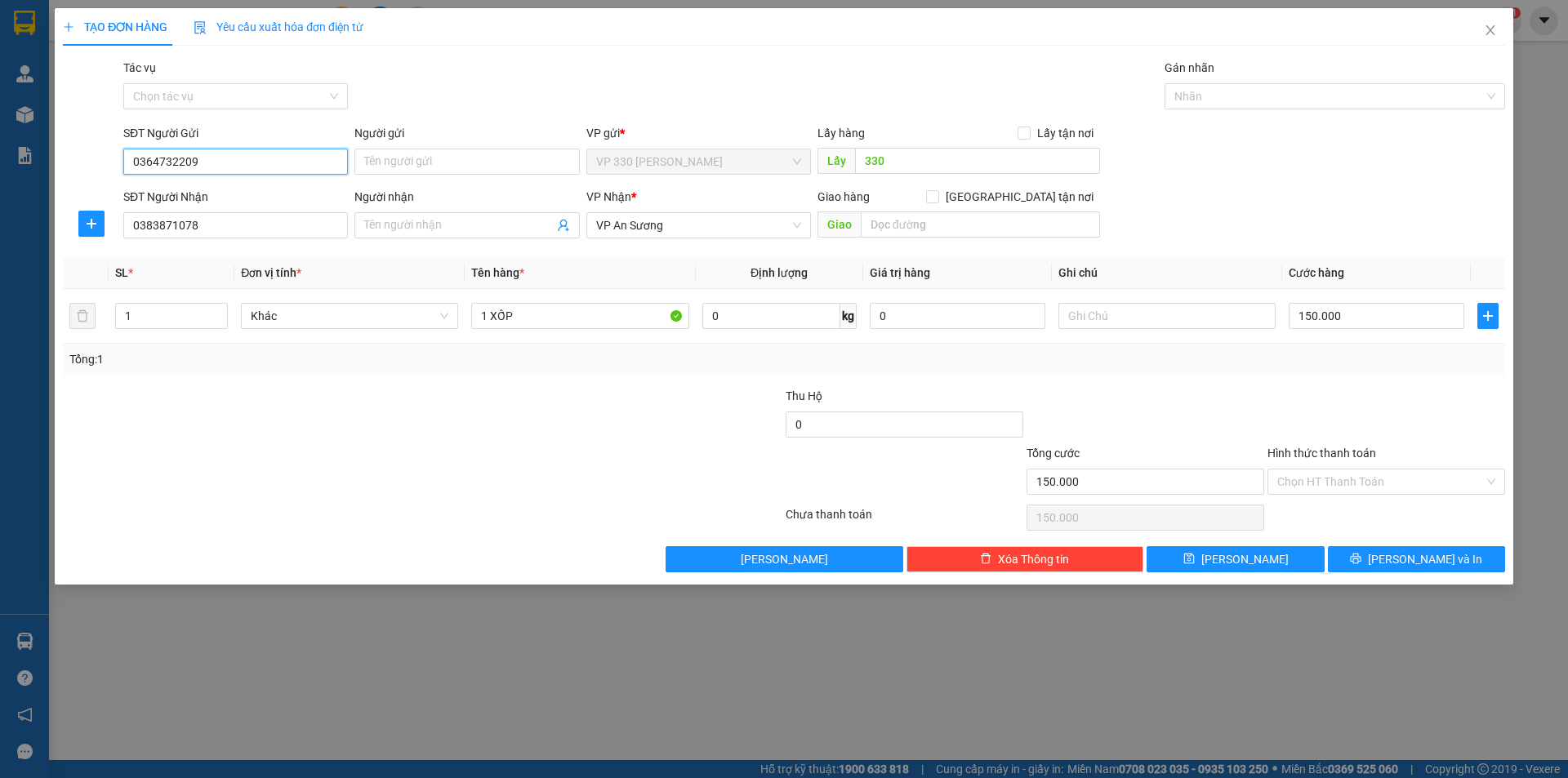 type on "0364732209" 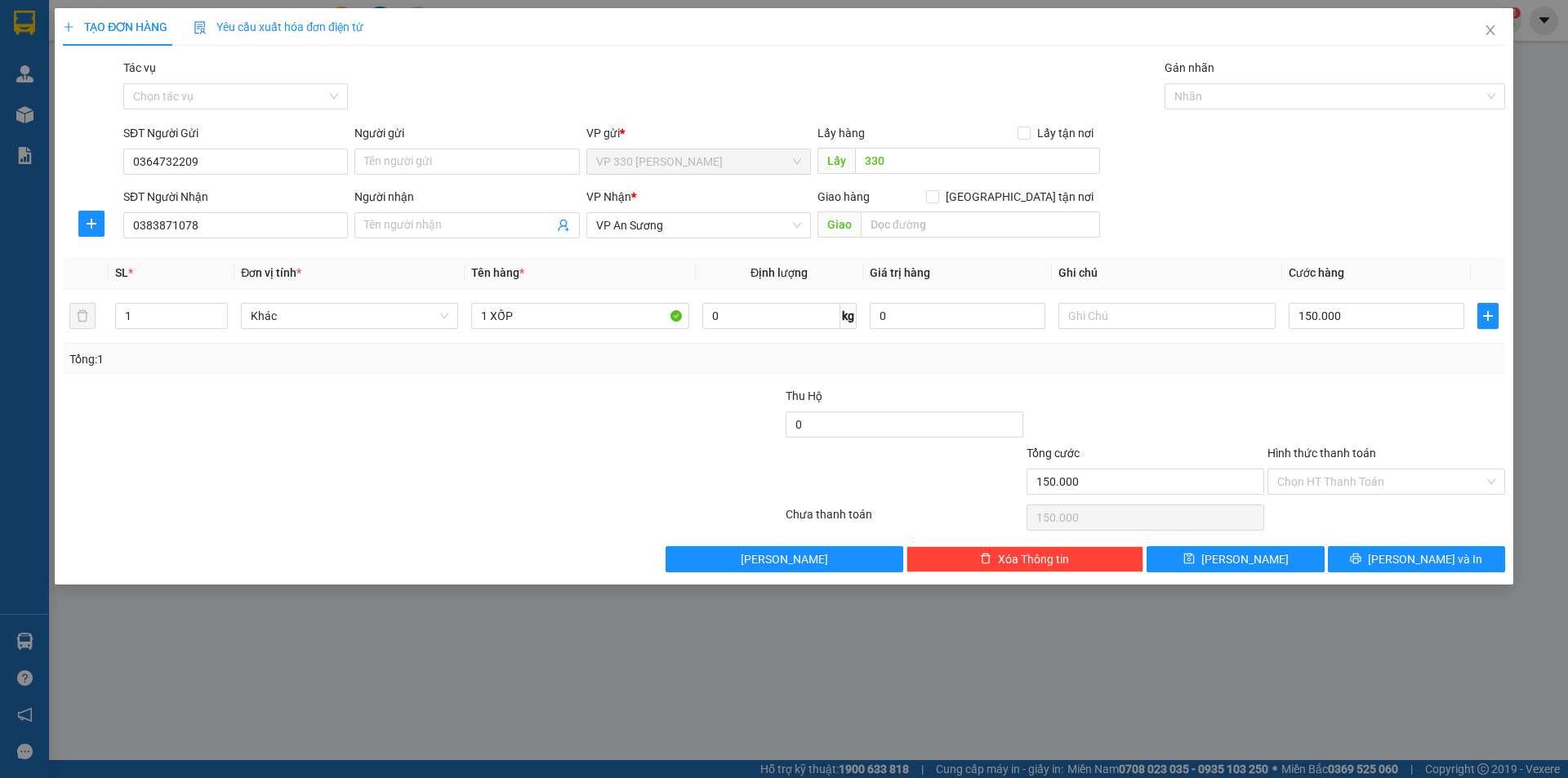 click on "Hình thức thanh toán" at bounding box center [1321, 453] 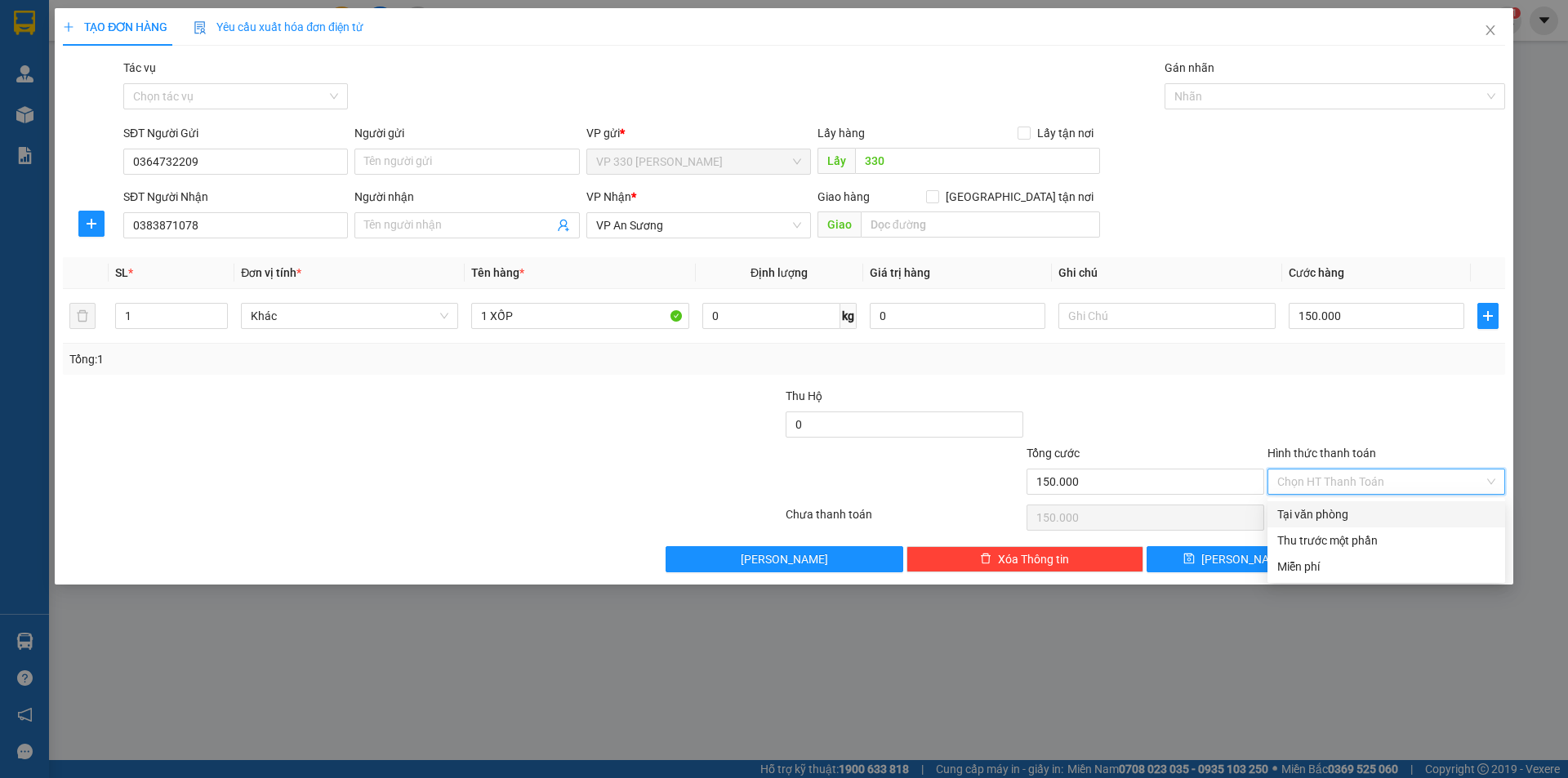 drag, startPoint x: 1337, startPoint y: 507, endPoint x: 1342, endPoint y: 515, distance: 9.433981 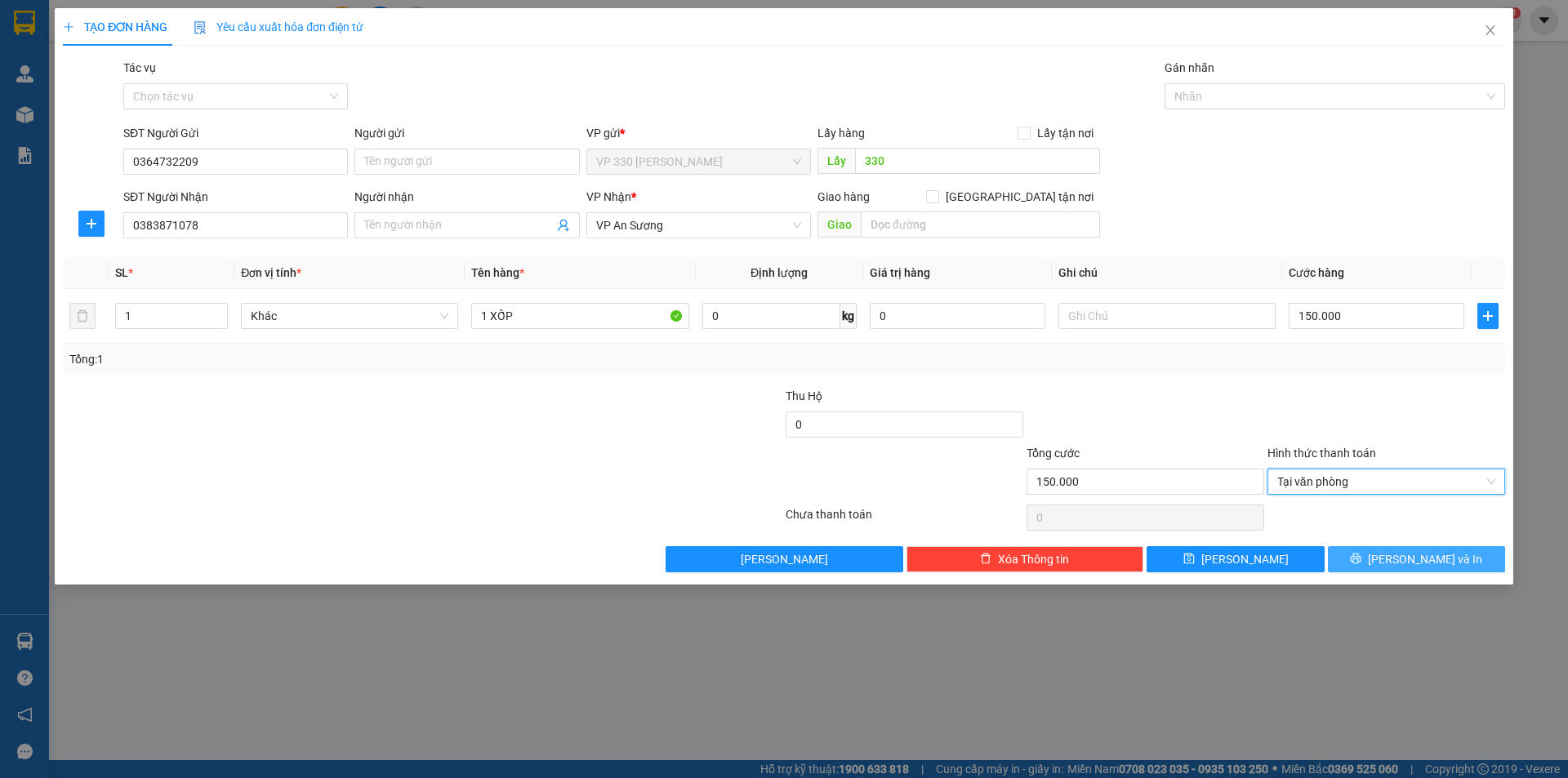 click on "[PERSON_NAME] và In" at bounding box center (1416, 559) 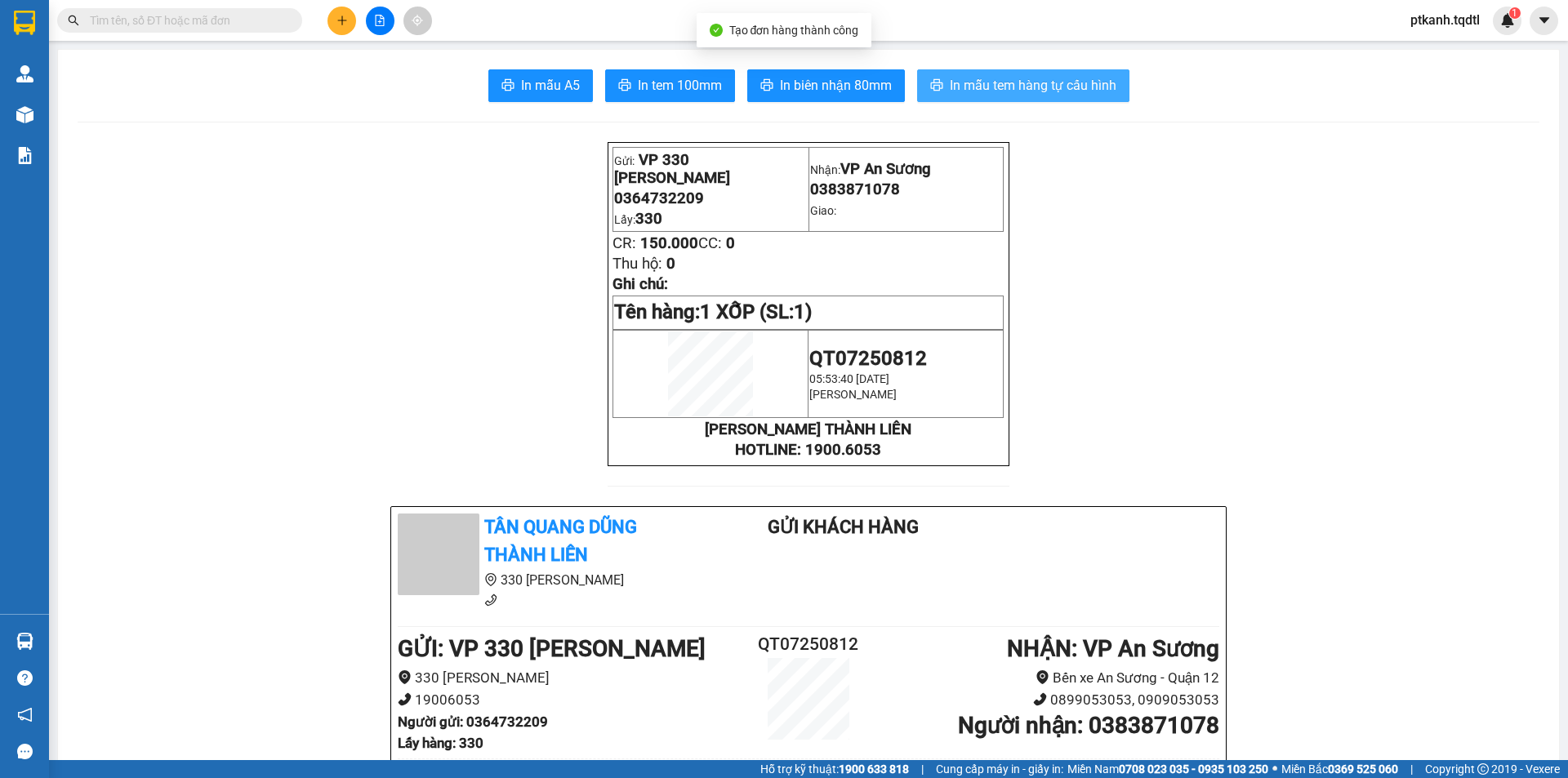 drag, startPoint x: 1003, startPoint y: 82, endPoint x: 1016, endPoint y: 225, distance: 143.5897 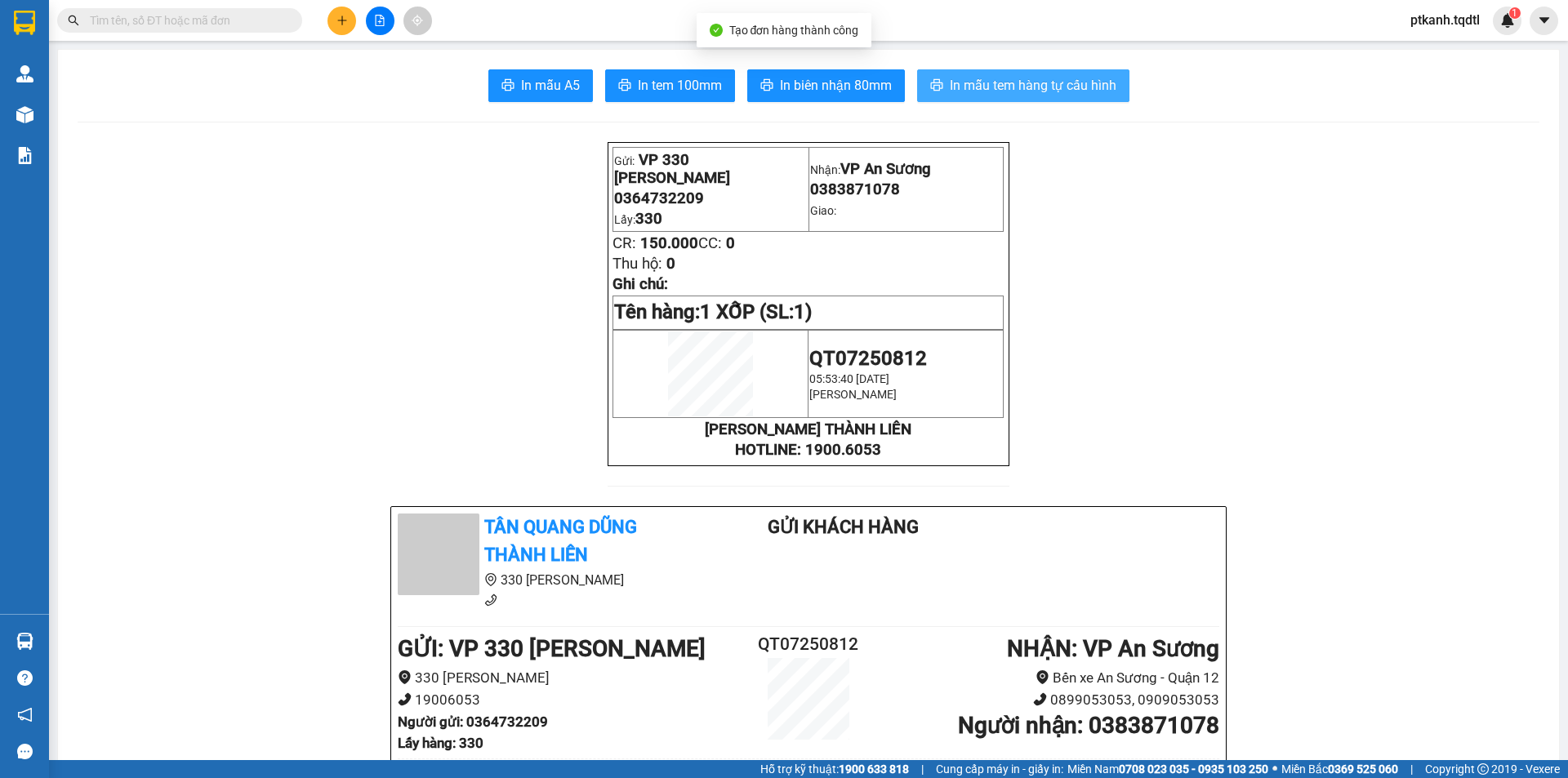scroll, scrollTop: 0, scrollLeft: 0, axis: both 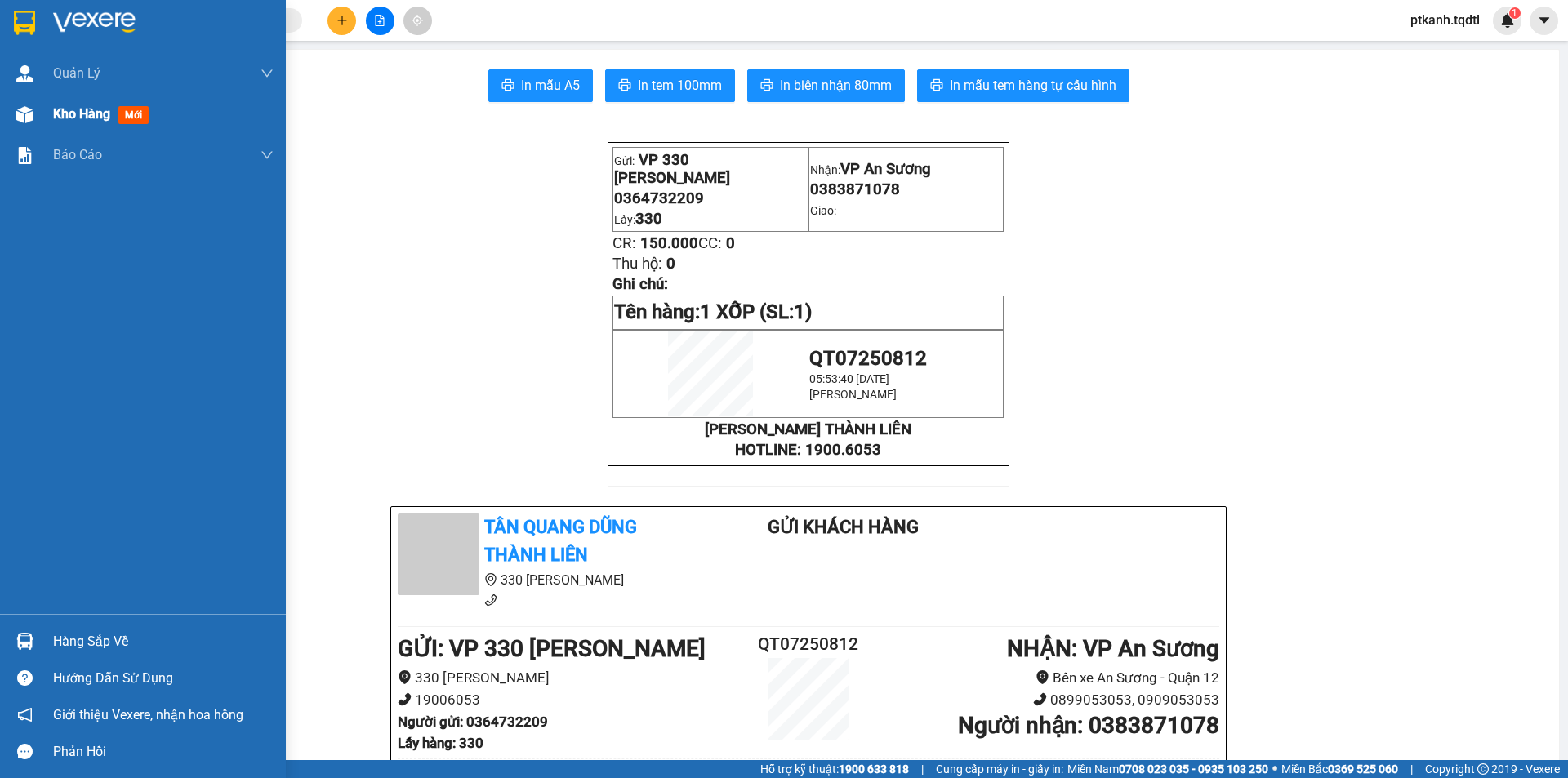 click on "Kho hàng" at bounding box center [82, 113] 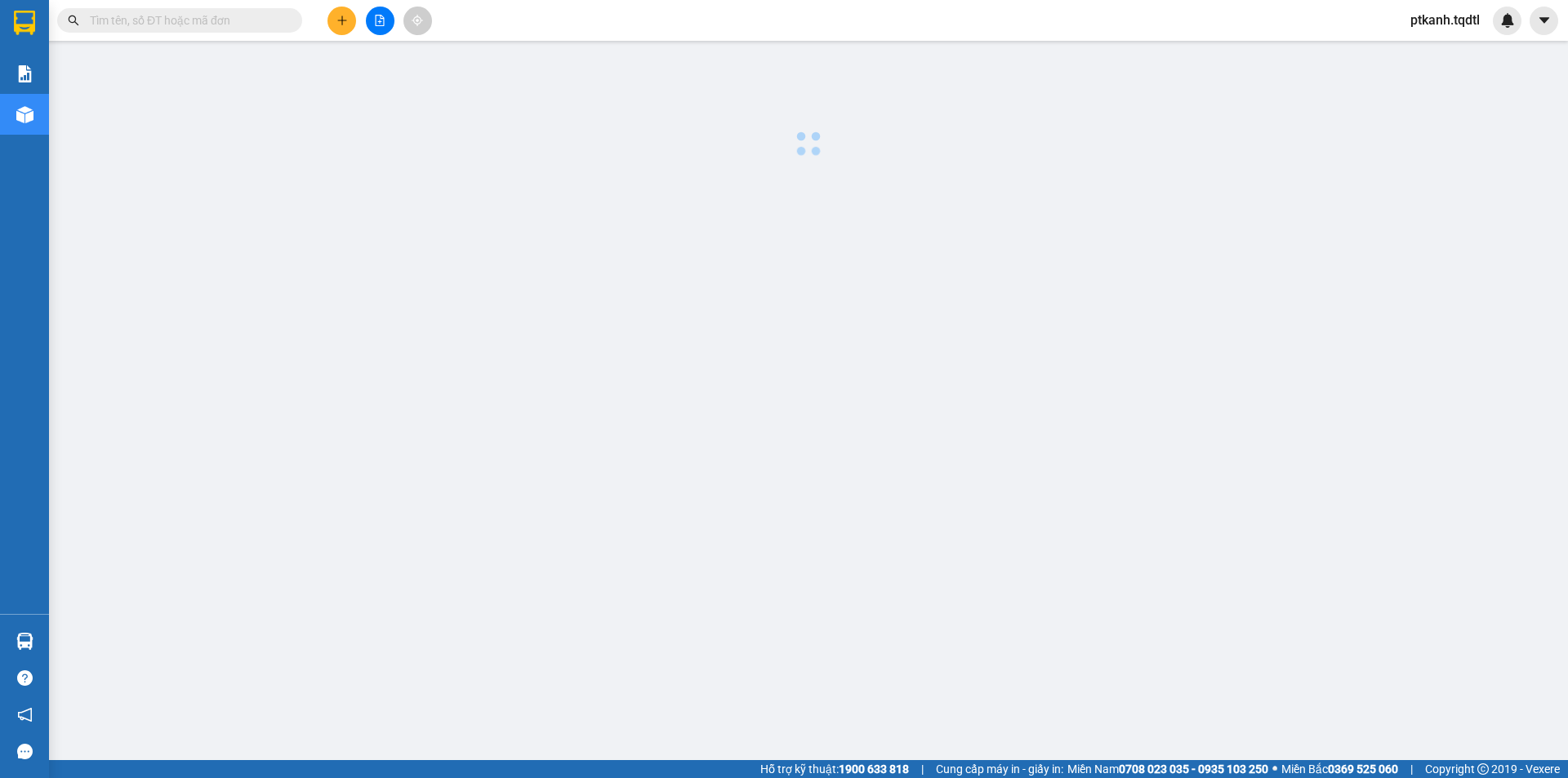 scroll, scrollTop: 0, scrollLeft: 0, axis: both 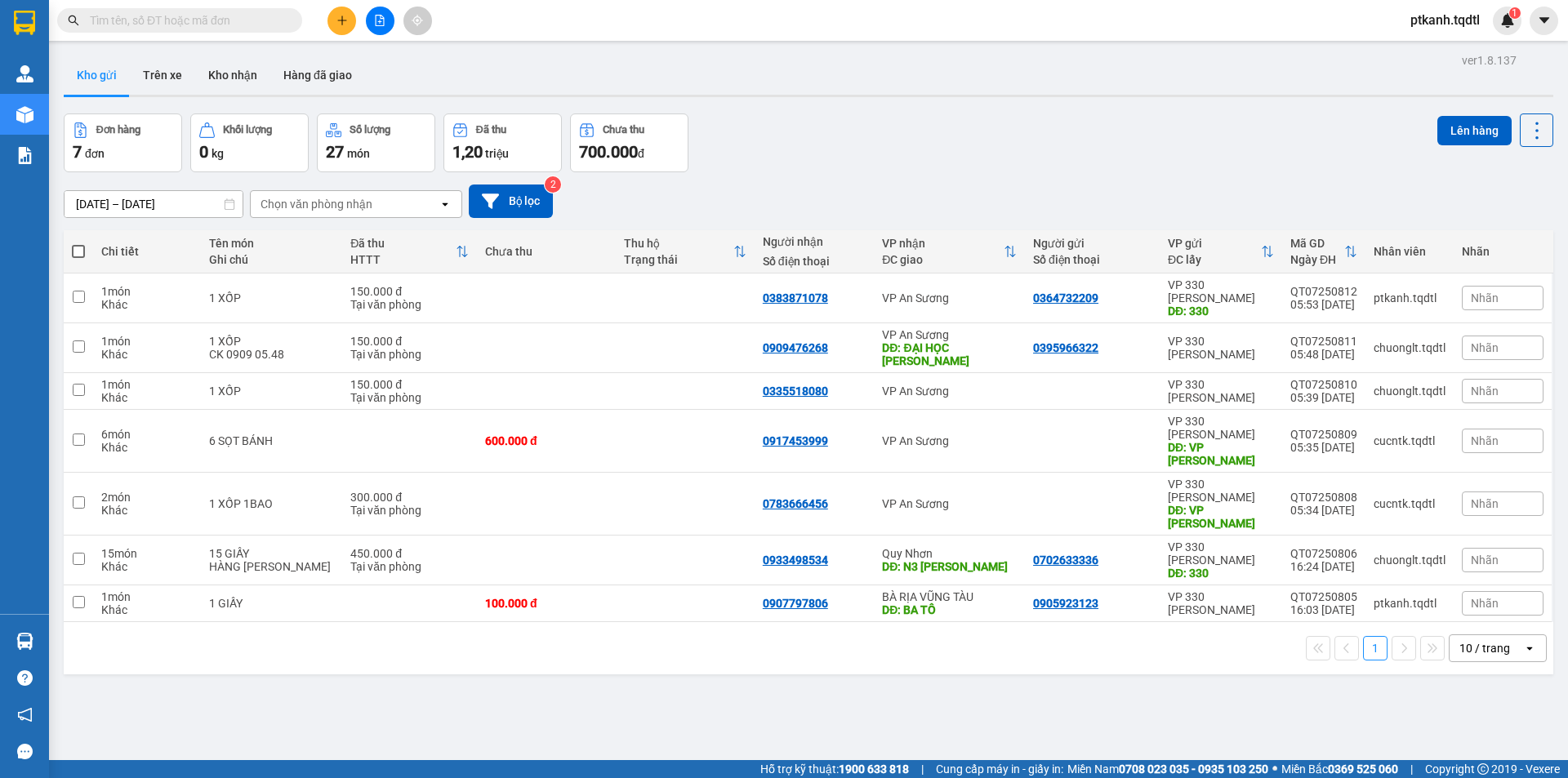 click 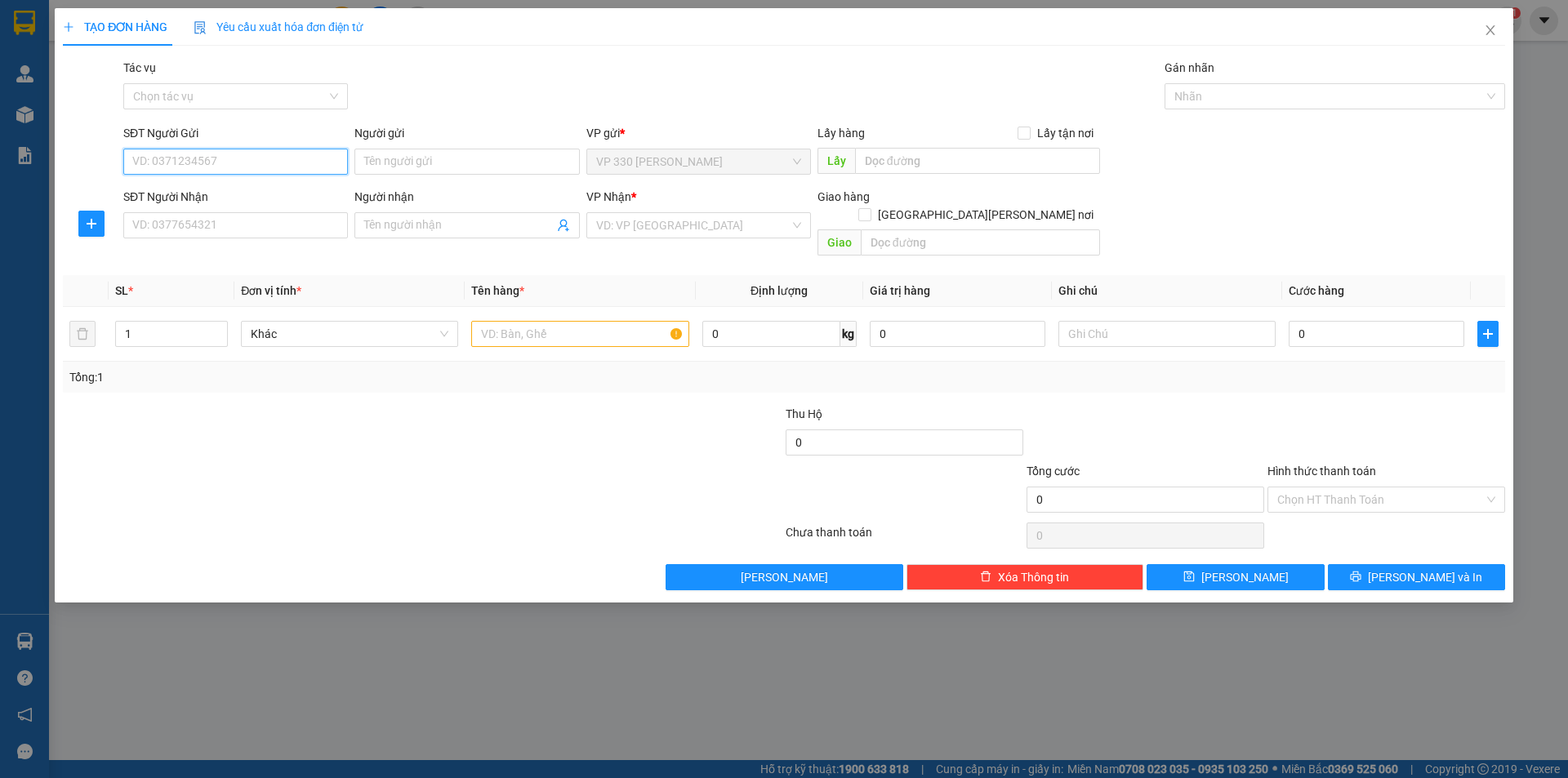click on "SĐT Người Gửi" at bounding box center (235, 162) 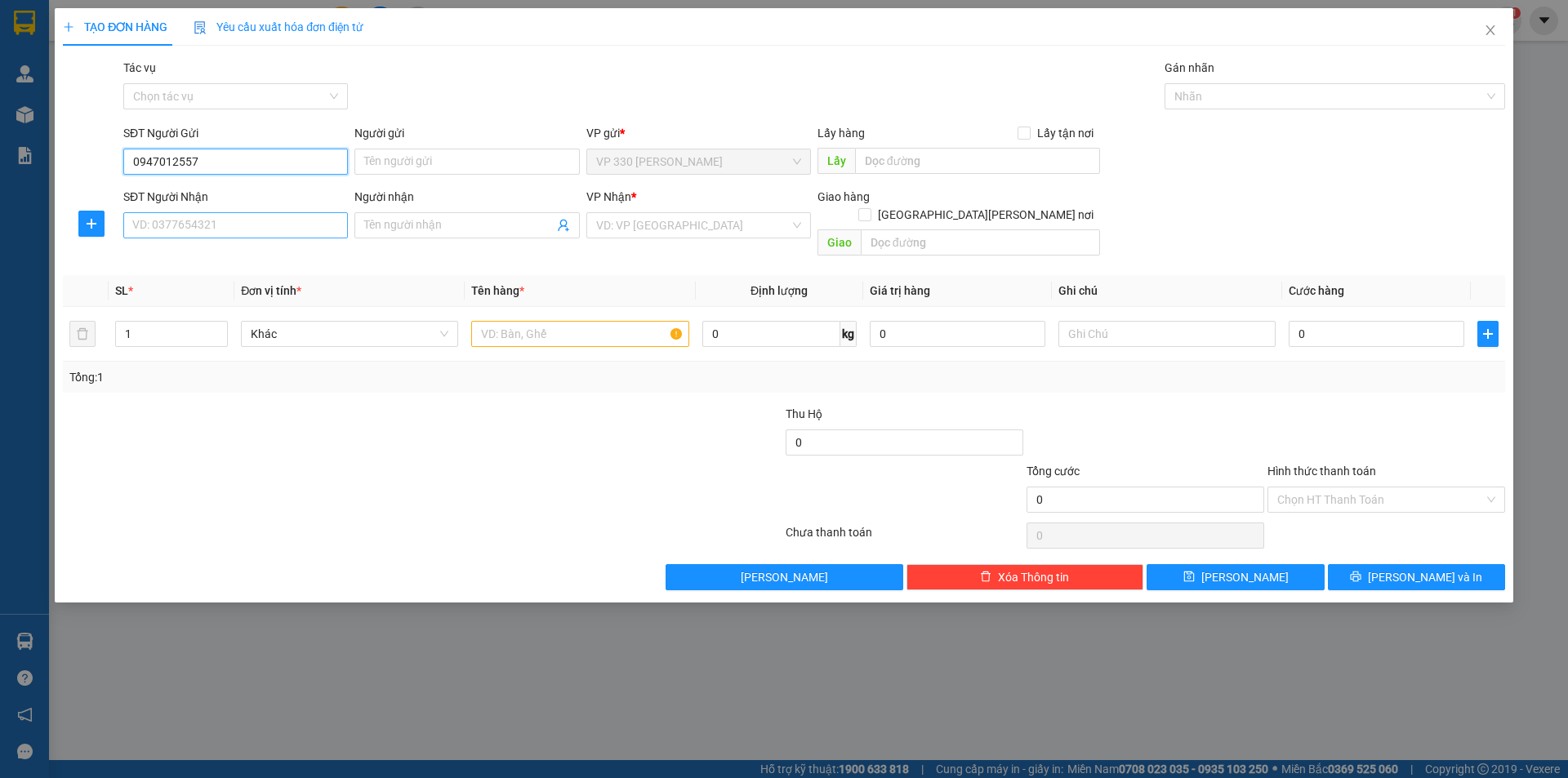 type on "0947012557" 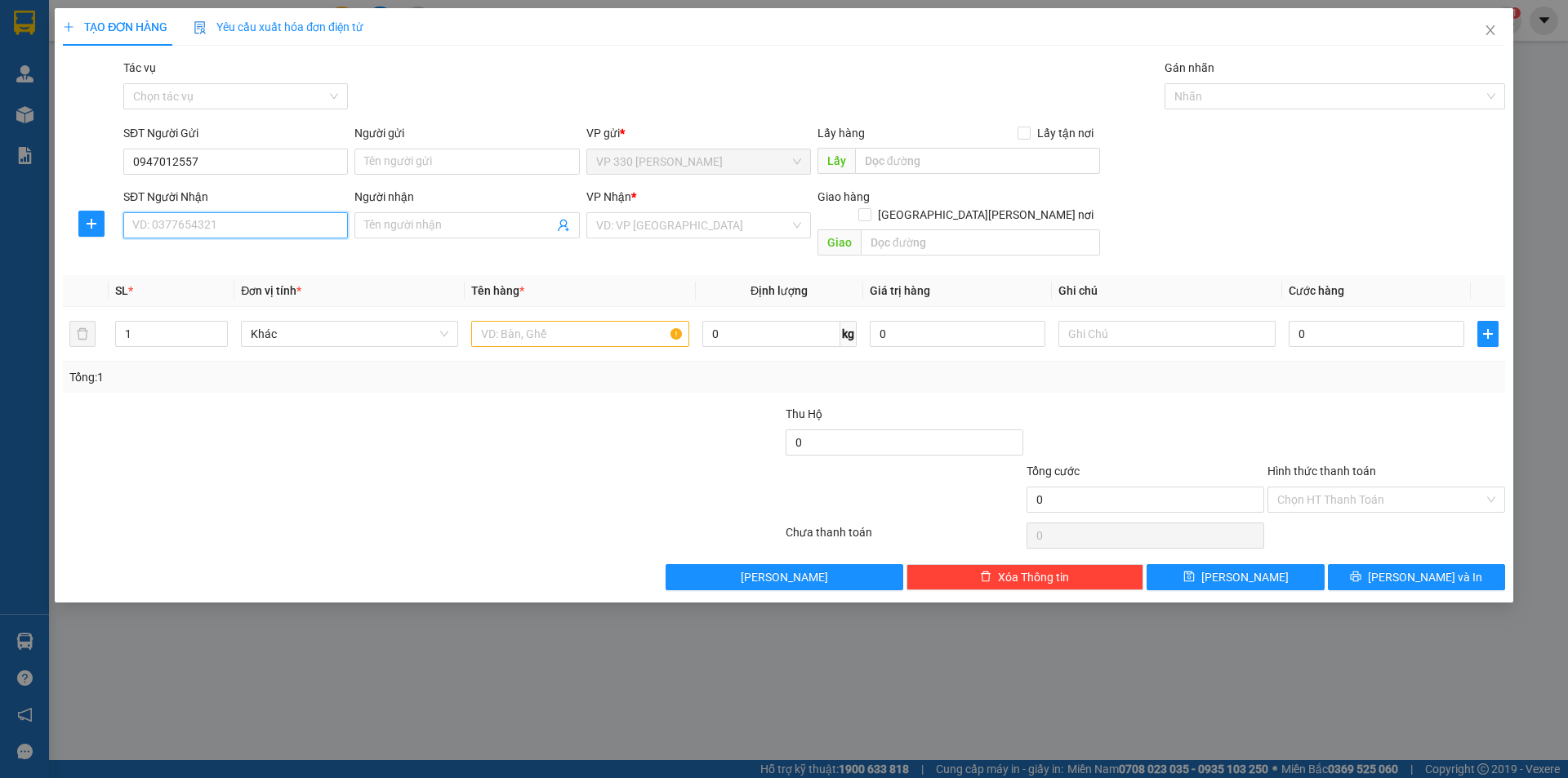 click on "SĐT Người Nhận" at bounding box center (235, 225) 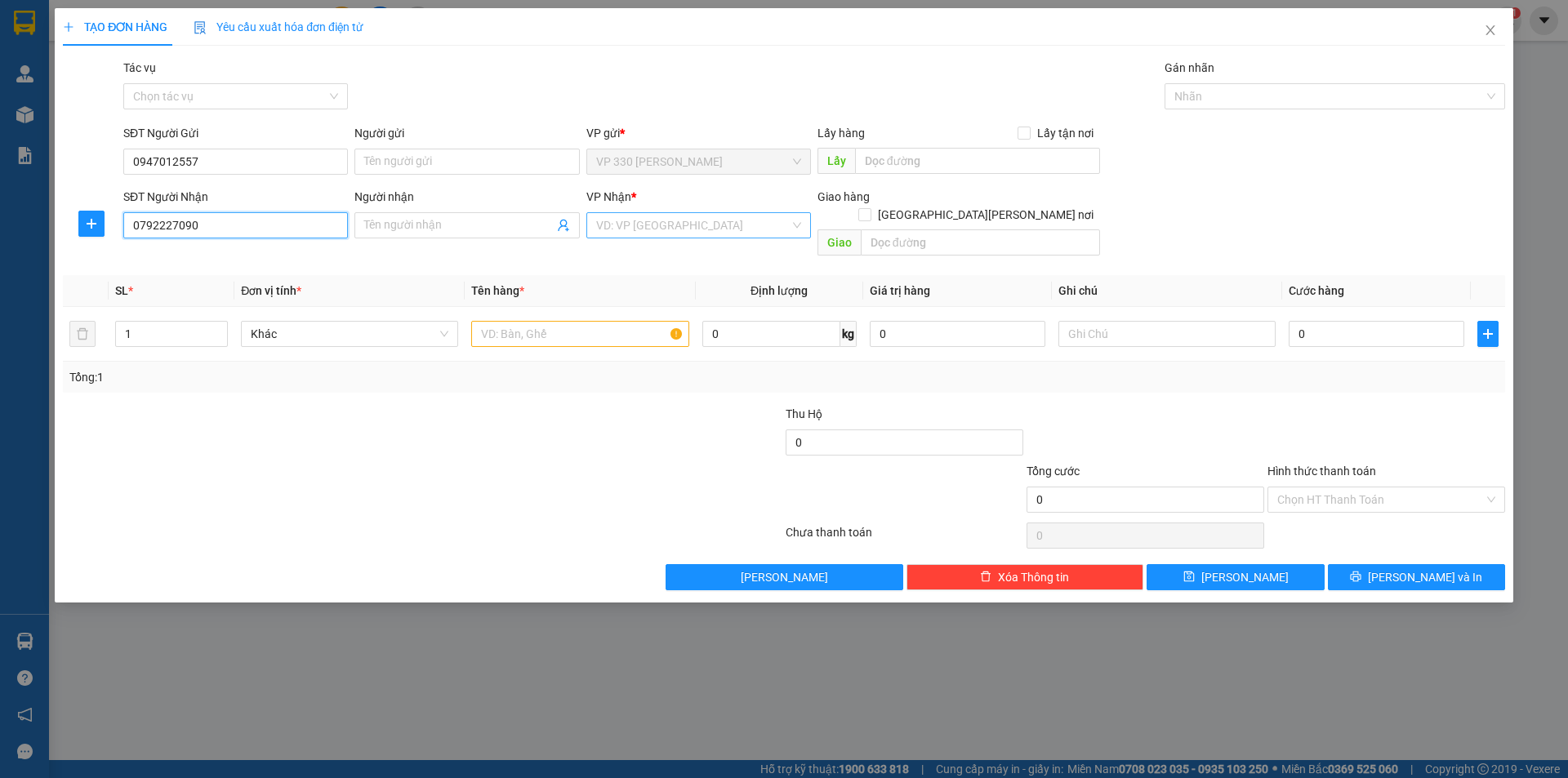 type on "0792227090" 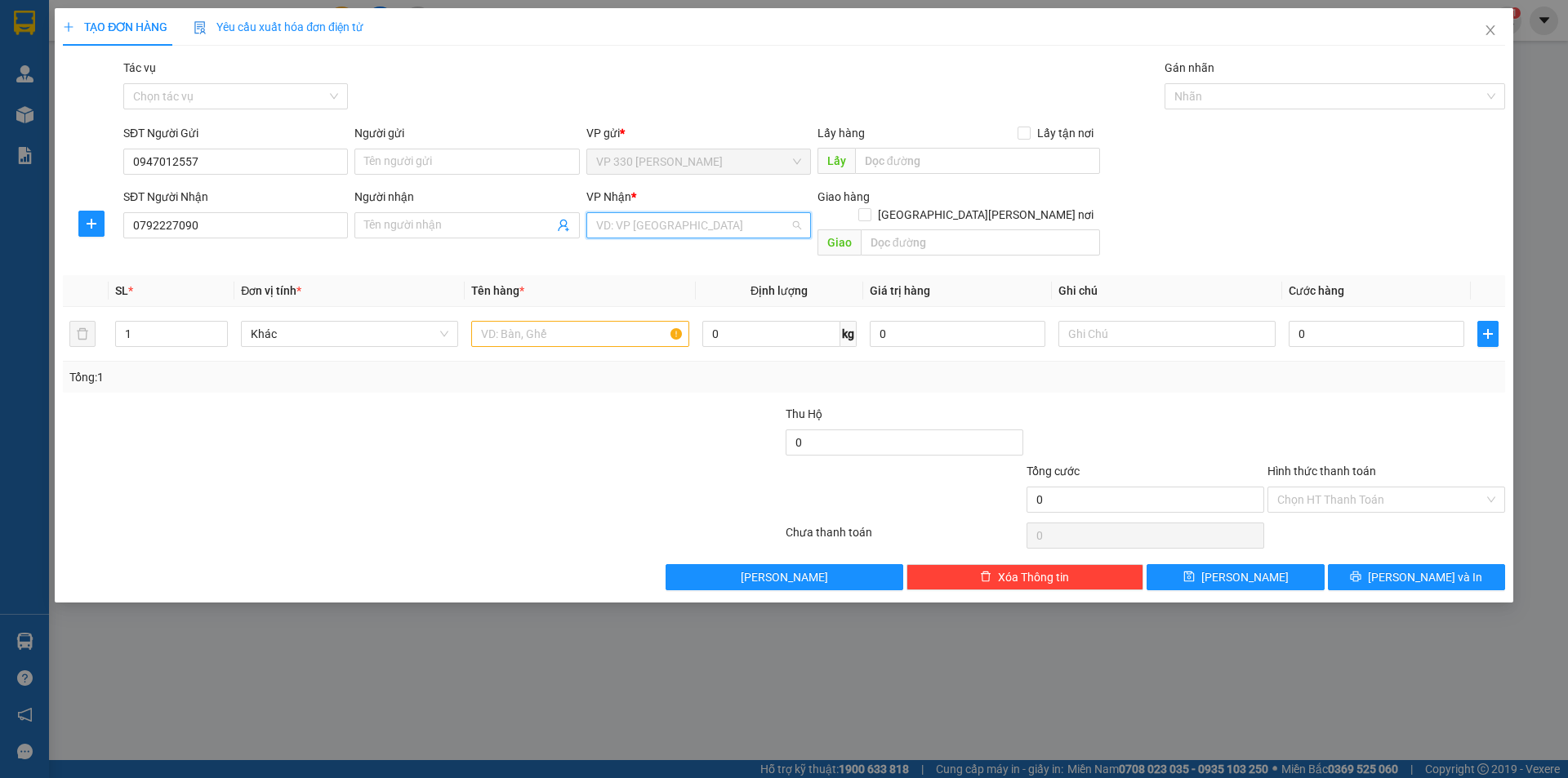 click at bounding box center [693, 225] 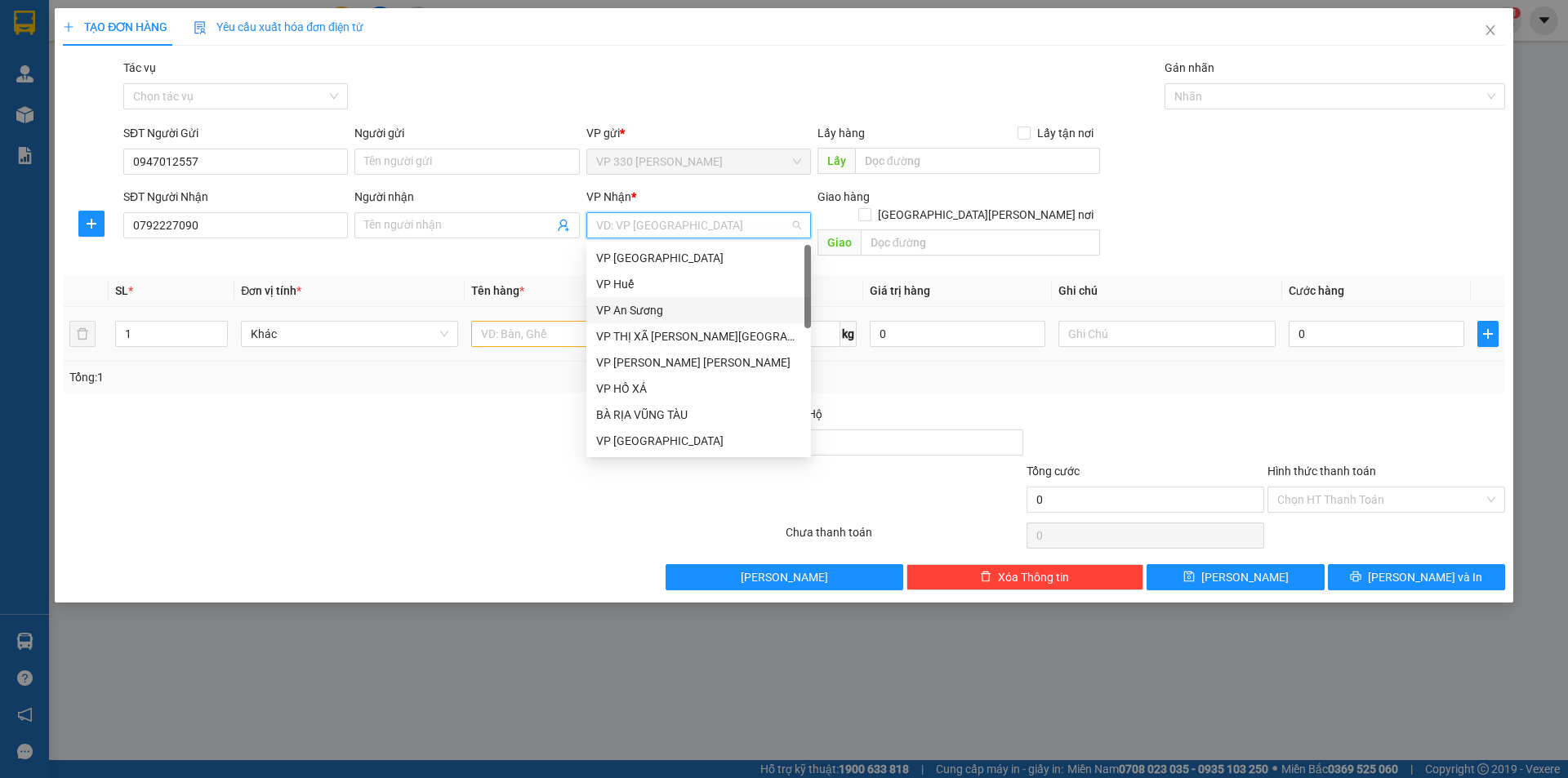 drag, startPoint x: 670, startPoint y: 305, endPoint x: 605, endPoint y: 313, distance: 65.490457 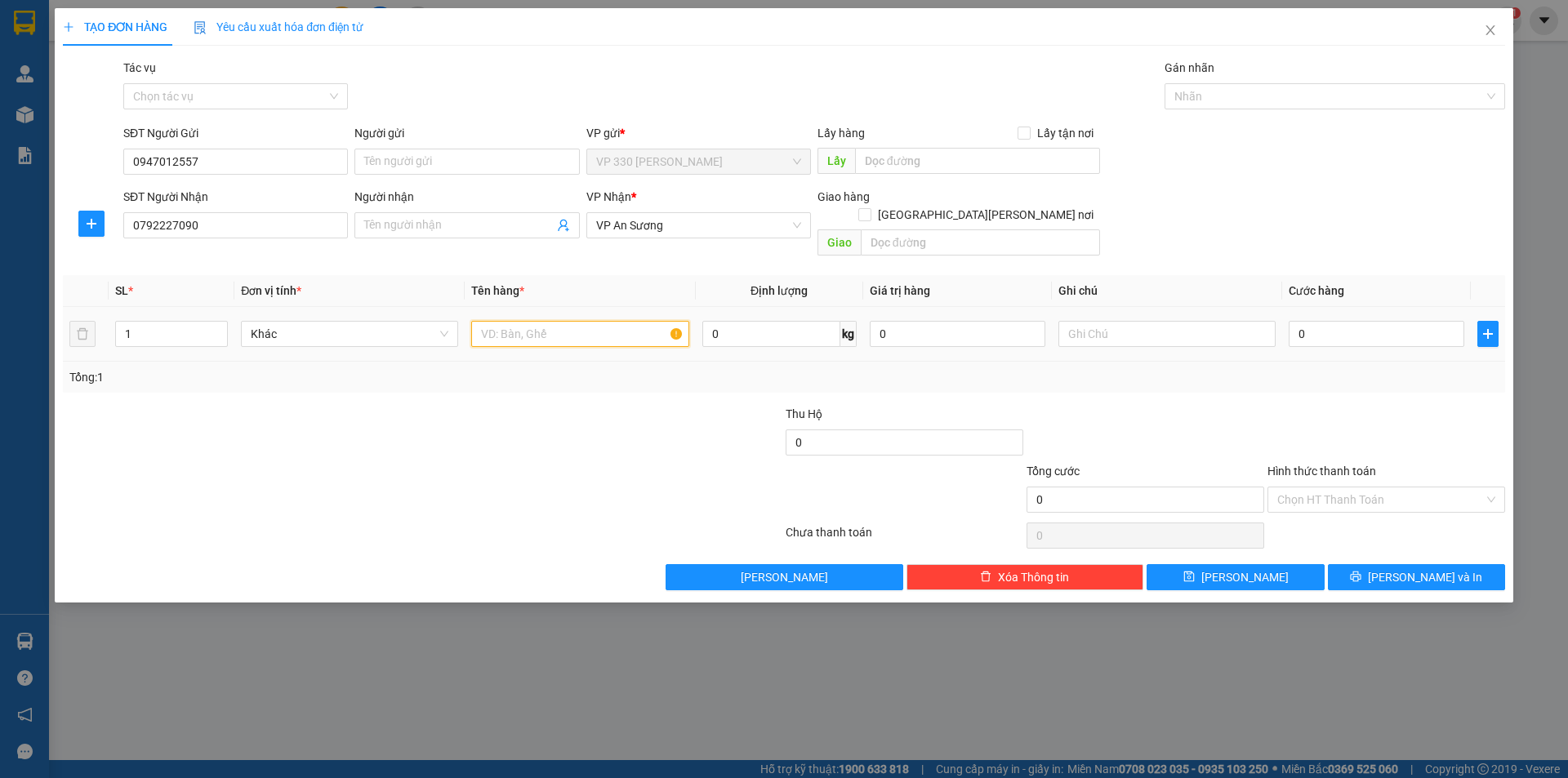 click at bounding box center (580, 334) 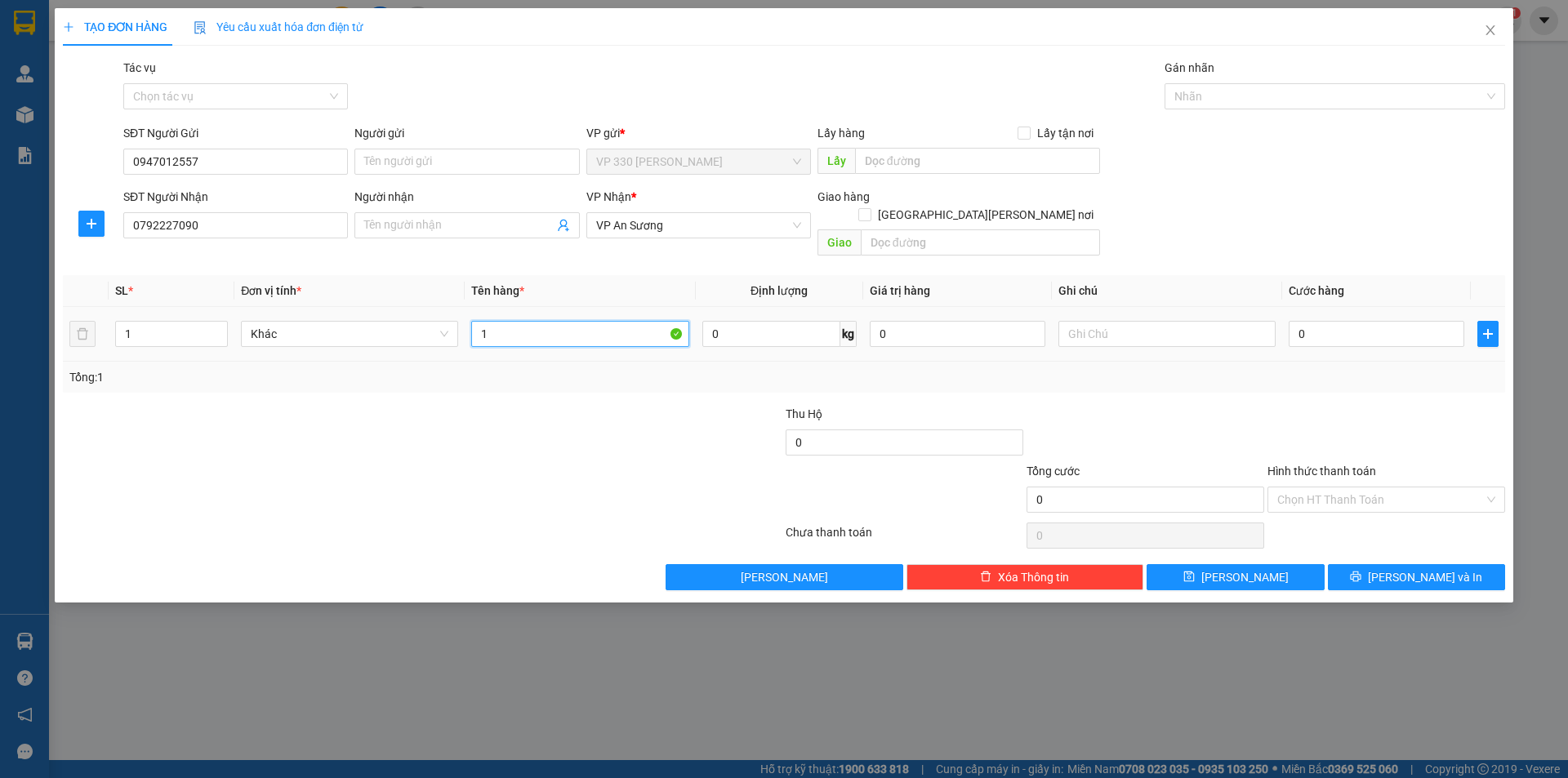 click on "1" at bounding box center (580, 334) 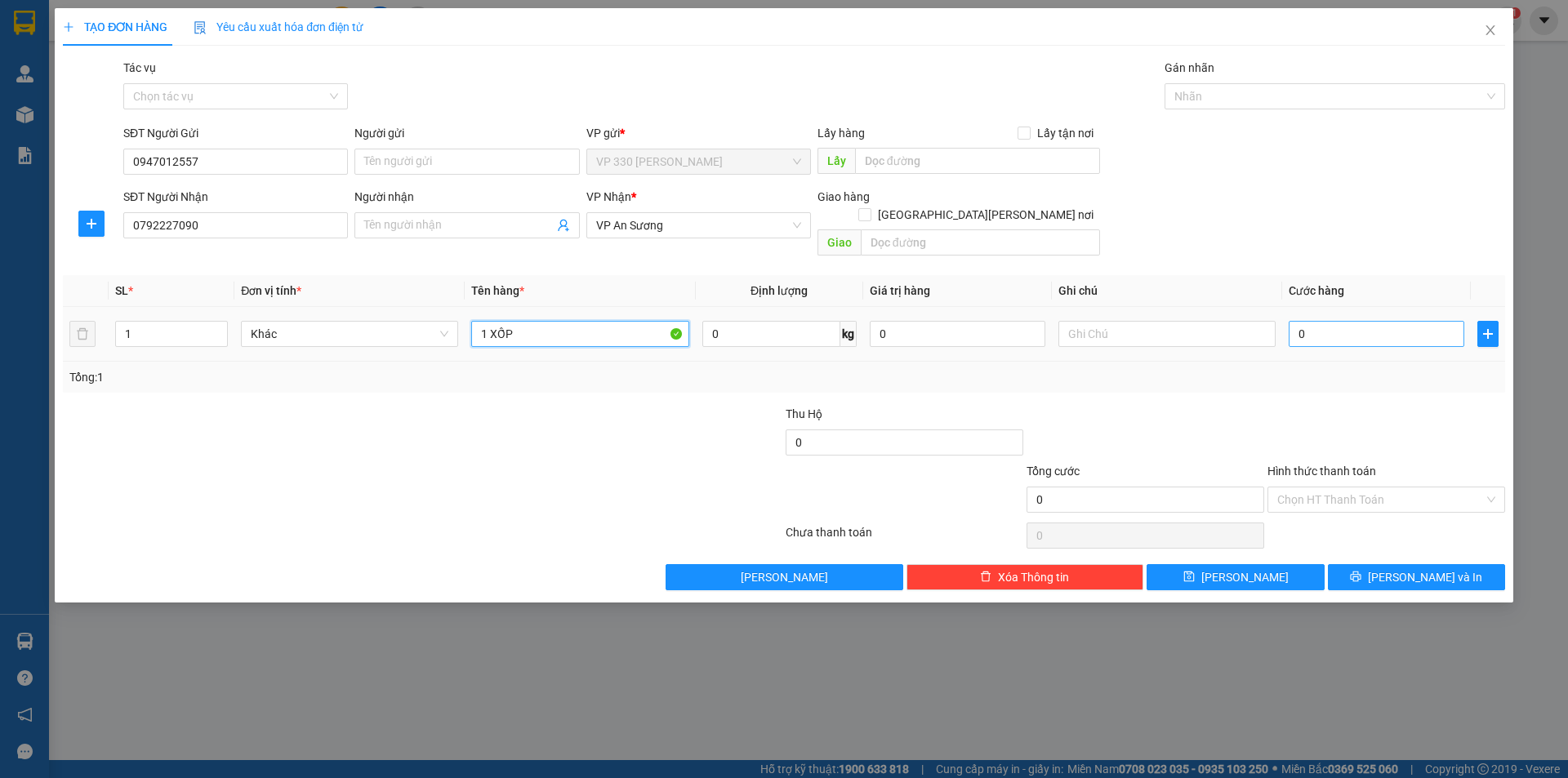 type on "1 XỐP" 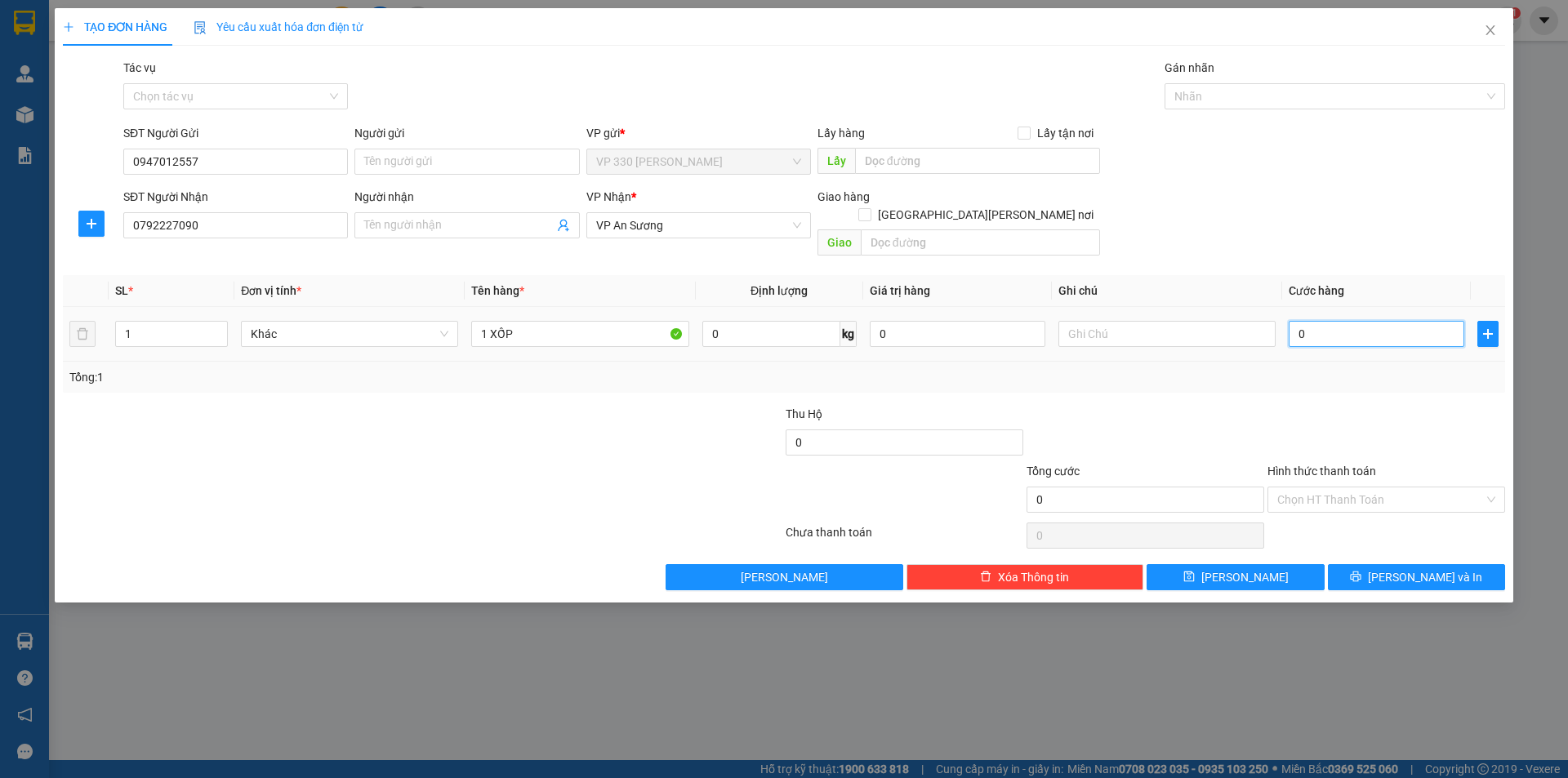 click on "0" at bounding box center (1376, 334) 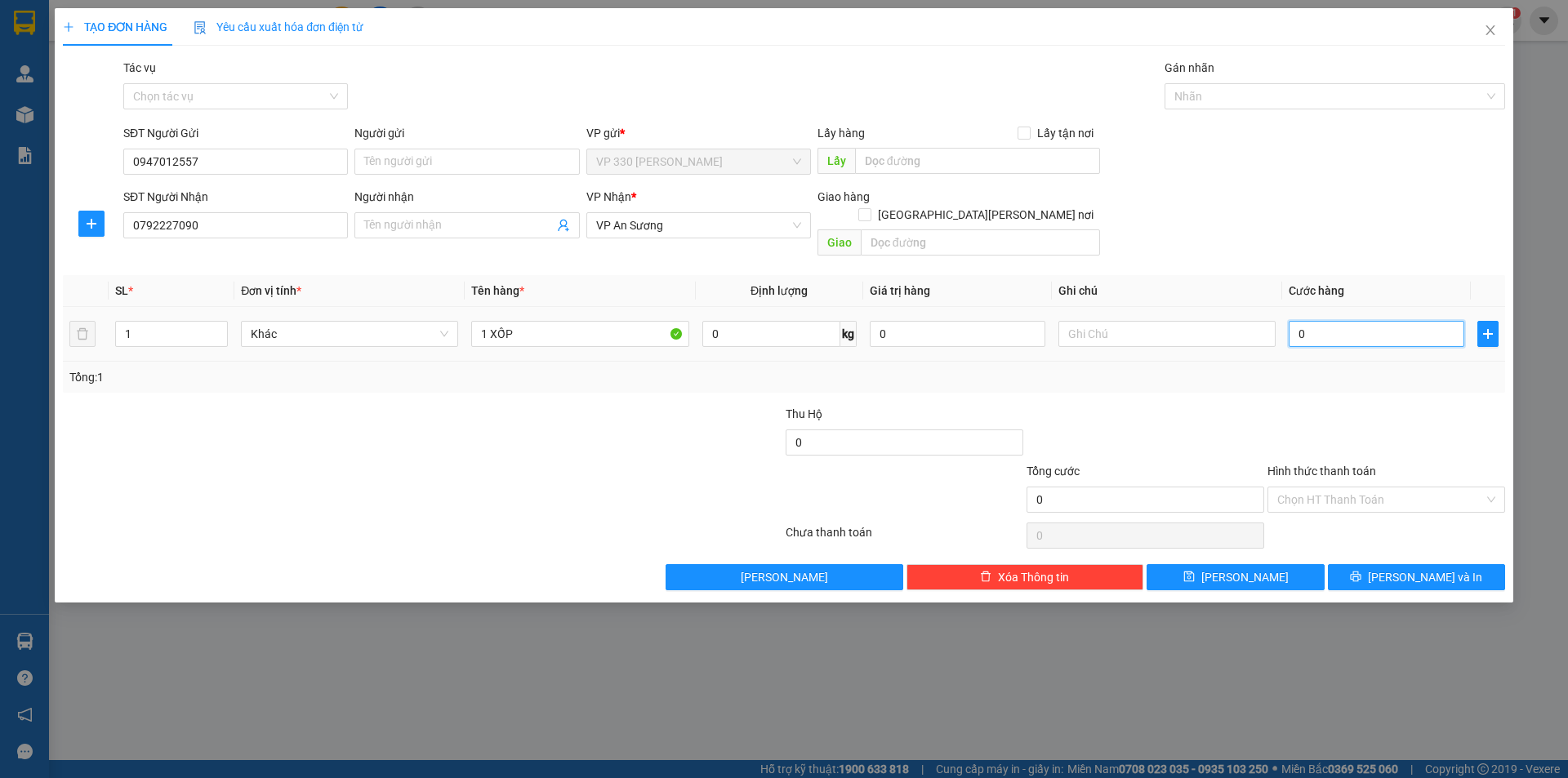 type on "2" 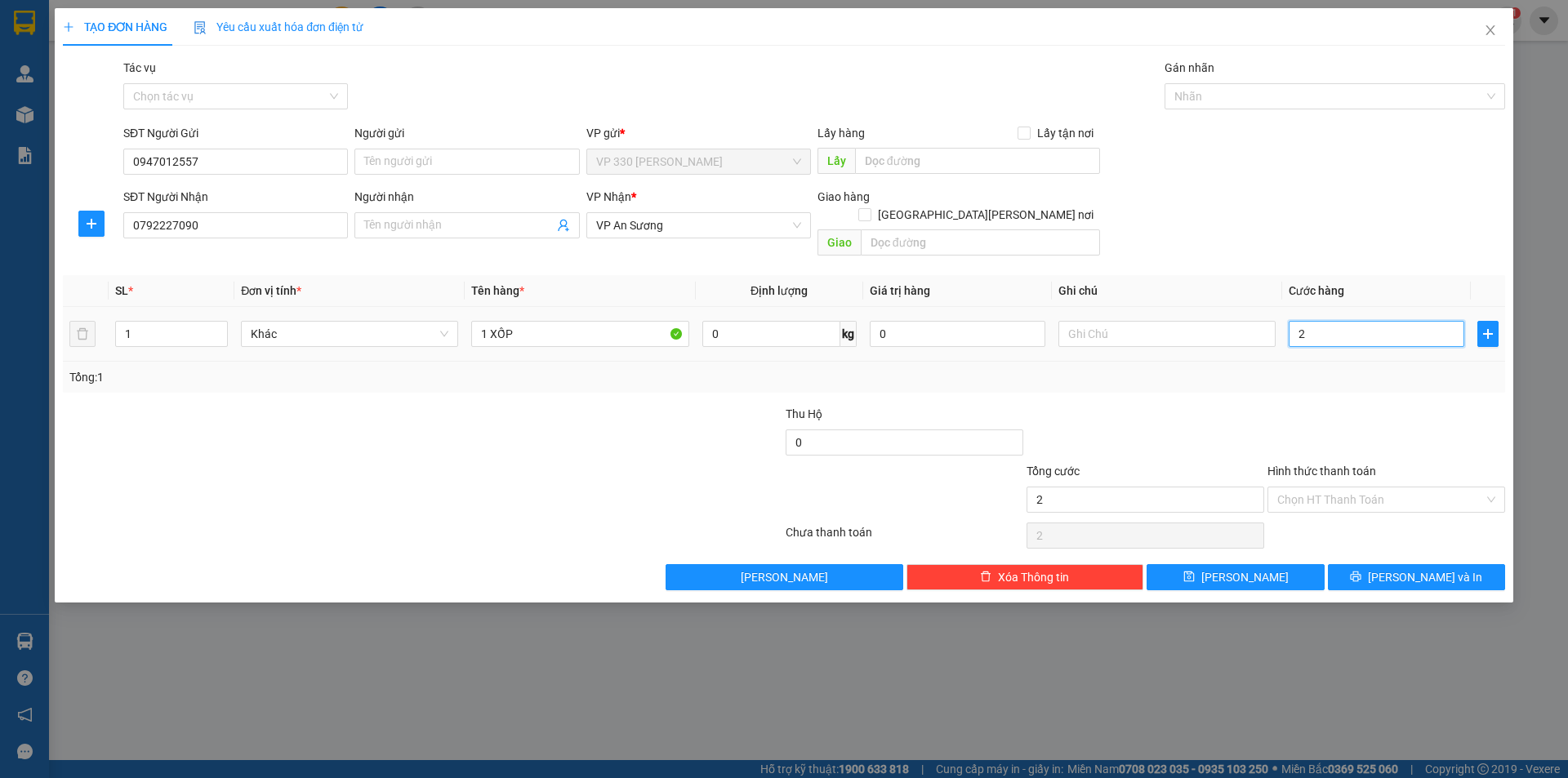 type on "25" 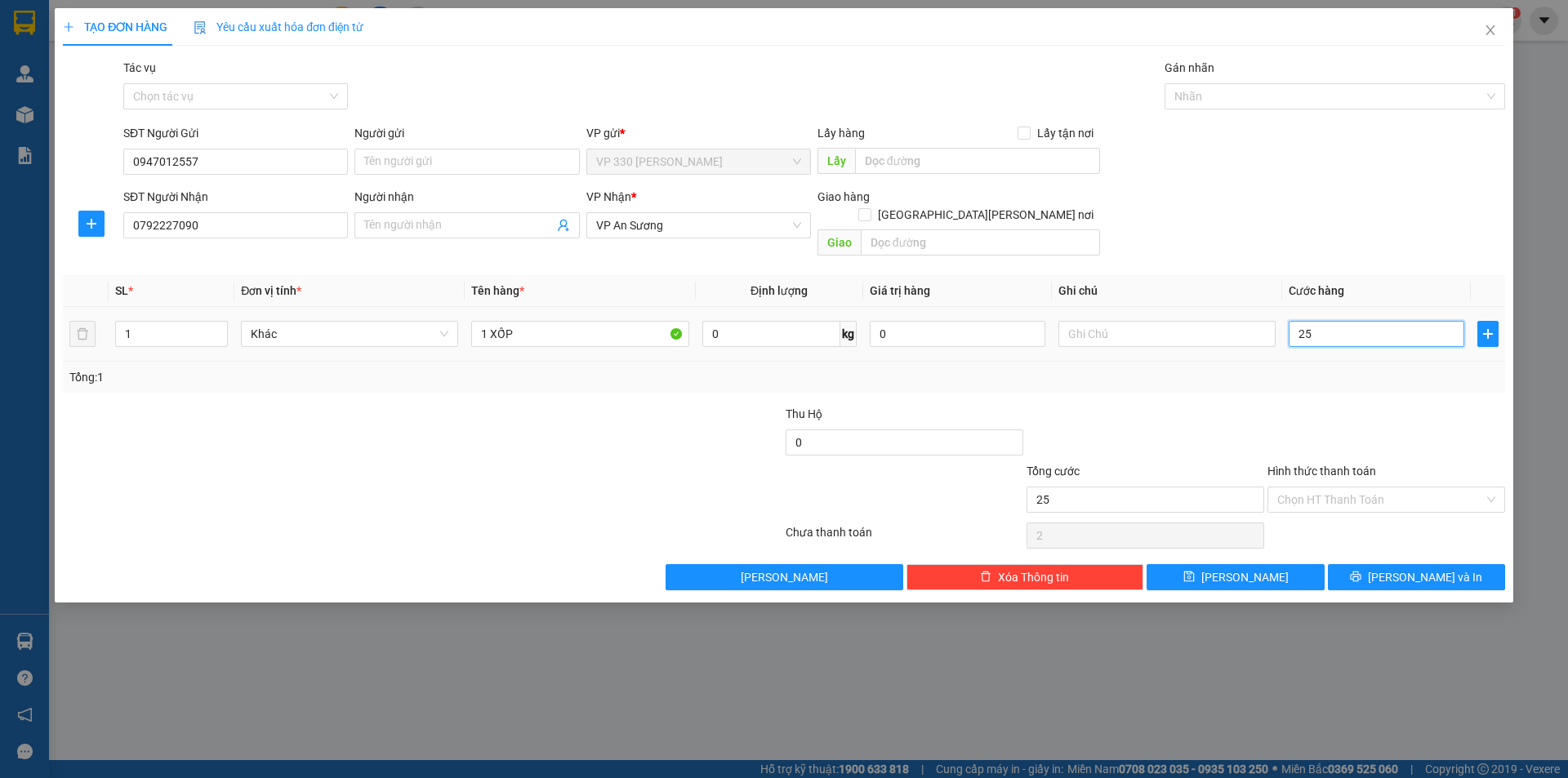 type on "25" 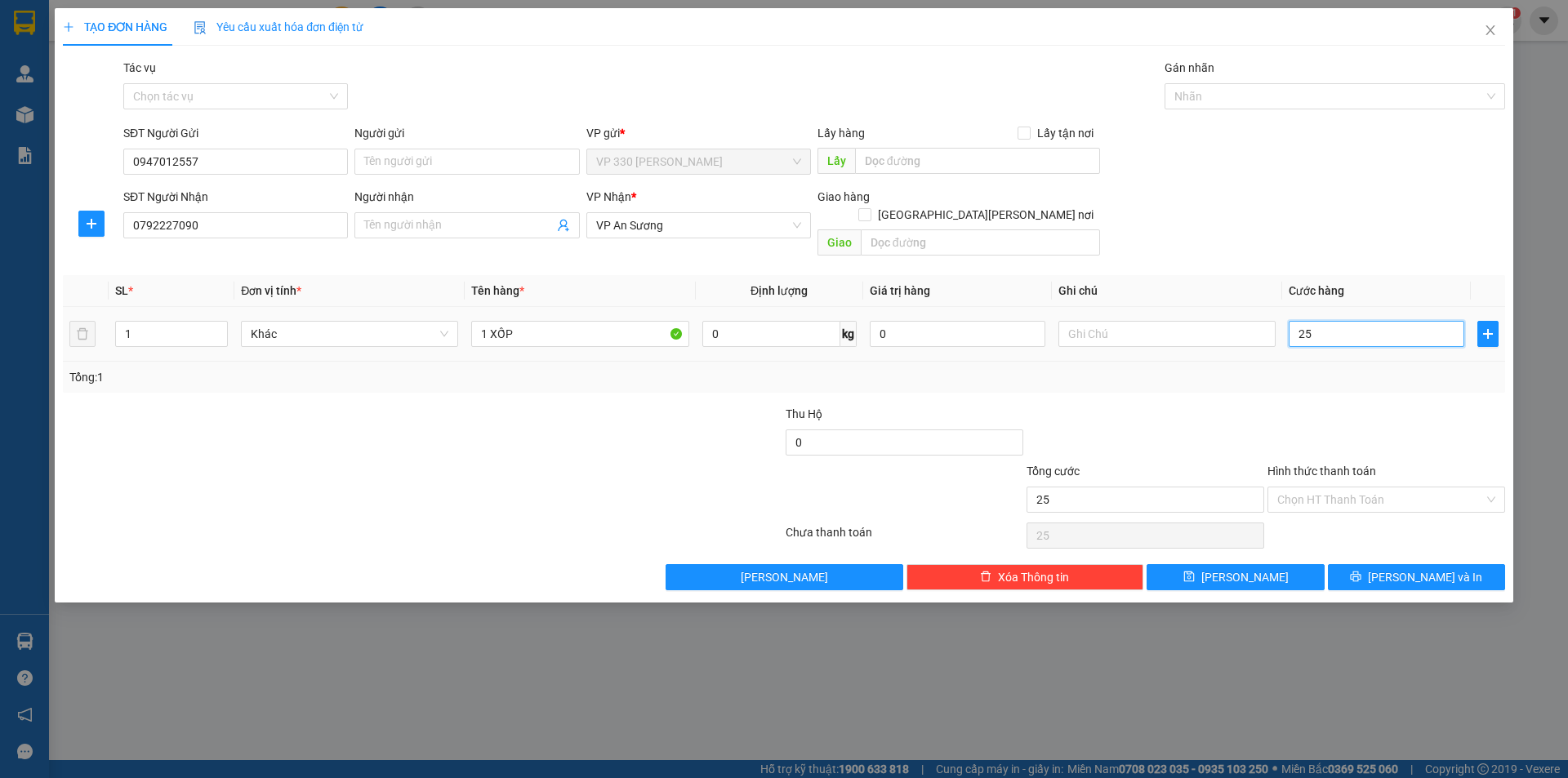type on "250" 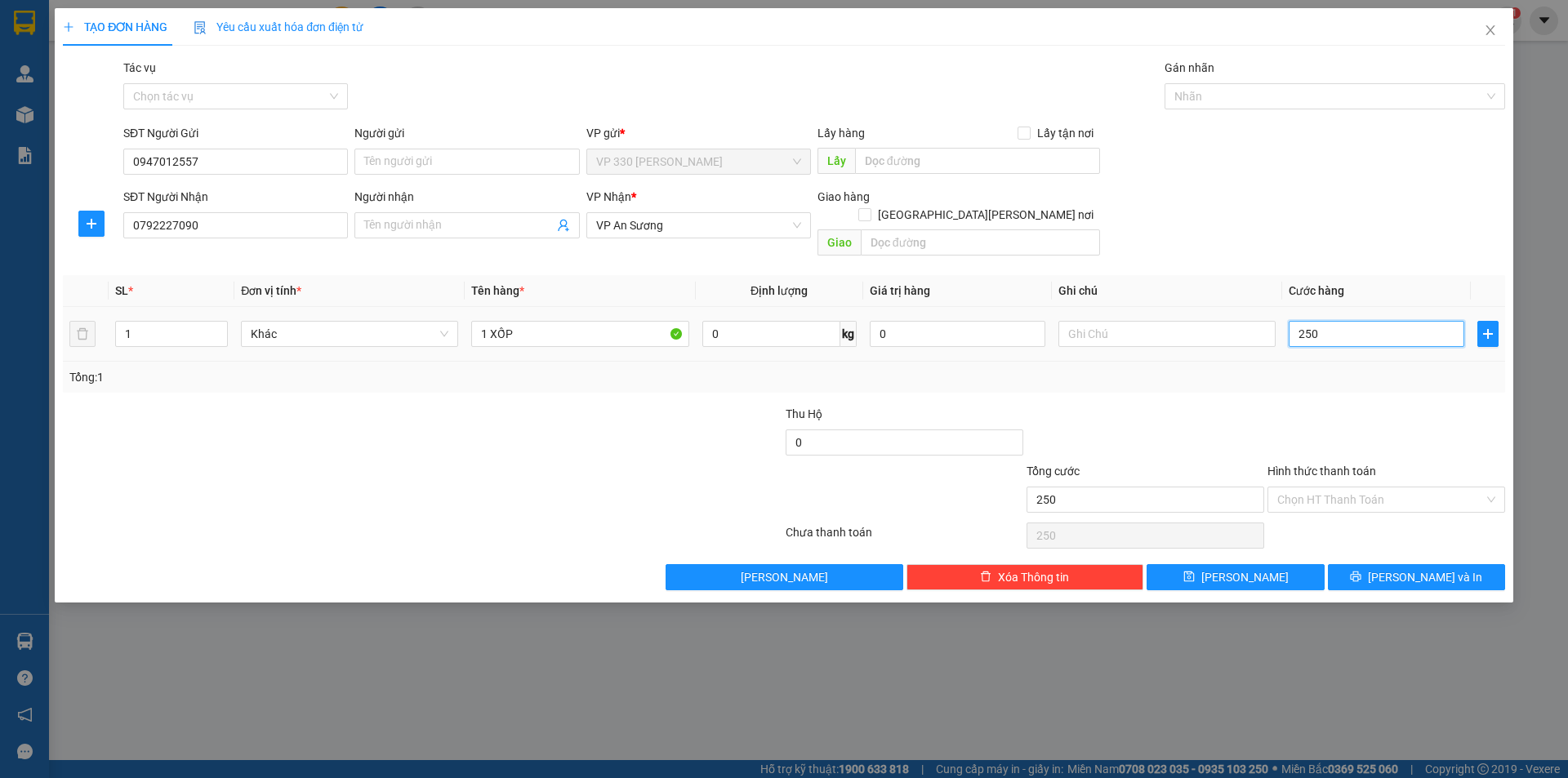 type on "2.500" 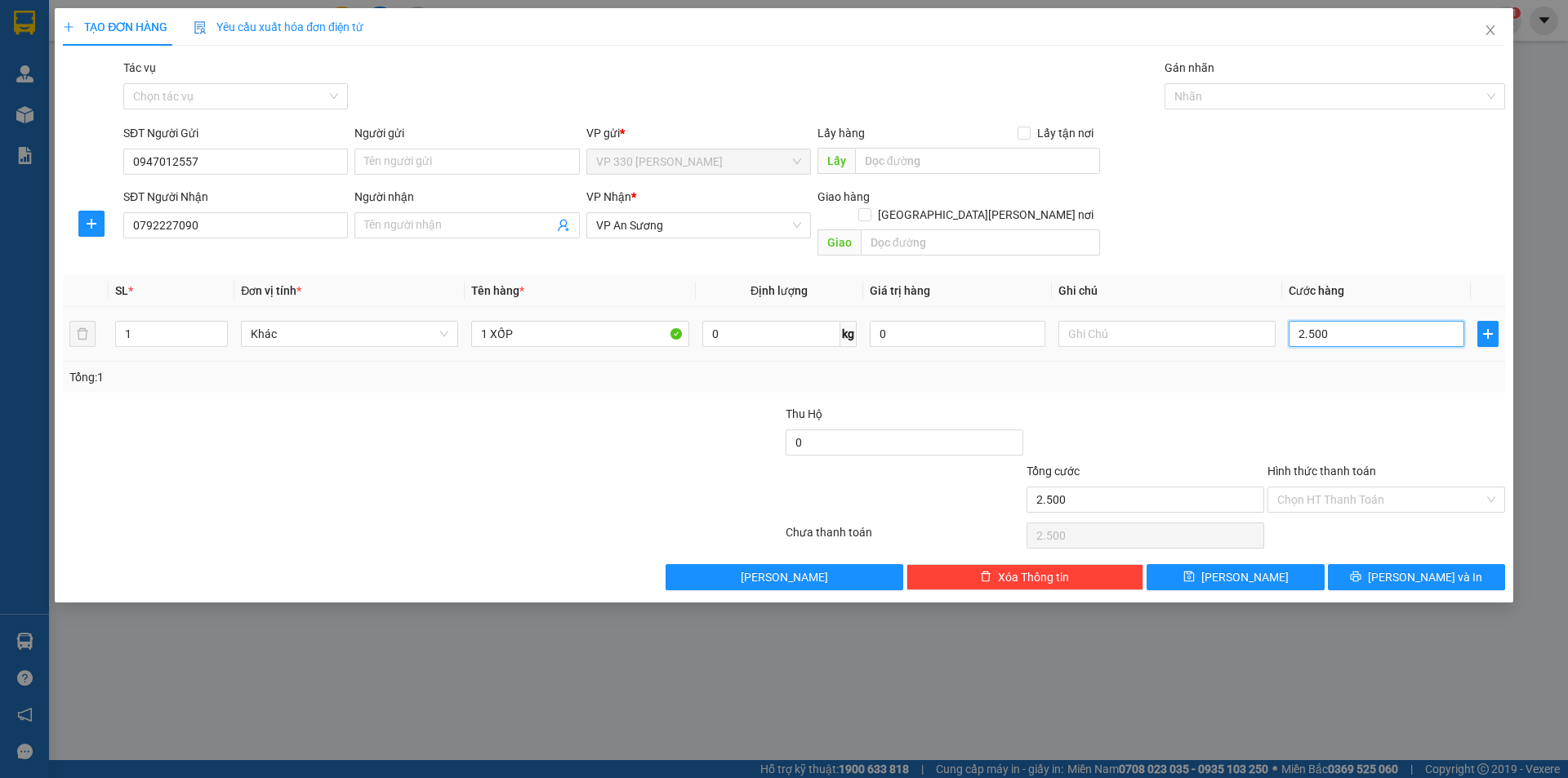 type on "25.000" 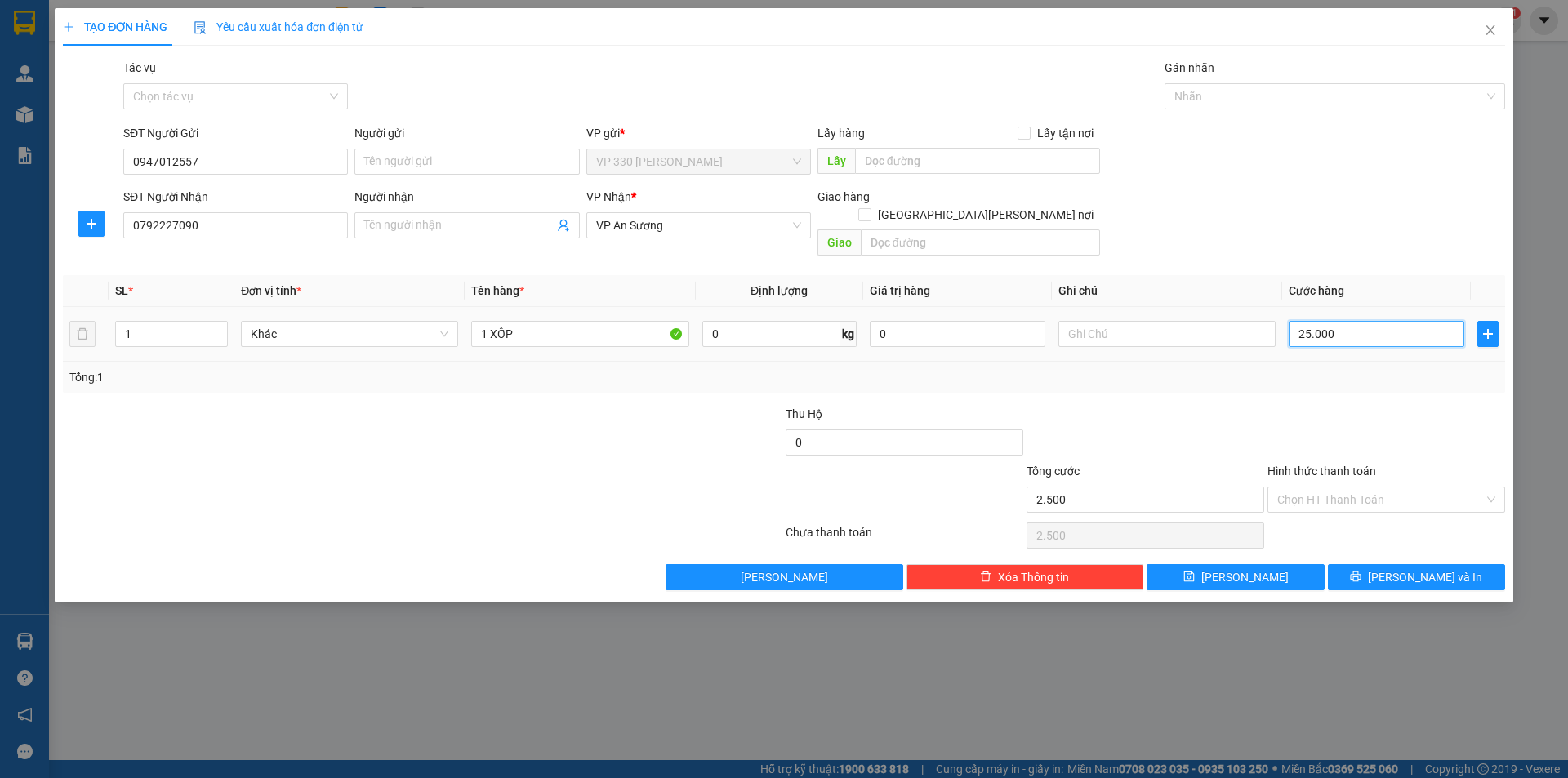 type on "25.000" 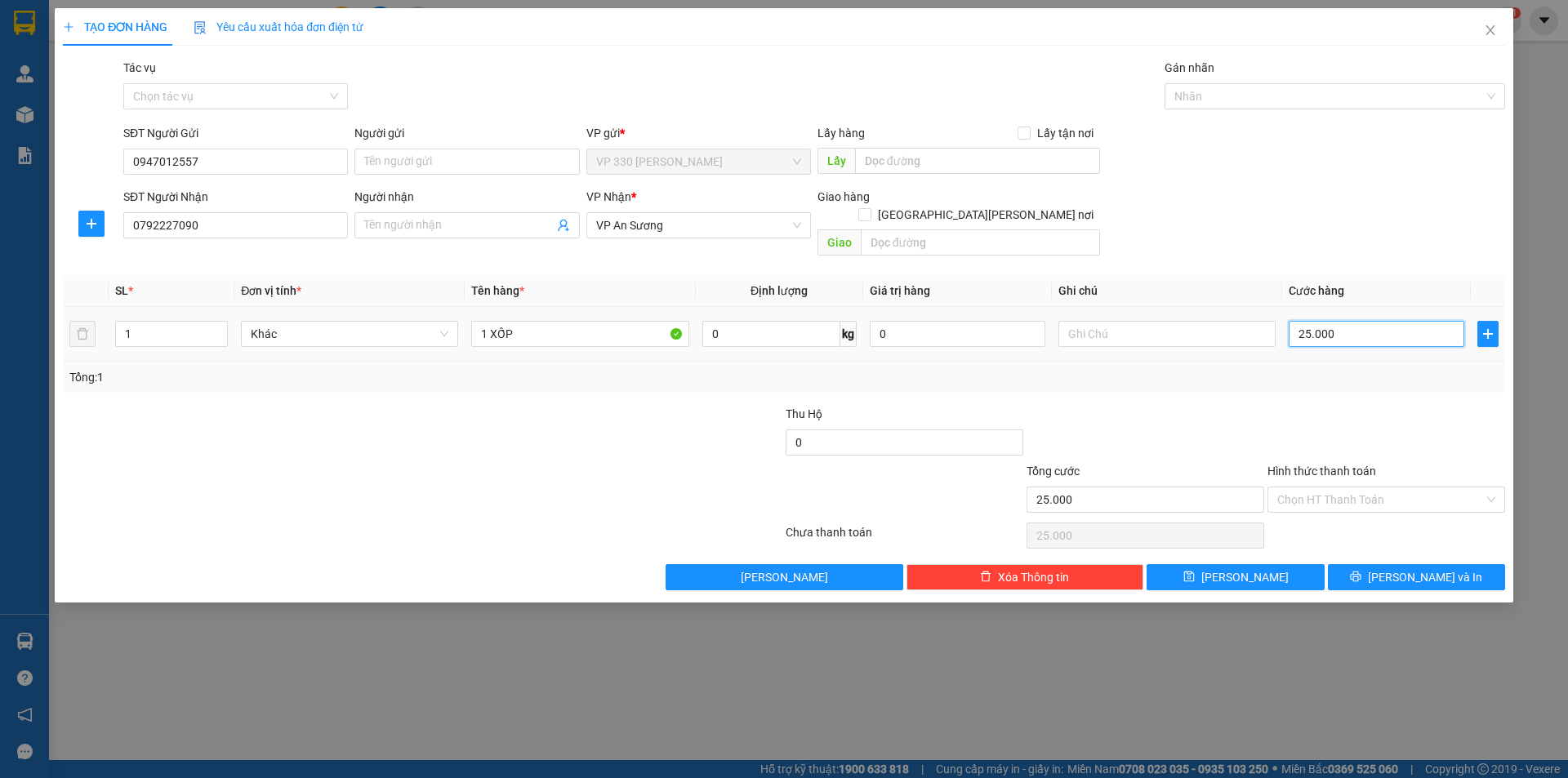 type on "250.000" 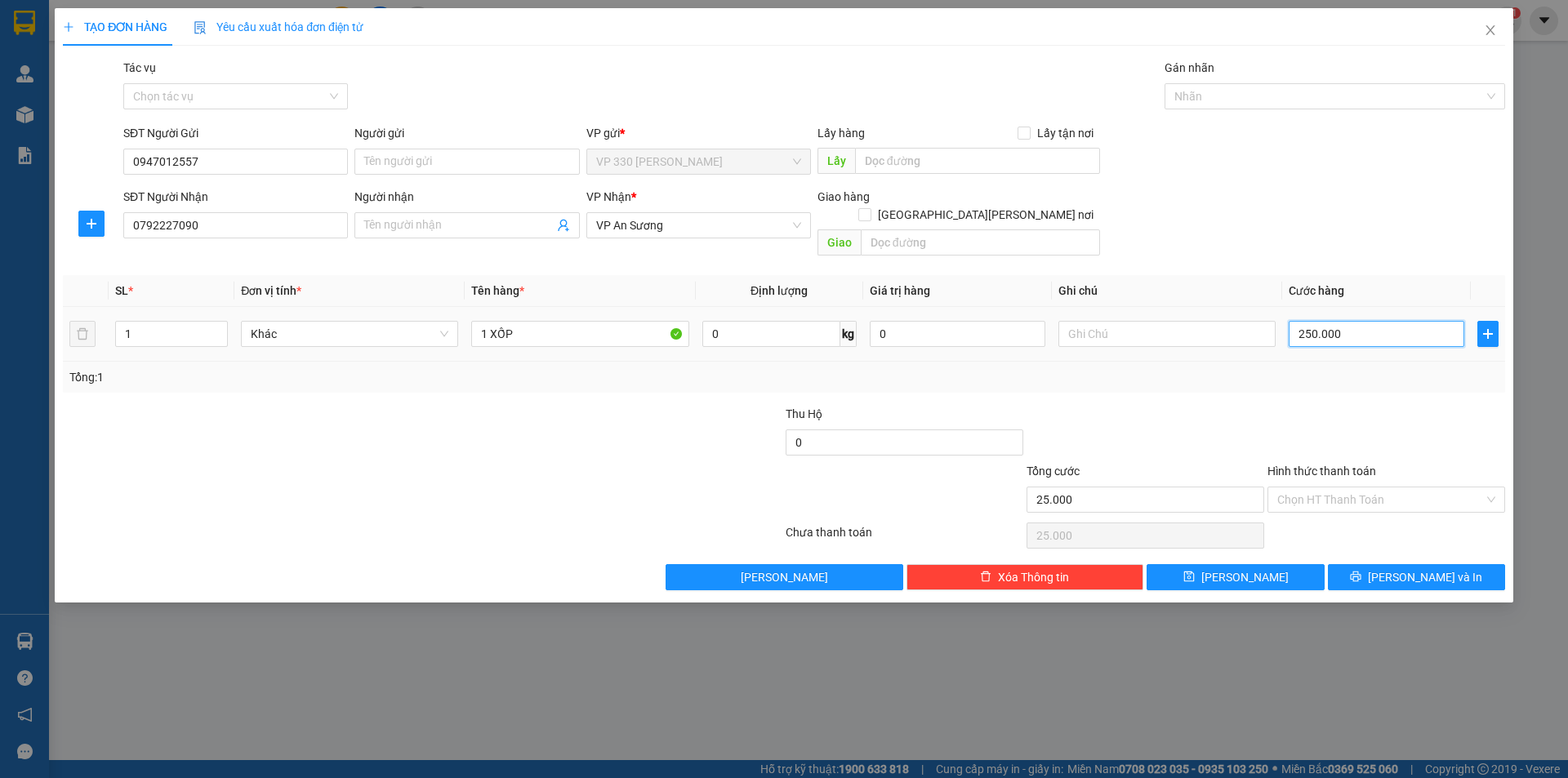 type on "250.000" 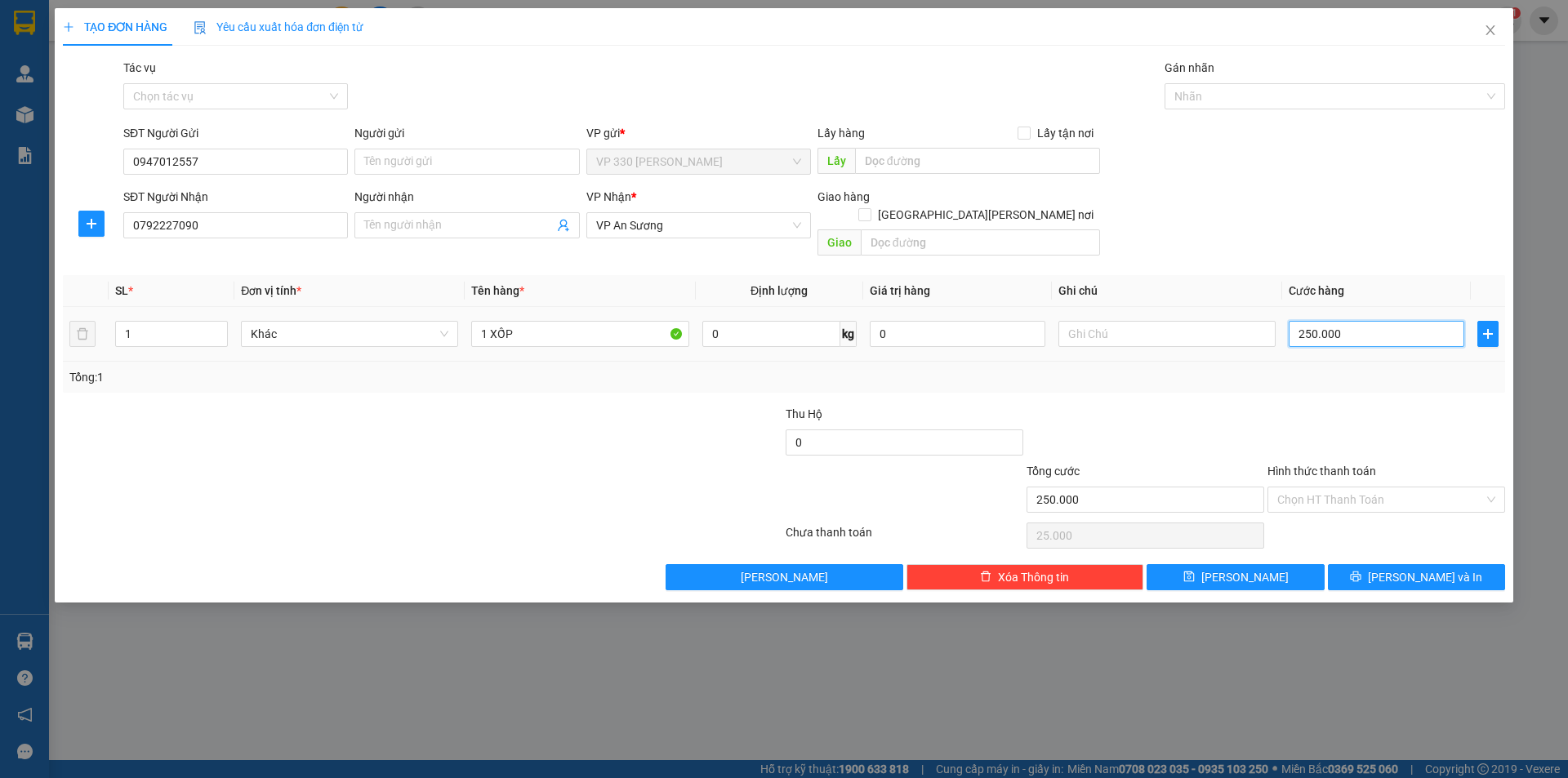 type on "250.000" 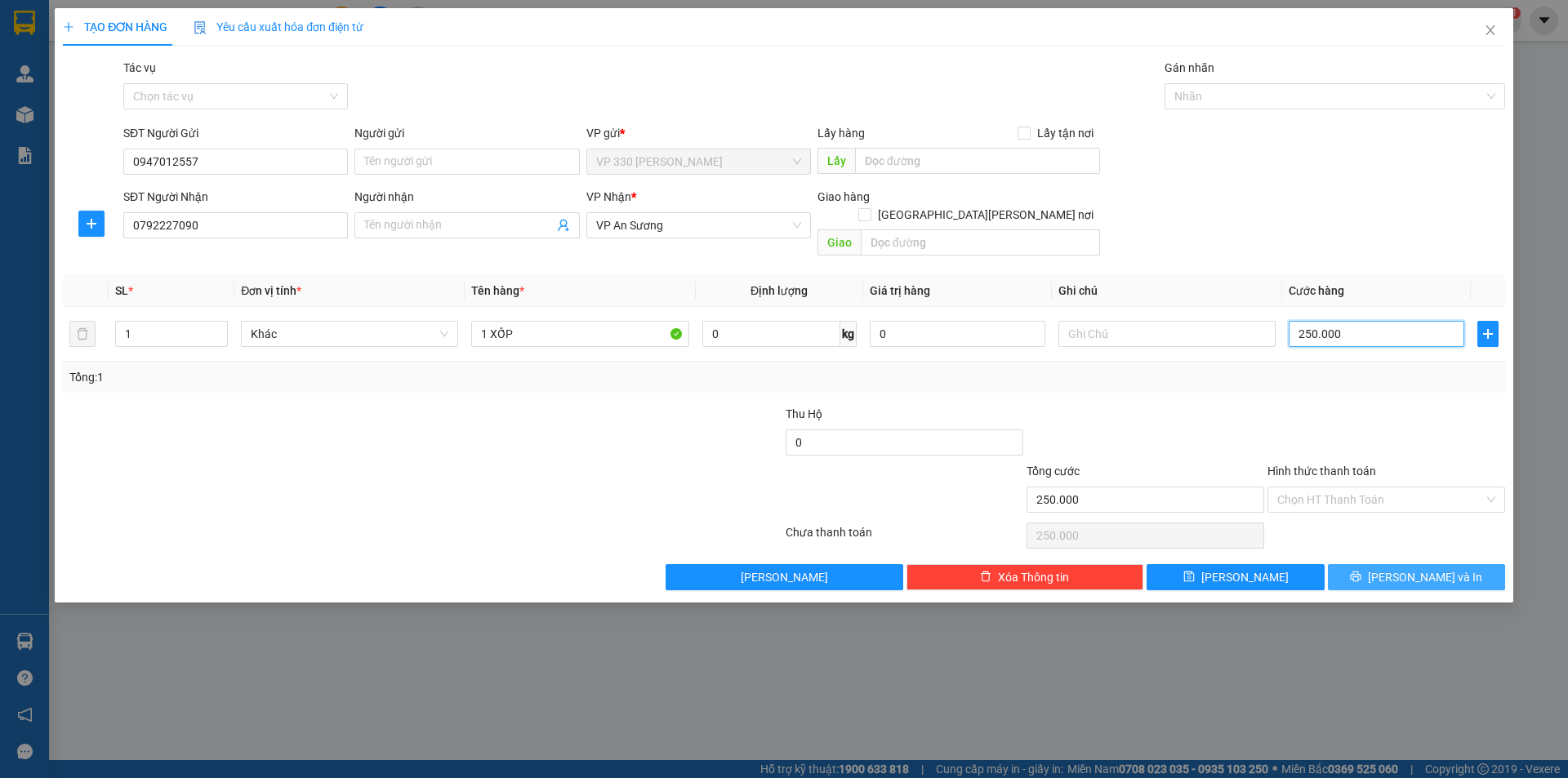 type on "250.000" 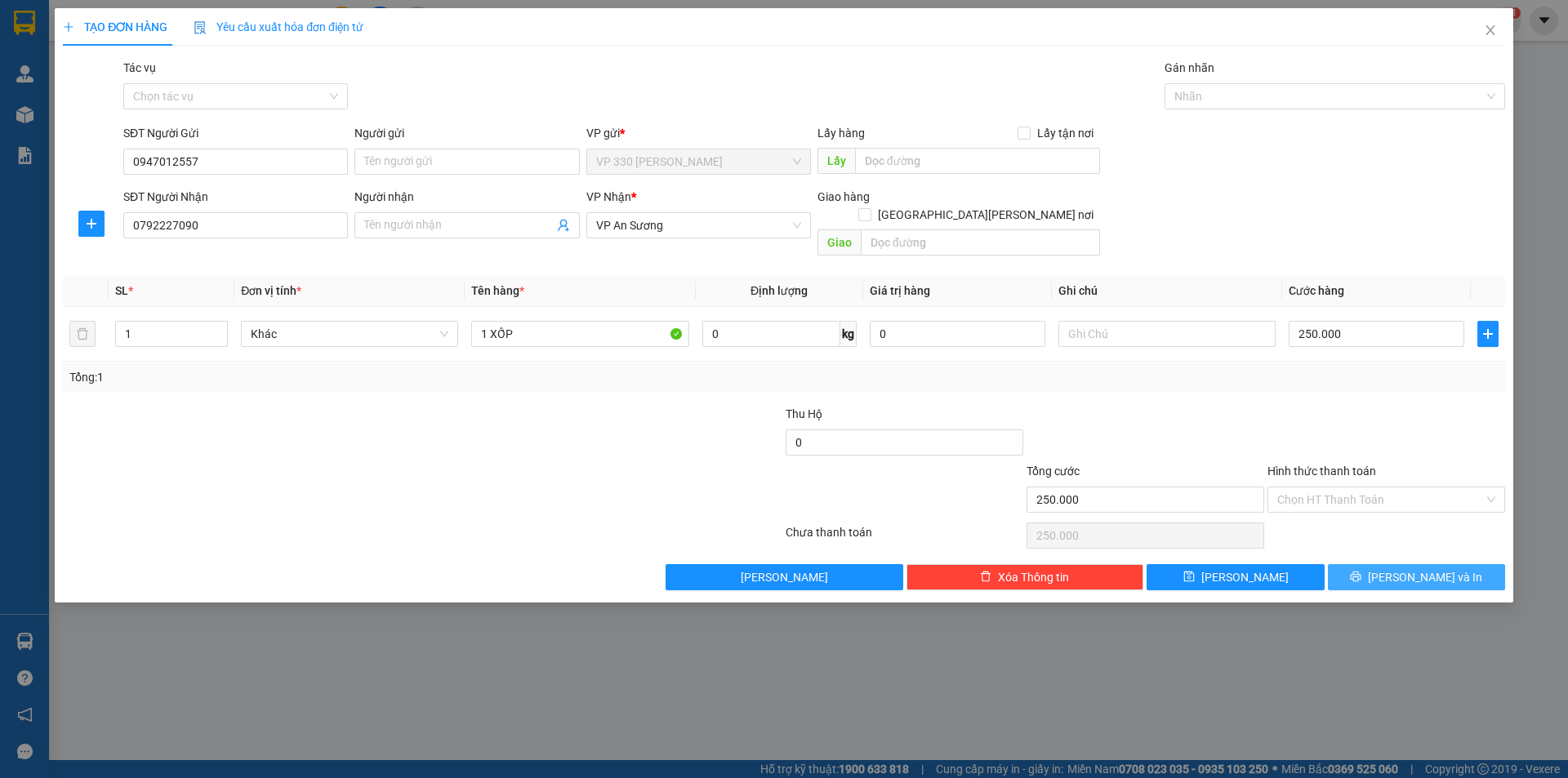 click on "[PERSON_NAME] và In" at bounding box center (1416, 577) 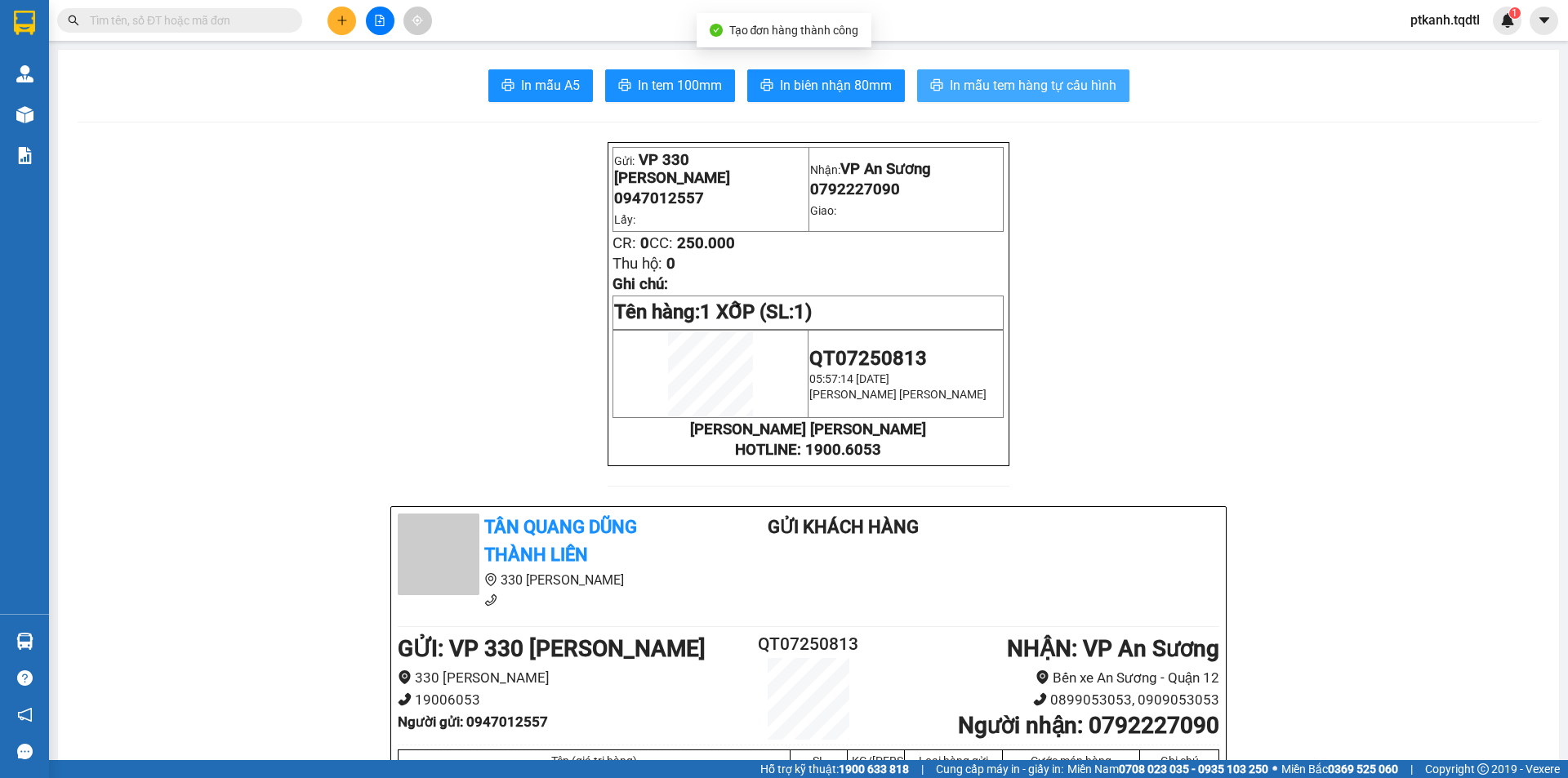 click on "In mẫu tem hàng tự cấu hình" at bounding box center [1033, 85] 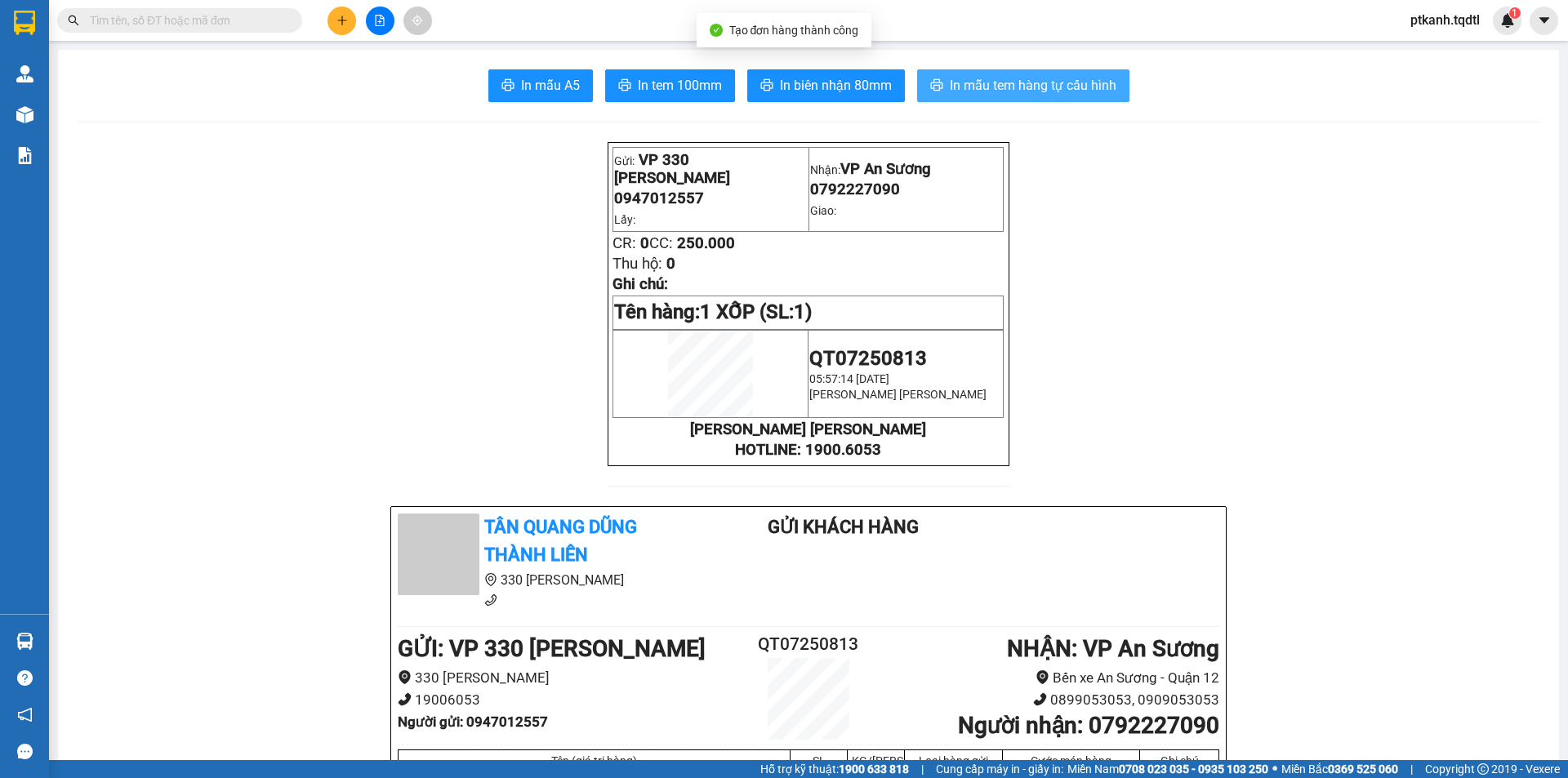scroll, scrollTop: 0, scrollLeft: 0, axis: both 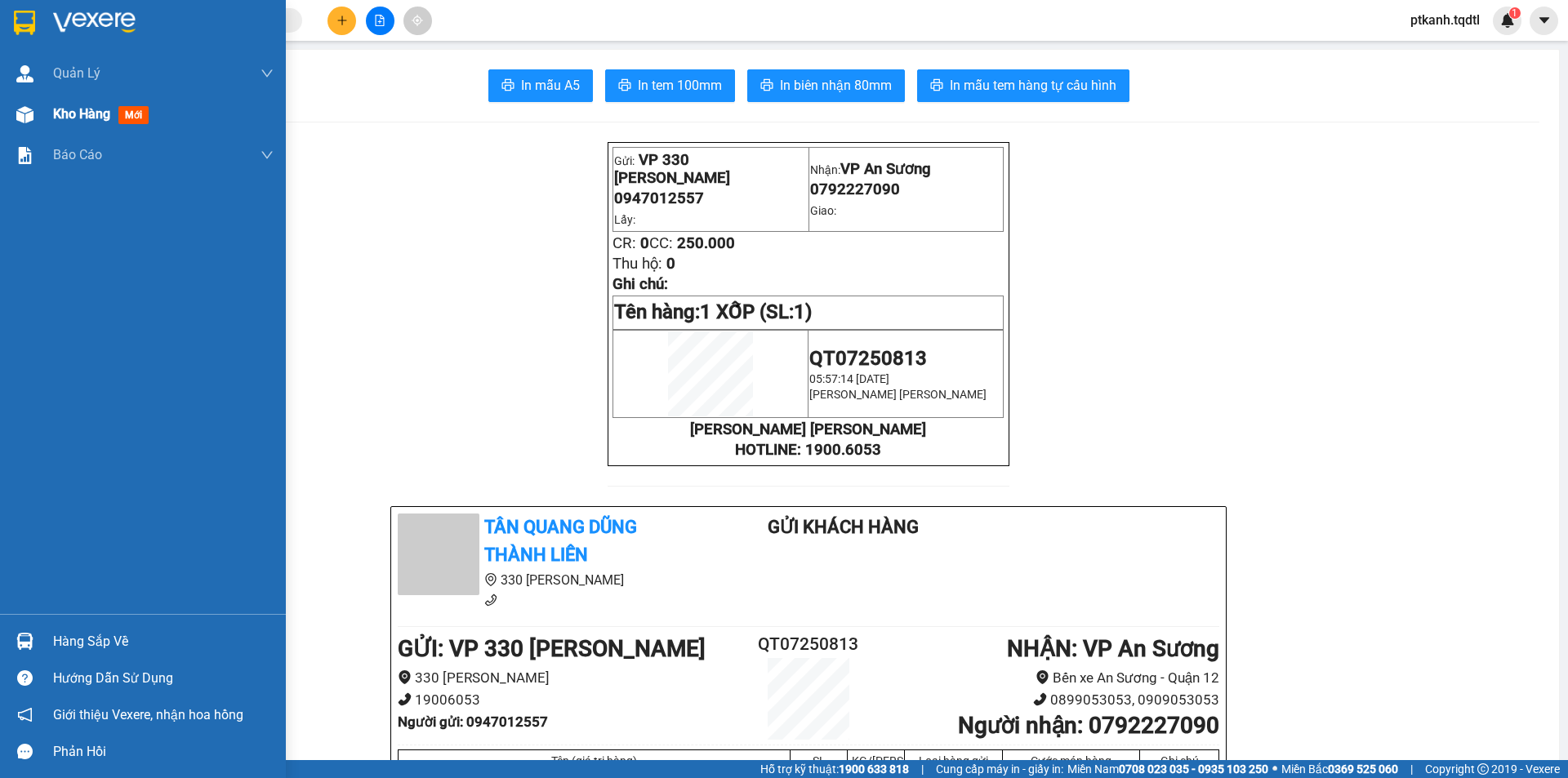 click on "Kho hàng" at bounding box center [82, 113] 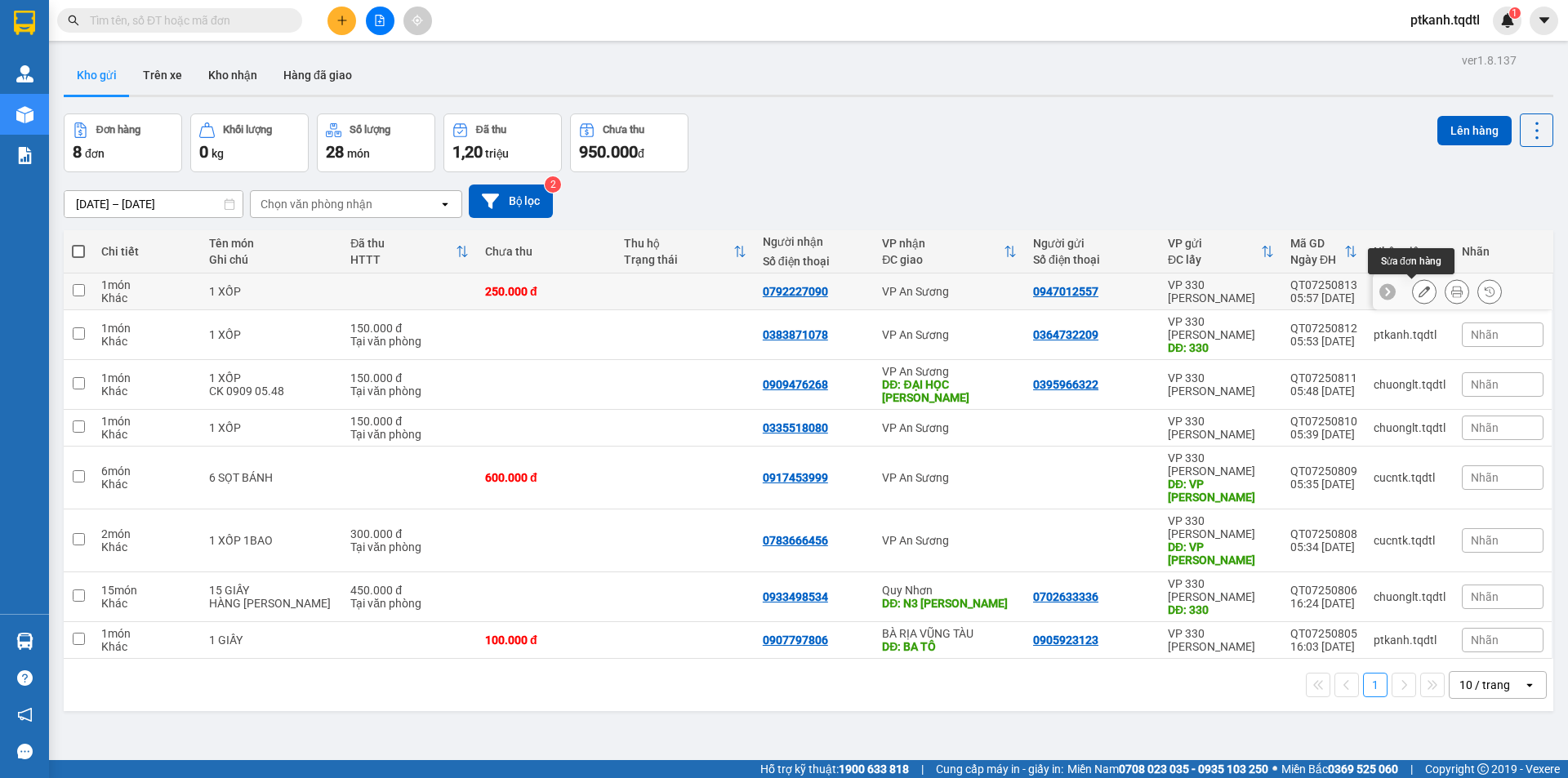 click 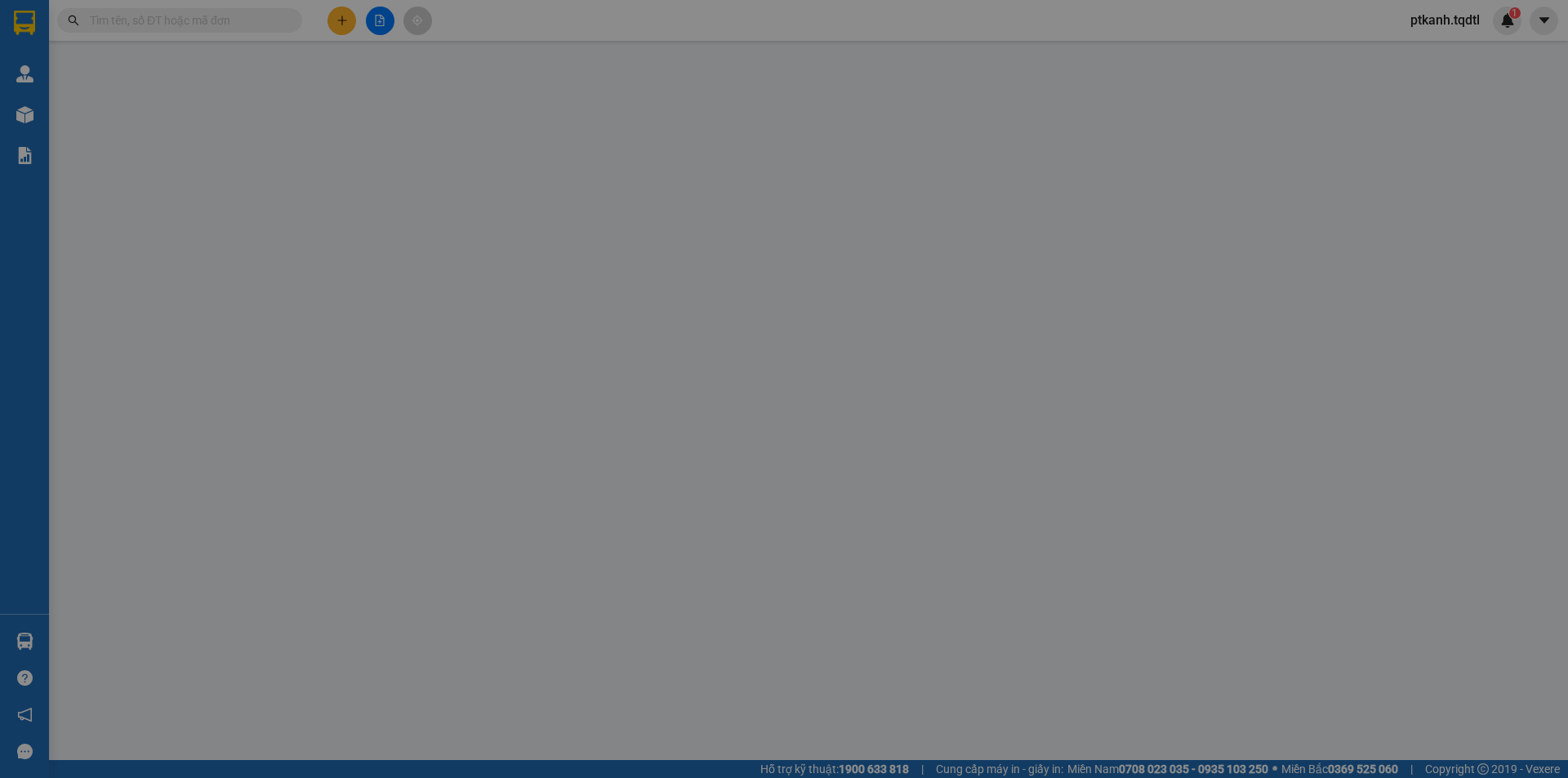 type on "0947012557" 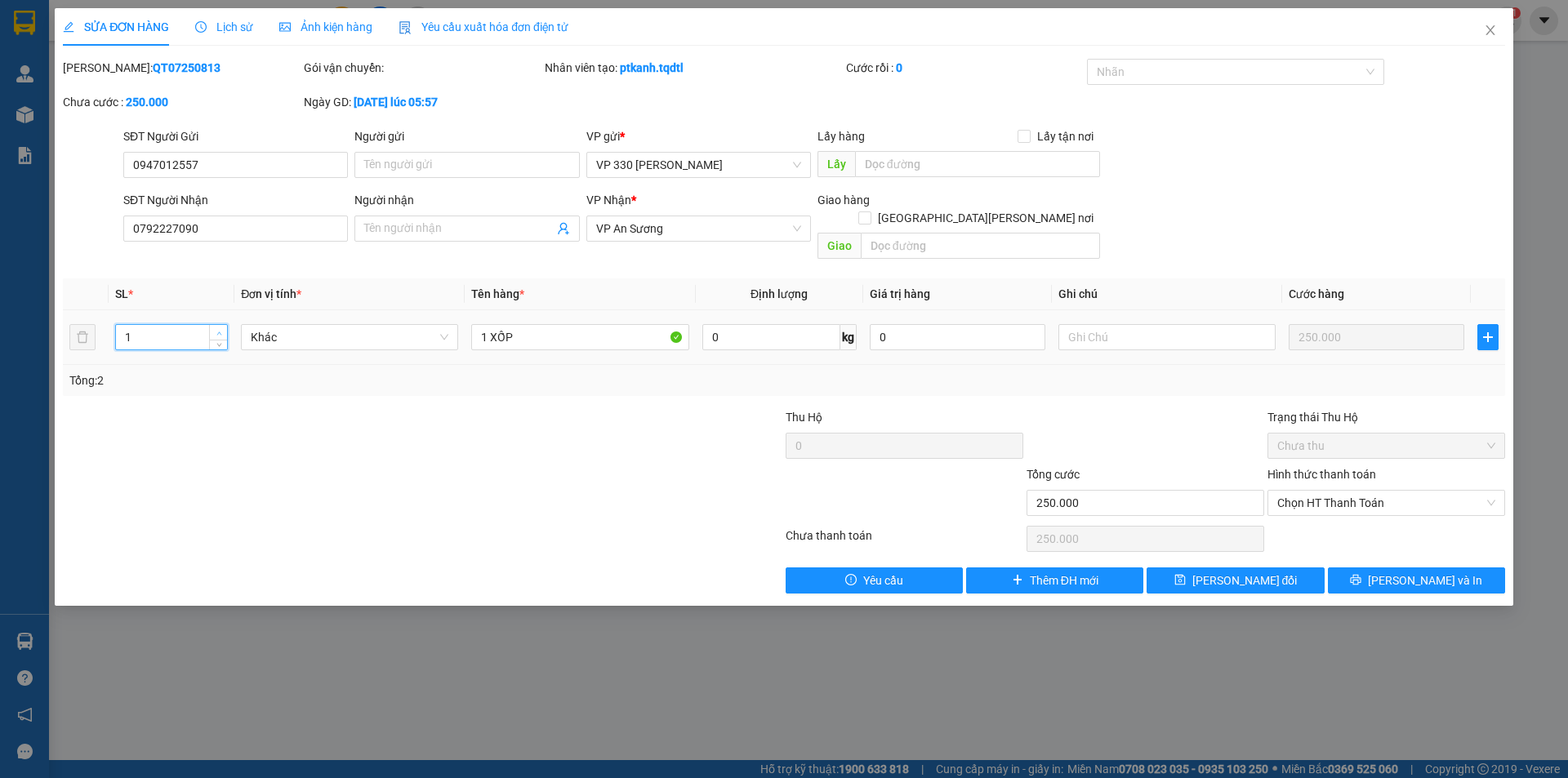 type on "2" 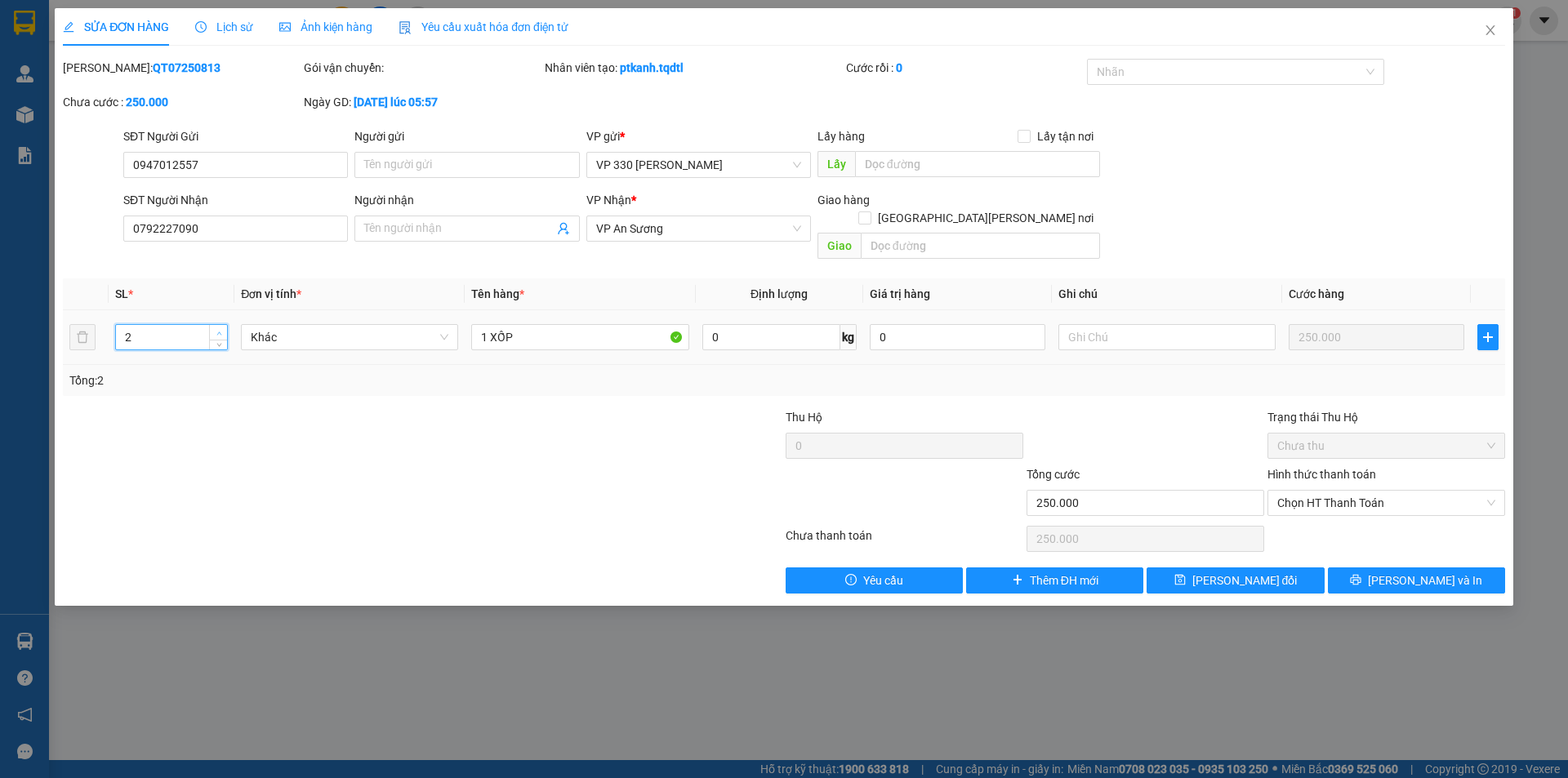 click 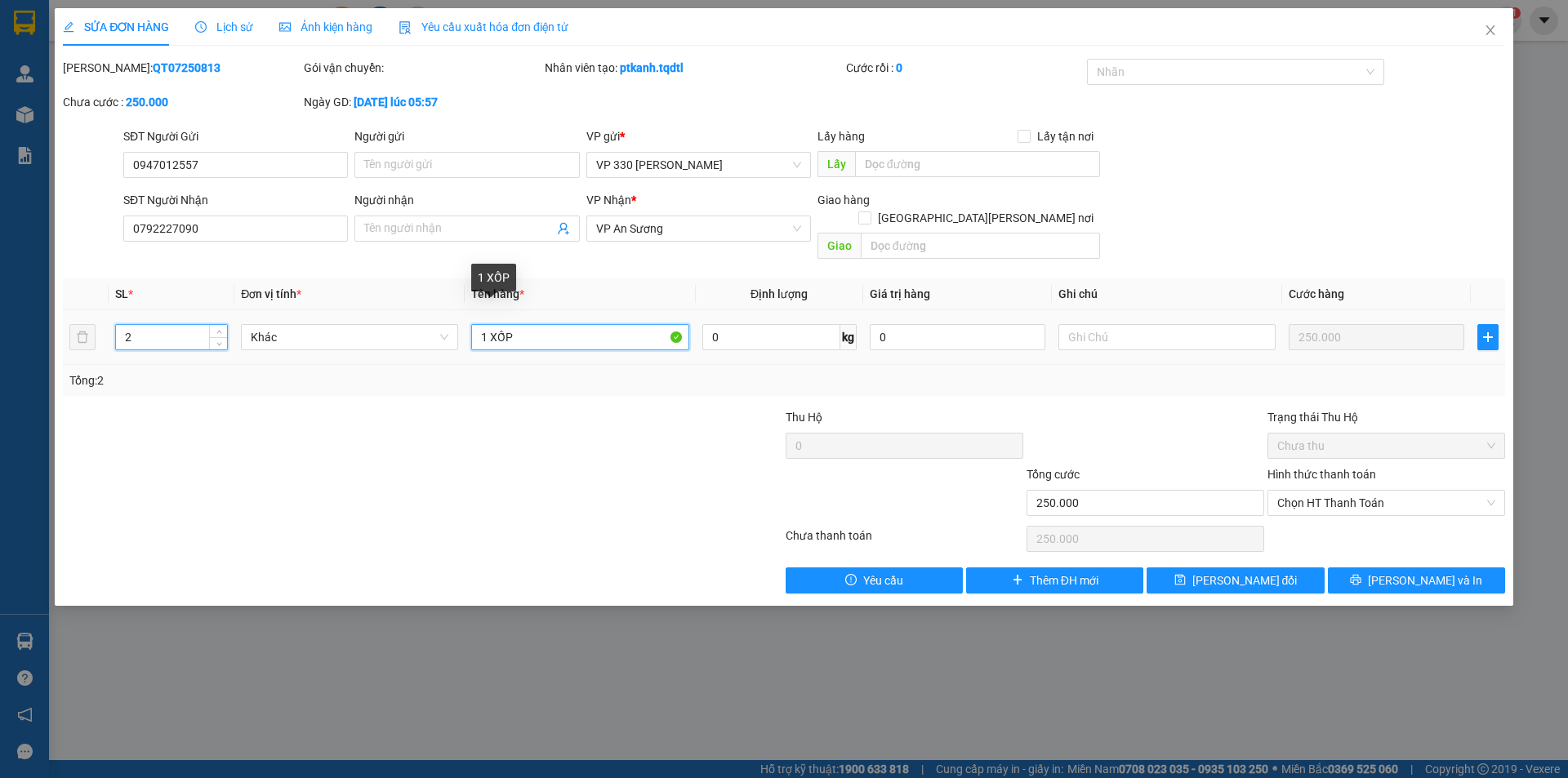 click on "1 XỐP" at bounding box center (580, 337) 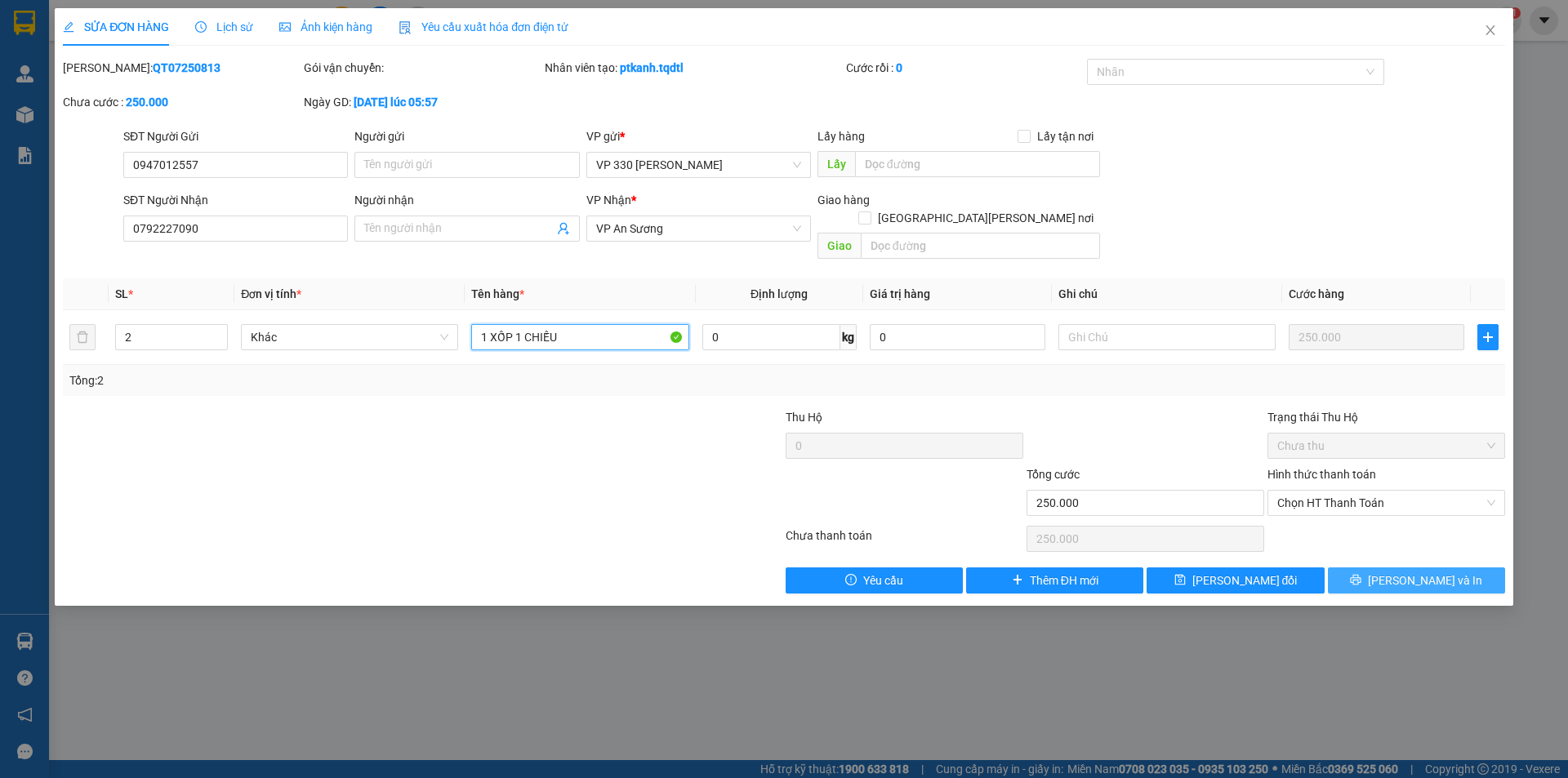 type on "1 XỐP 1 CHIẾU" 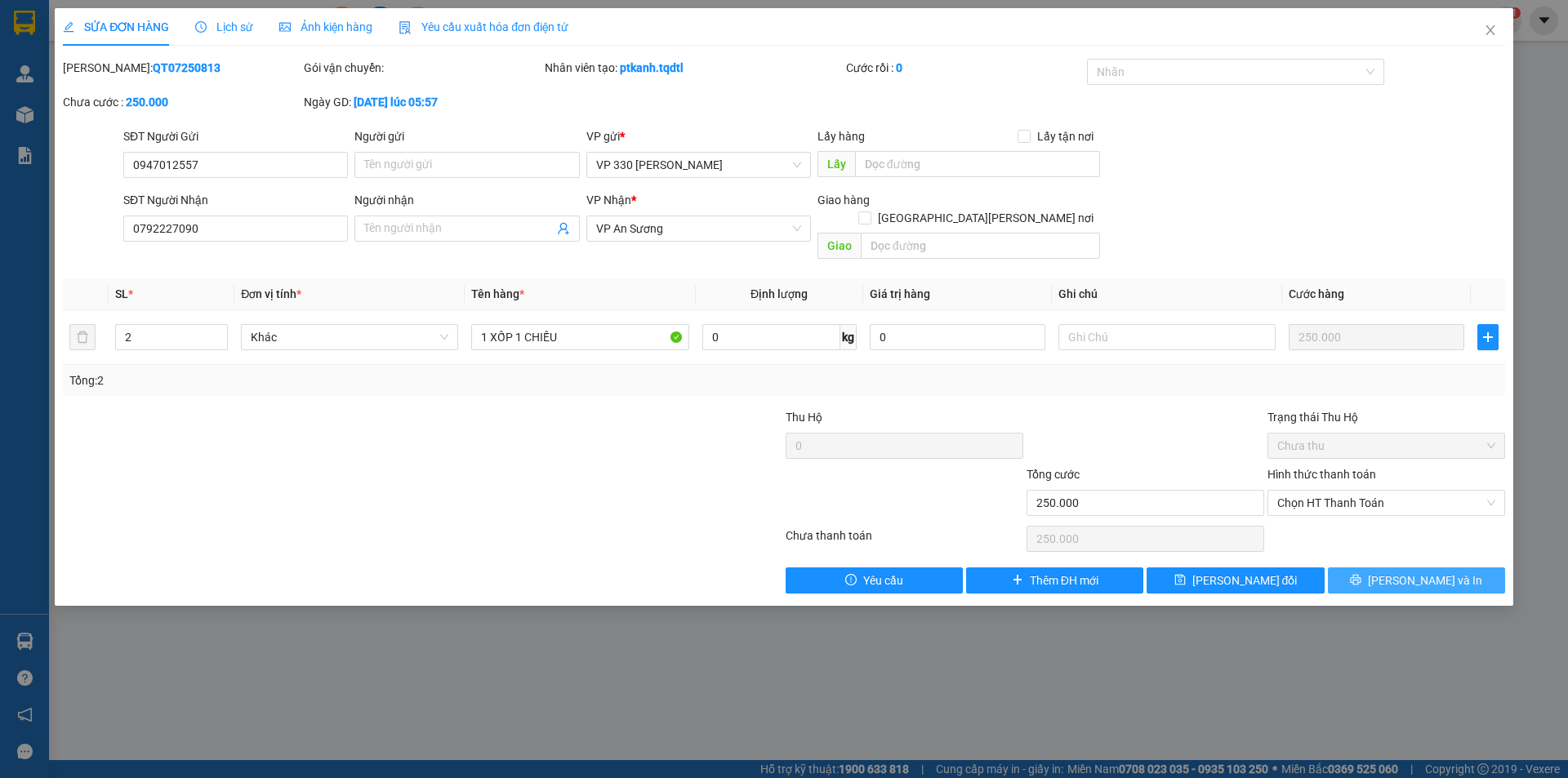 click on "[PERSON_NAME] và In" at bounding box center (1425, 580) 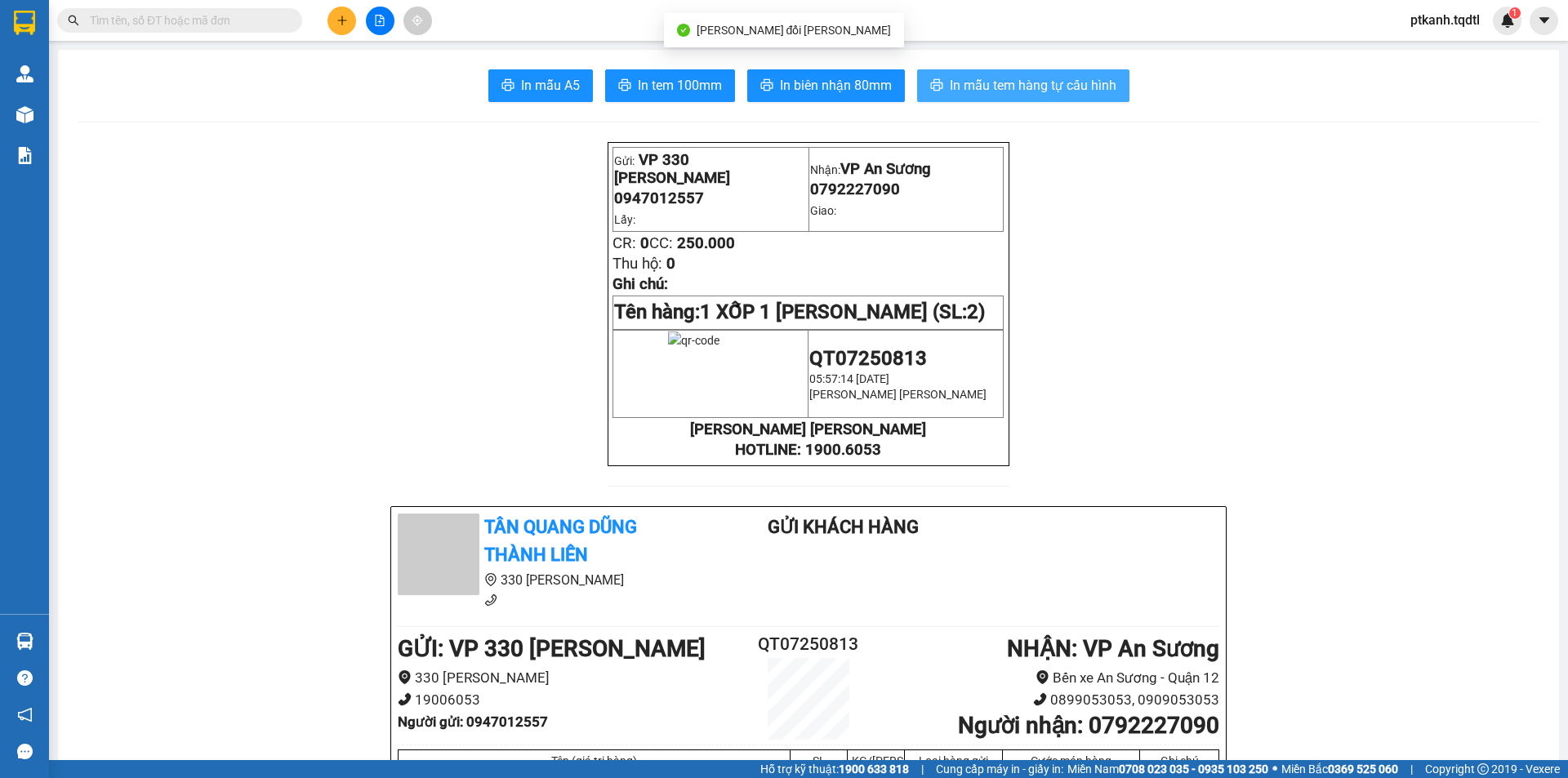 click on "In mẫu tem hàng tự cấu hình" at bounding box center (1033, 85) 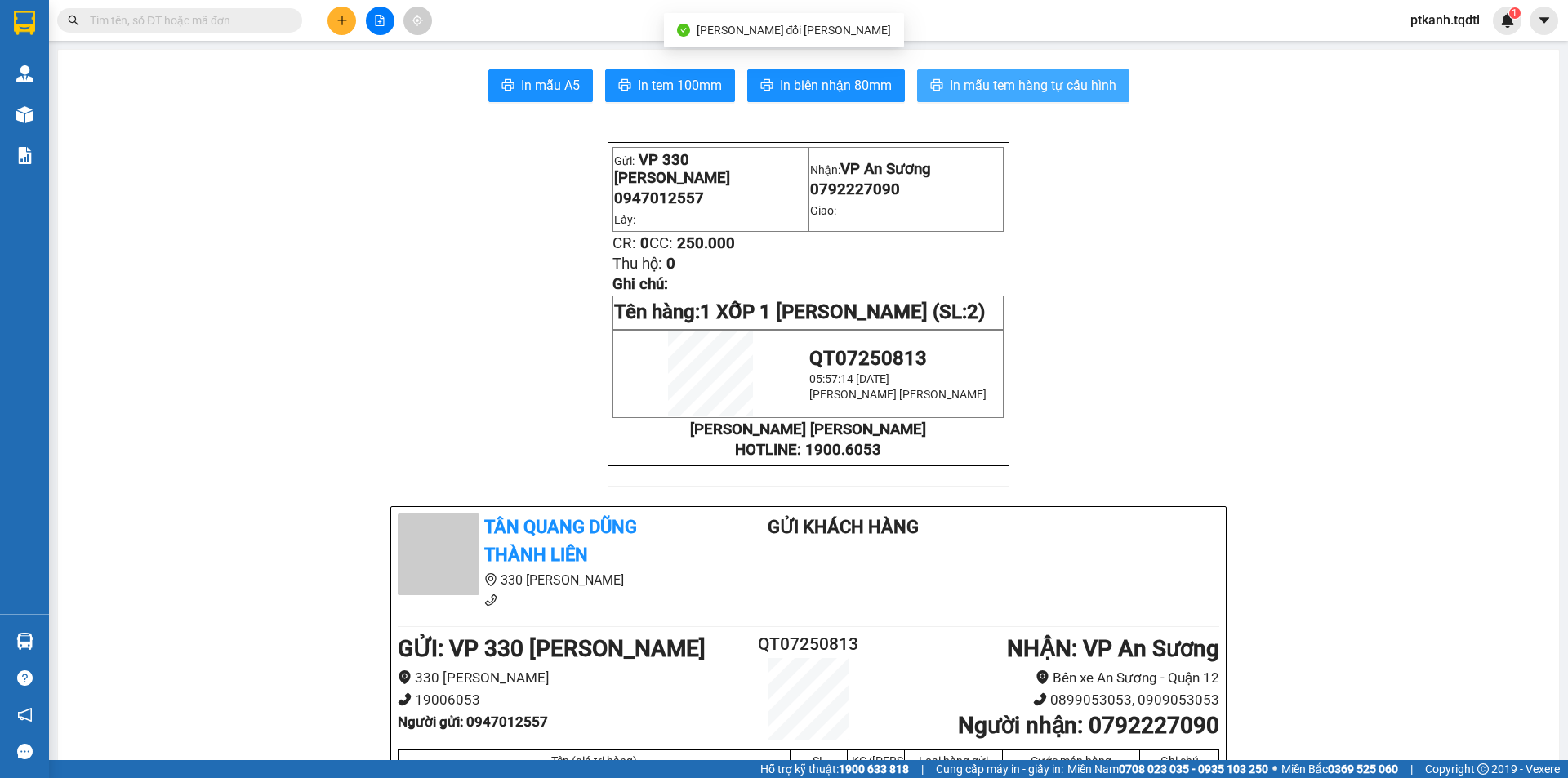 scroll, scrollTop: 0, scrollLeft: 0, axis: both 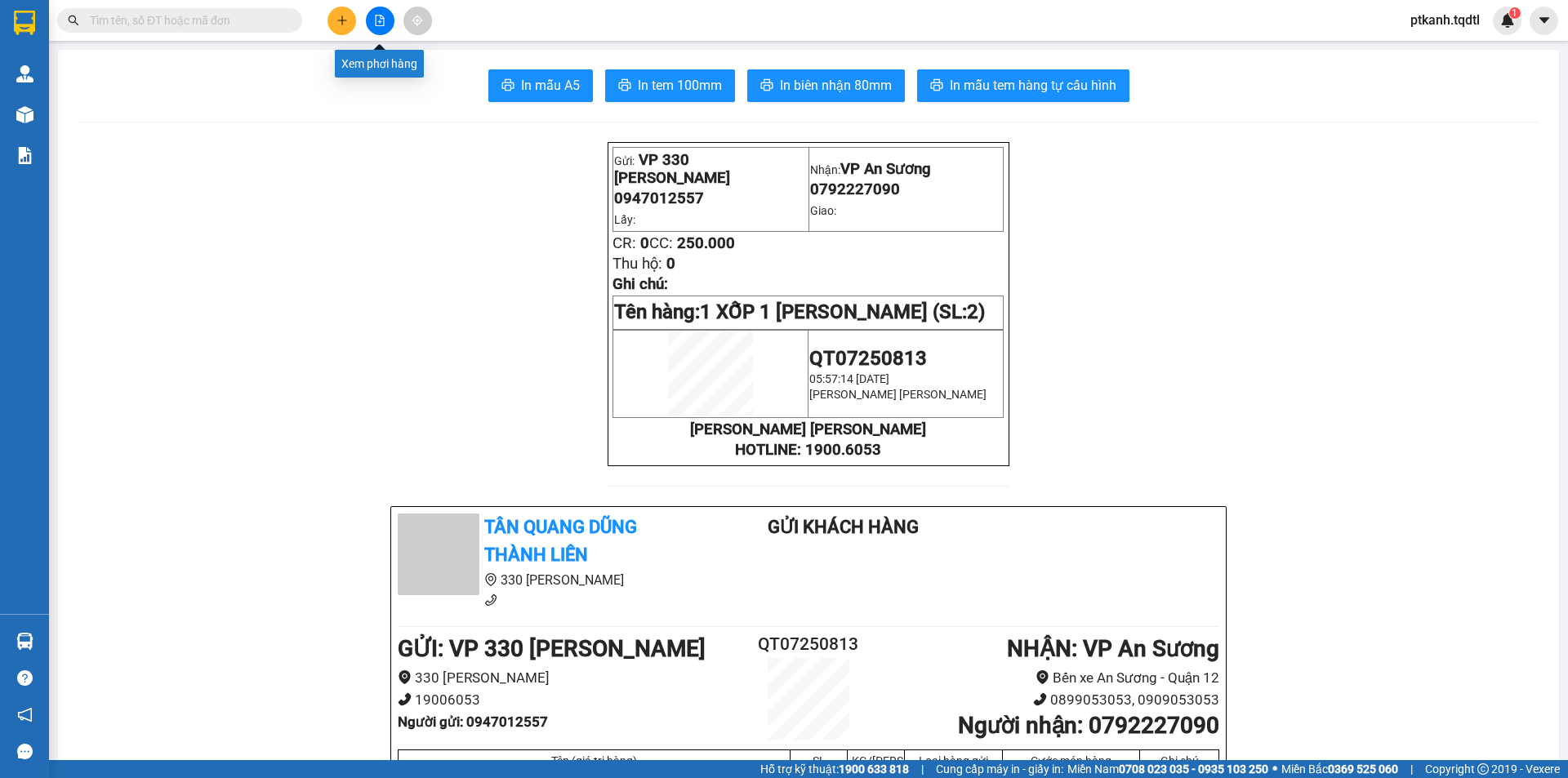 click 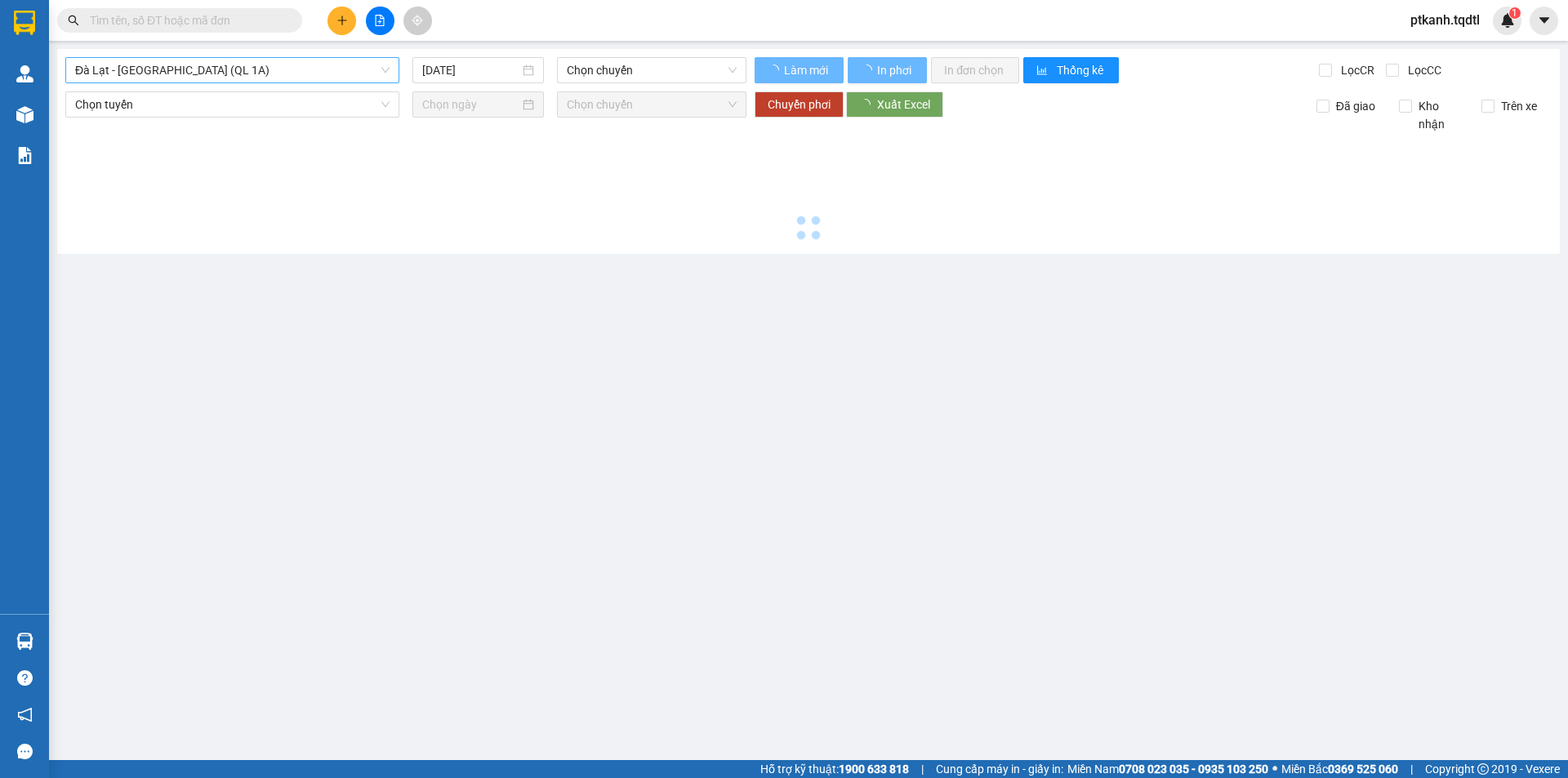 type on "[DATE]" 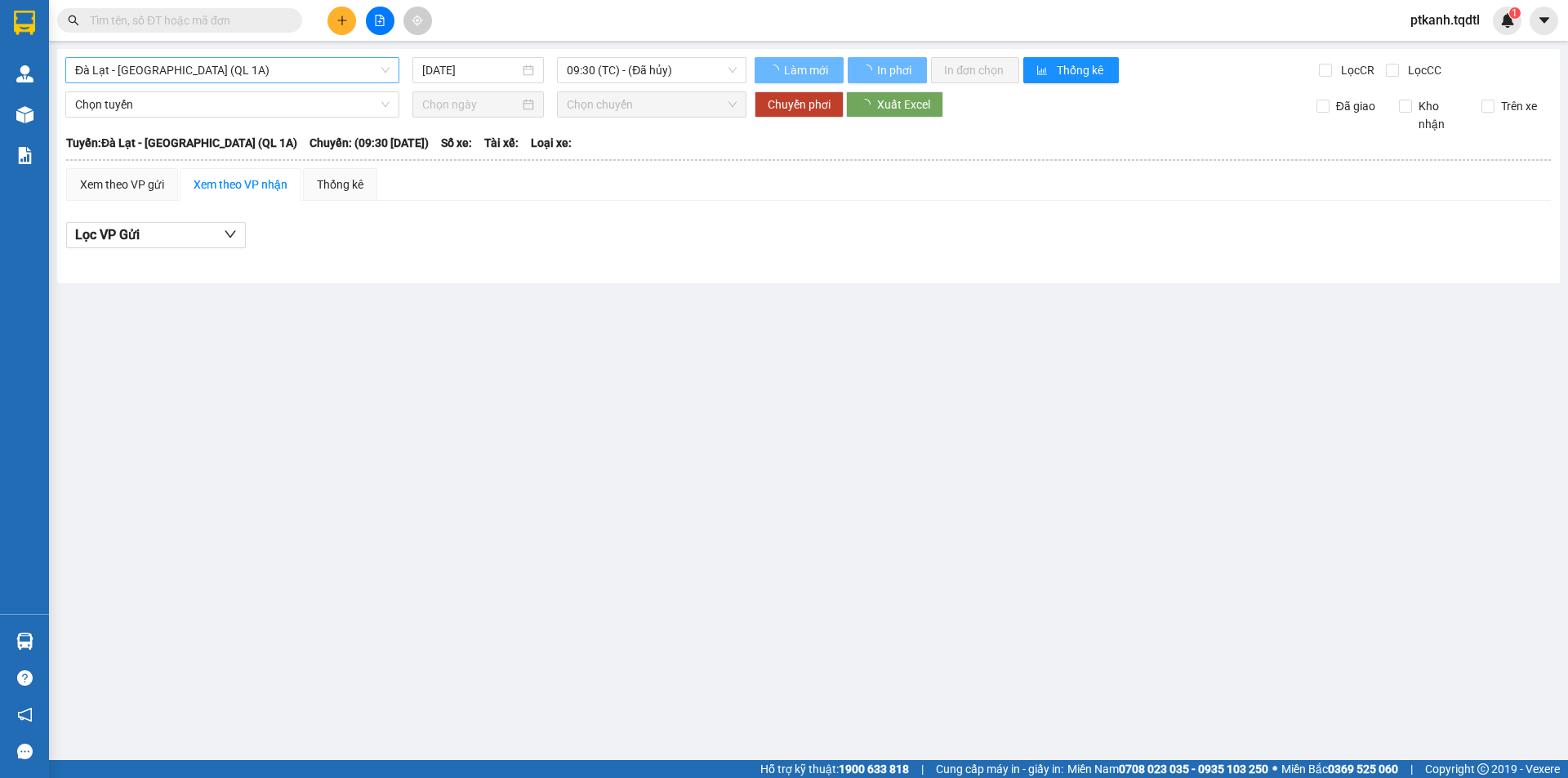 click on "Đà Lạt - [GEOGRAPHIC_DATA] (QL 1A)" at bounding box center [232, 70] 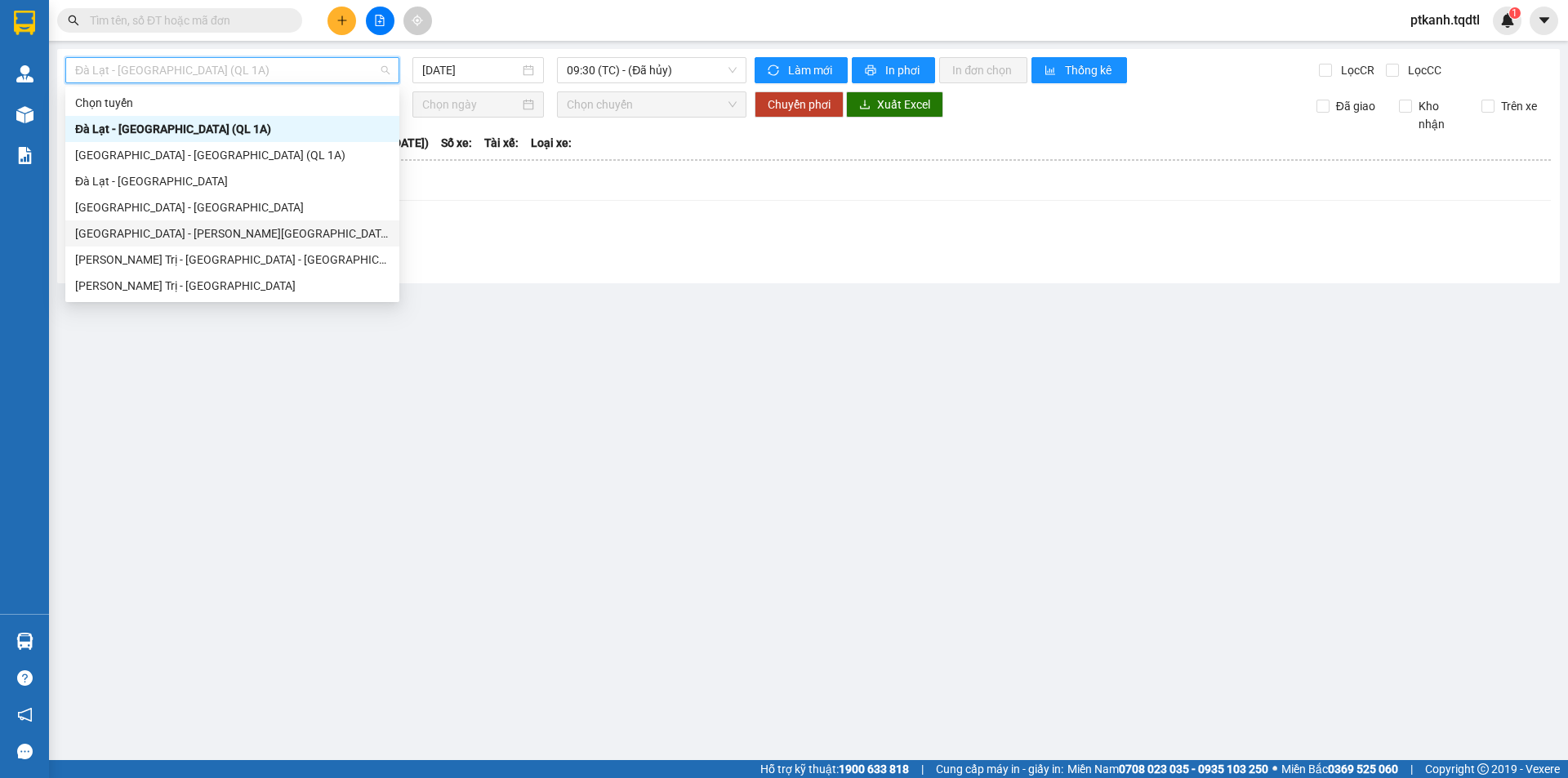 click on "[GEOGRAPHIC_DATA] - [PERSON_NAME][GEOGRAPHIC_DATA]" at bounding box center [232, 233] 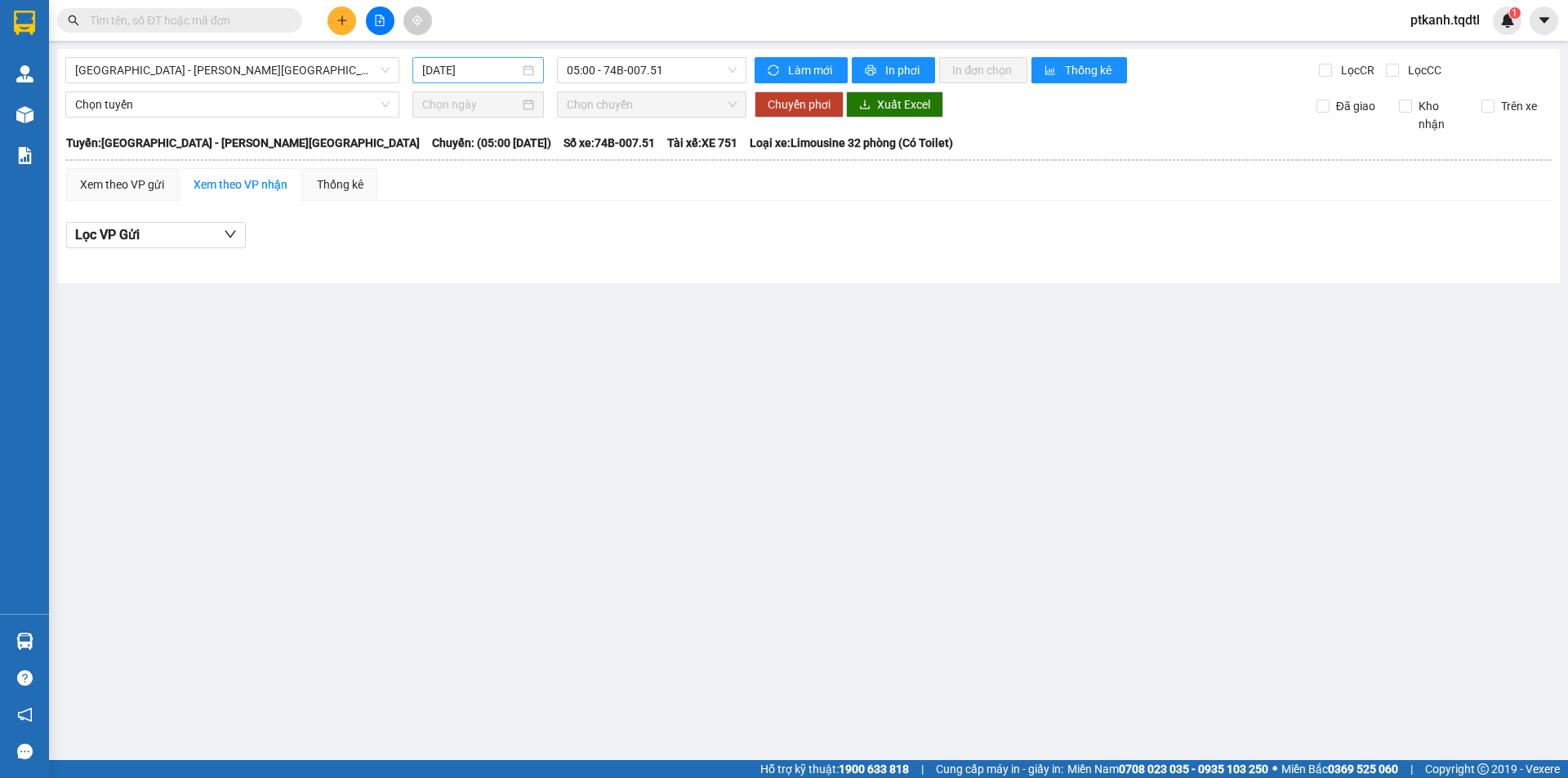 click on "[DATE]" at bounding box center (478, 70) 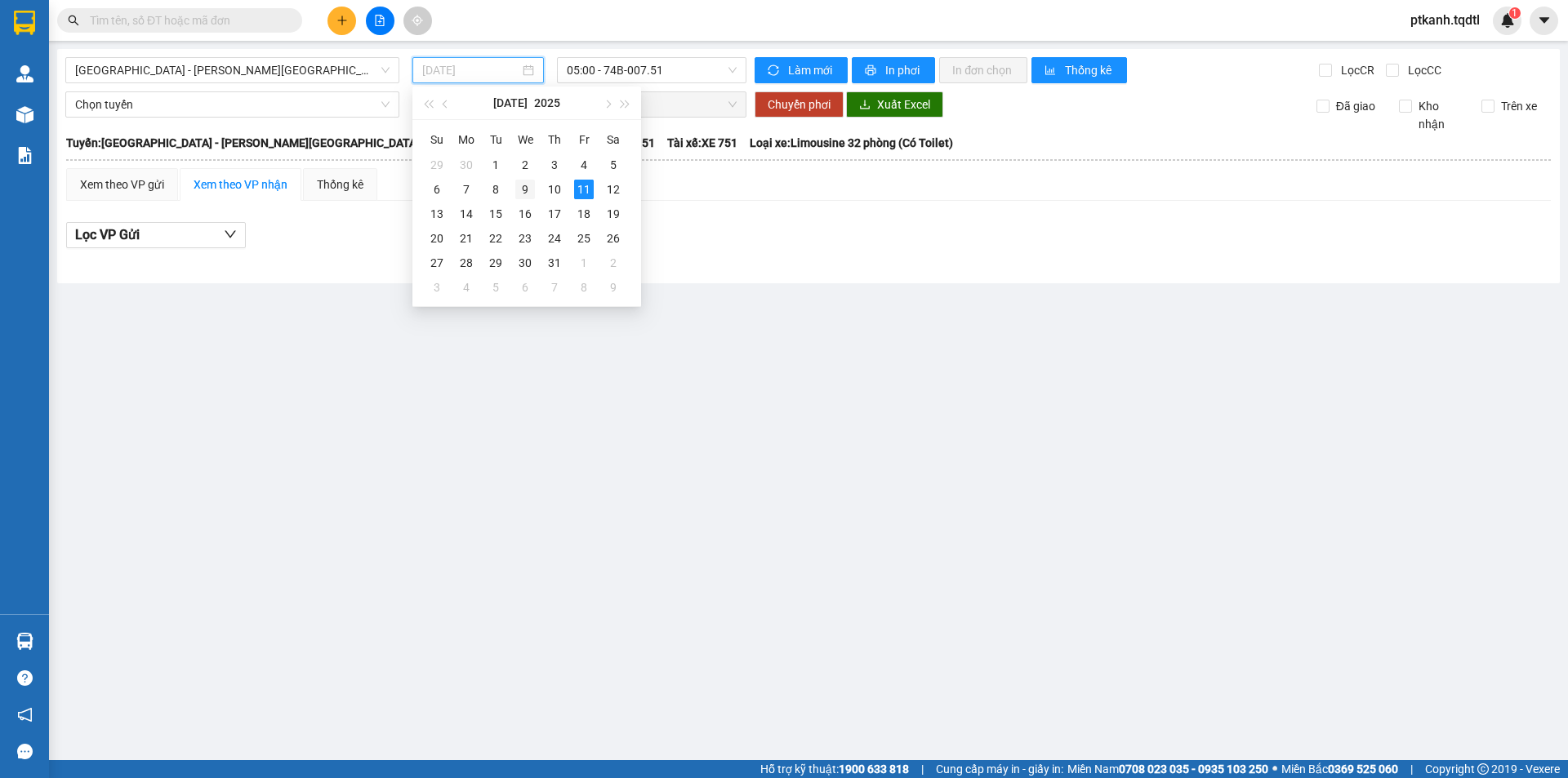 click on "9" at bounding box center [525, 189] 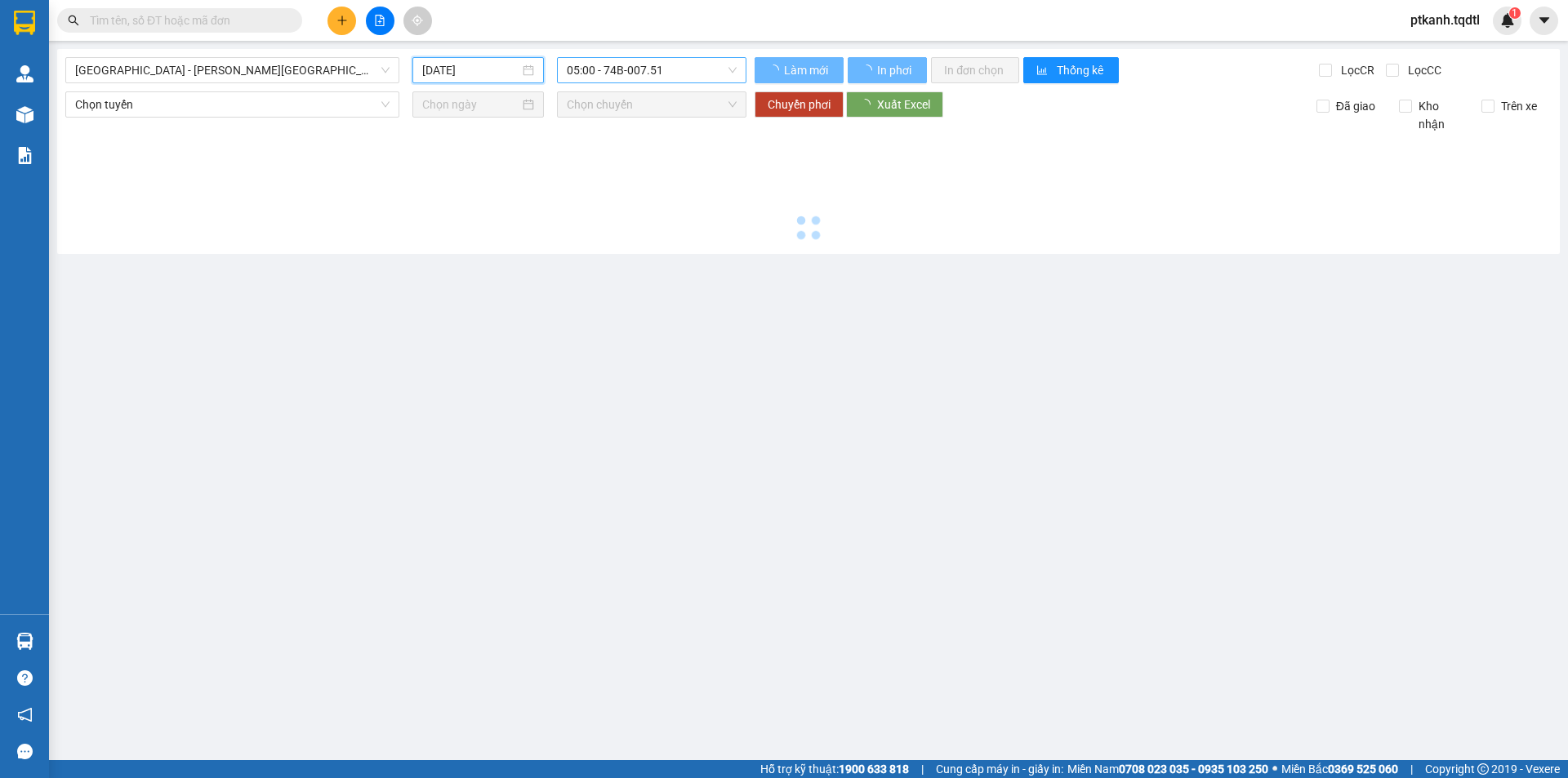 type on "[DATE]" 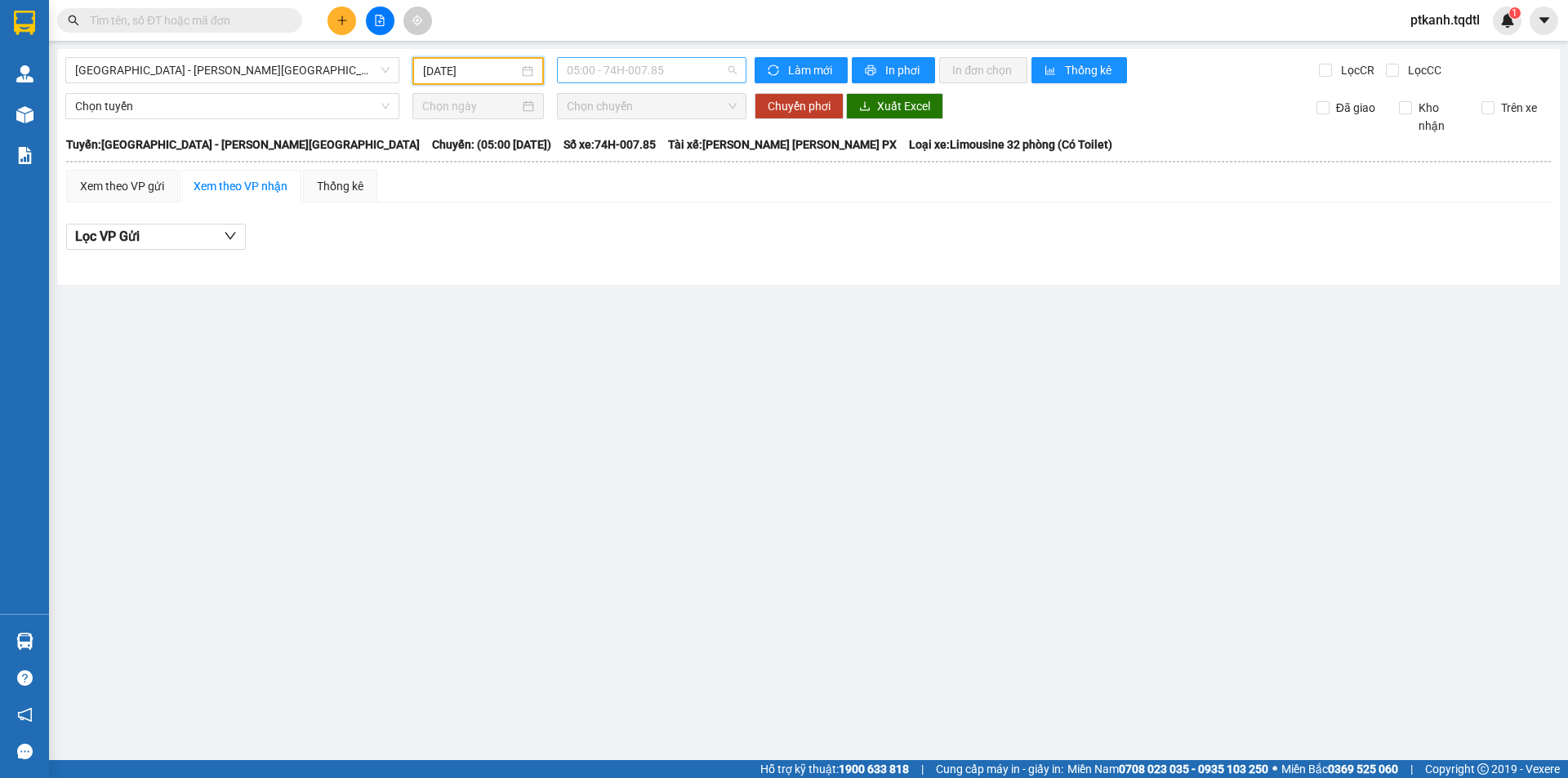 click on "05:00     - 74H-007.85" at bounding box center [652, 70] 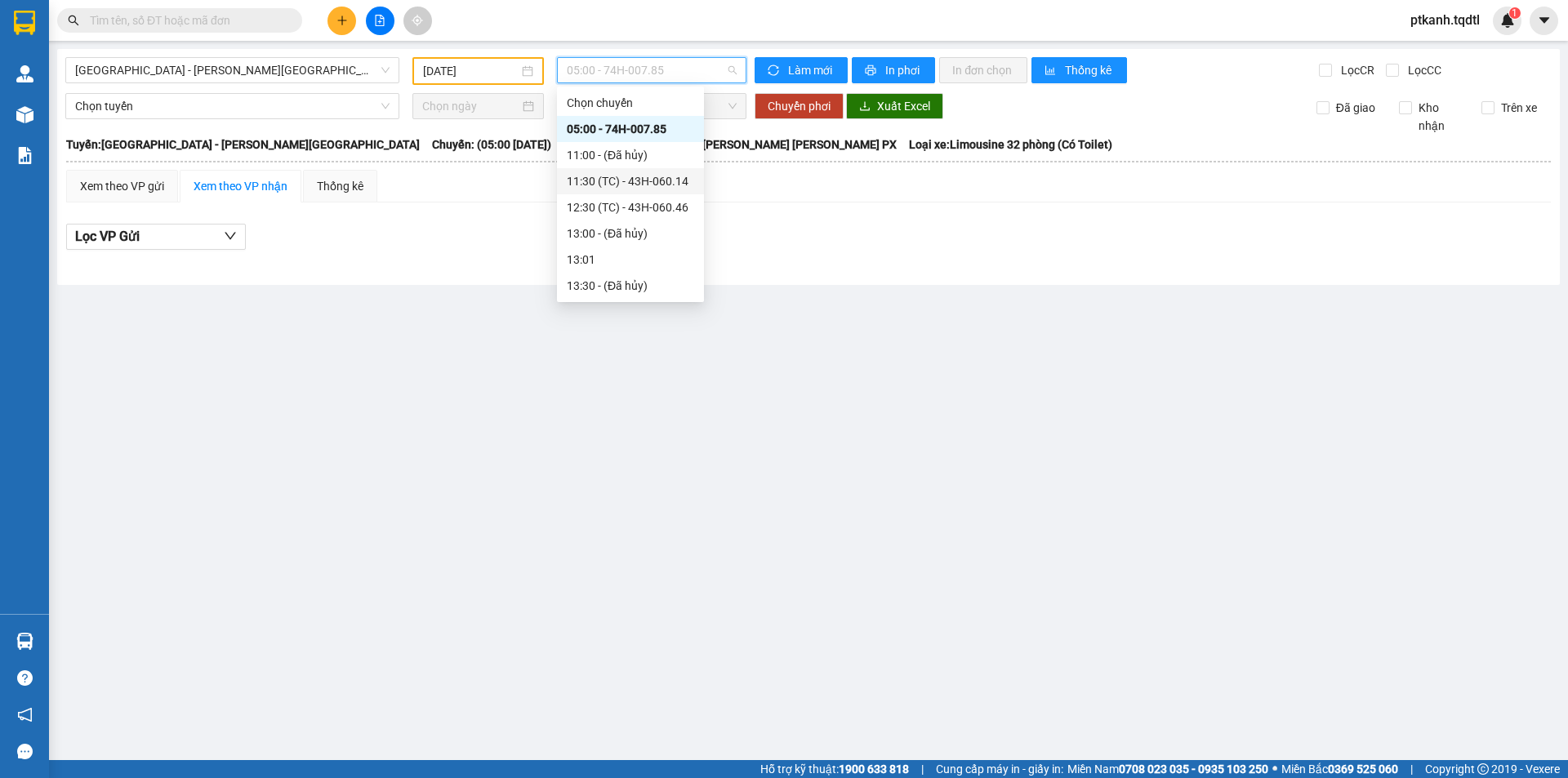 click on "11:30   (TC)   - 43H-060.14" at bounding box center [630, 181] 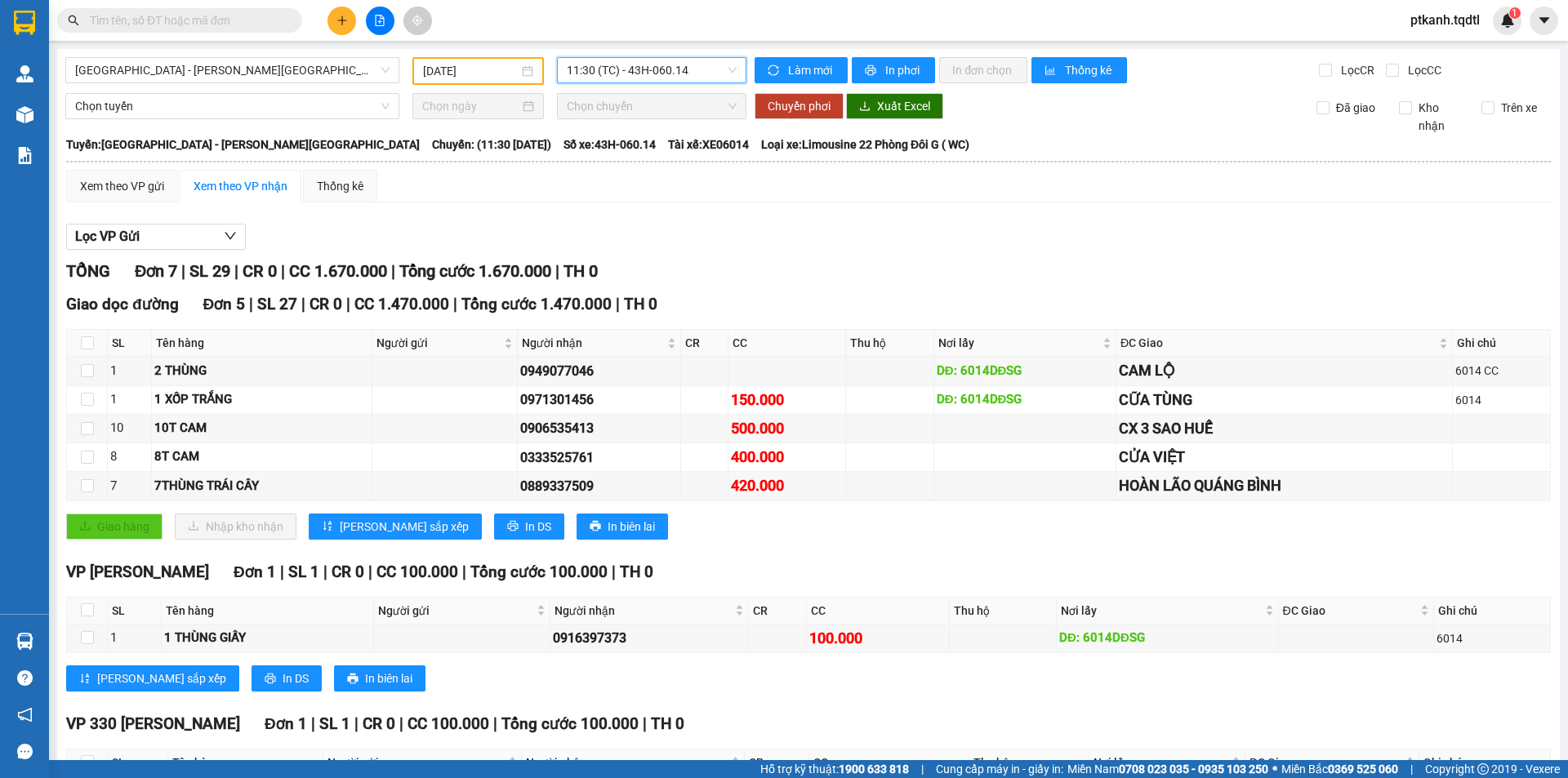 click on "11:30   (TC)   - 43H-060.14" at bounding box center [652, 70] 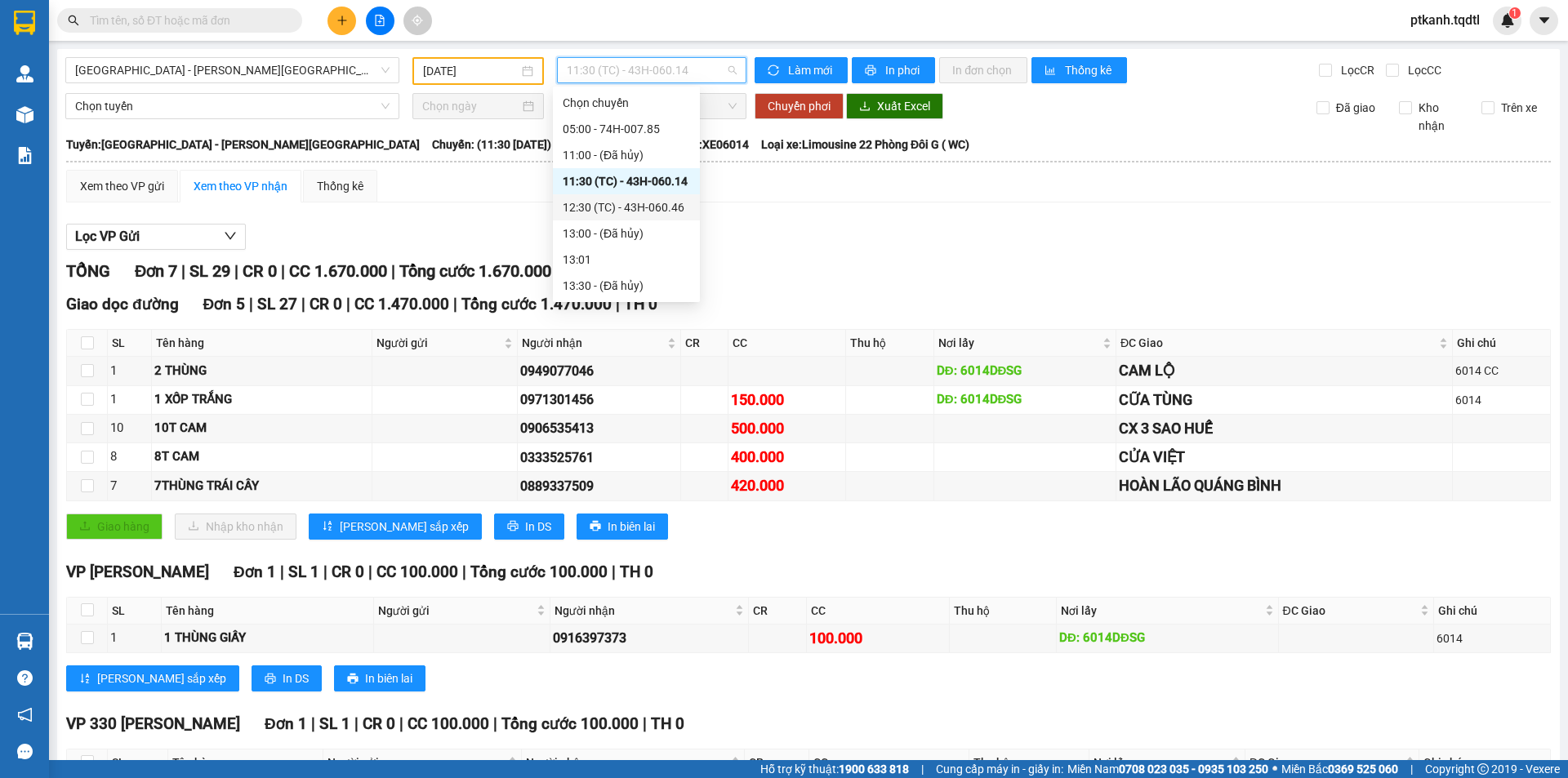 click on "12:30   (TC)   - 43H-060.46" at bounding box center (626, 207) 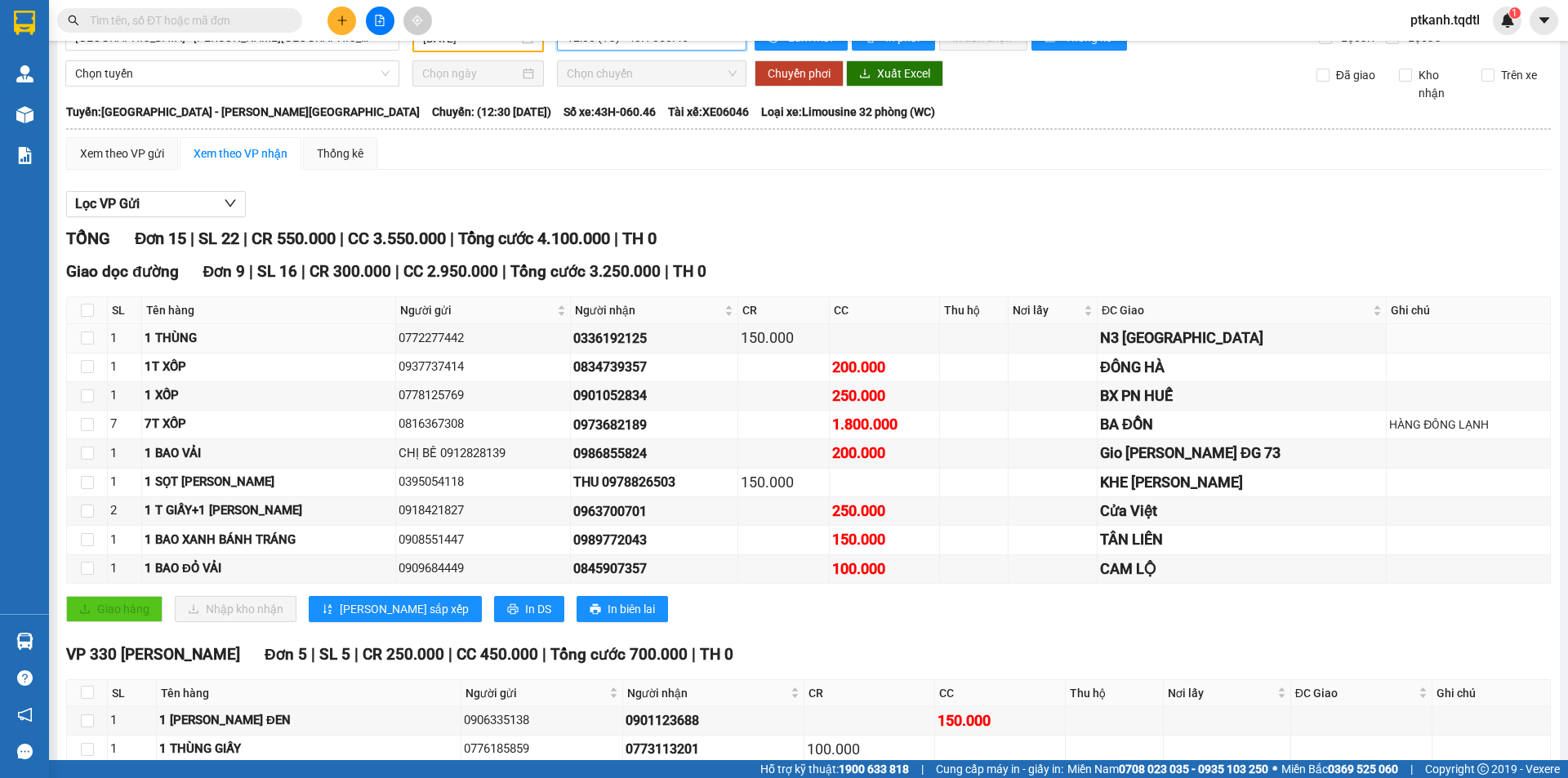 scroll, scrollTop: 0, scrollLeft: 0, axis: both 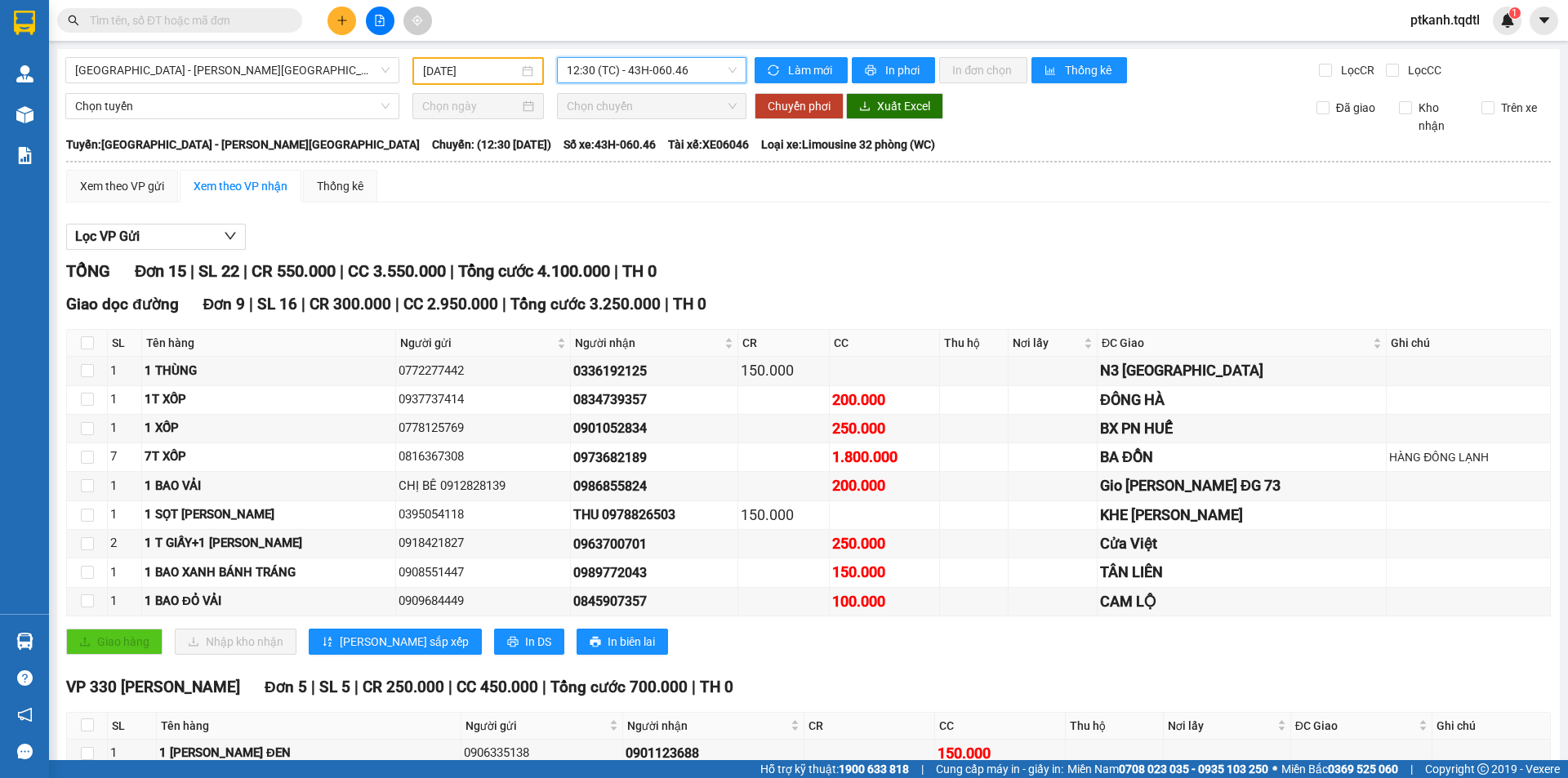 click on "12:30   (TC)   - 43H-060.46" at bounding box center [652, 70] 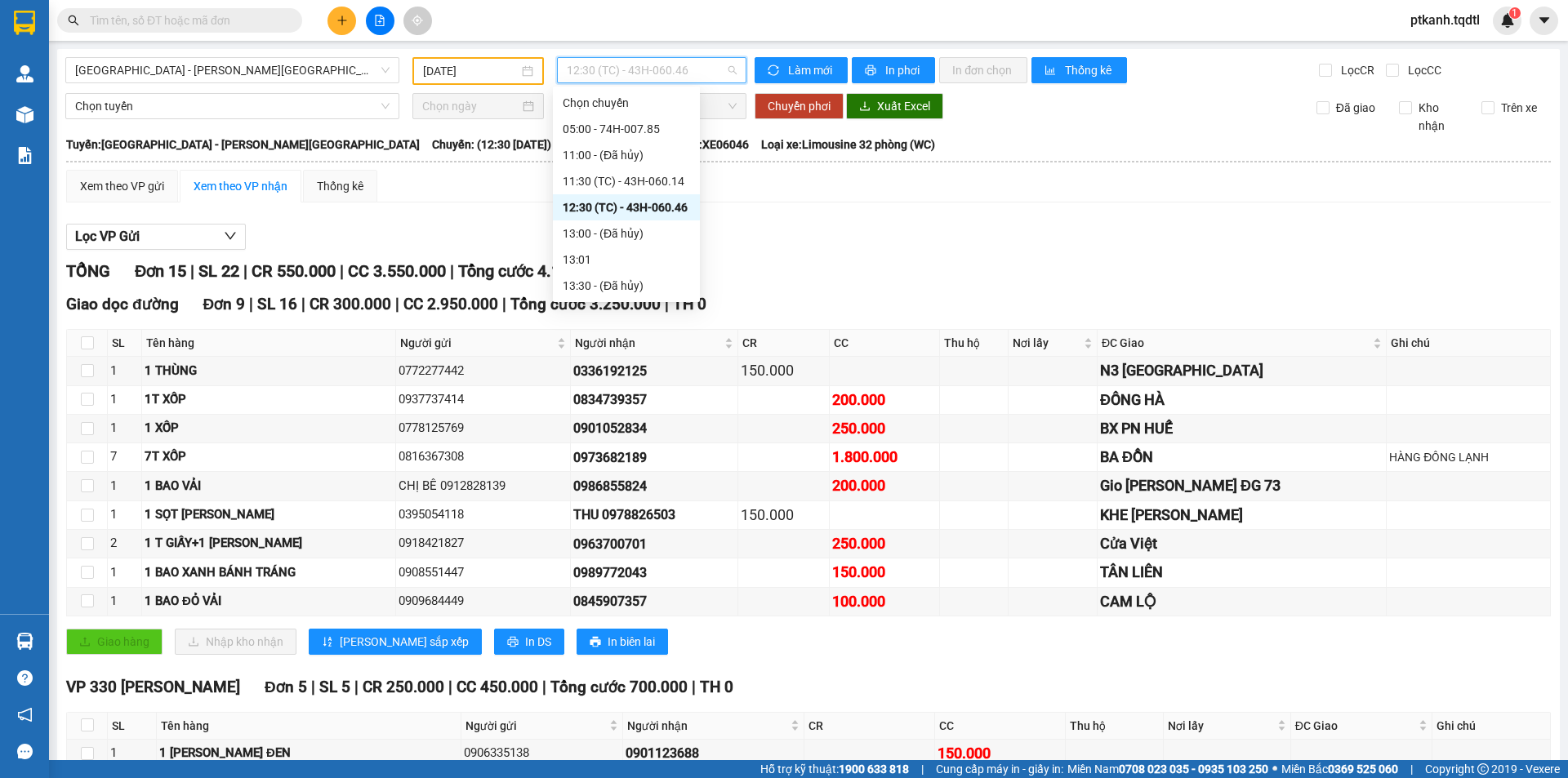 scroll, scrollTop: 26, scrollLeft: 0, axis: vertical 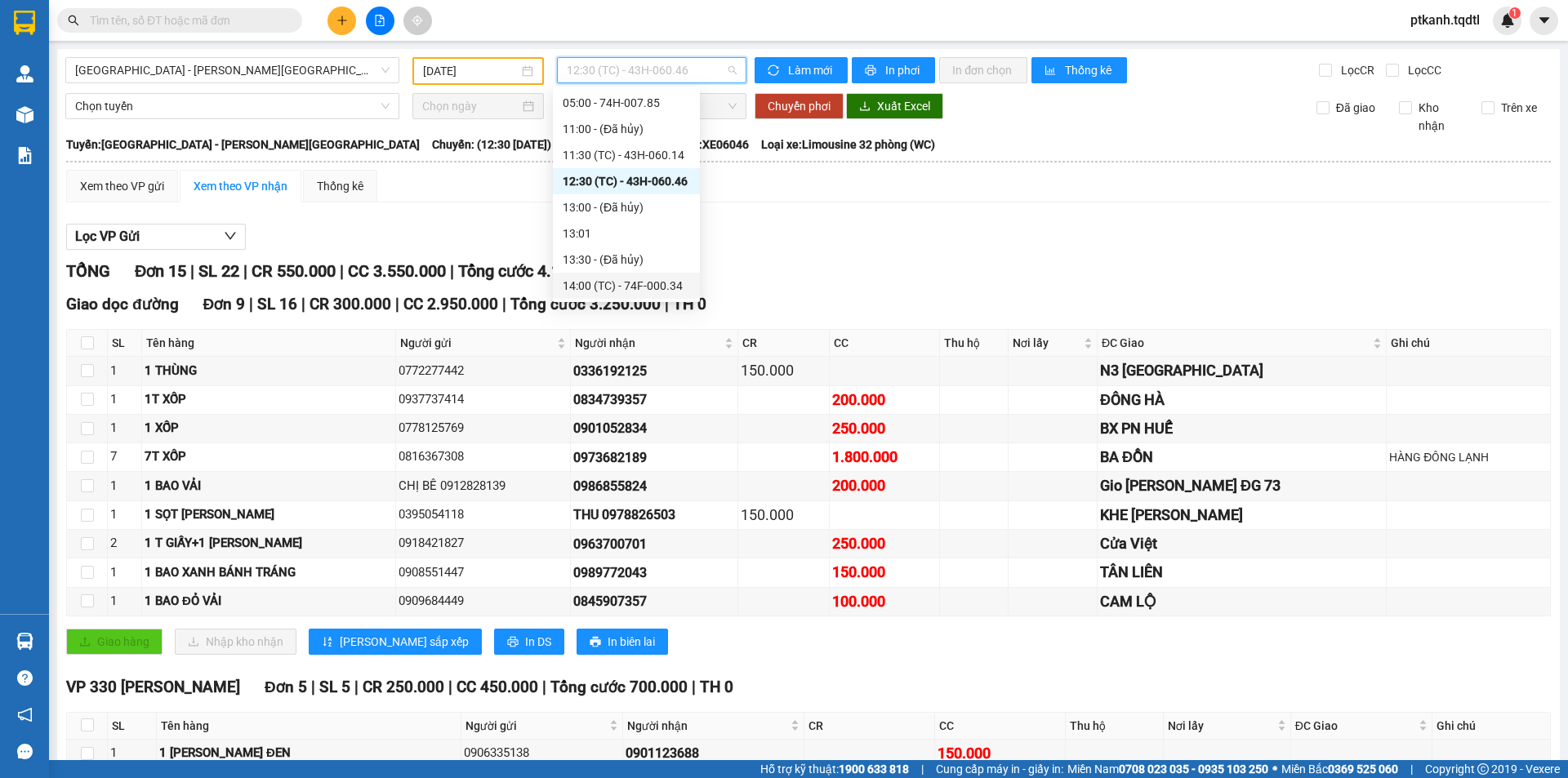 click on "14:00   (TC)   - 74F-000.34" at bounding box center [626, 286] 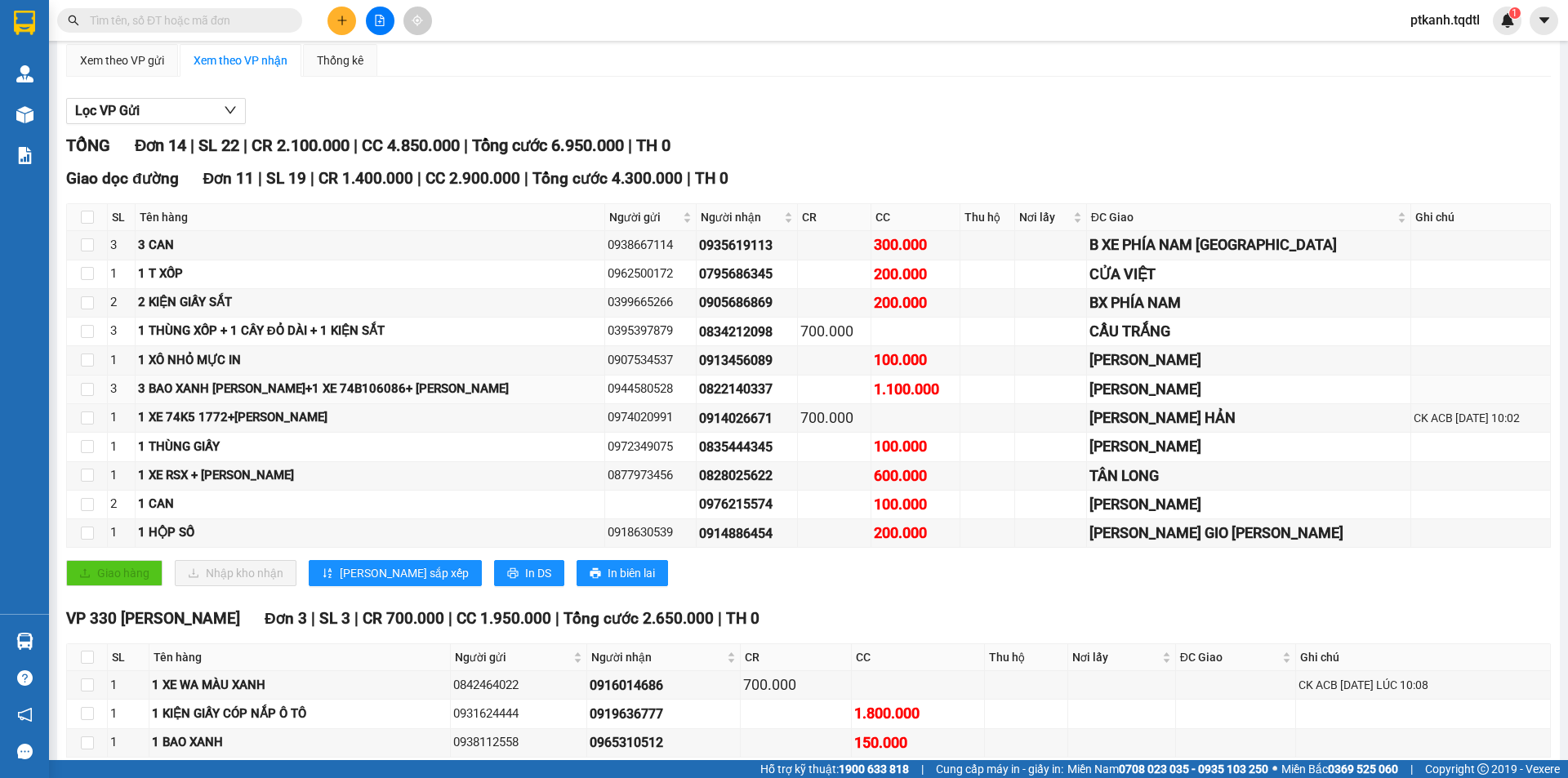 scroll, scrollTop: 0, scrollLeft: 0, axis: both 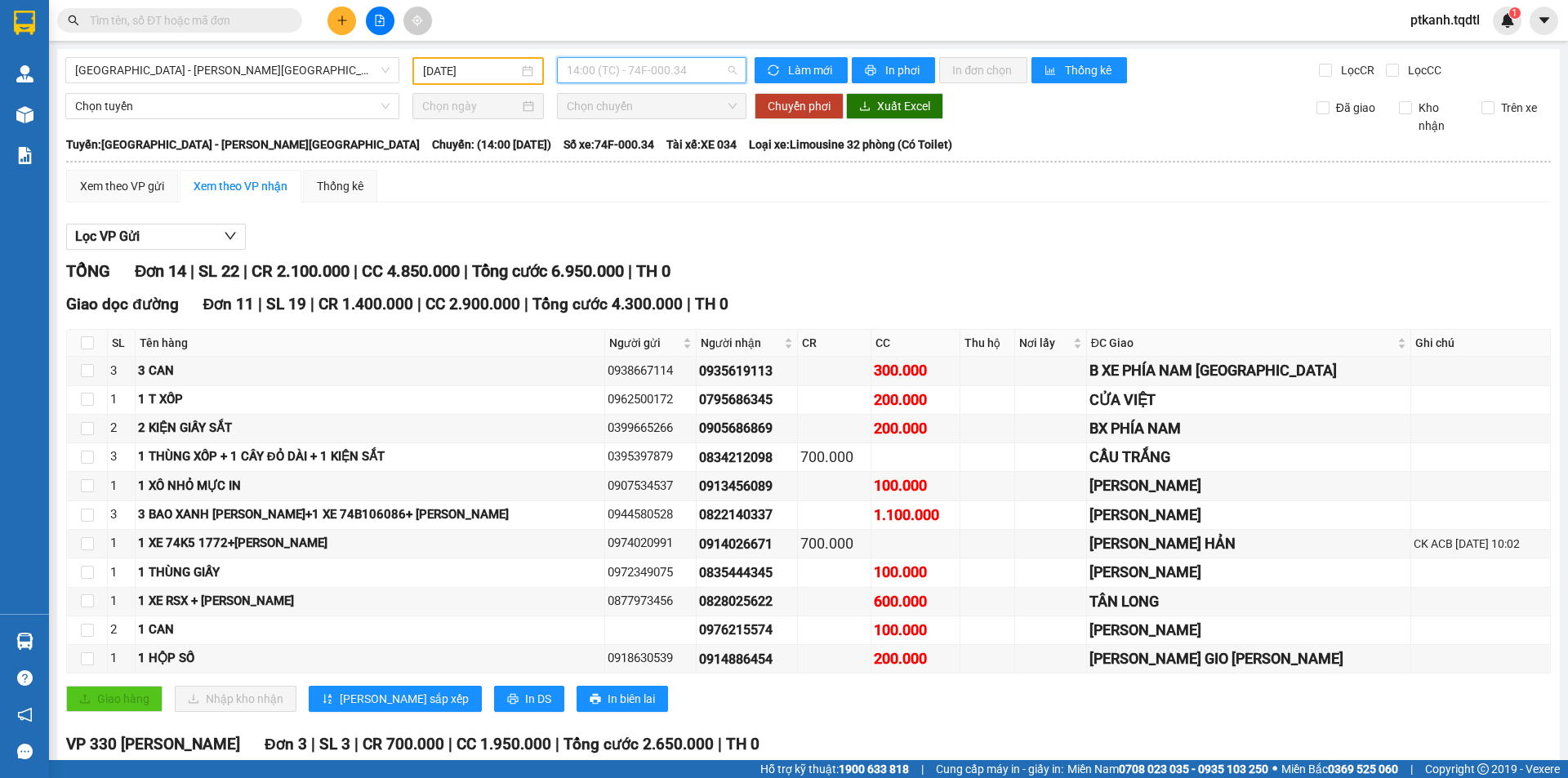 click on "14:00   (TC)   - 74F-000.34" at bounding box center (652, 70) 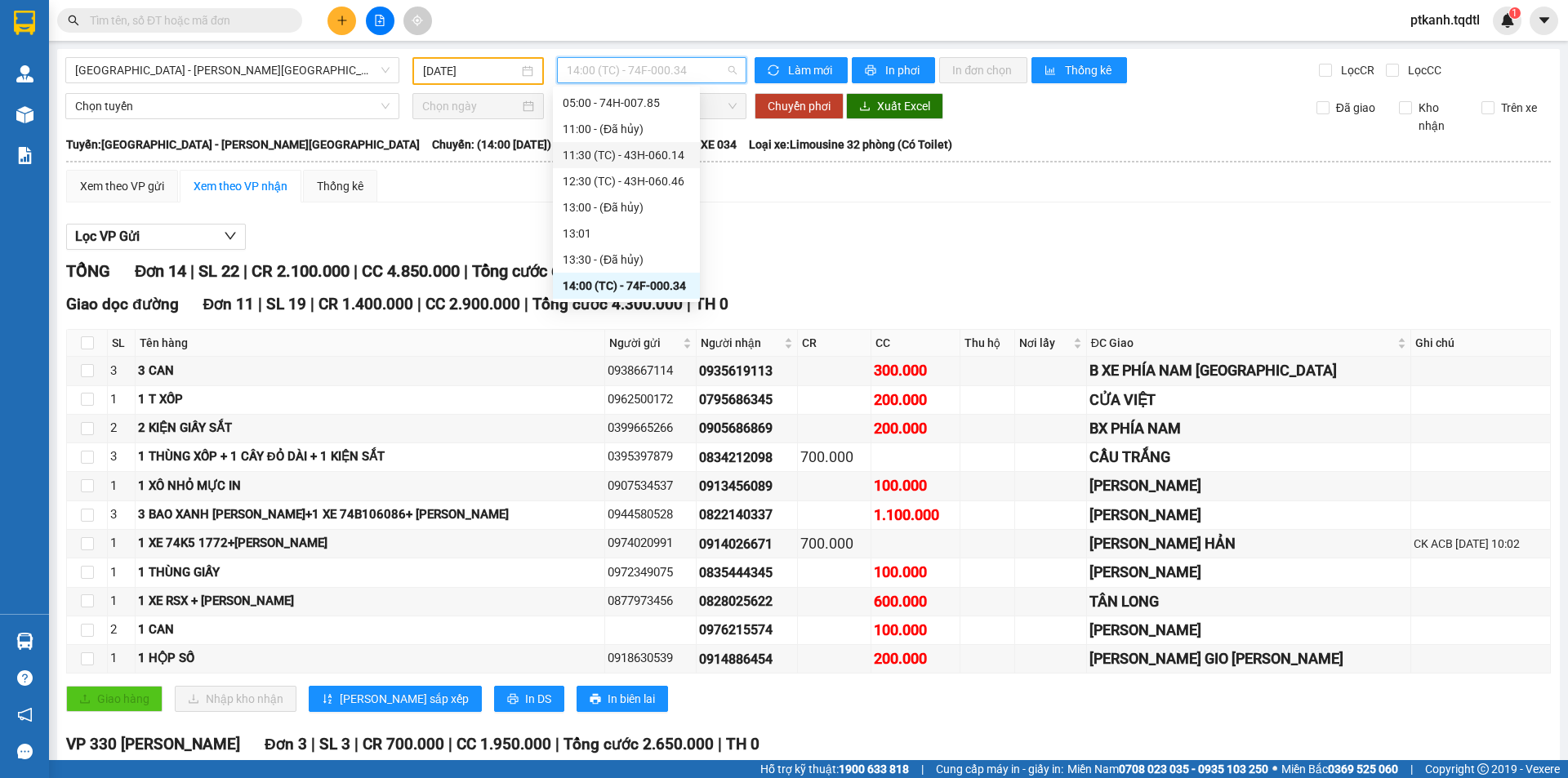 drag, startPoint x: 654, startPoint y: 152, endPoint x: 859, endPoint y: 272, distance: 237.539 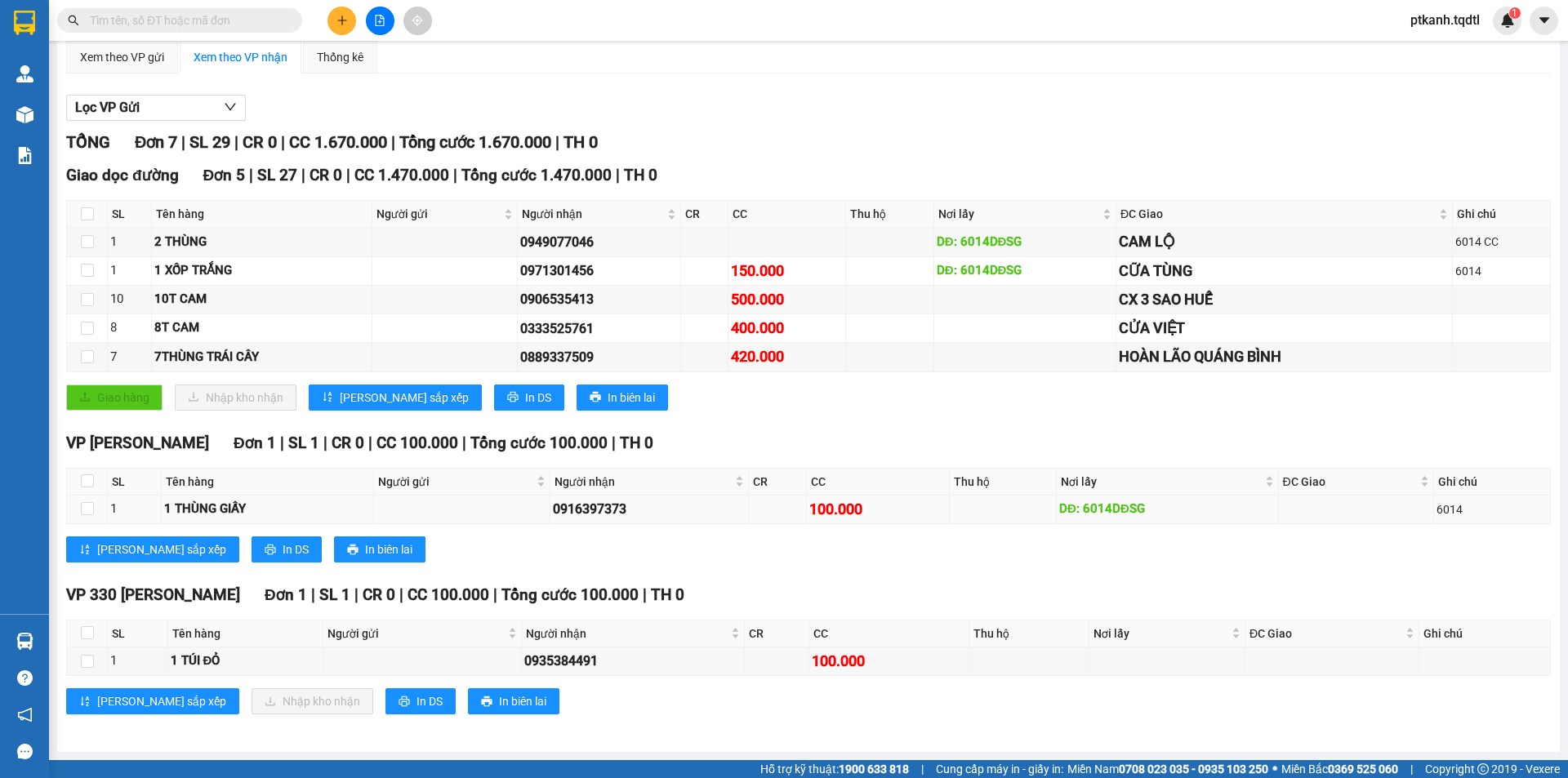 scroll, scrollTop: 0, scrollLeft: 0, axis: both 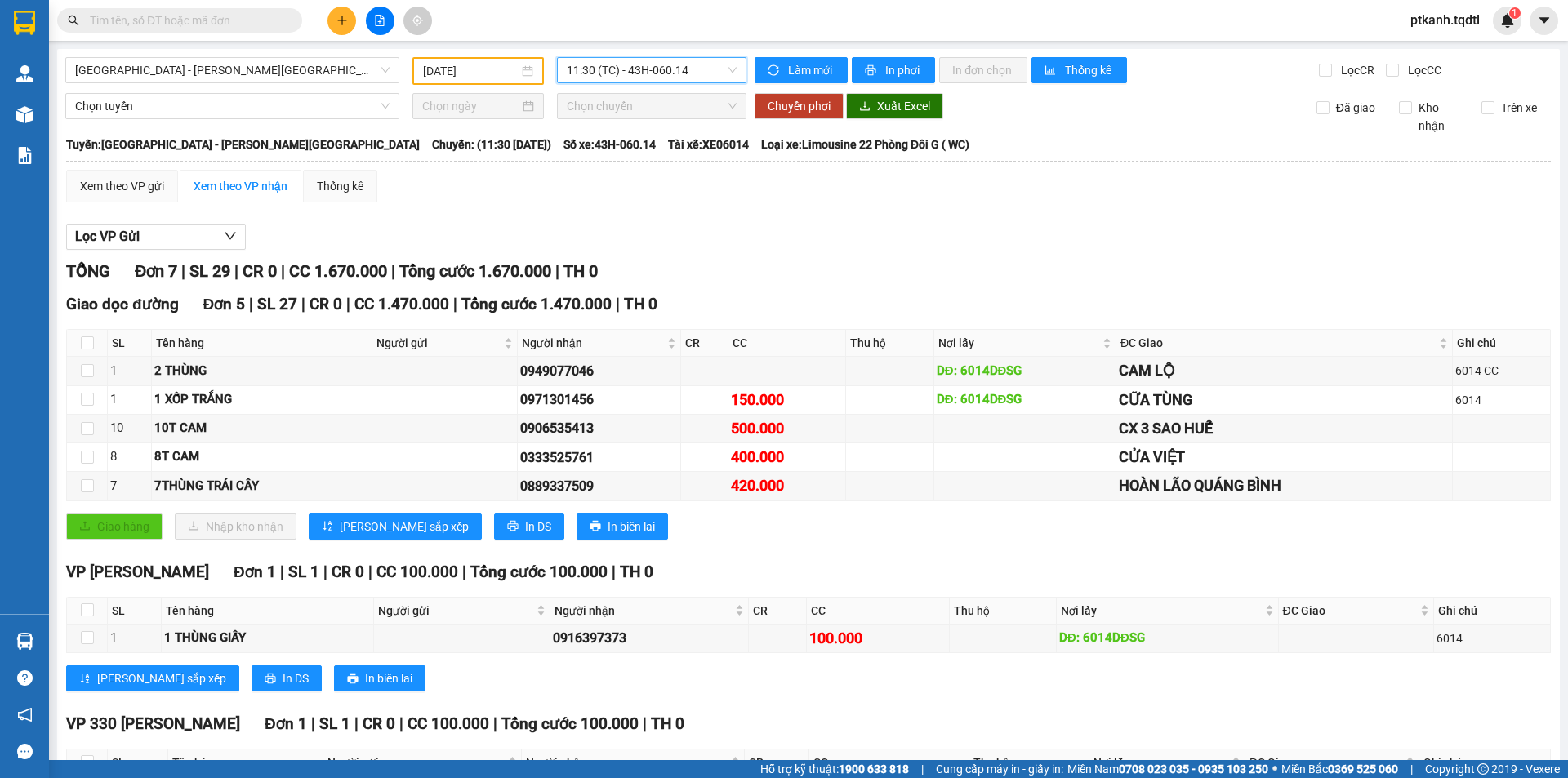 click on "11:30   (TC)   - 43H-060.14" at bounding box center [652, 70] 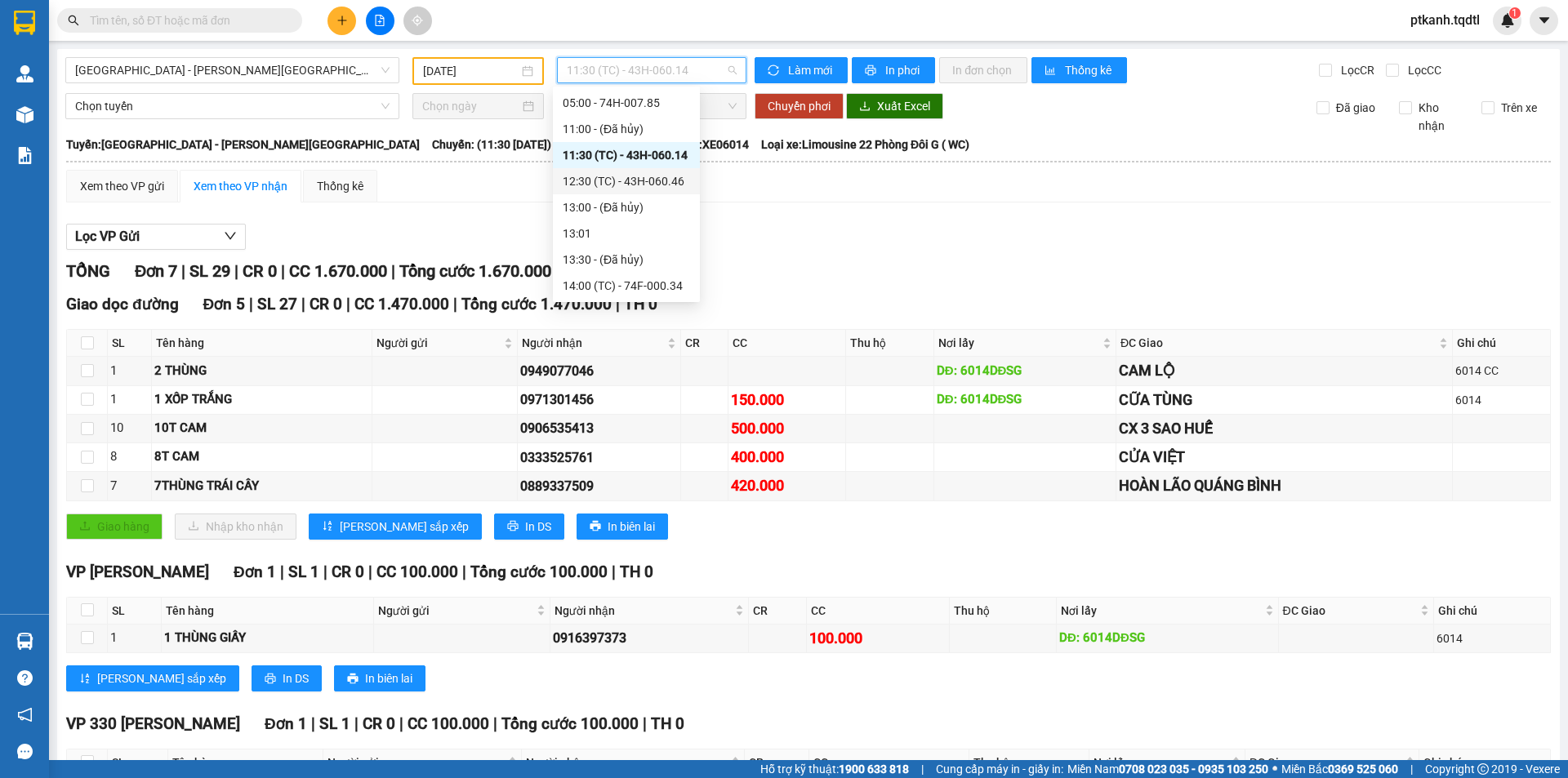 drag, startPoint x: 666, startPoint y: 180, endPoint x: 1034, endPoint y: 345, distance: 403.29766 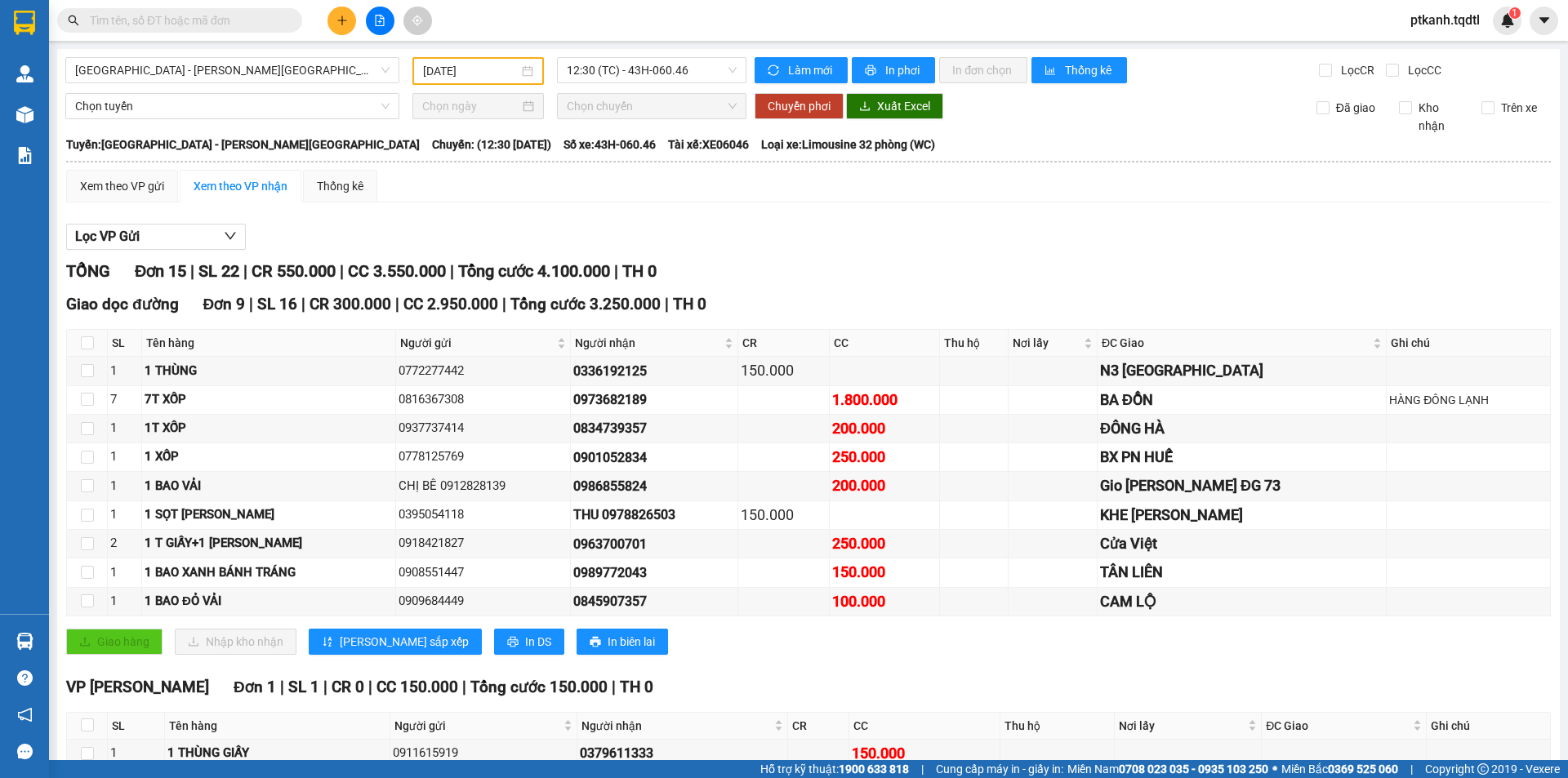 click at bounding box center (186, 20) 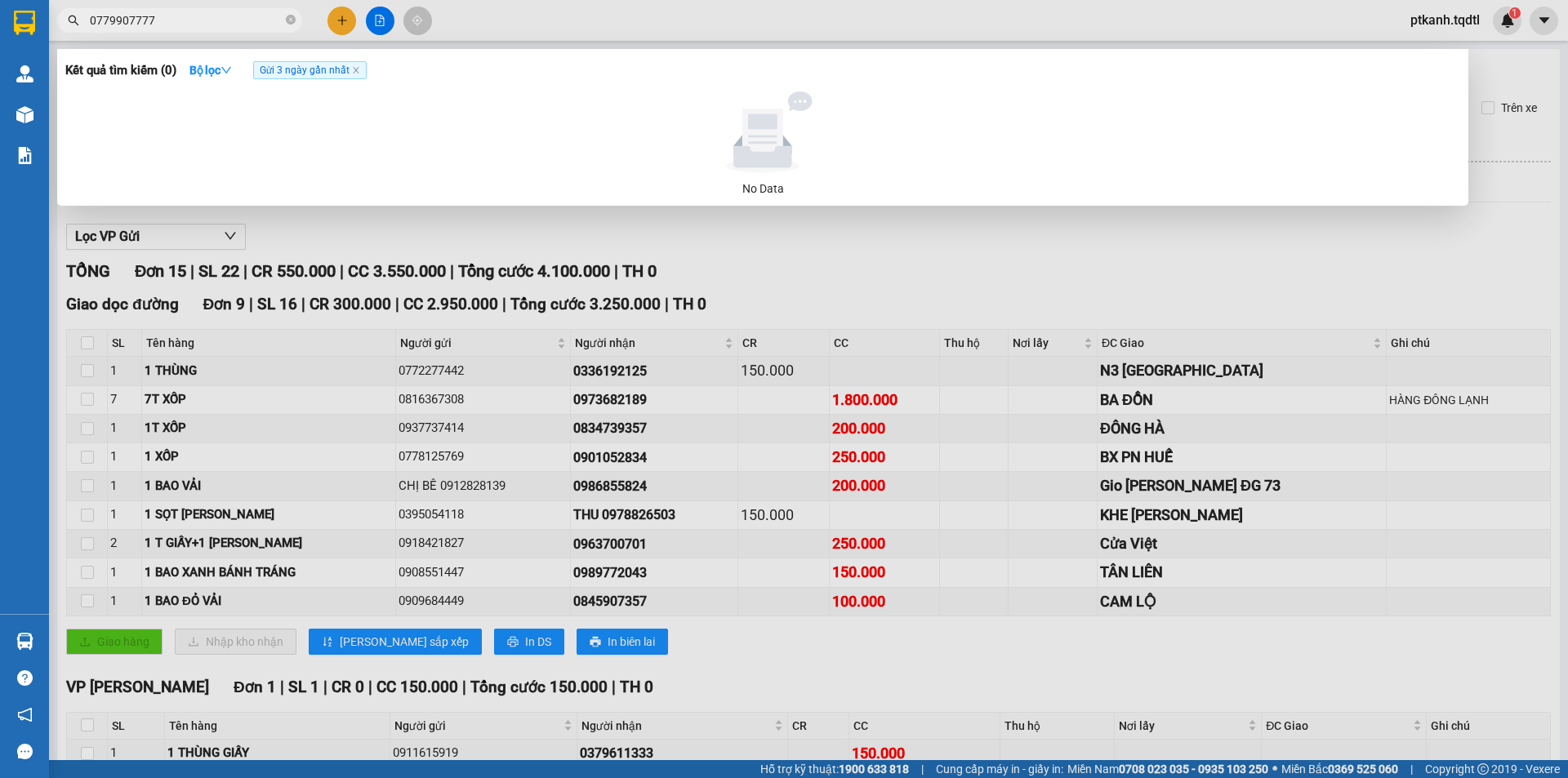 click on "0779907777" at bounding box center (186, 20) 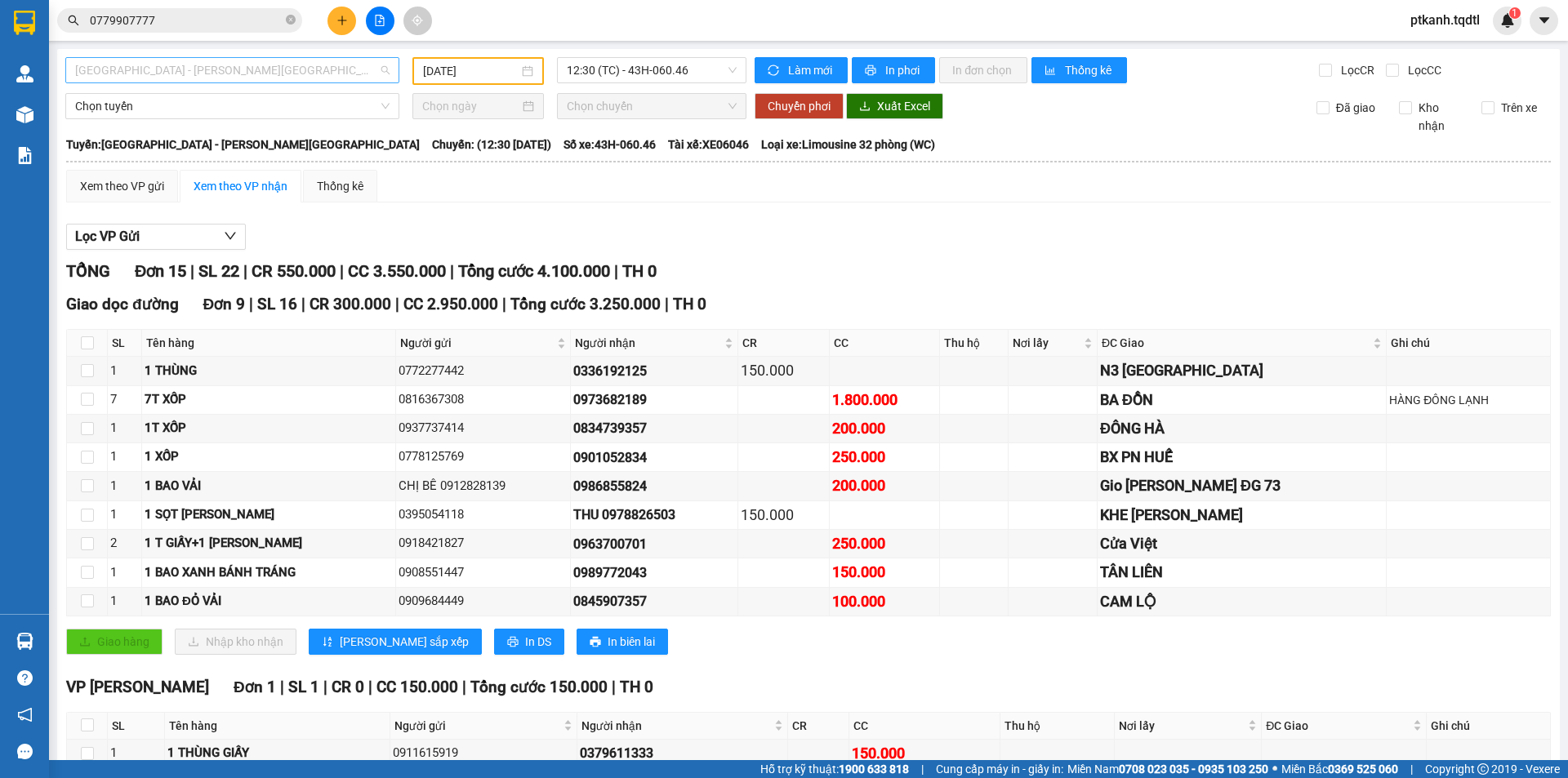 click on "[GEOGRAPHIC_DATA] - [PERSON_NAME][GEOGRAPHIC_DATA]" at bounding box center (232, 70) 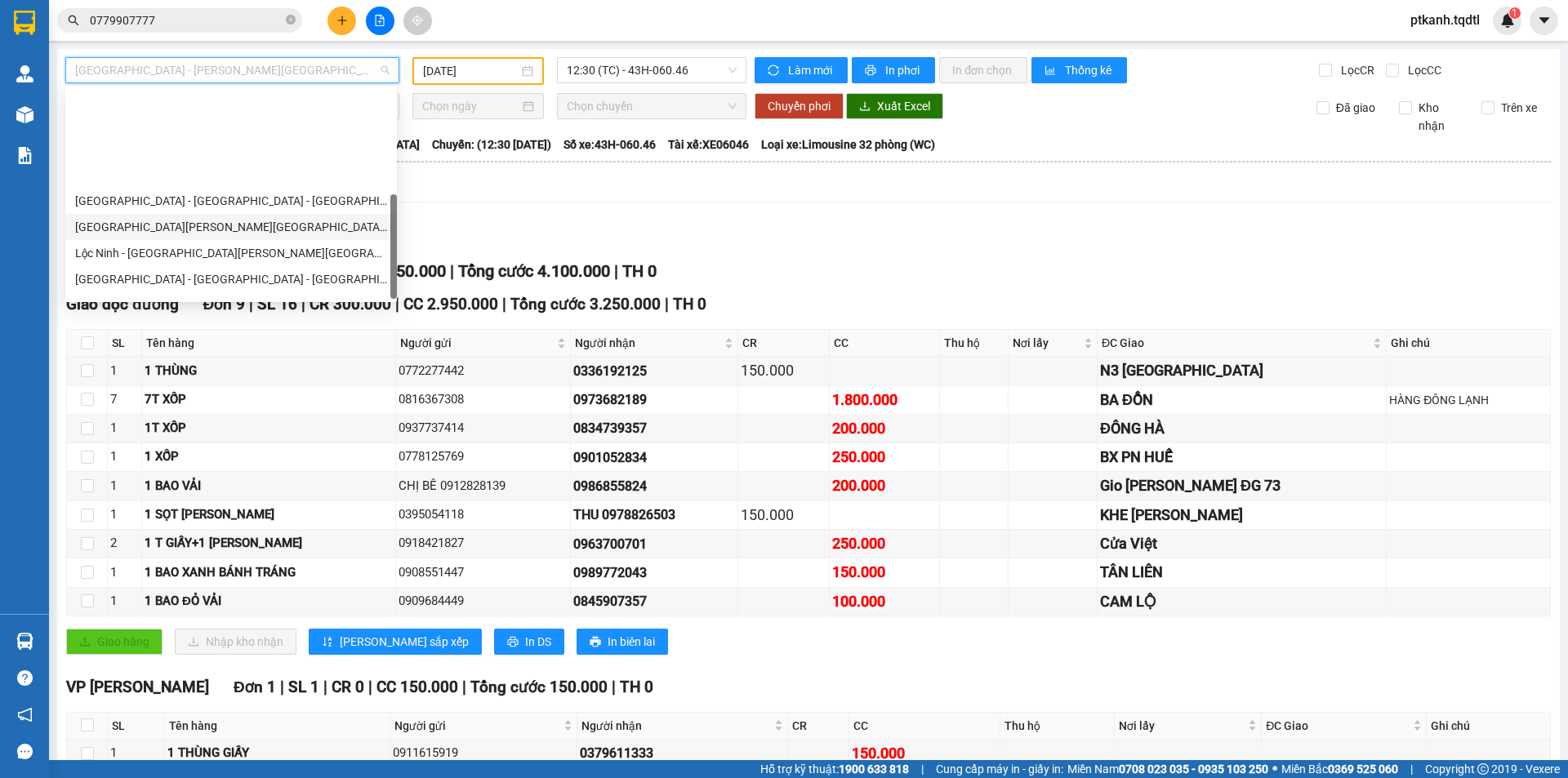 scroll, scrollTop: 287, scrollLeft: 0, axis: vertical 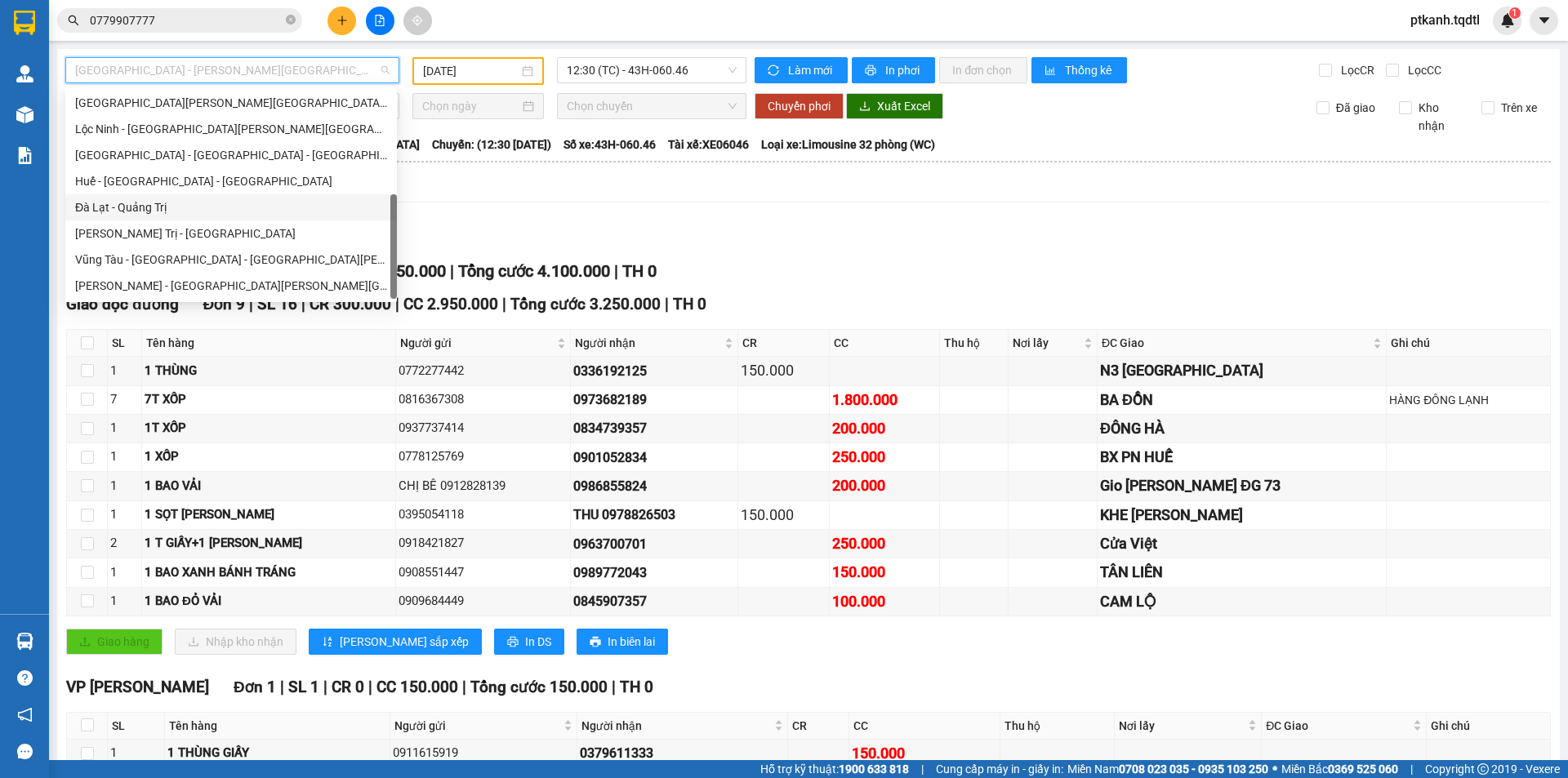 click on "Đà Lạt - Quảng Trị" at bounding box center [231, 207] 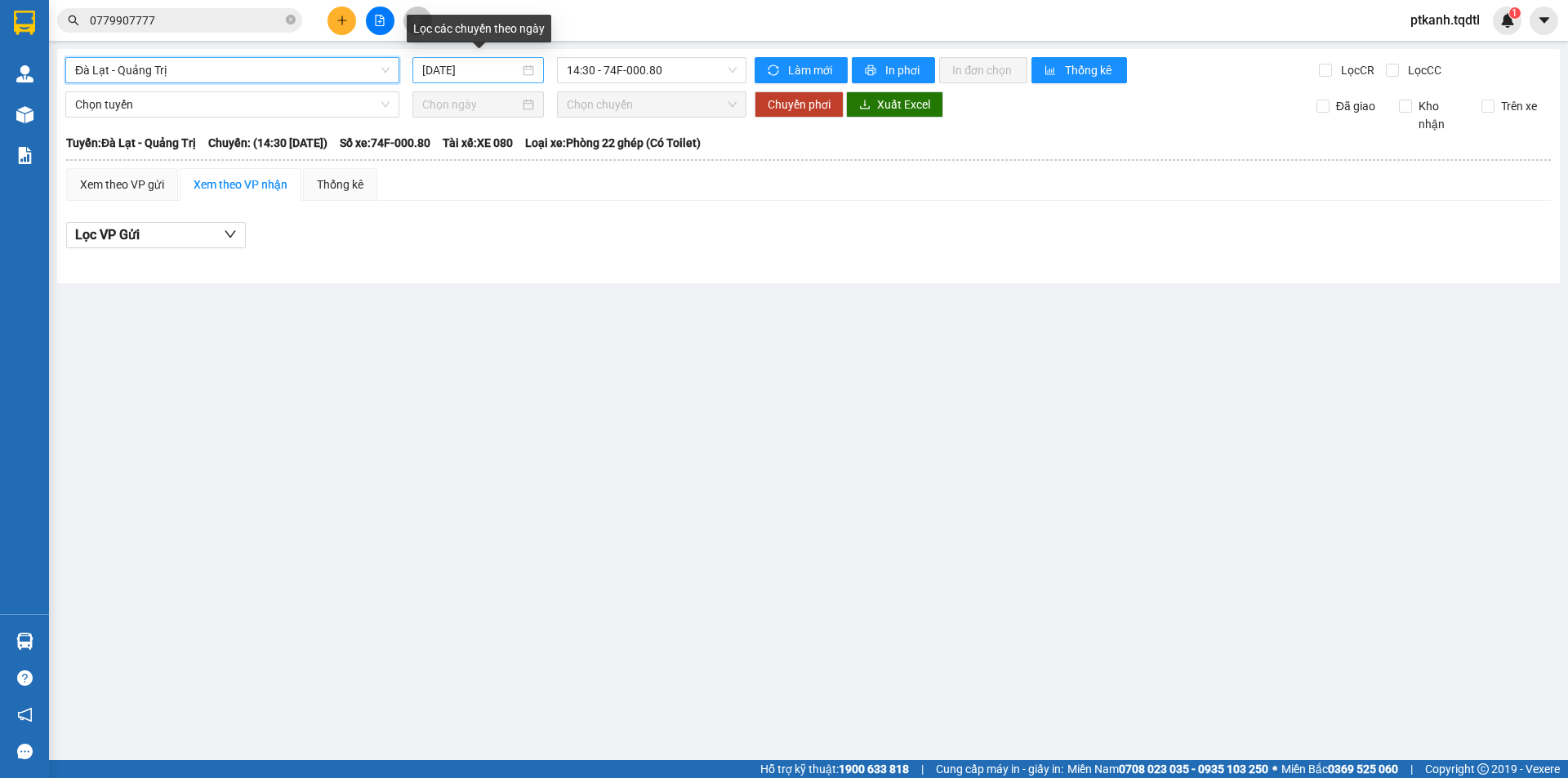 click on "[DATE]" at bounding box center [478, 70] 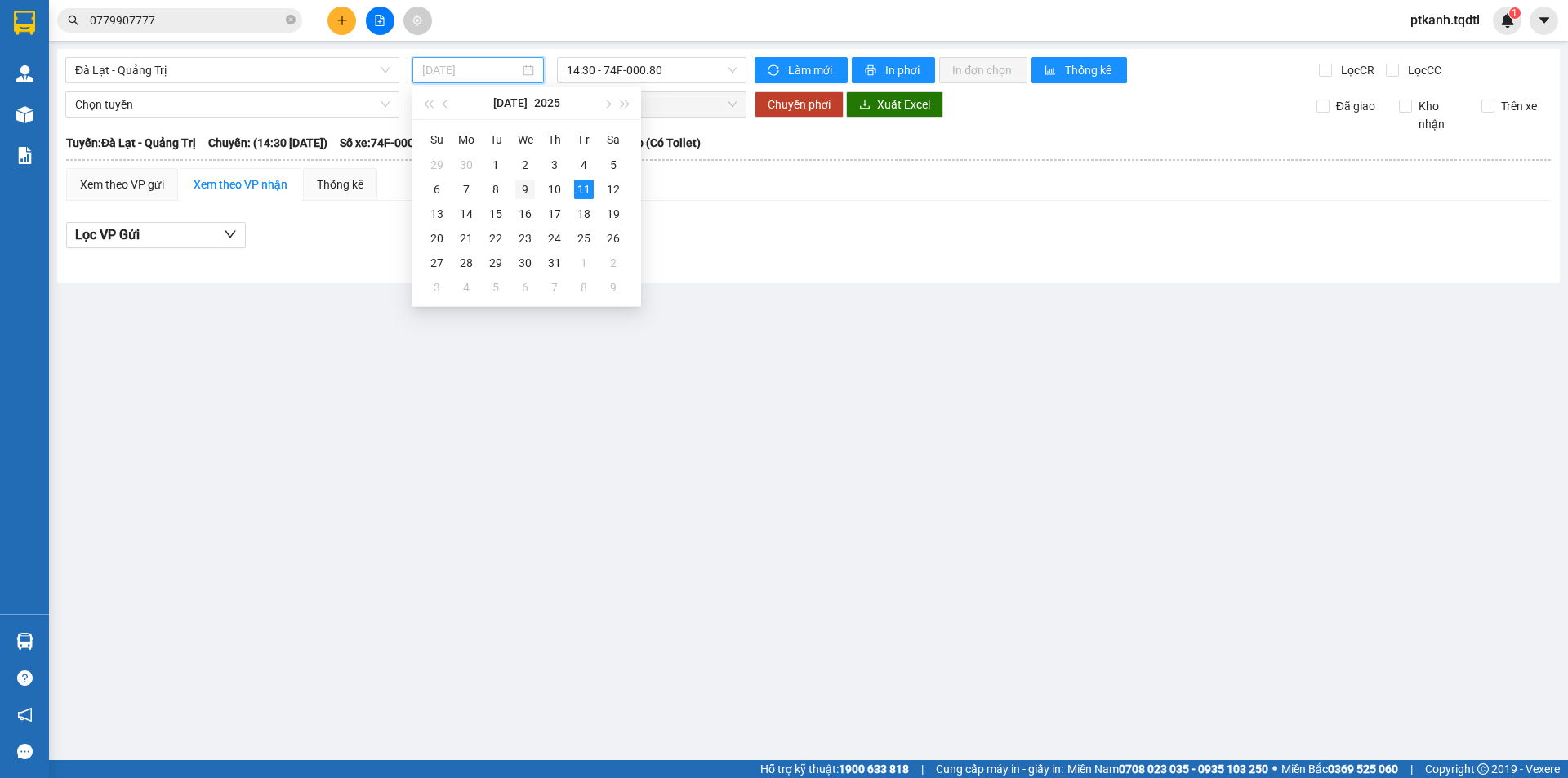 click on "9" at bounding box center [525, 189] 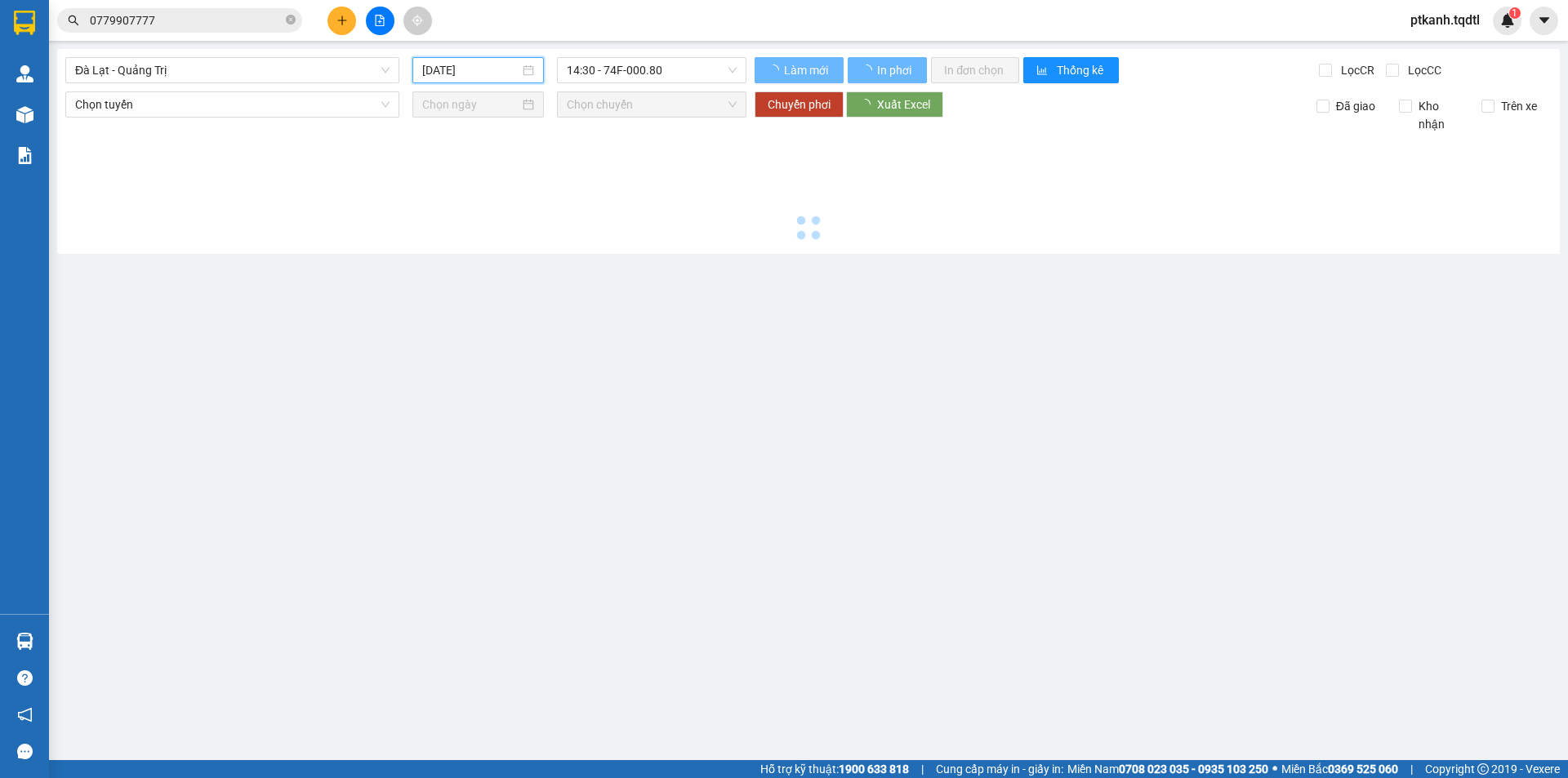 type on "[DATE]" 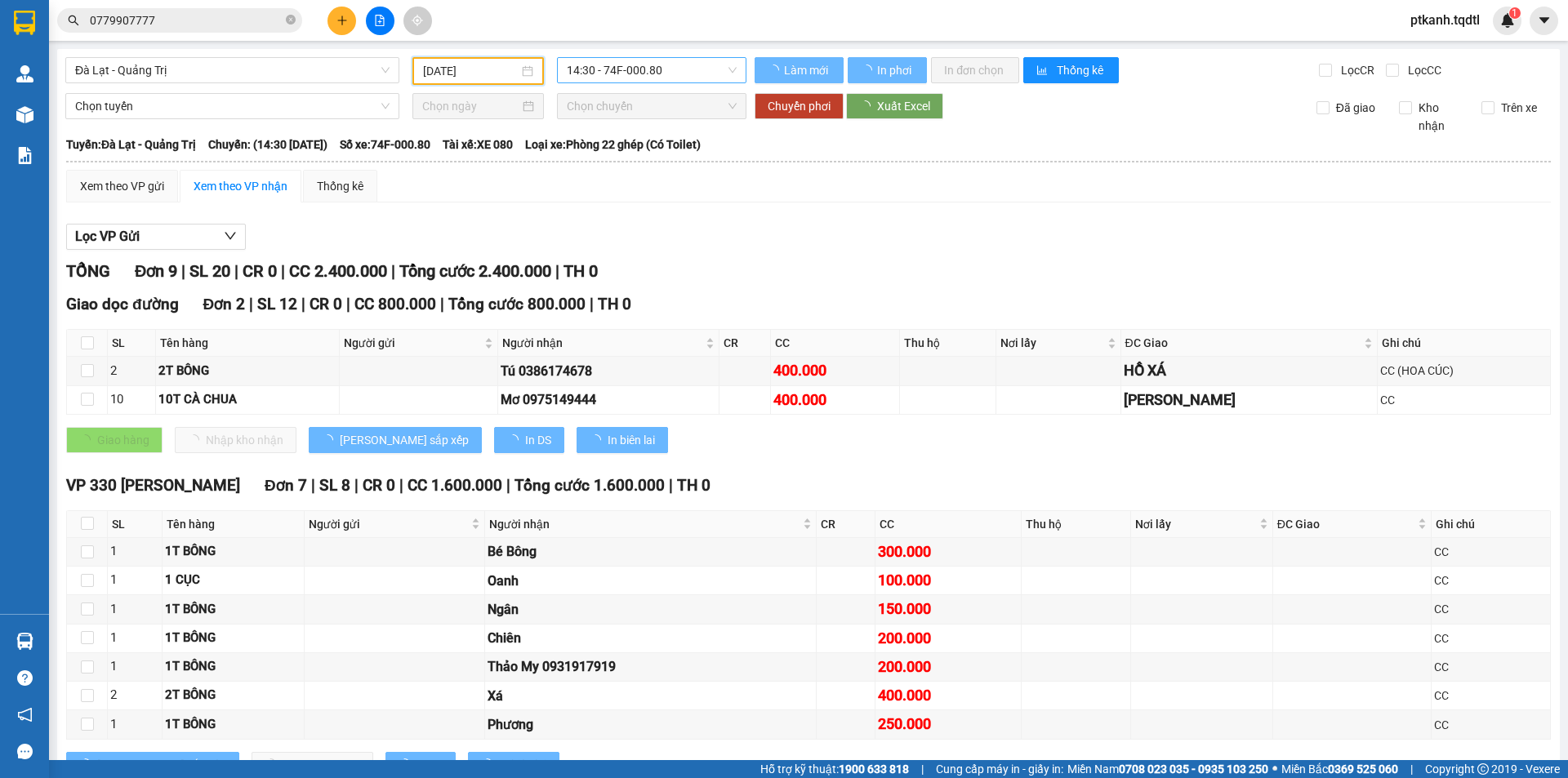 click on "14:30     - 74F-000.80" at bounding box center [652, 70] 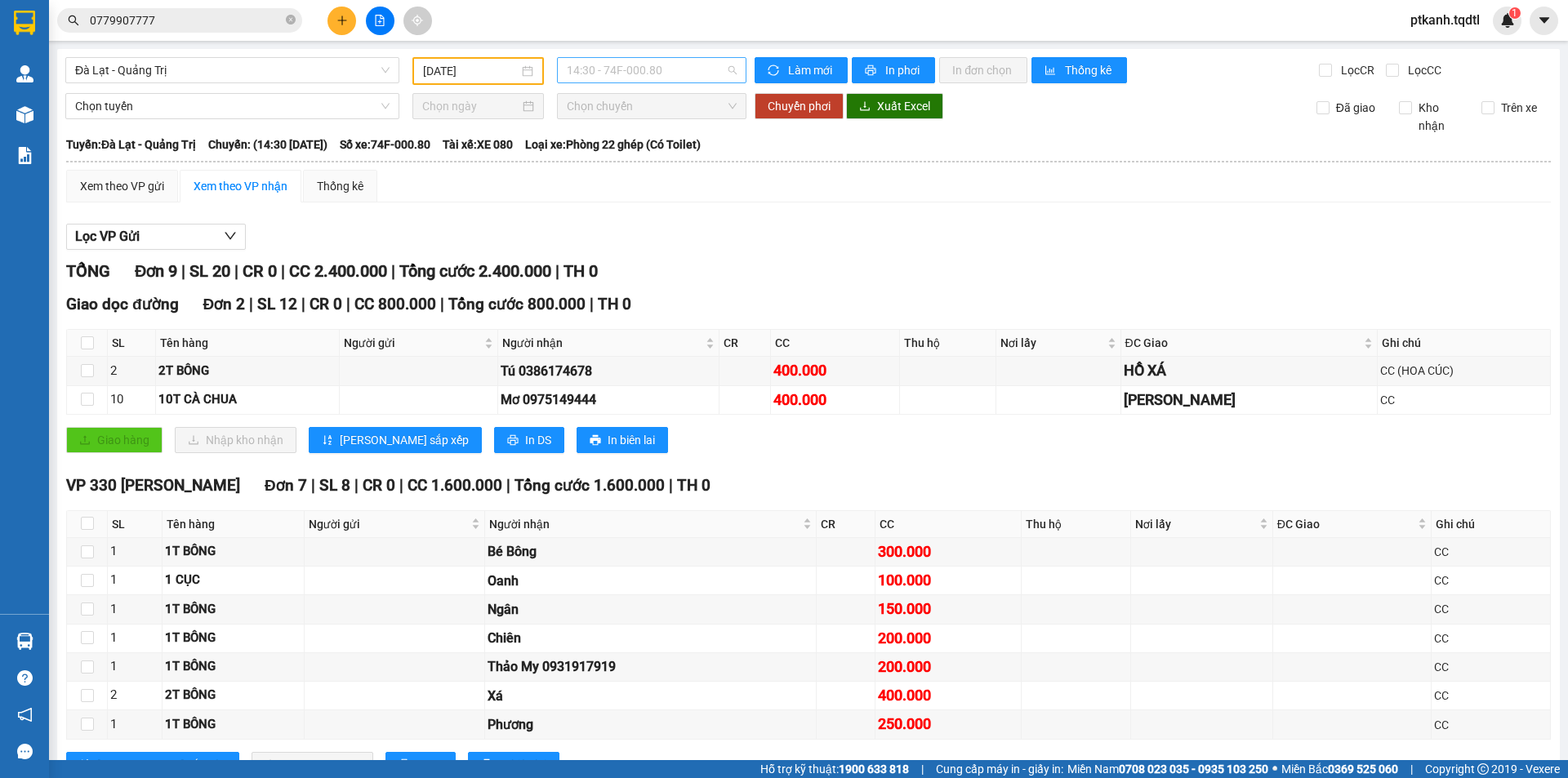 scroll, scrollTop: 0, scrollLeft: 0, axis: both 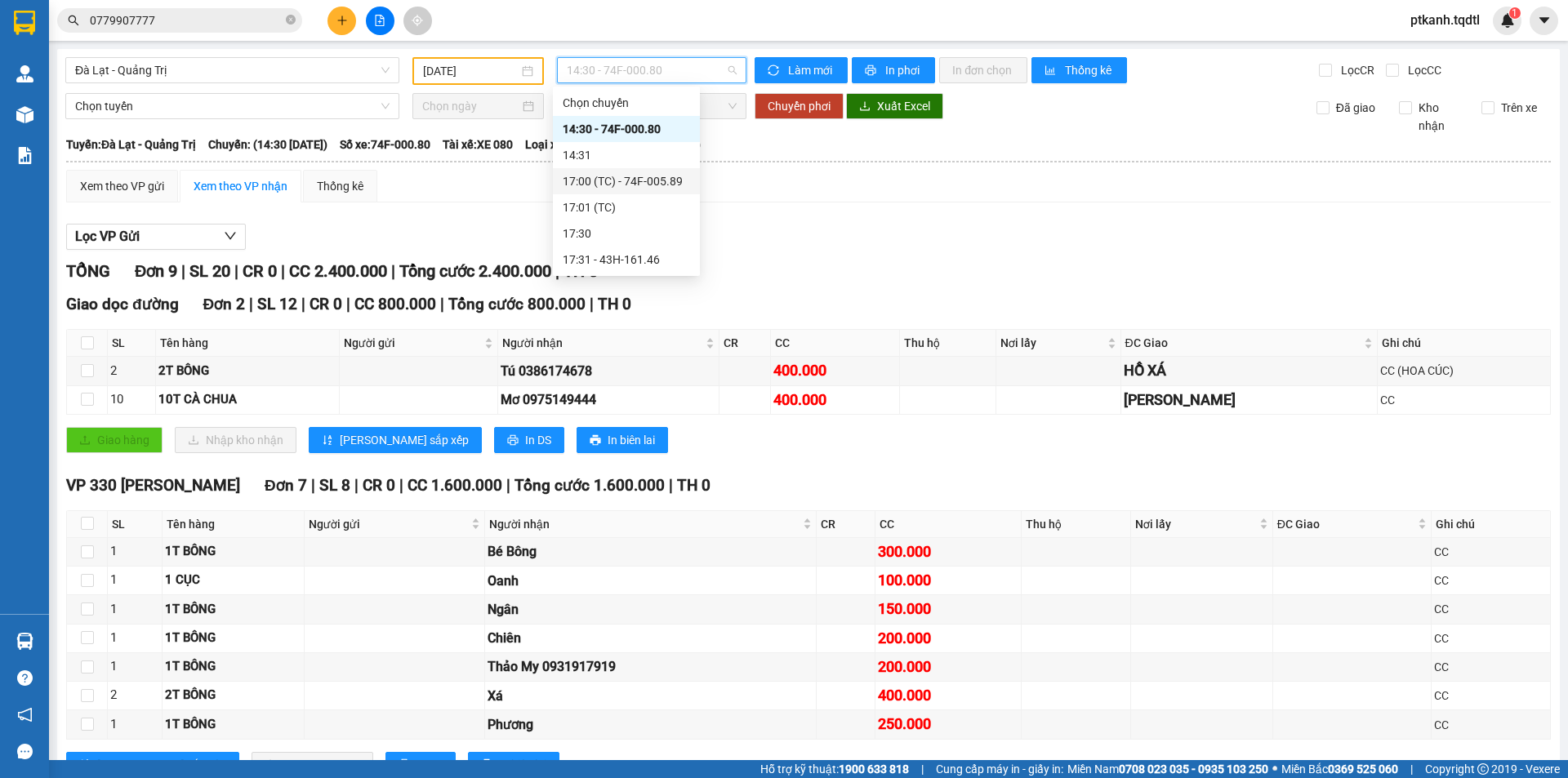 click on "17:00   (TC)   - 74F-005.89" at bounding box center (626, 181) 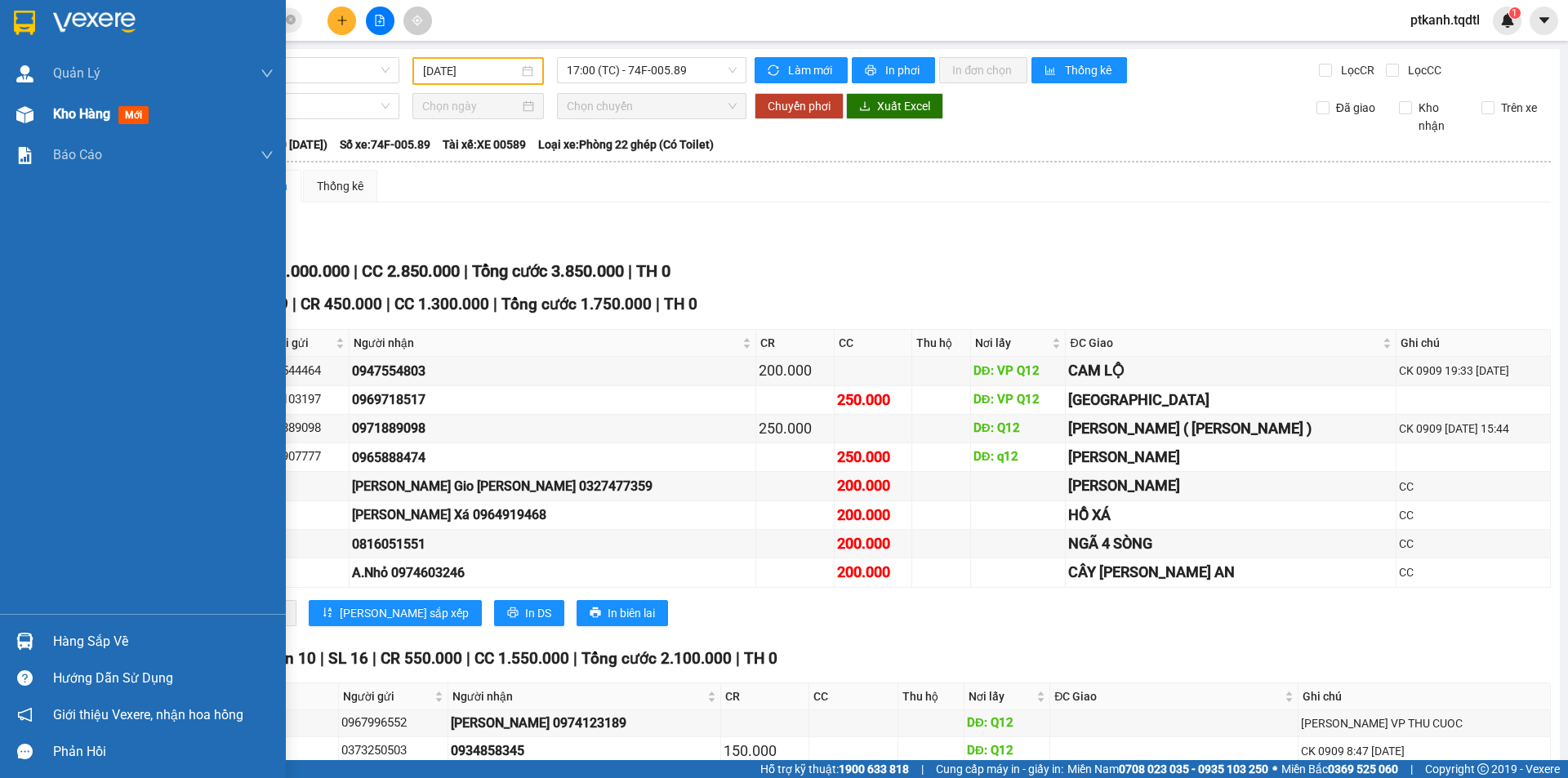 click on "Kho hàng" at bounding box center (82, 113) 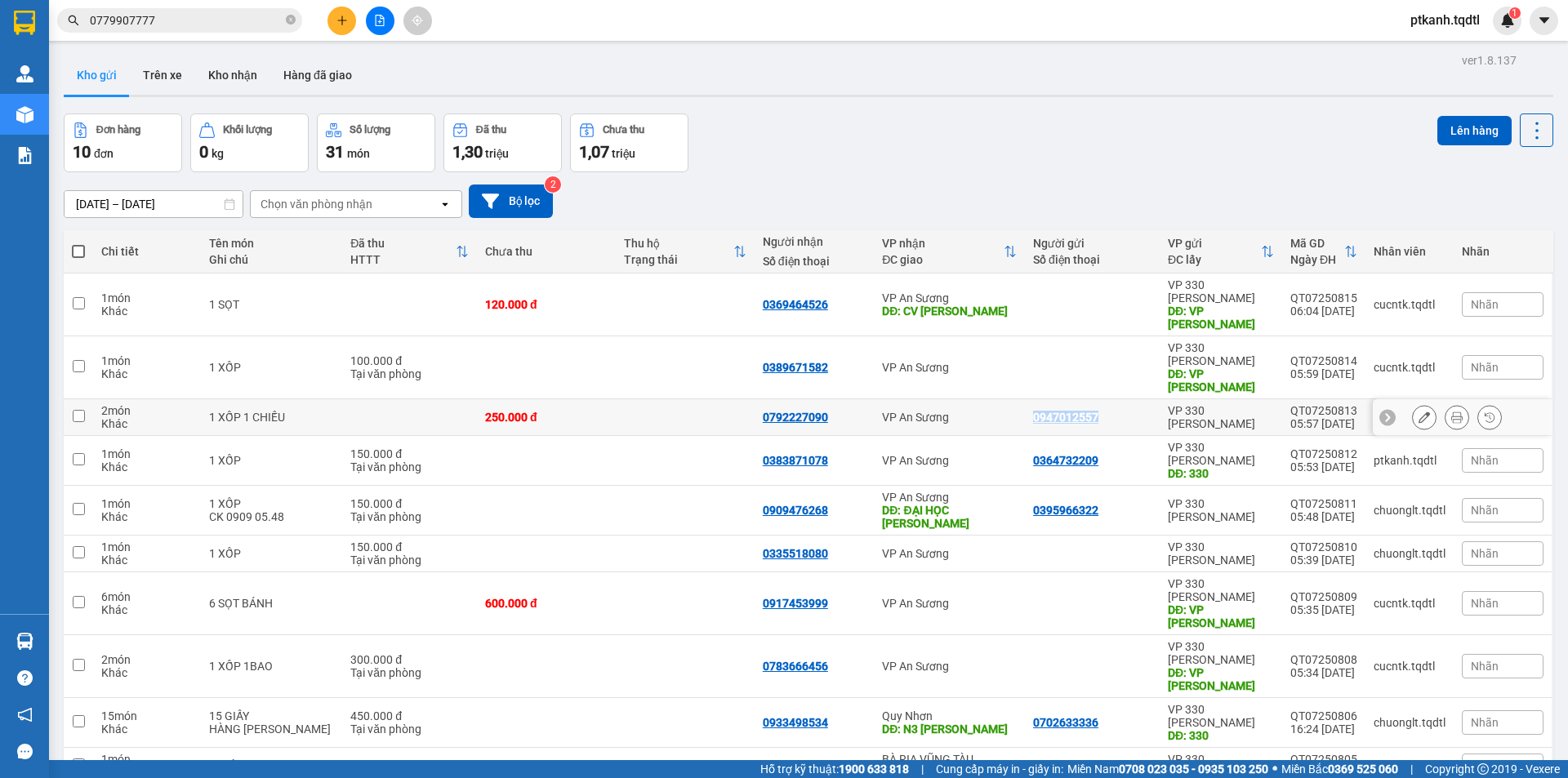 drag, startPoint x: 1091, startPoint y: 393, endPoint x: 1022, endPoint y: 398, distance: 69.18092 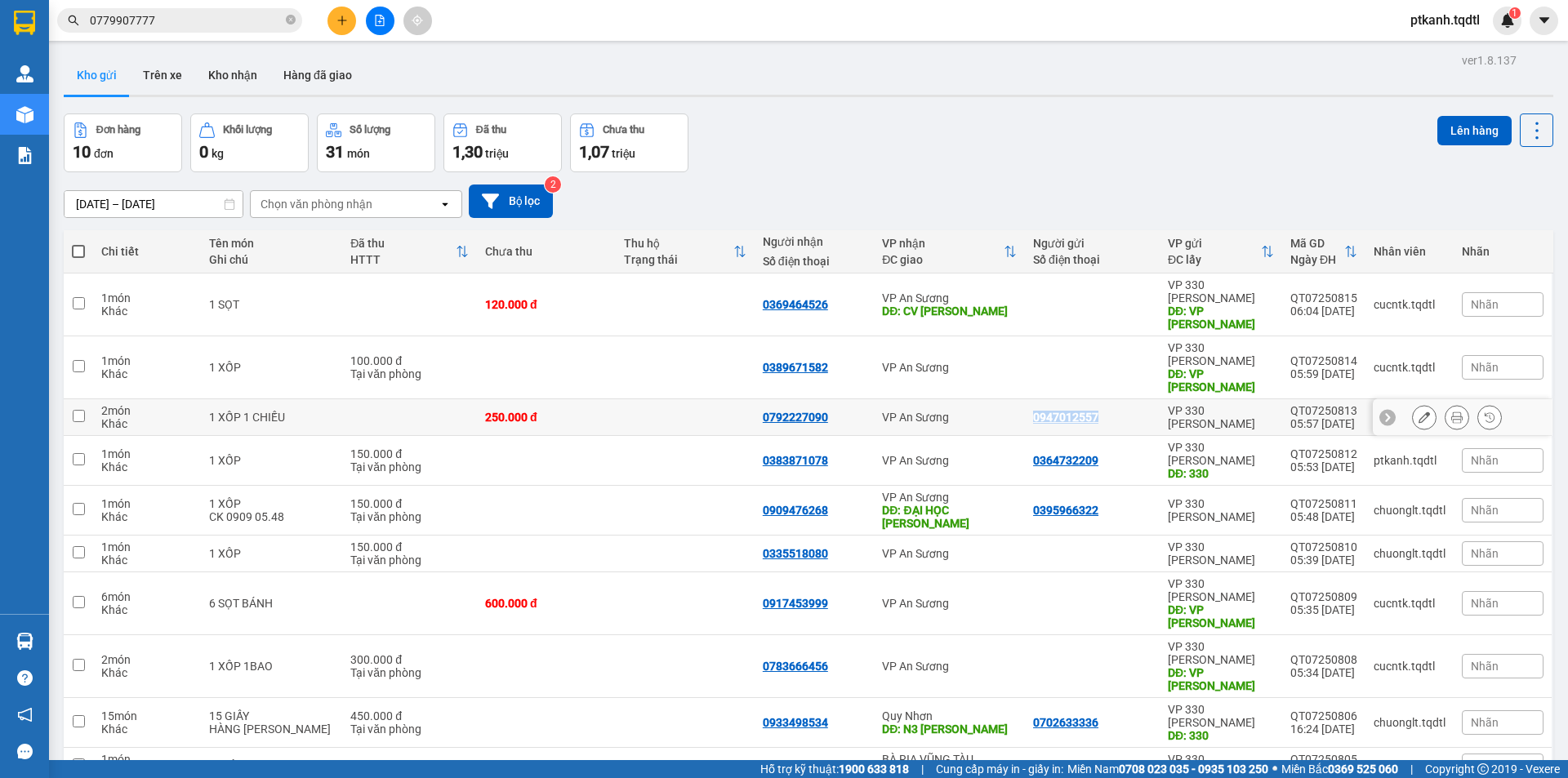 click on "0947012557" at bounding box center [1092, 417] 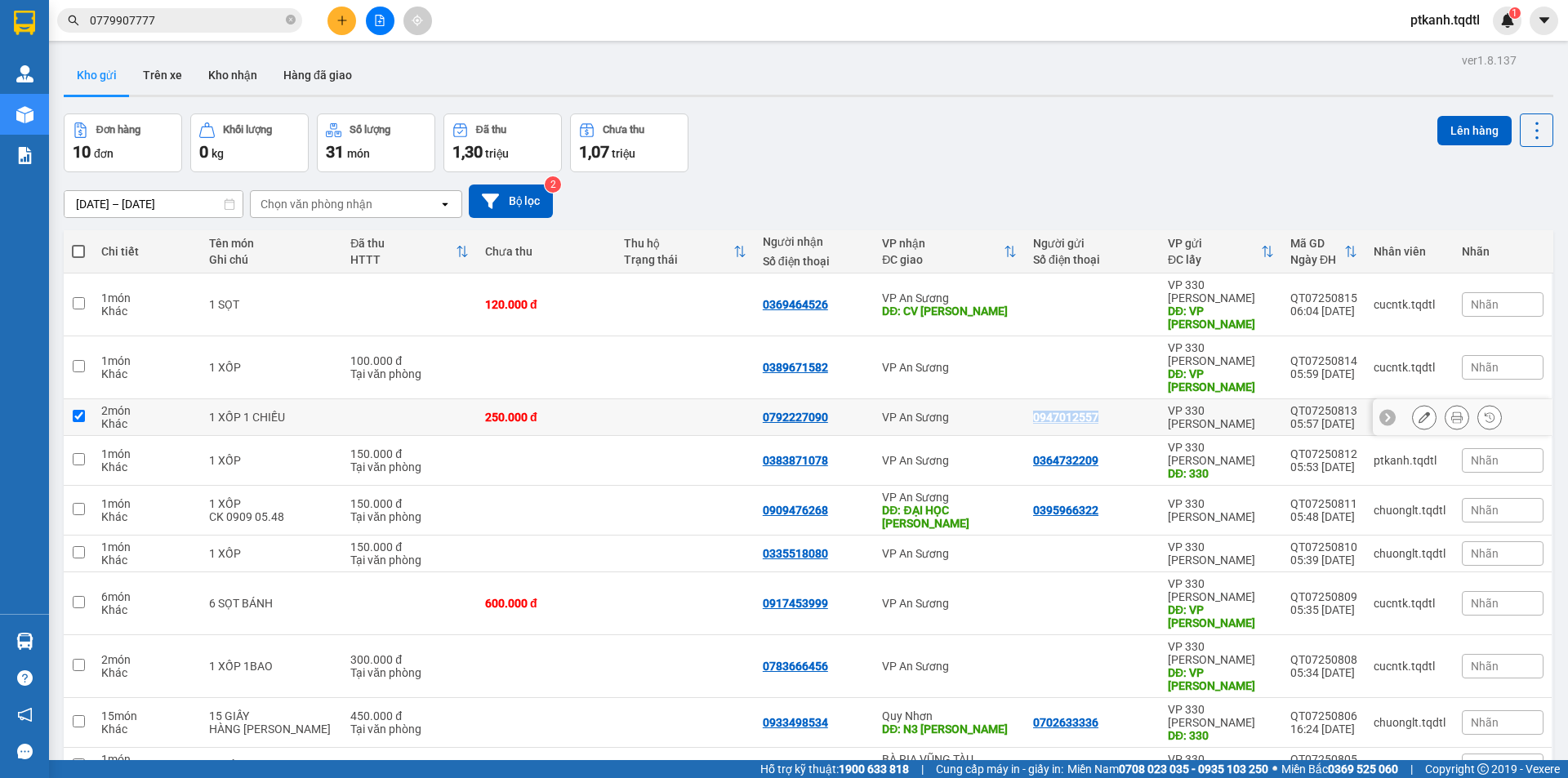 checkbox on "true" 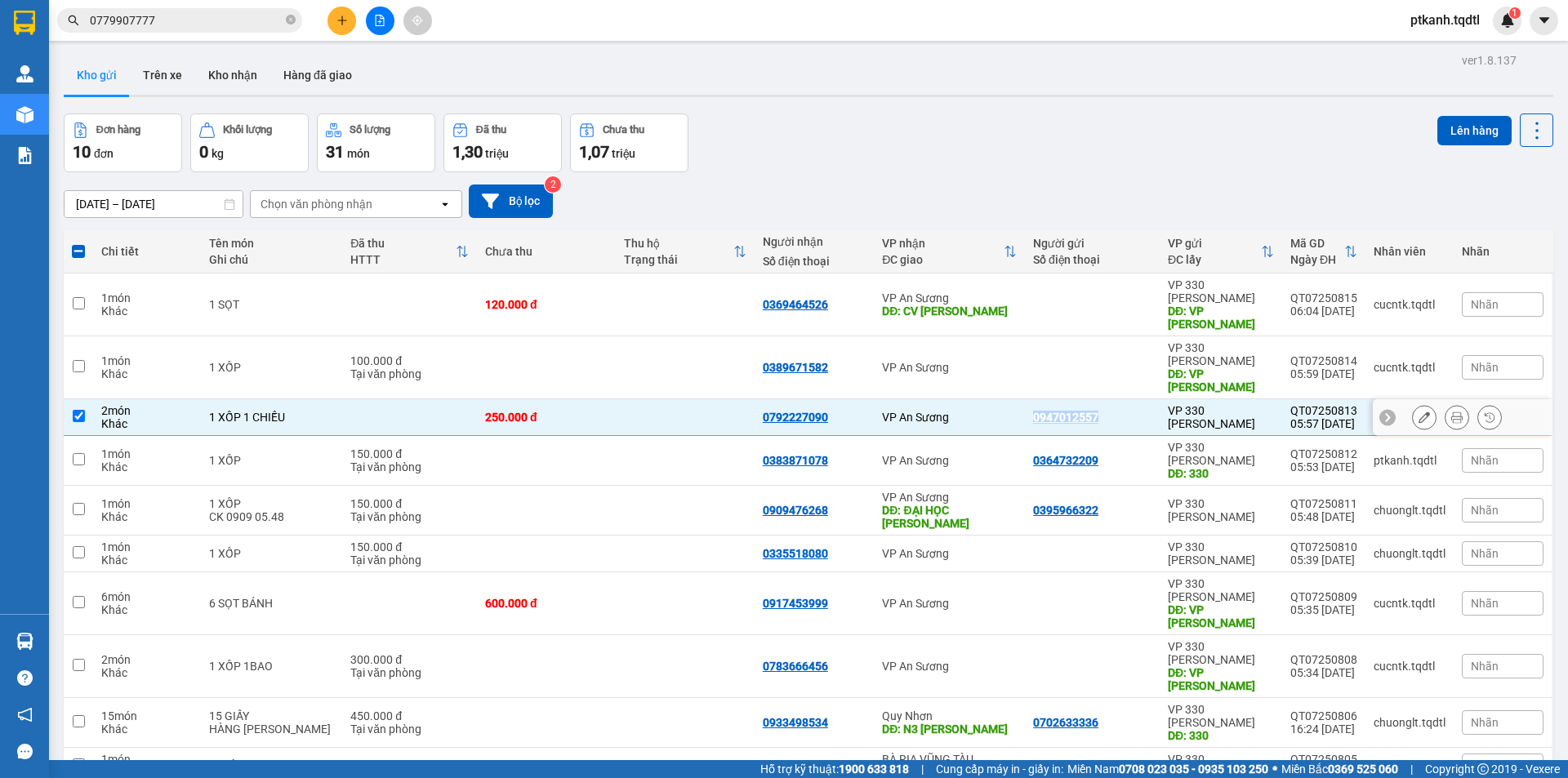 copy on "0947012557" 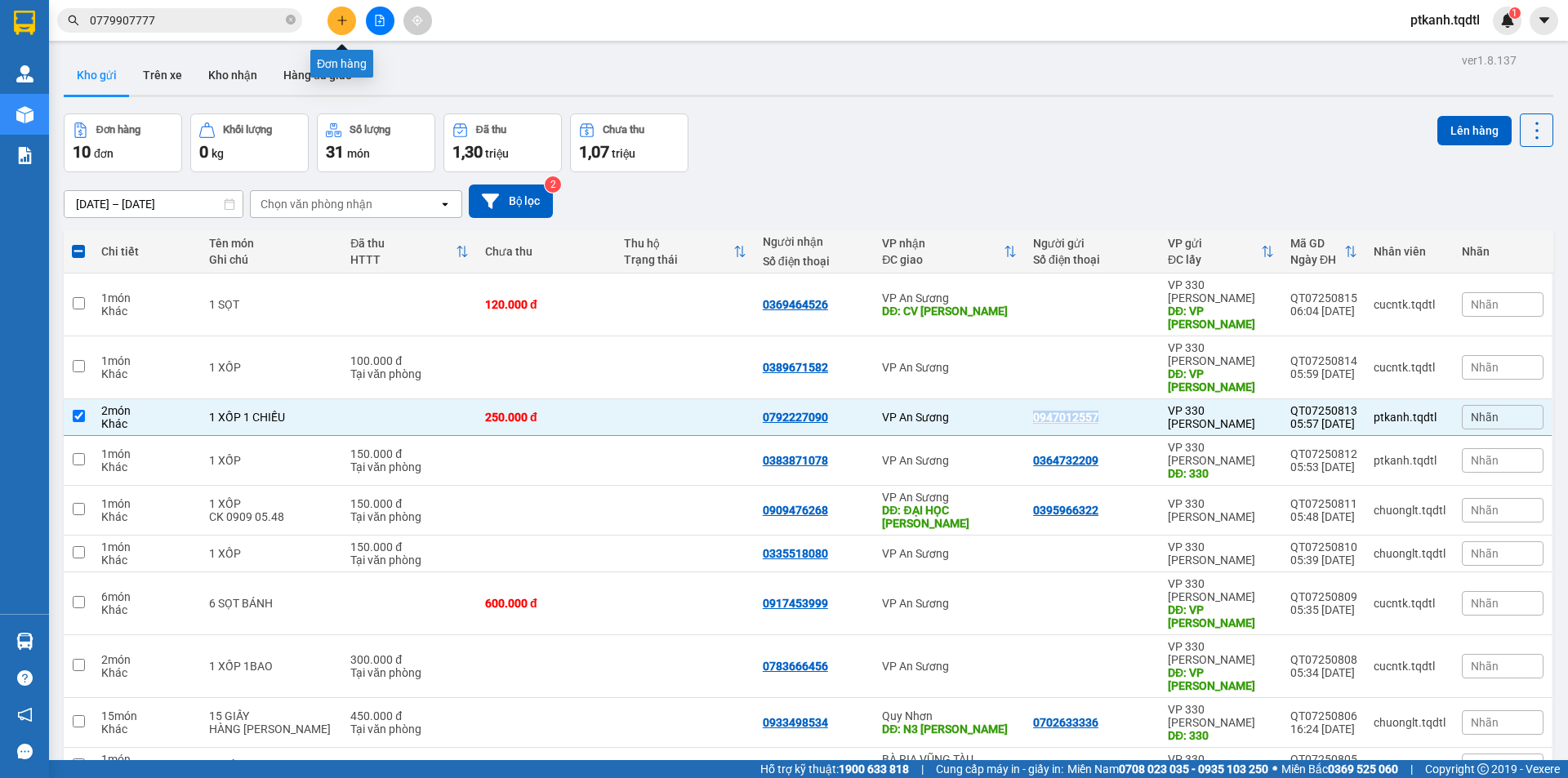 click 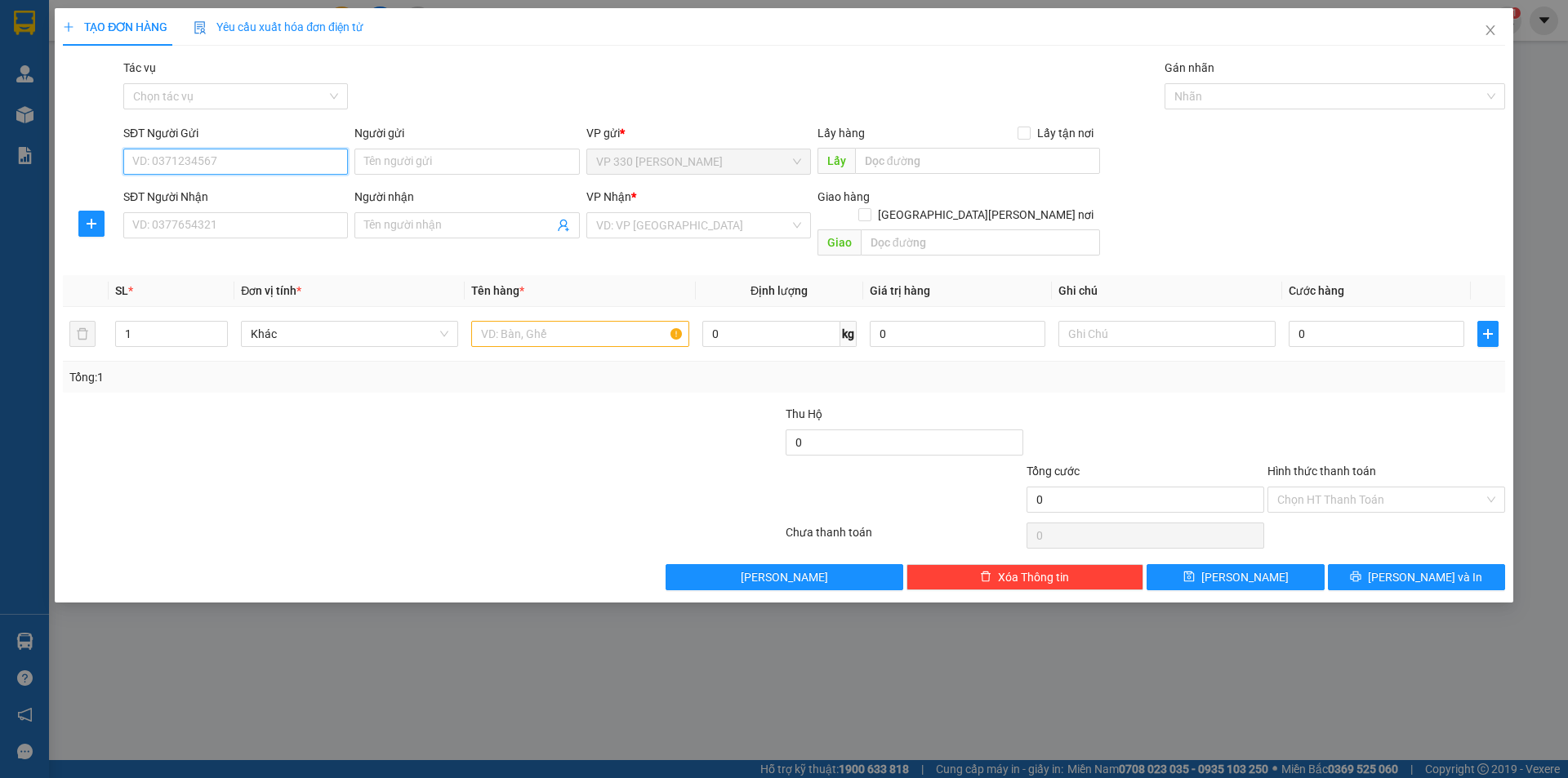 click on "SĐT Người Gửi" at bounding box center (235, 162) 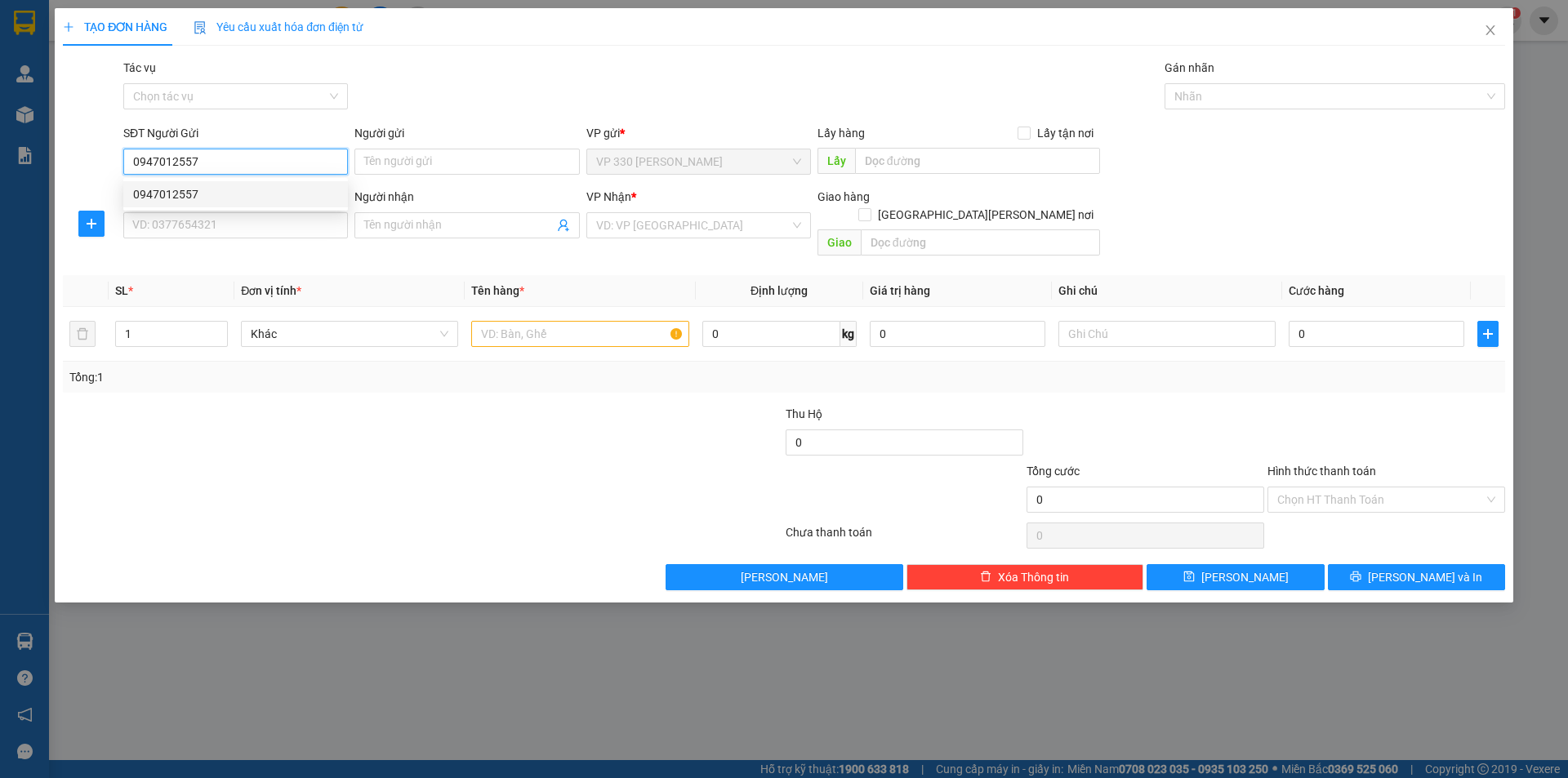 click on "0947012557" at bounding box center [235, 194] 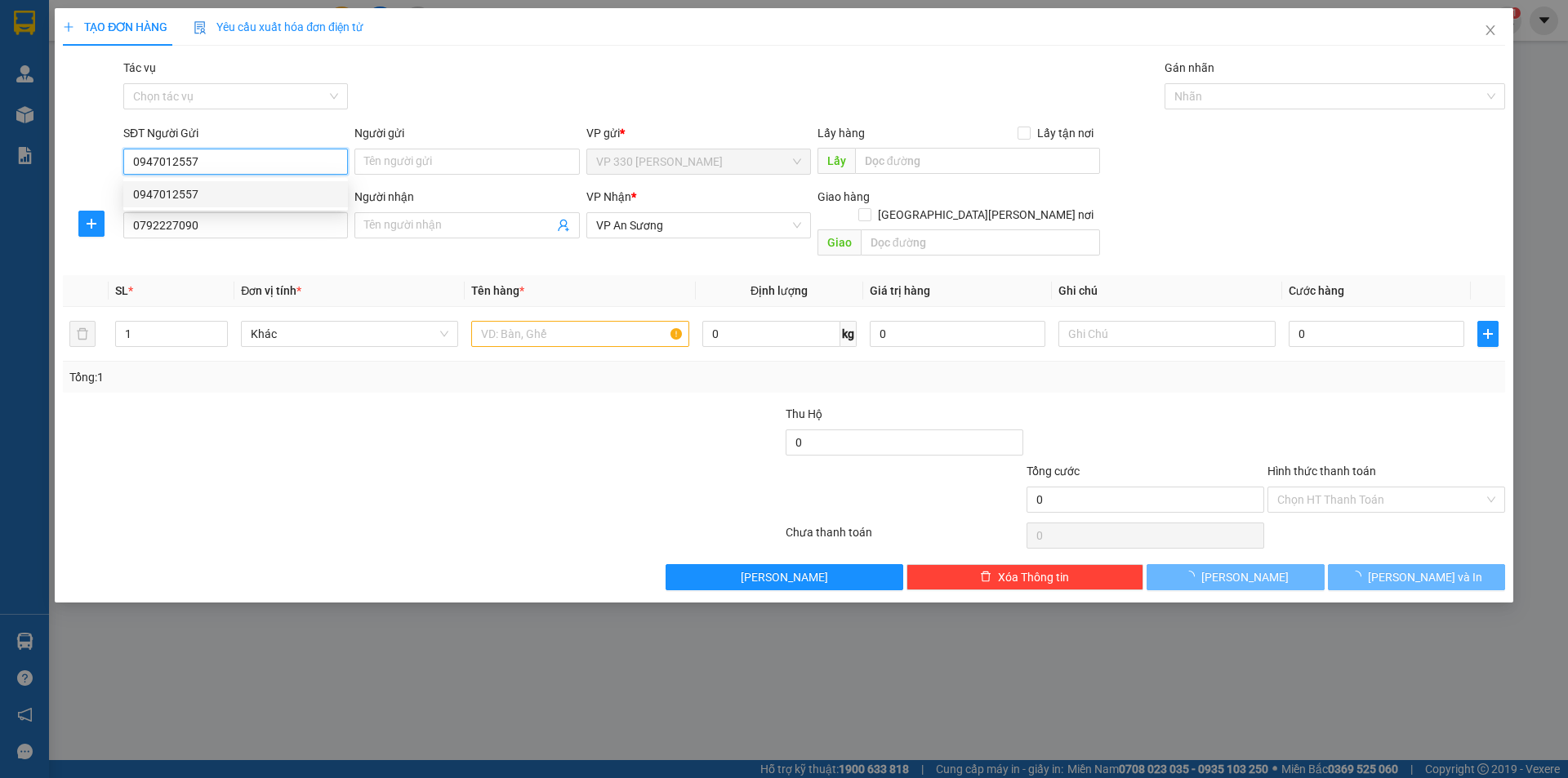 type on "250.000" 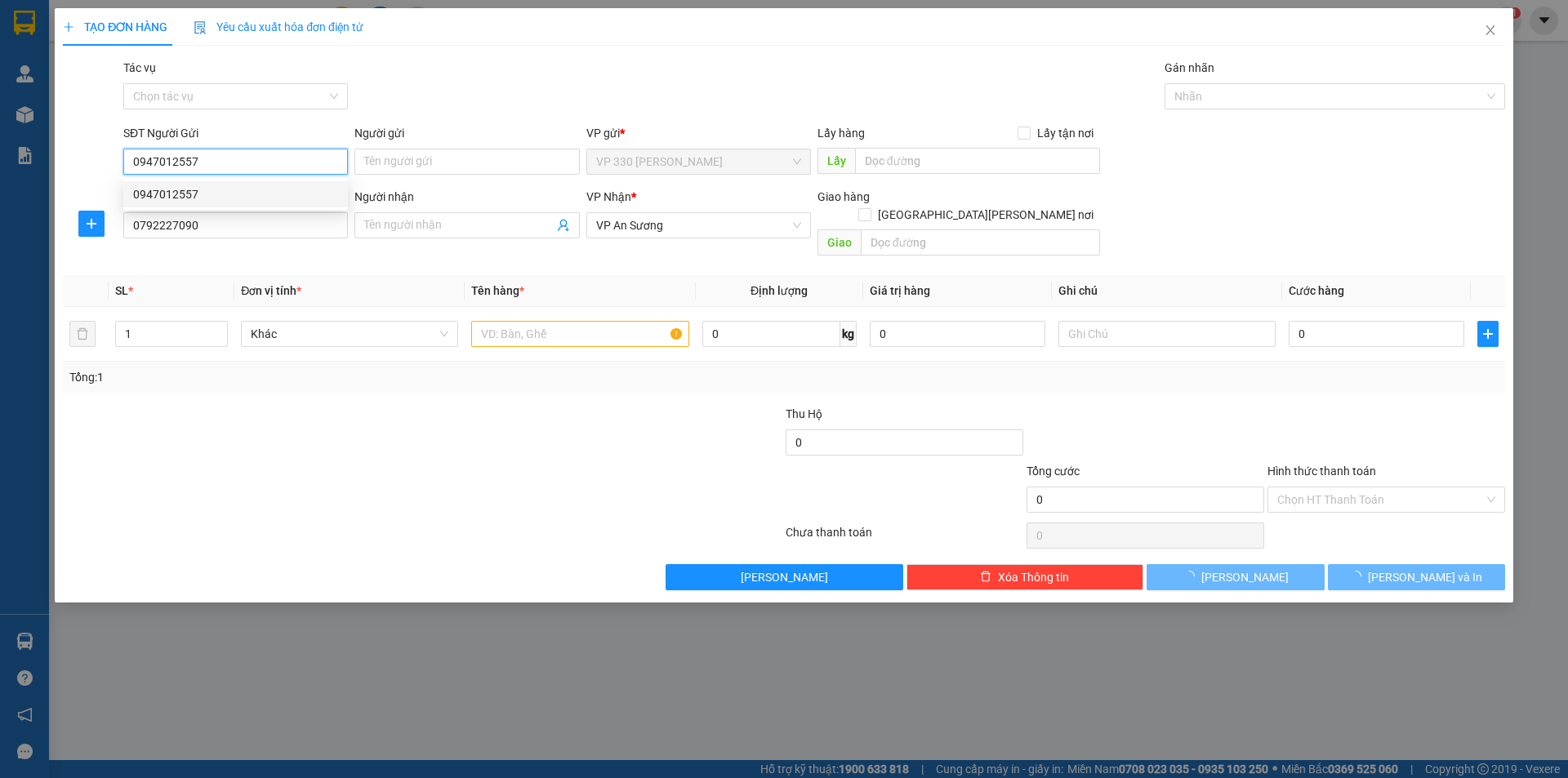 type on "250.000" 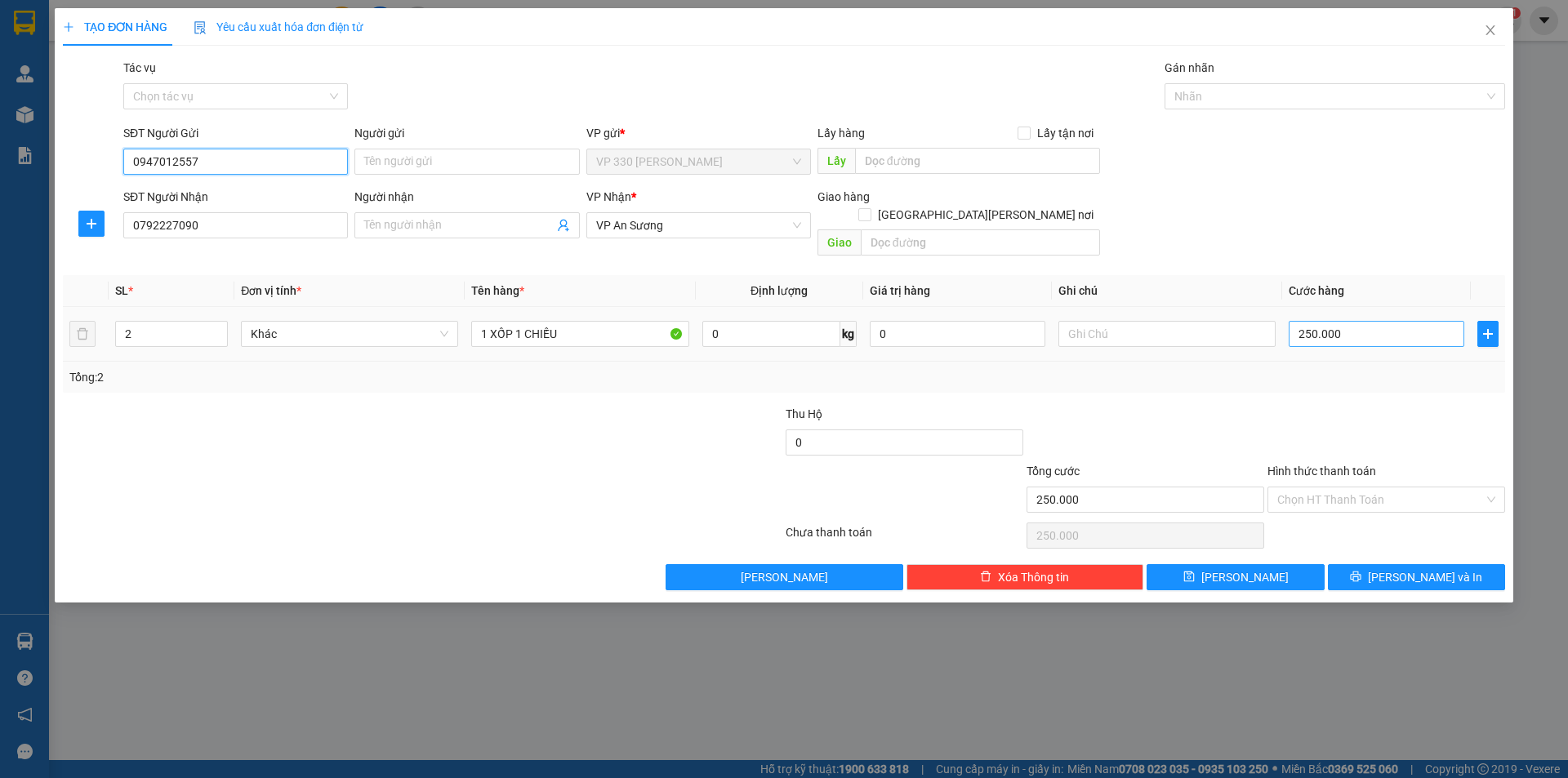 type on "0947012557" 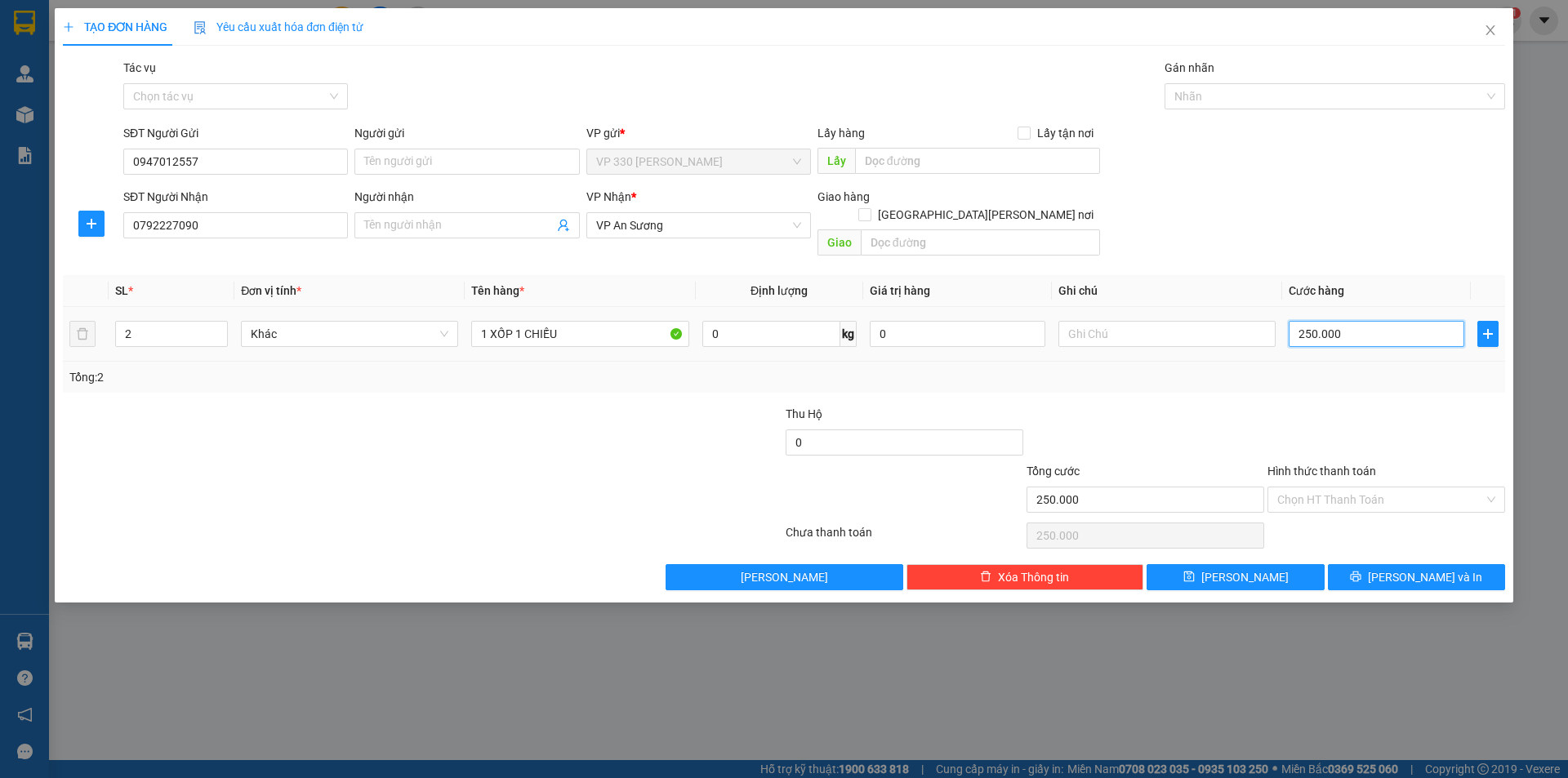 click on "250.000" at bounding box center [1376, 334] 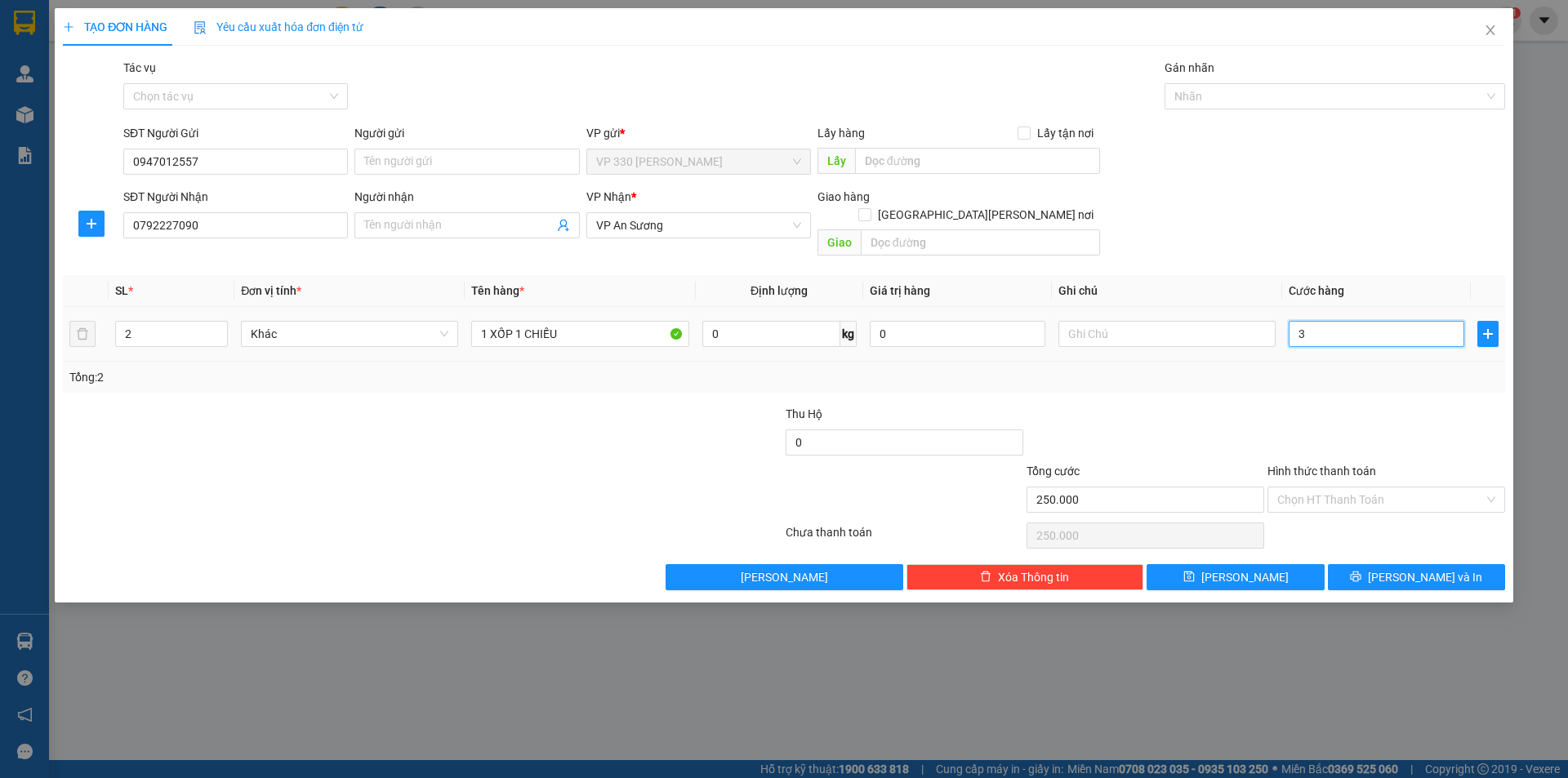 type on "3" 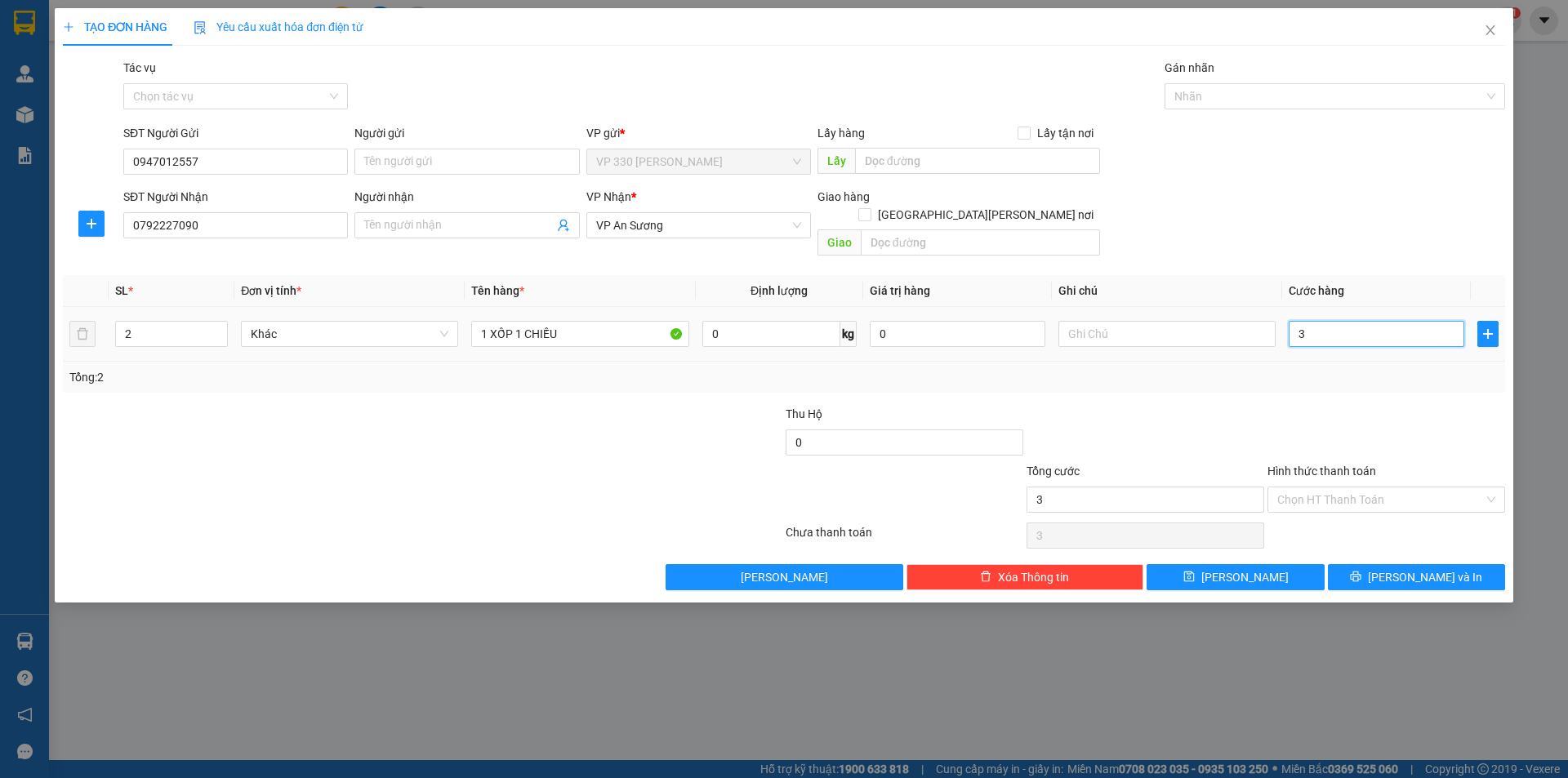 type on "30" 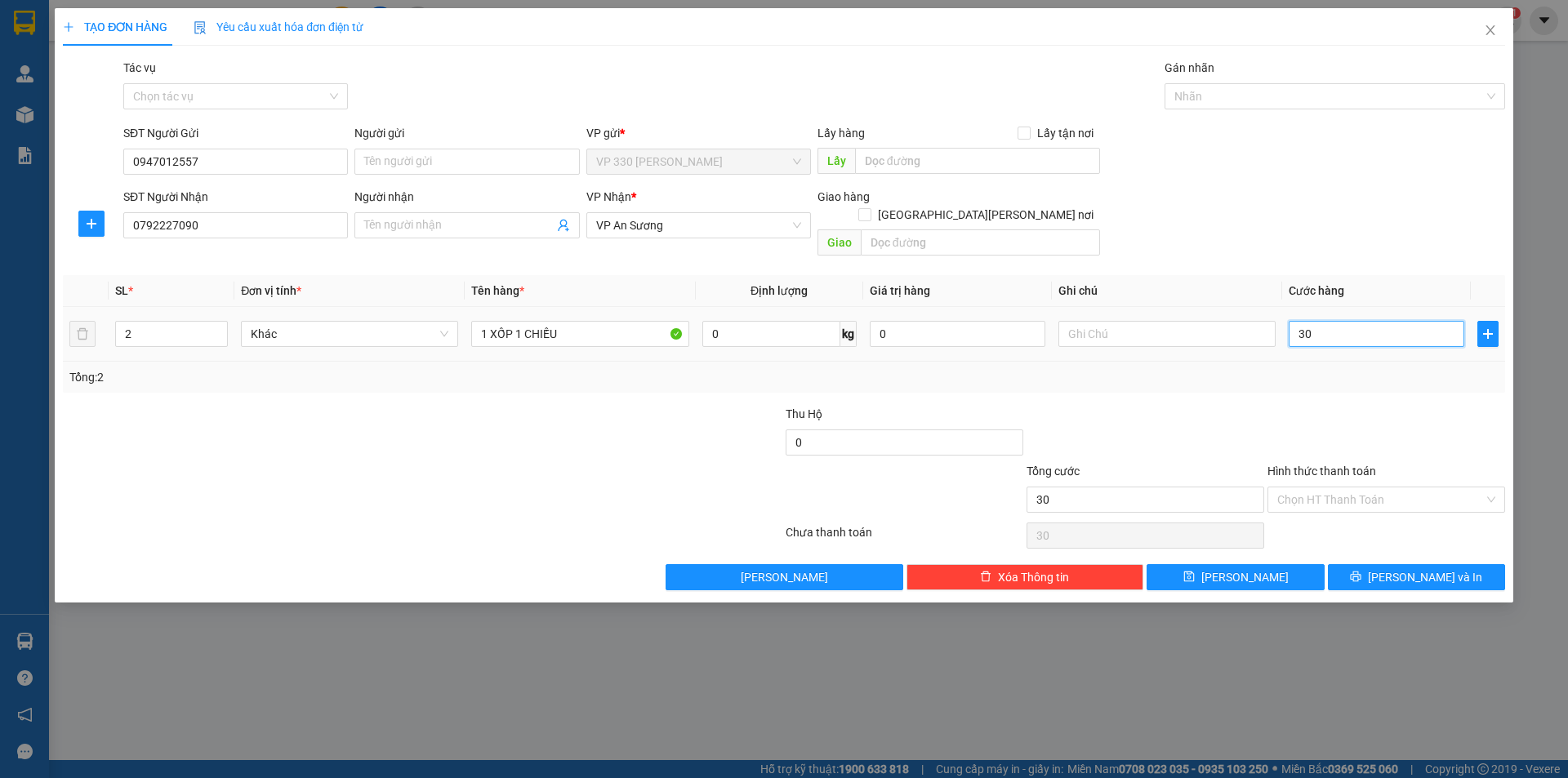 type on "300" 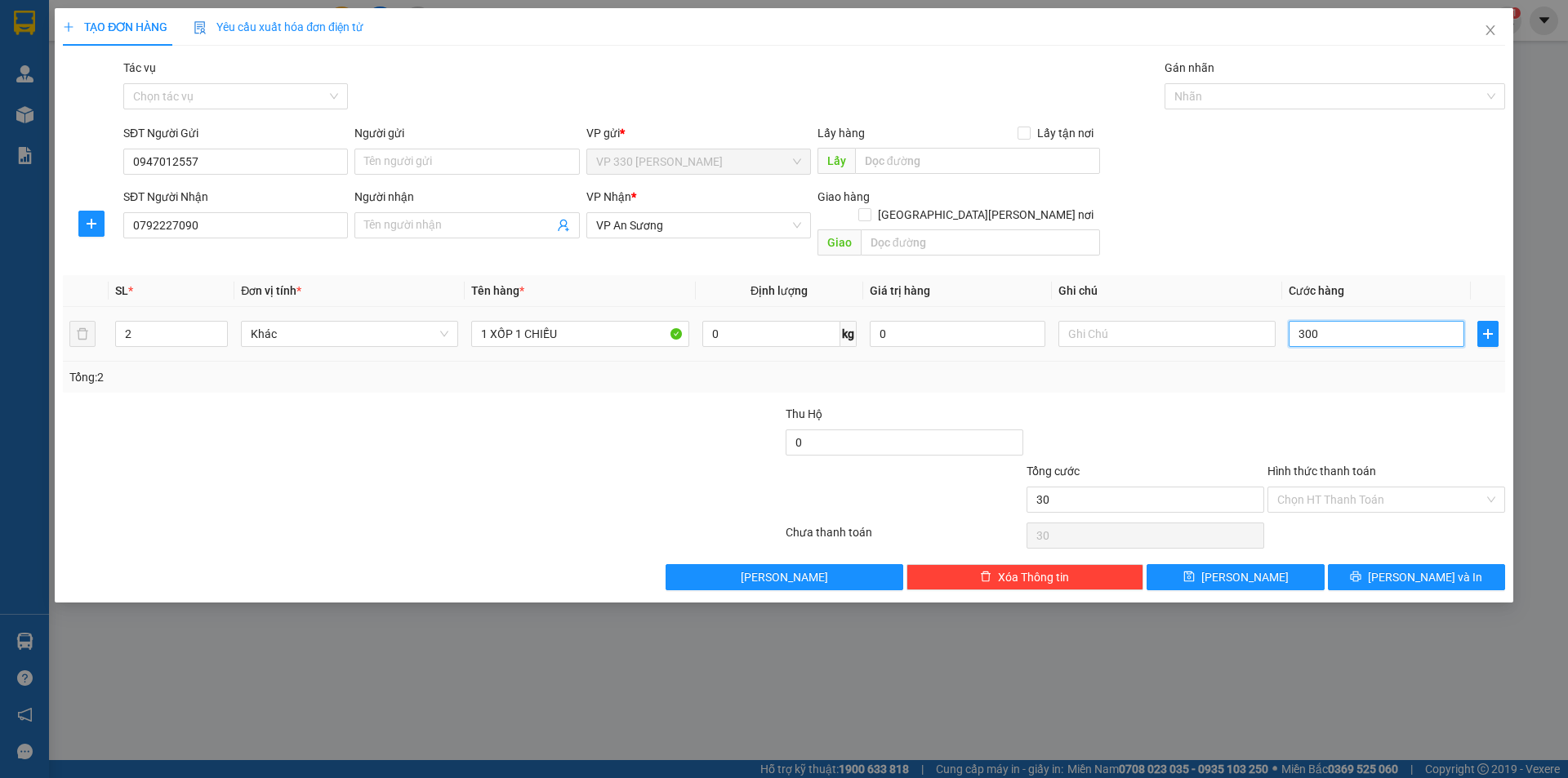 type on "300" 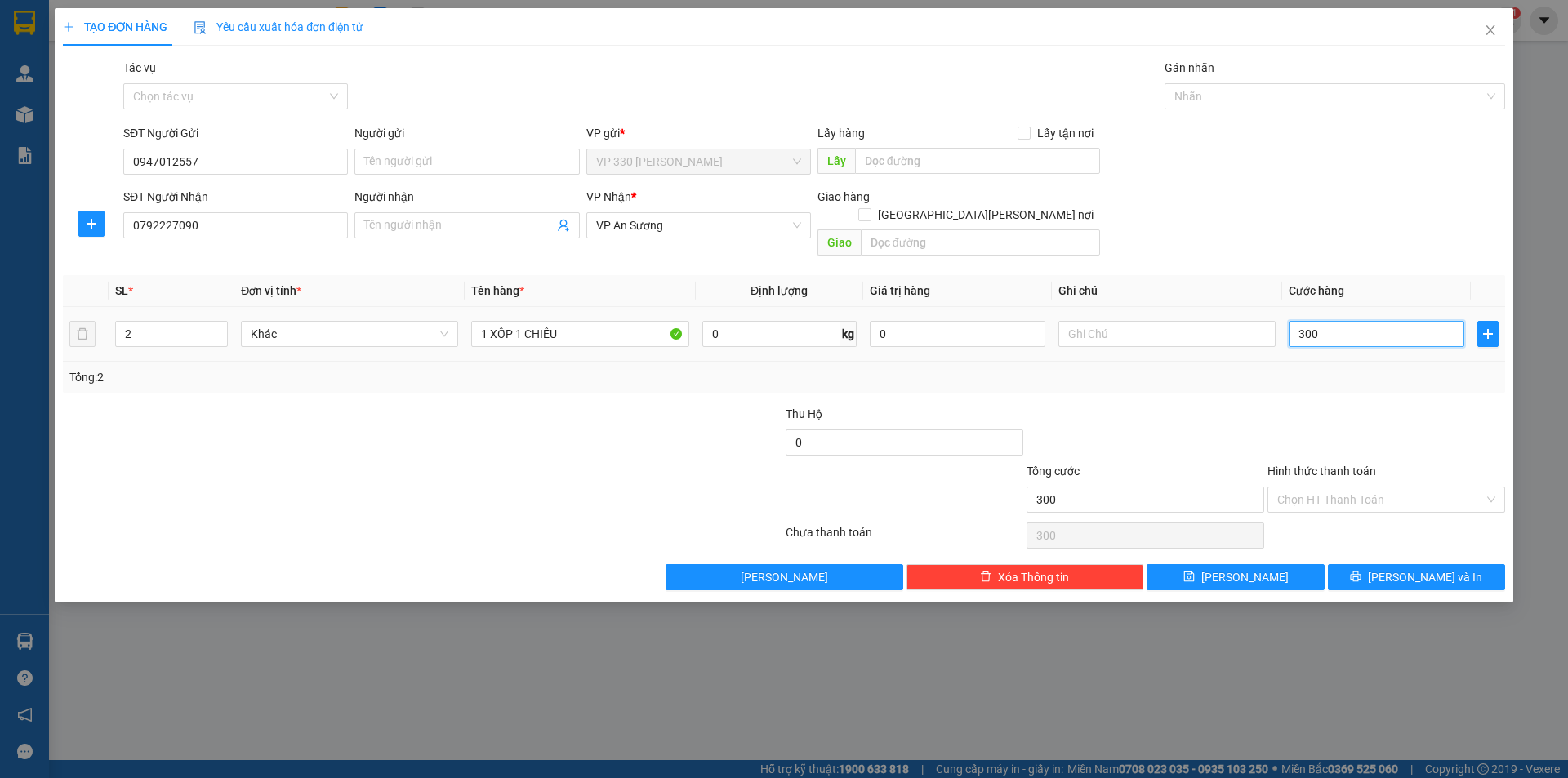 type on "3.000" 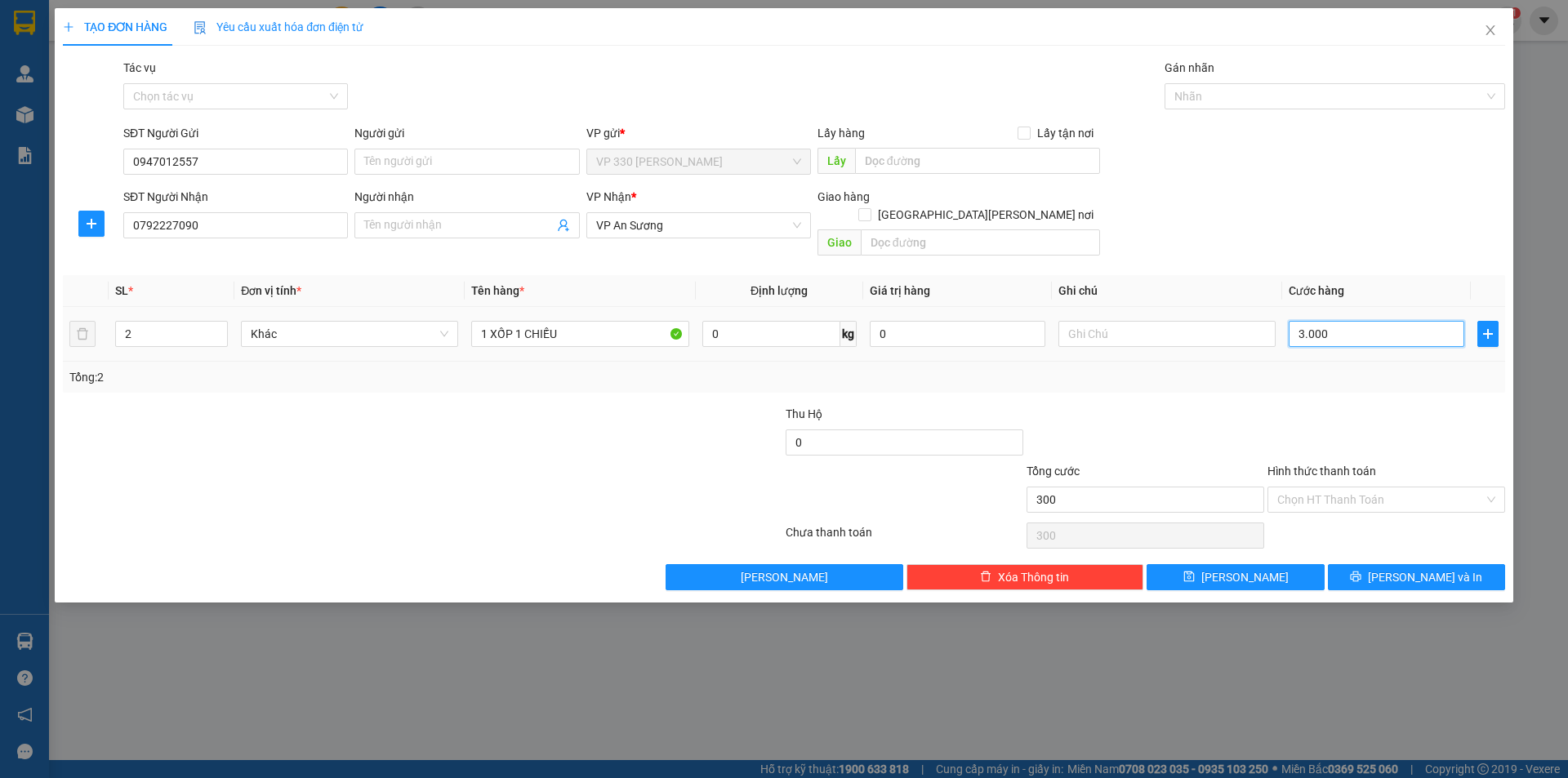 type on "3.000" 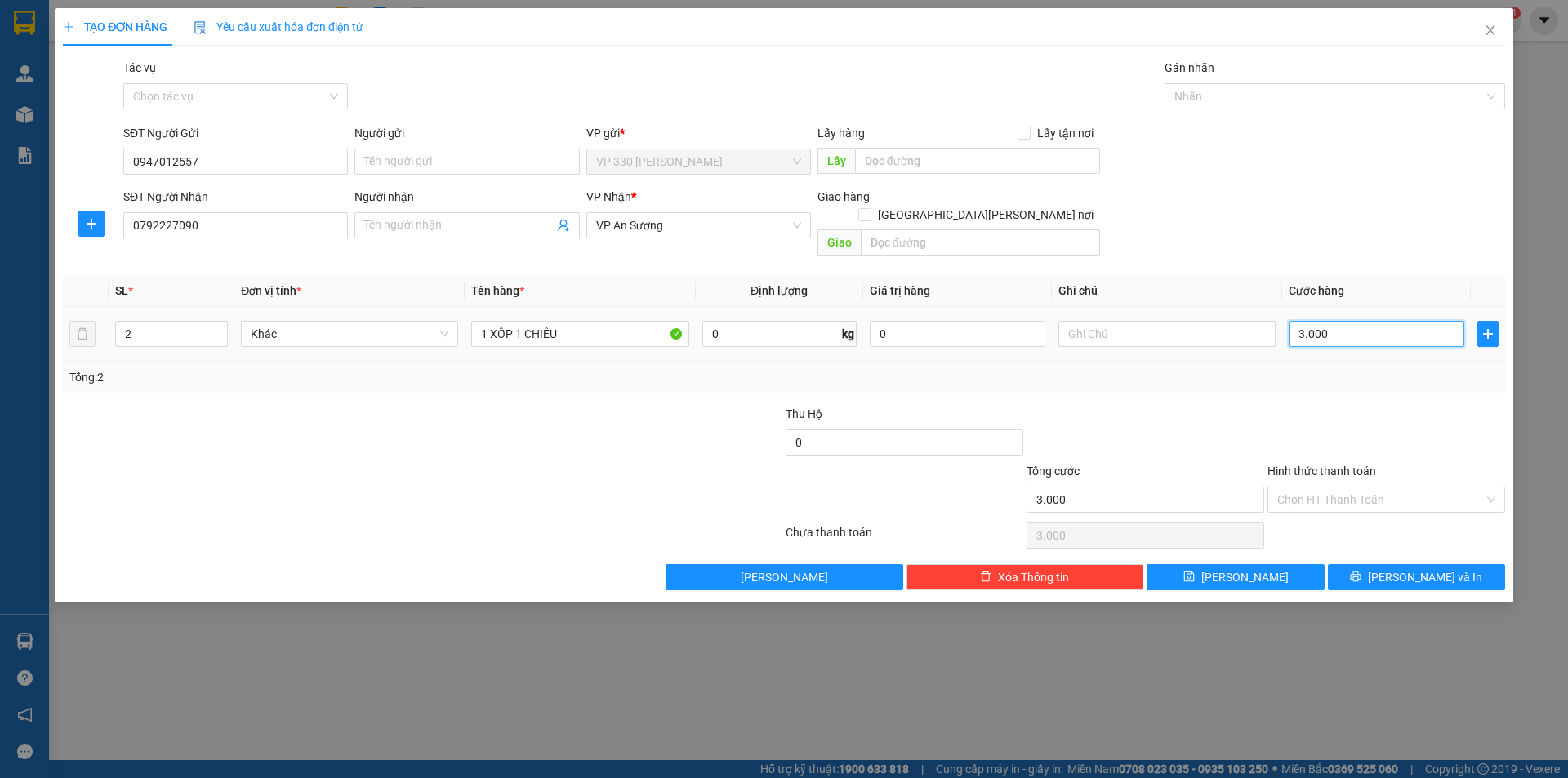type on "30.000" 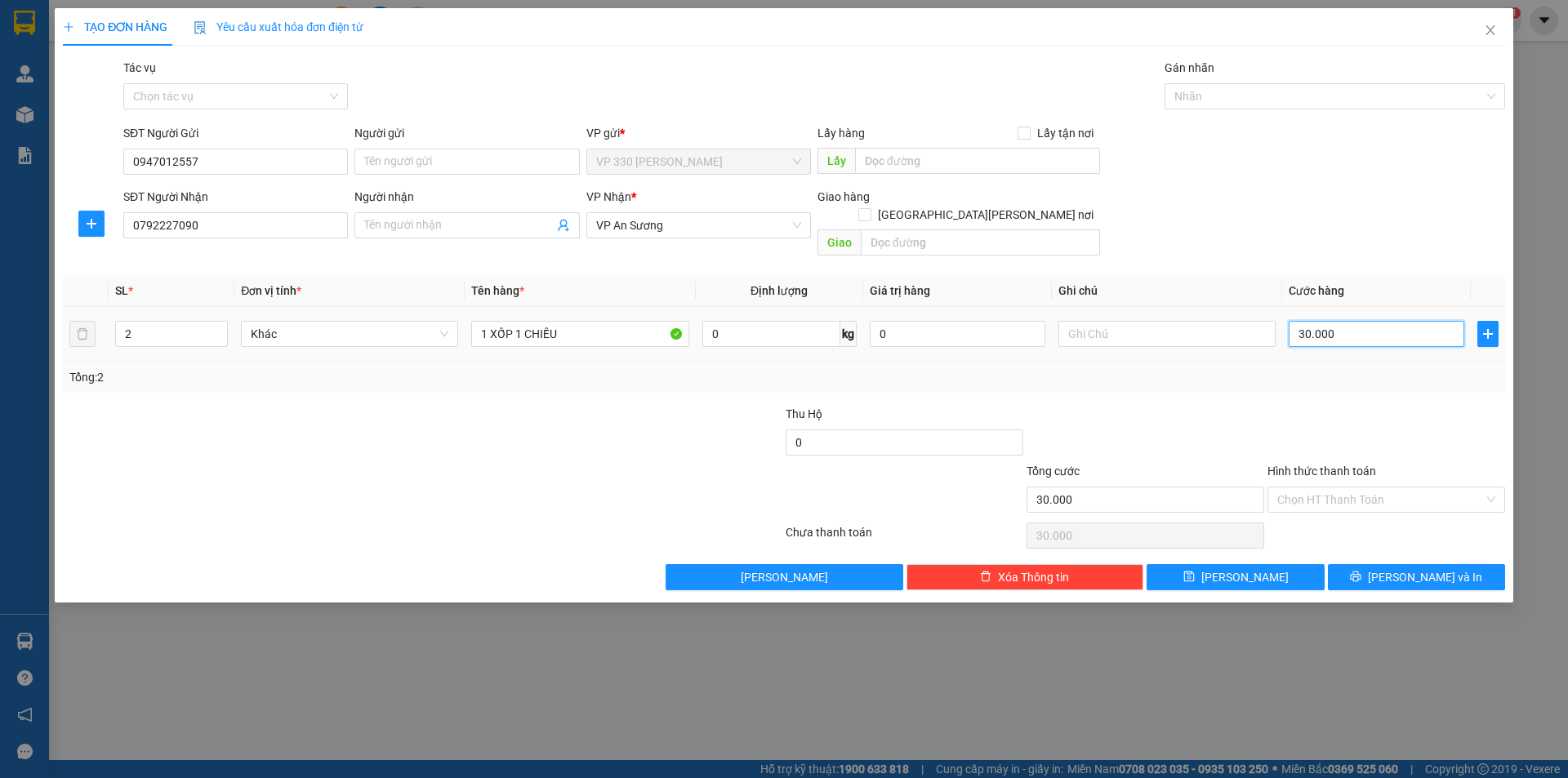 type on "300.000" 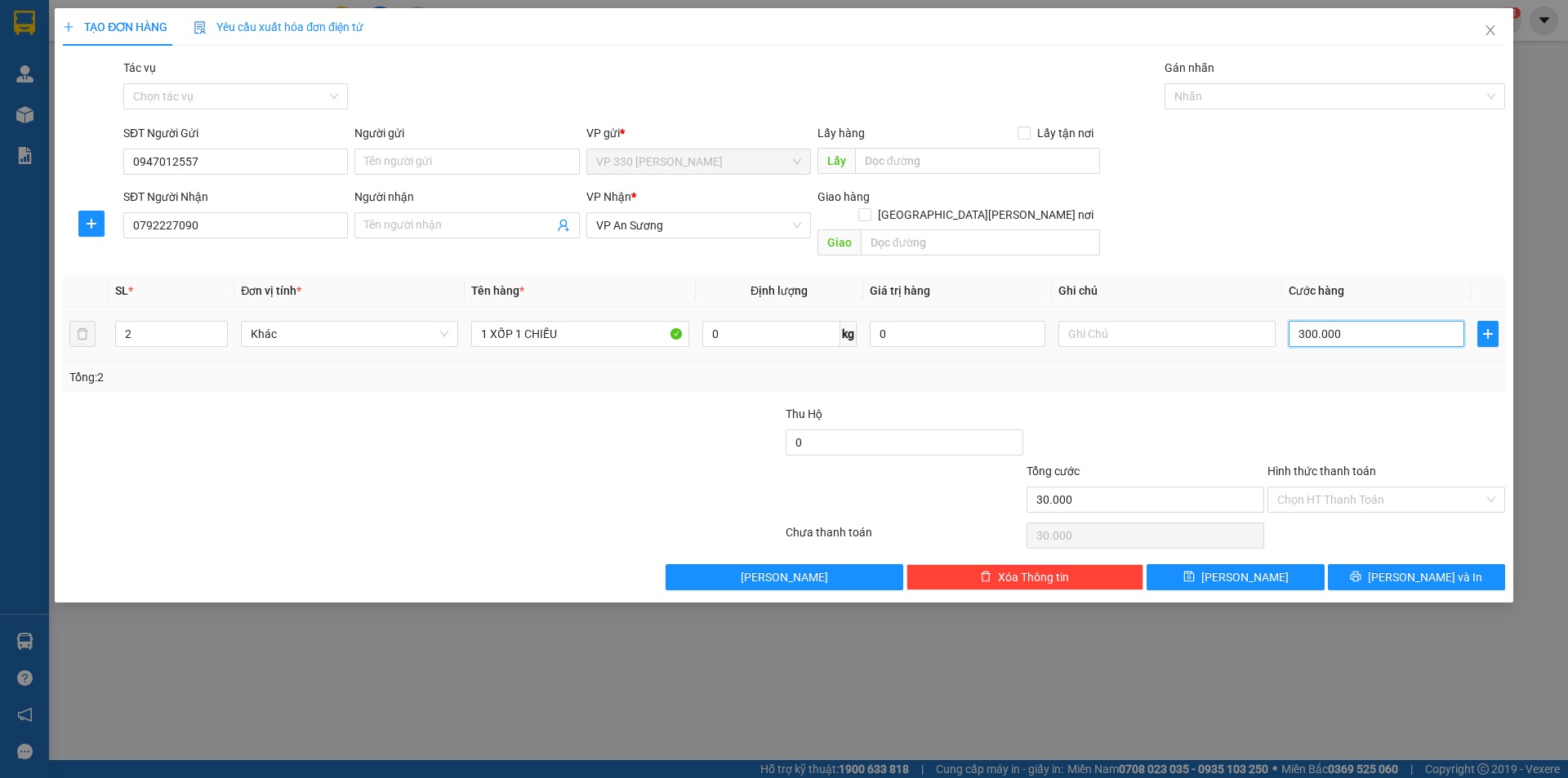 type on "300.000" 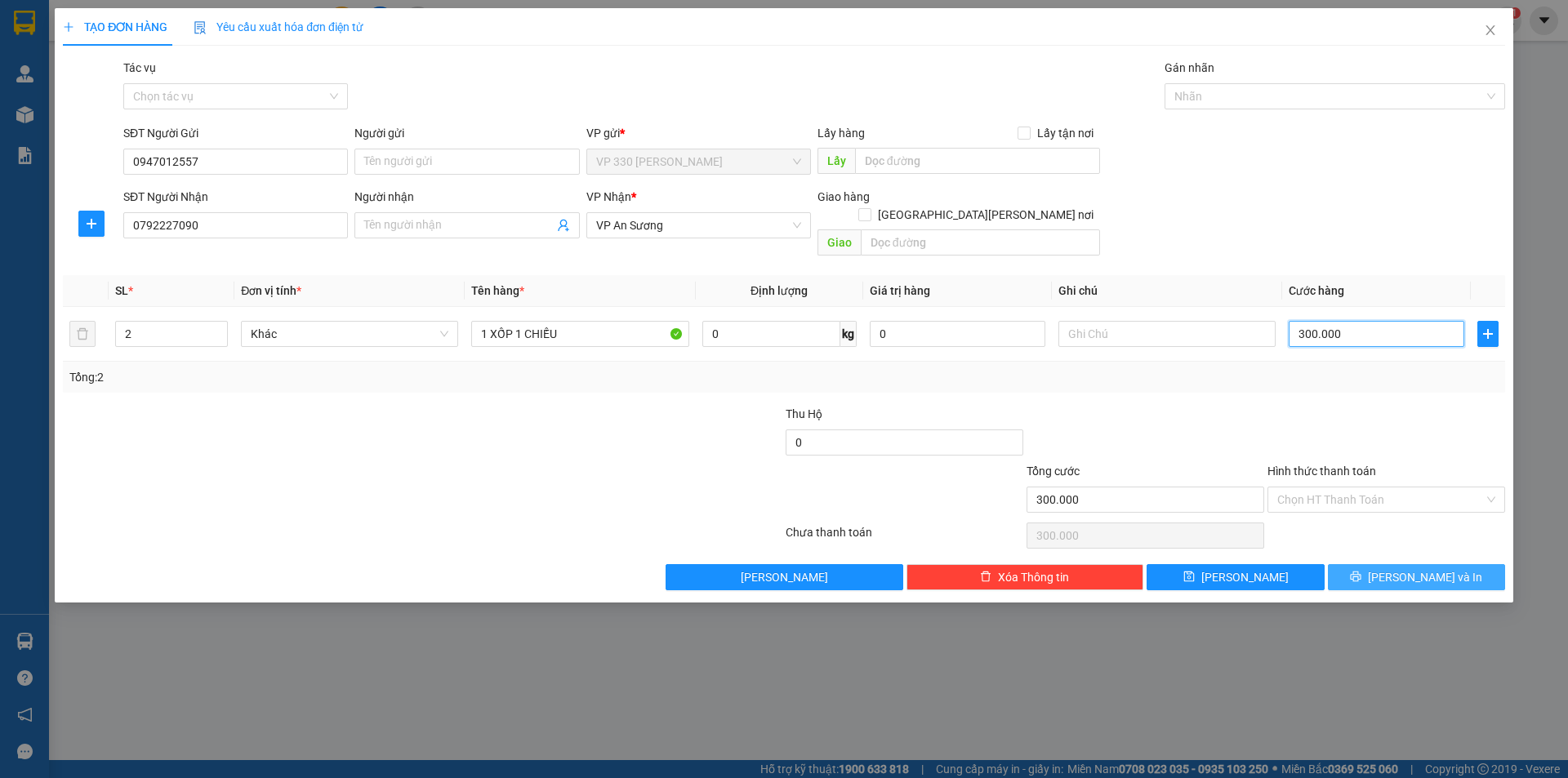 type on "300.000" 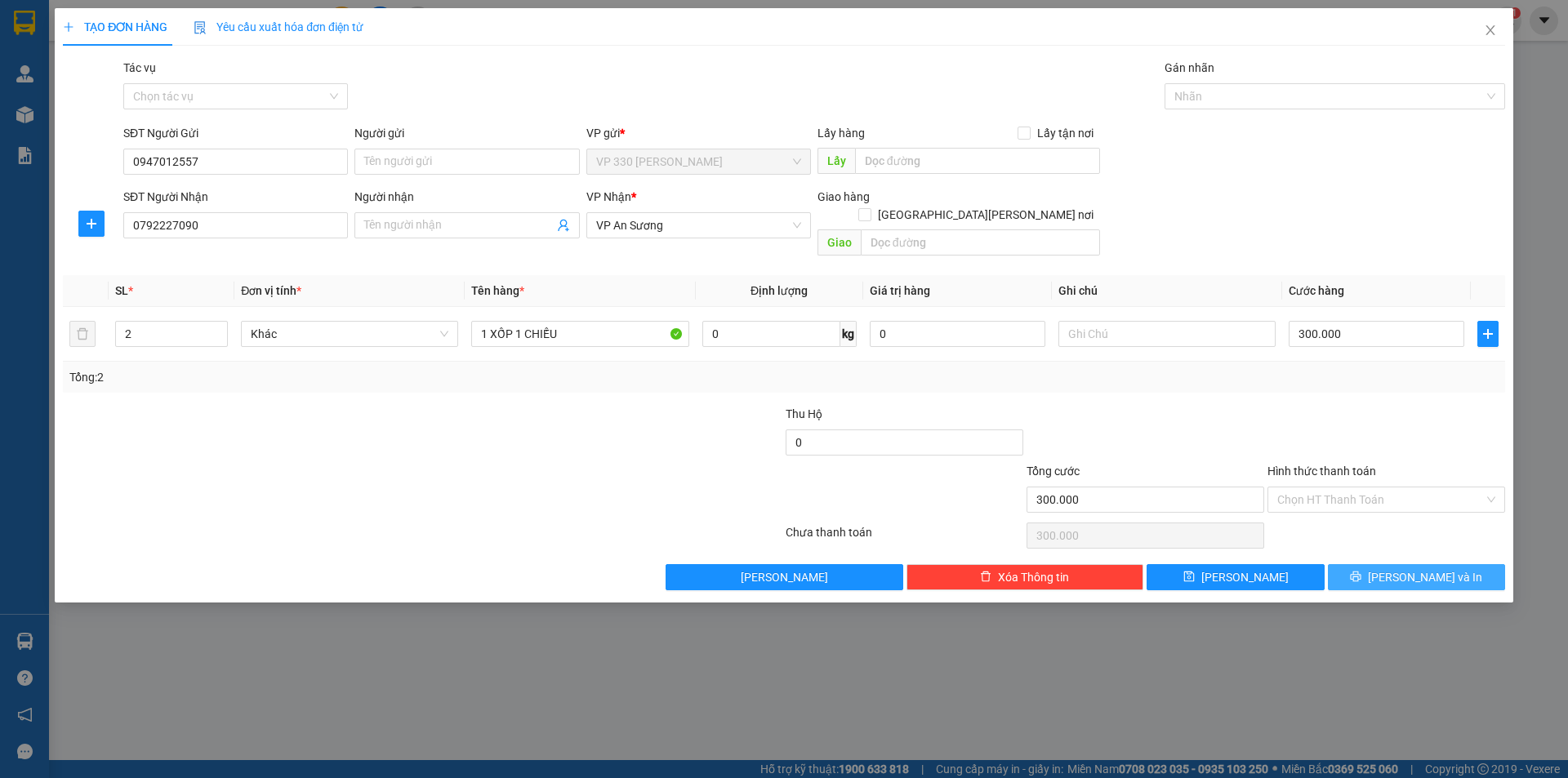 click on "[PERSON_NAME] và In" at bounding box center [1425, 577] 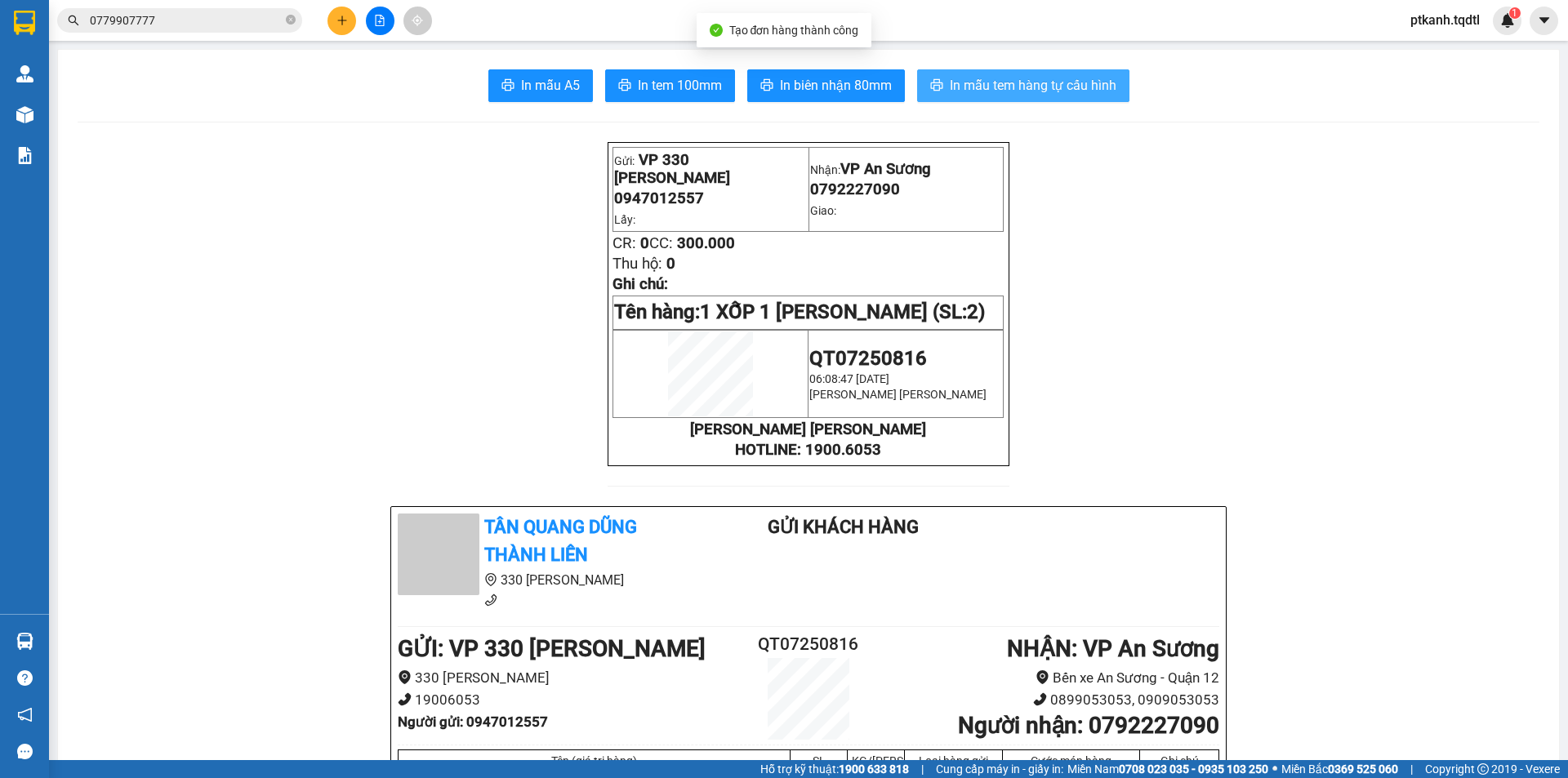click on "In mẫu tem hàng tự cấu hình" at bounding box center (1033, 85) 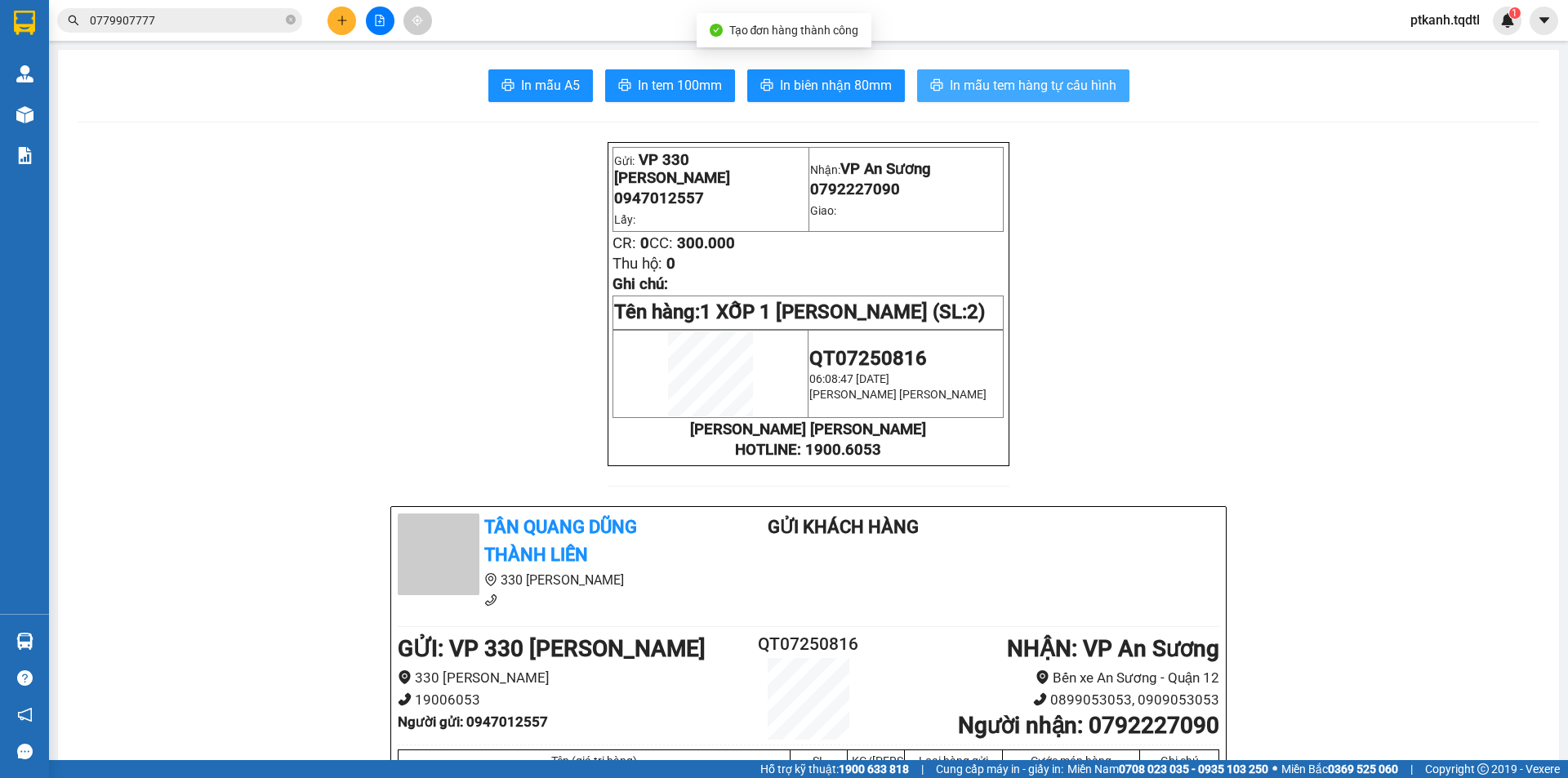 scroll, scrollTop: 0, scrollLeft: 0, axis: both 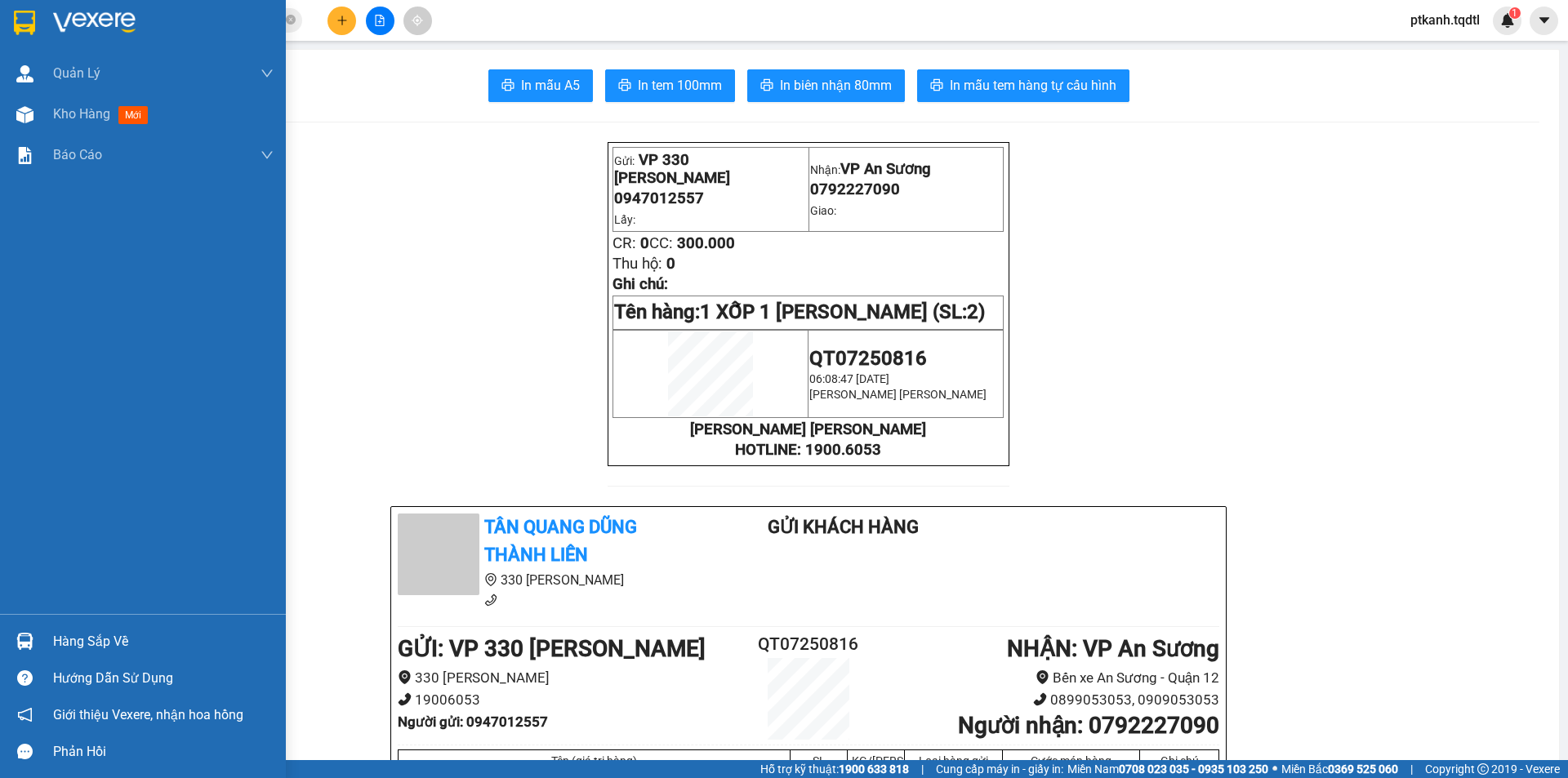 click on "Hàng sắp về" at bounding box center (163, 642) 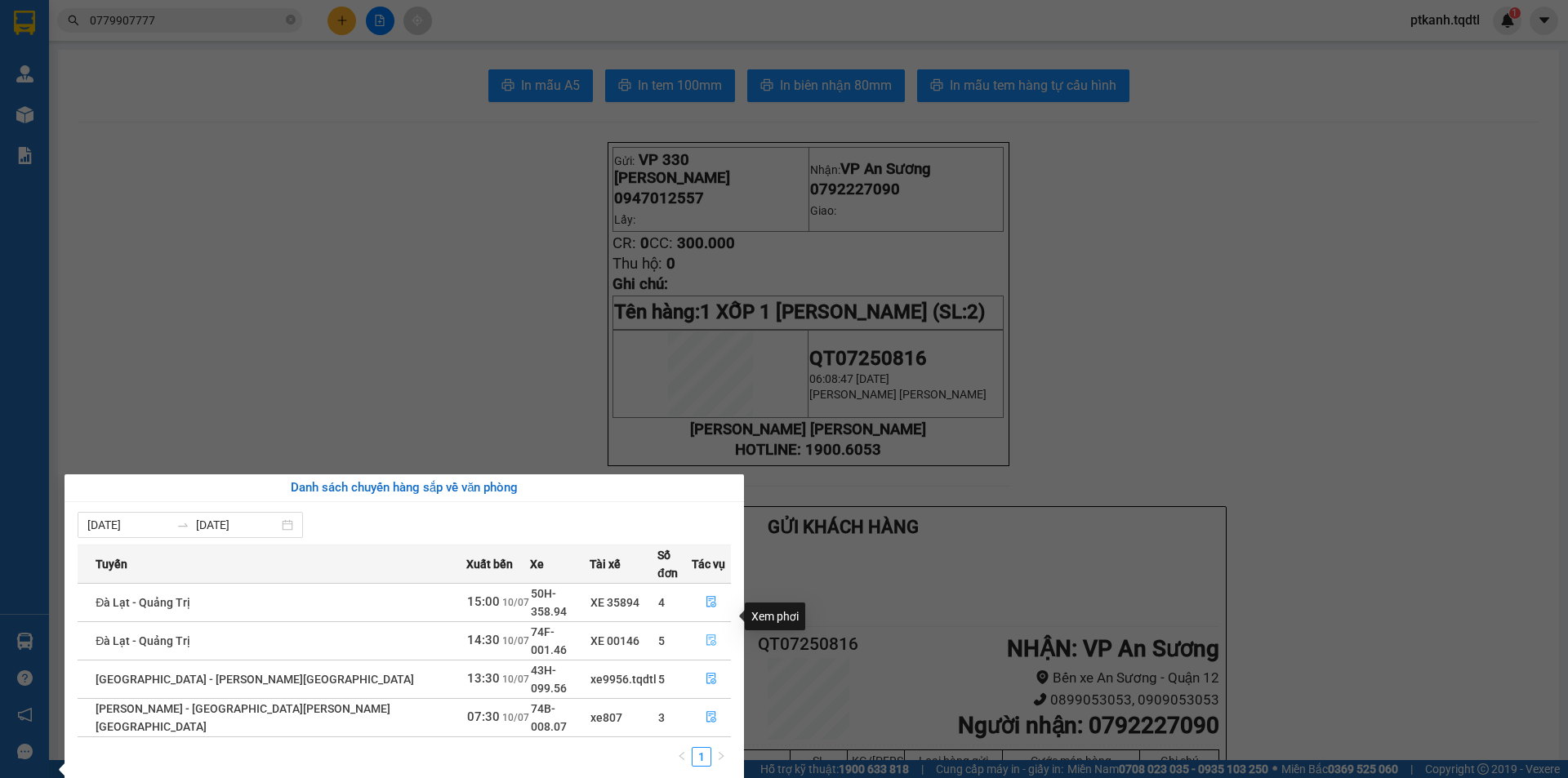click at bounding box center [711, 641] 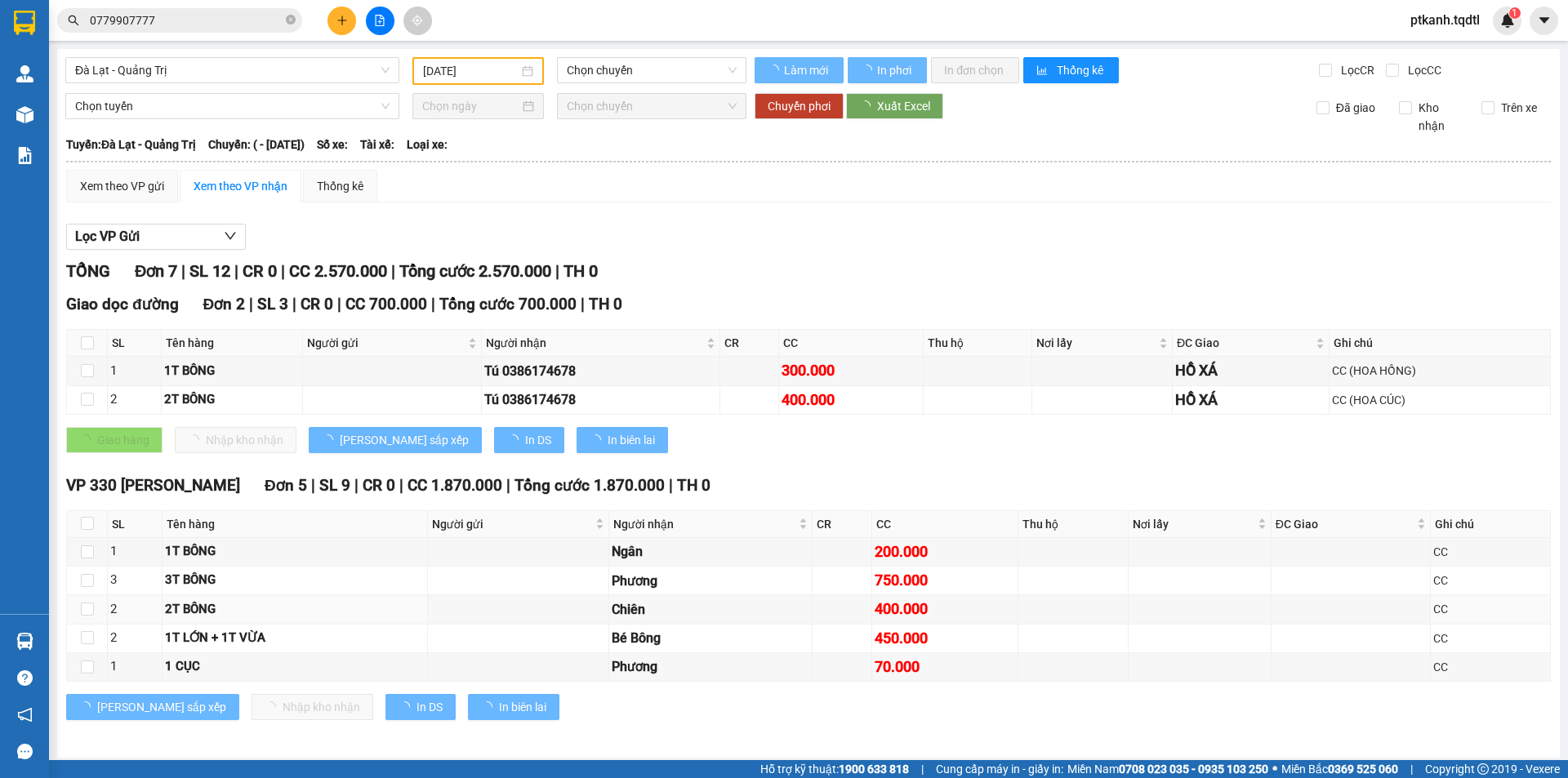 type on "[DATE]" 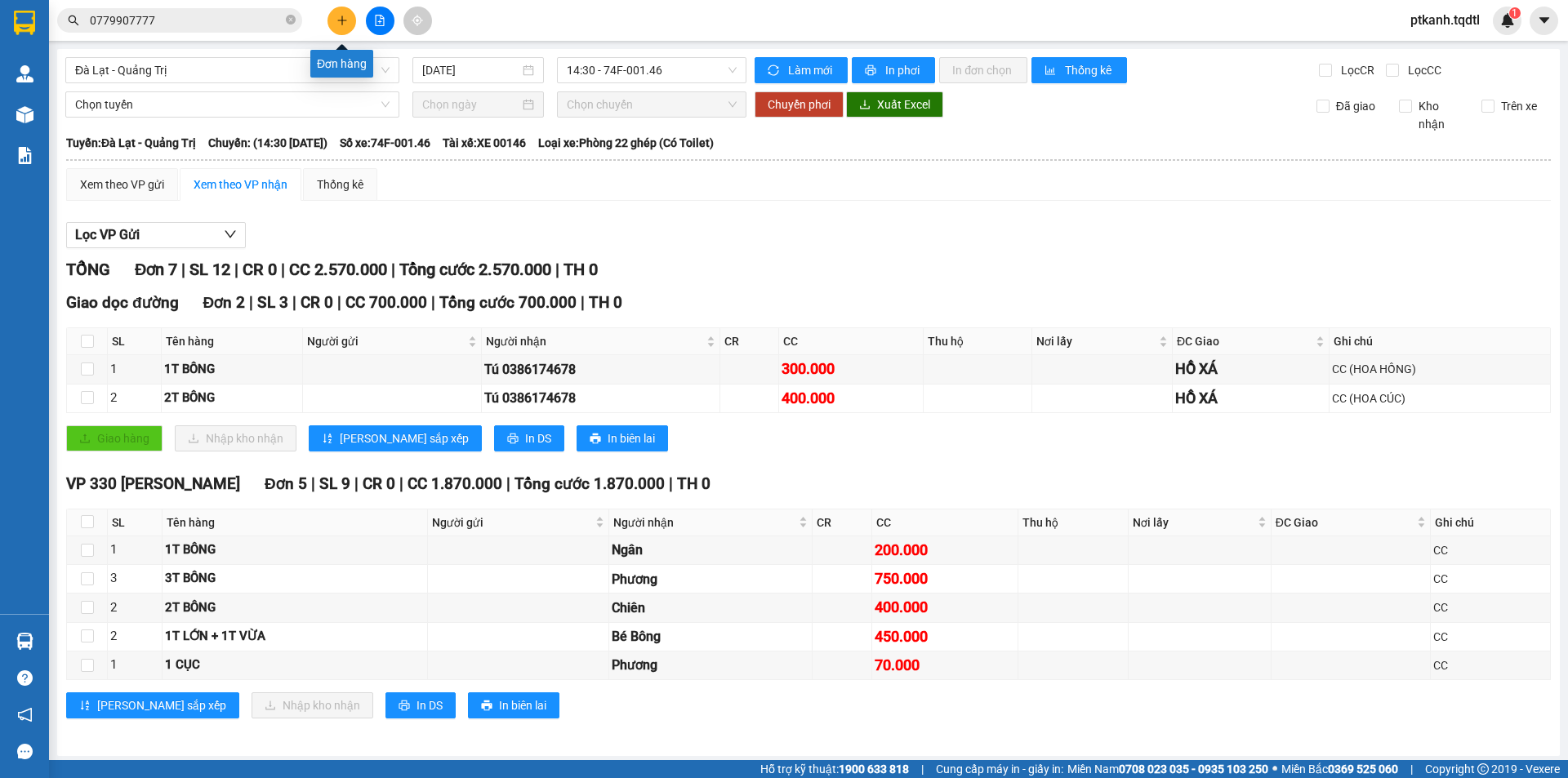 click 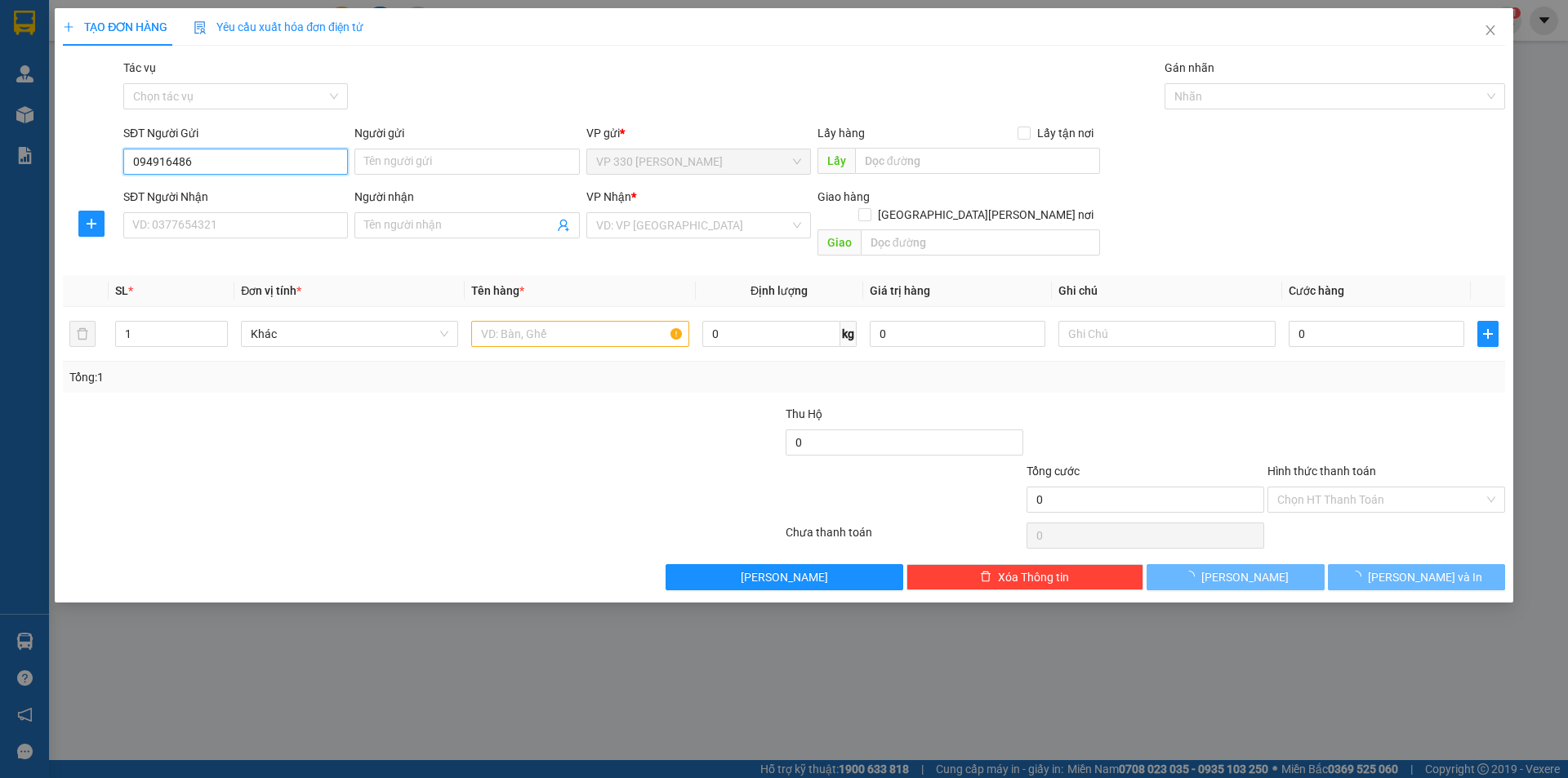 type on "0949164868" 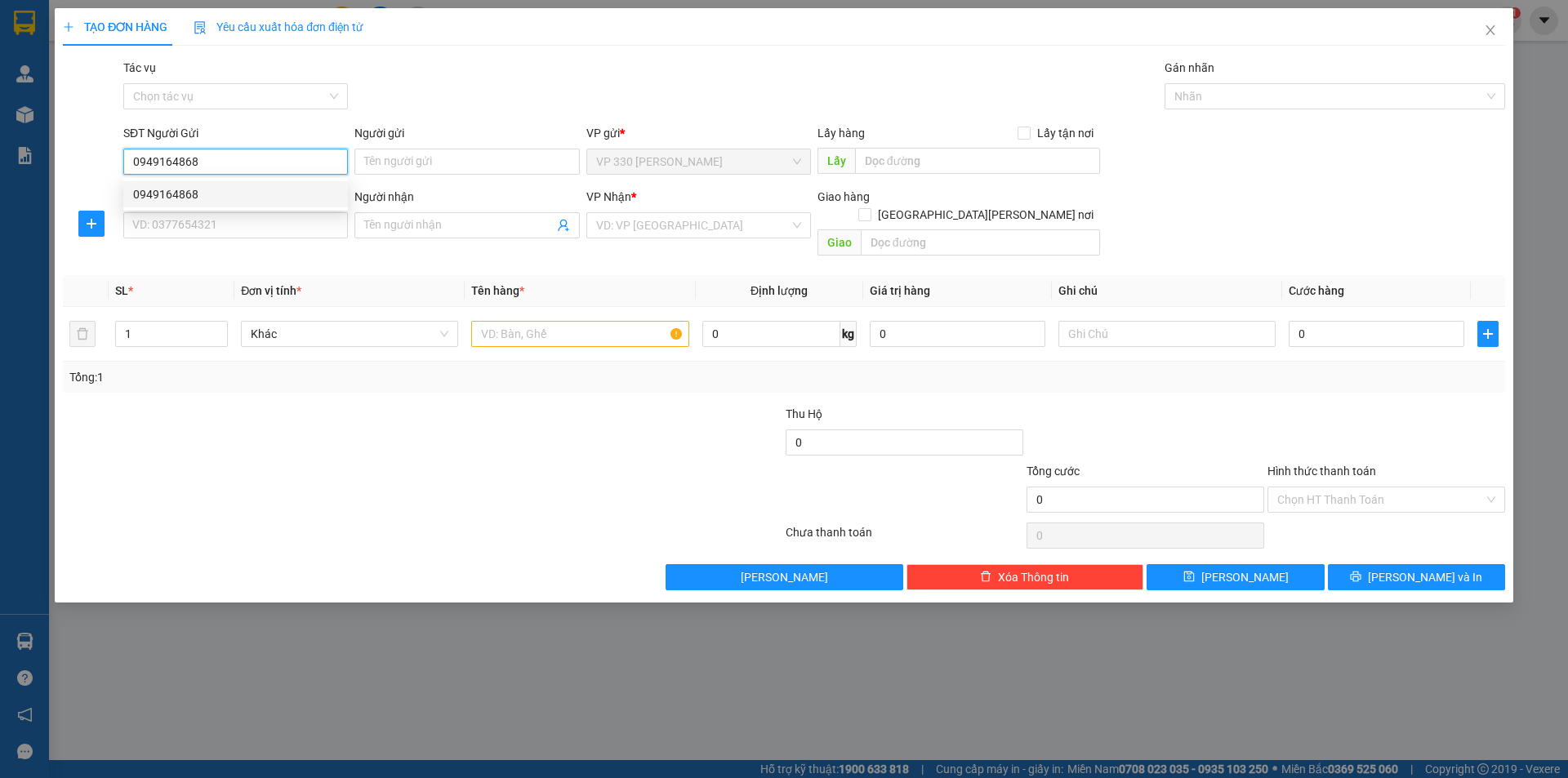 click on "0949164868" at bounding box center [235, 194] 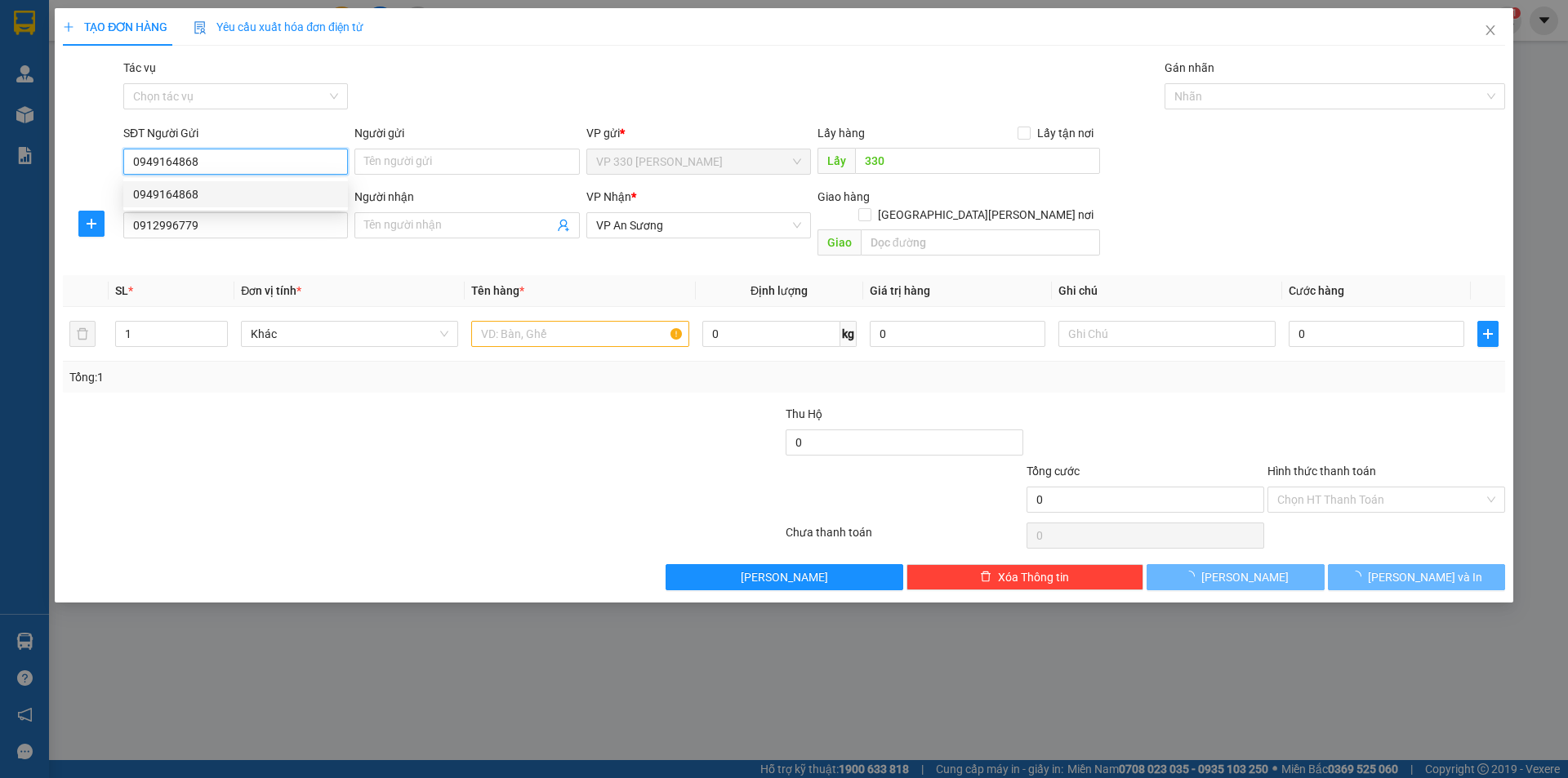 type on "300.000" 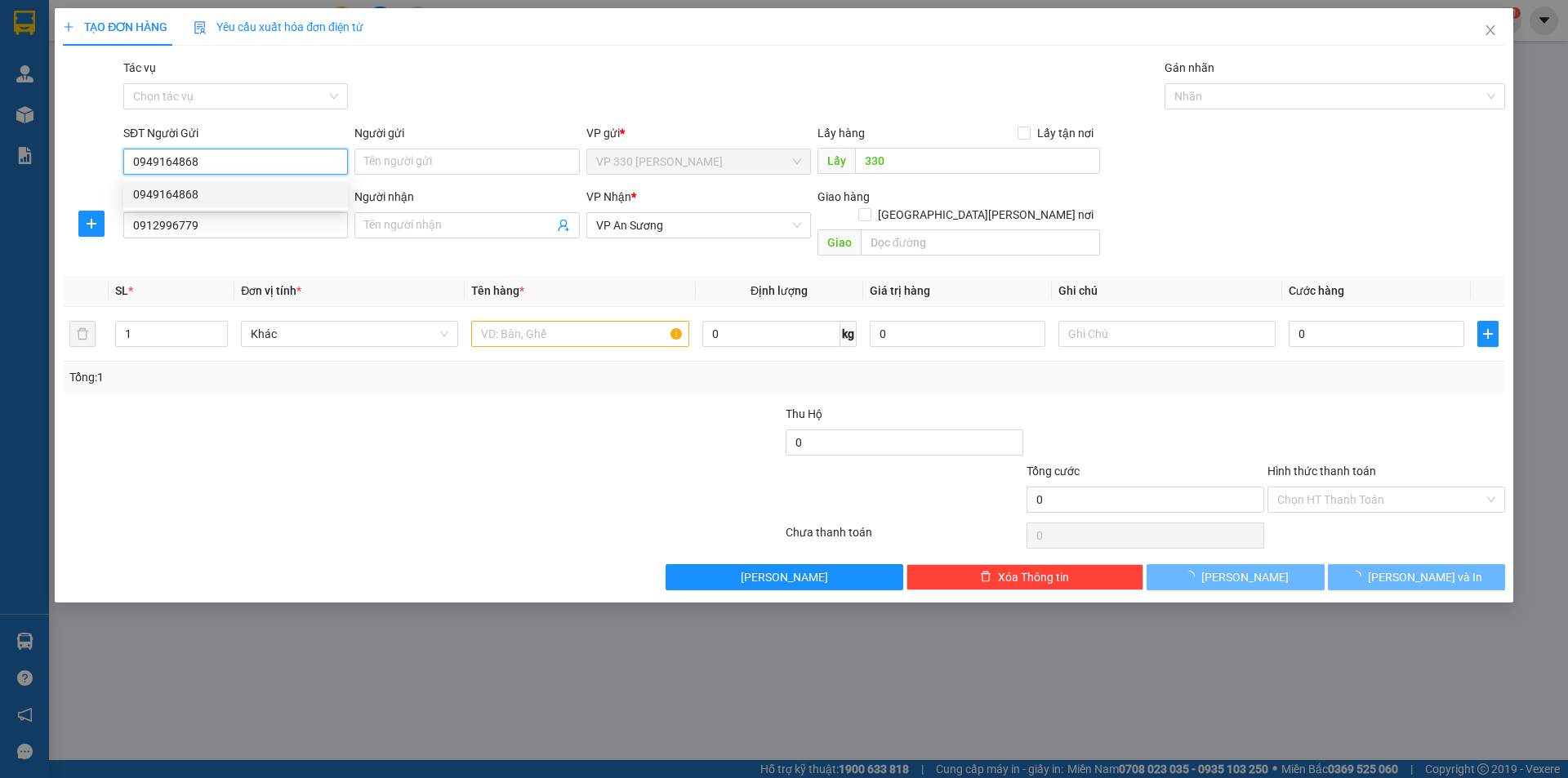 type on "300.000" 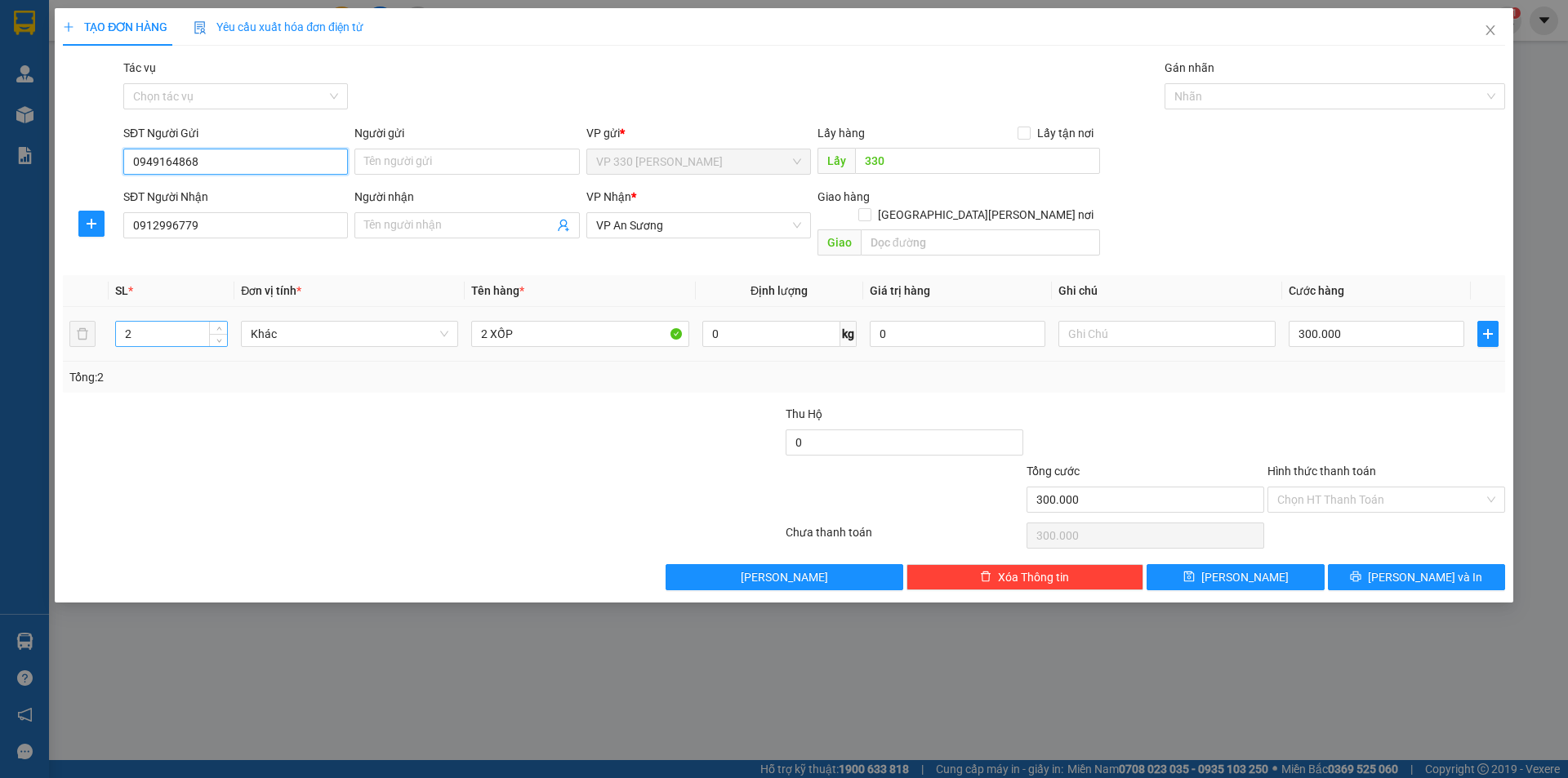type on "0949164868" 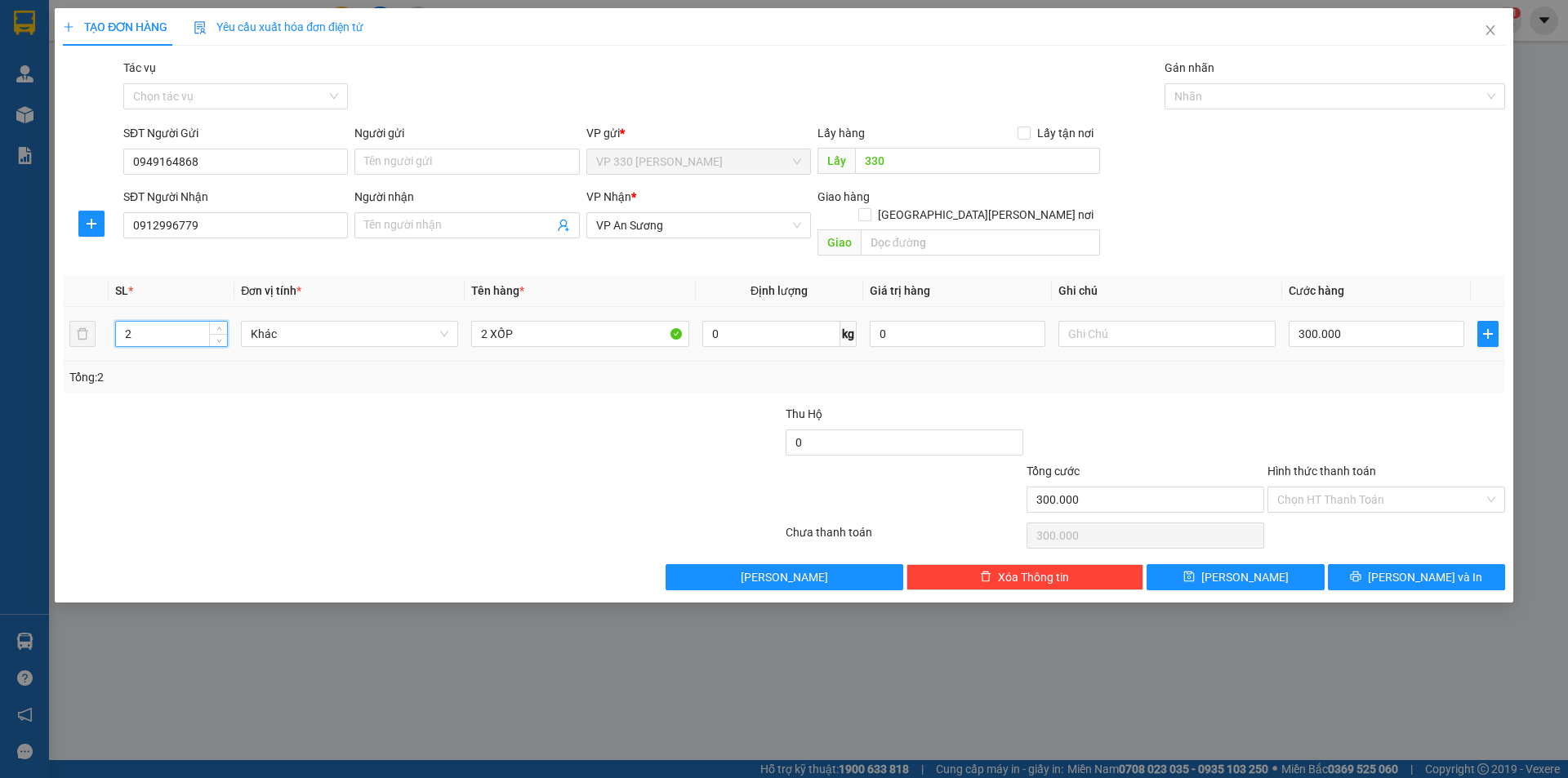 click on "2" at bounding box center [172, 334] 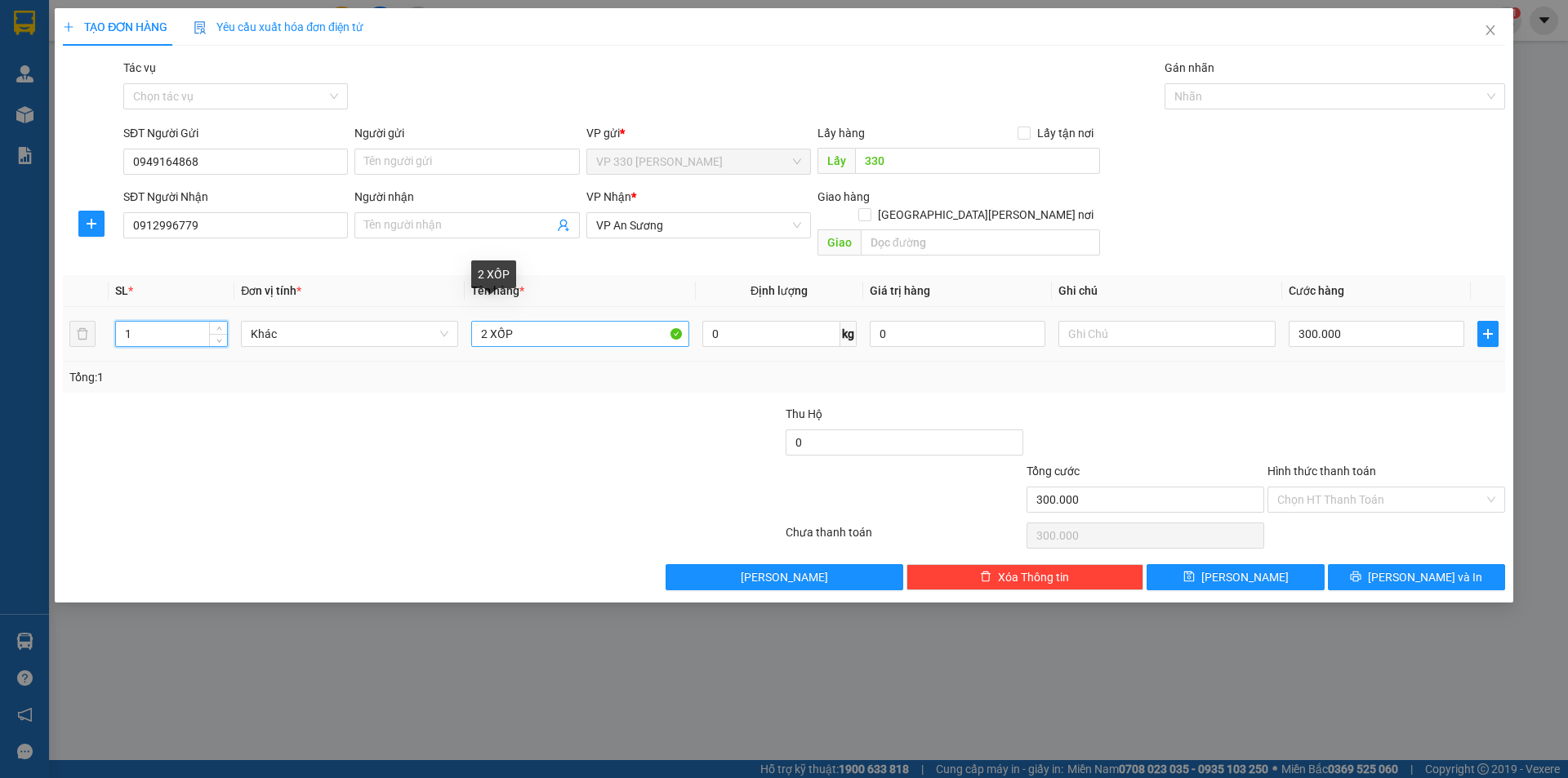 type on "1" 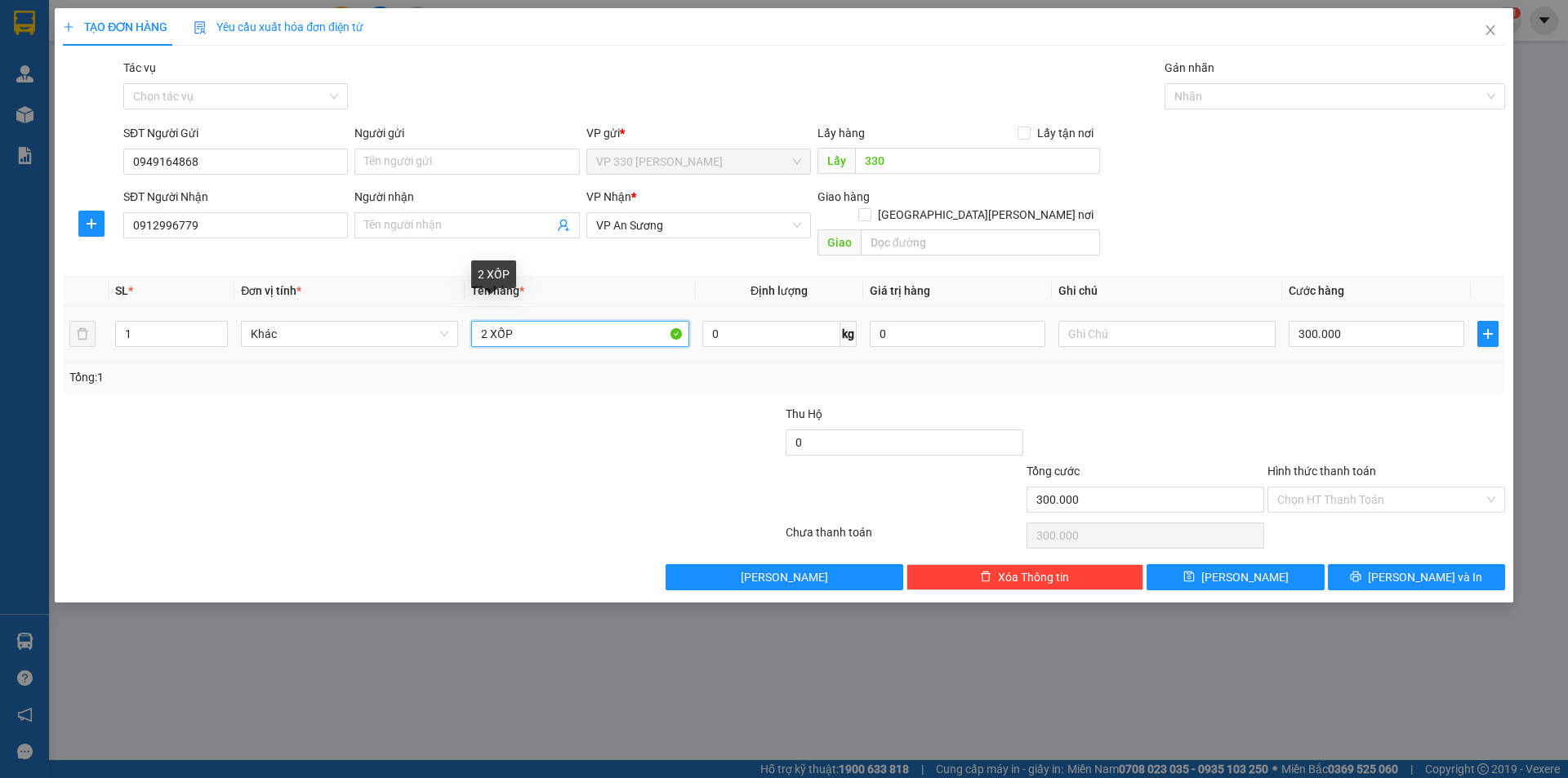 click on "2 XỐP" at bounding box center [580, 334] 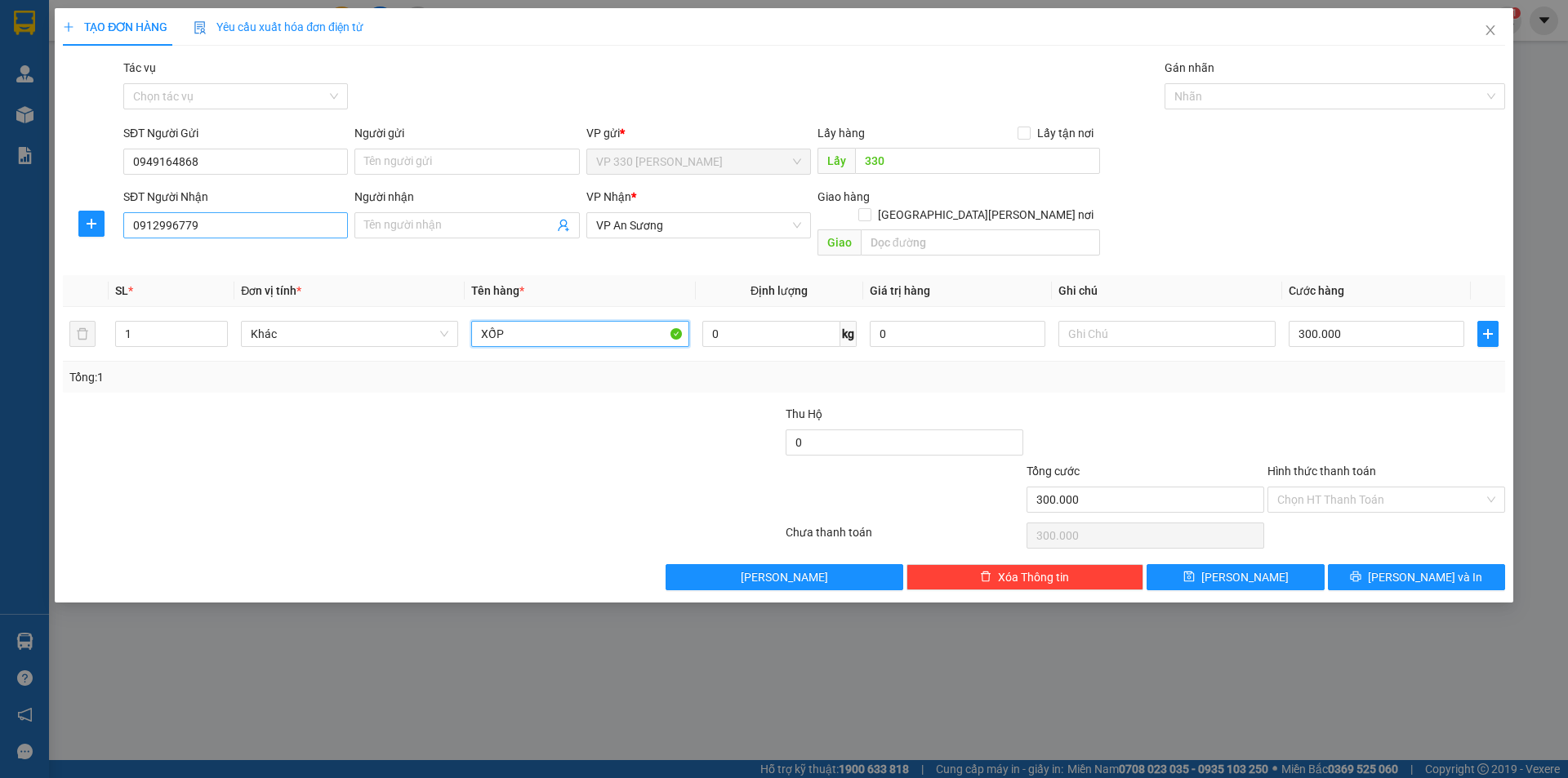 type on "XỐP" 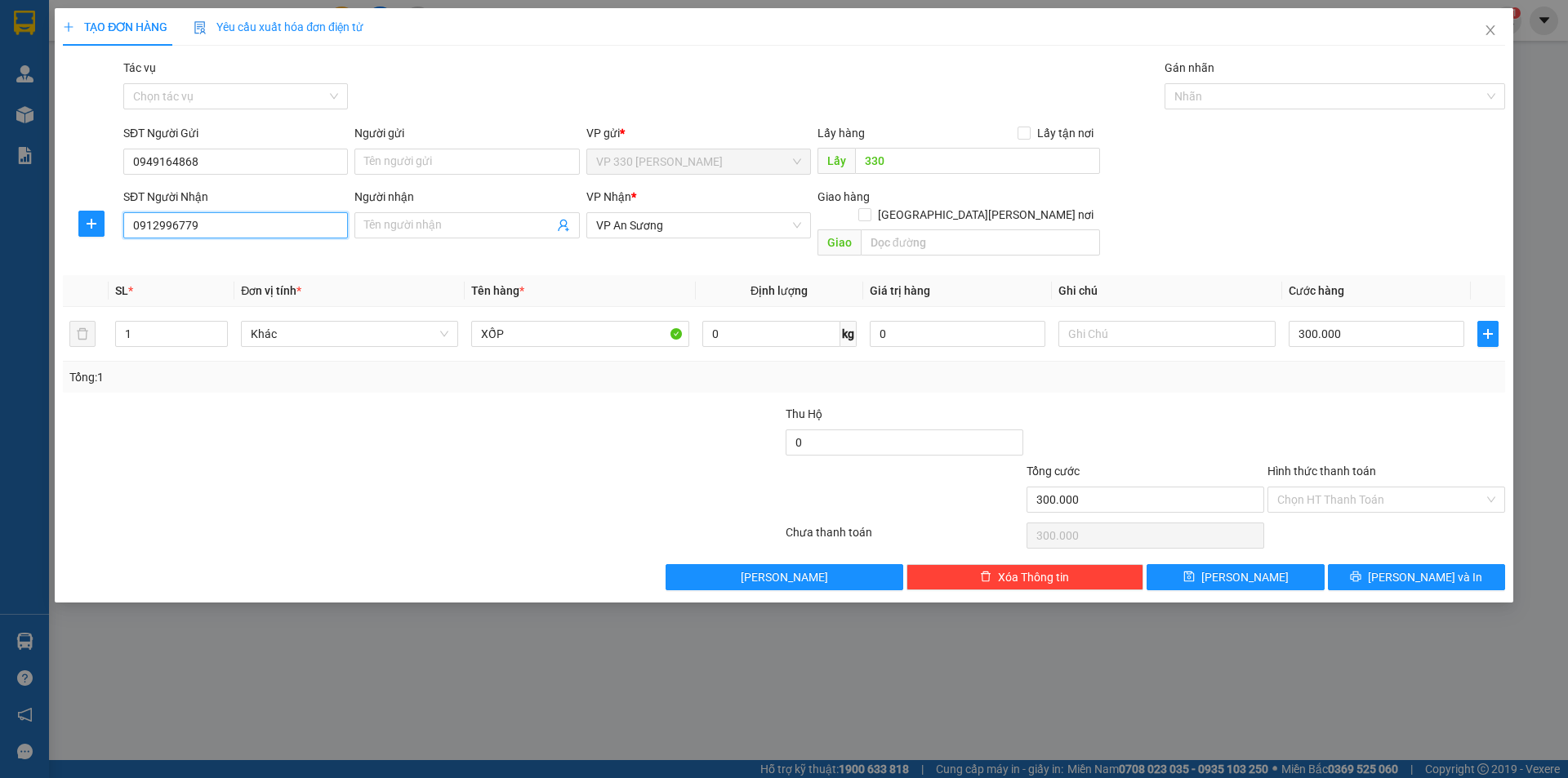 click on "0912996779" at bounding box center (235, 225) 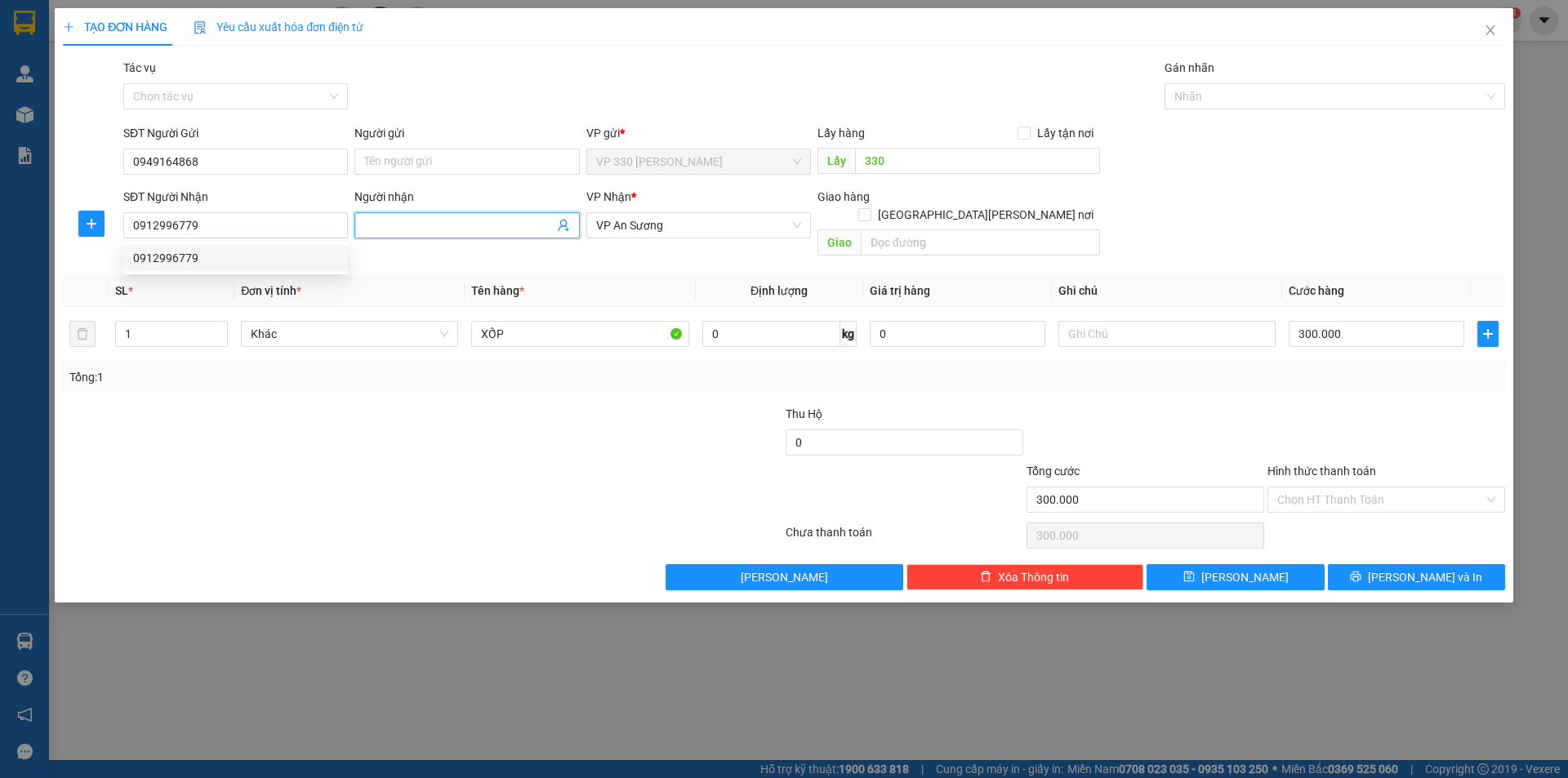 click on "Người nhận" at bounding box center [458, 225] 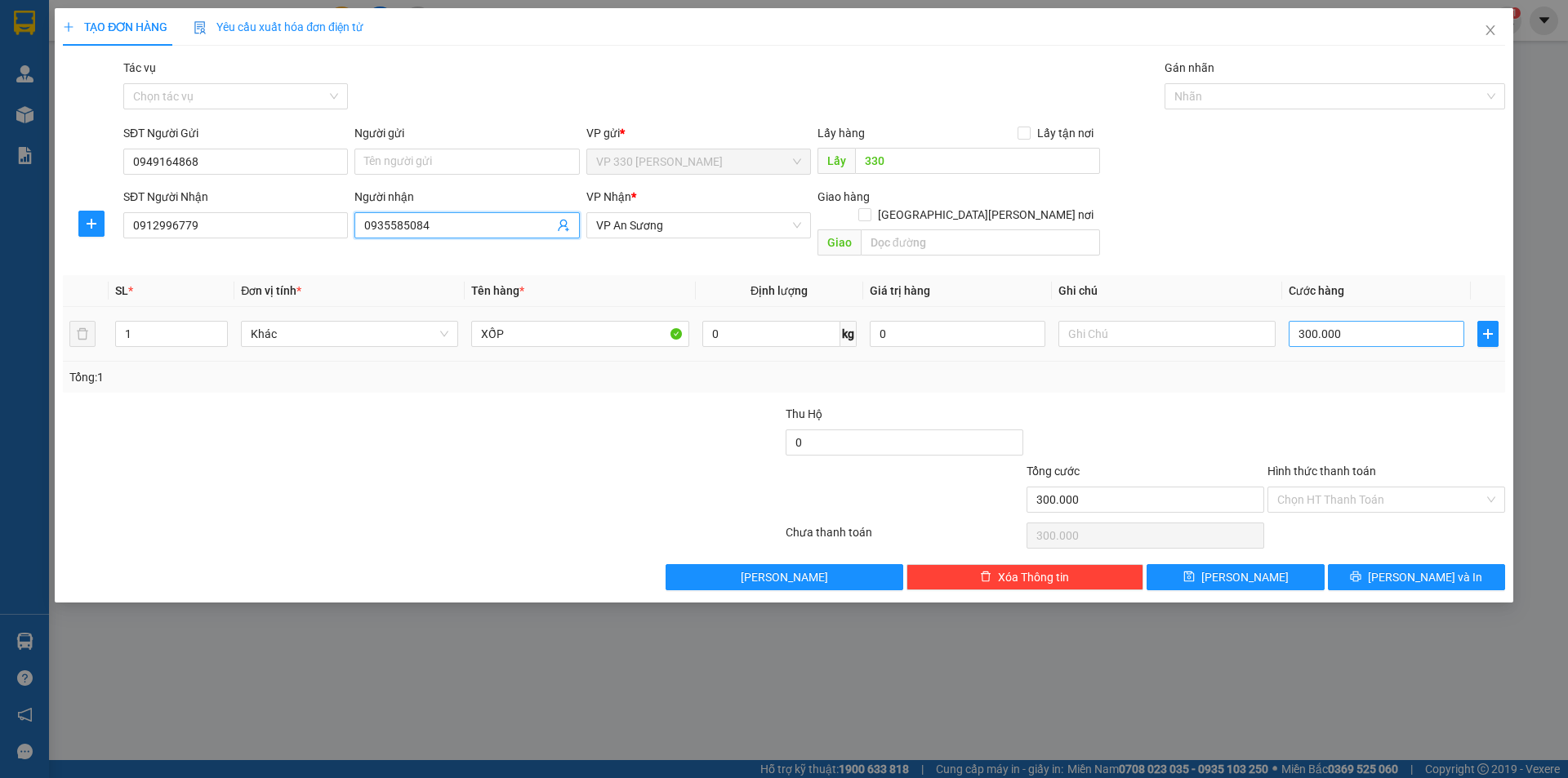 type on "0935585084" 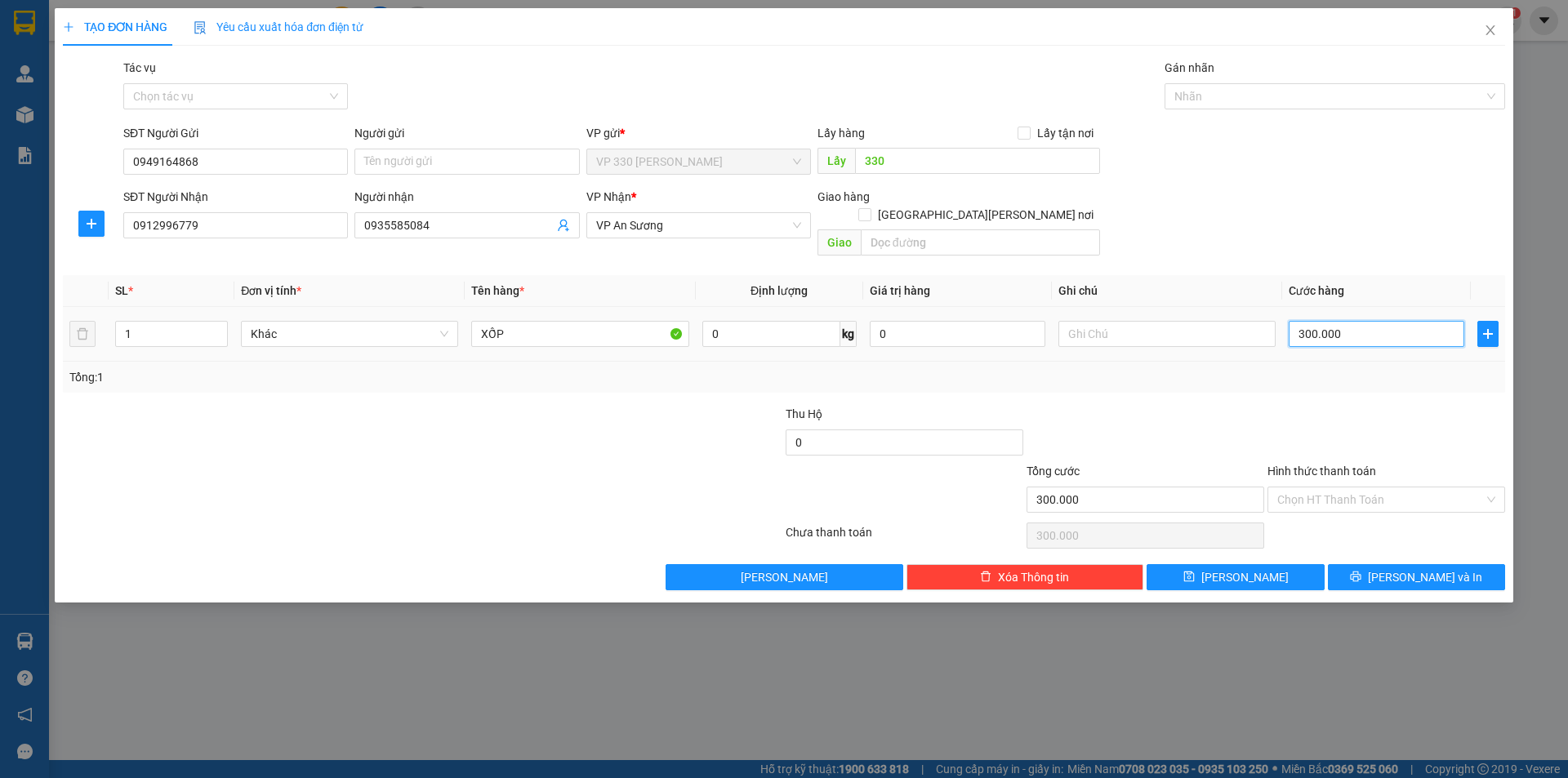 type on "1" 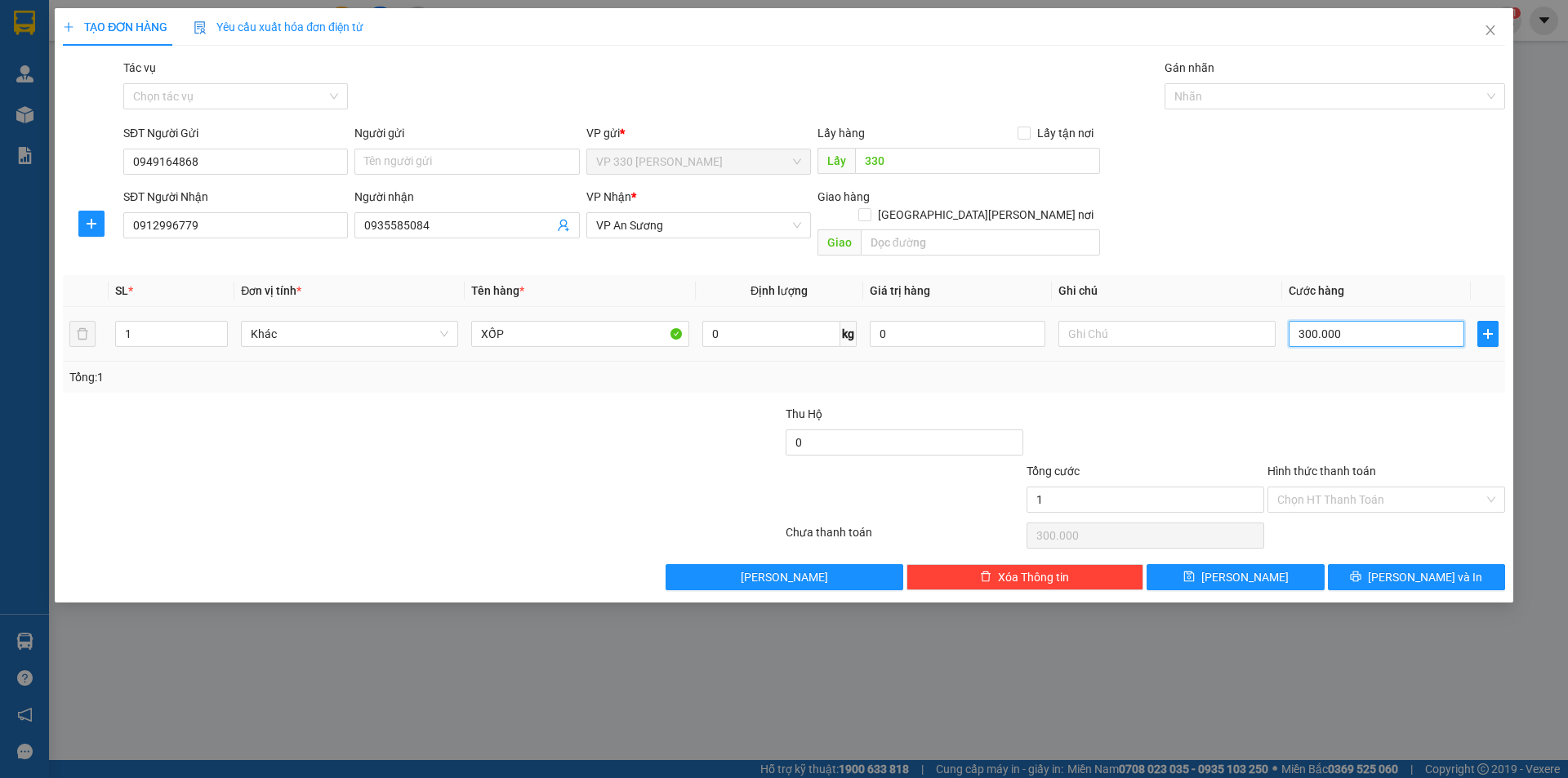 type on "1" 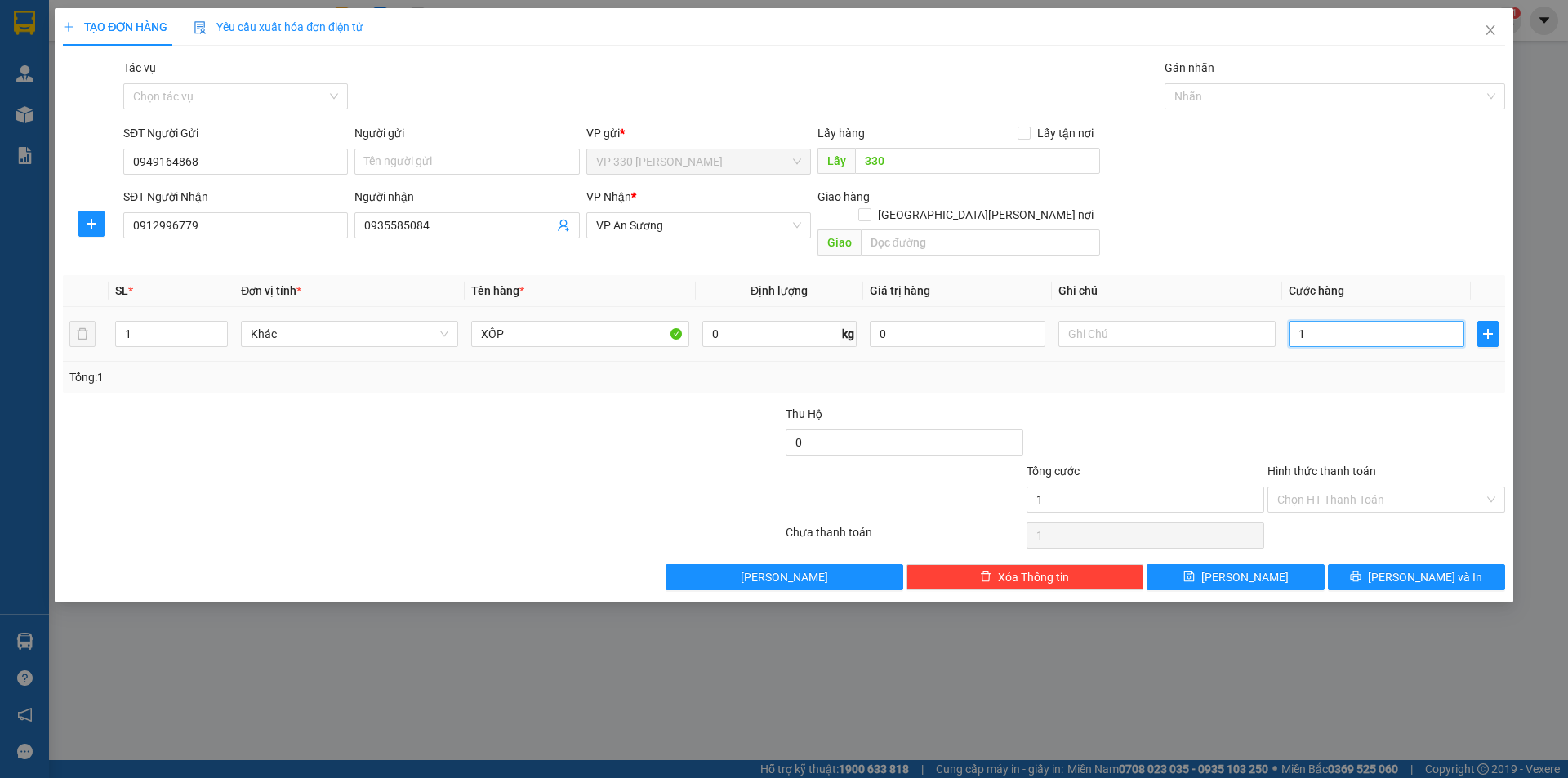 type on "15" 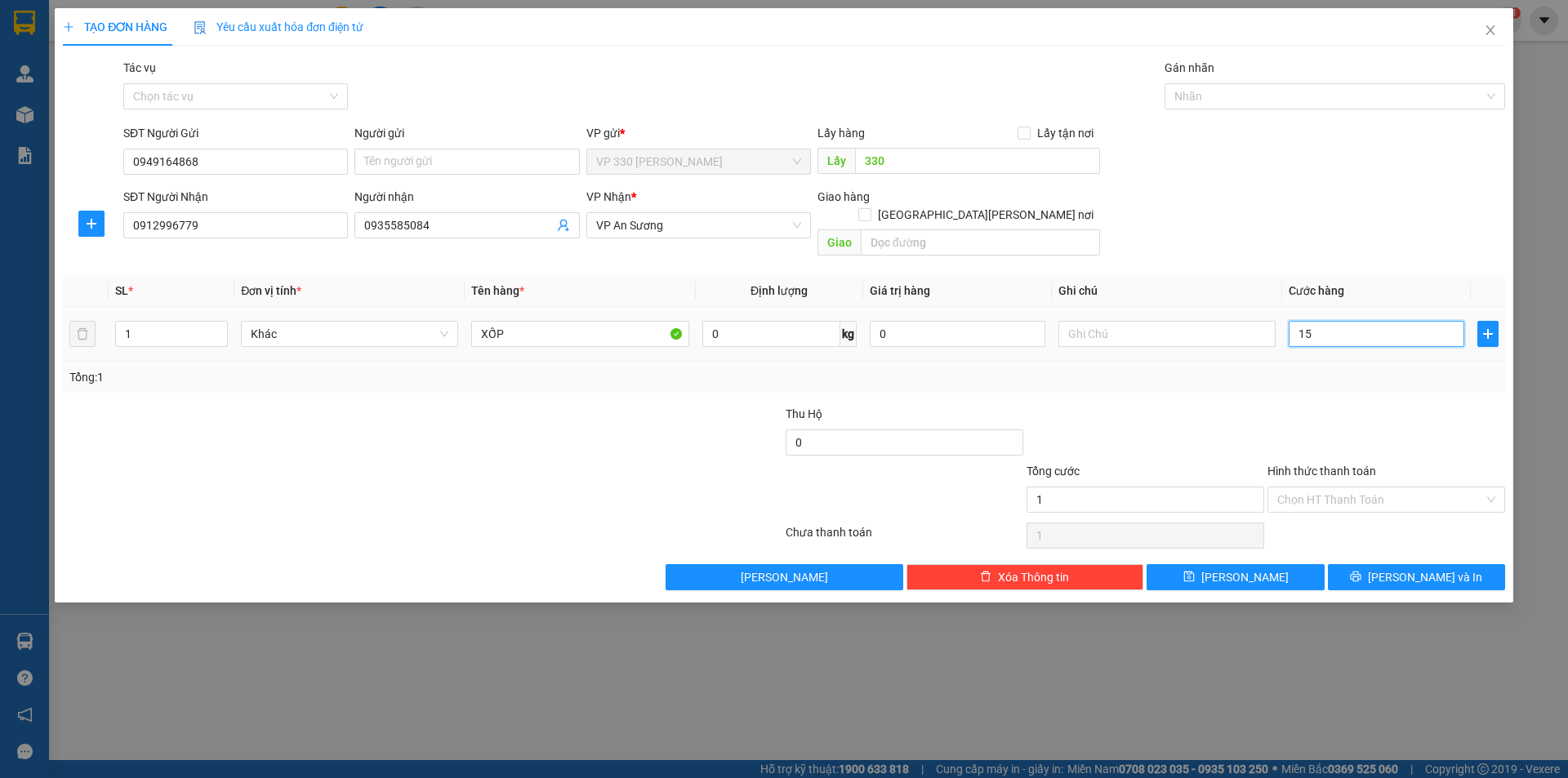 type on "15" 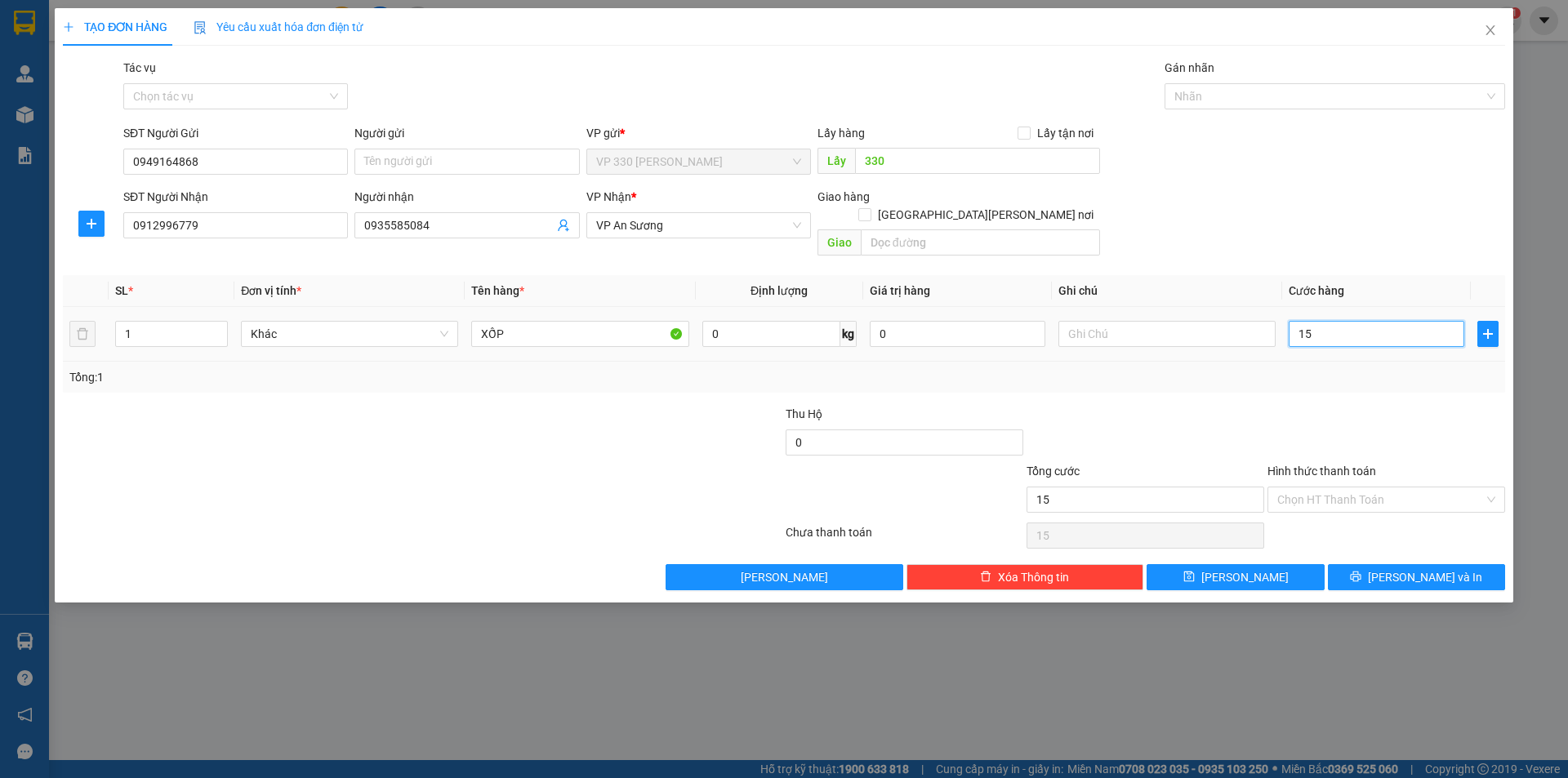 type on "150" 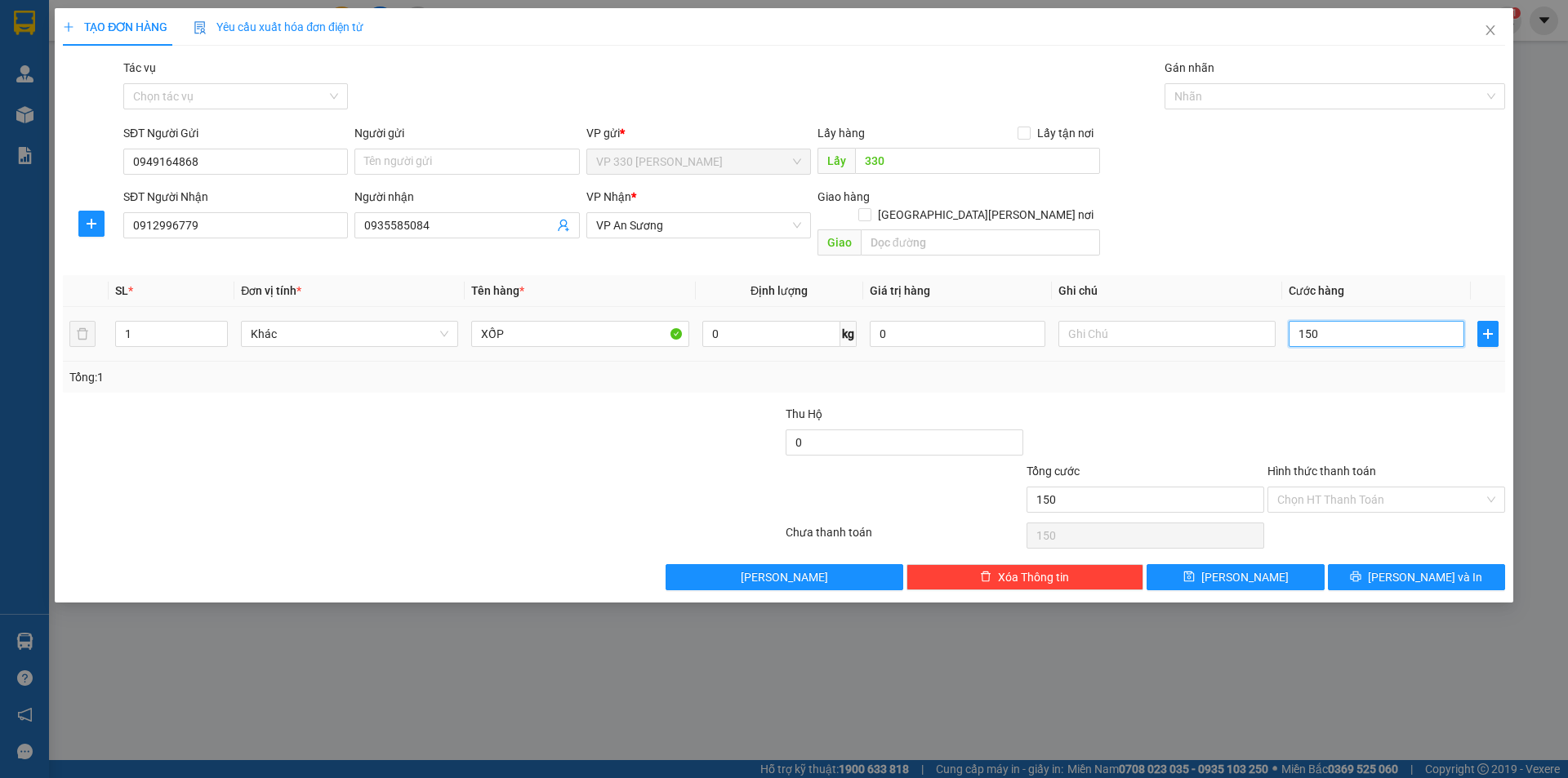 type on "1.500" 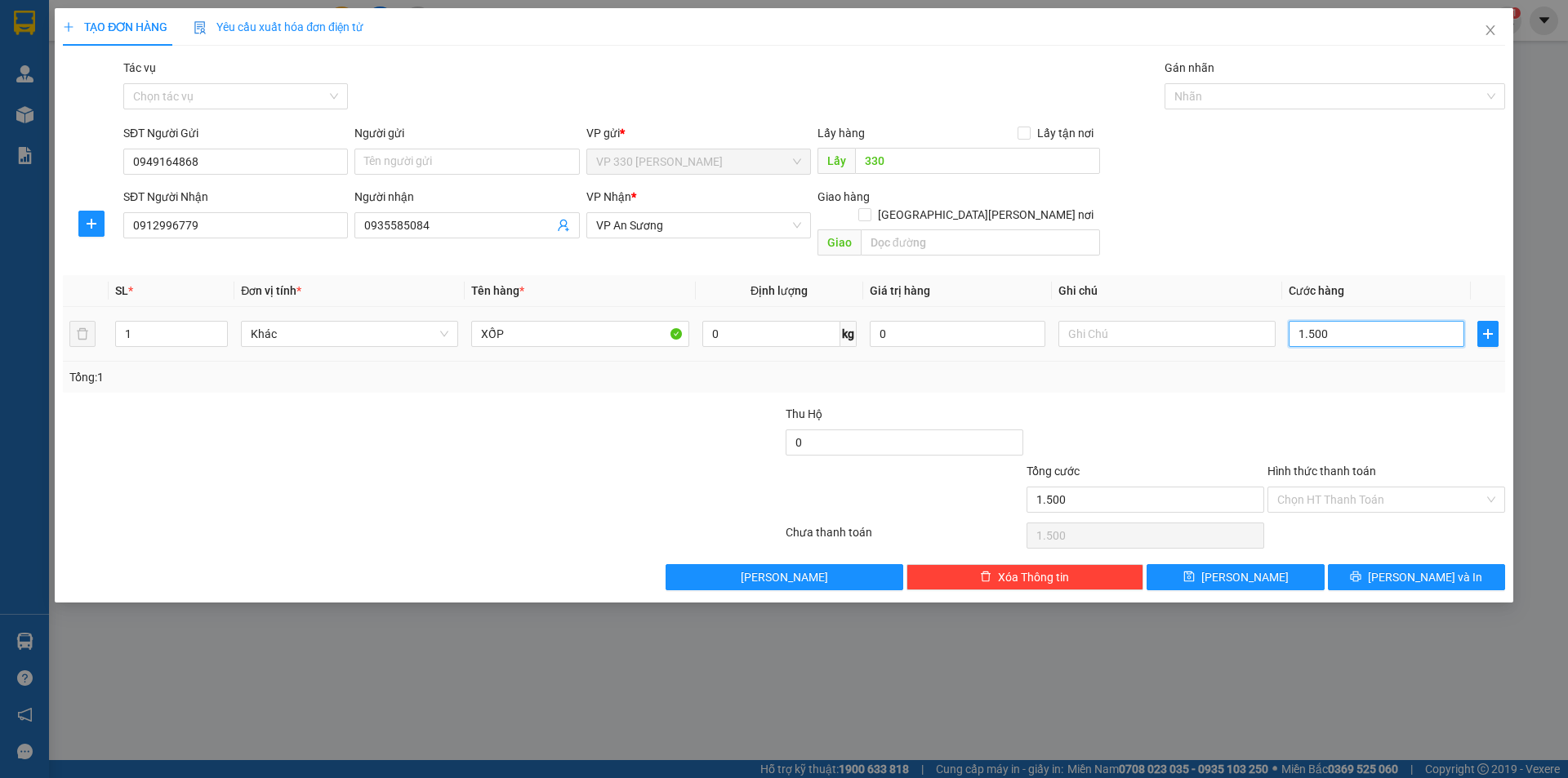 type on "15.000" 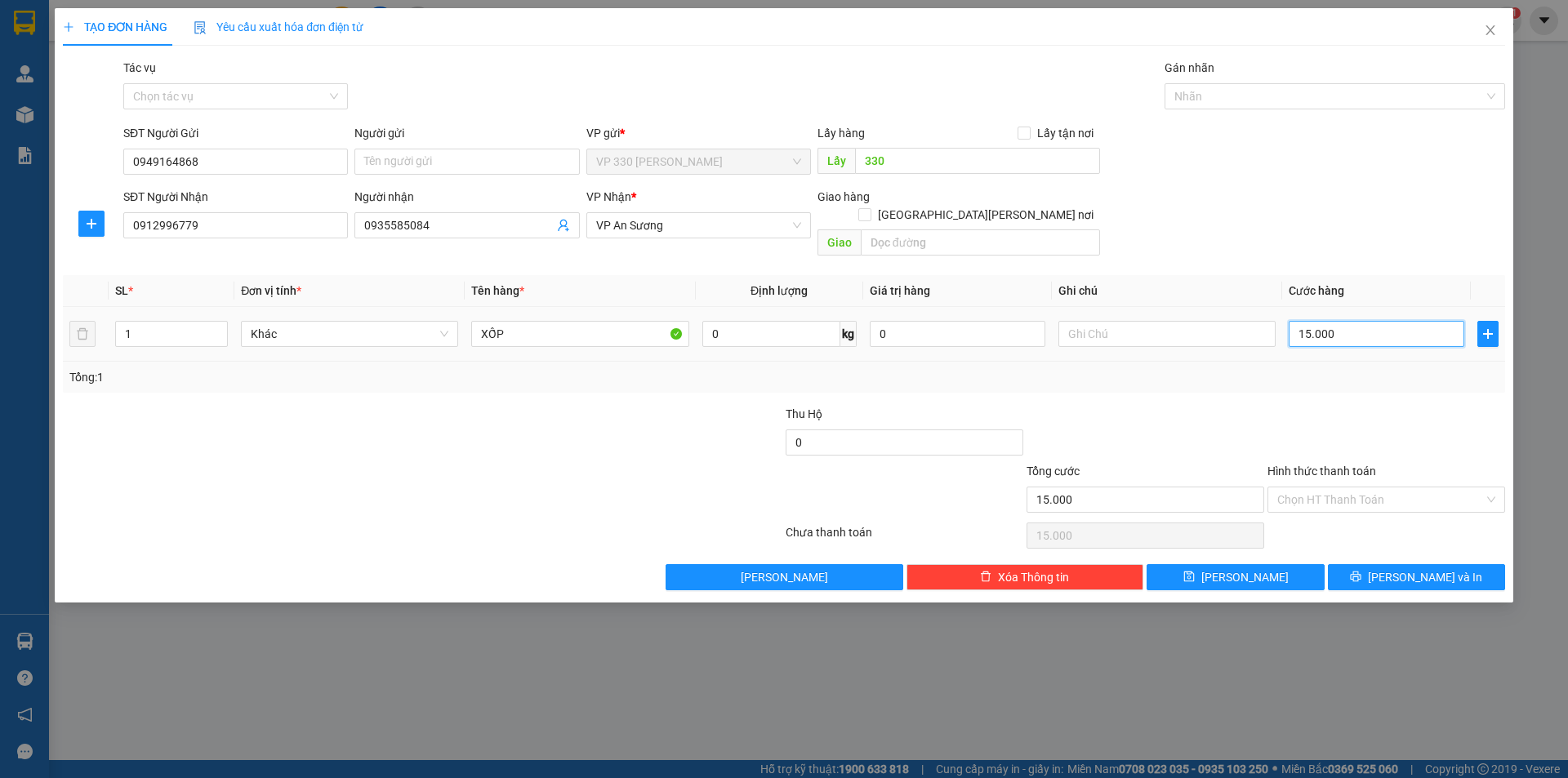 type on "150.000" 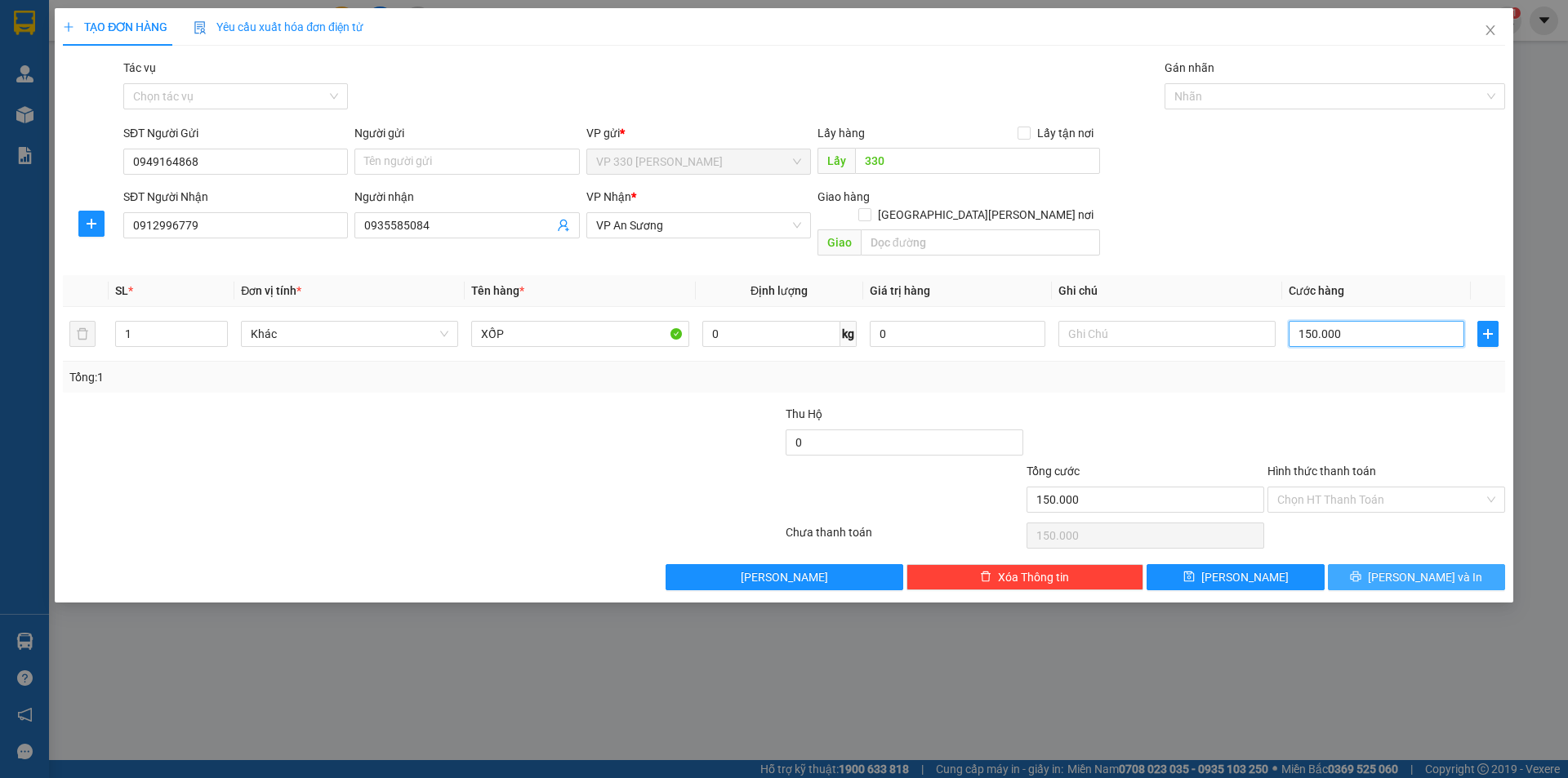 type on "150.000" 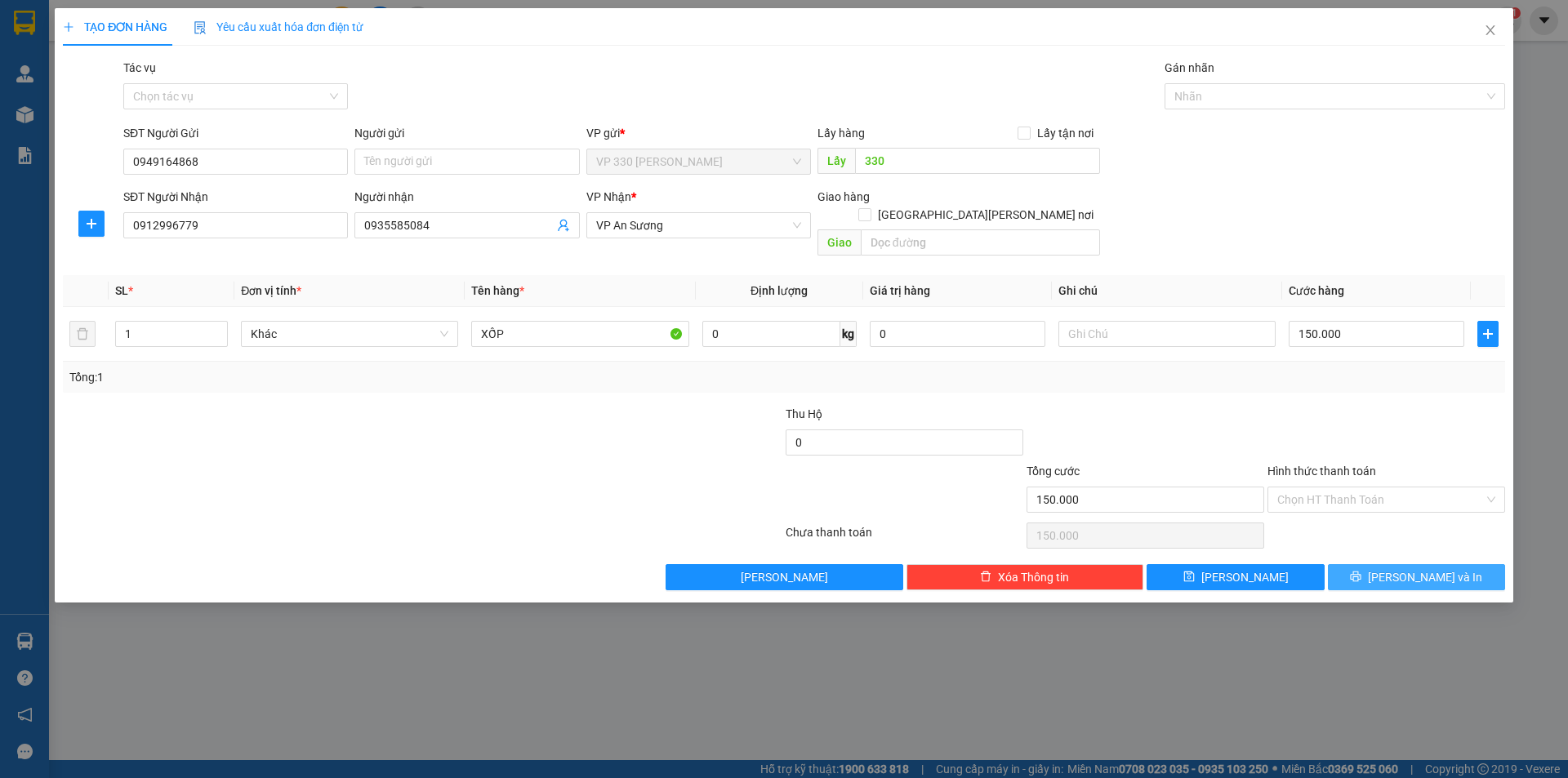 click on "[PERSON_NAME] và In" at bounding box center (1425, 577) 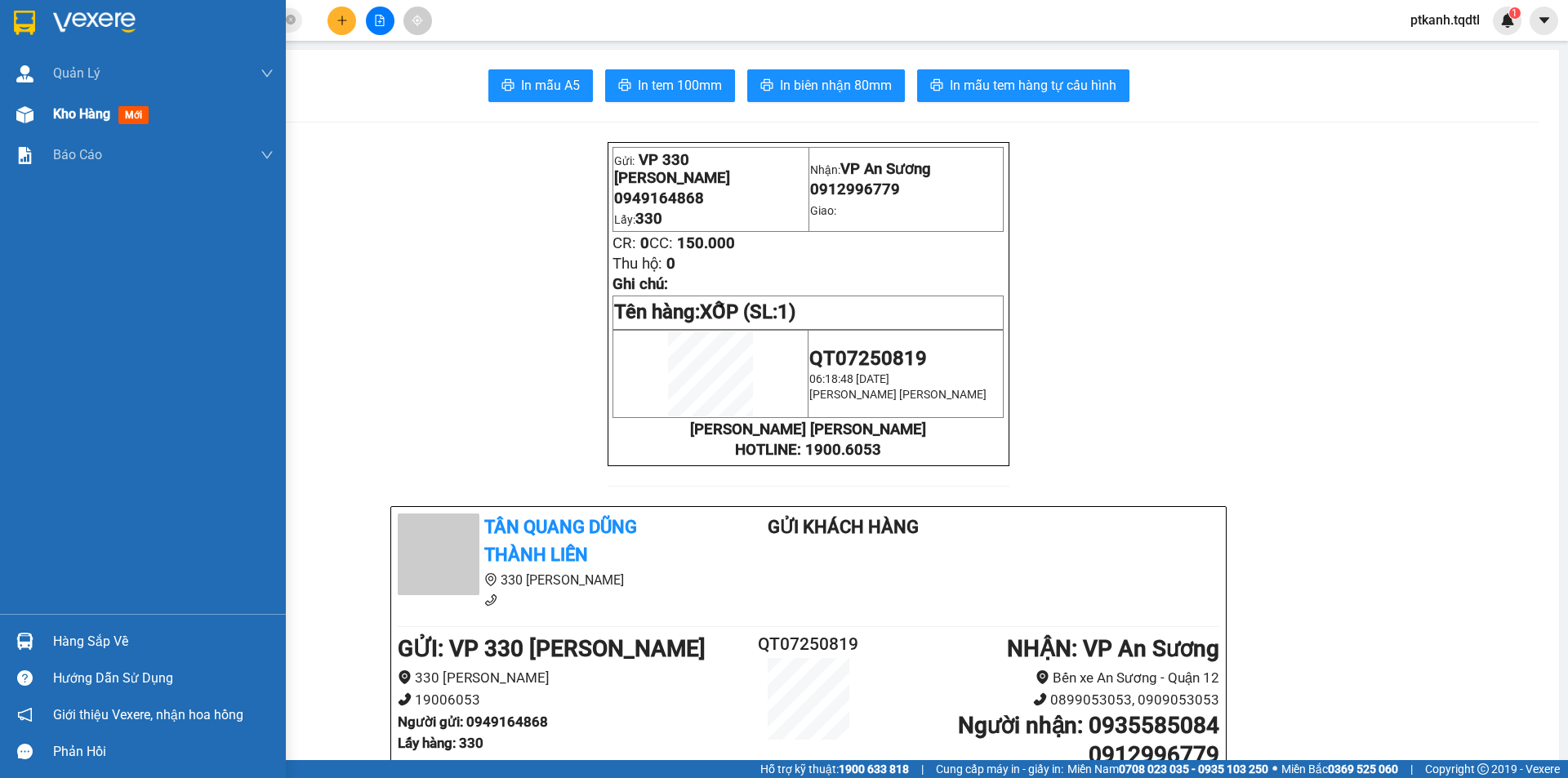 click on "Kho hàng" at bounding box center (82, 113) 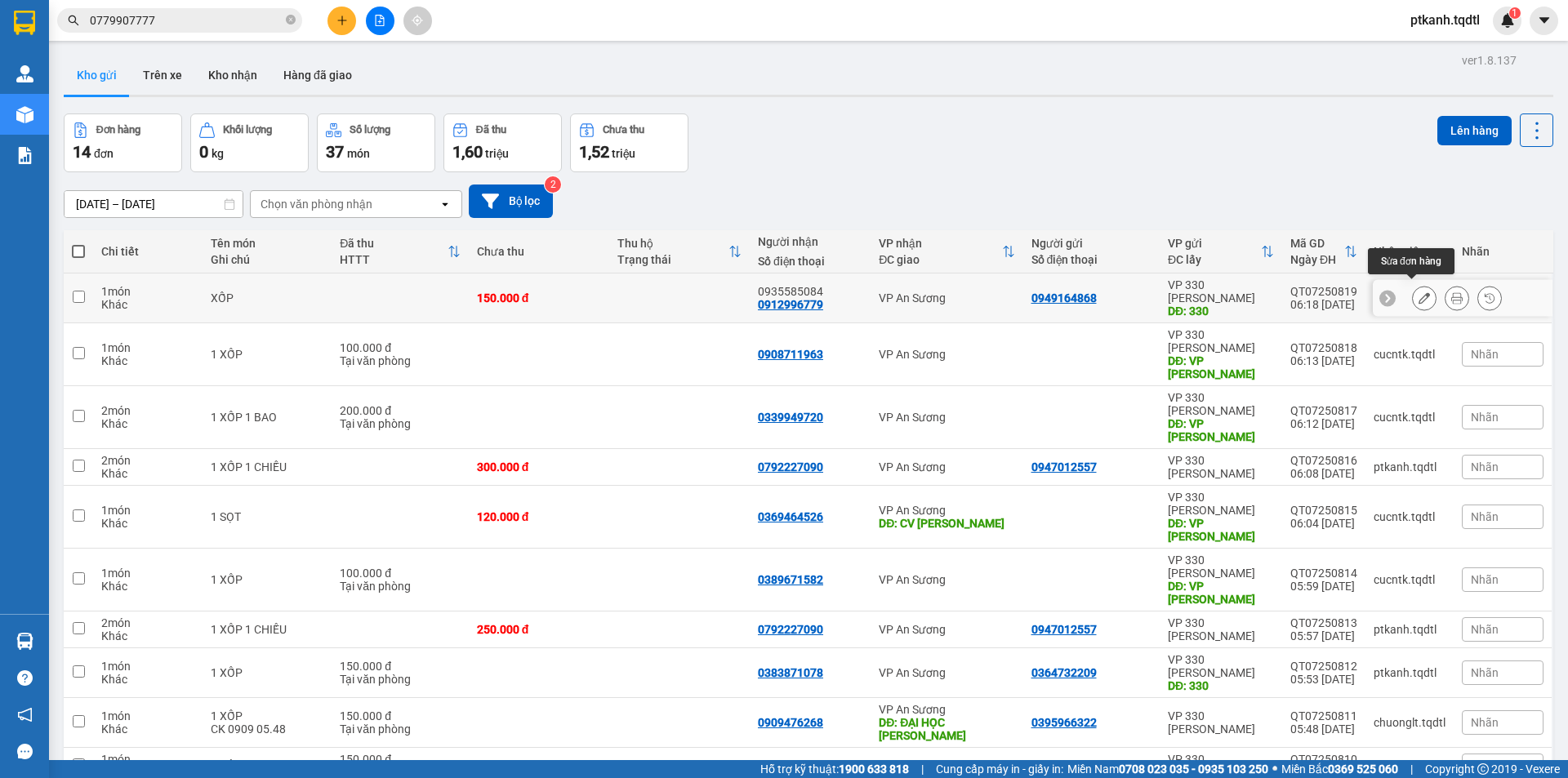 click 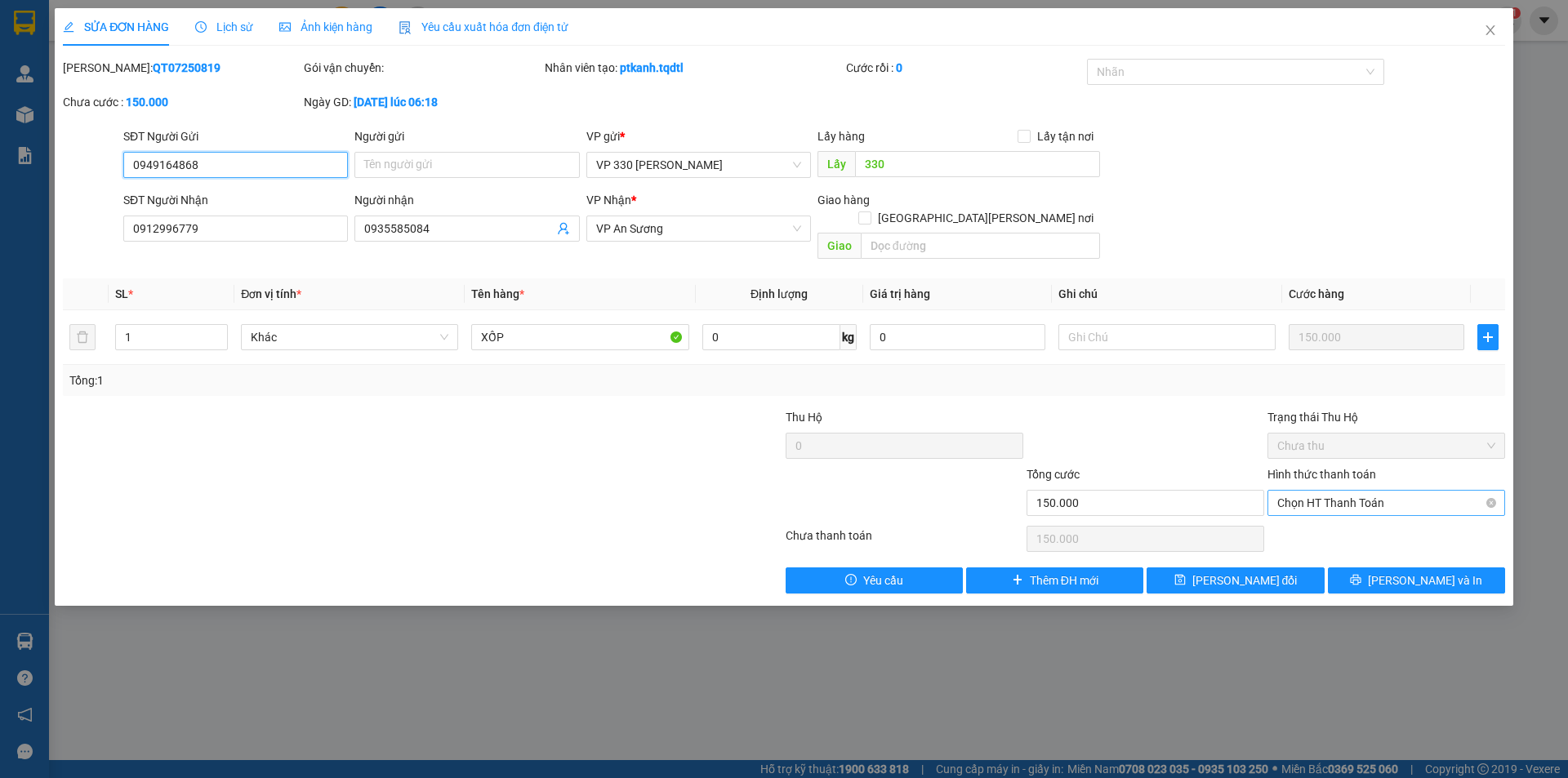 click on "Chọn HT Thanh Toán" at bounding box center [1386, 503] 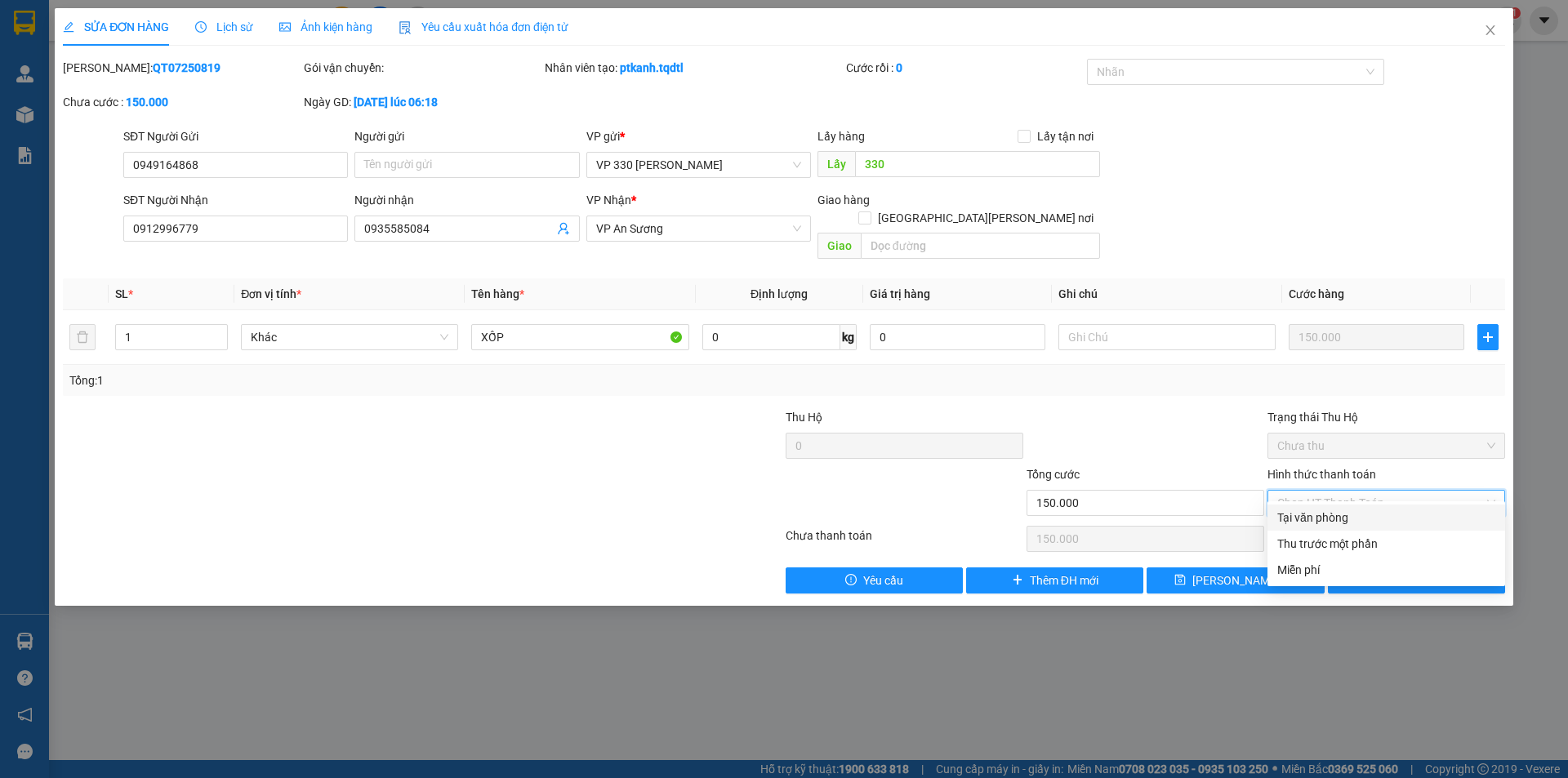 click on "Tại văn phòng" at bounding box center [1386, 518] 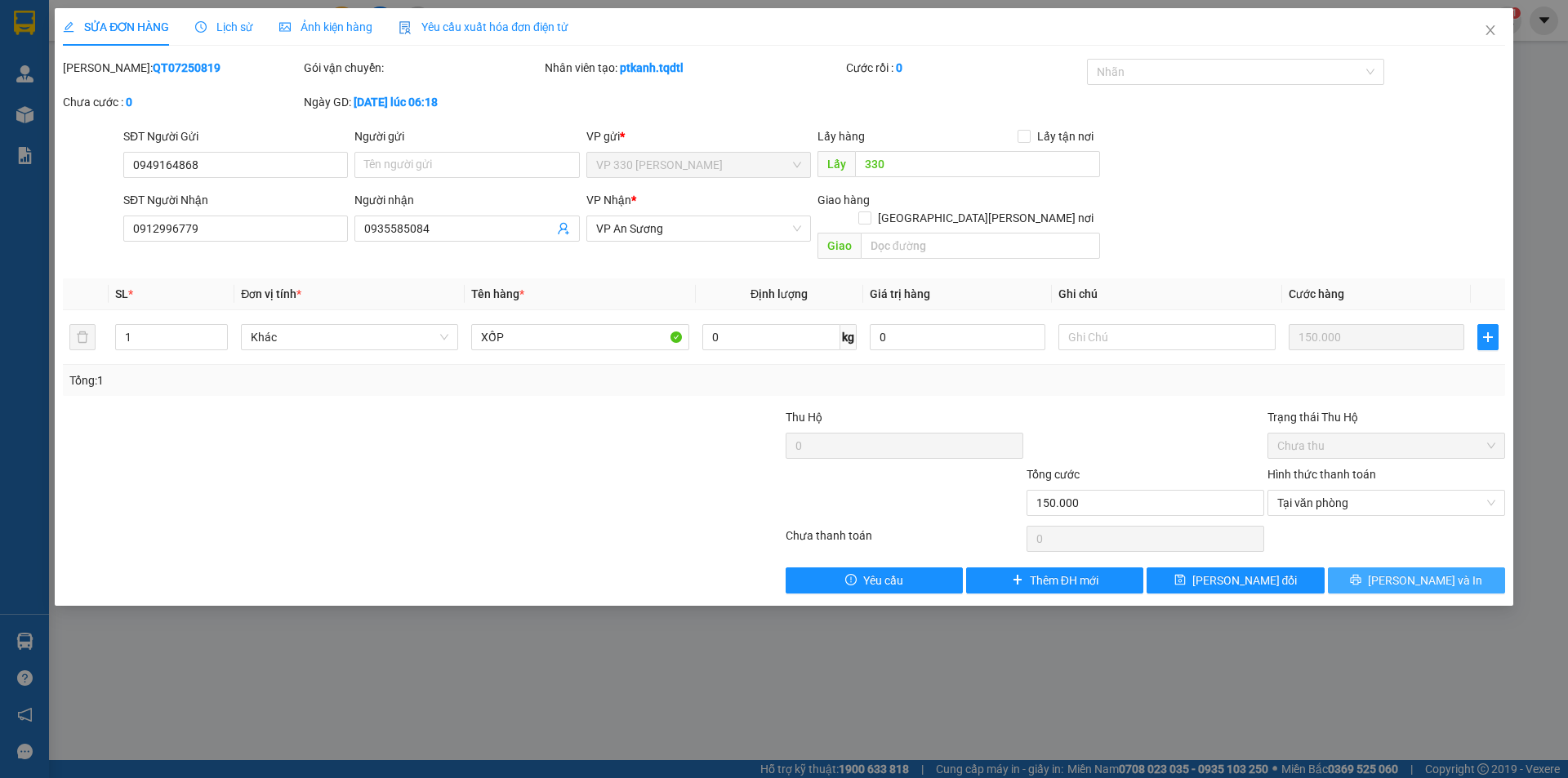 click on "[PERSON_NAME] và In" at bounding box center [1425, 580] 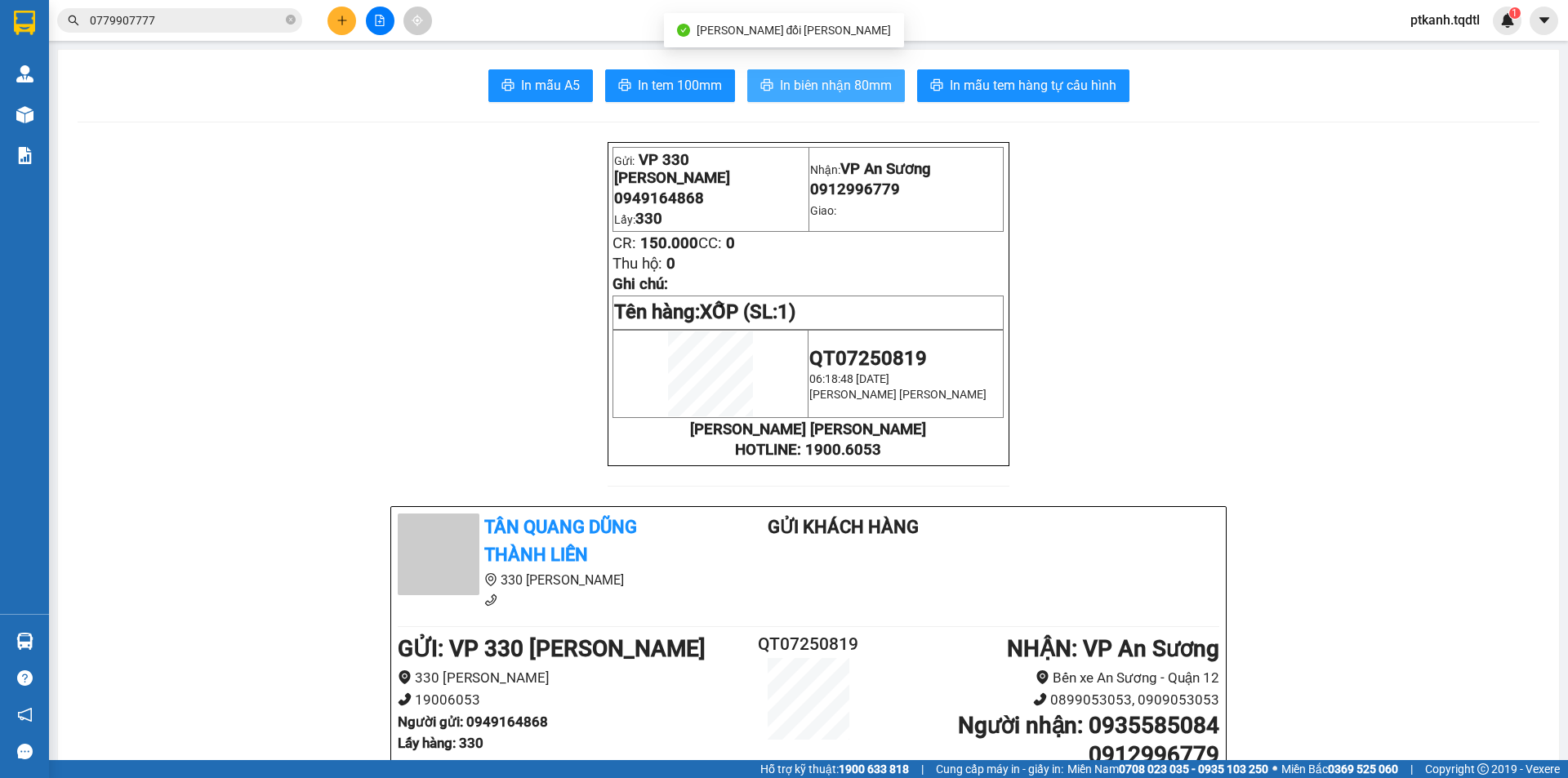 drag, startPoint x: 804, startPoint y: 88, endPoint x: 781, endPoint y: 87, distance: 23.021729 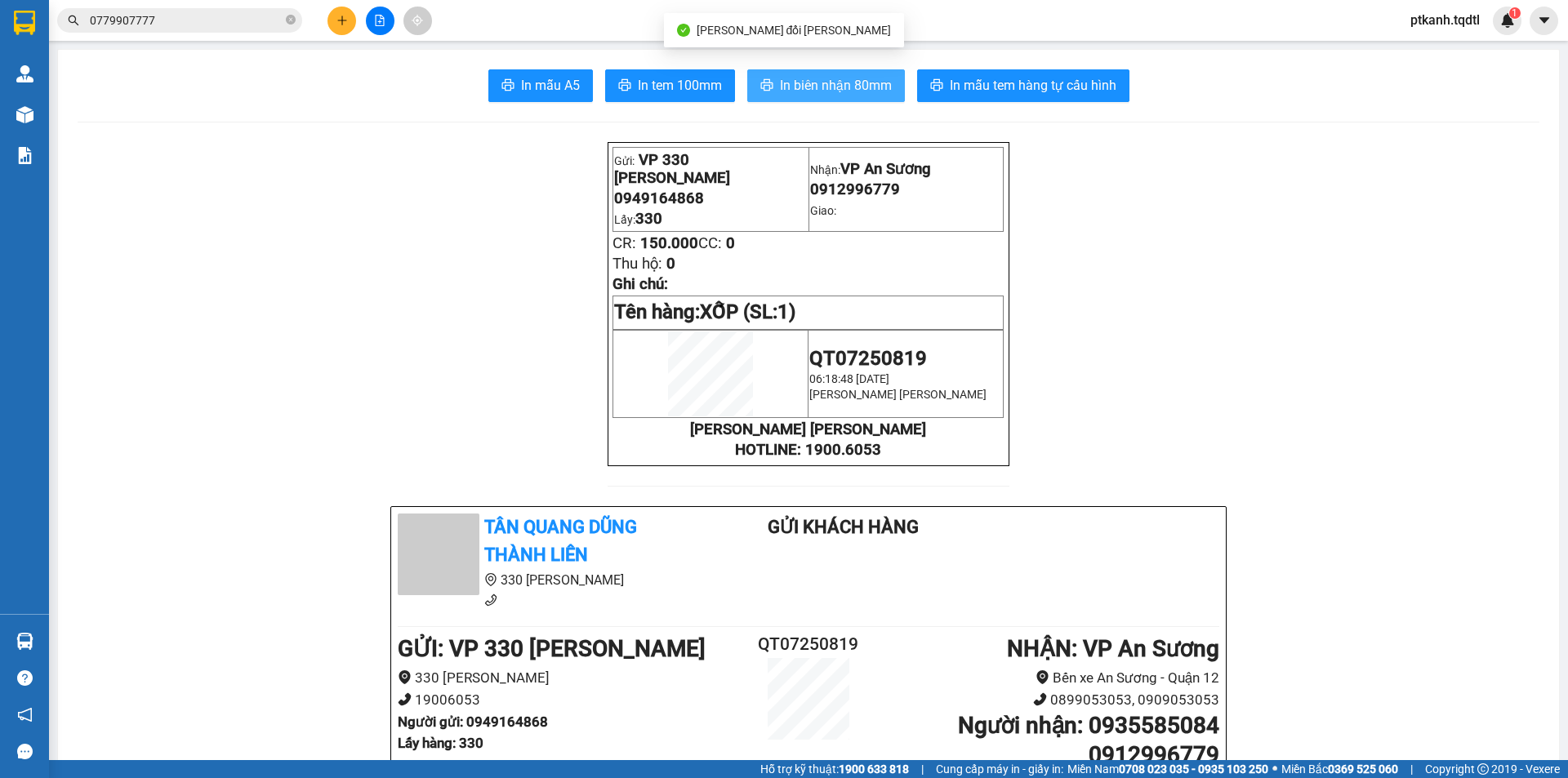 scroll, scrollTop: 0, scrollLeft: 0, axis: both 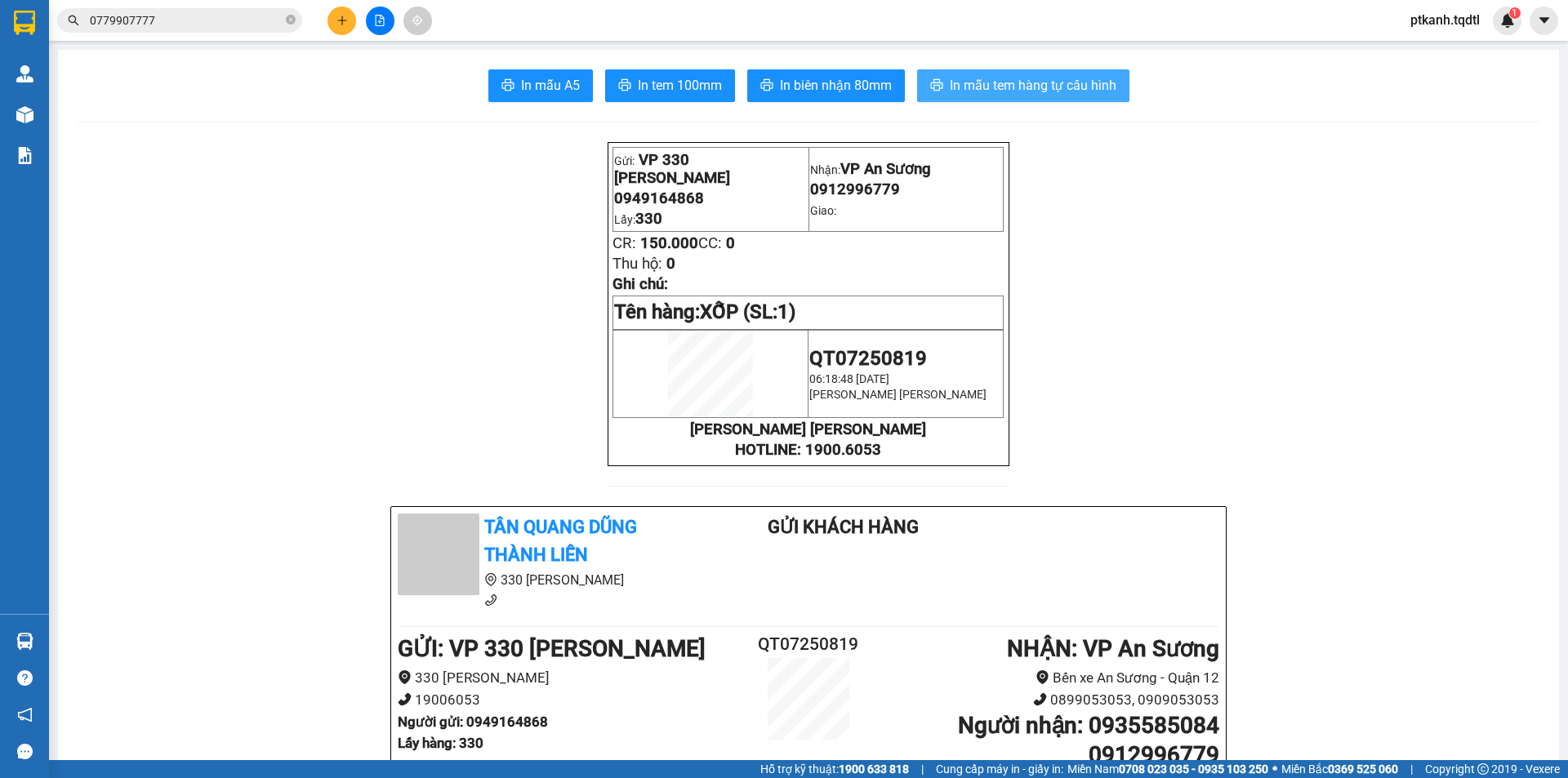 click on "In mẫu tem hàng tự cấu hình" at bounding box center (1033, 85) 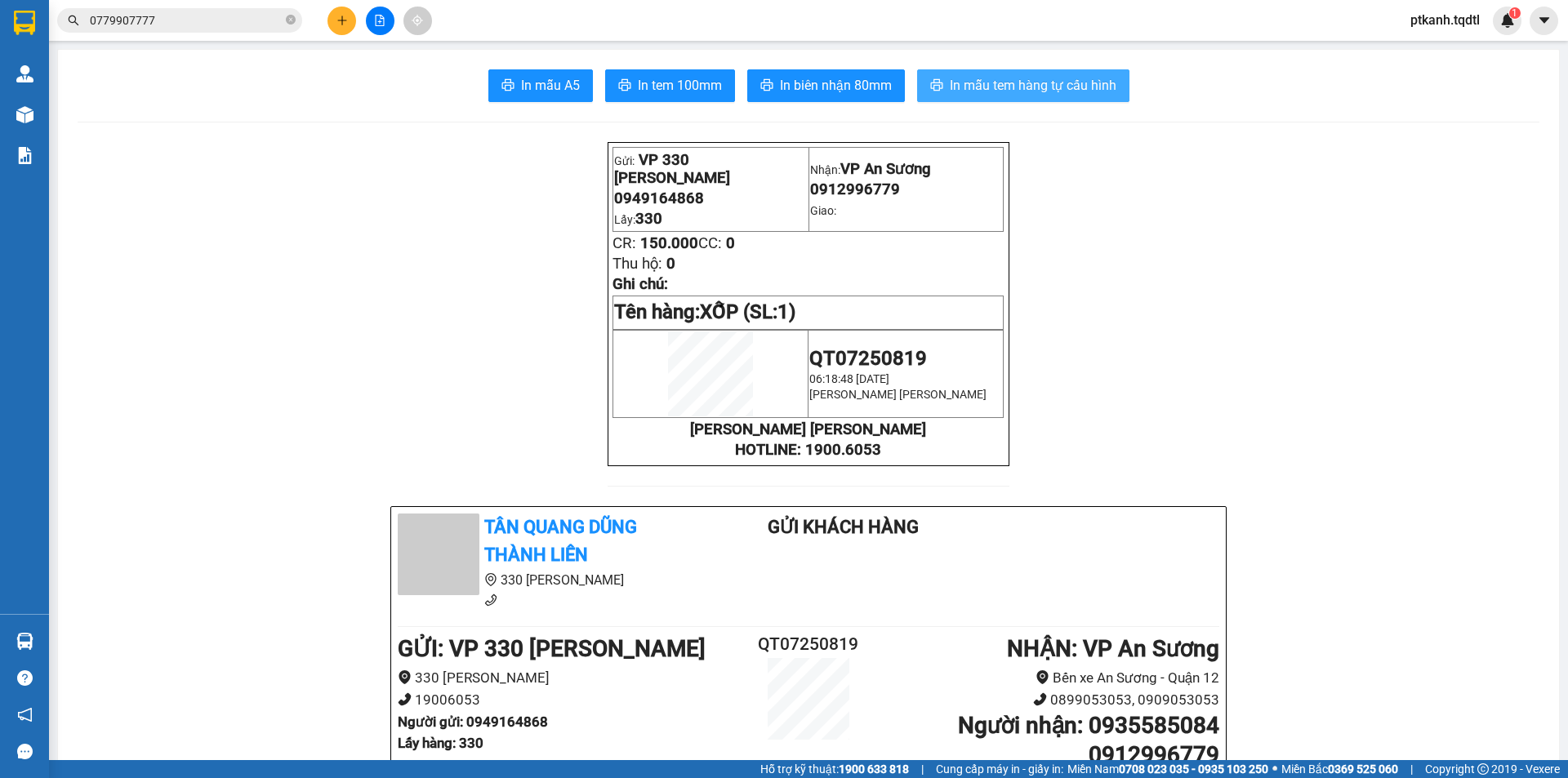 scroll, scrollTop: 0, scrollLeft: 0, axis: both 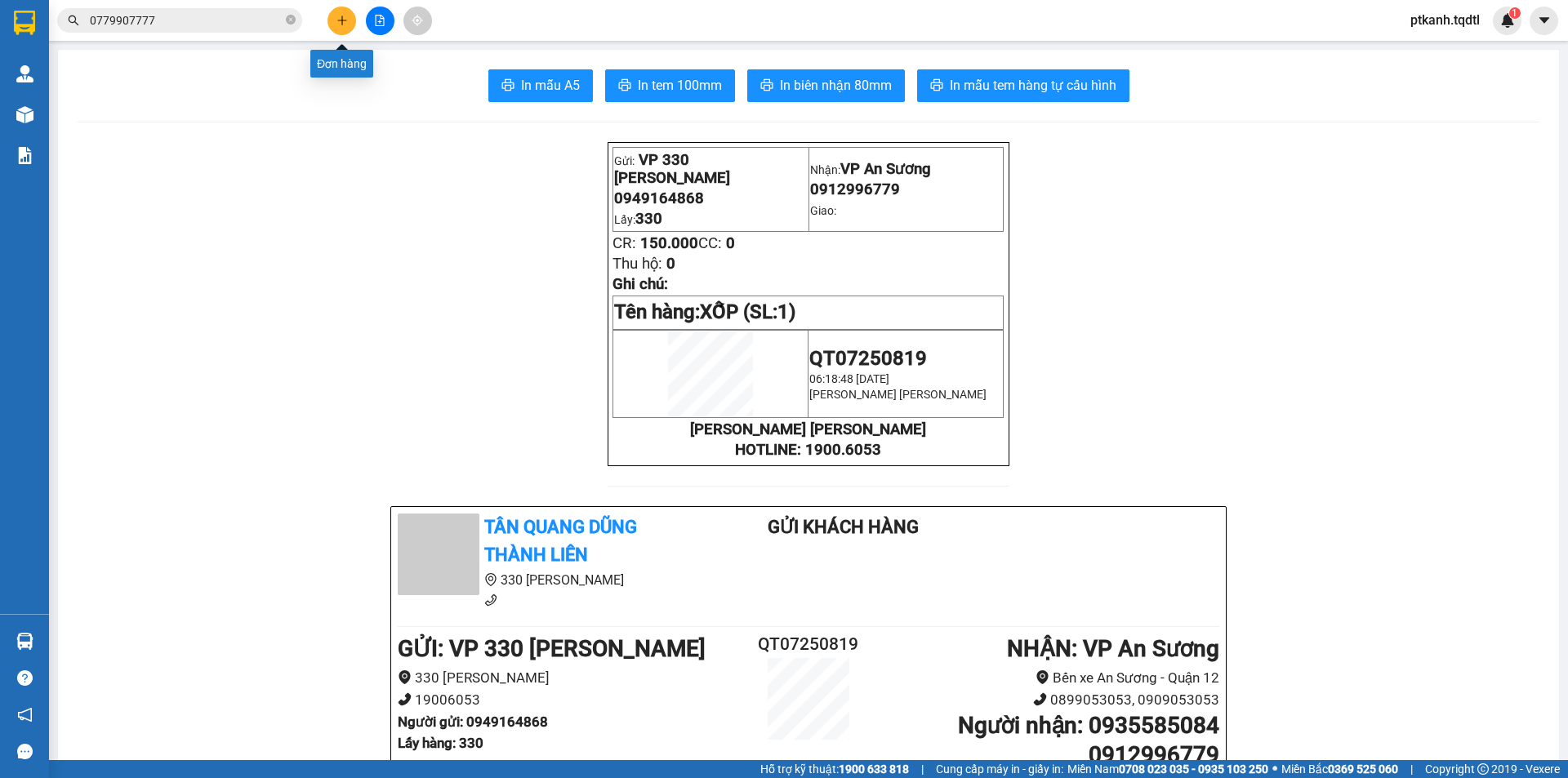 click at bounding box center [341, 20] 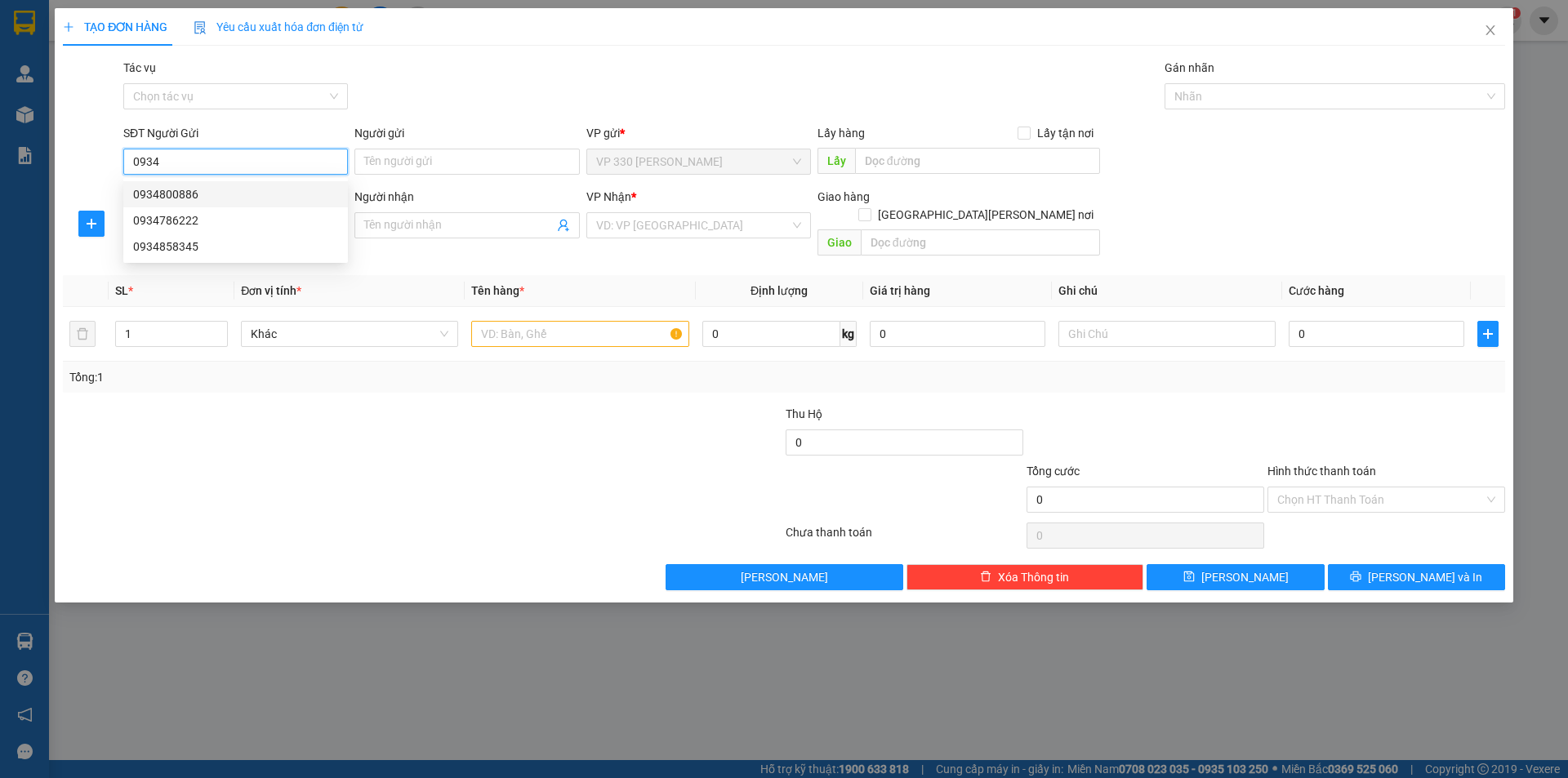 click on "0934800886" at bounding box center (235, 194) 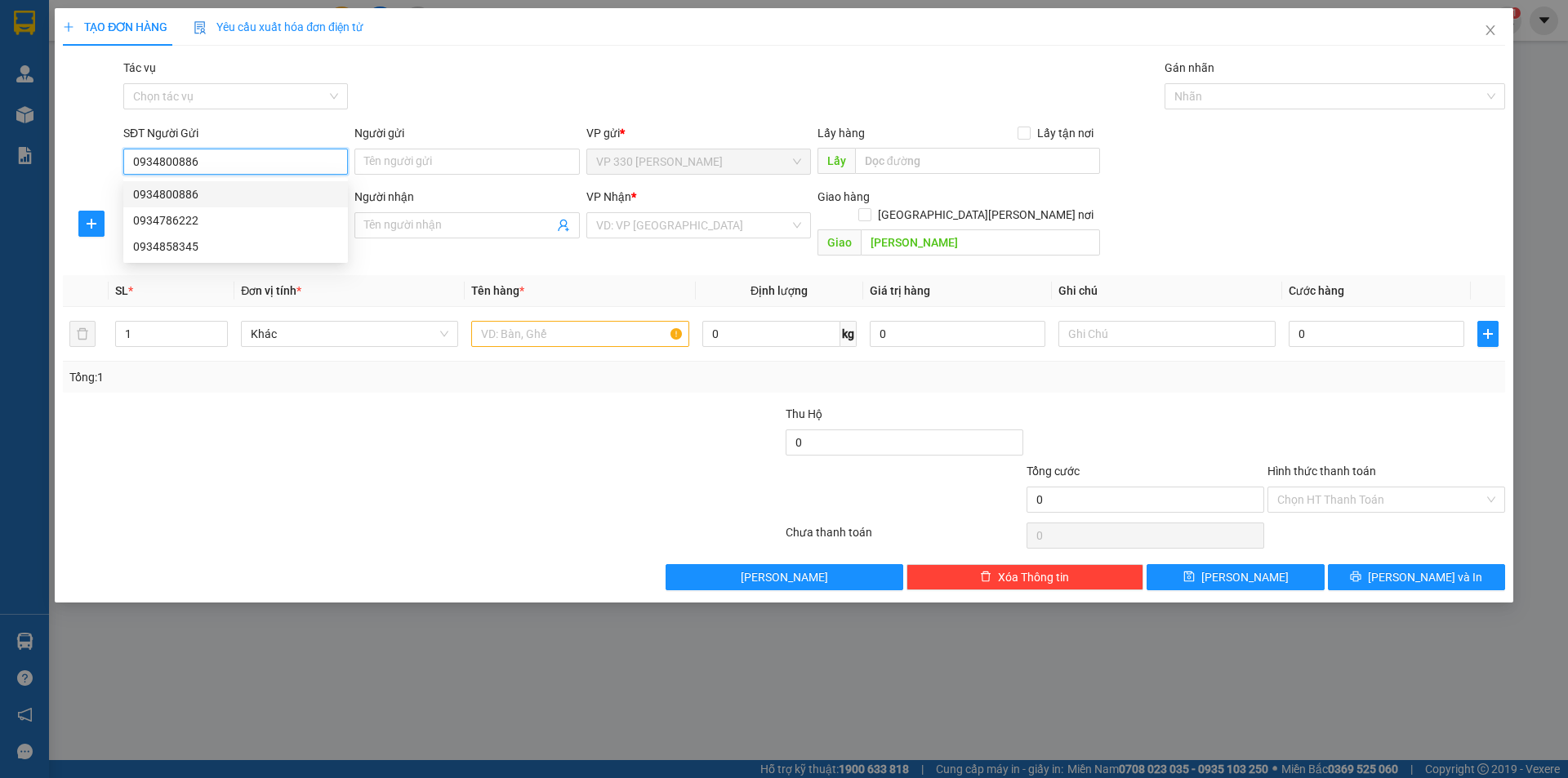 type on "150.000" 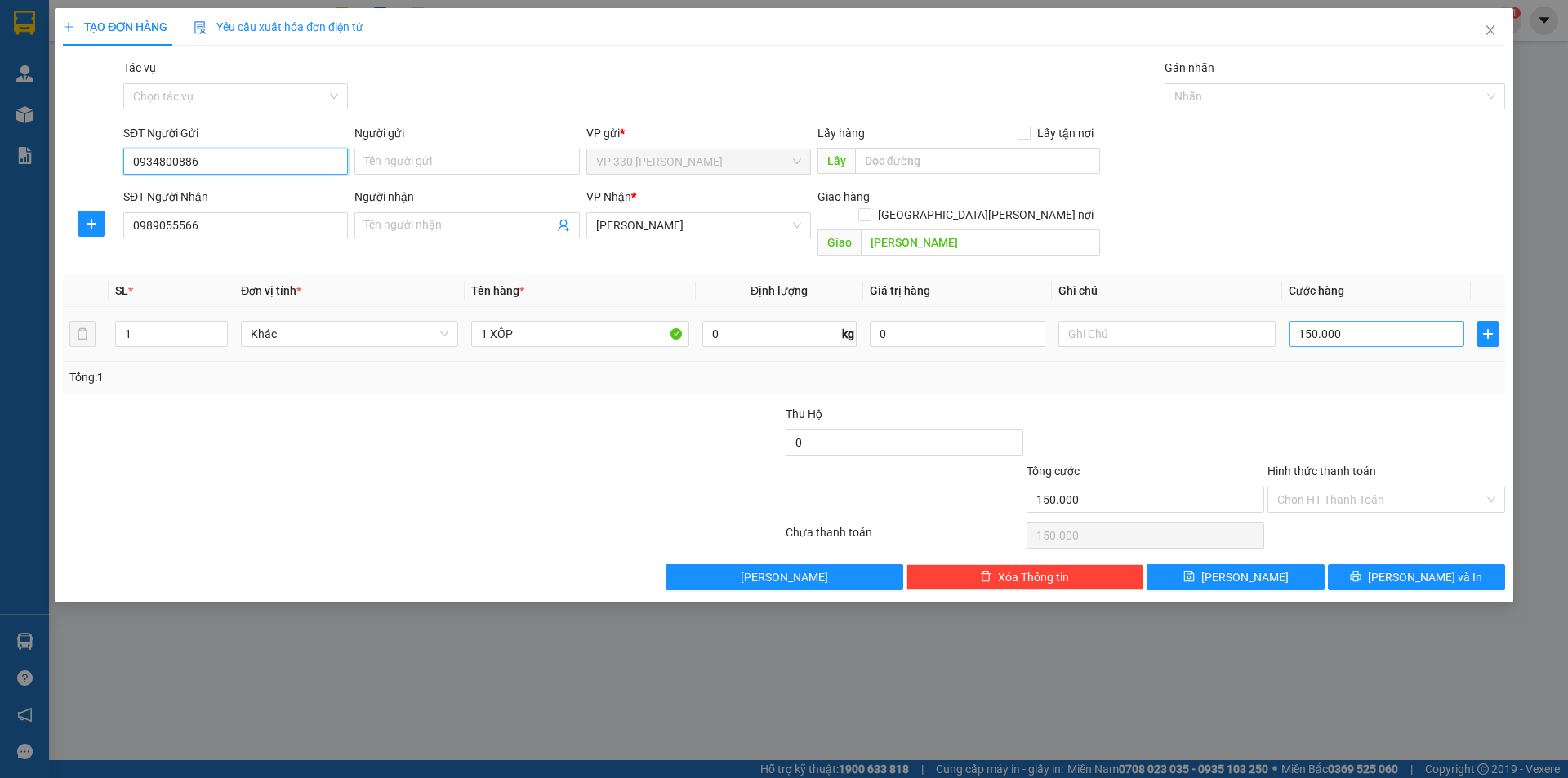 type on "0934800886" 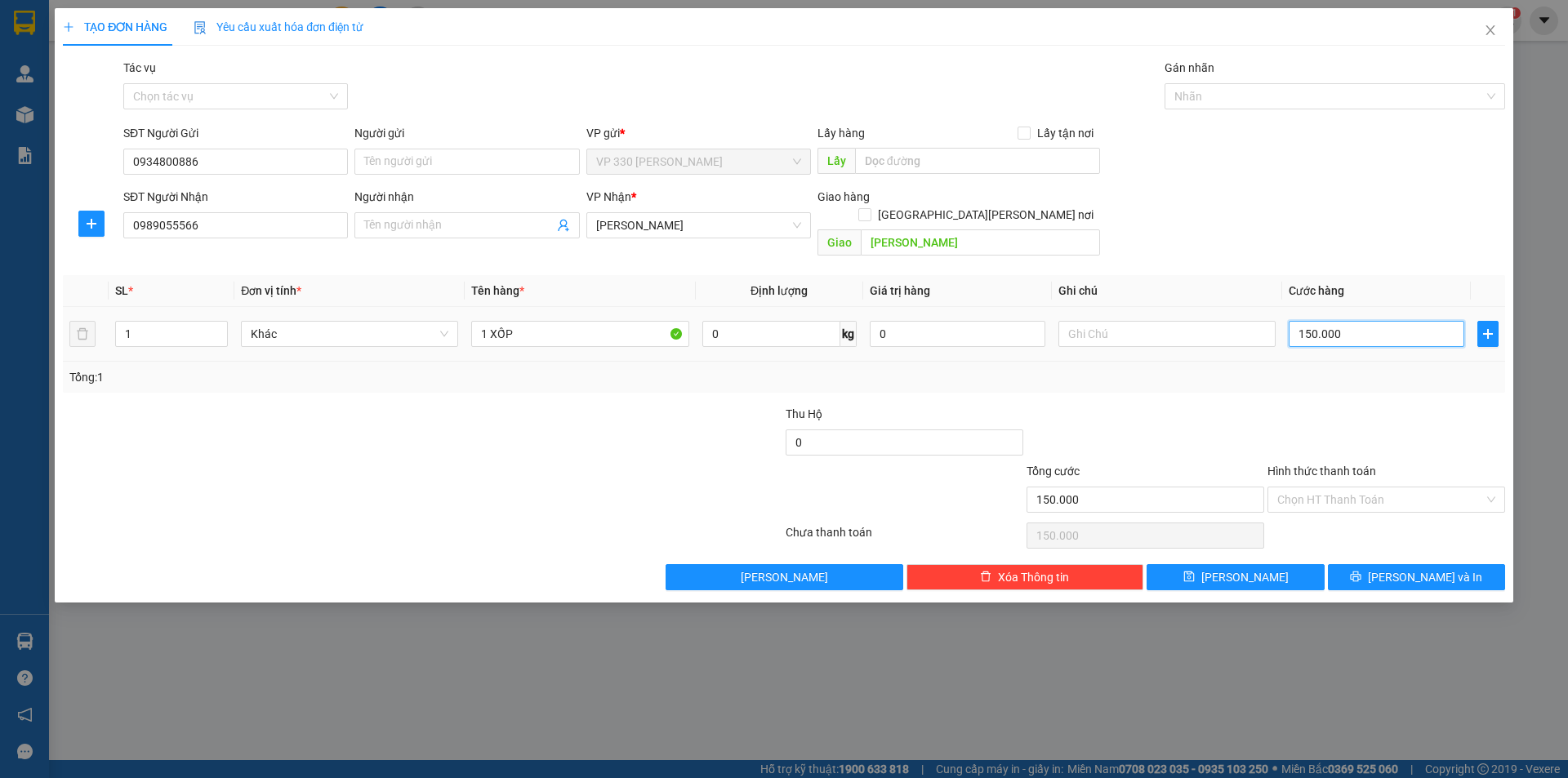 click on "150.000" at bounding box center [1376, 334] 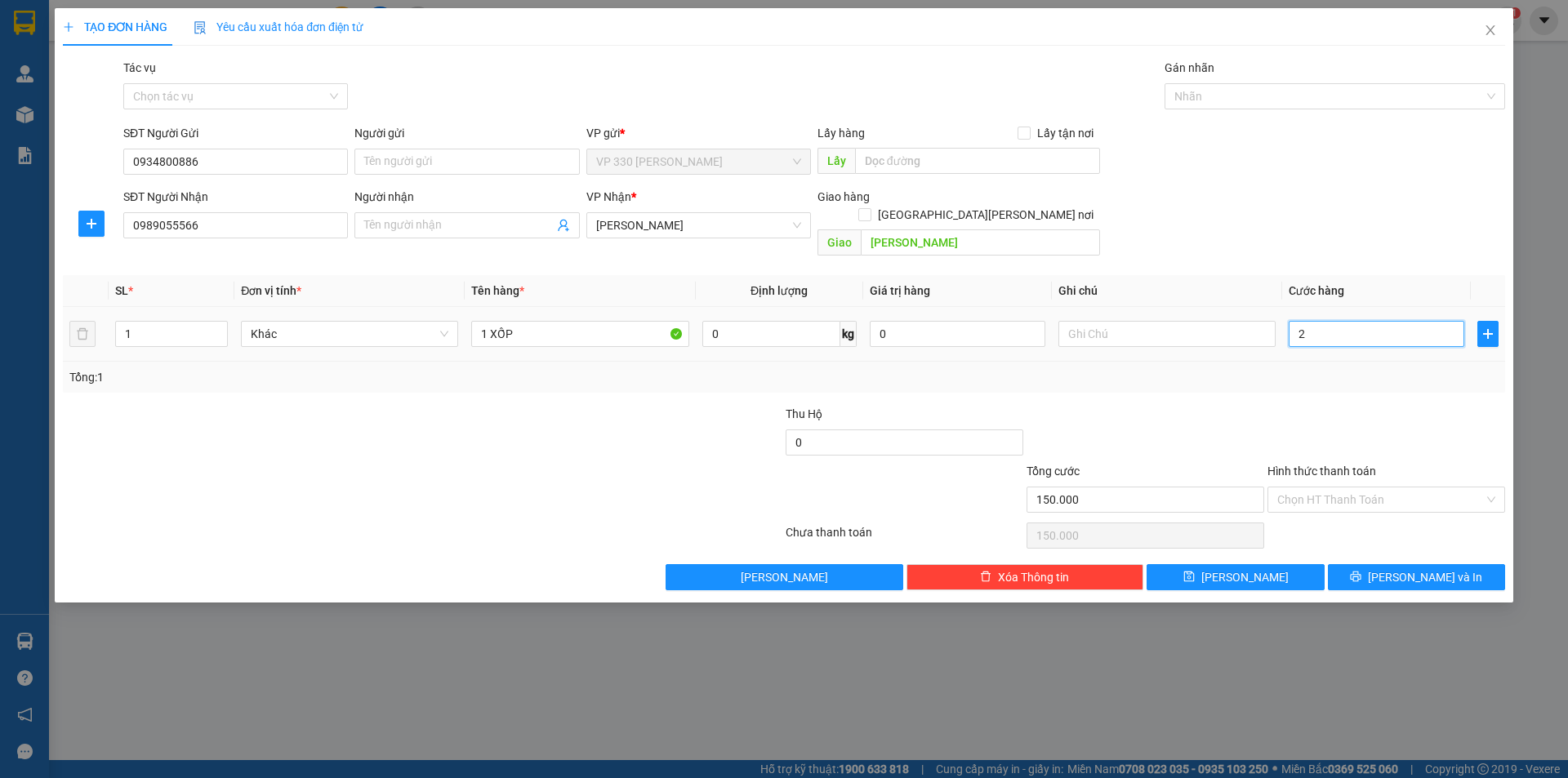 type on "2" 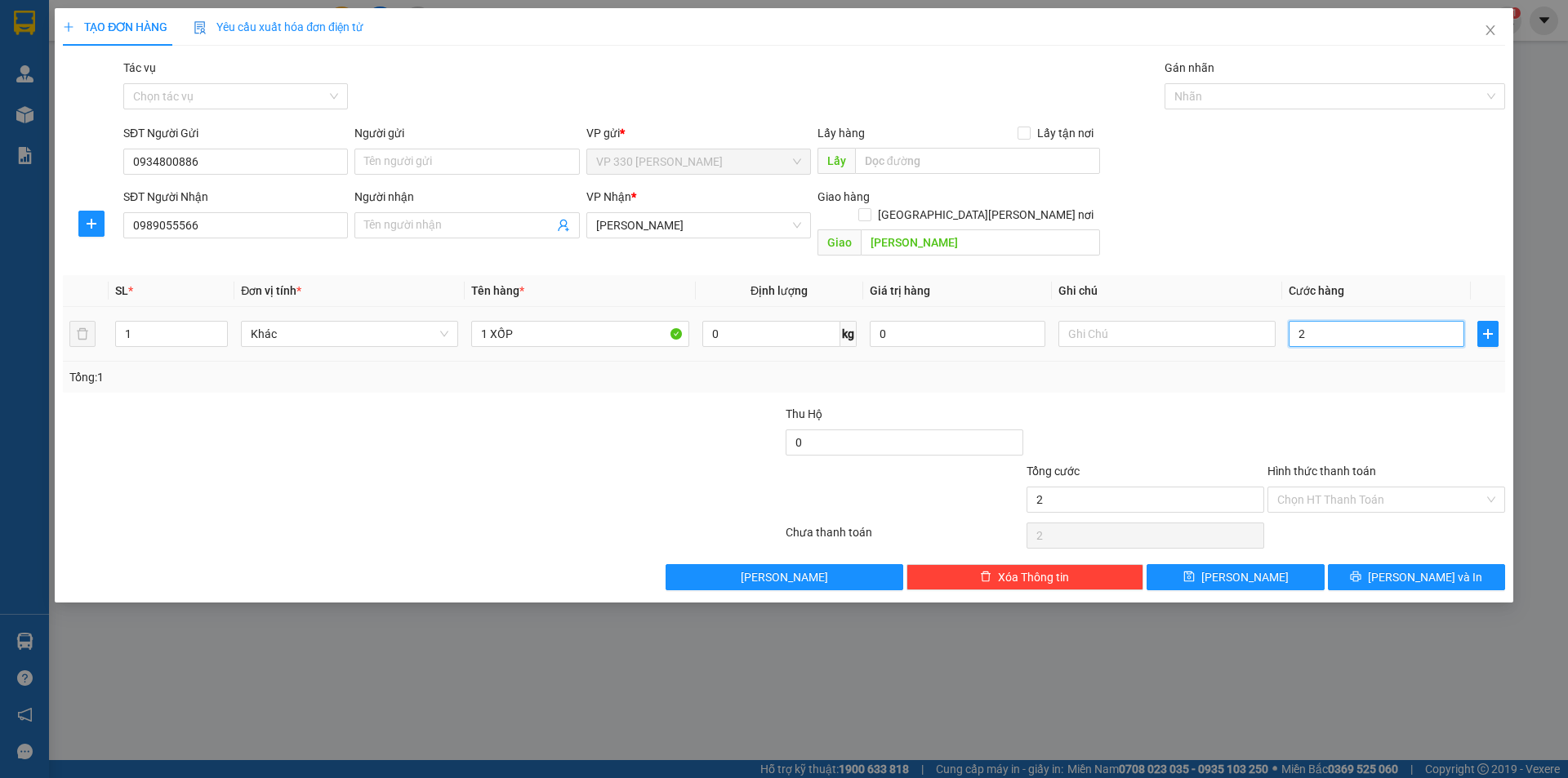 type on "20" 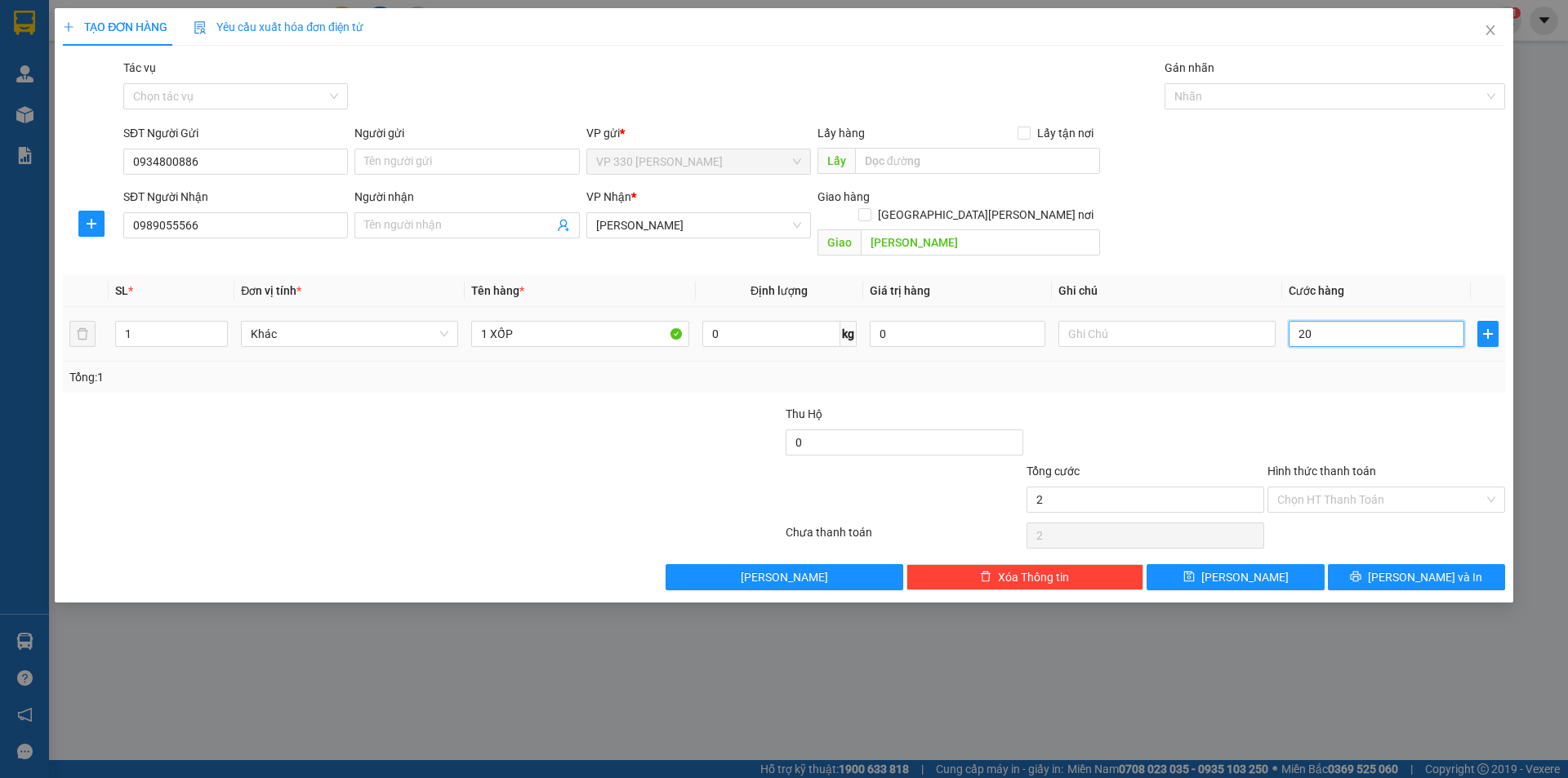 type on "20" 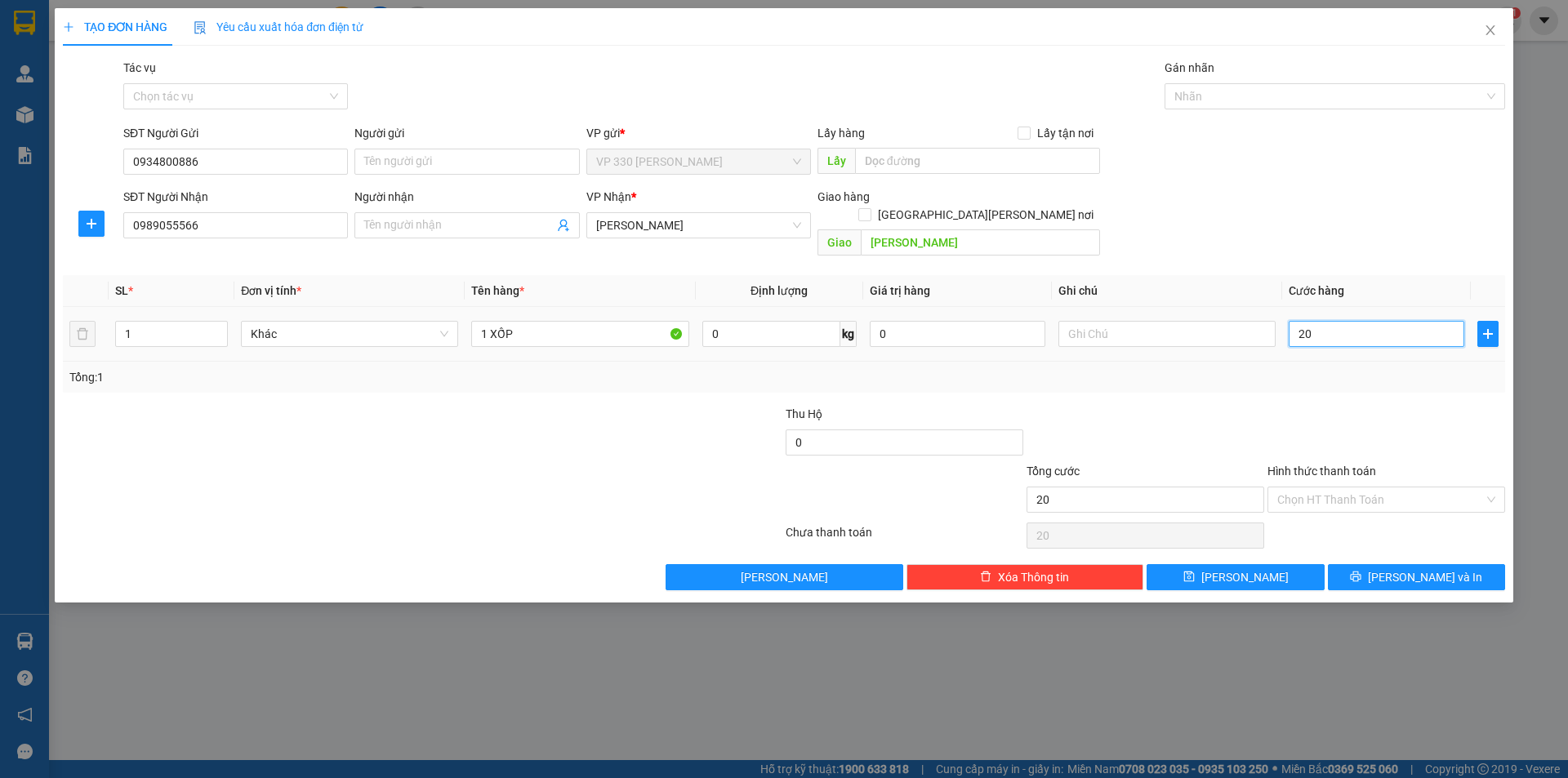 type on "200" 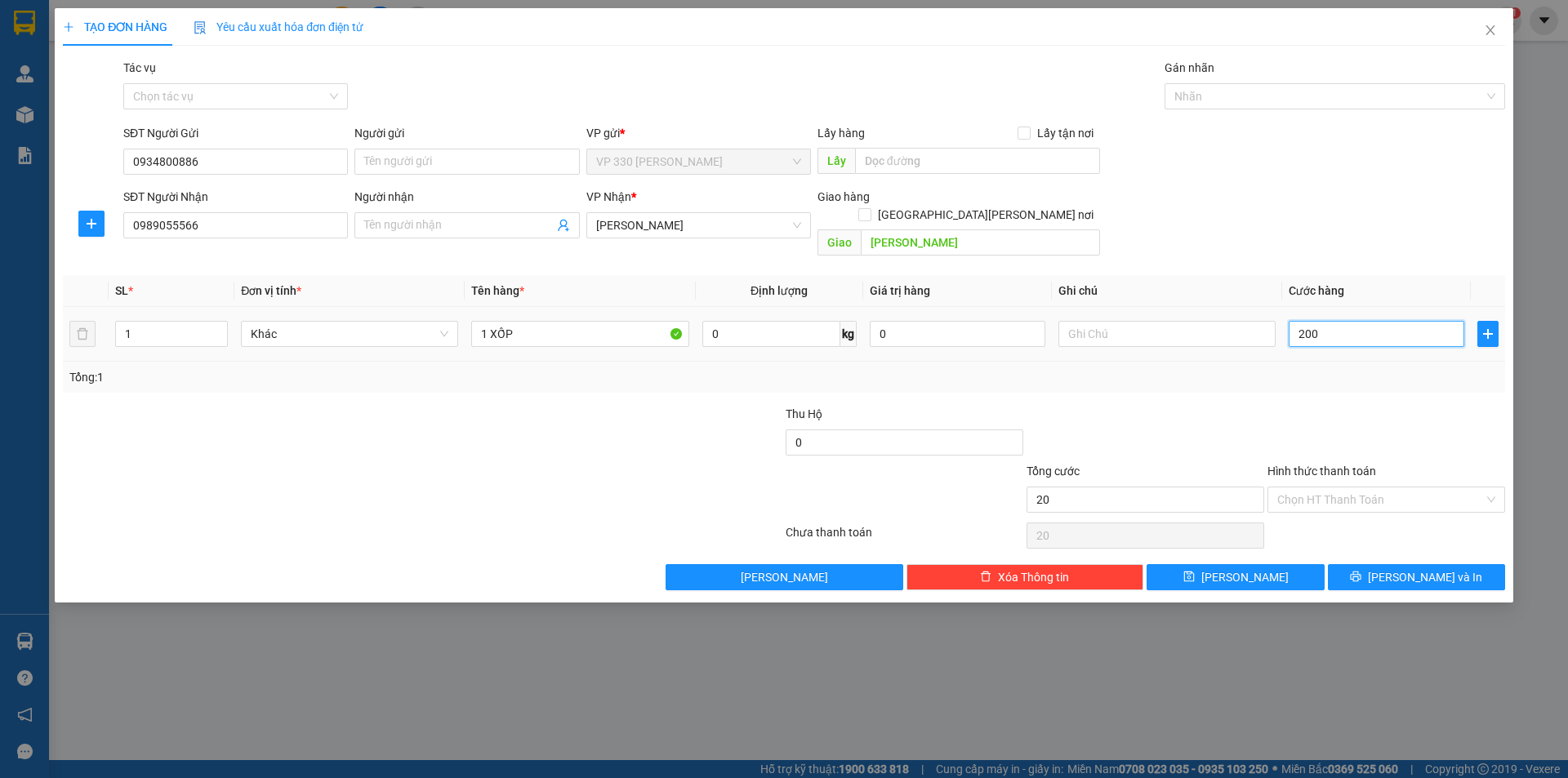 type on "200" 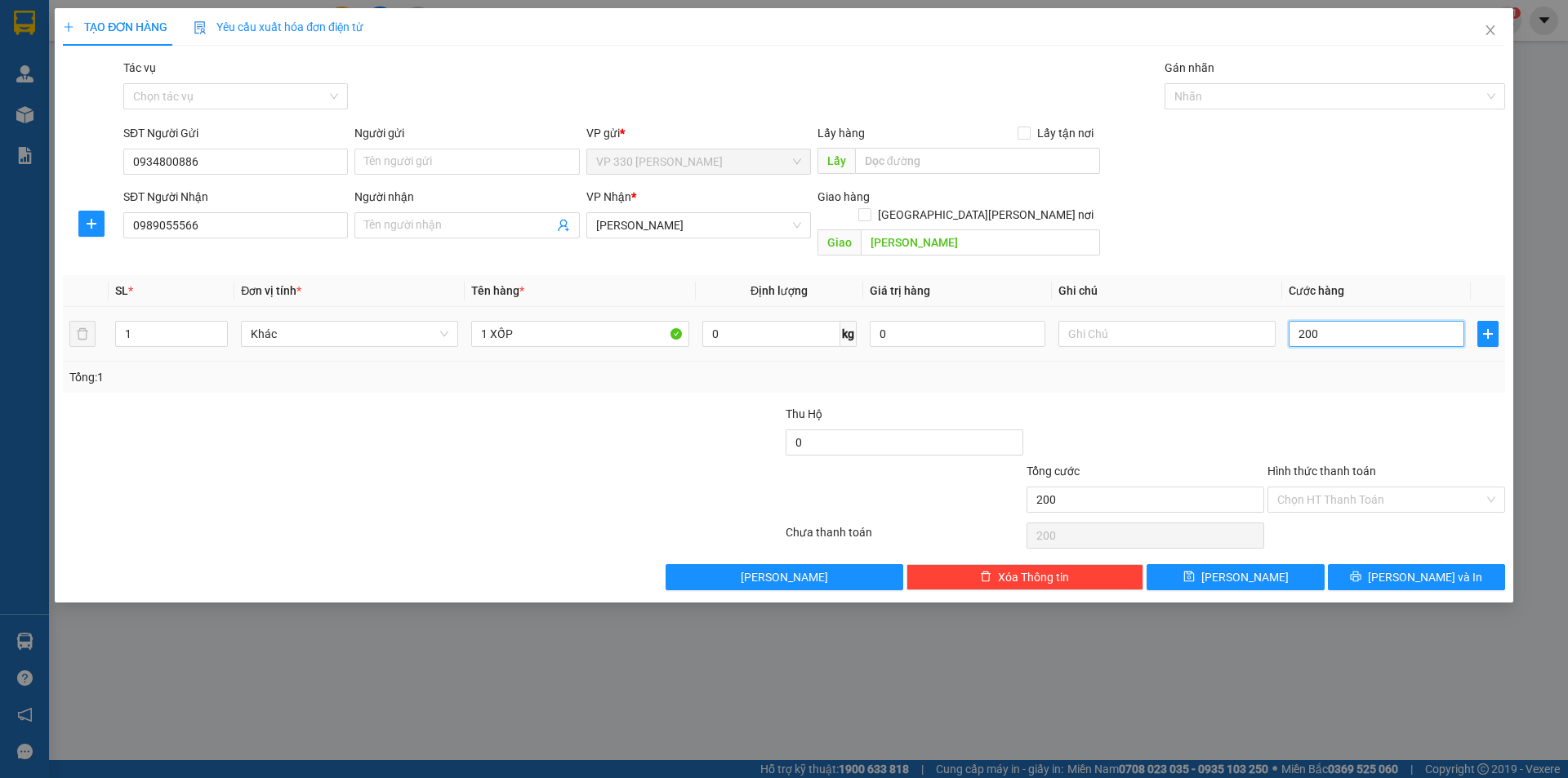 type on "2.000" 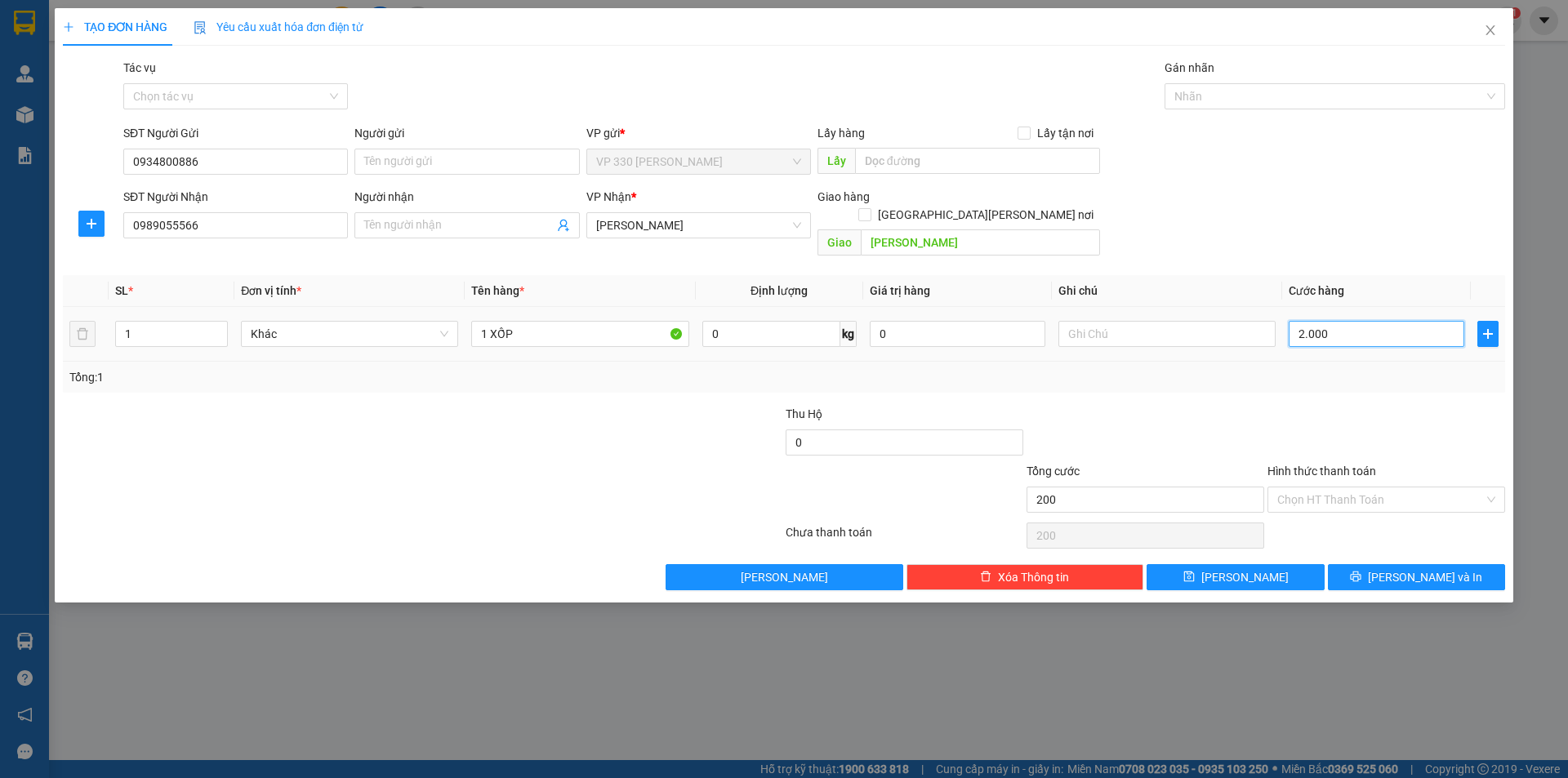 type on "2.000" 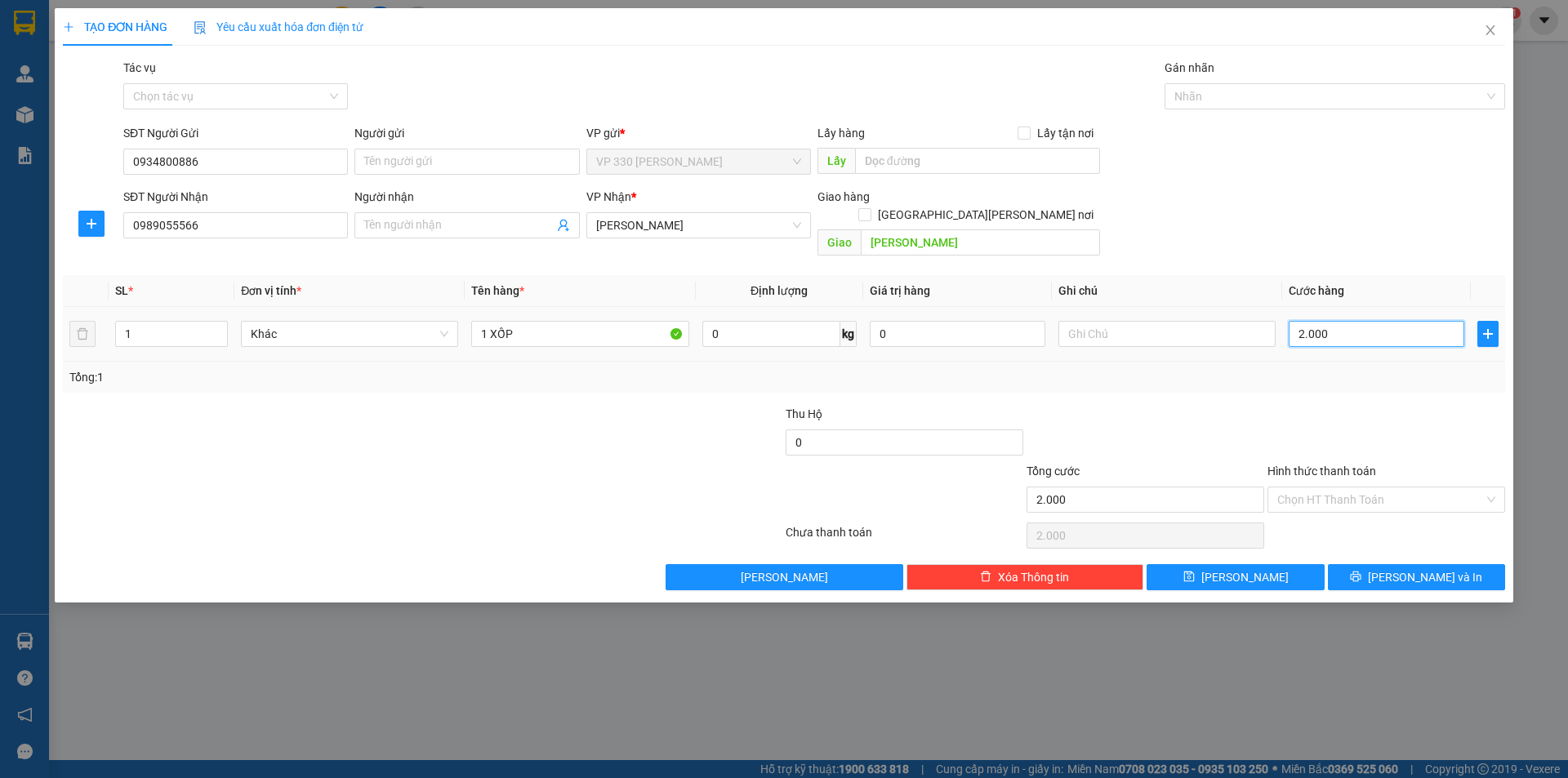 type on "20.000" 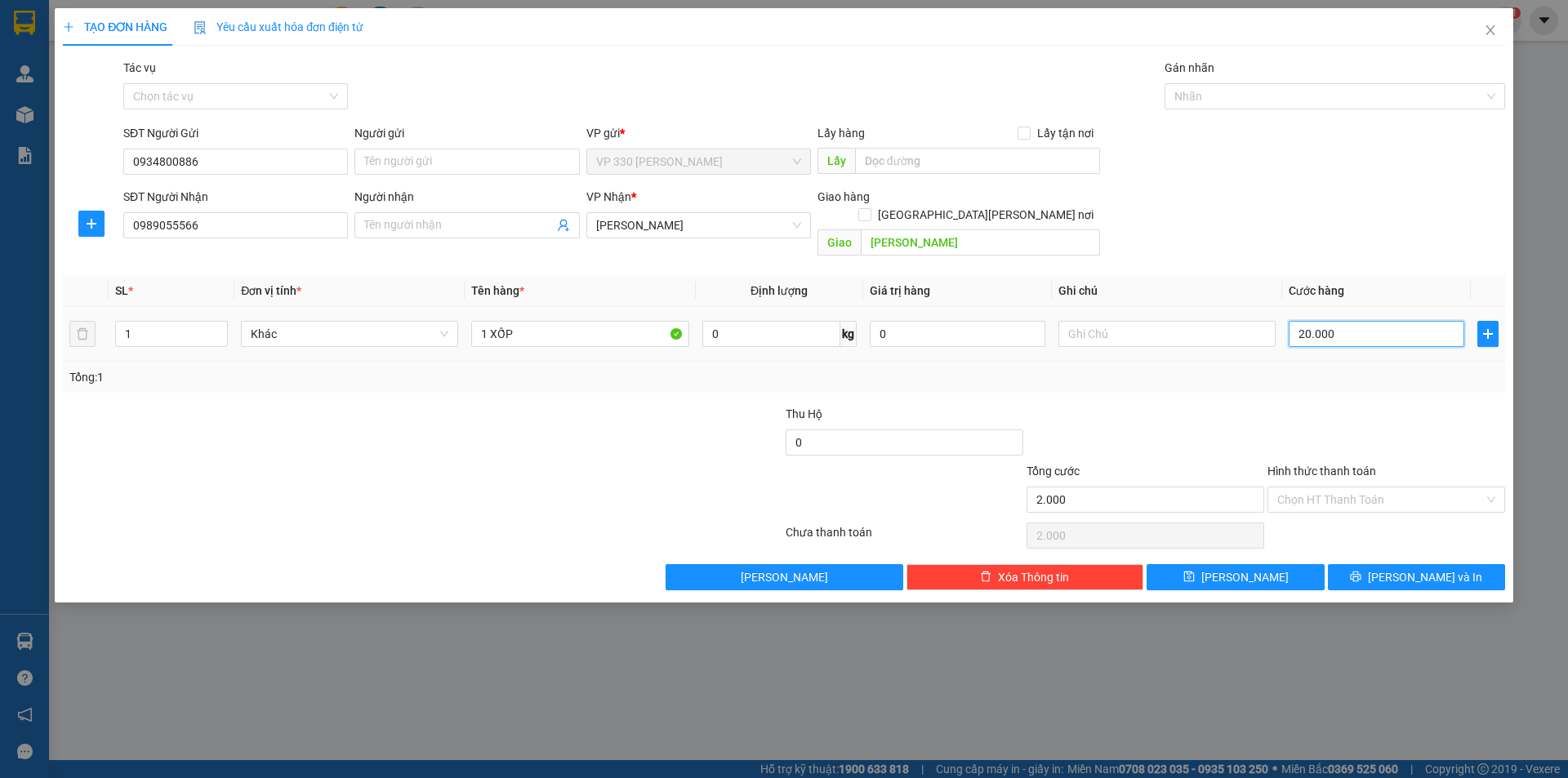 type on "20.000" 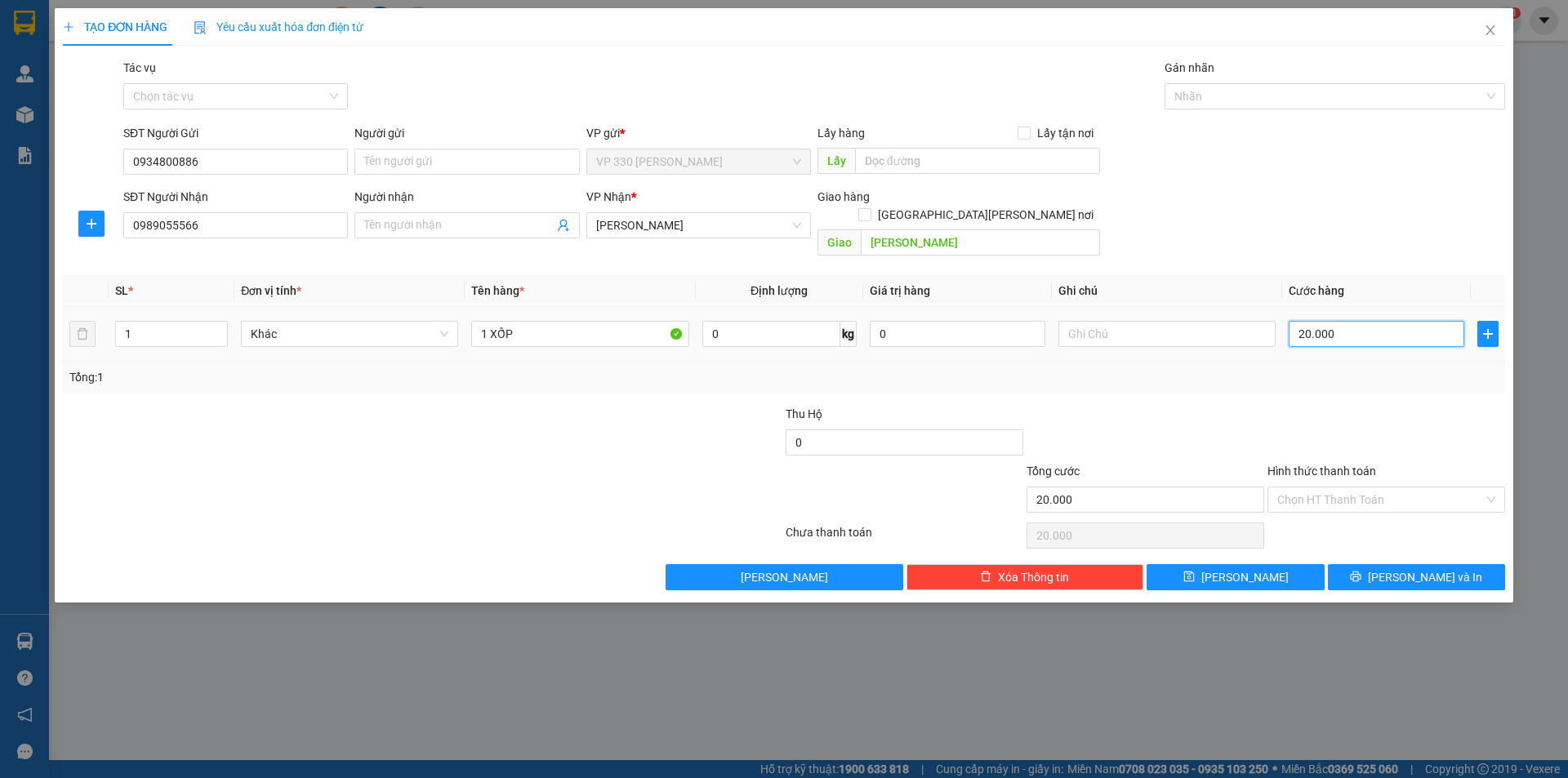 type on "200.000" 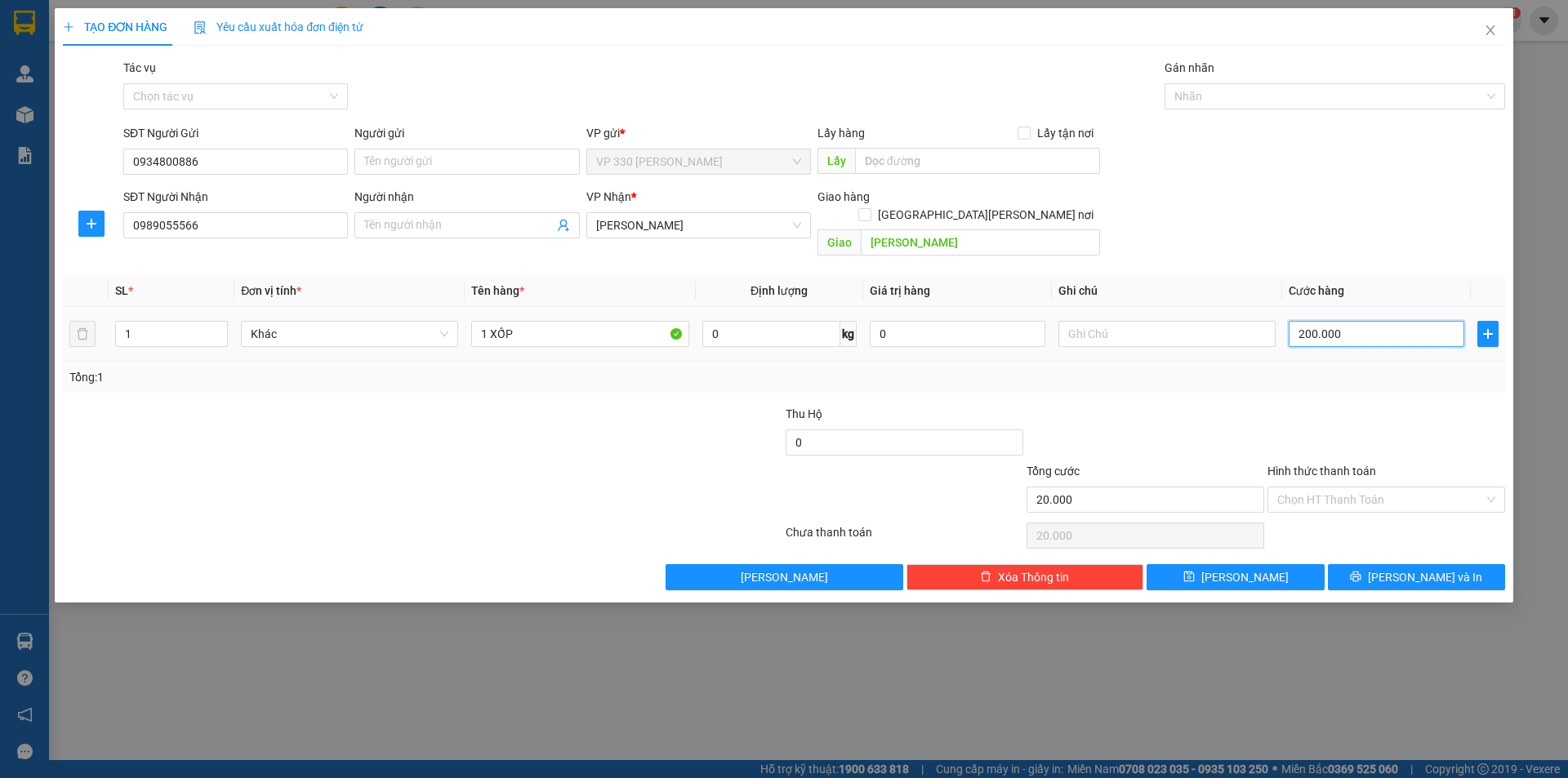 type on "200.000" 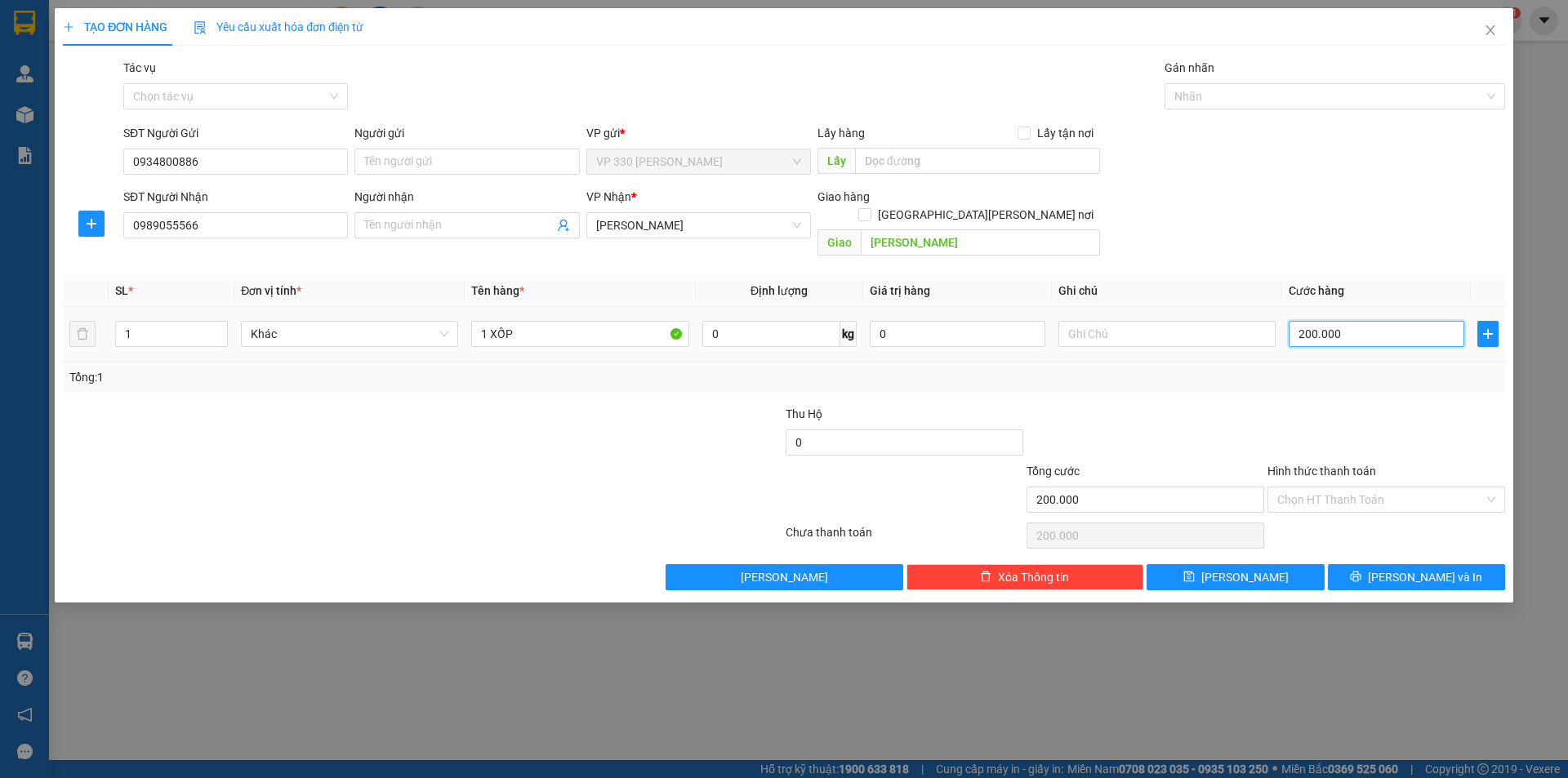 click on "200.000" at bounding box center (1376, 334) 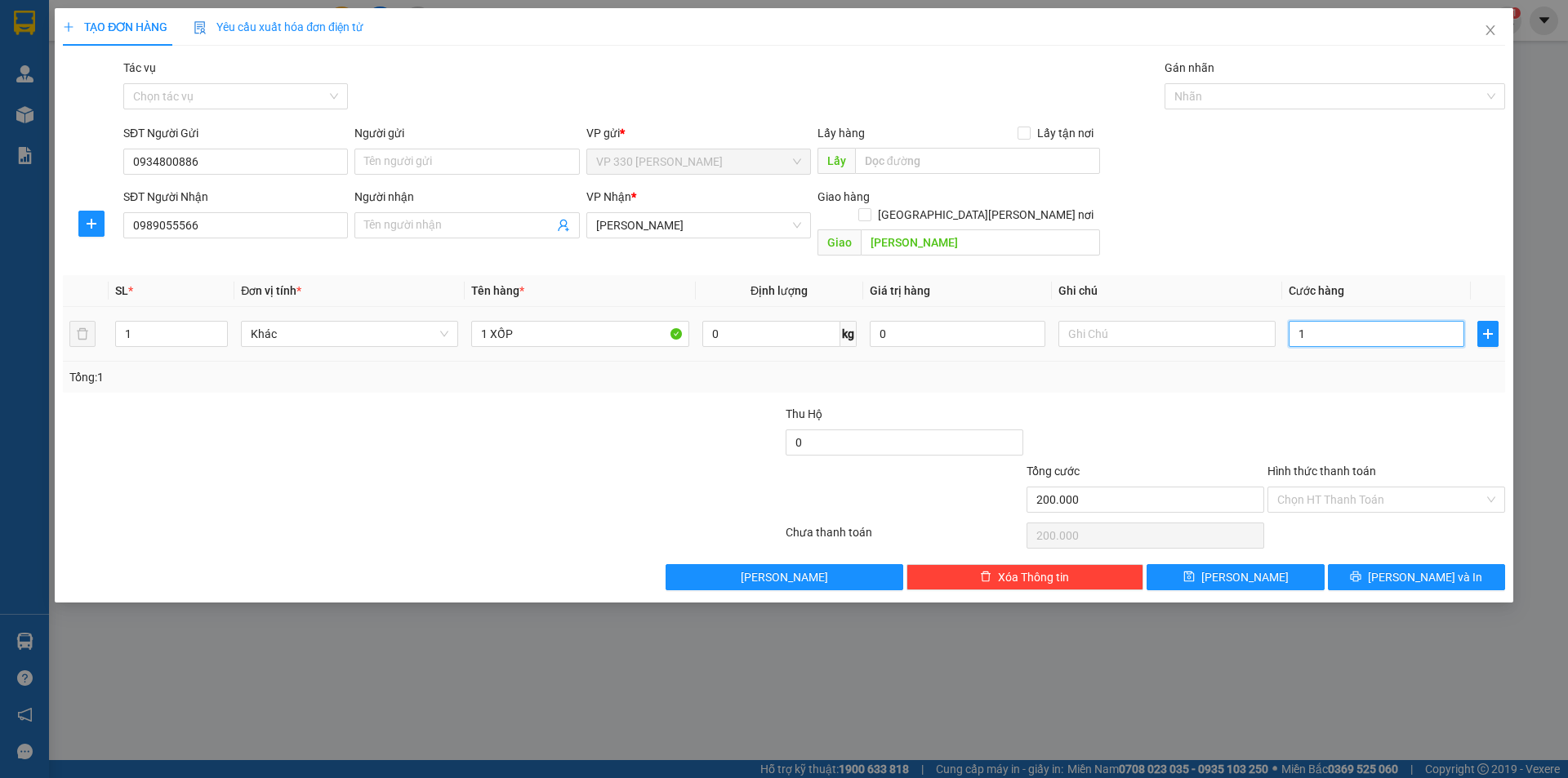 type on "1" 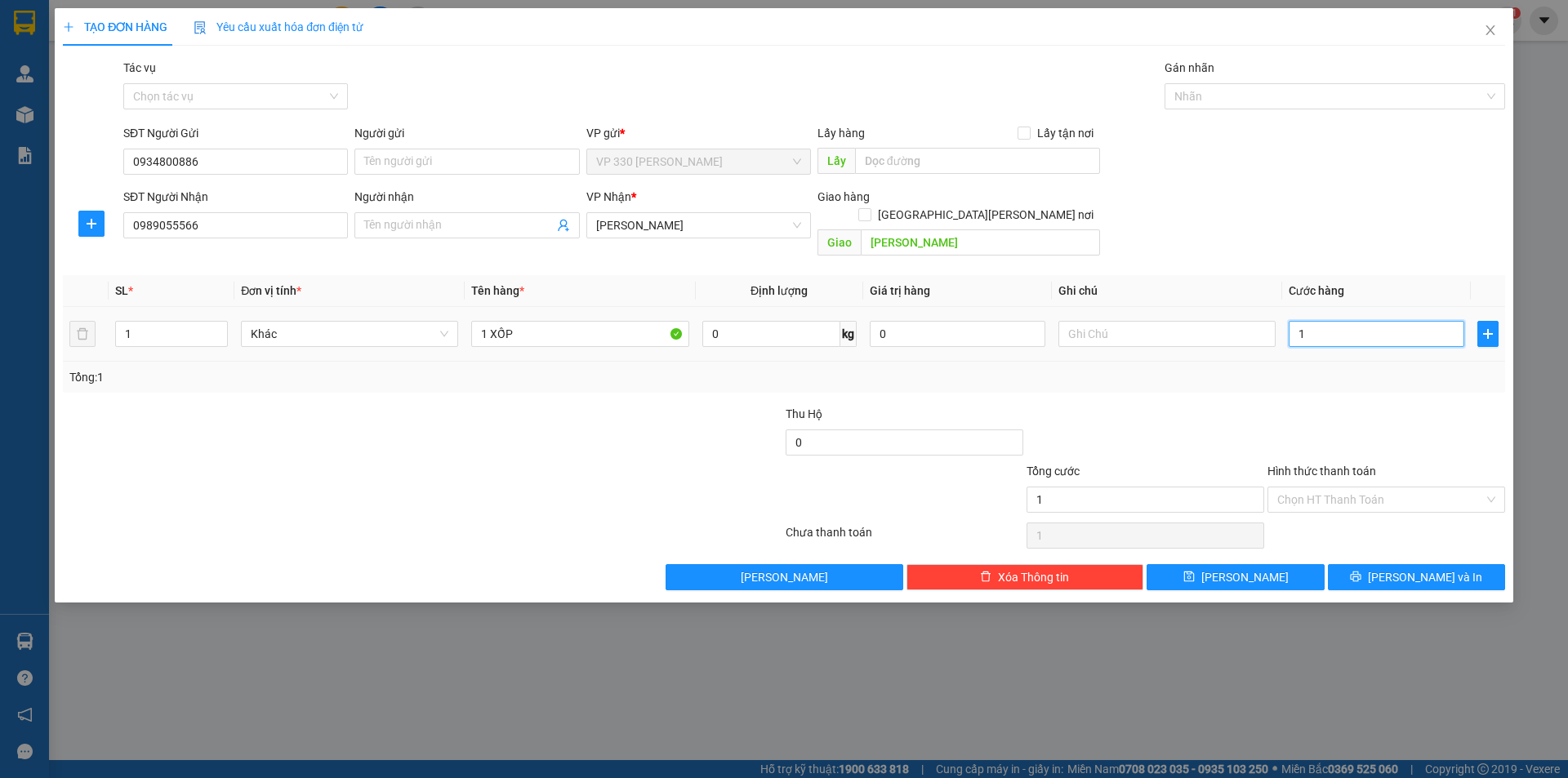 type on "15" 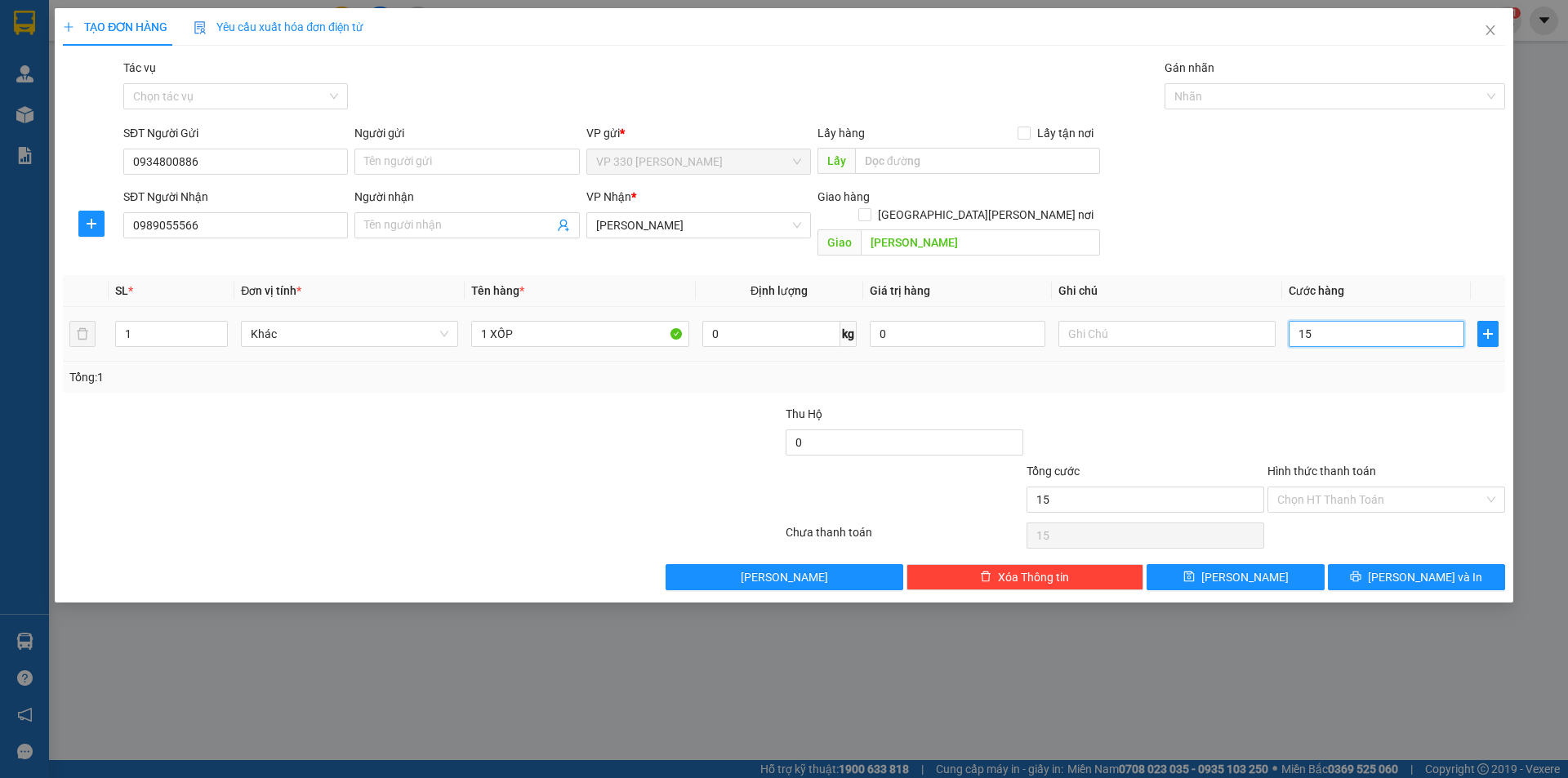 type on "150" 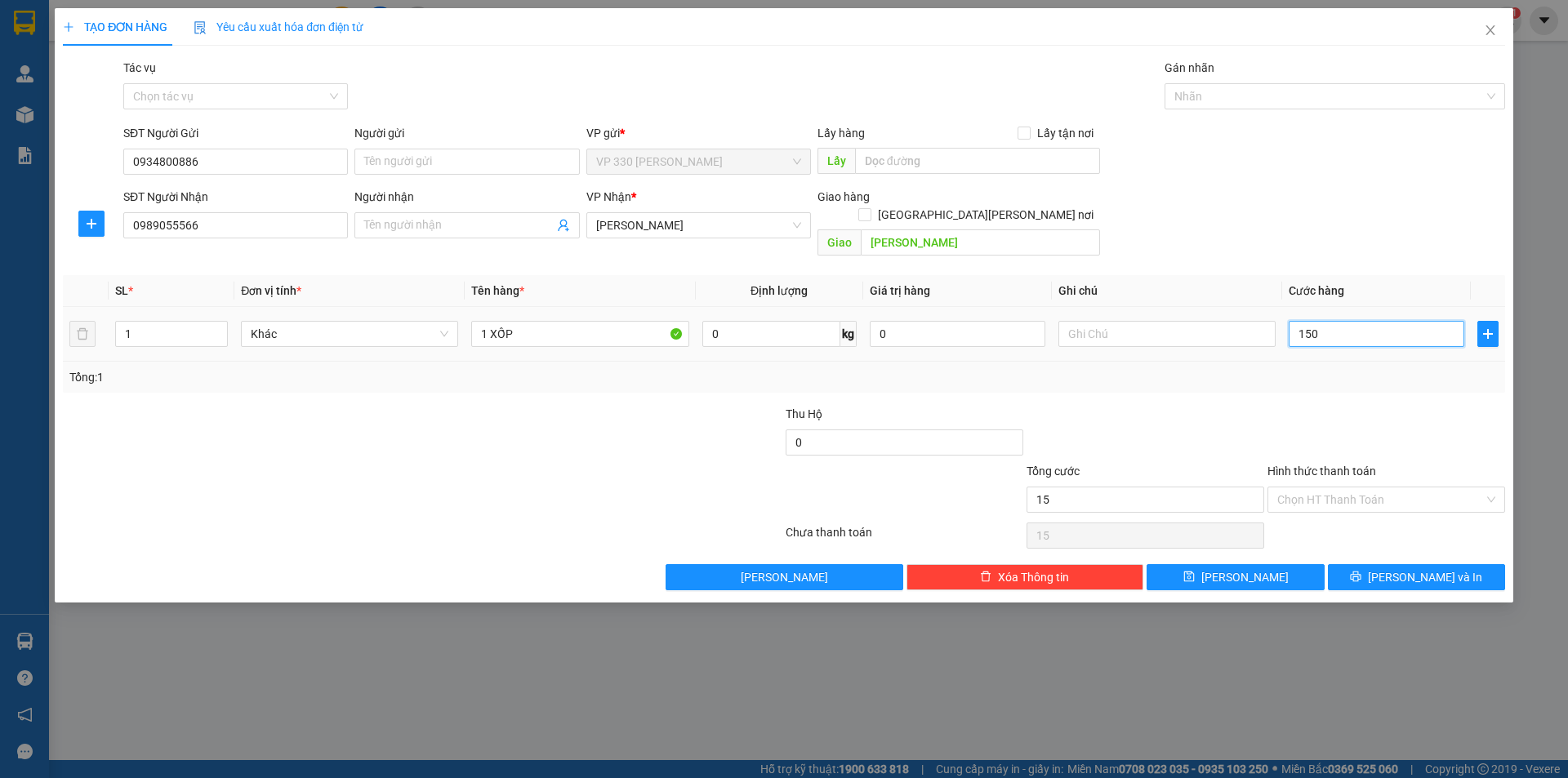 type on "150" 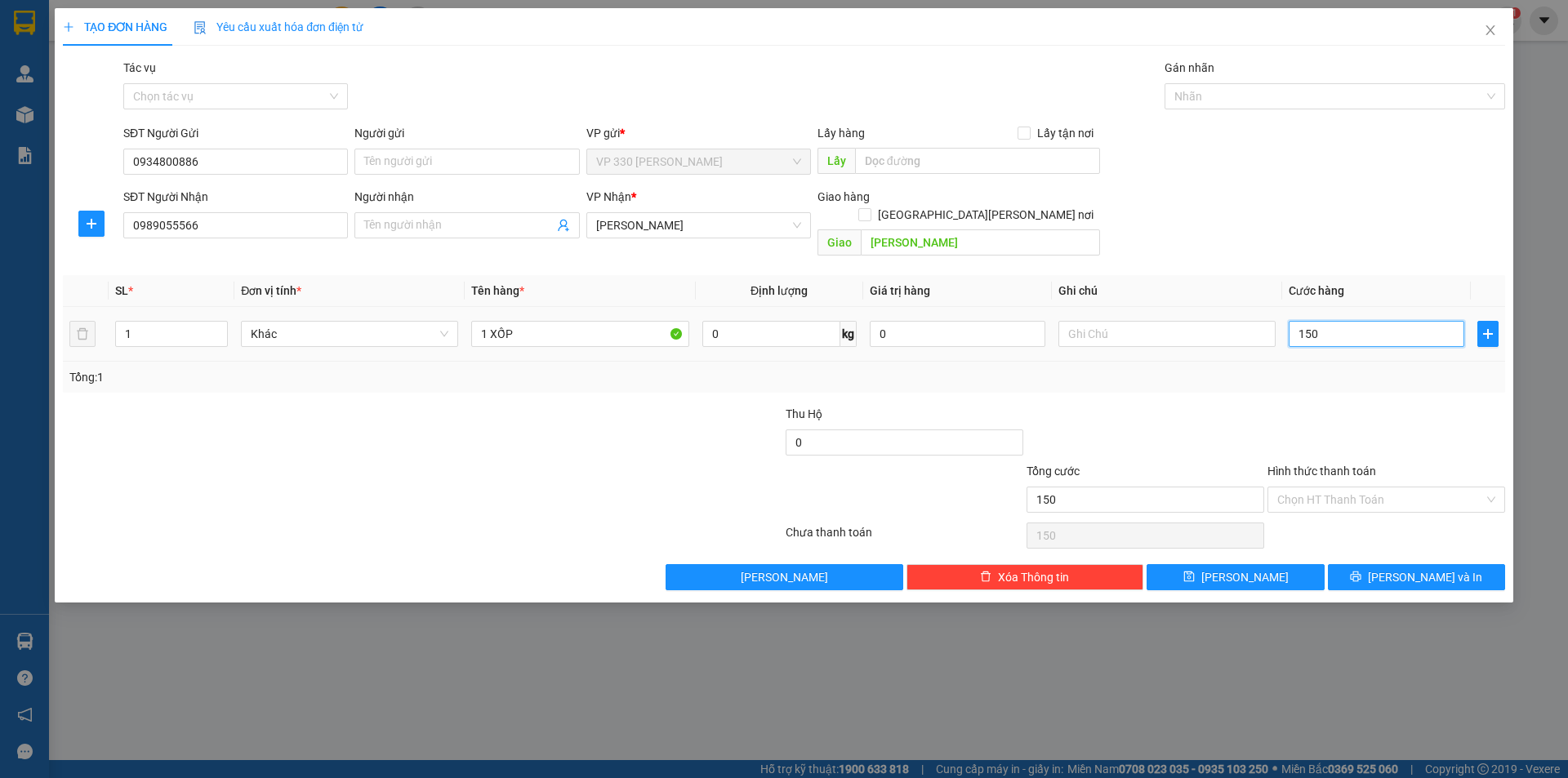 type on "1.500" 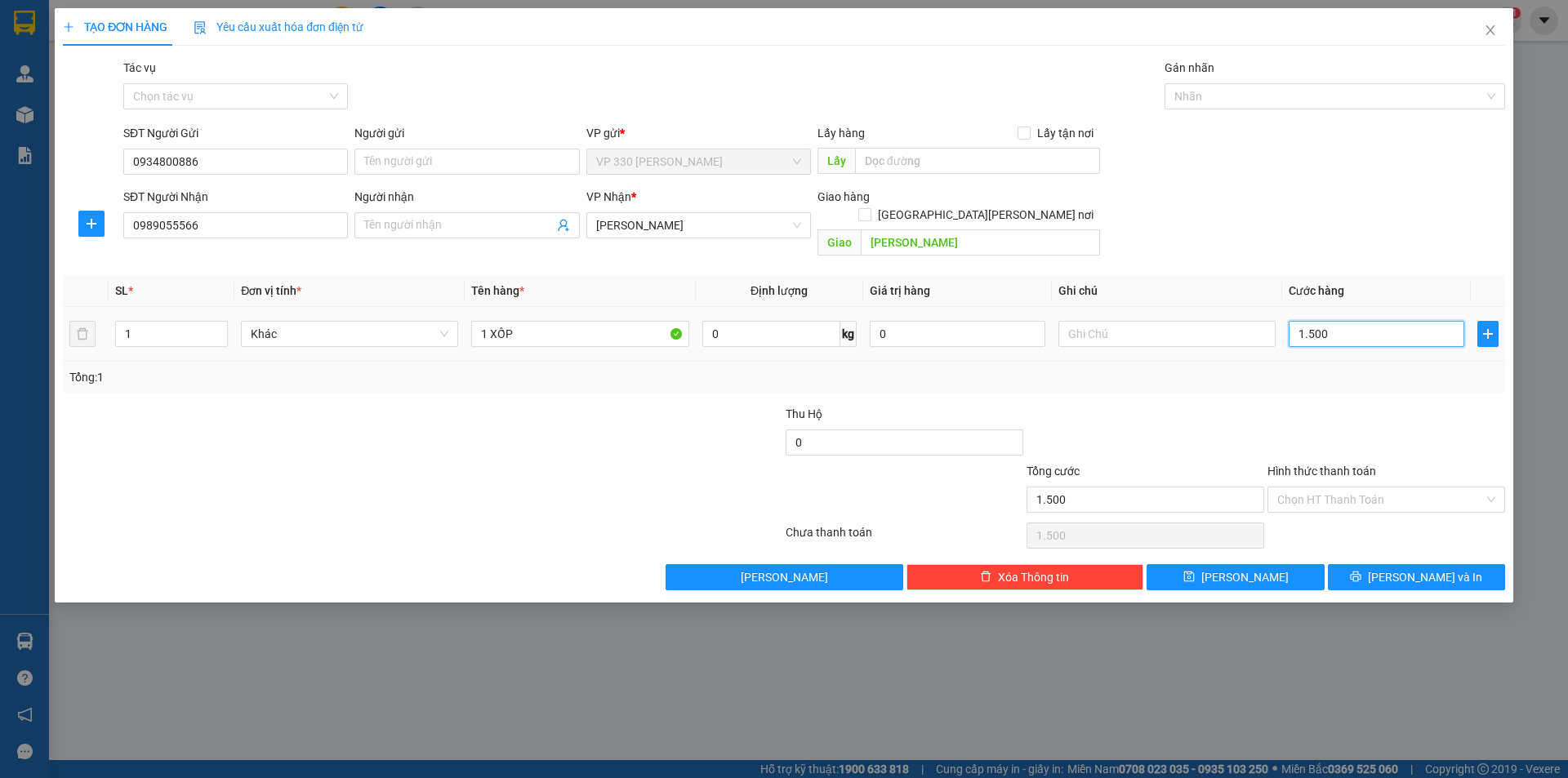 type on "15.000" 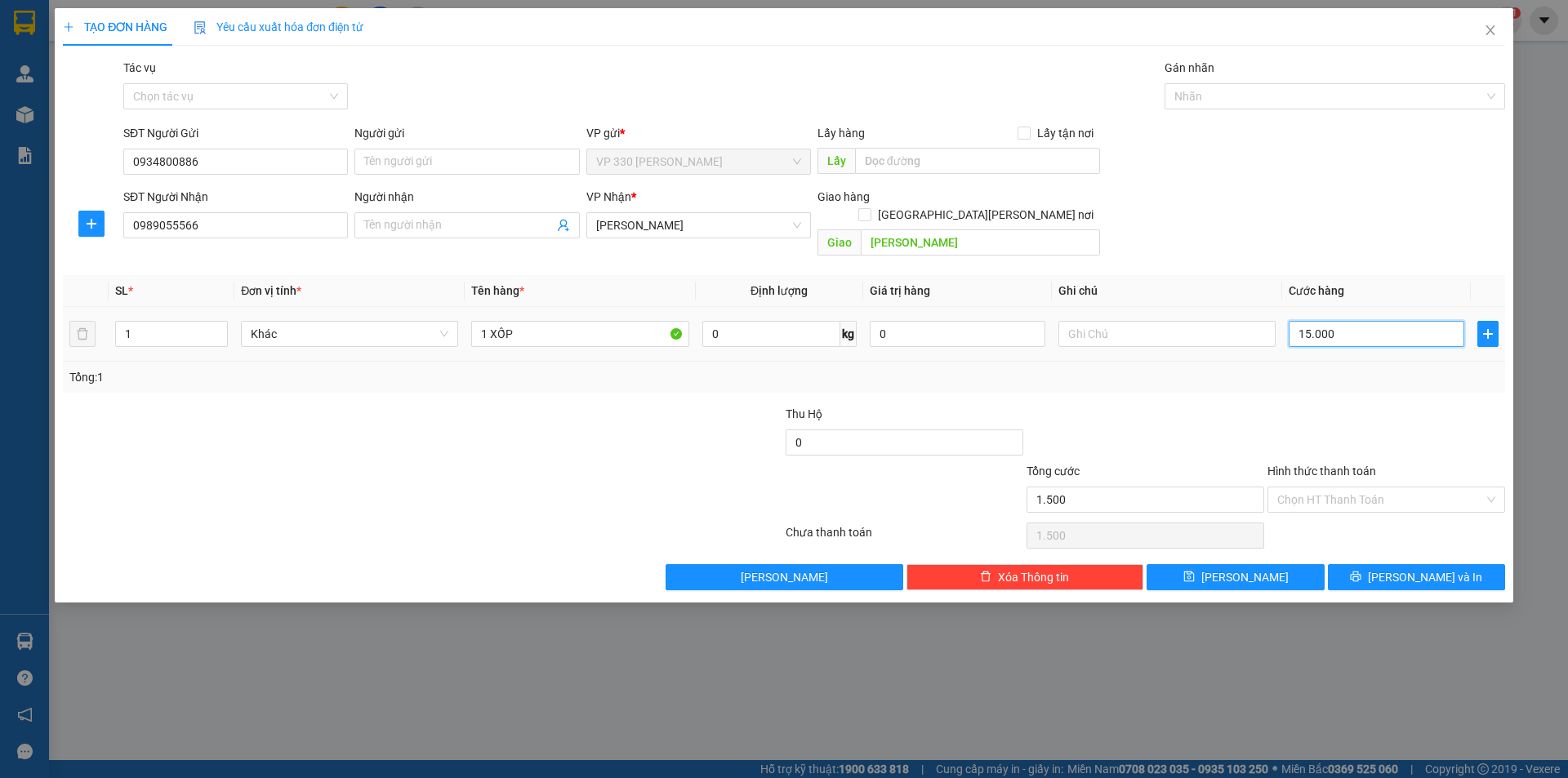 type on "15.000" 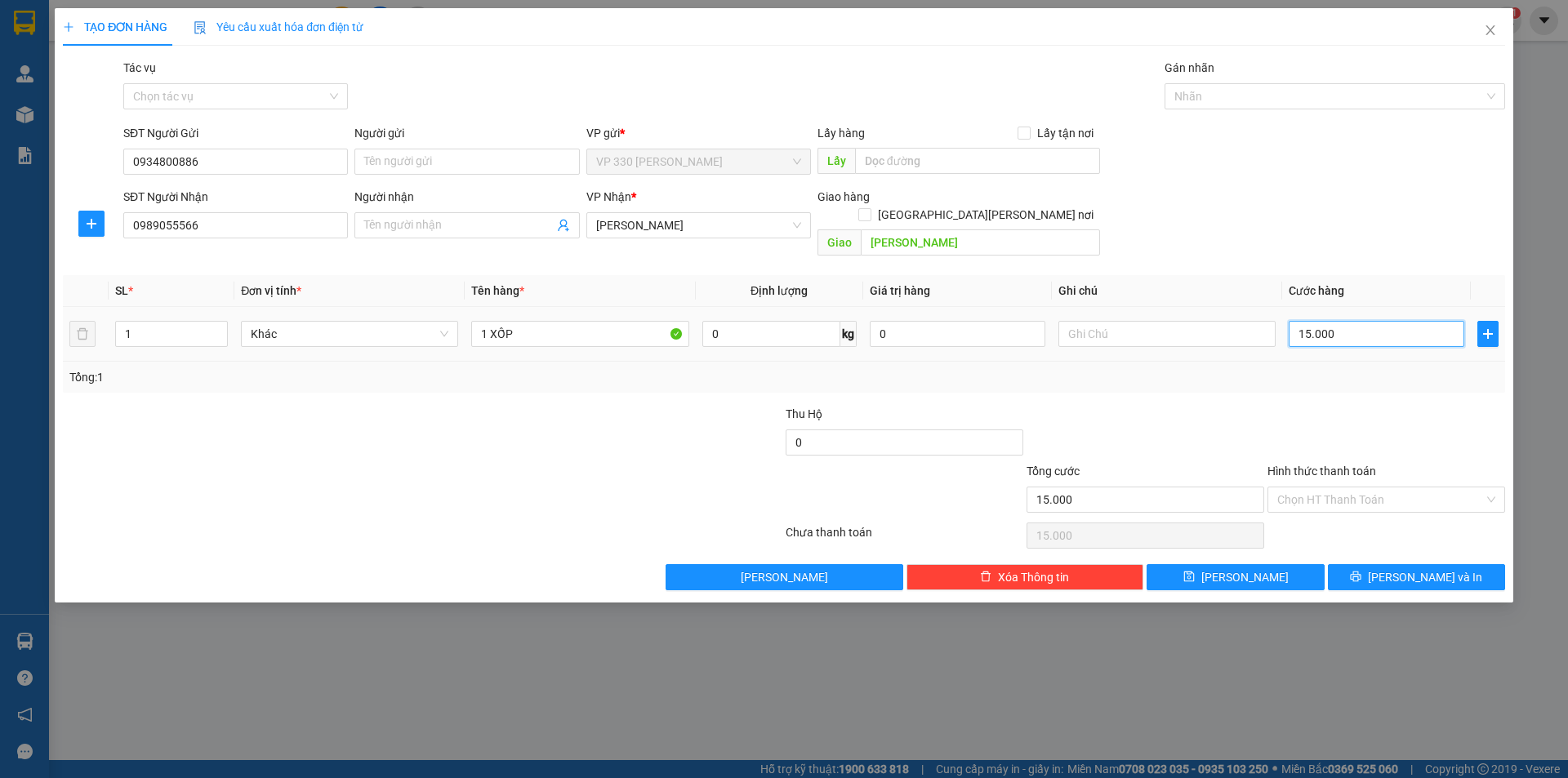 type on "150.000" 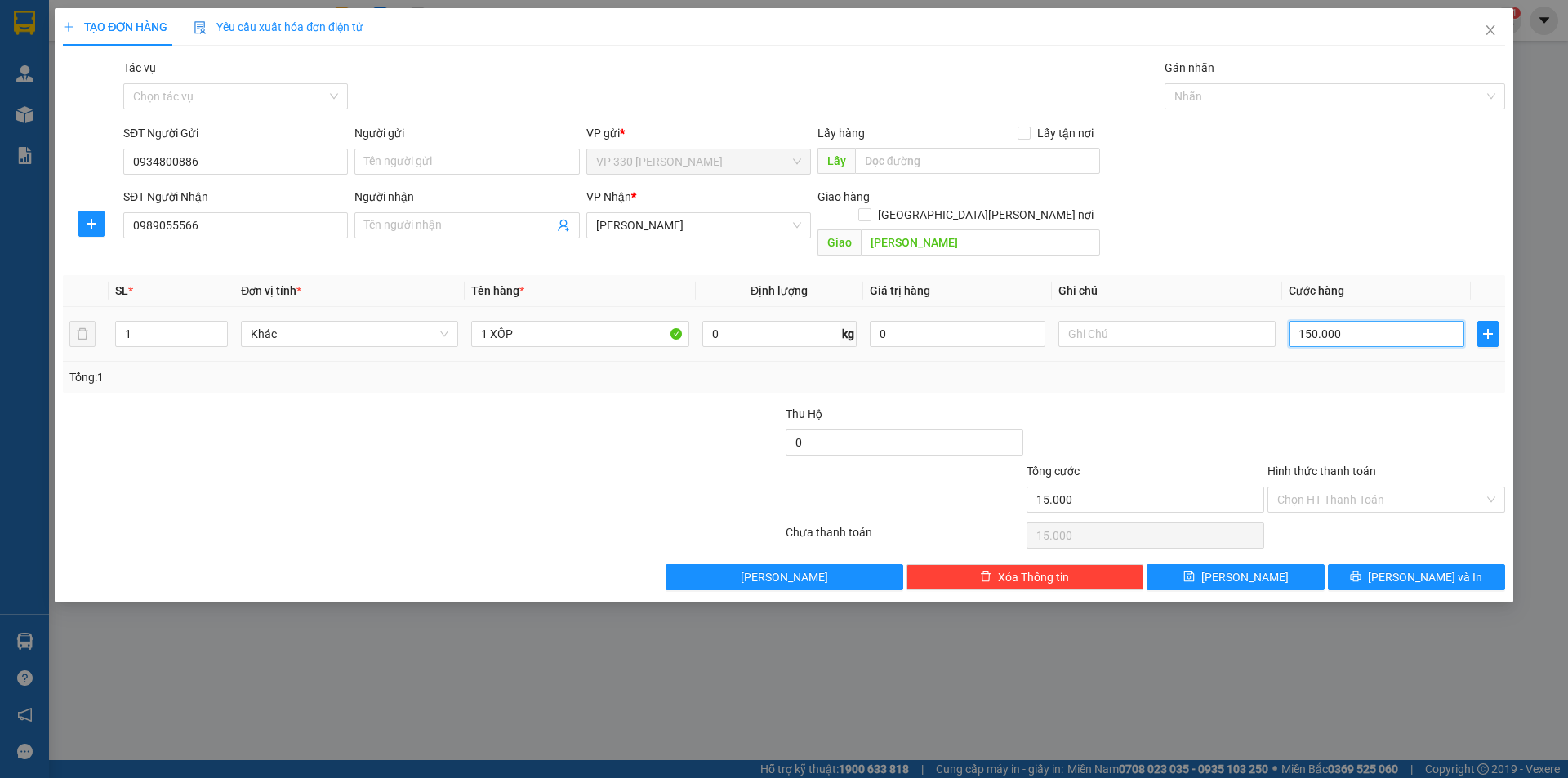type on "150.000" 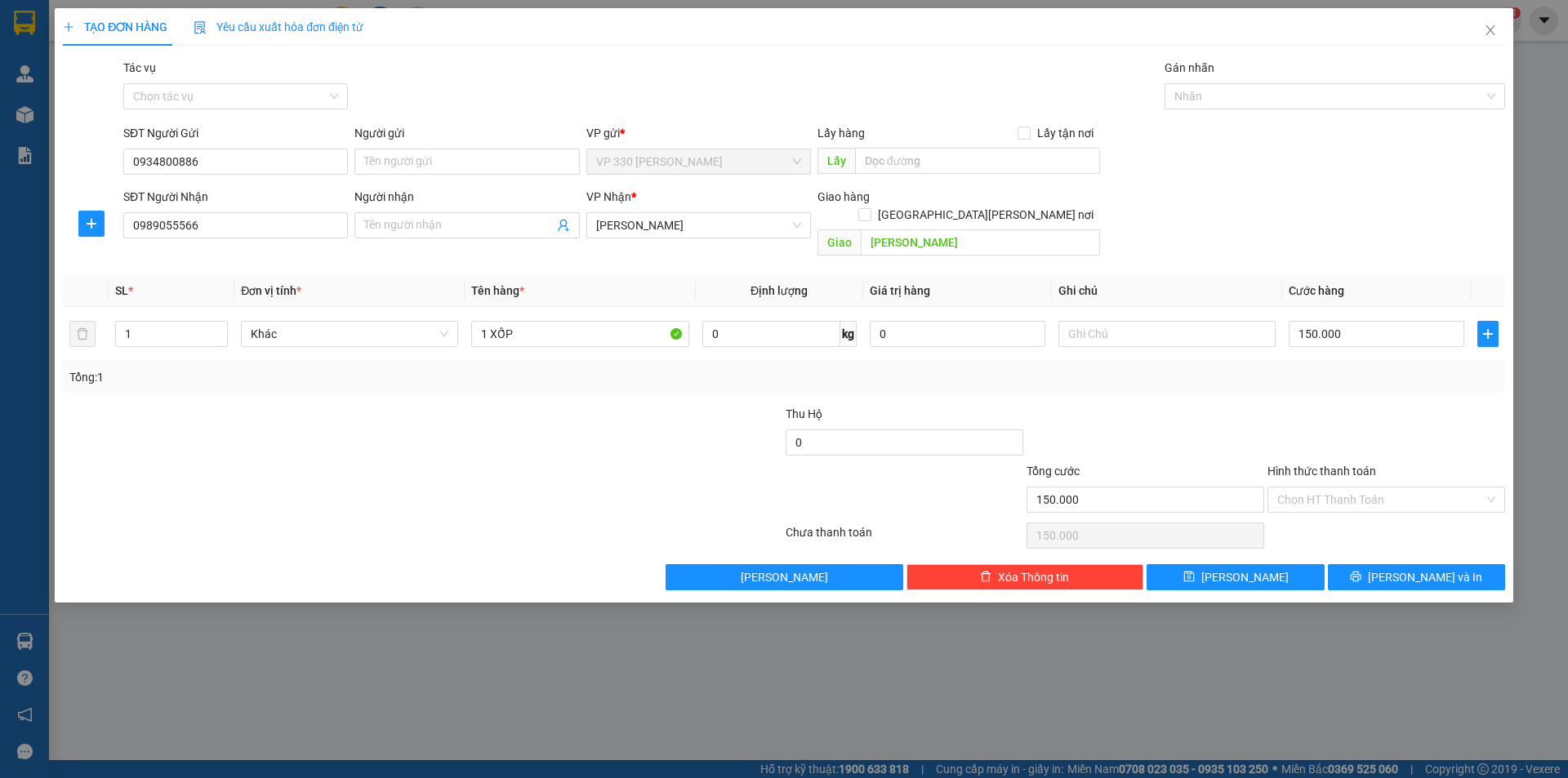 click on "Hình thức thanh toán" at bounding box center [1321, 471] 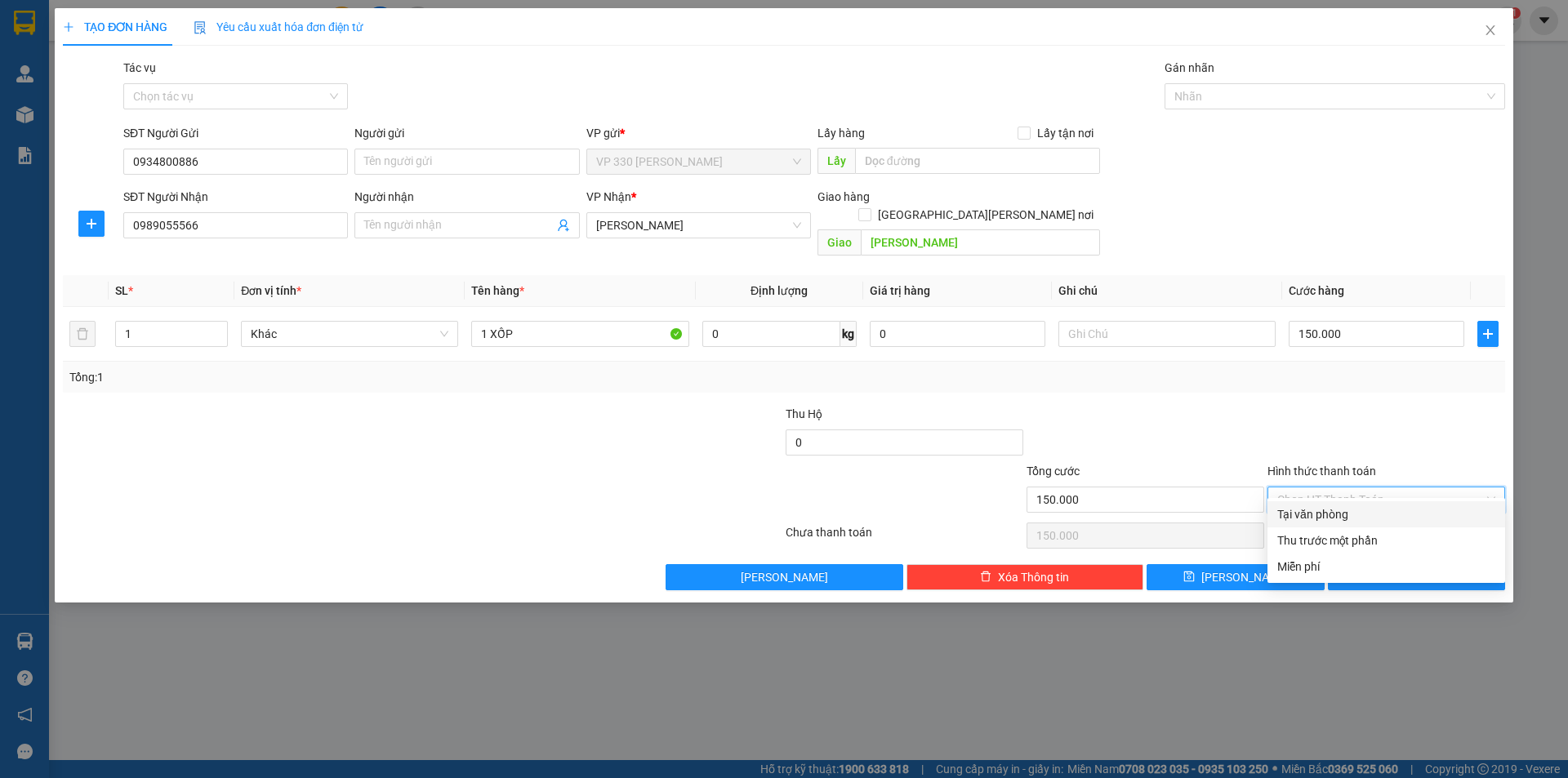 click on "Tại văn phòng" at bounding box center (1386, 514) 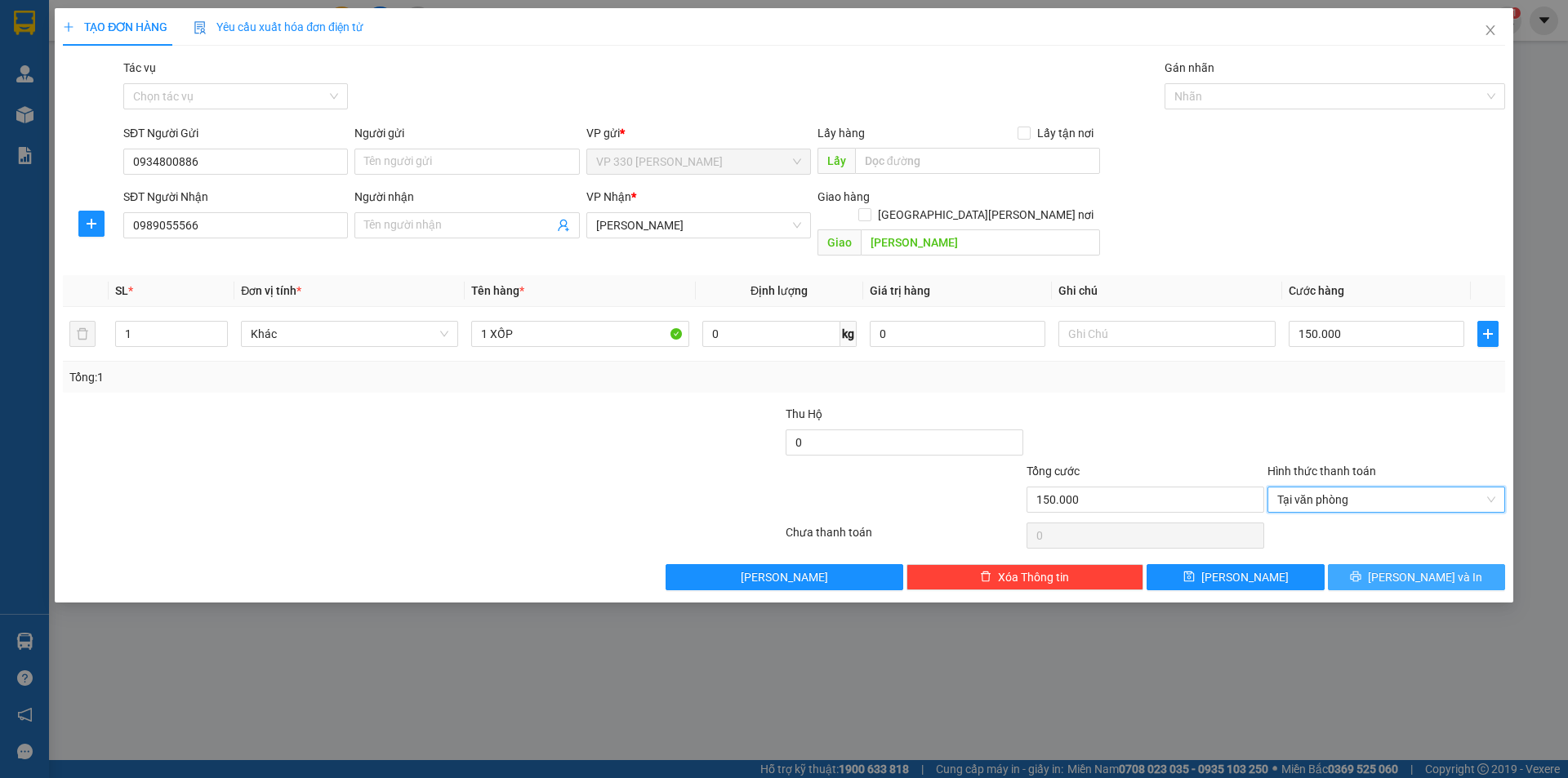 click on "[PERSON_NAME] và In" at bounding box center (1425, 577) 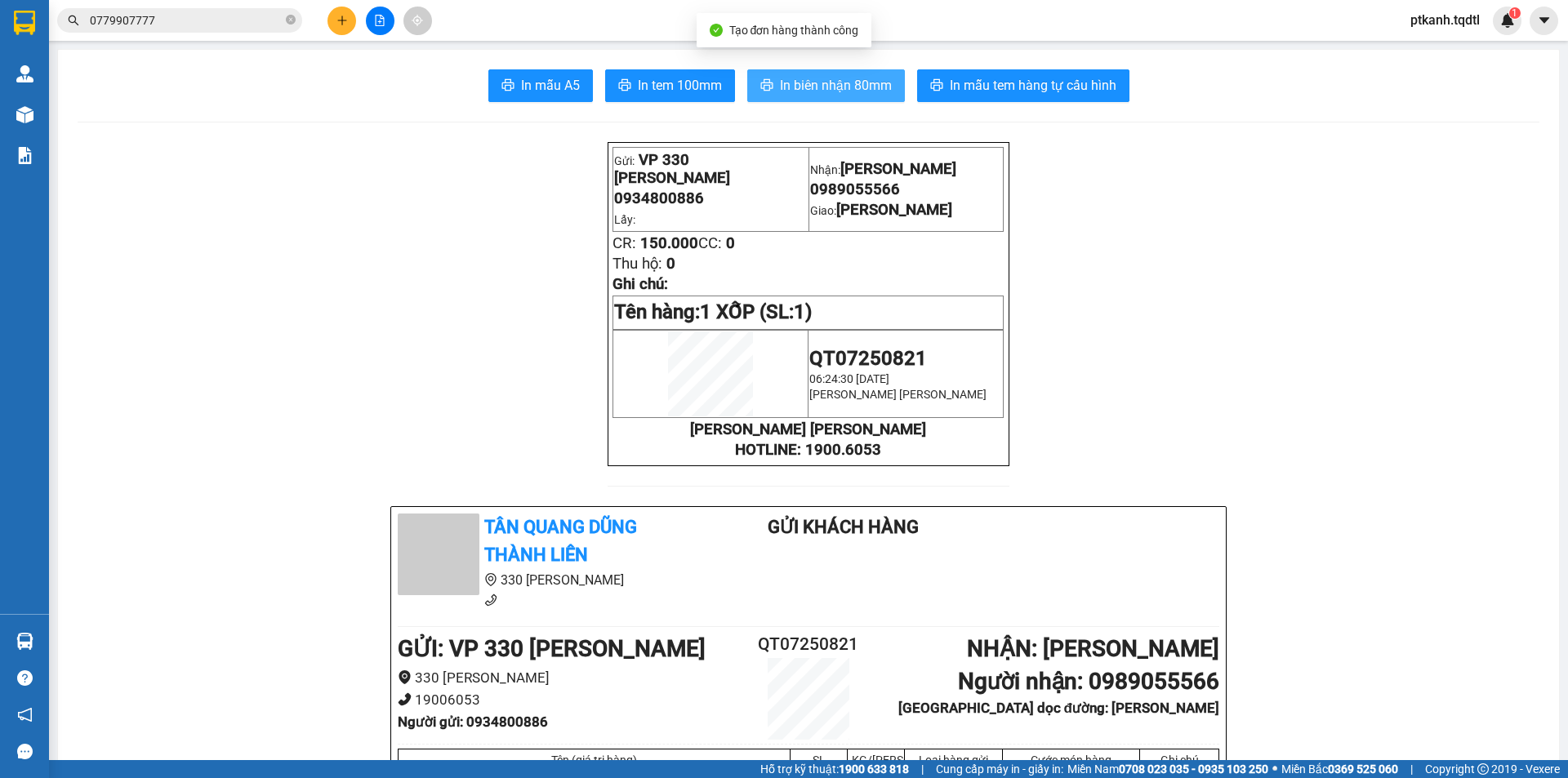click on "In biên nhận 80mm" at bounding box center (835, 85) 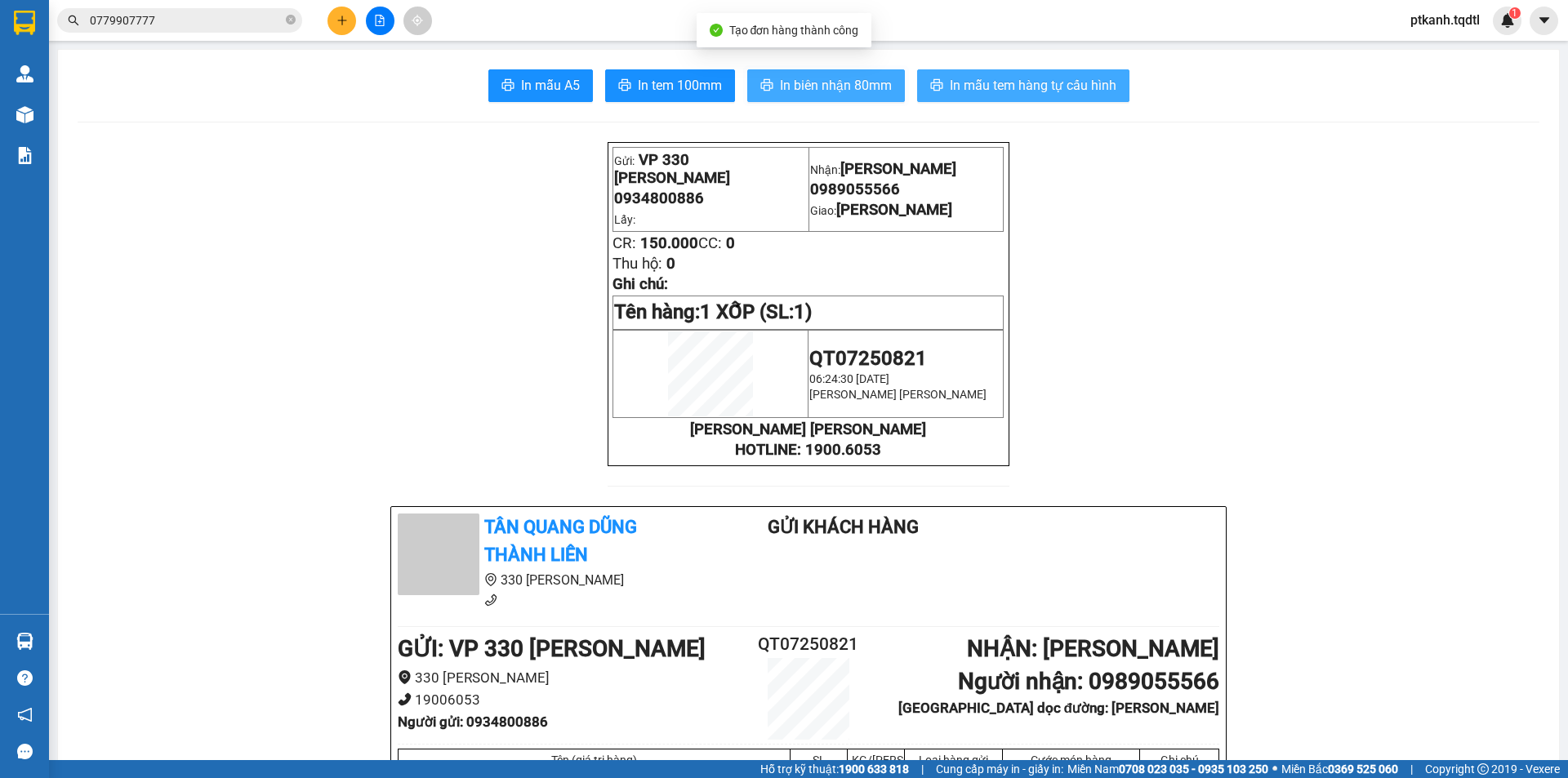 scroll, scrollTop: 0, scrollLeft: 0, axis: both 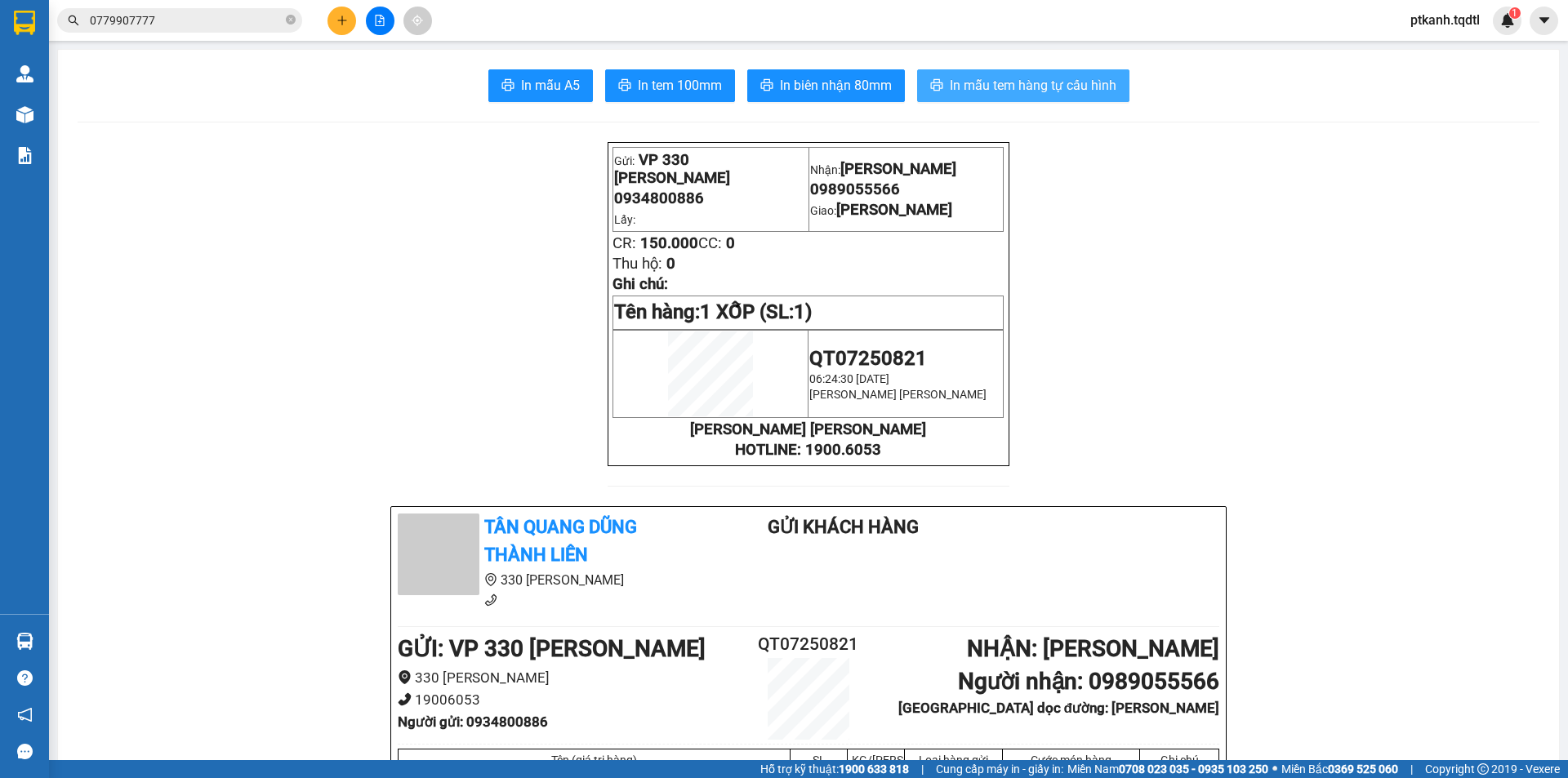 click on "In mẫu tem hàng tự cấu hình" at bounding box center [1033, 85] 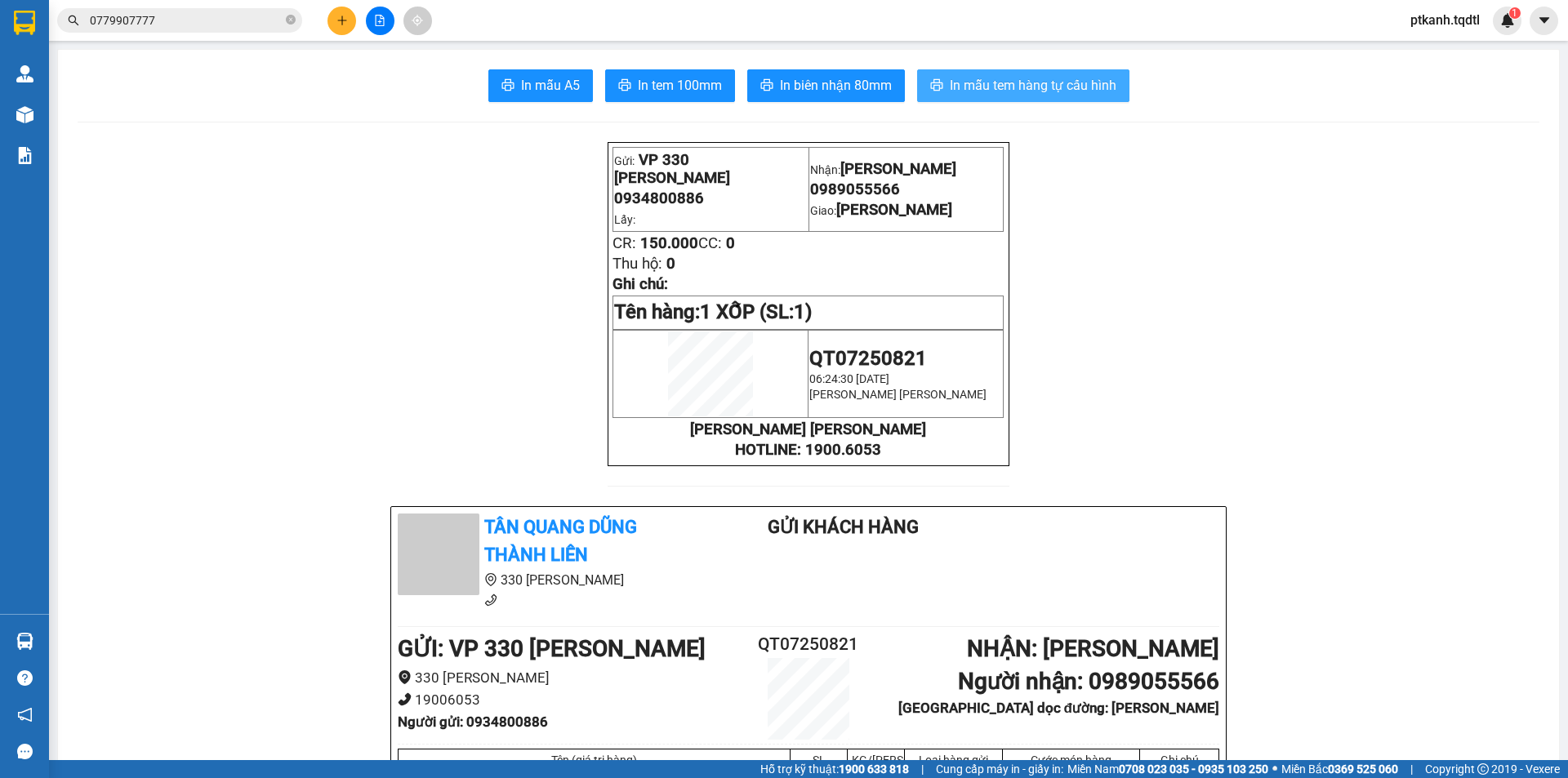 scroll, scrollTop: 0, scrollLeft: 0, axis: both 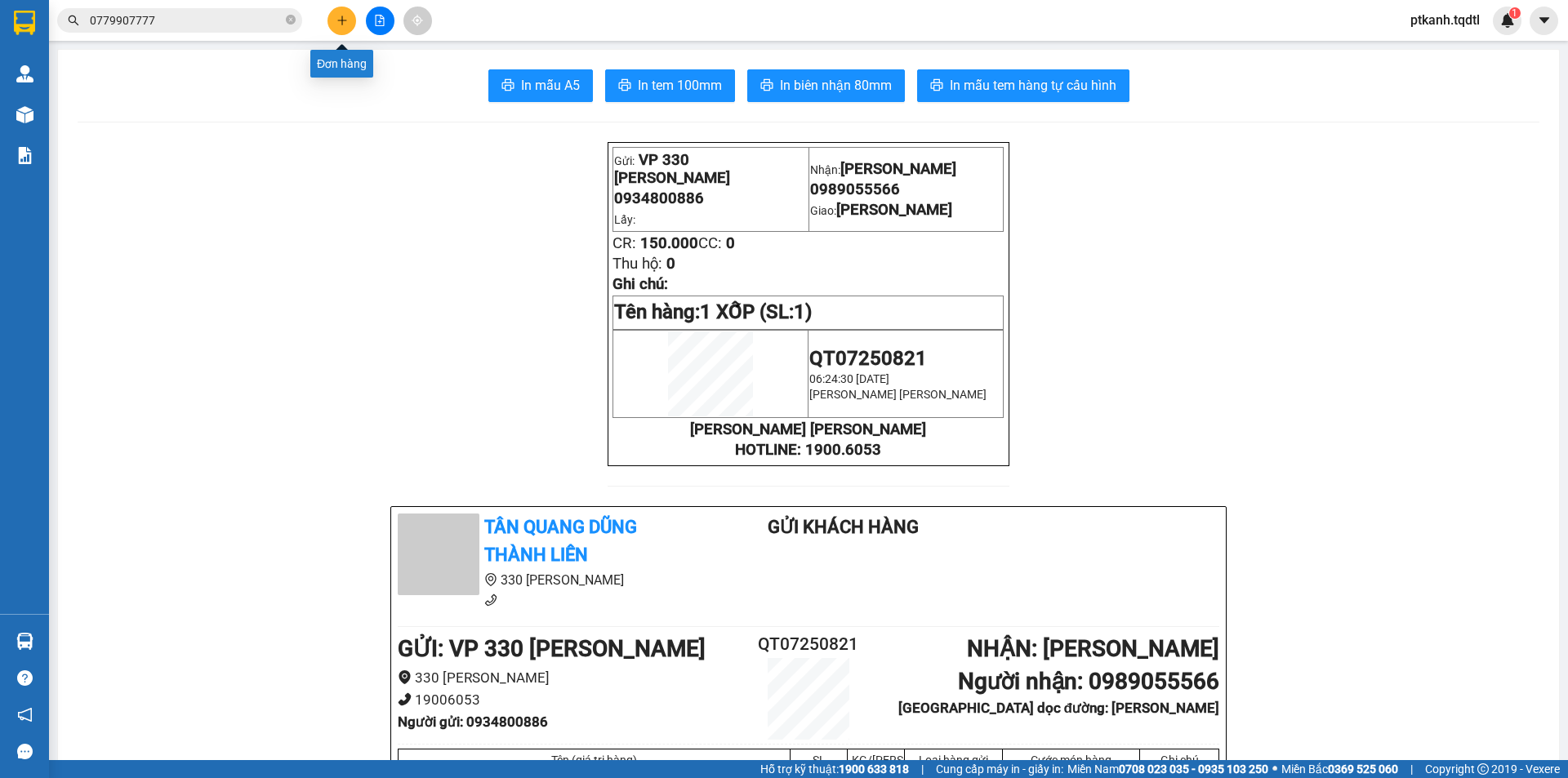 click 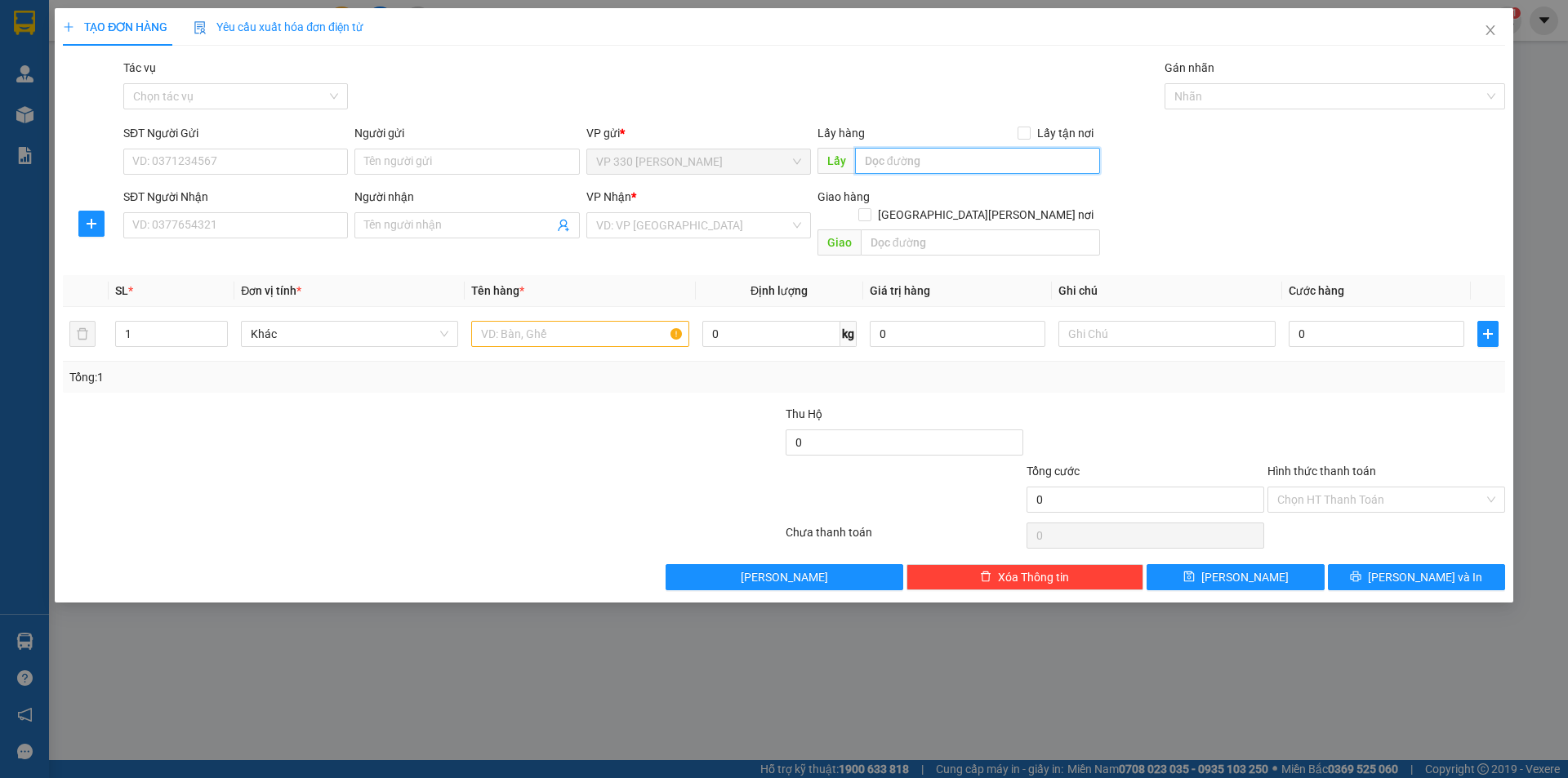 click at bounding box center (978, 161) 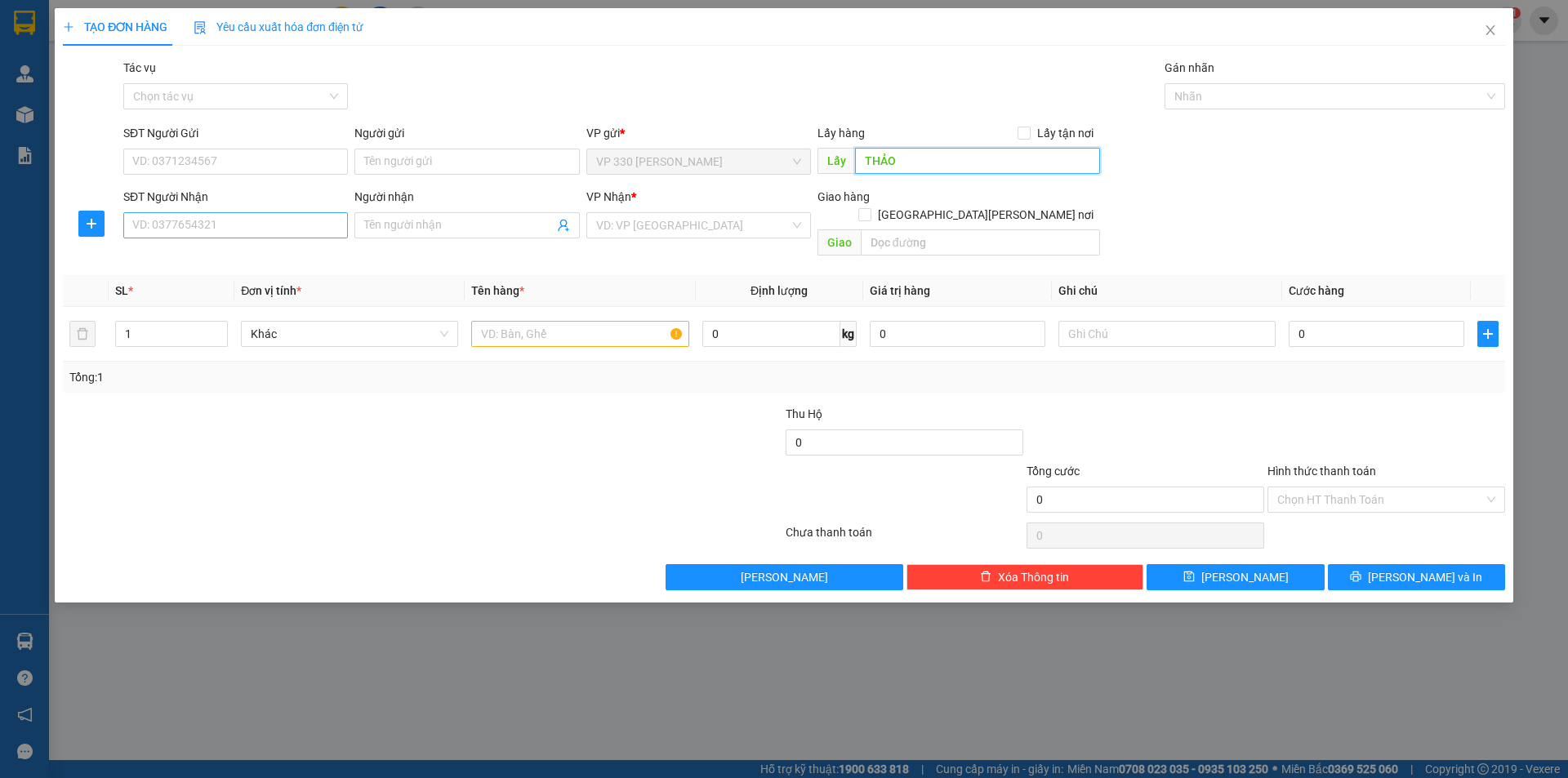 type on "THẢO" 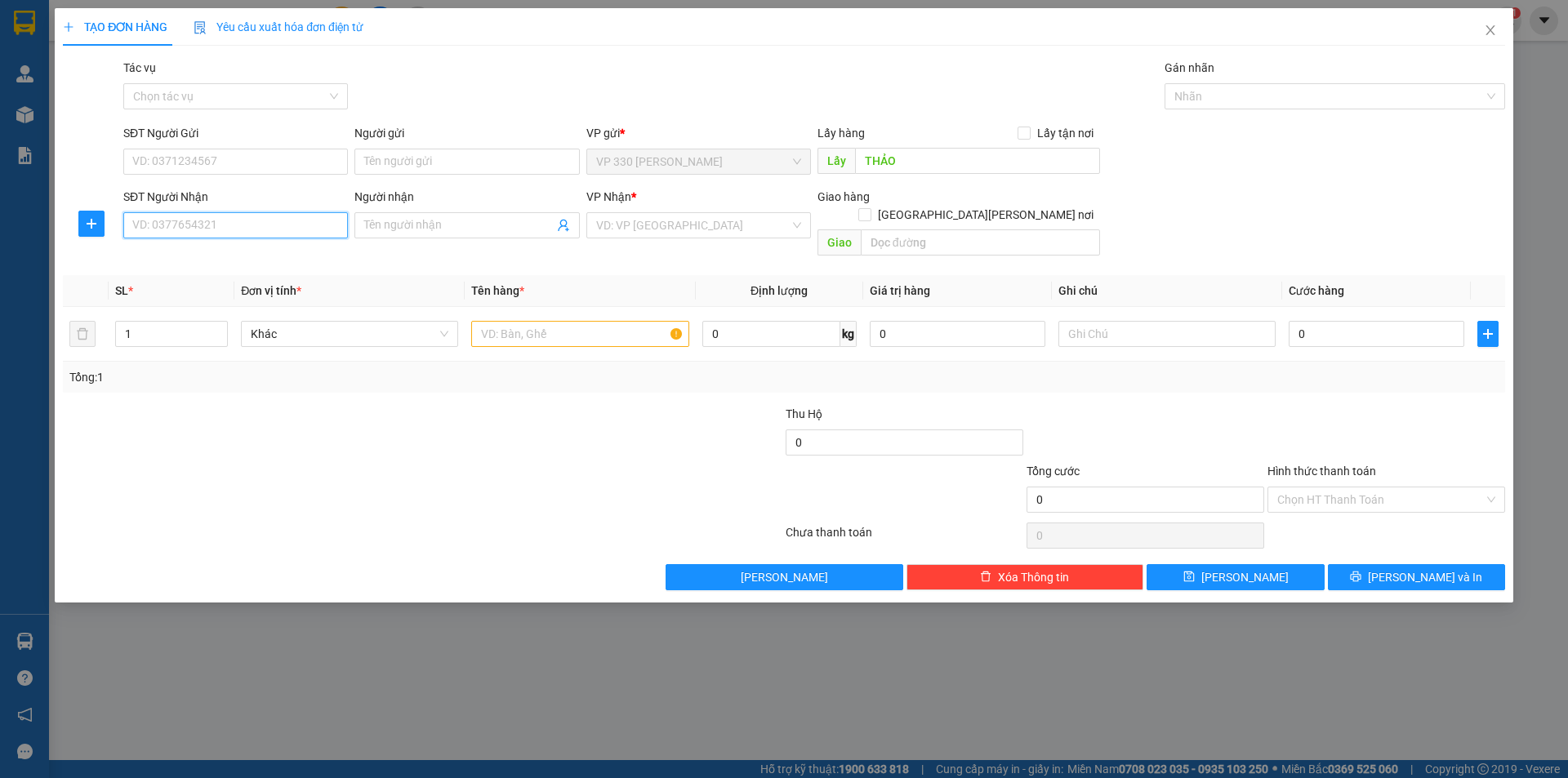 click on "SĐT Người Nhận" at bounding box center (235, 225) 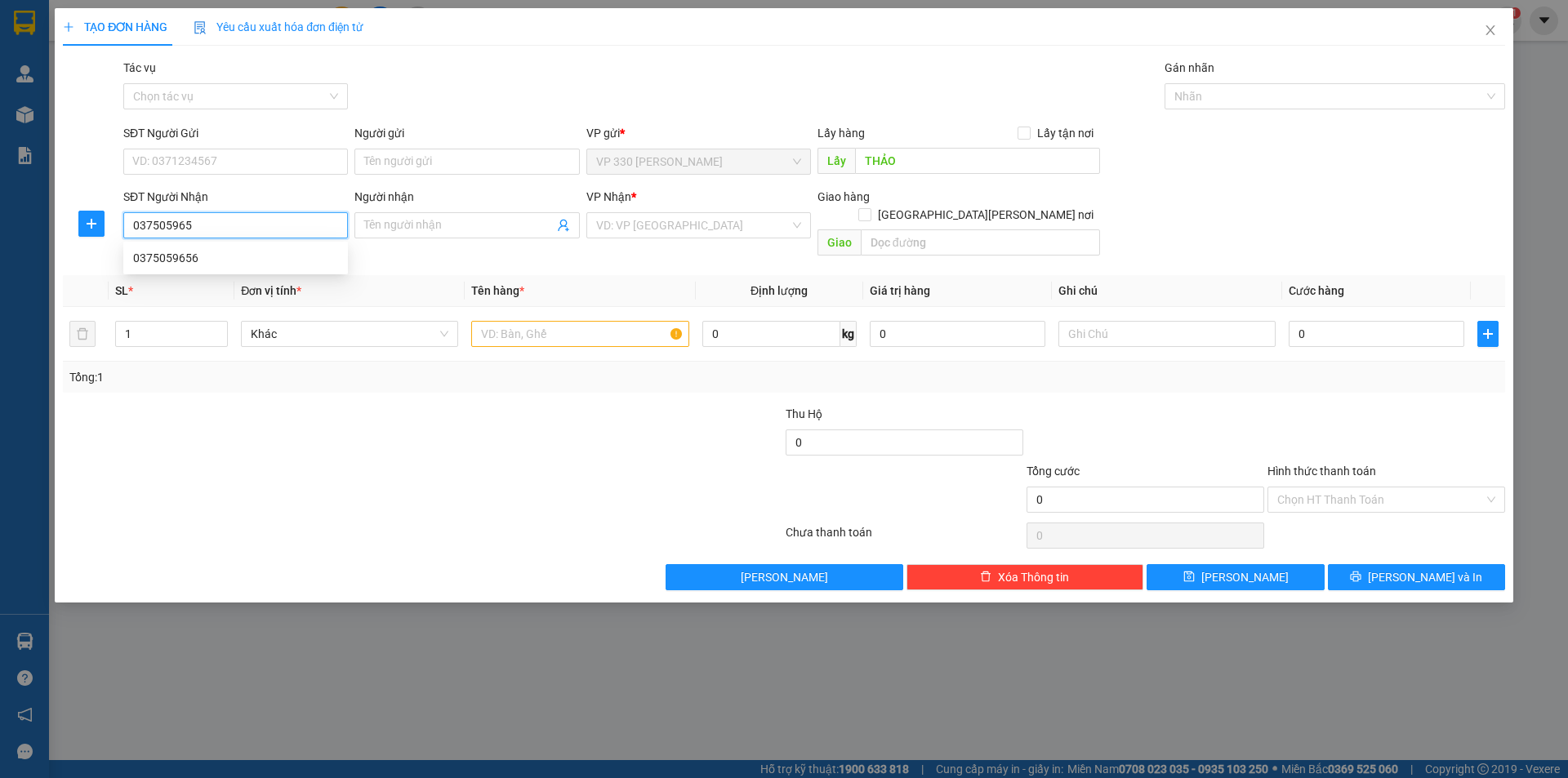 type on "0375059656" 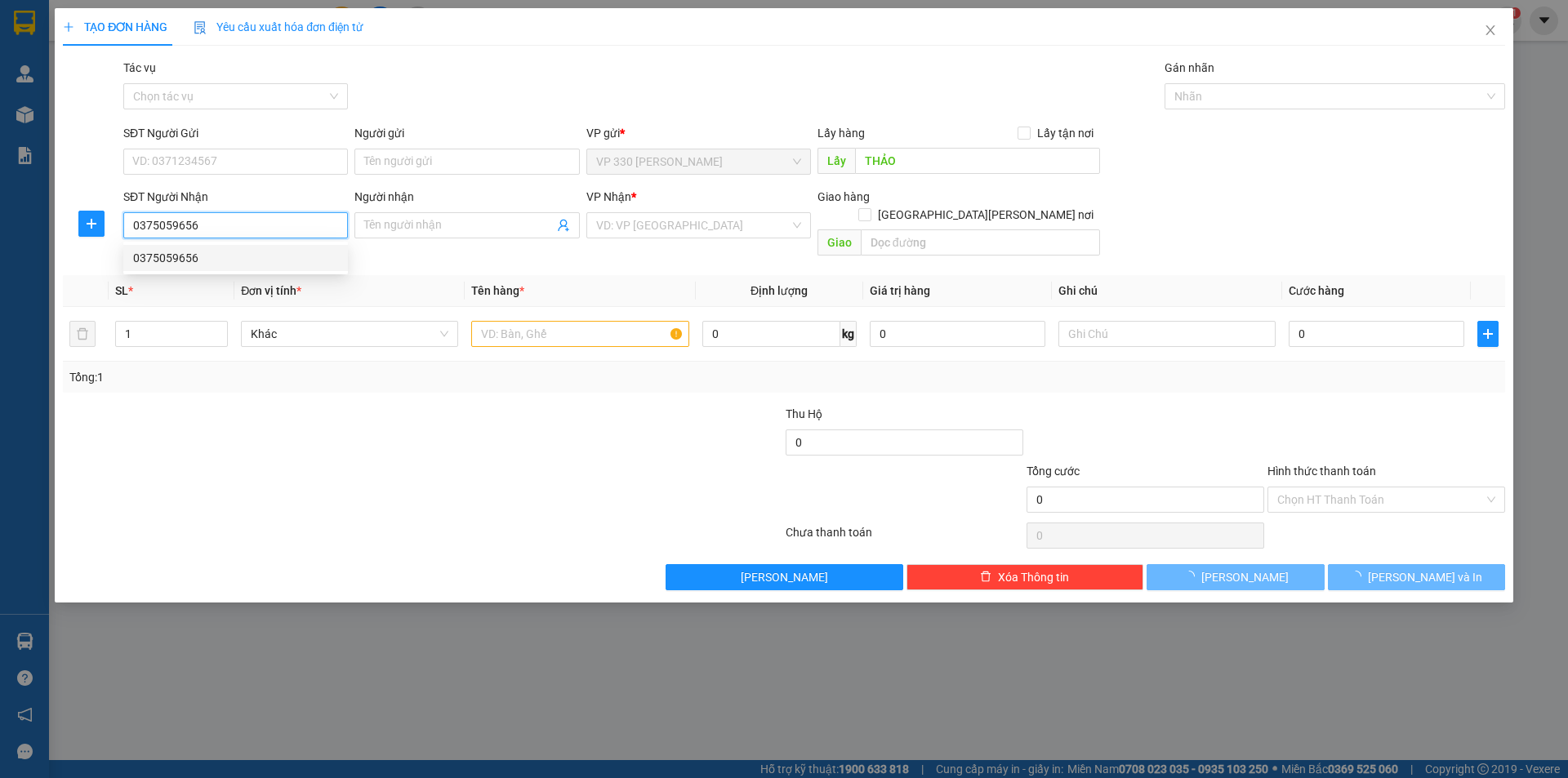 click on "0375059656" at bounding box center [235, 258] 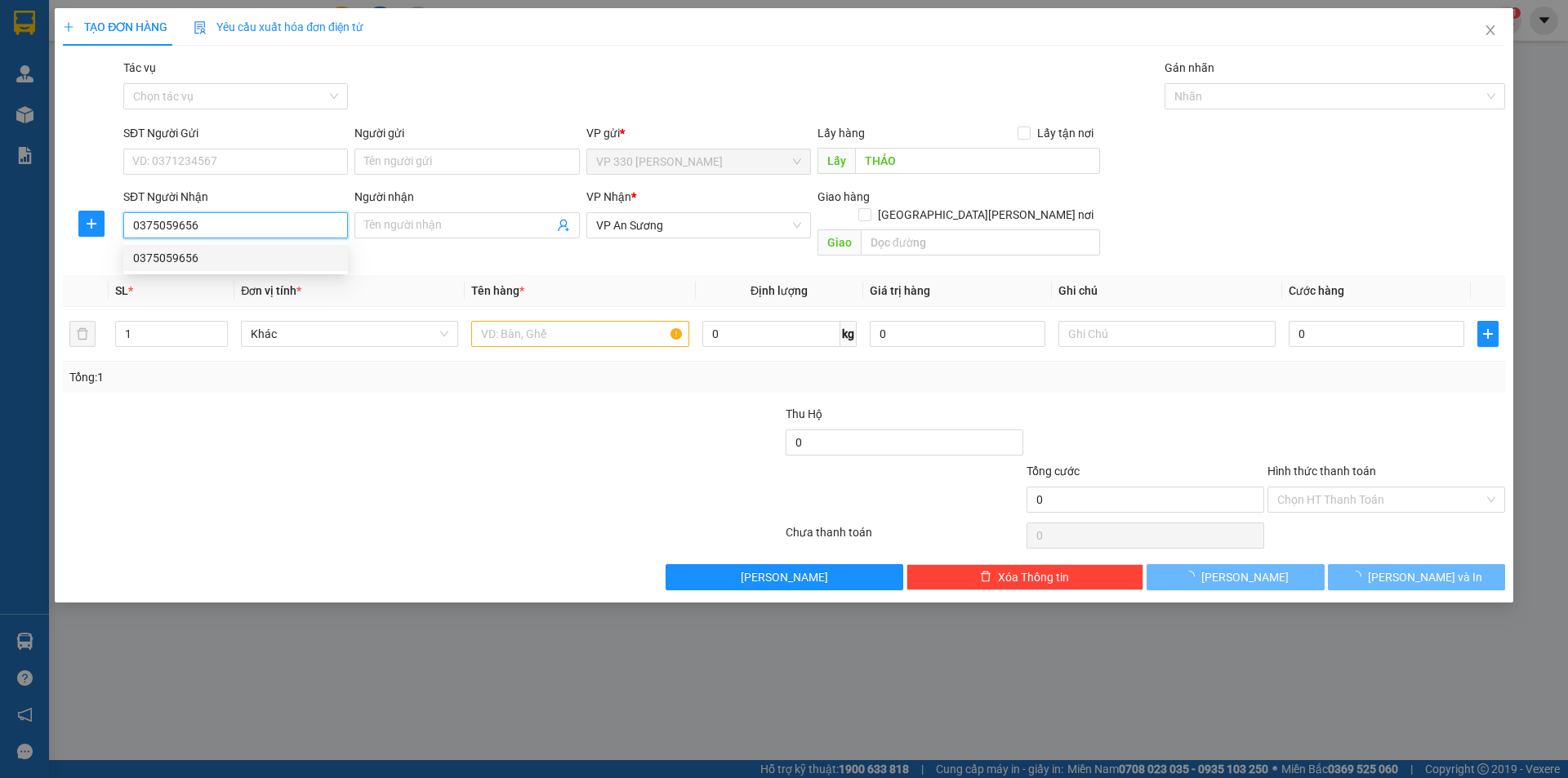 type on "150.000" 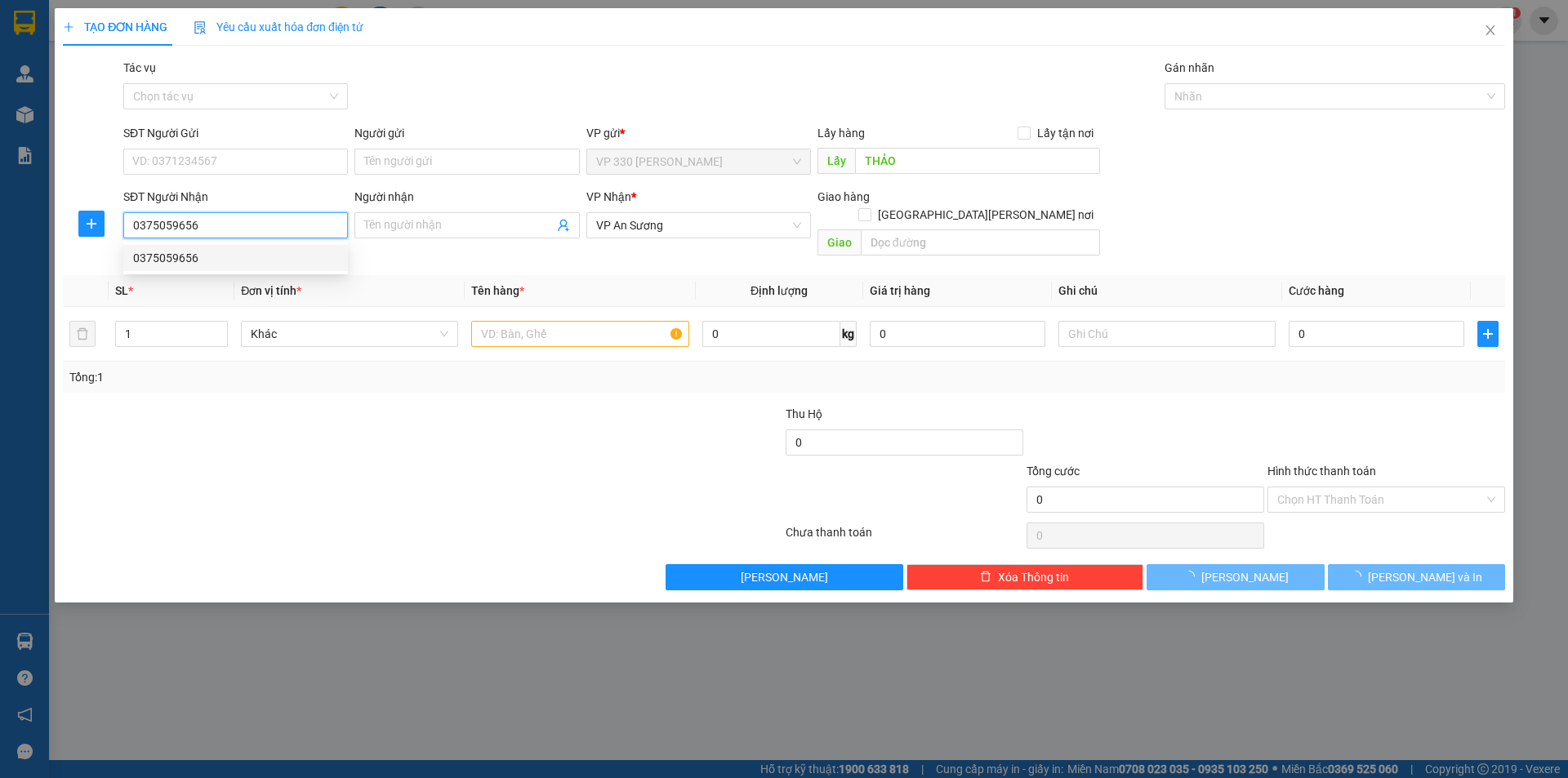type on "150.000" 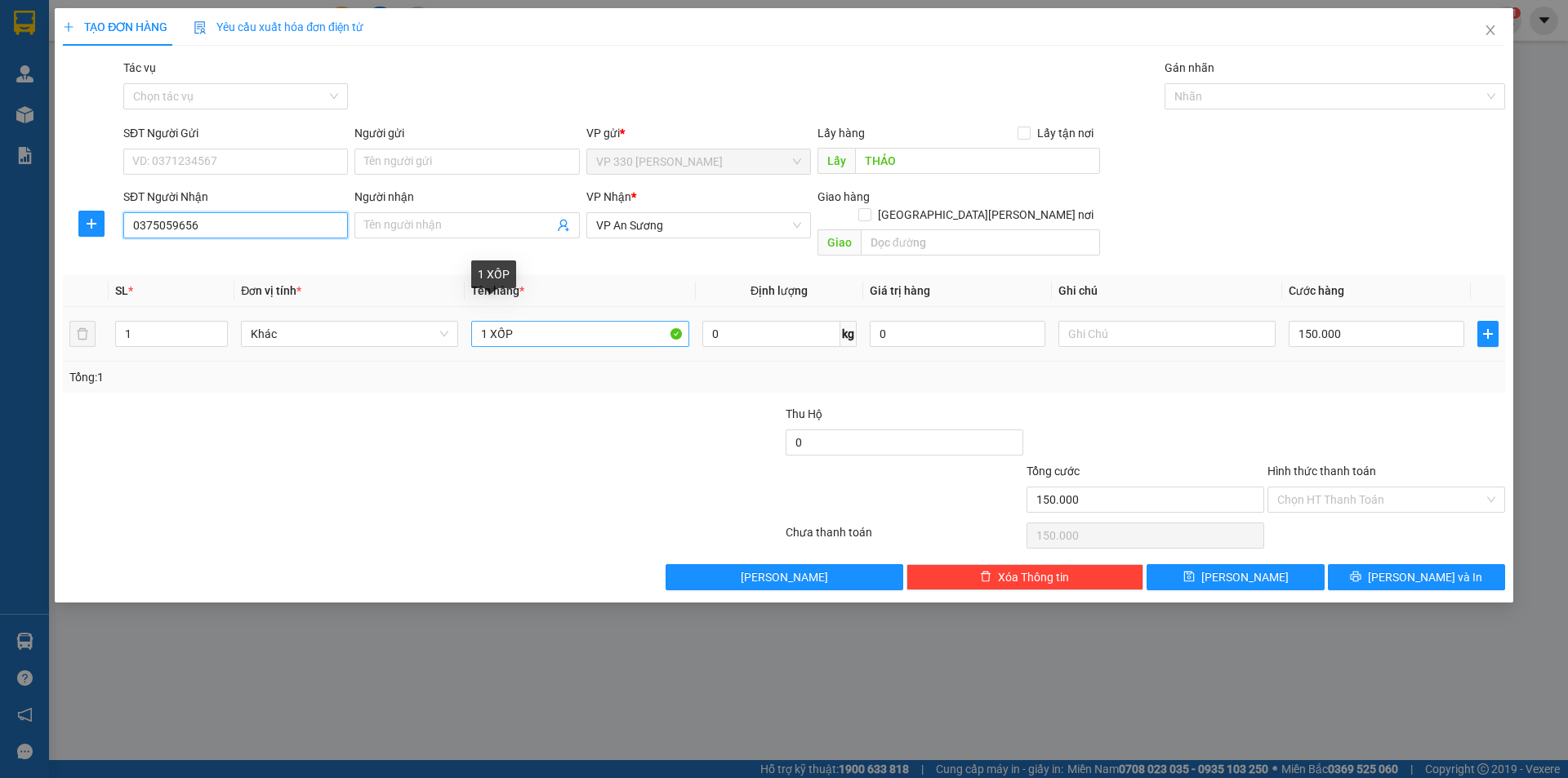 type on "0375059656" 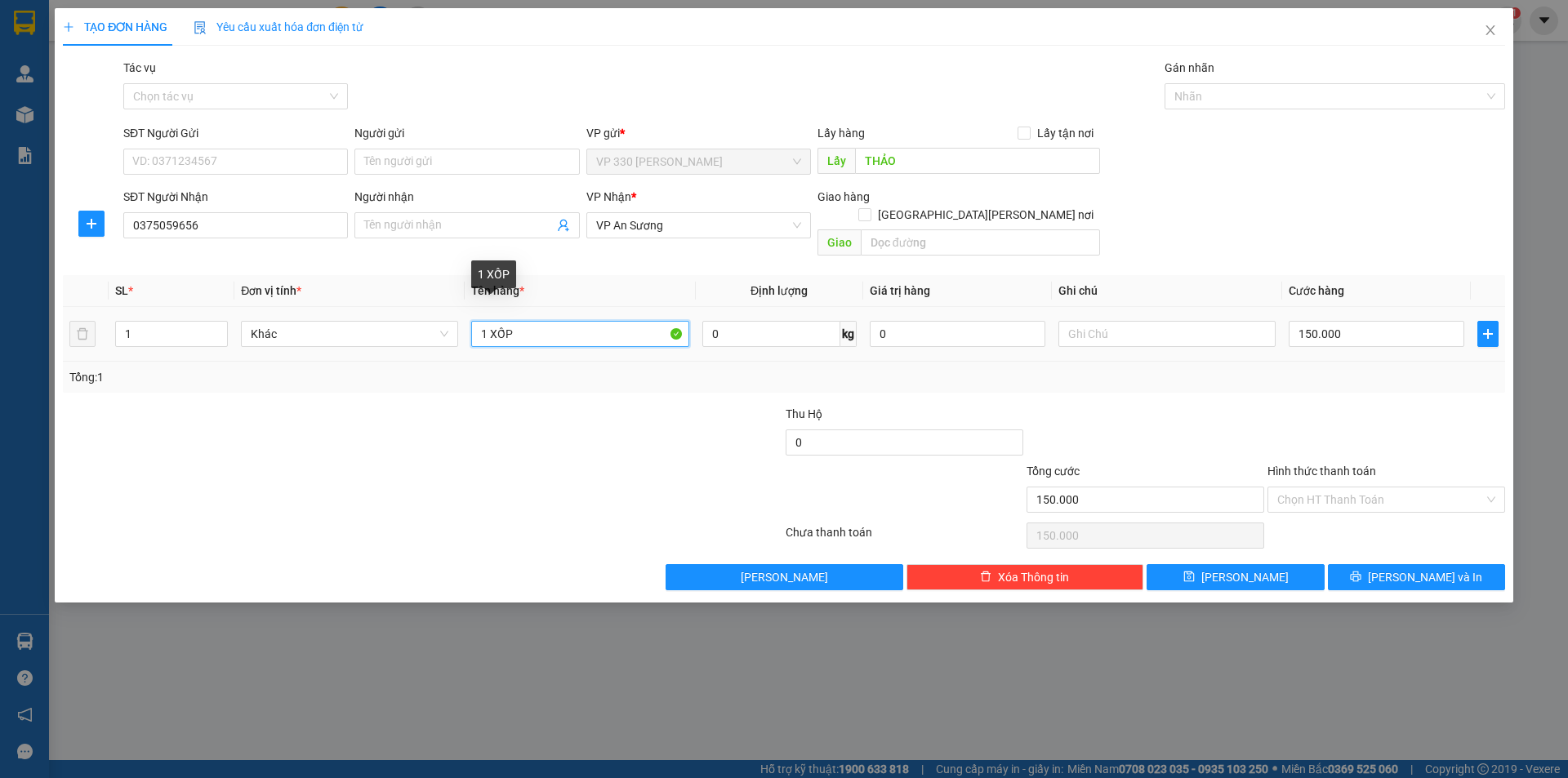 click on "1 XỐP" at bounding box center [580, 334] 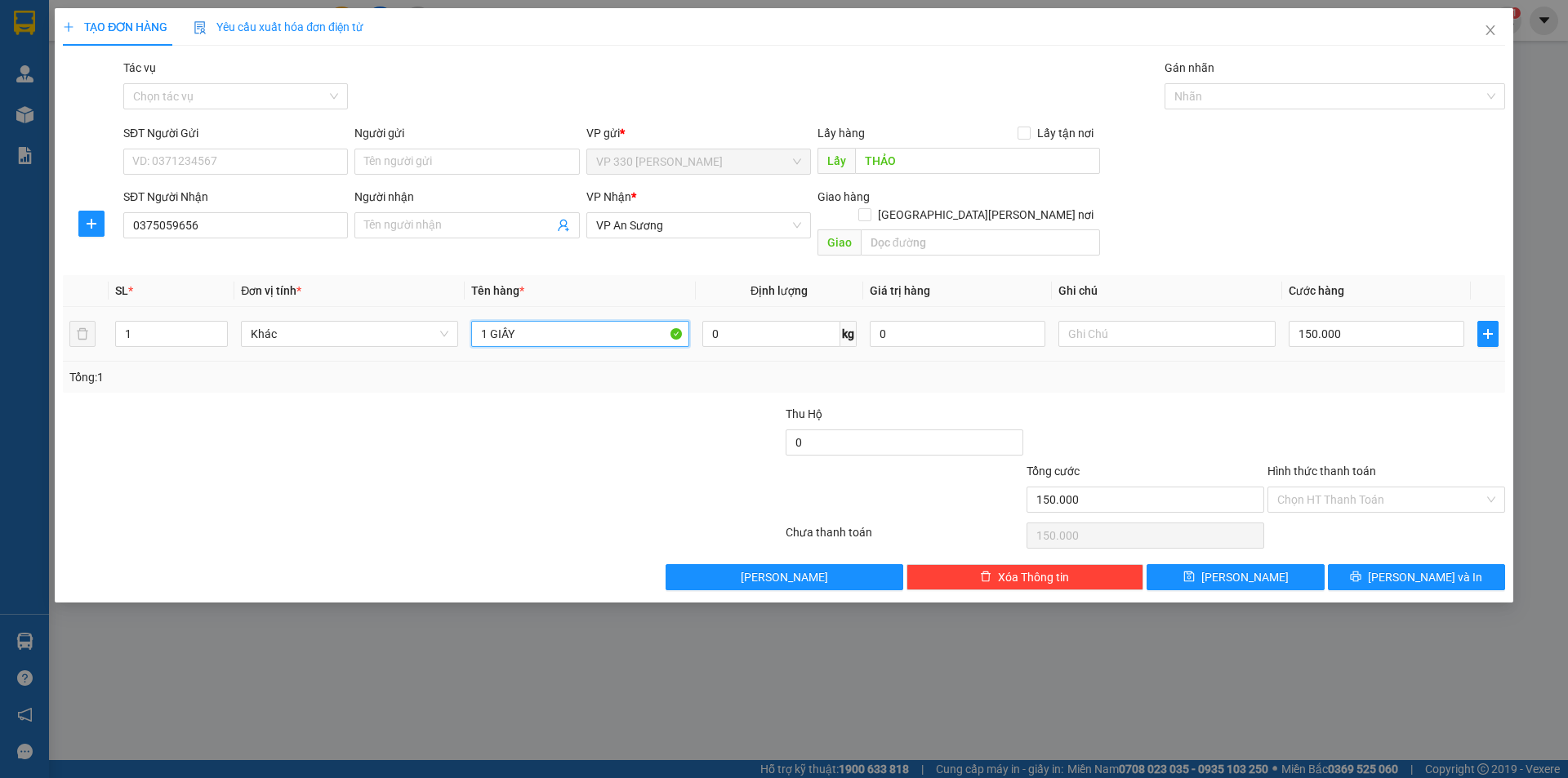 type on "1 GIẤY" 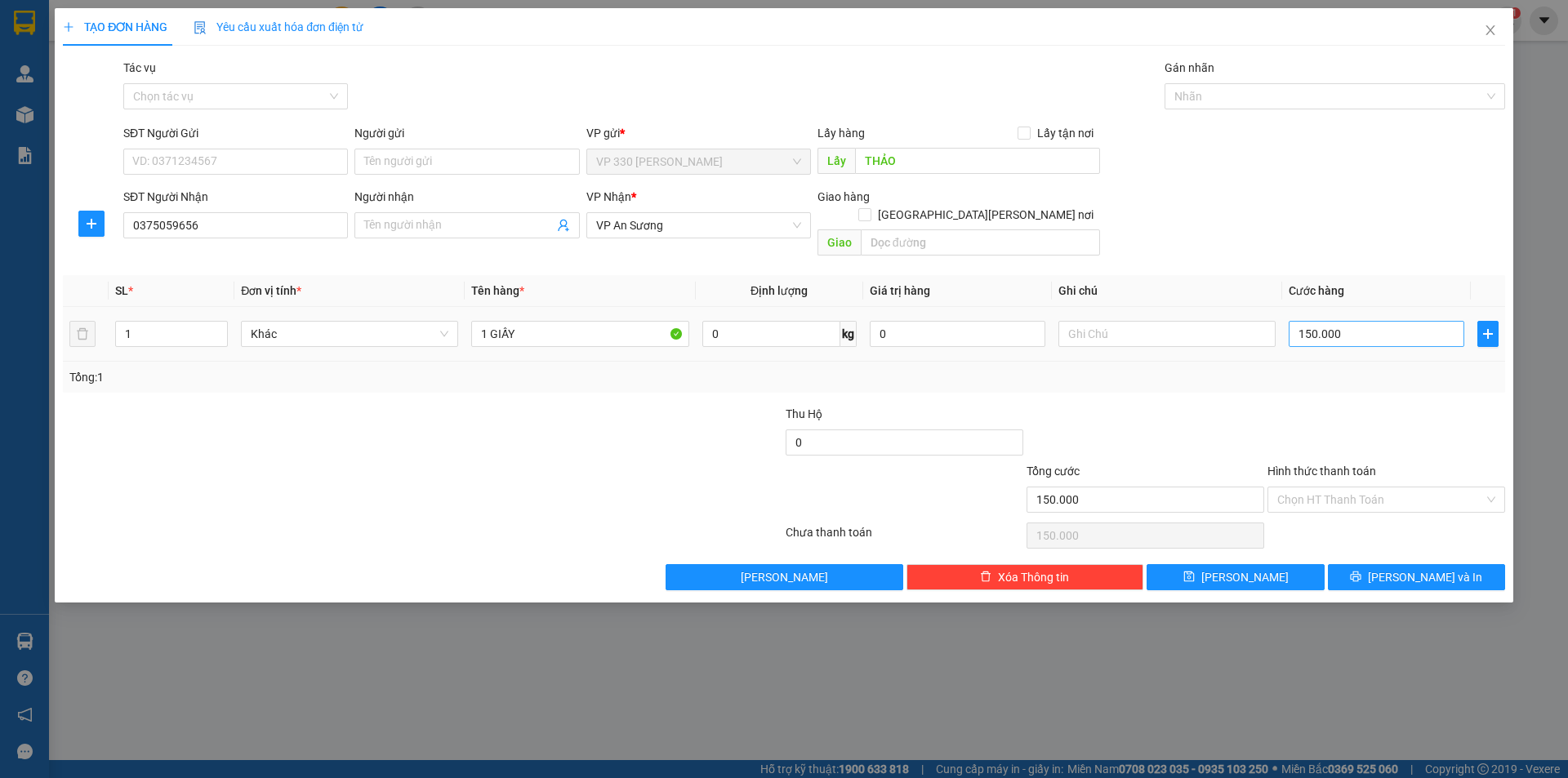 drag, startPoint x: 1373, startPoint y: 332, endPoint x: 1376, endPoint y: 317, distance: 15.297059 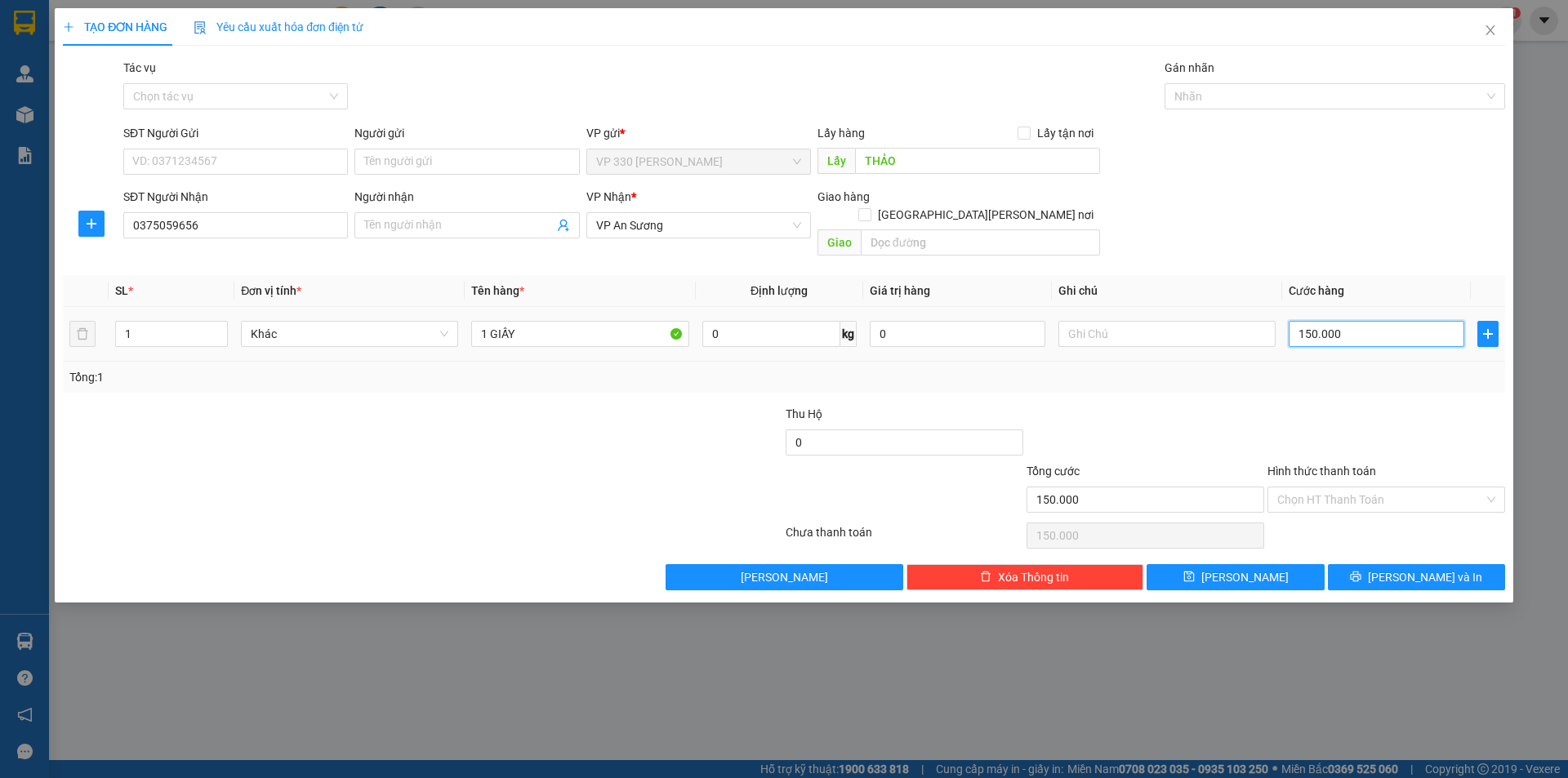 click on "150.000" at bounding box center [1376, 334] 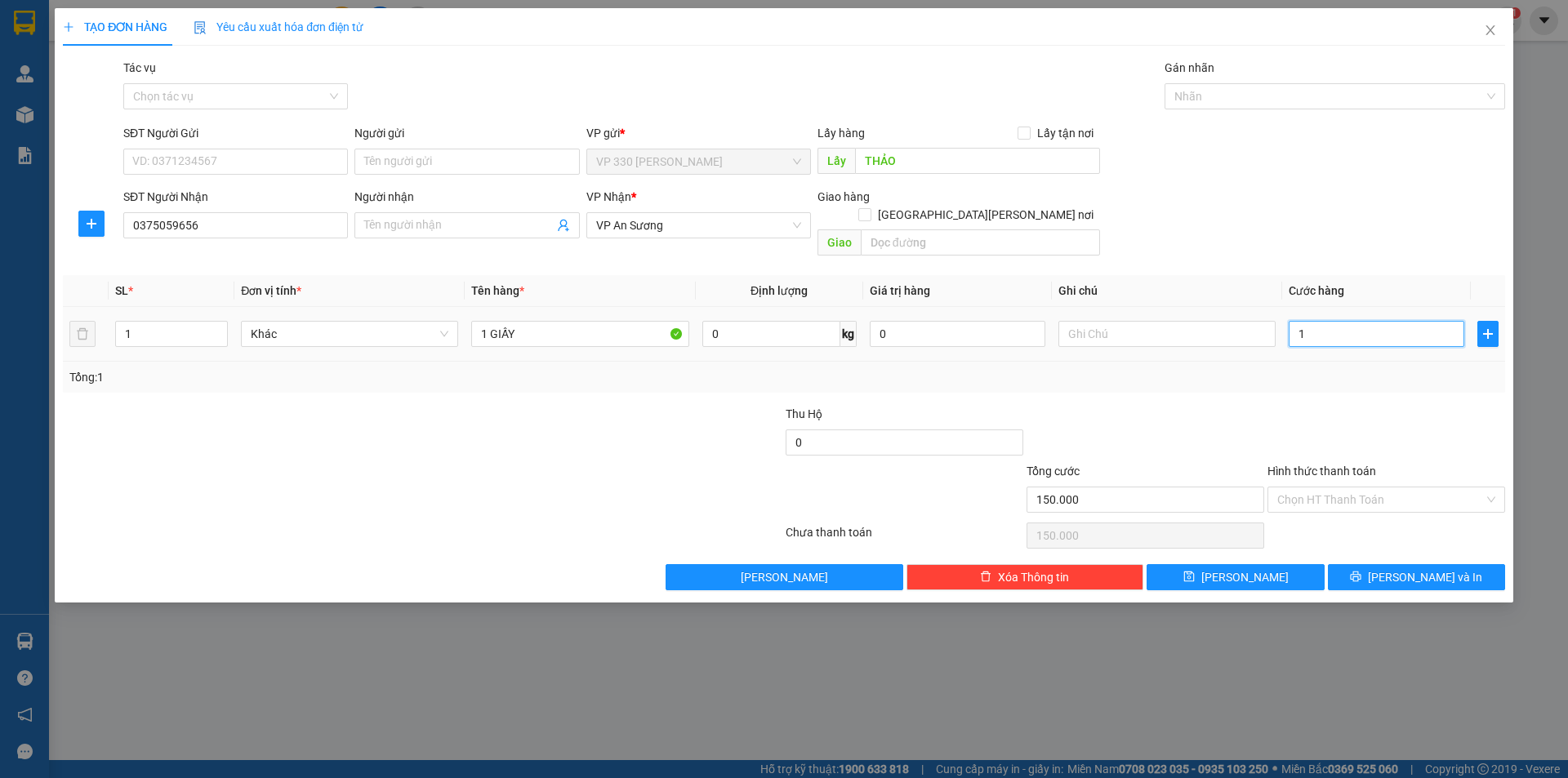 type on "1" 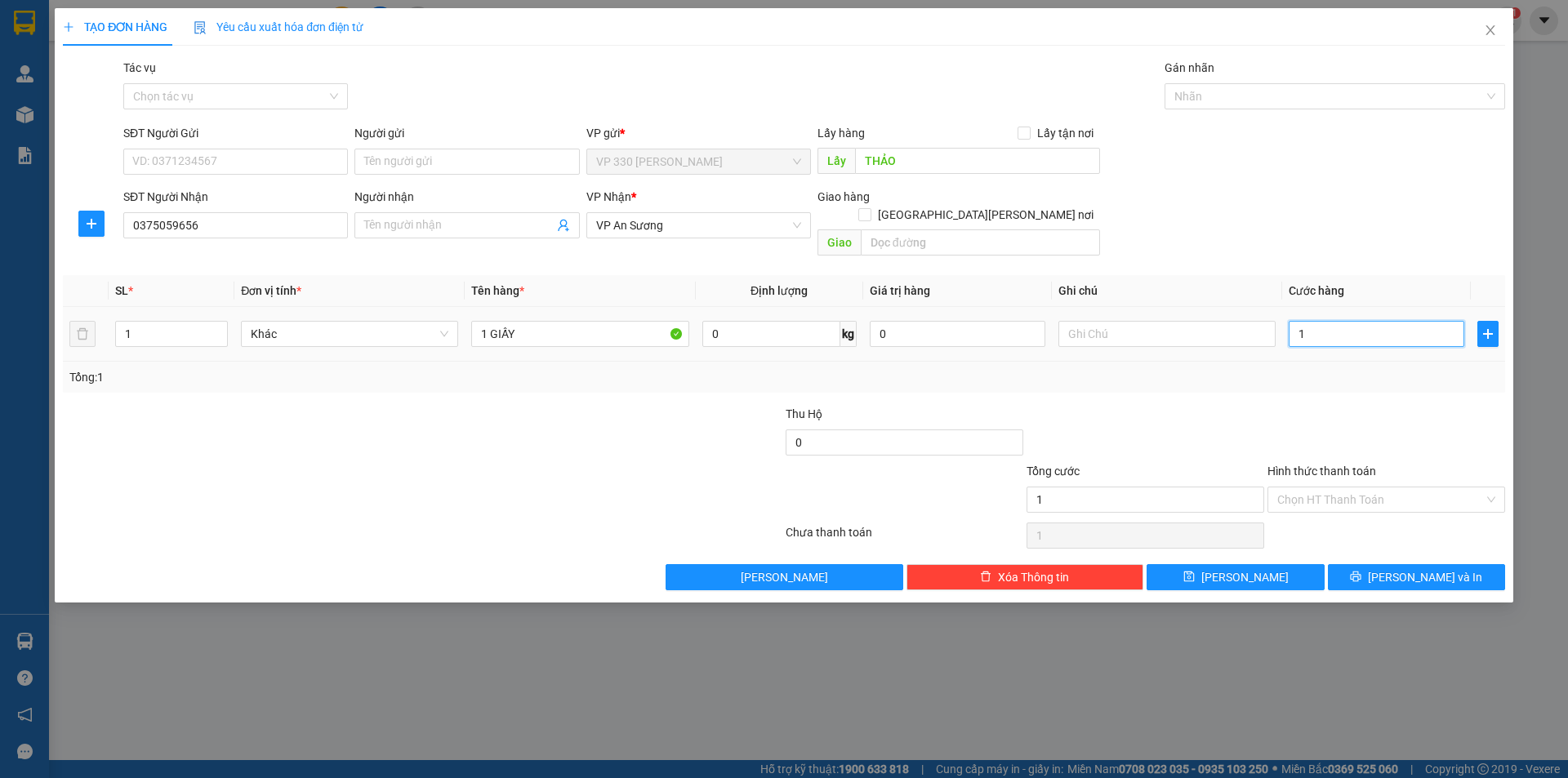 type on "10" 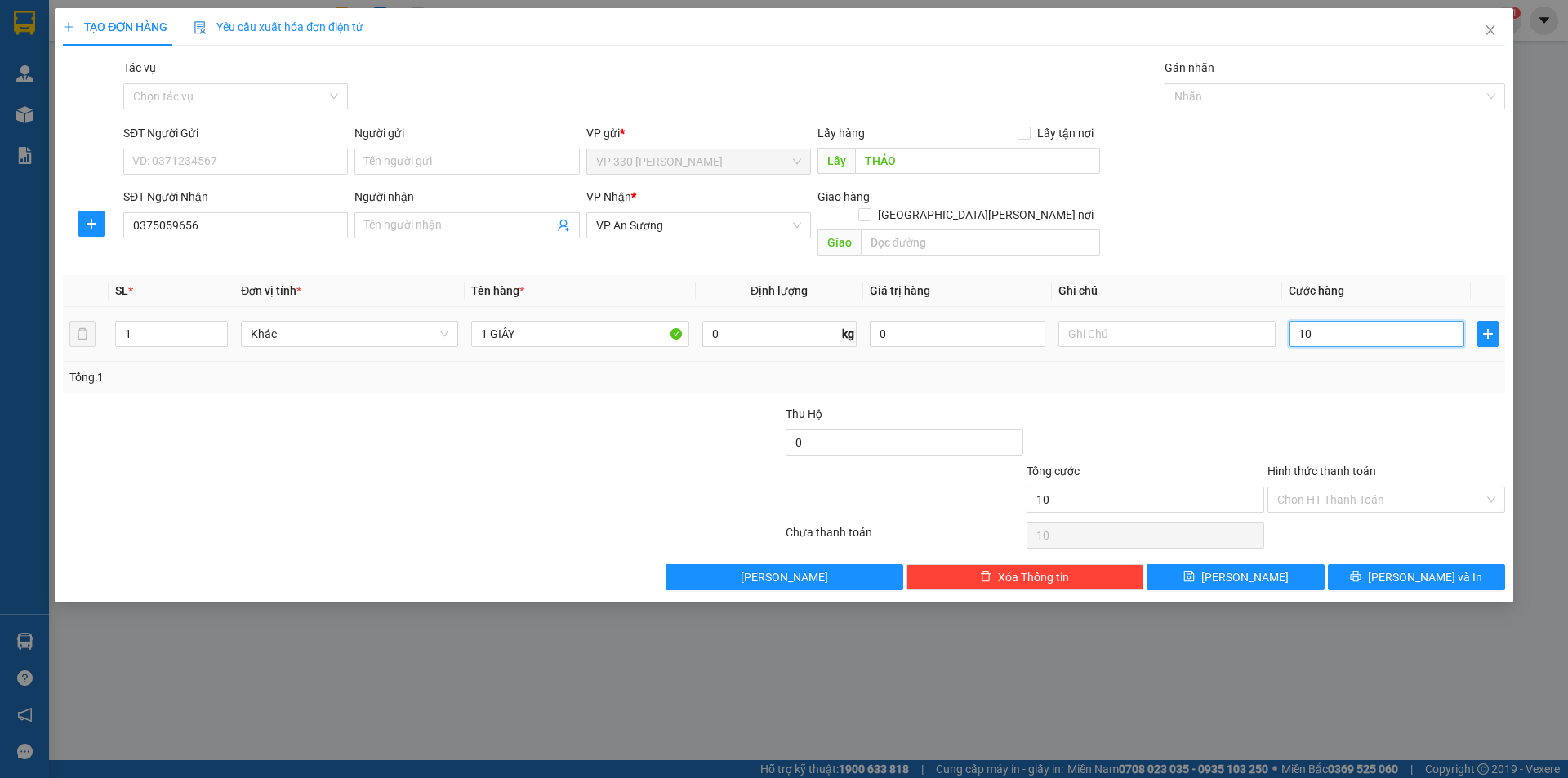 type on "100" 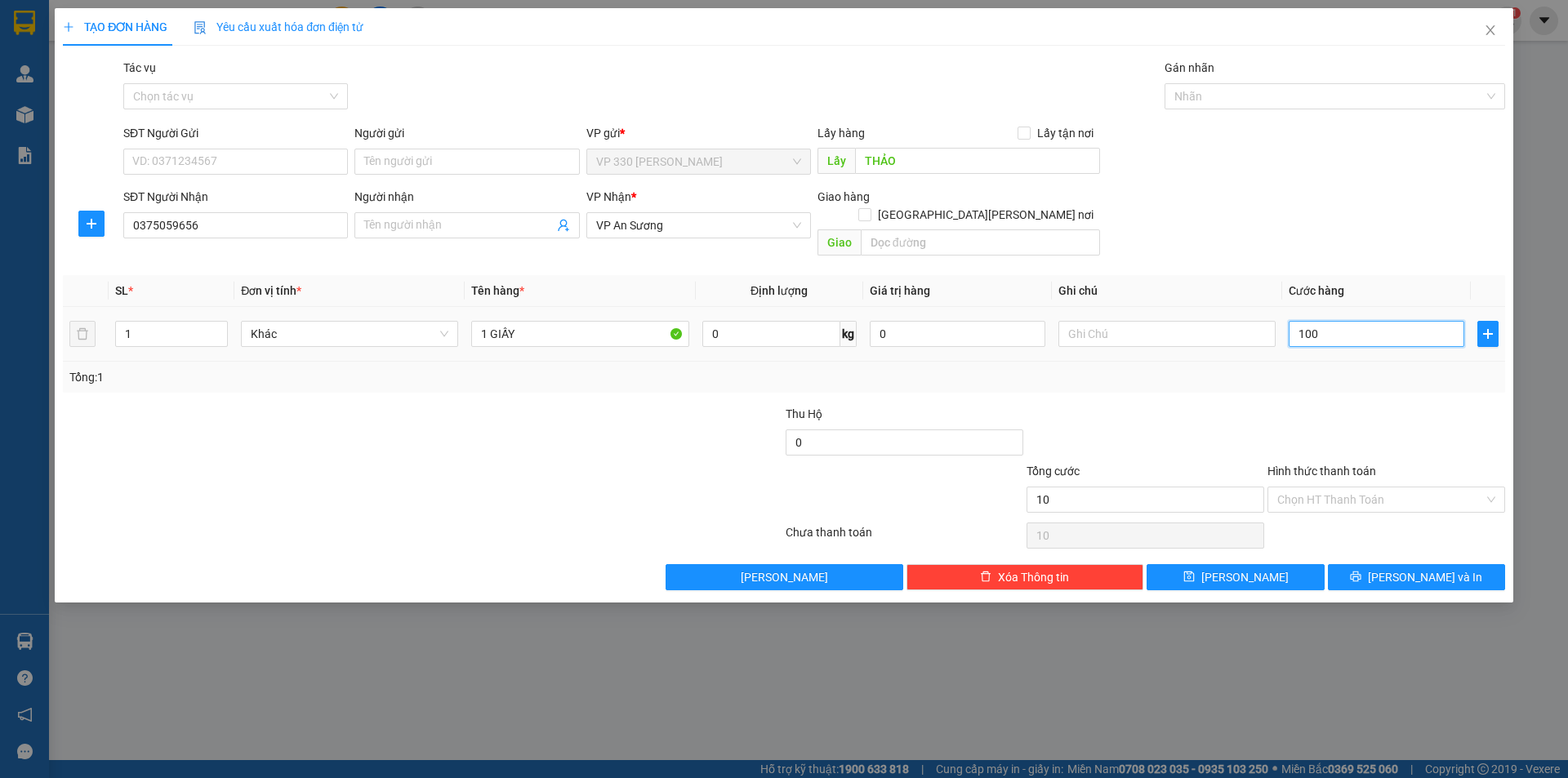 type on "100" 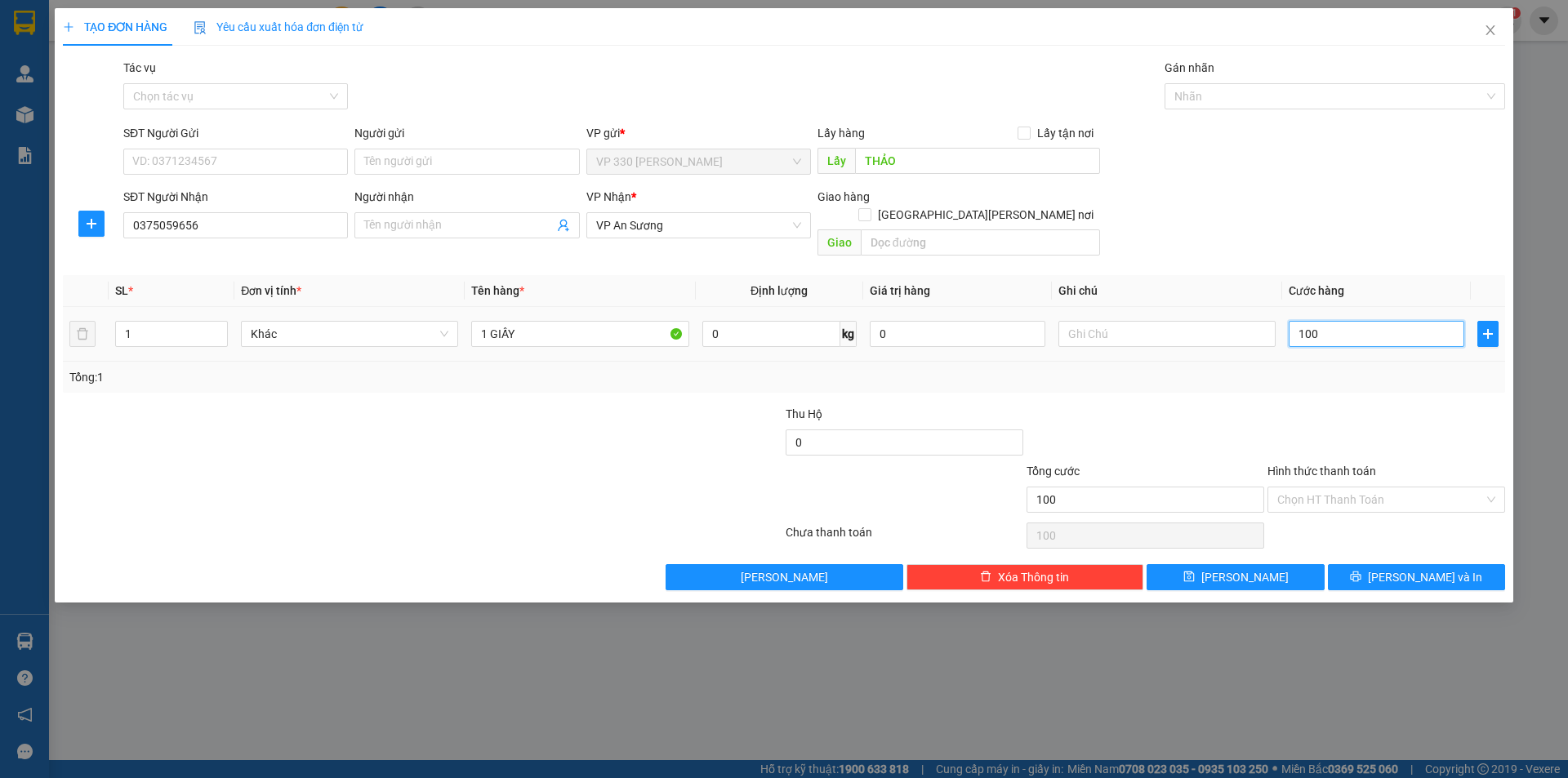 type on "1.000" 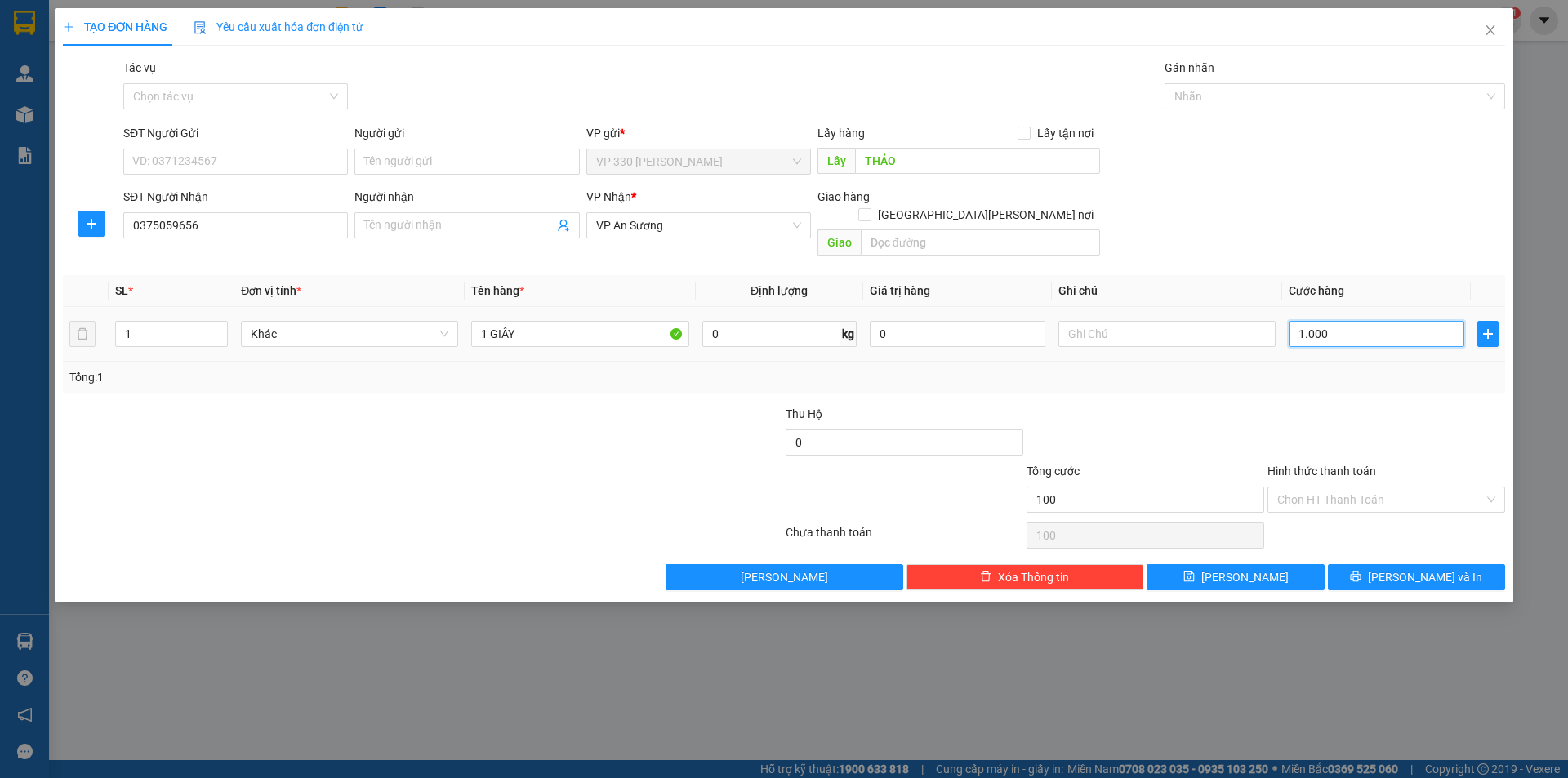 type on "1.000" 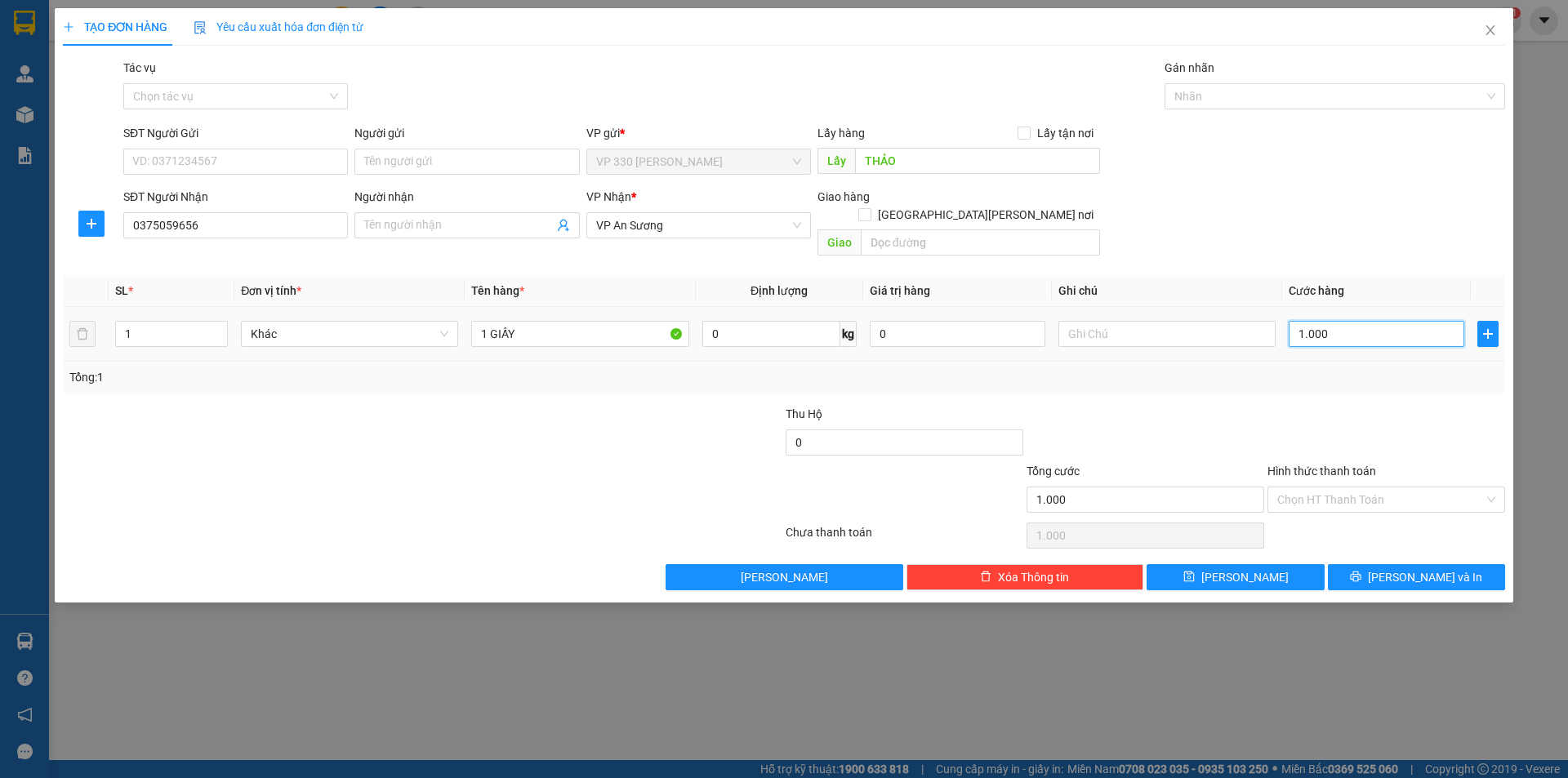 type on "10.000" 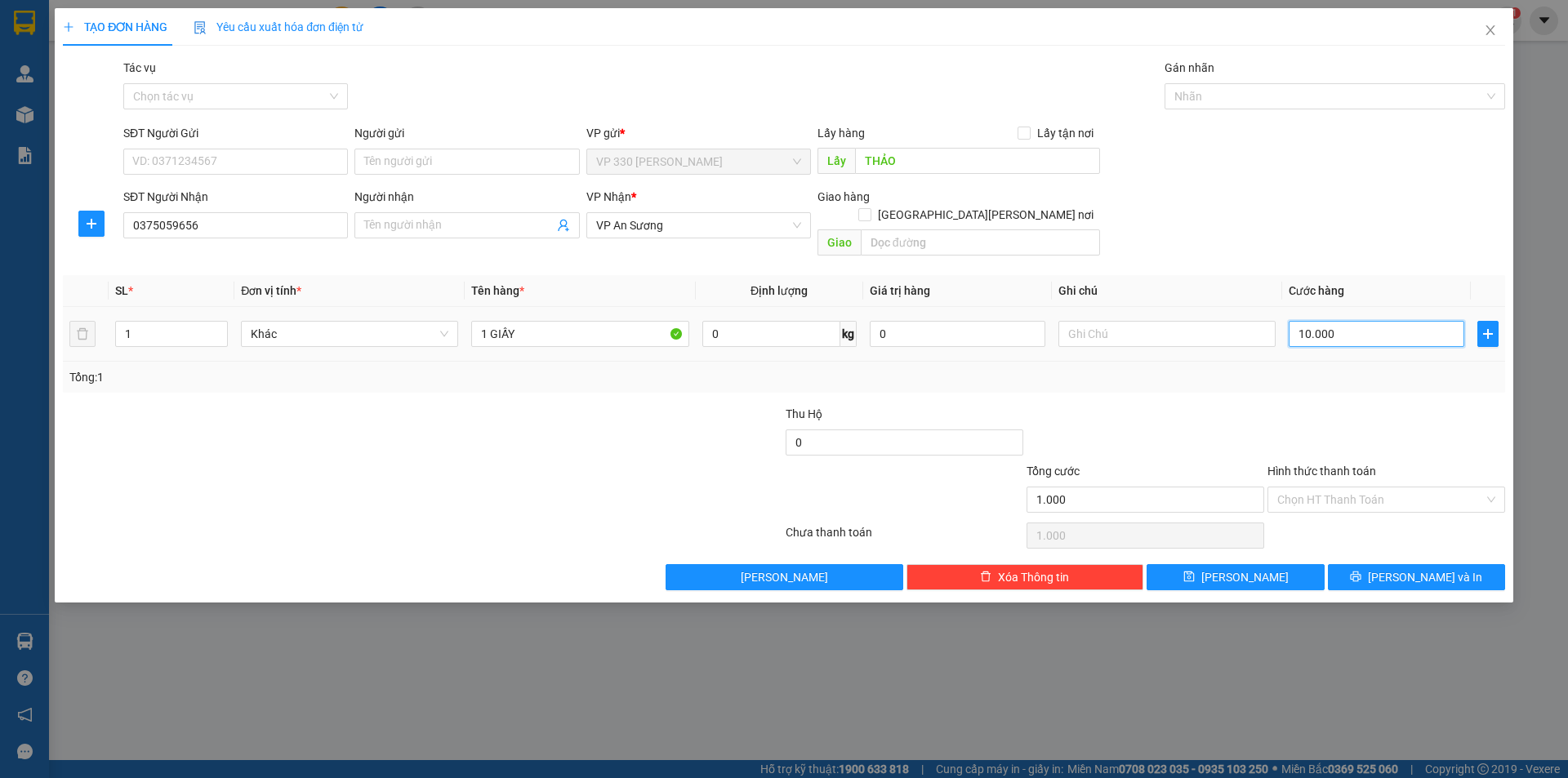 type on "10.000" 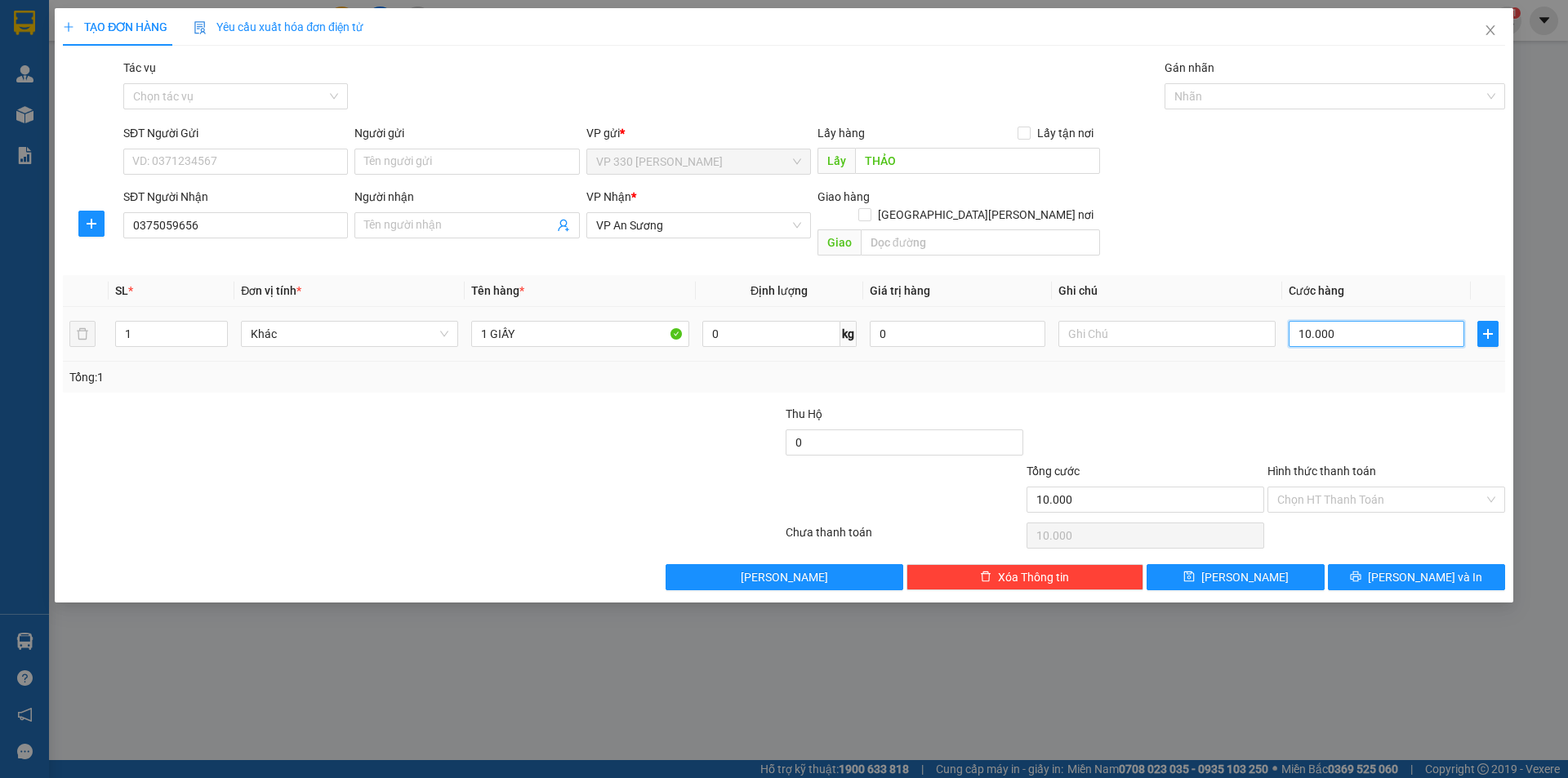 type on "100.000" 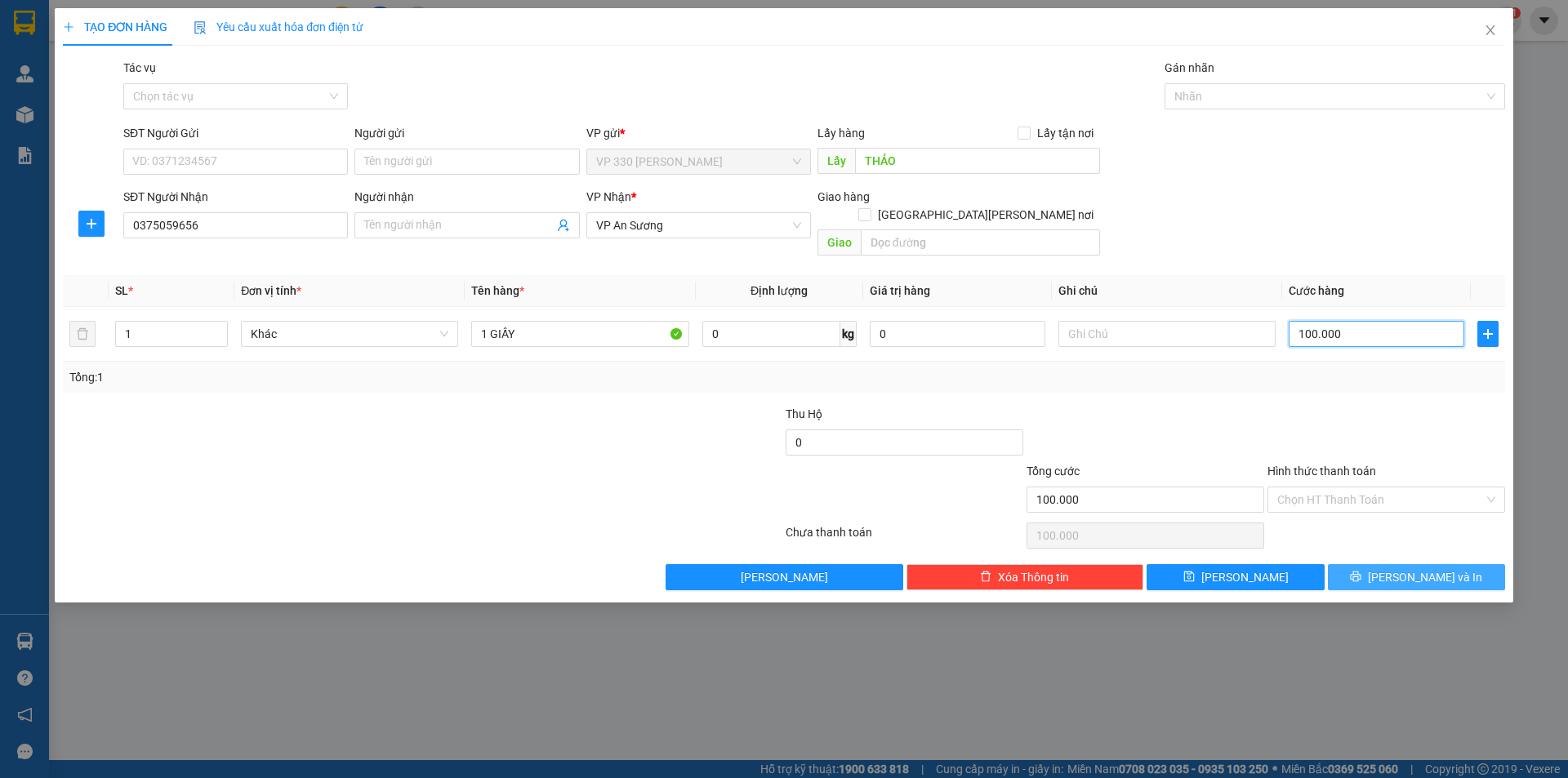 type on "100.000" 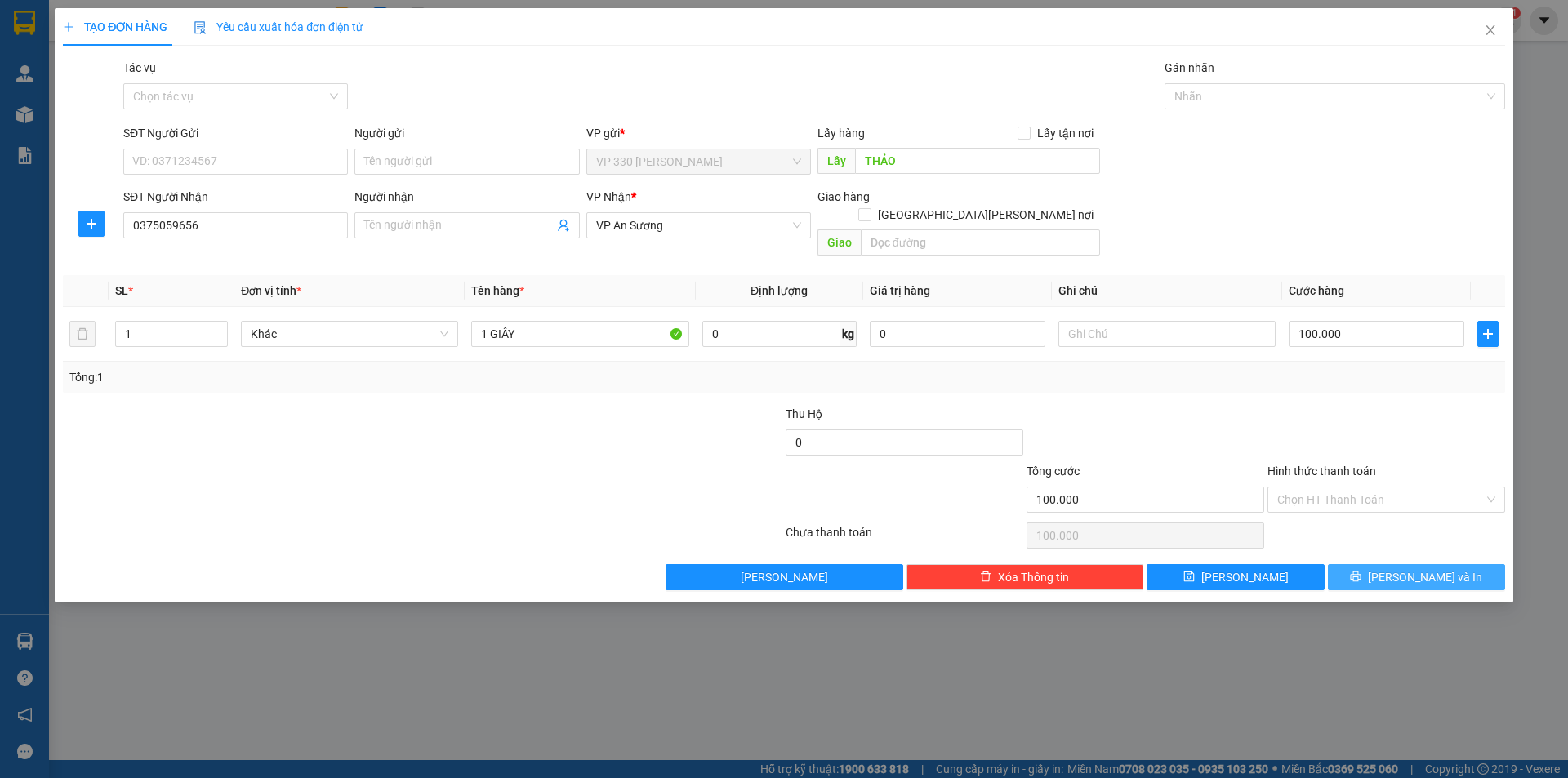 click on "[PERSON_NAME] và In" at bounding box center (1416, 577) 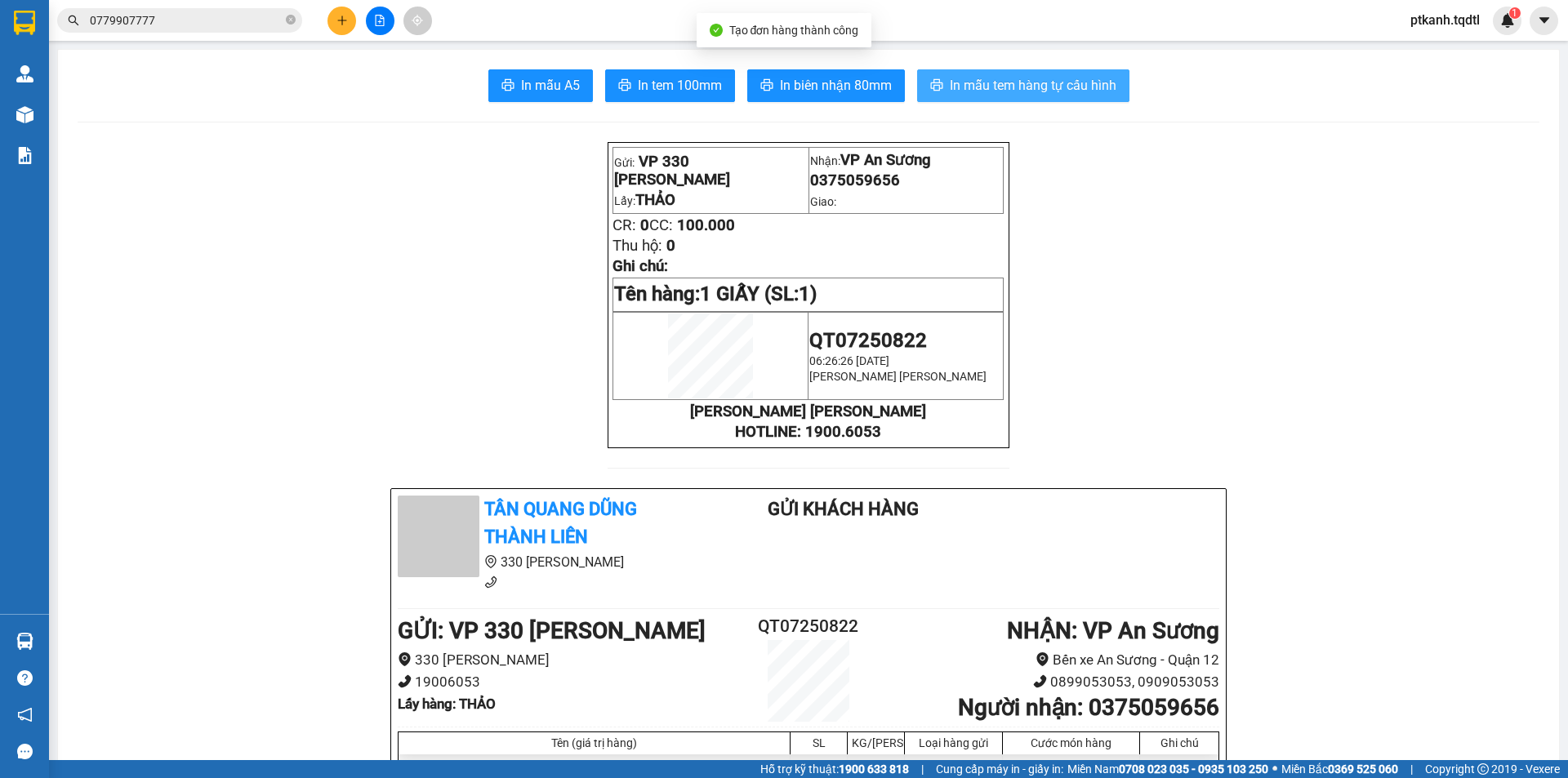 click on "In mẫu tem hàng tự cấu hình" at bounding box center [1033, 85] 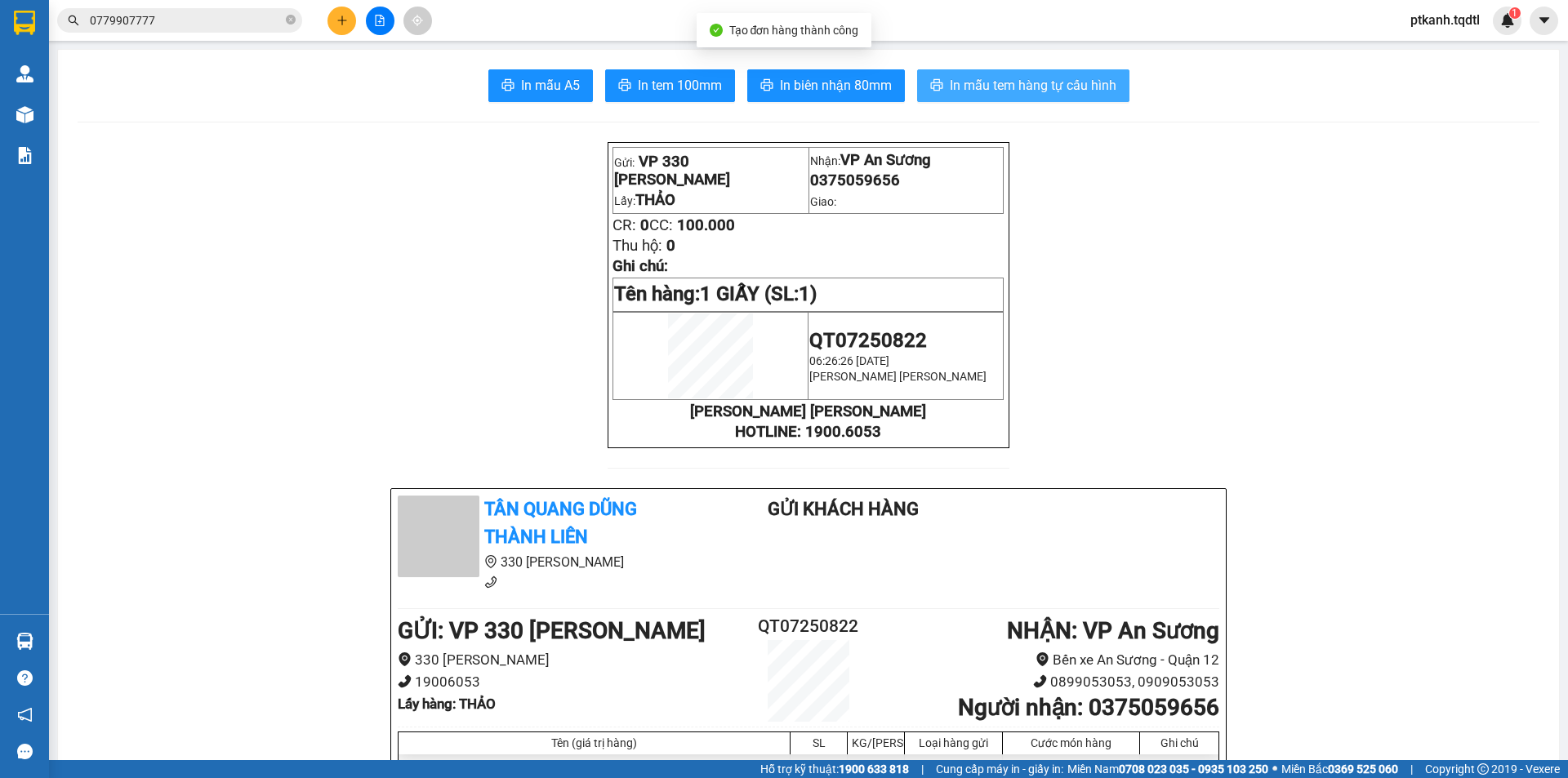 scroll, scrollTop: 0, scrollLeft: 0, axis: both 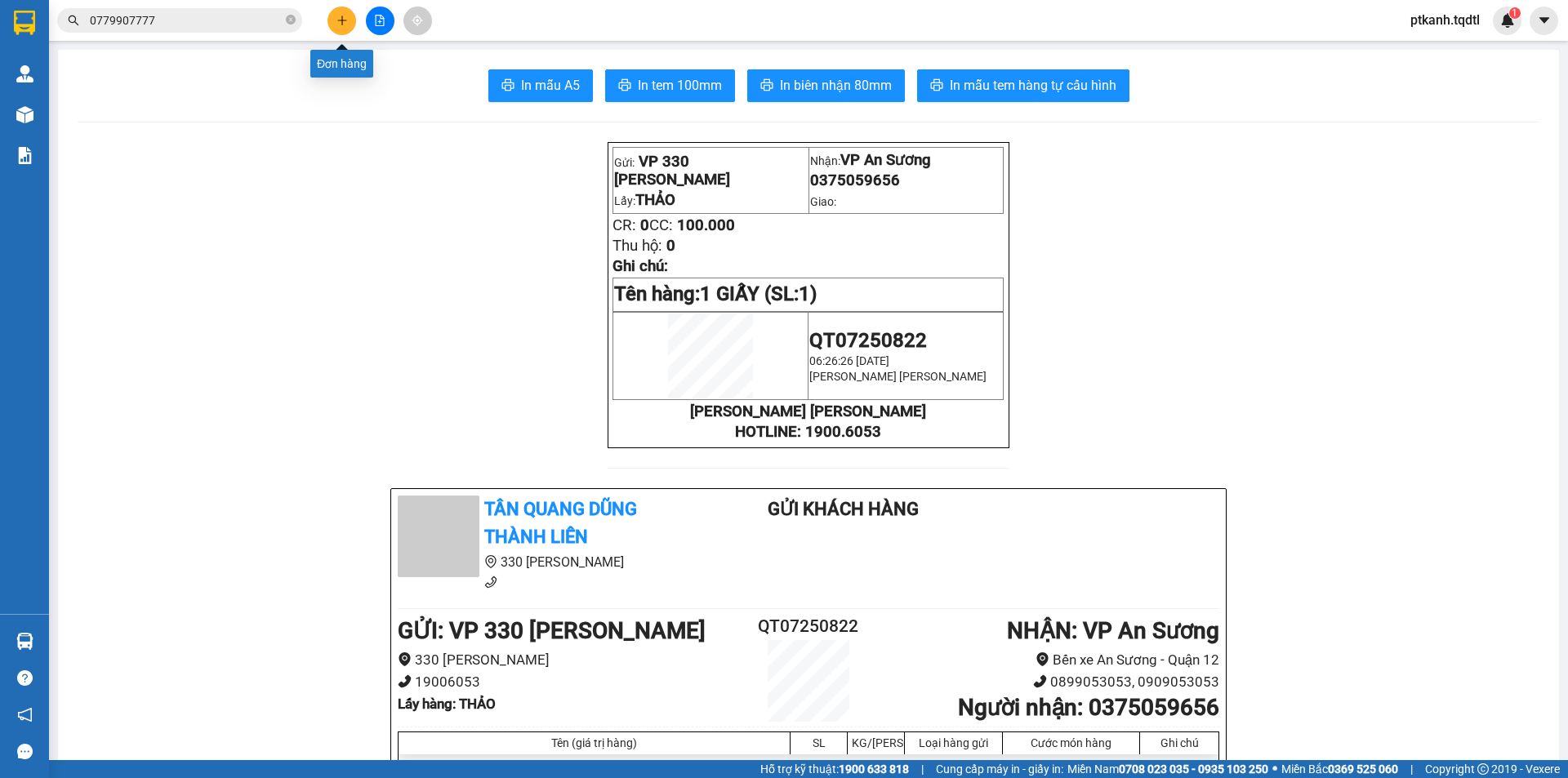 click 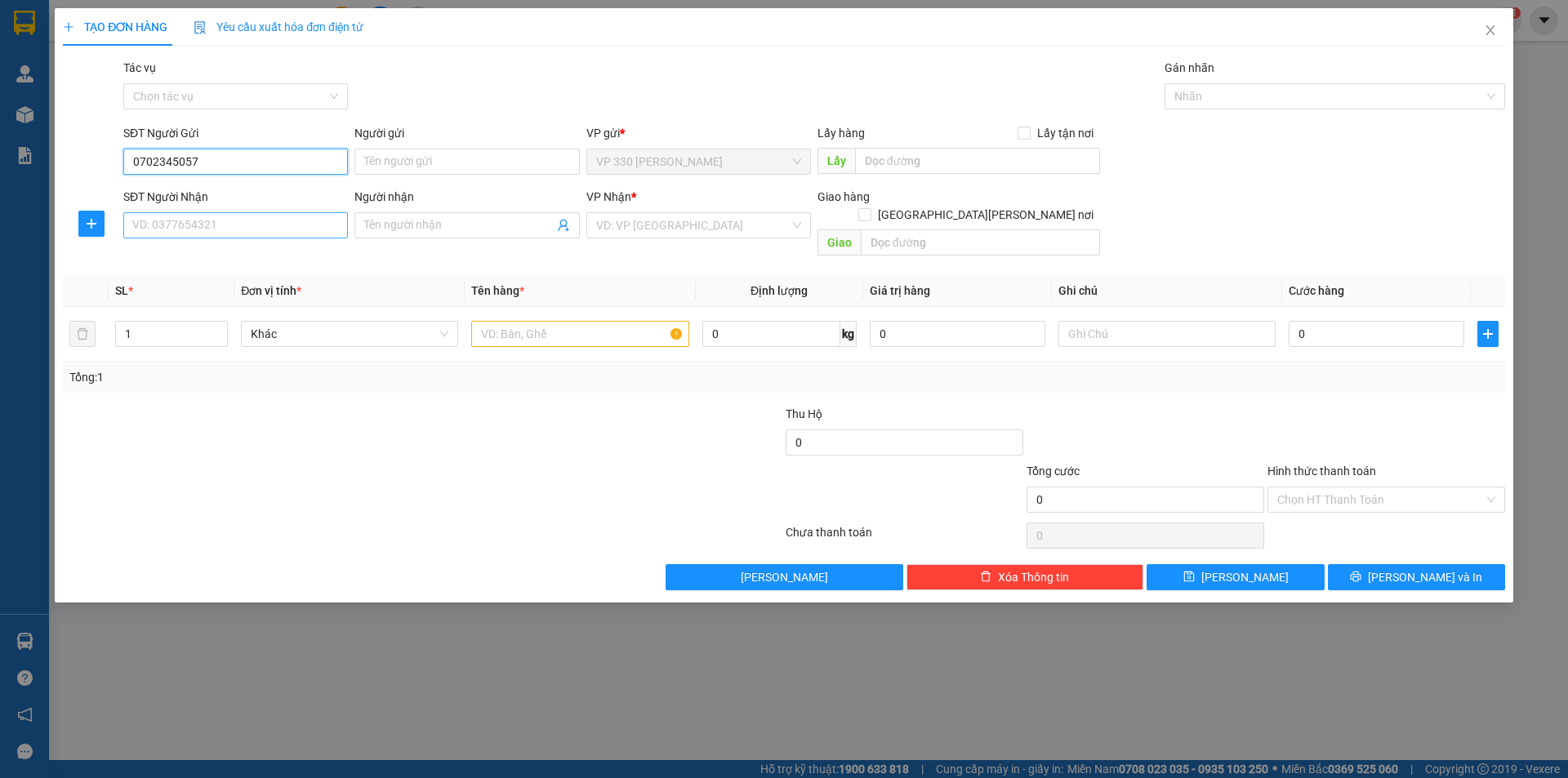 type on "0702345057" 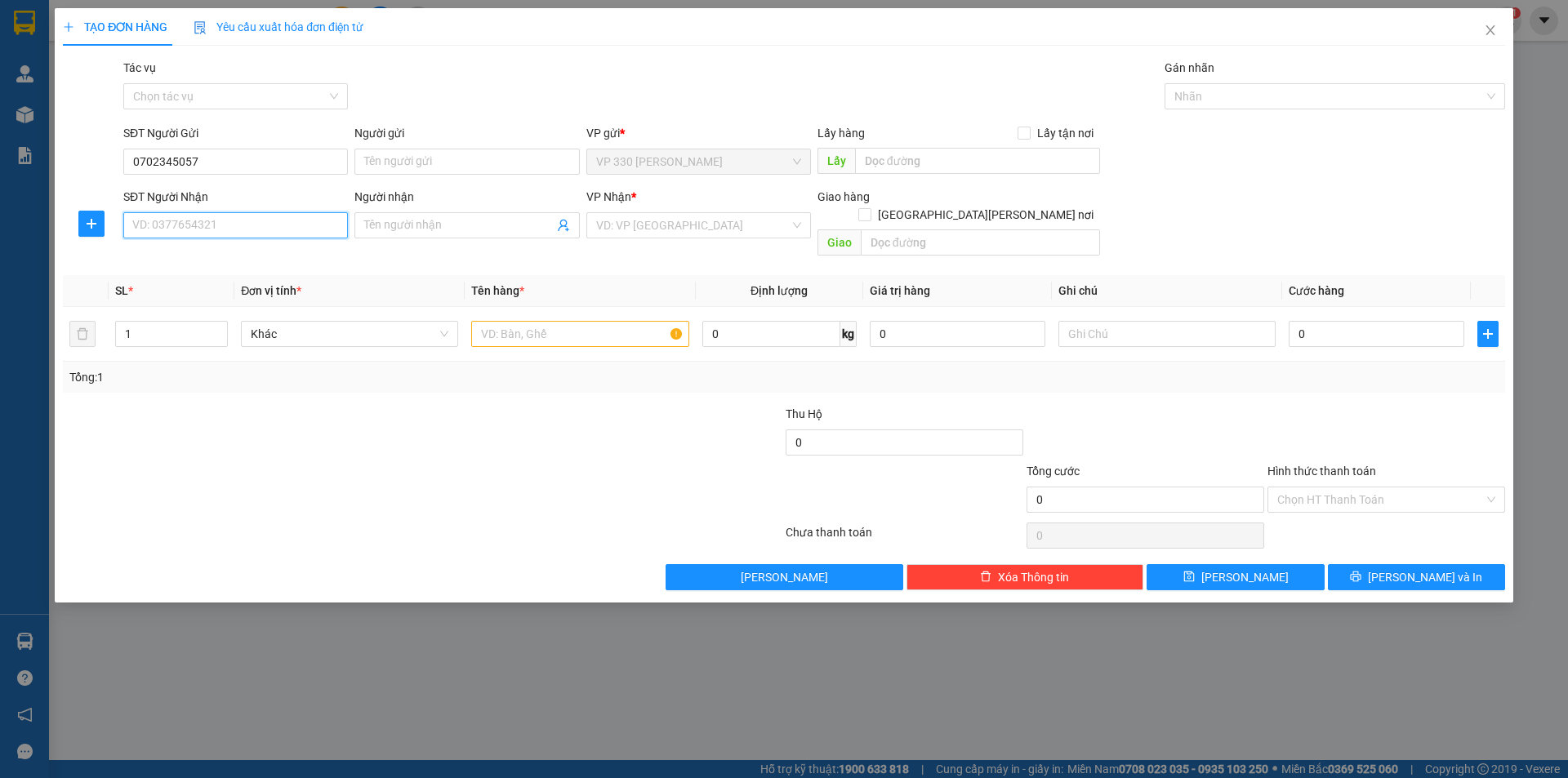 click on "SĐT Người Nhận" at bounding box center (235, 225) 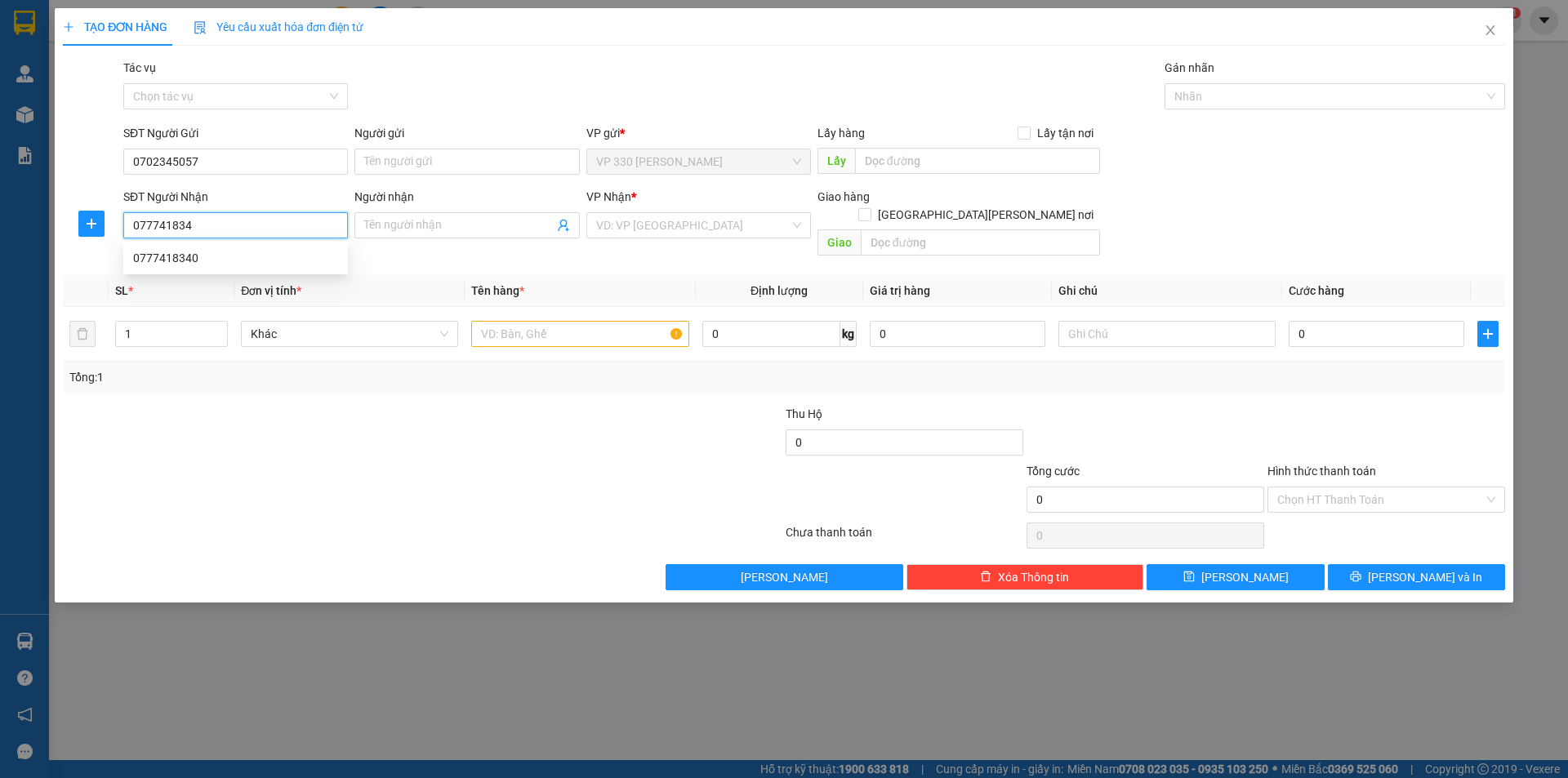 type on "0777418340" 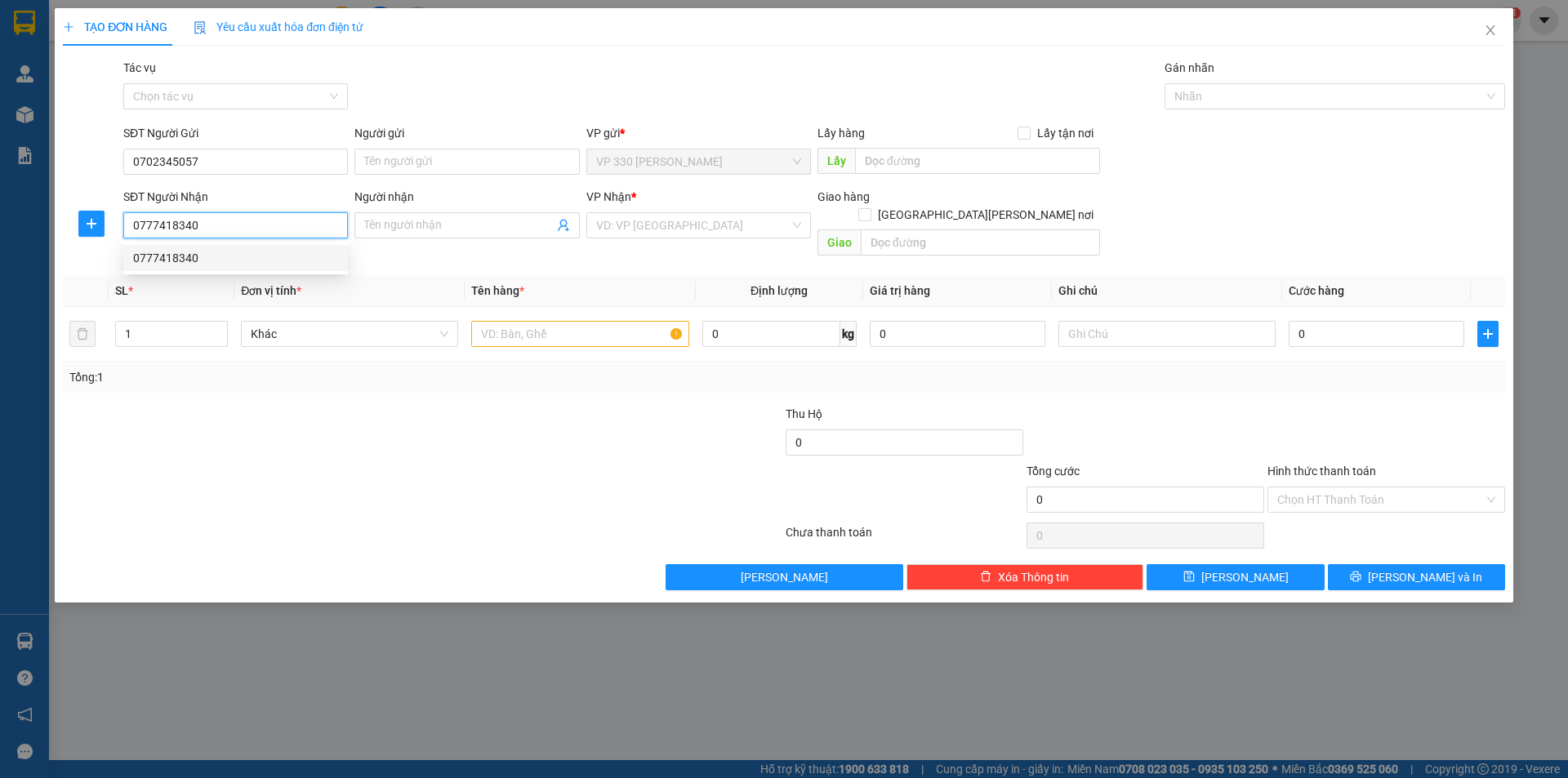 click on "0777418340" at bounding box center (235, 258) 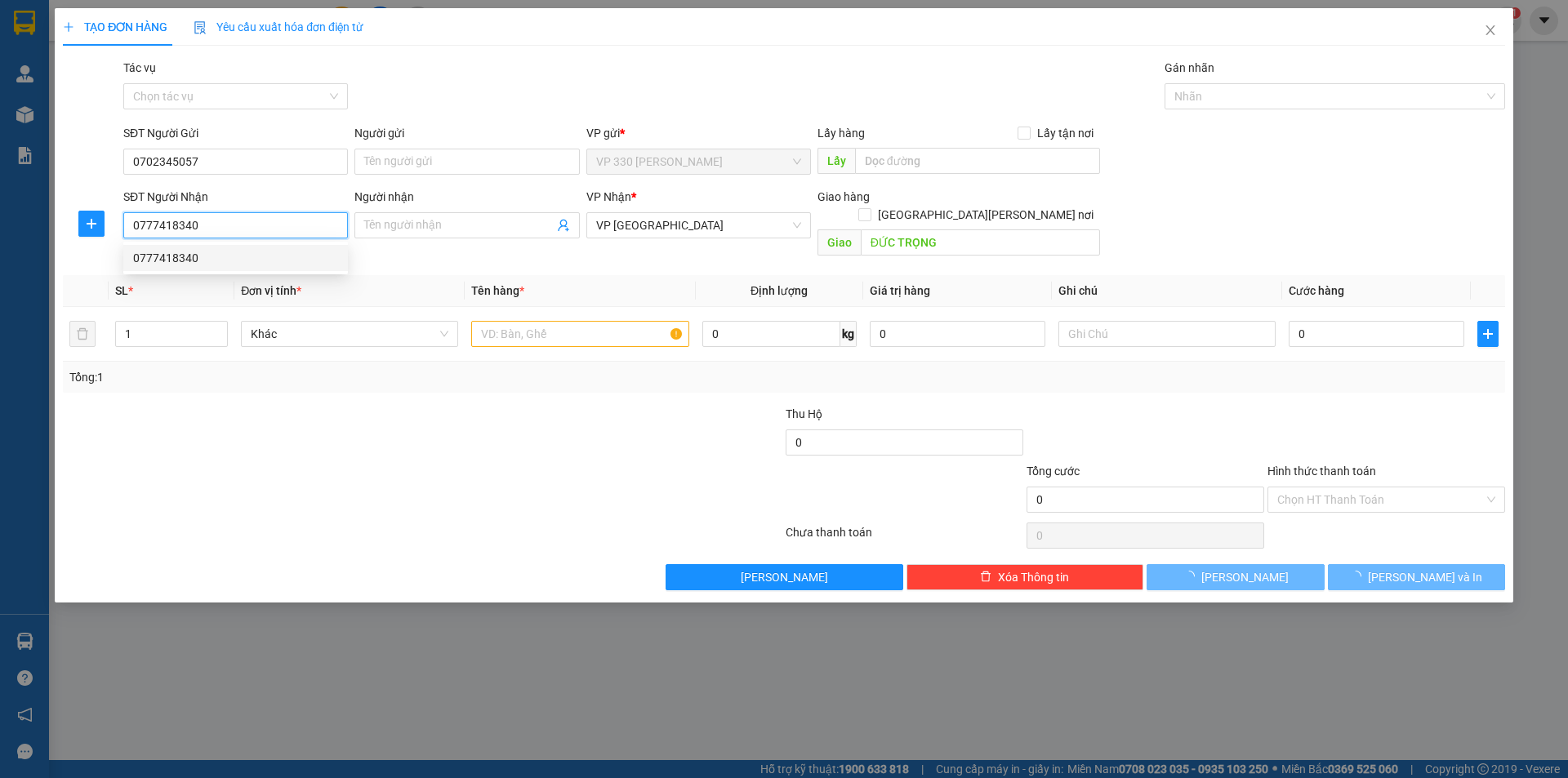 type on "50.000" 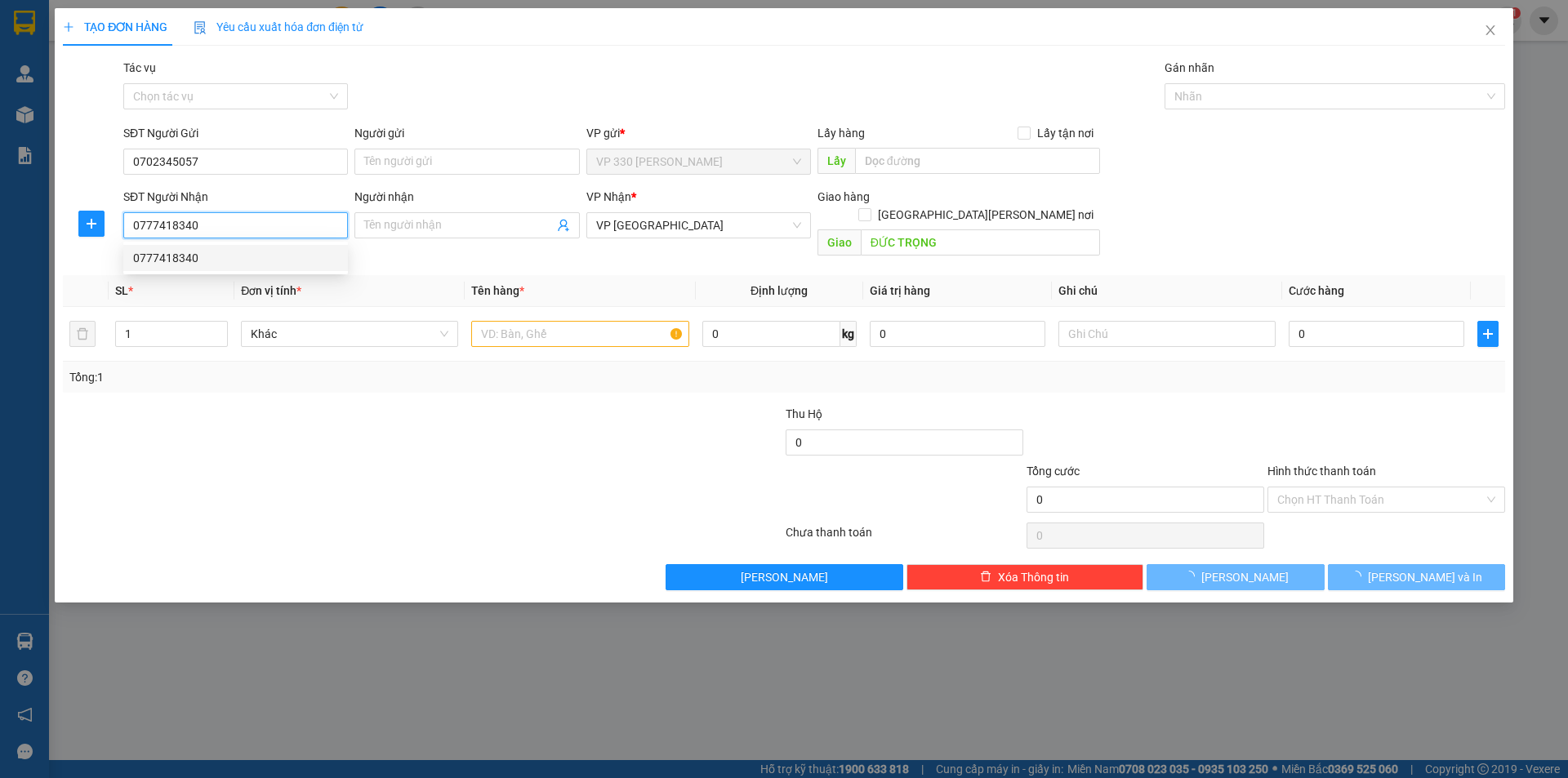 type on "50.000" 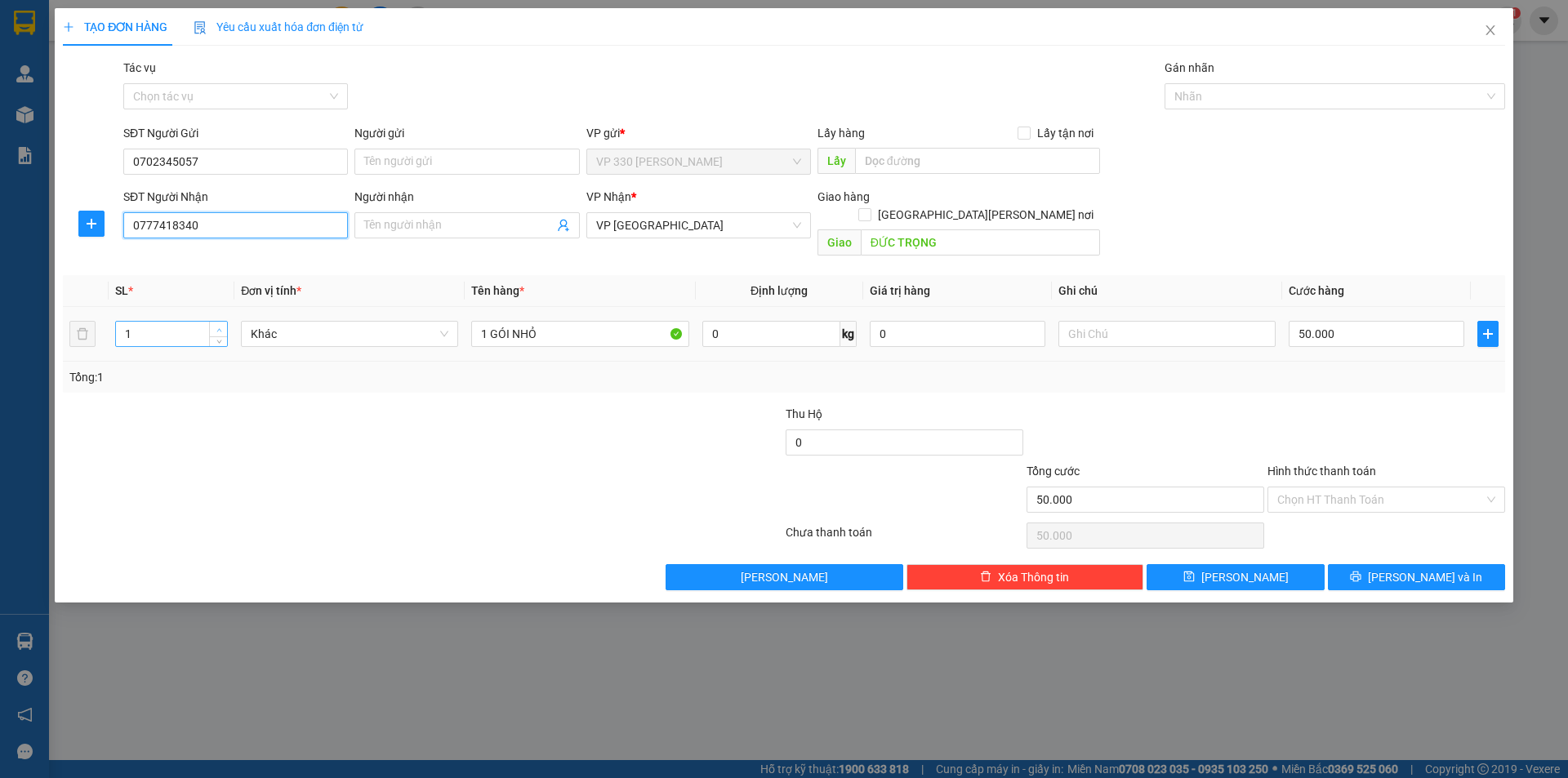 type on "0777418340" 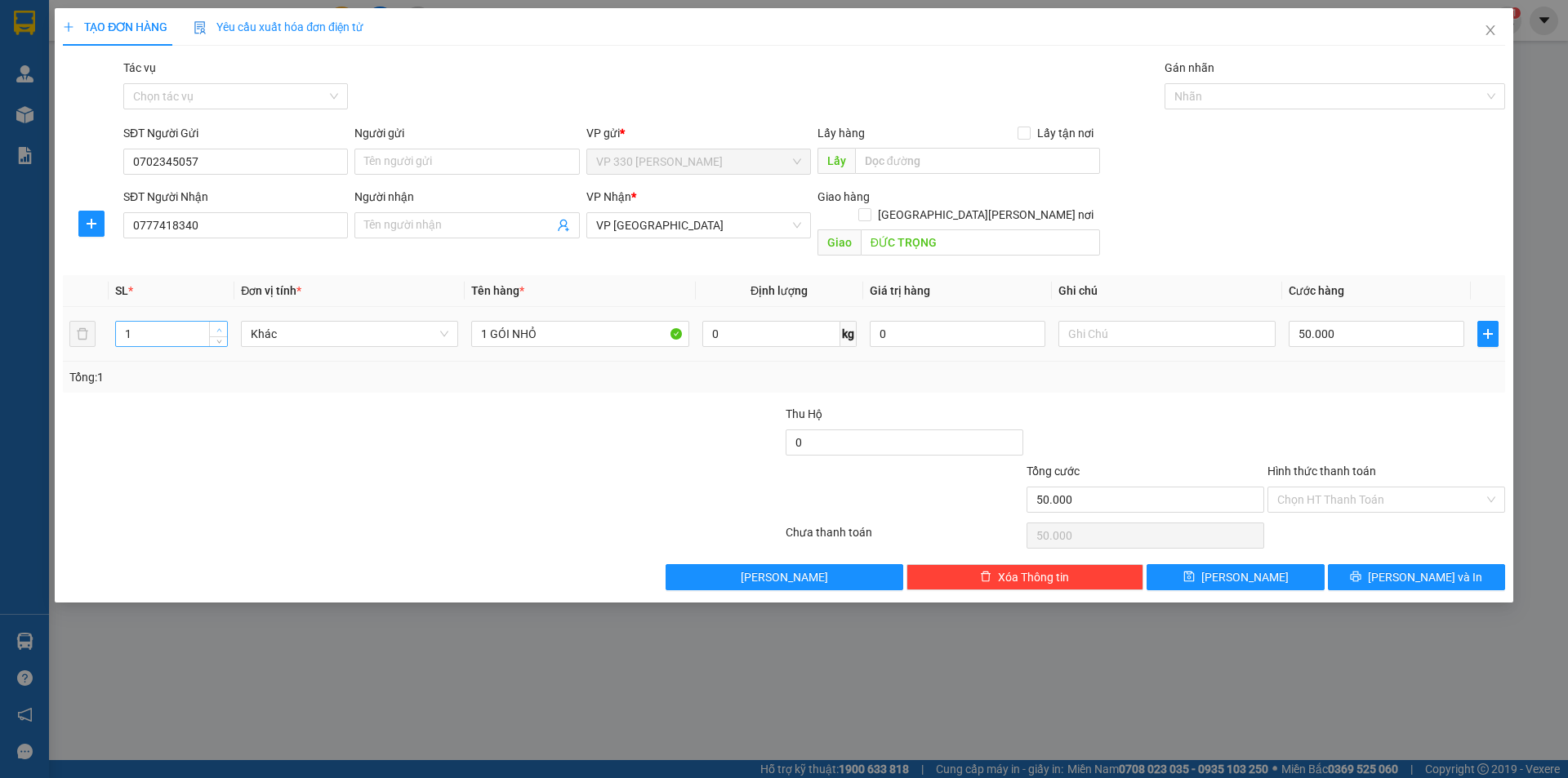 type on "2" 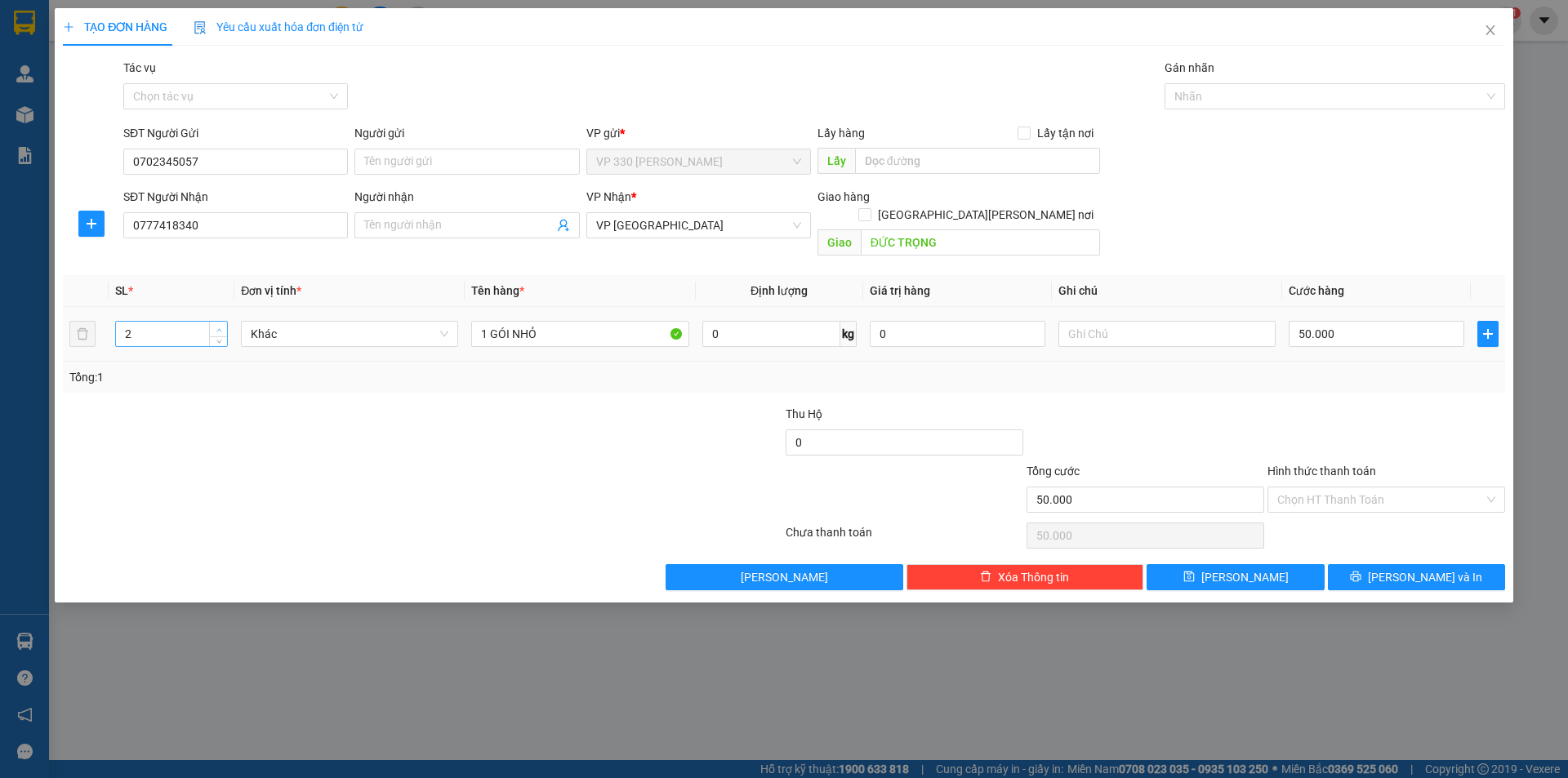 drag, startPoint x: 217, startPoint y: 309, endPoint x: 386, endPoint y: 315, distance: 169.10648 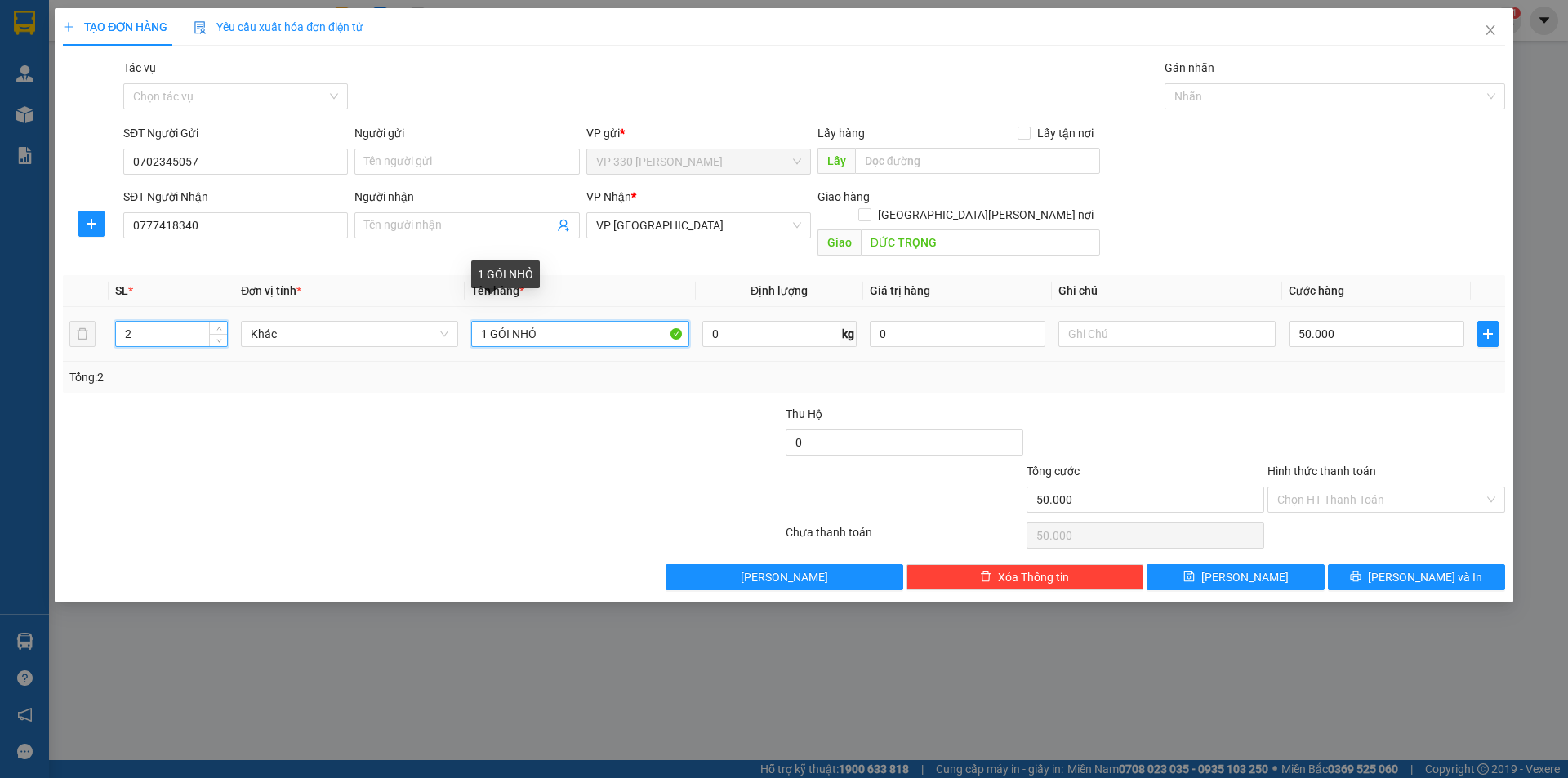 click on "1 GÓI NHỎ" at bounding box center (580, 334) 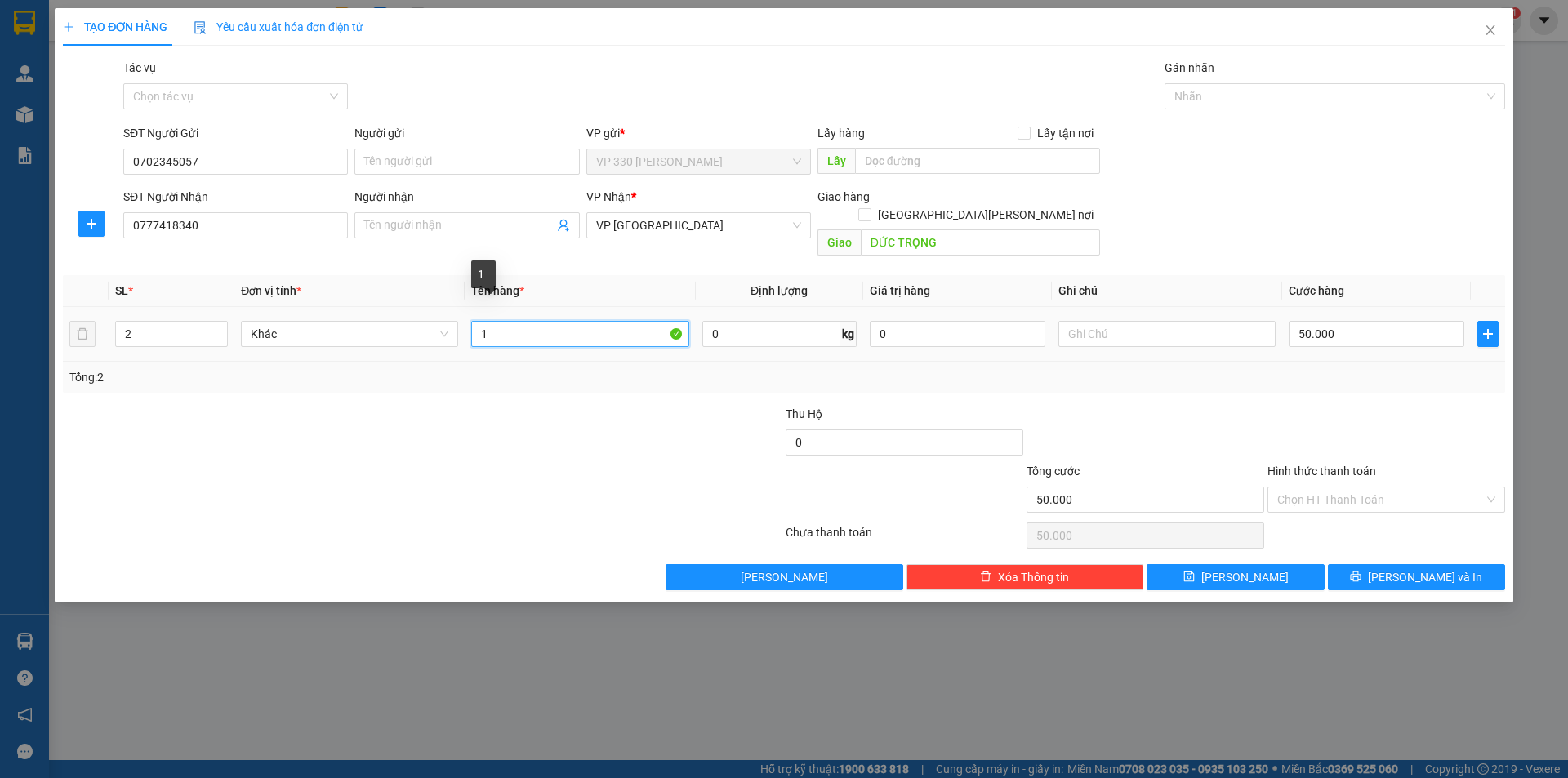 type on "1" 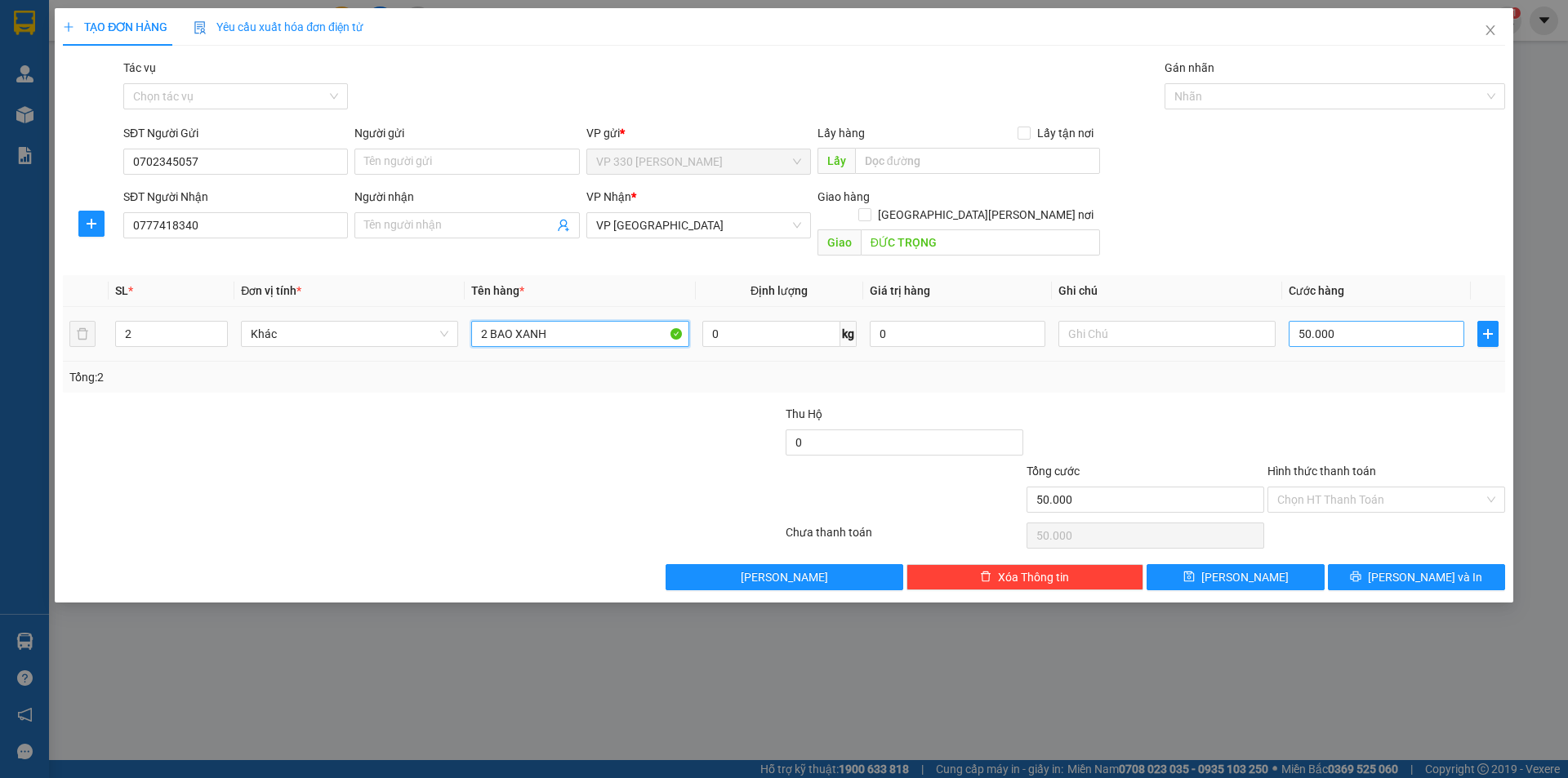 type on "2 BAO XANH" 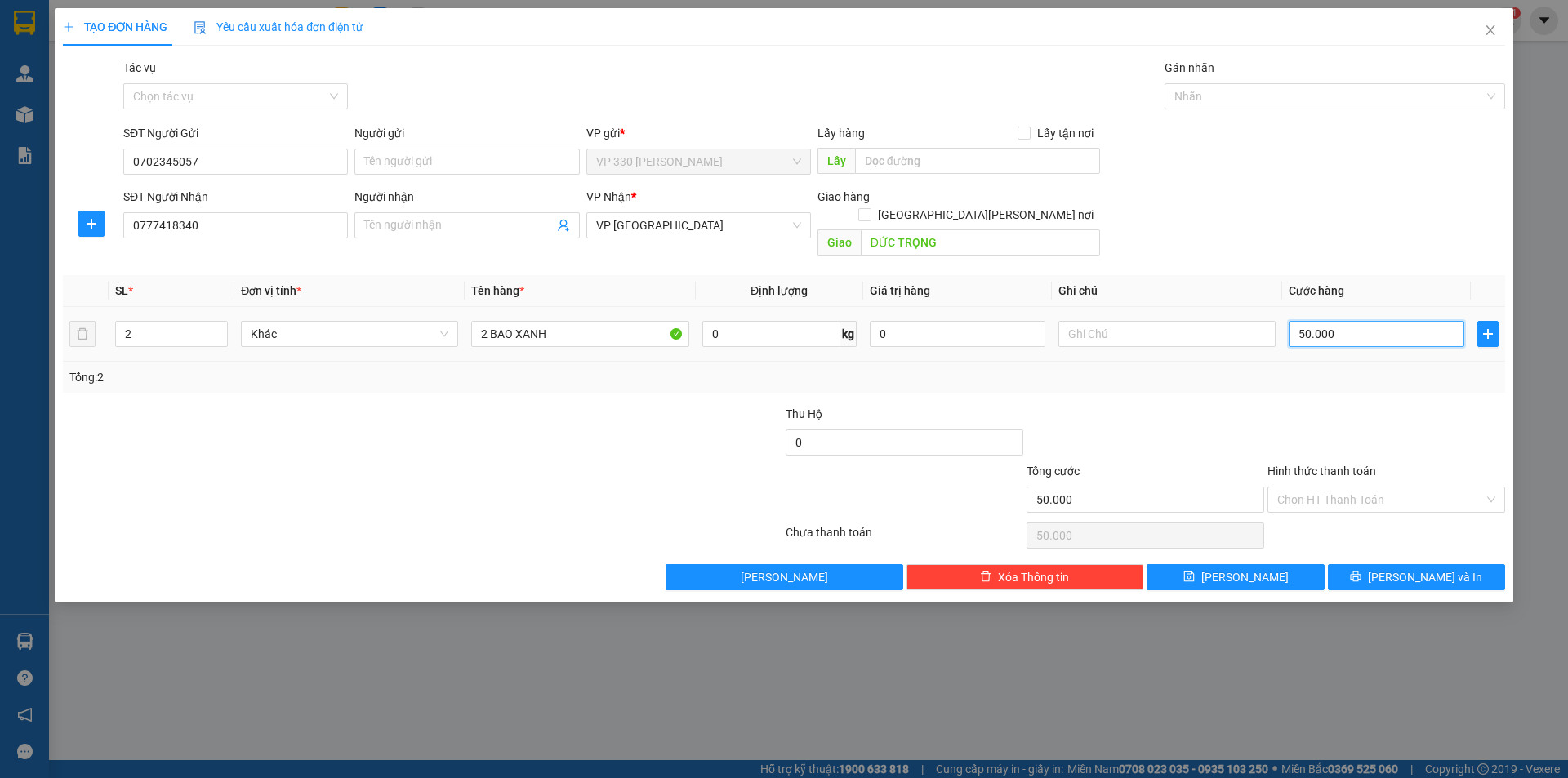 click on "50.000" at bounding box center [1376, 334] 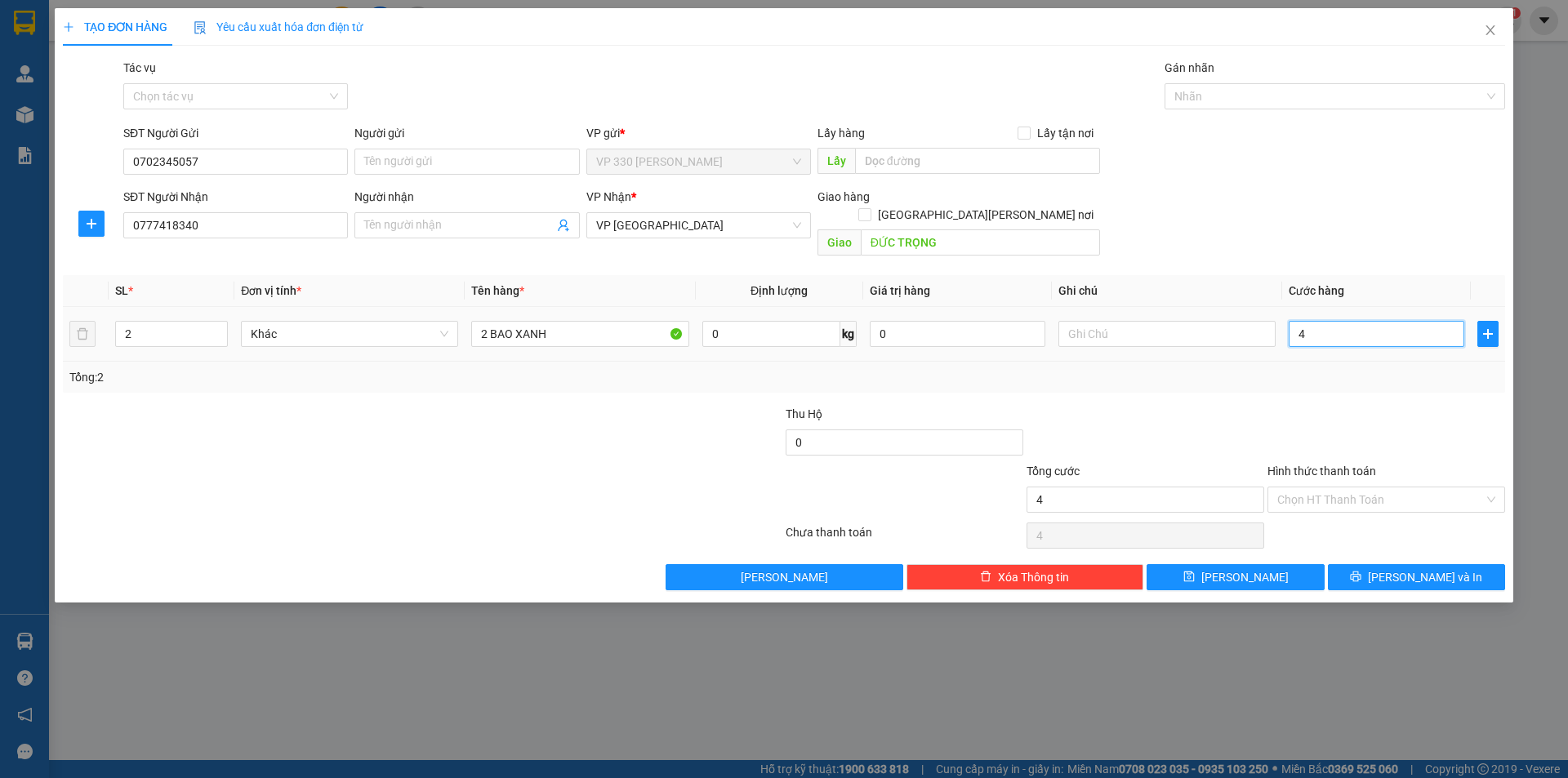 type on "40" 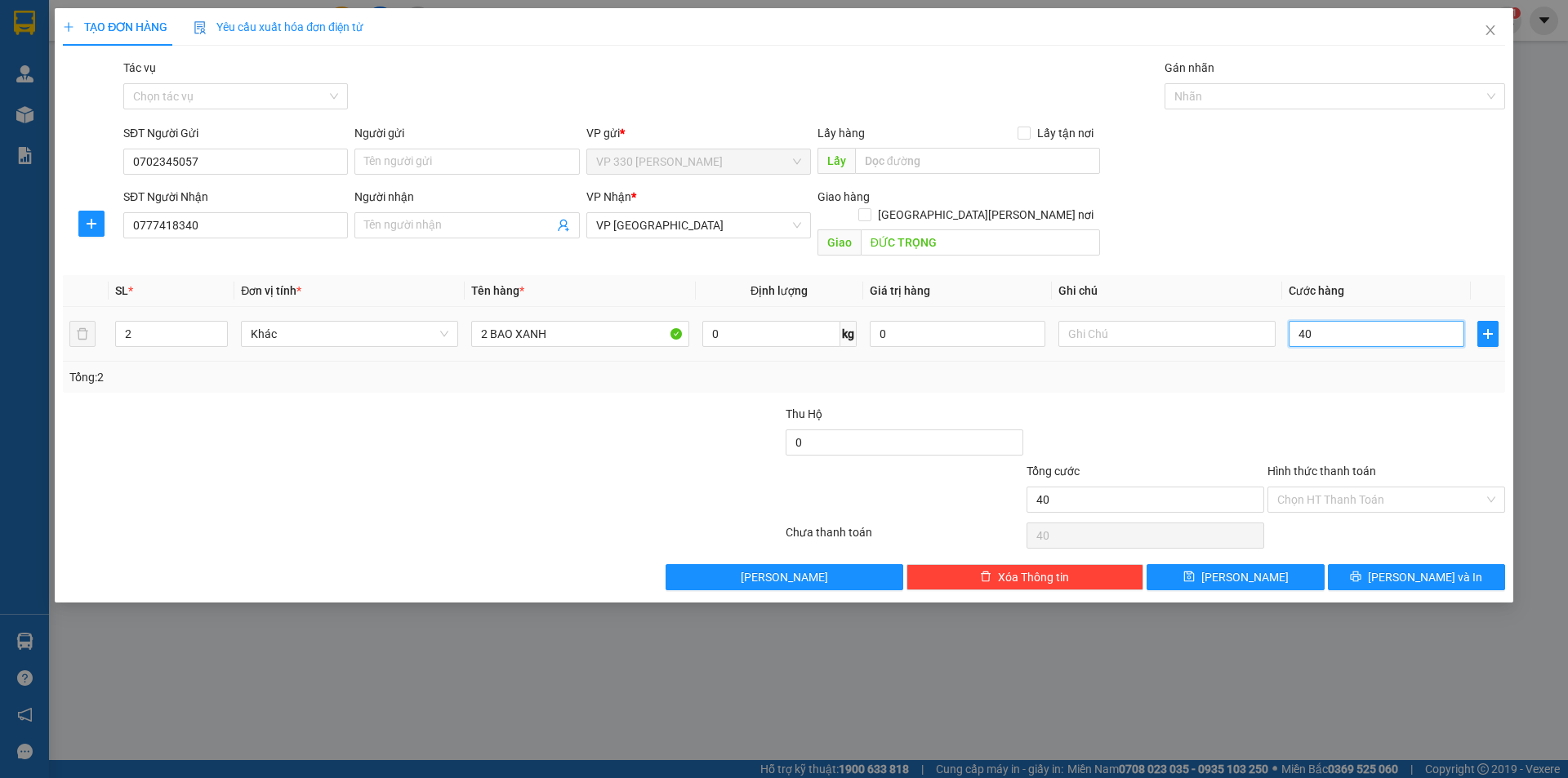 type on "400" 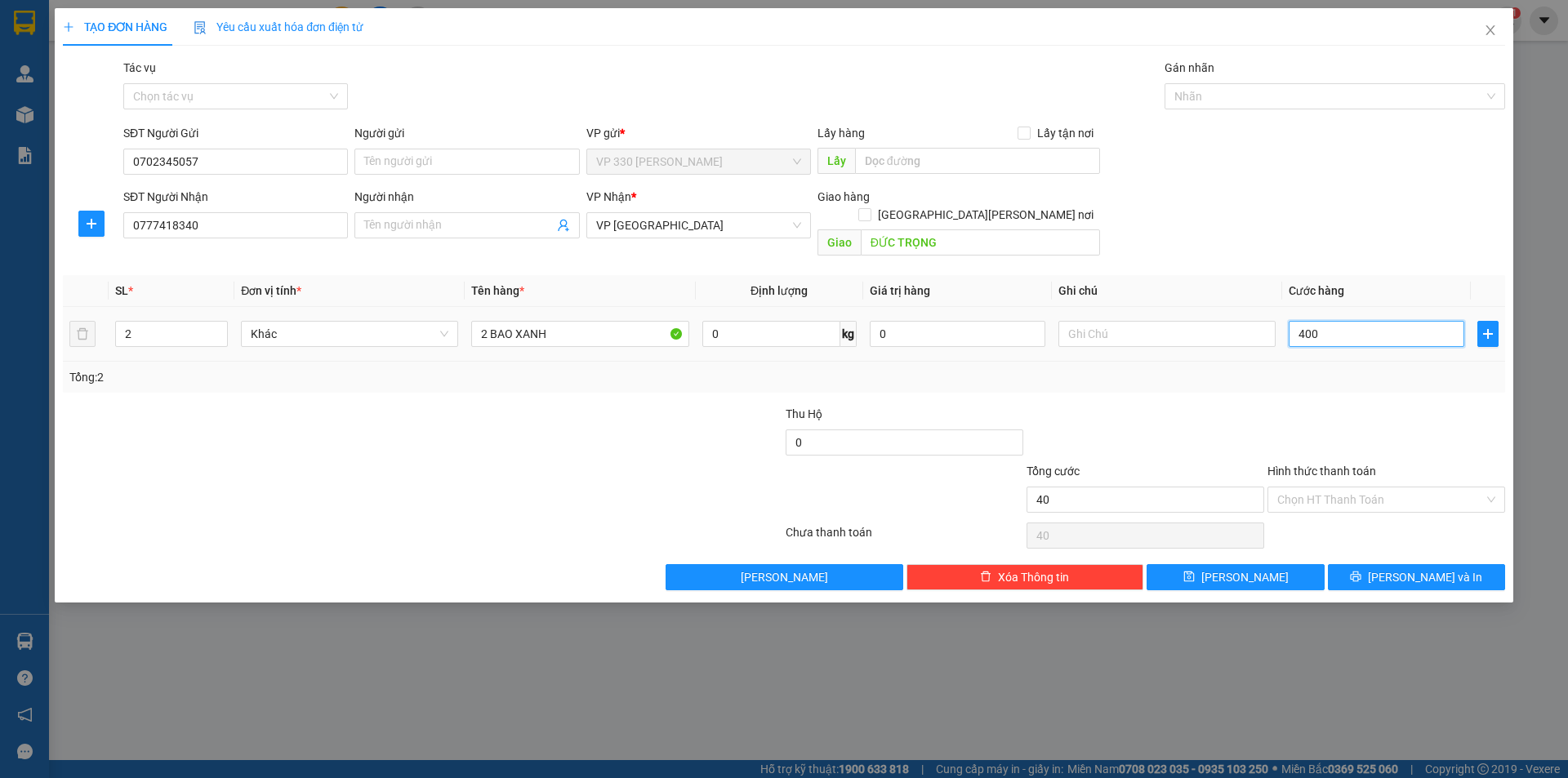 type on "400" 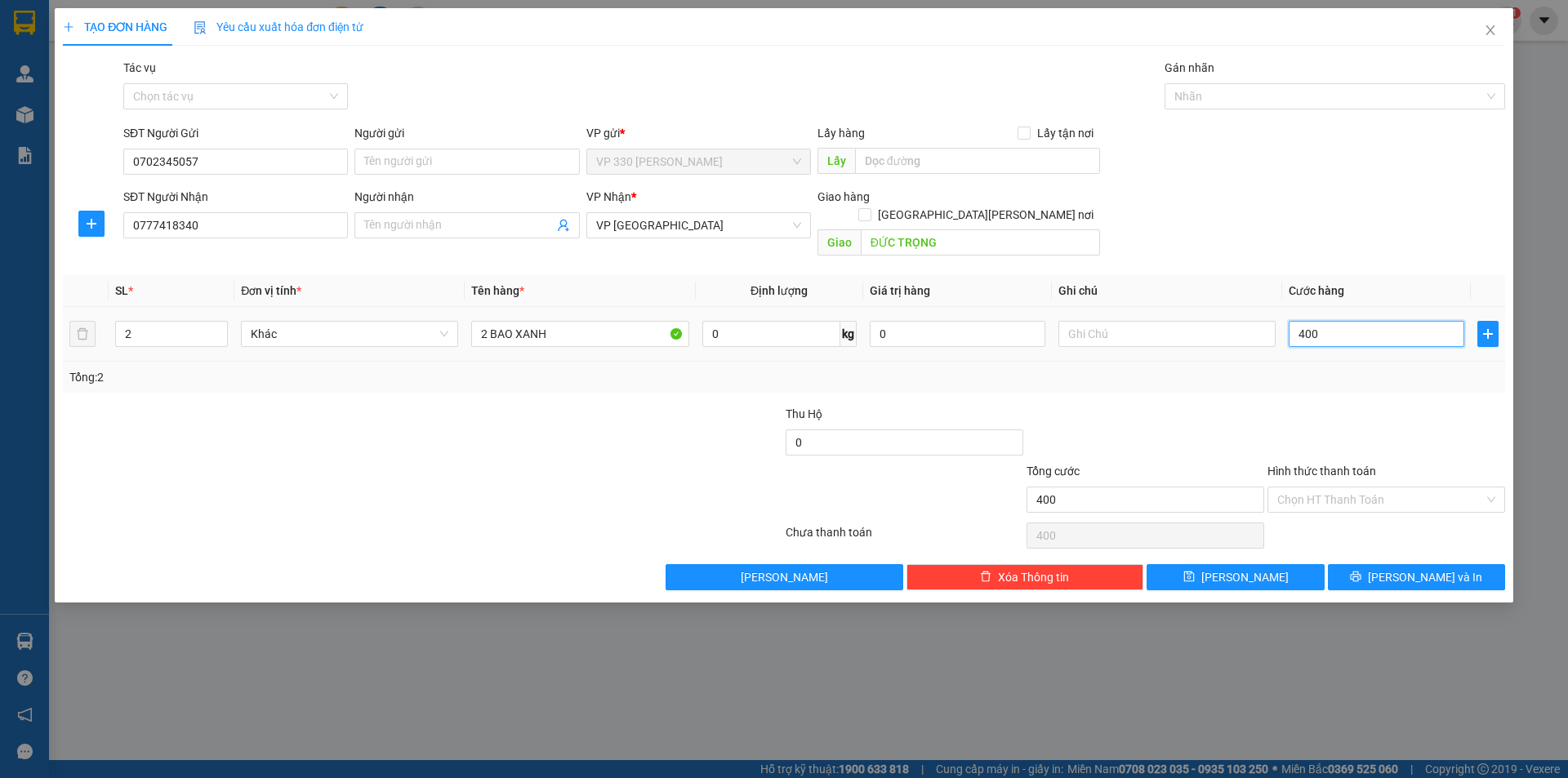 type on "4.000" 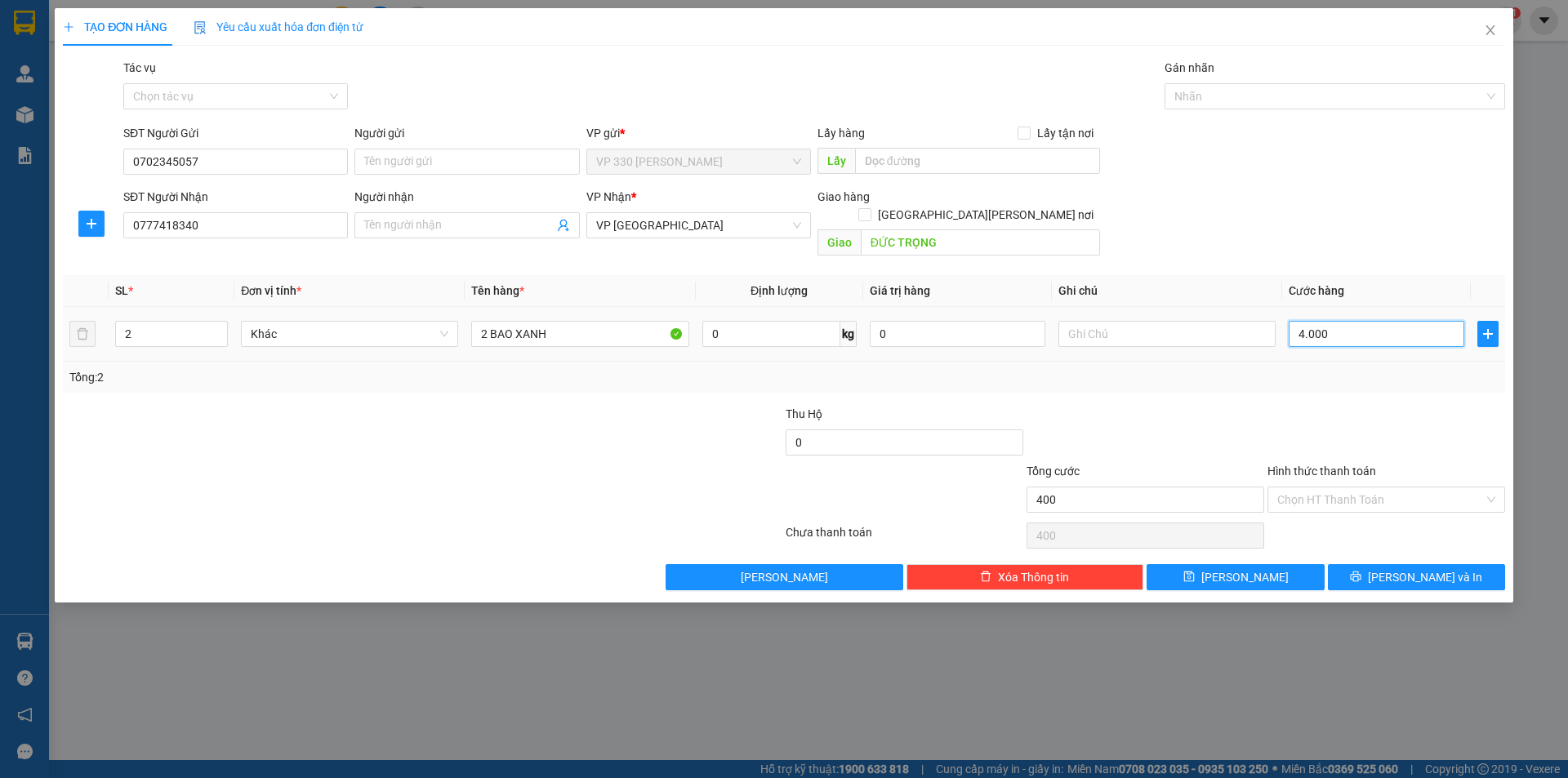 type on "4.000" 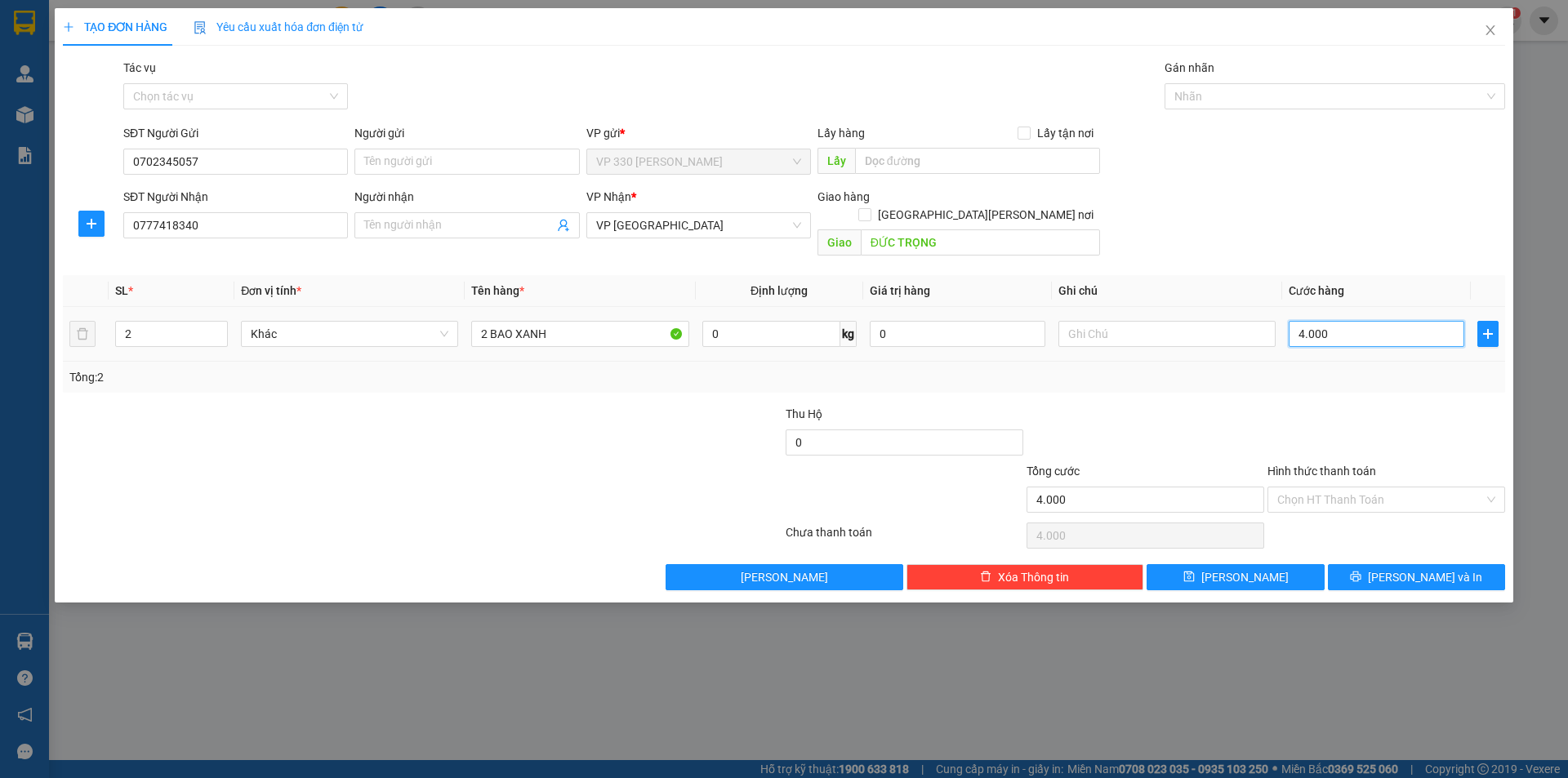 type on "40.000" 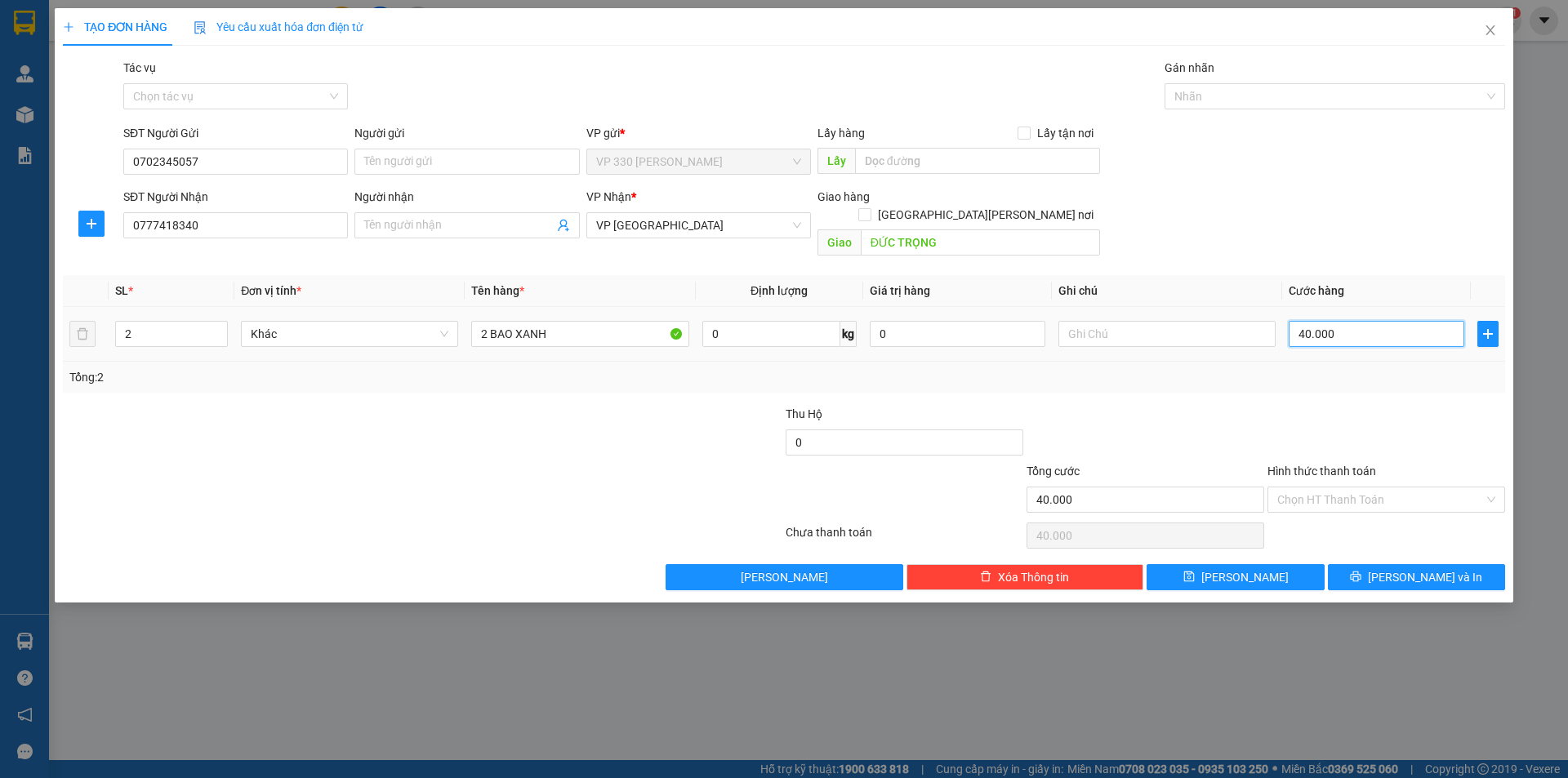 type on "400.000" 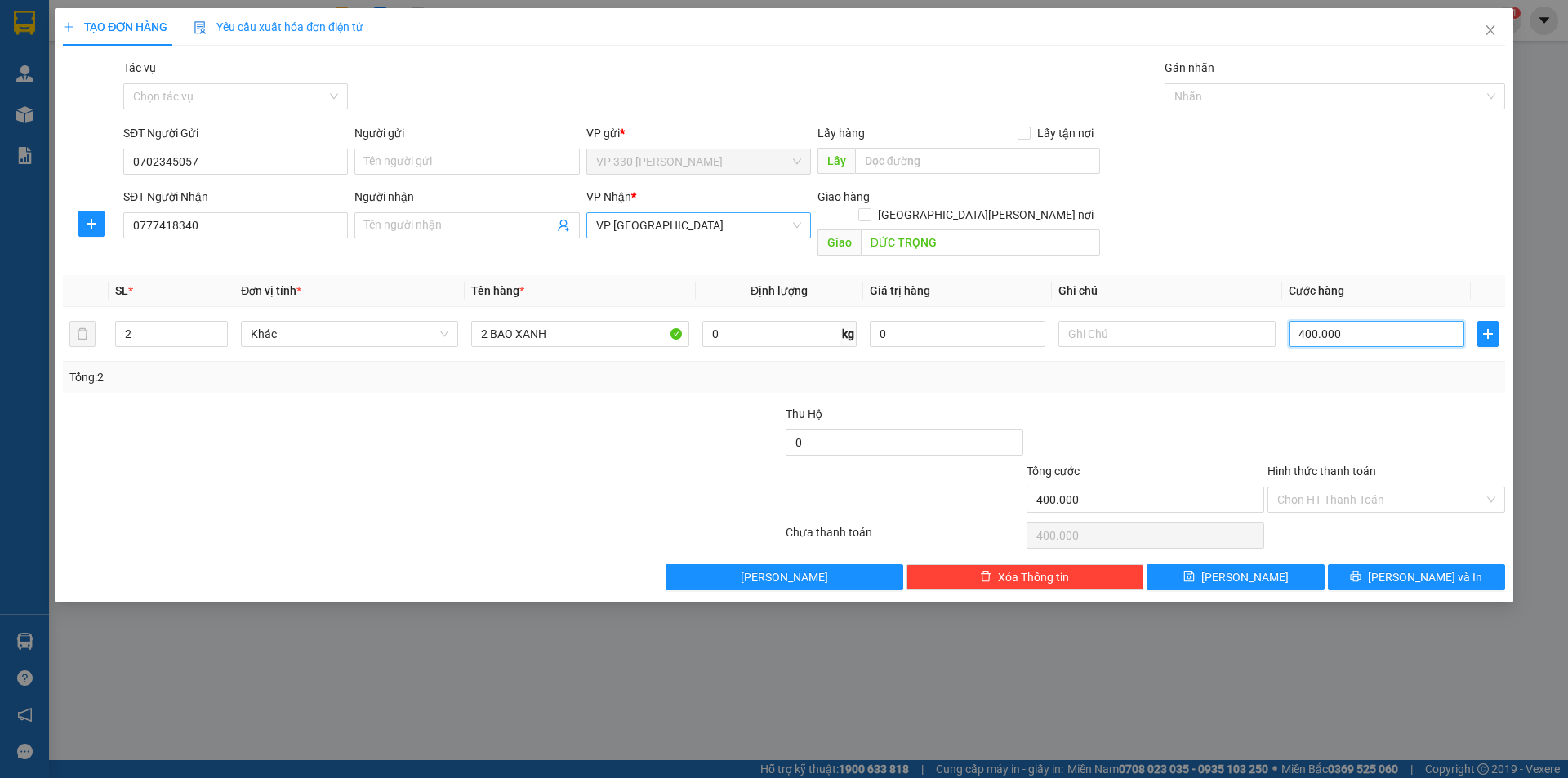 click on "VP [GEOGRAPHIC_DATA]" at bounding box center (698, 225) 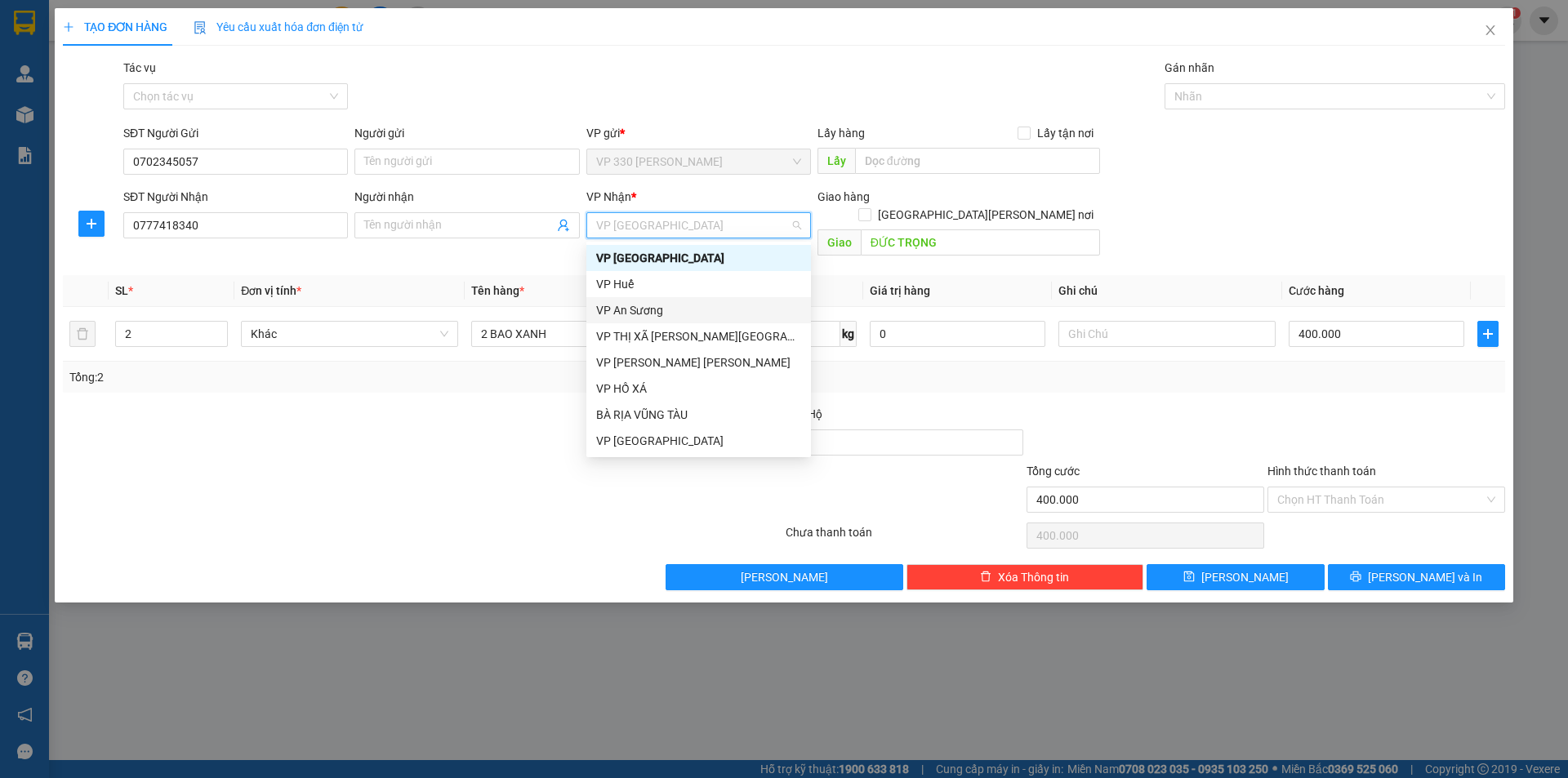 click on "VP An Sương" at bounding box center (698, 310) 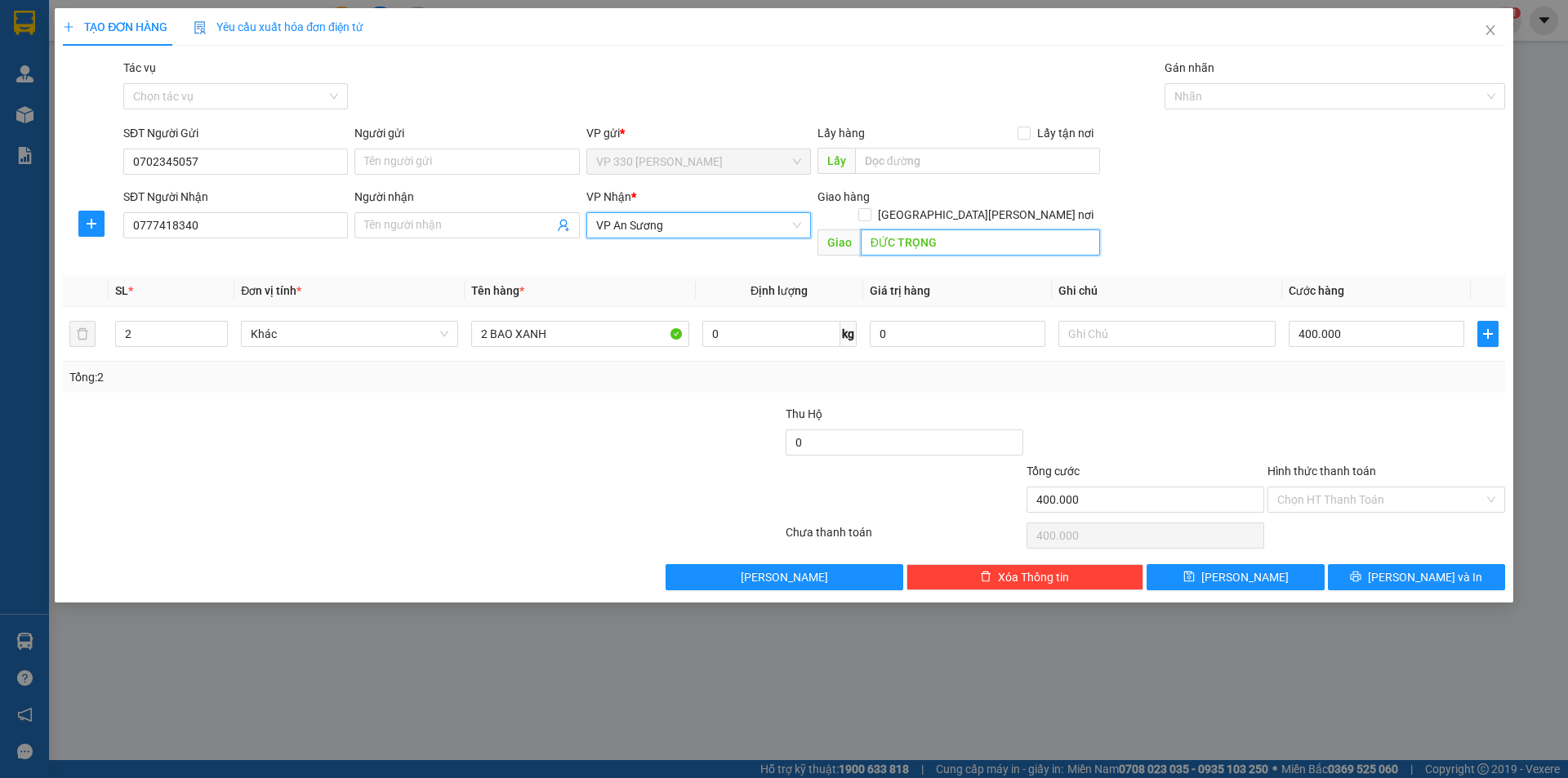 click on "ĐỨC TRỌNG" at bounding box center [980, 242] 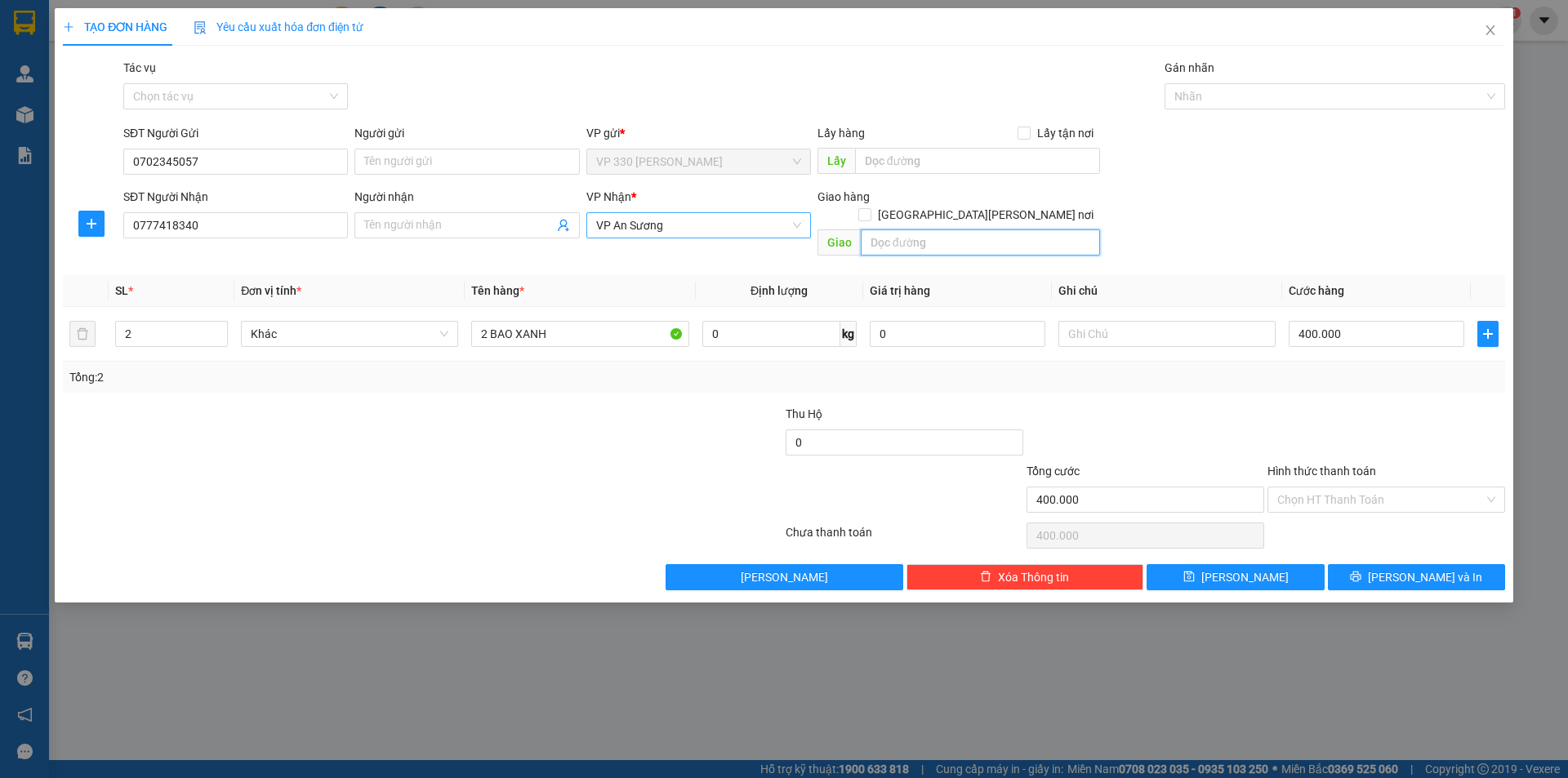click on "VP An Sương" at bounding box center [698, 225] 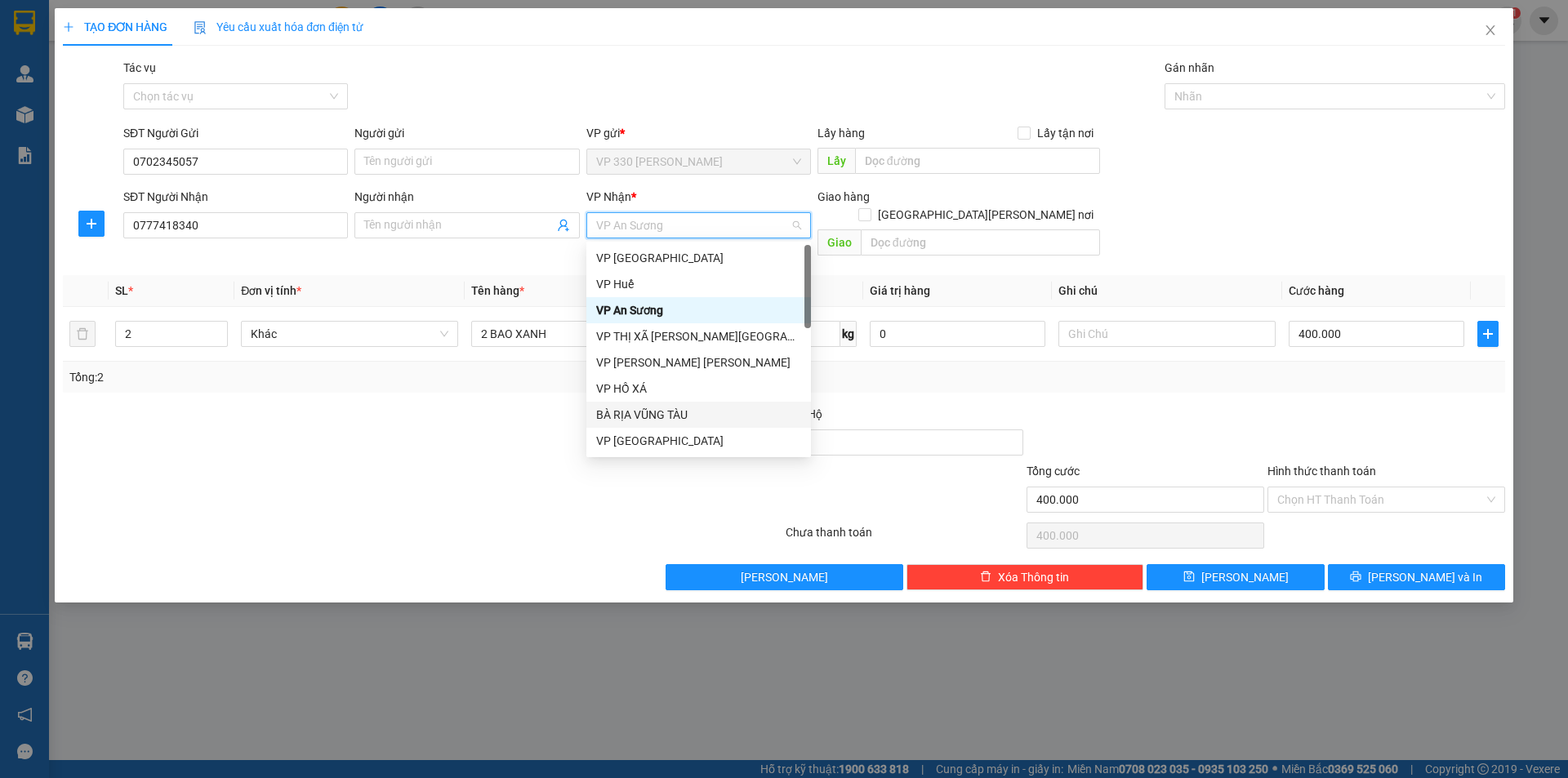click on "BÀ RỊA VŨNG TÀU" at bounding box center (698, 415) 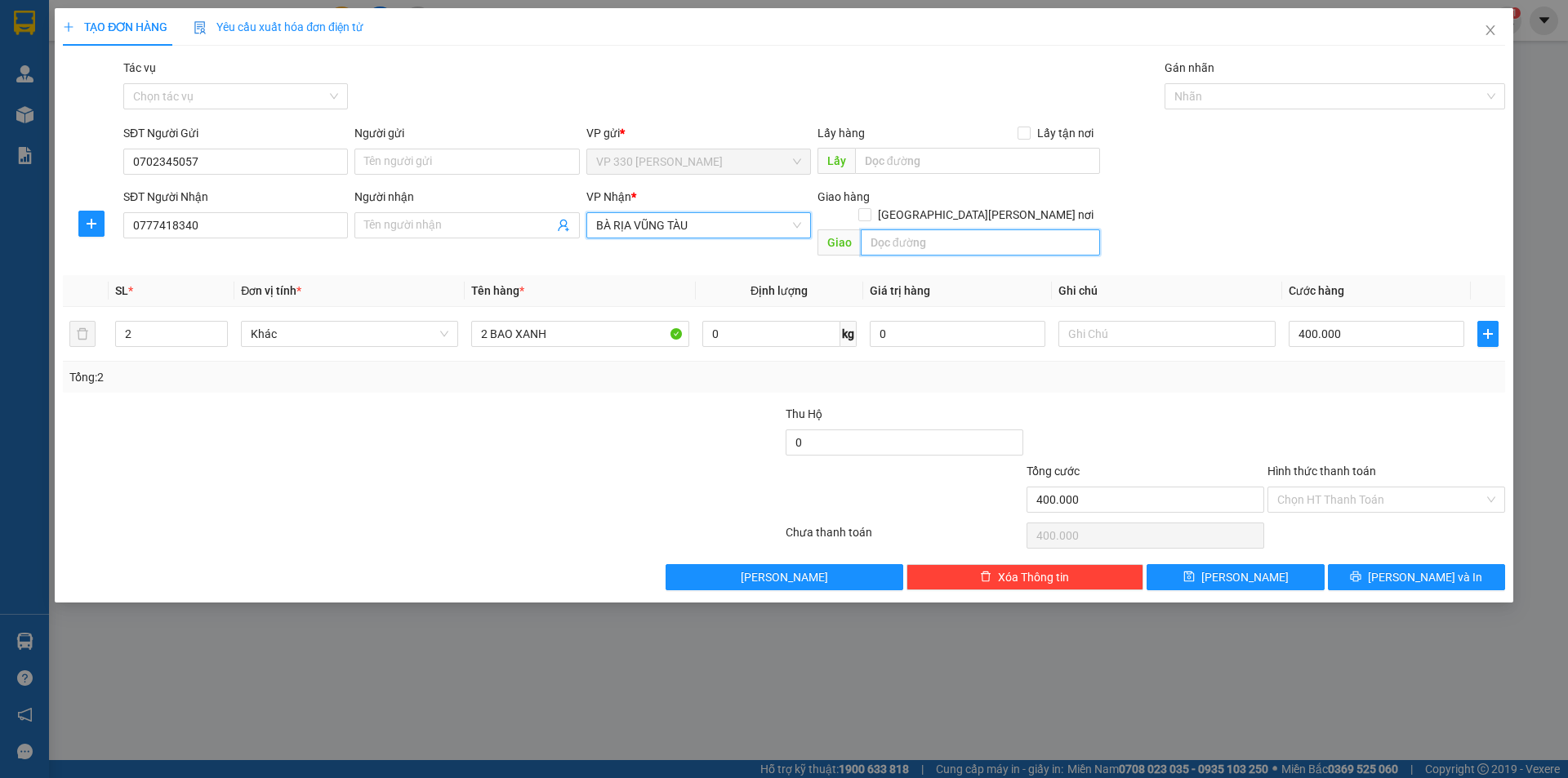 click at bounding box center [980, 242] 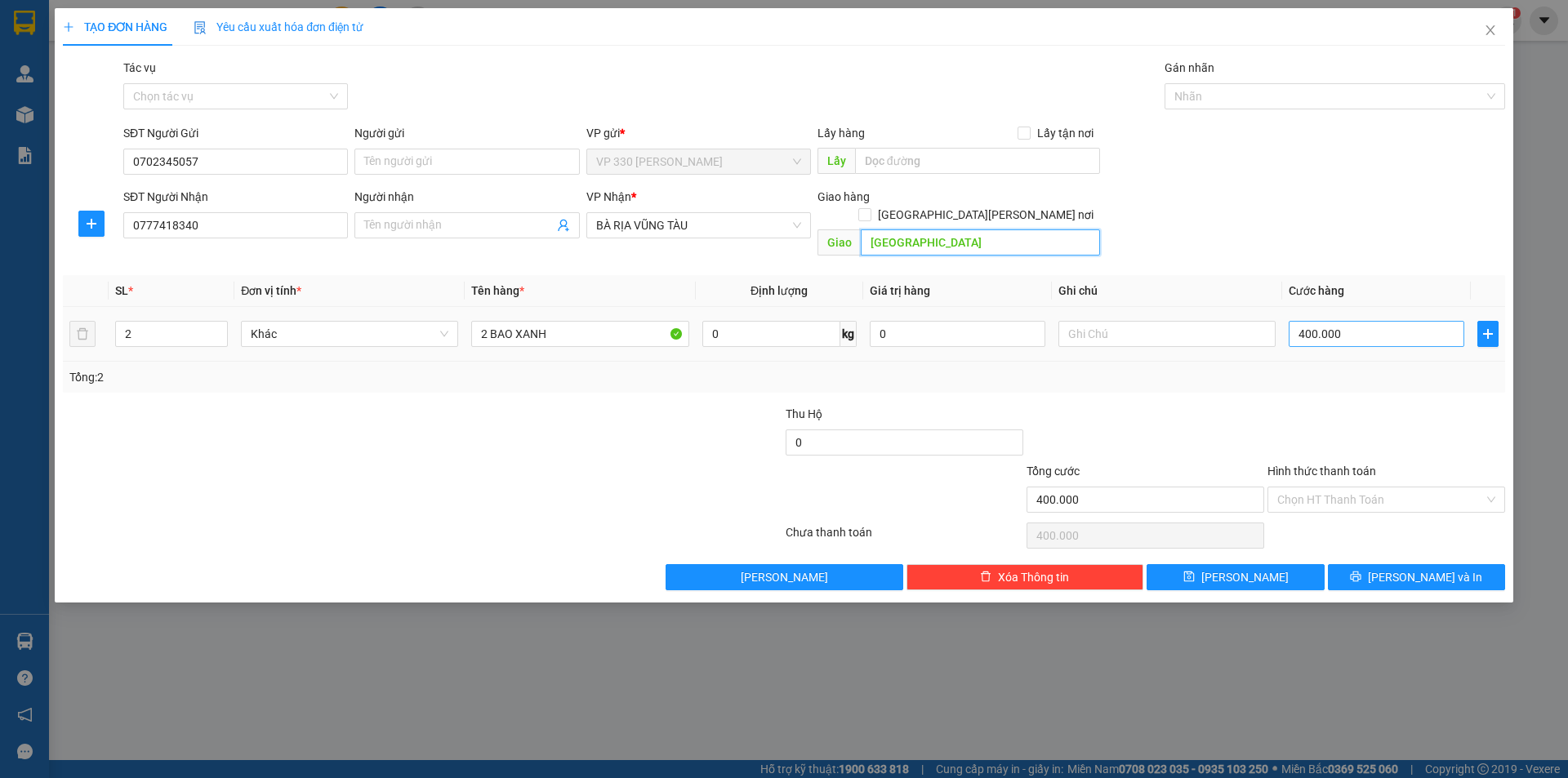 type on "[GEOGRAPHIC_DATA]" 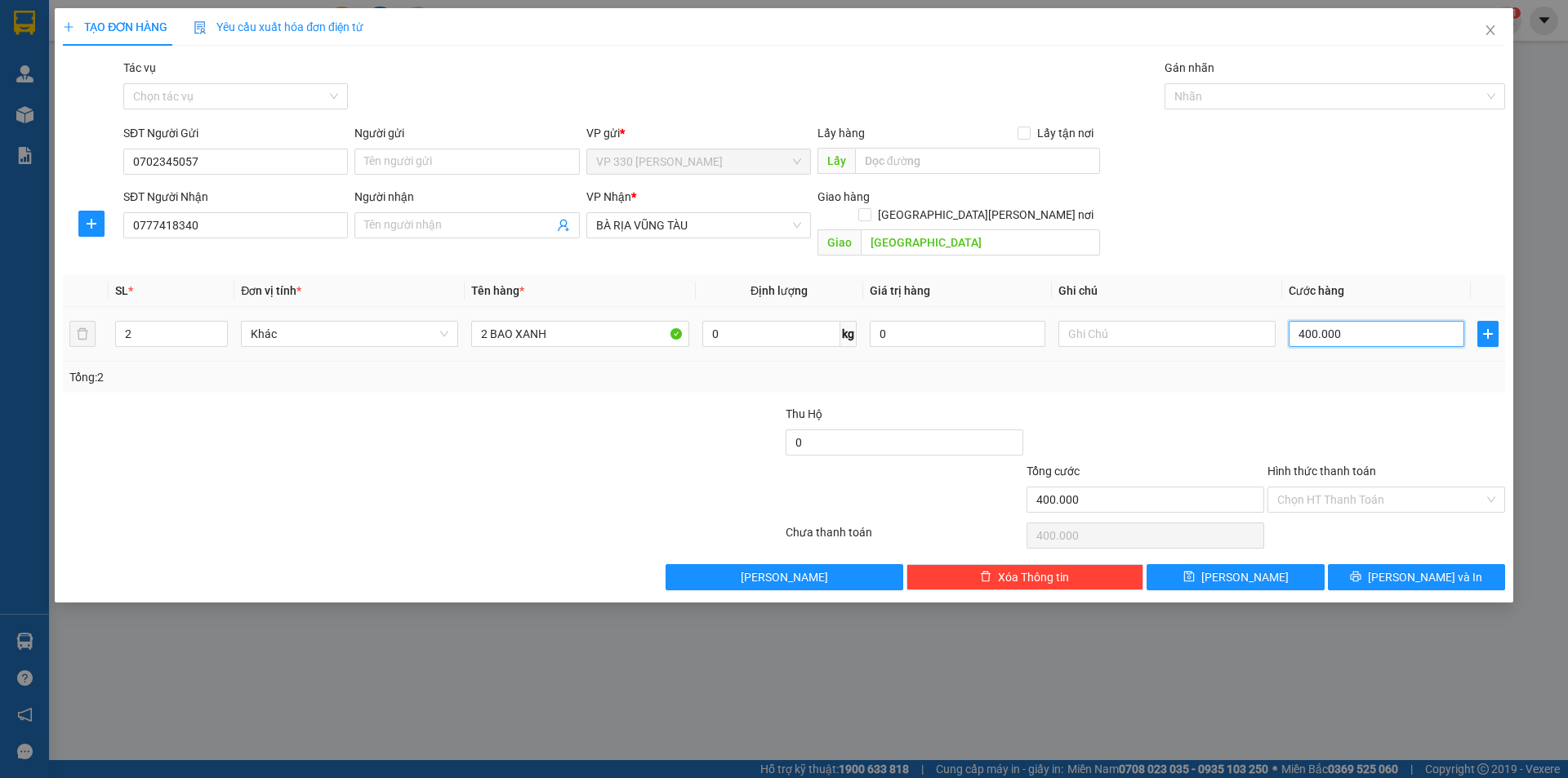 click on "400.000" at bounding box center (1376, 334) 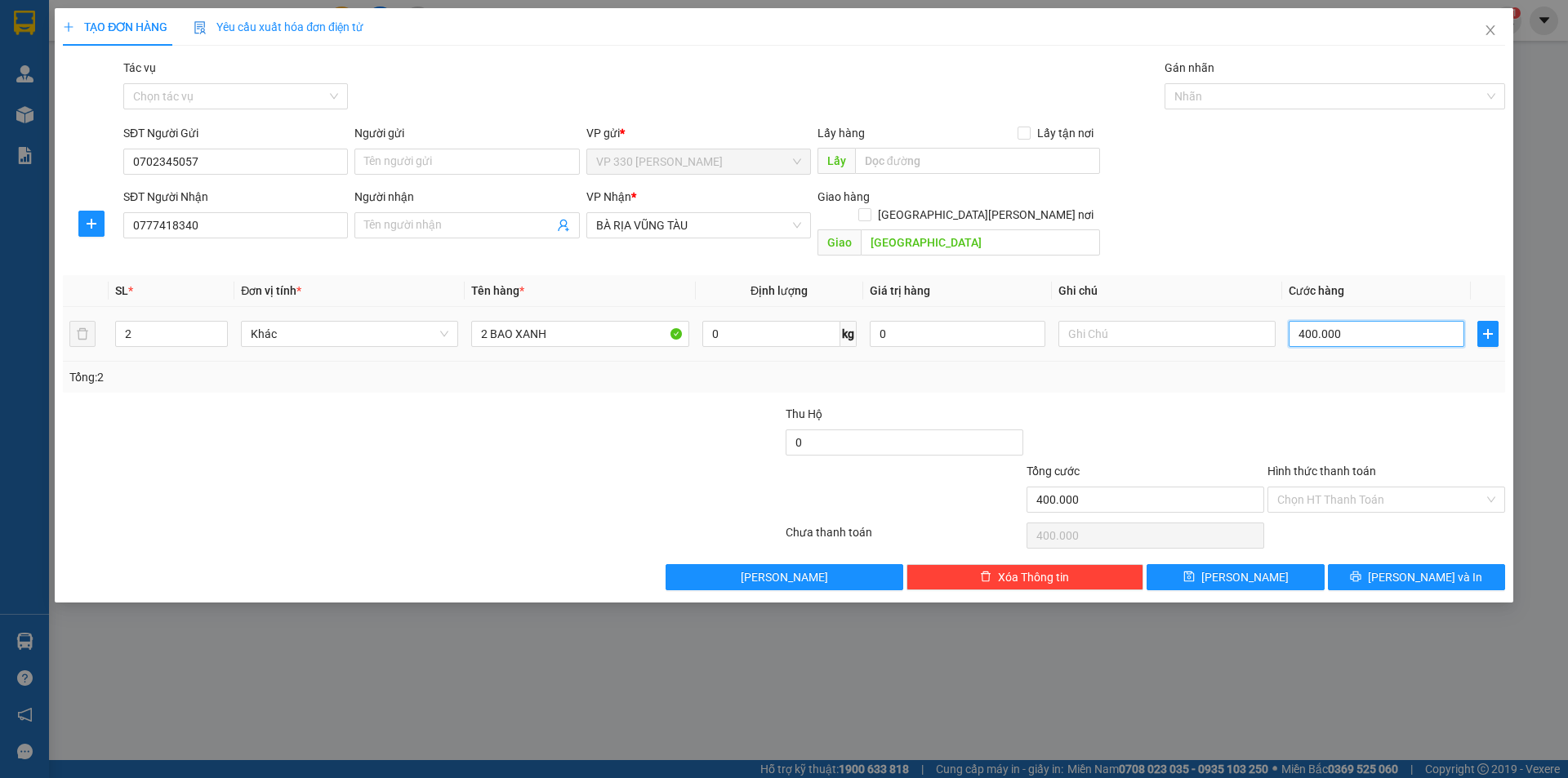 type on "3" 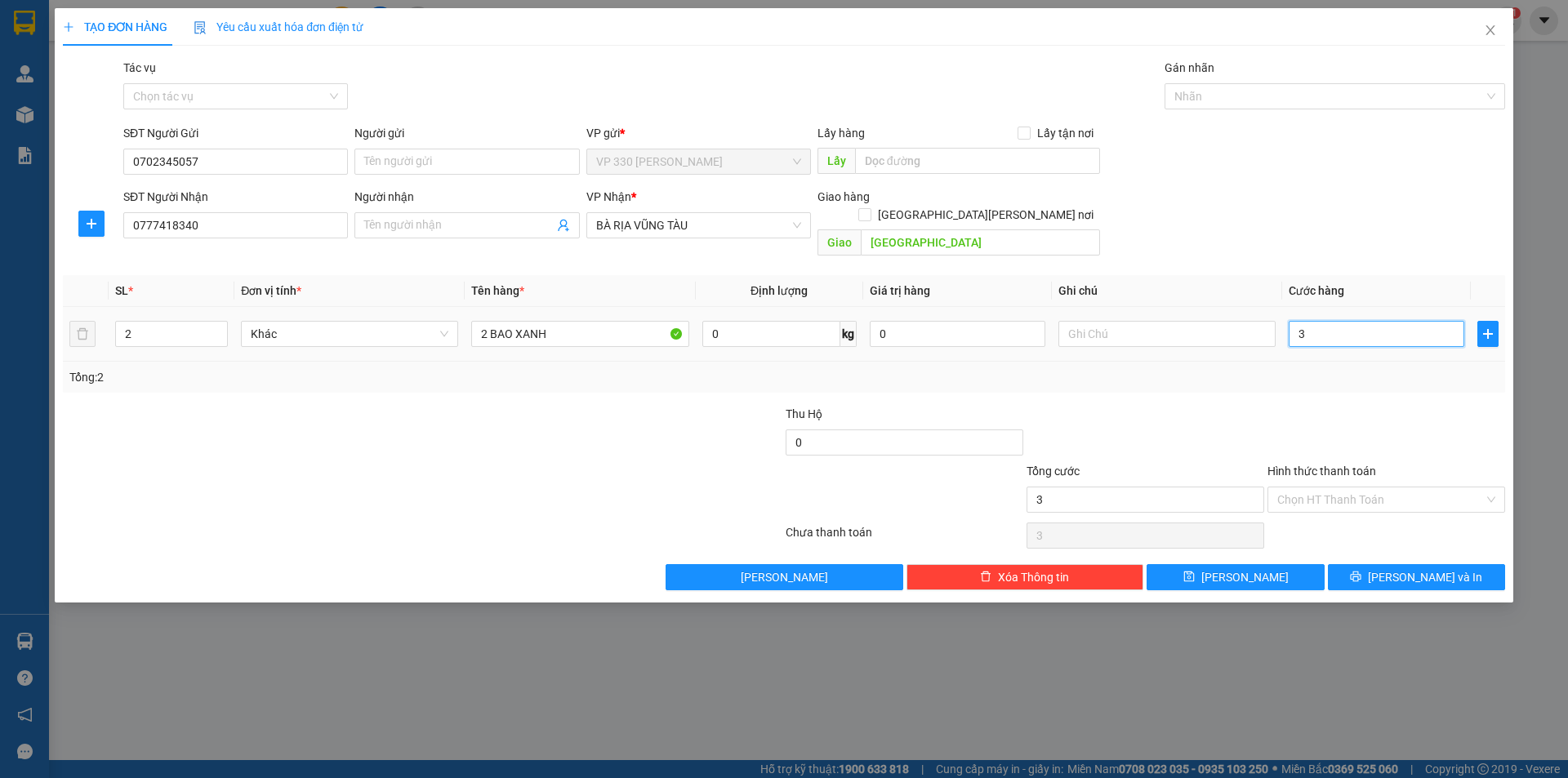 type on "35" 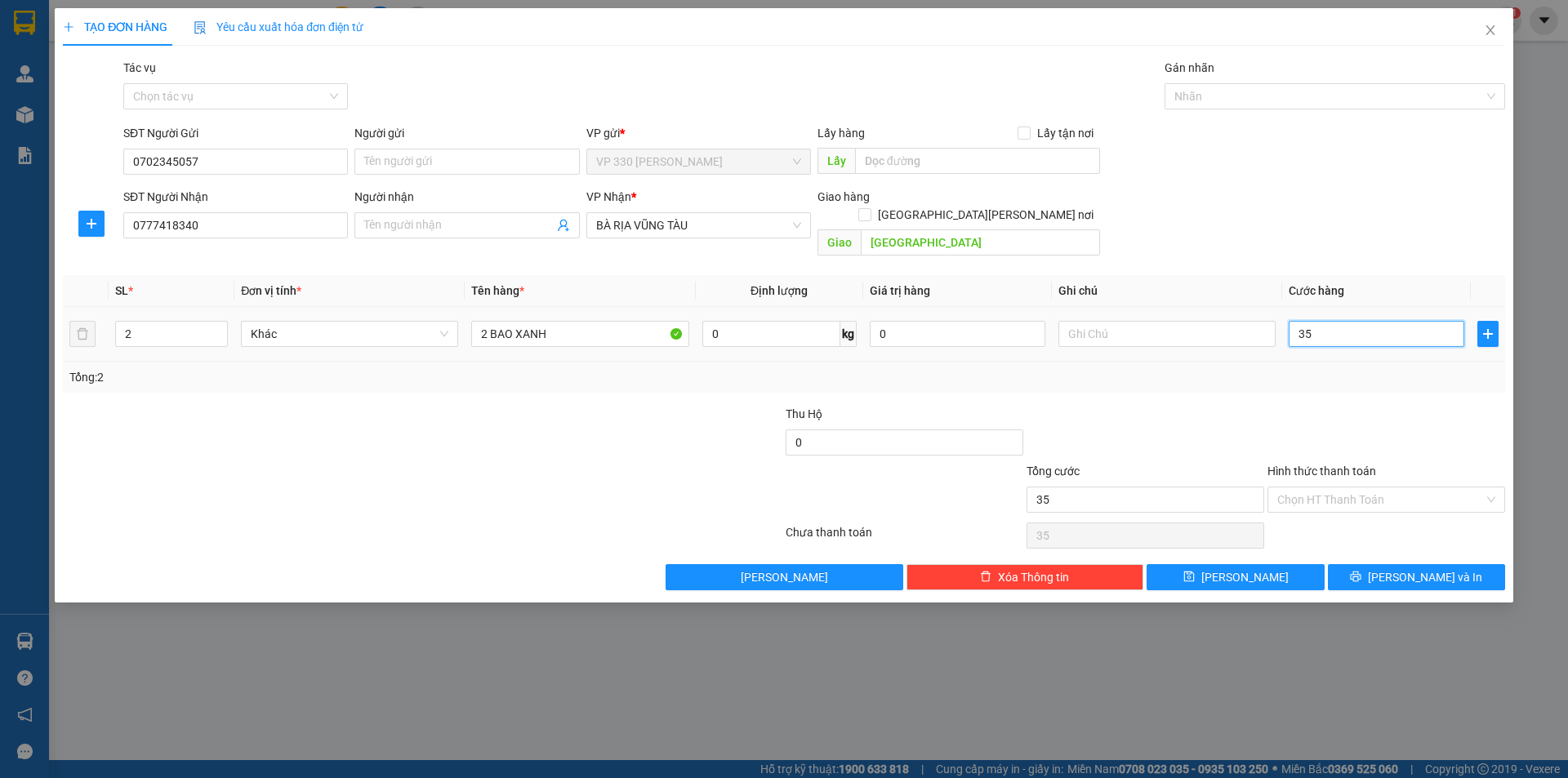 type on "350" 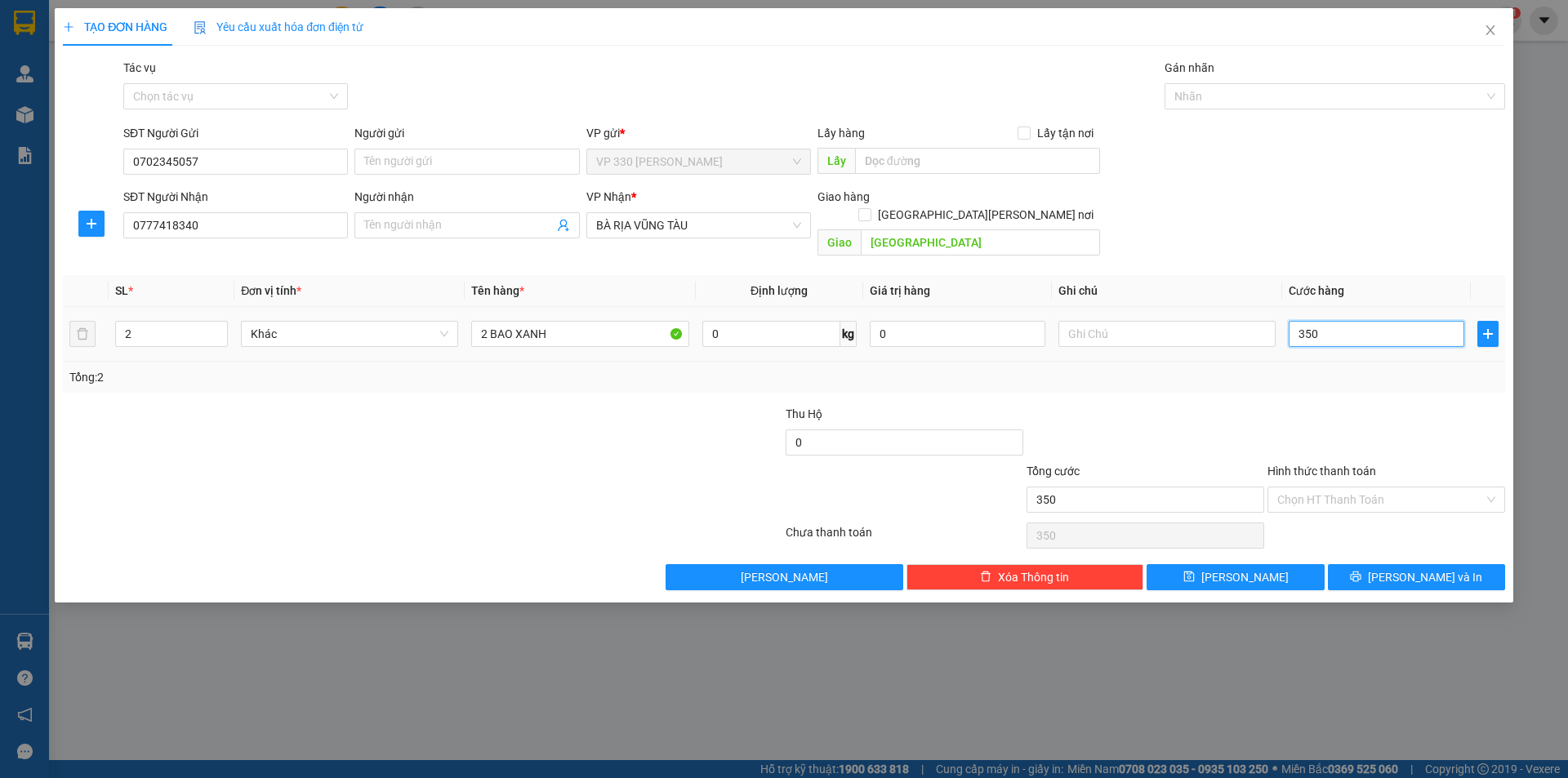 type on "3.500" 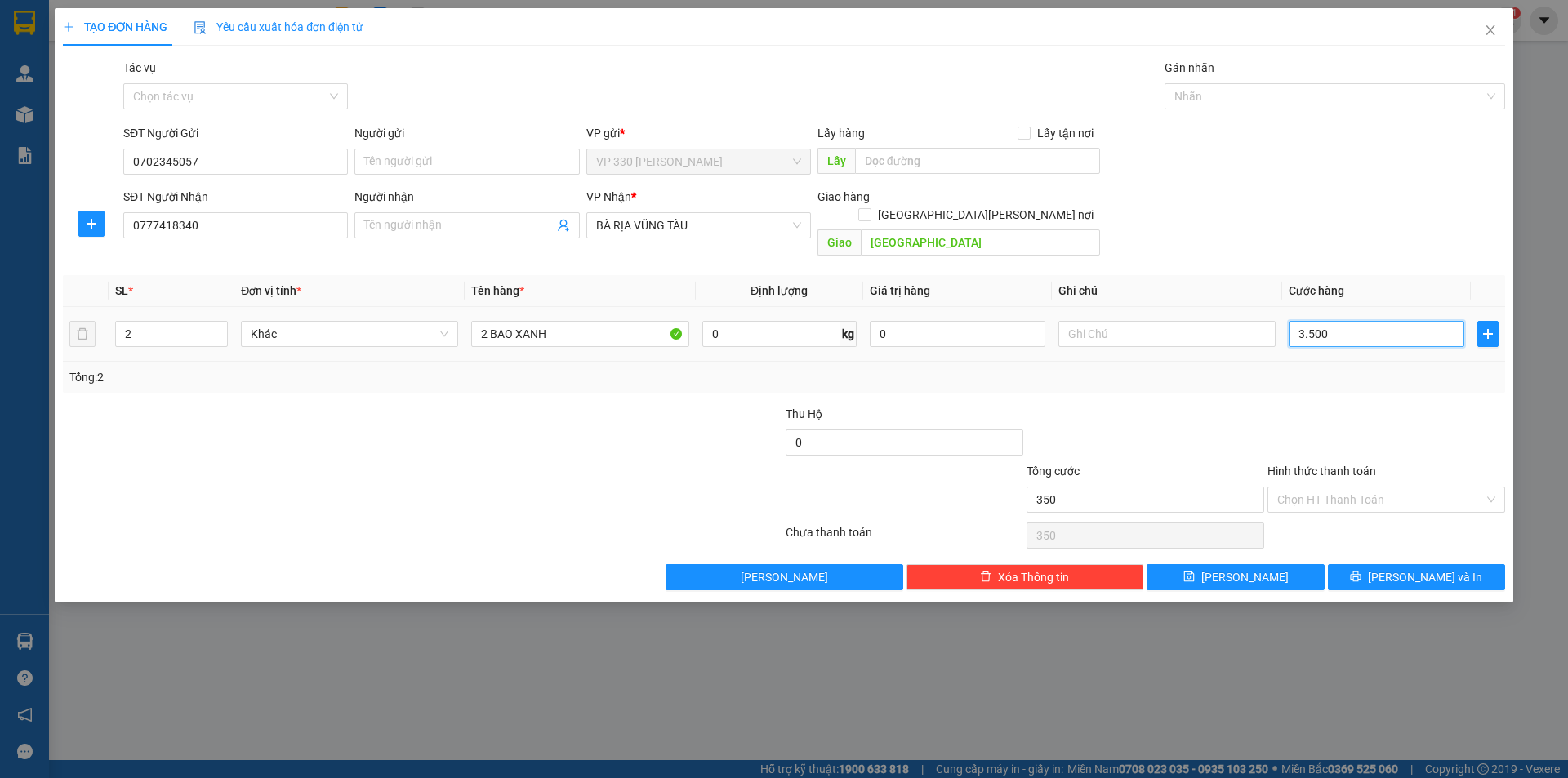 type on "3.500" 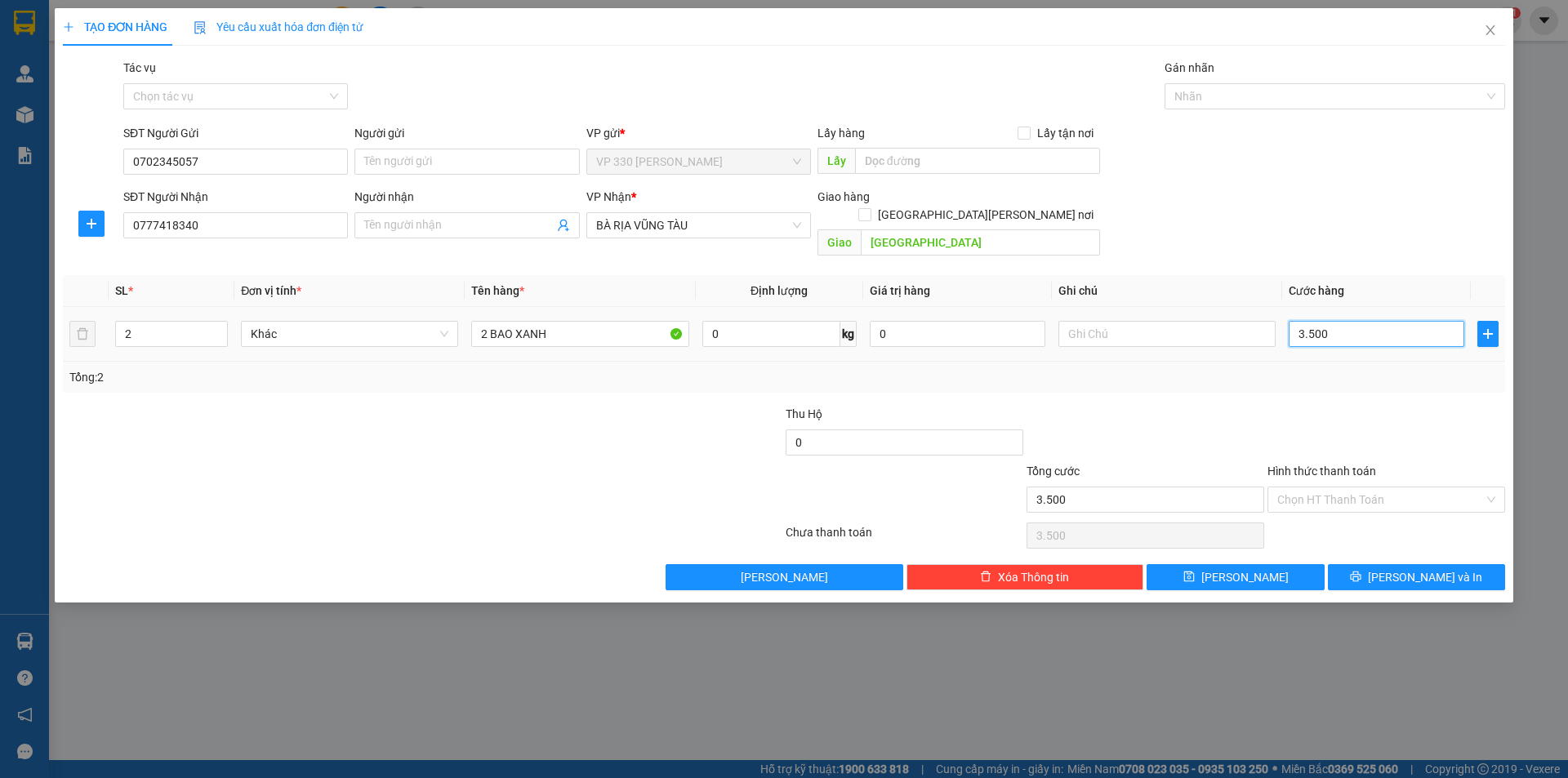 type on "35.000" 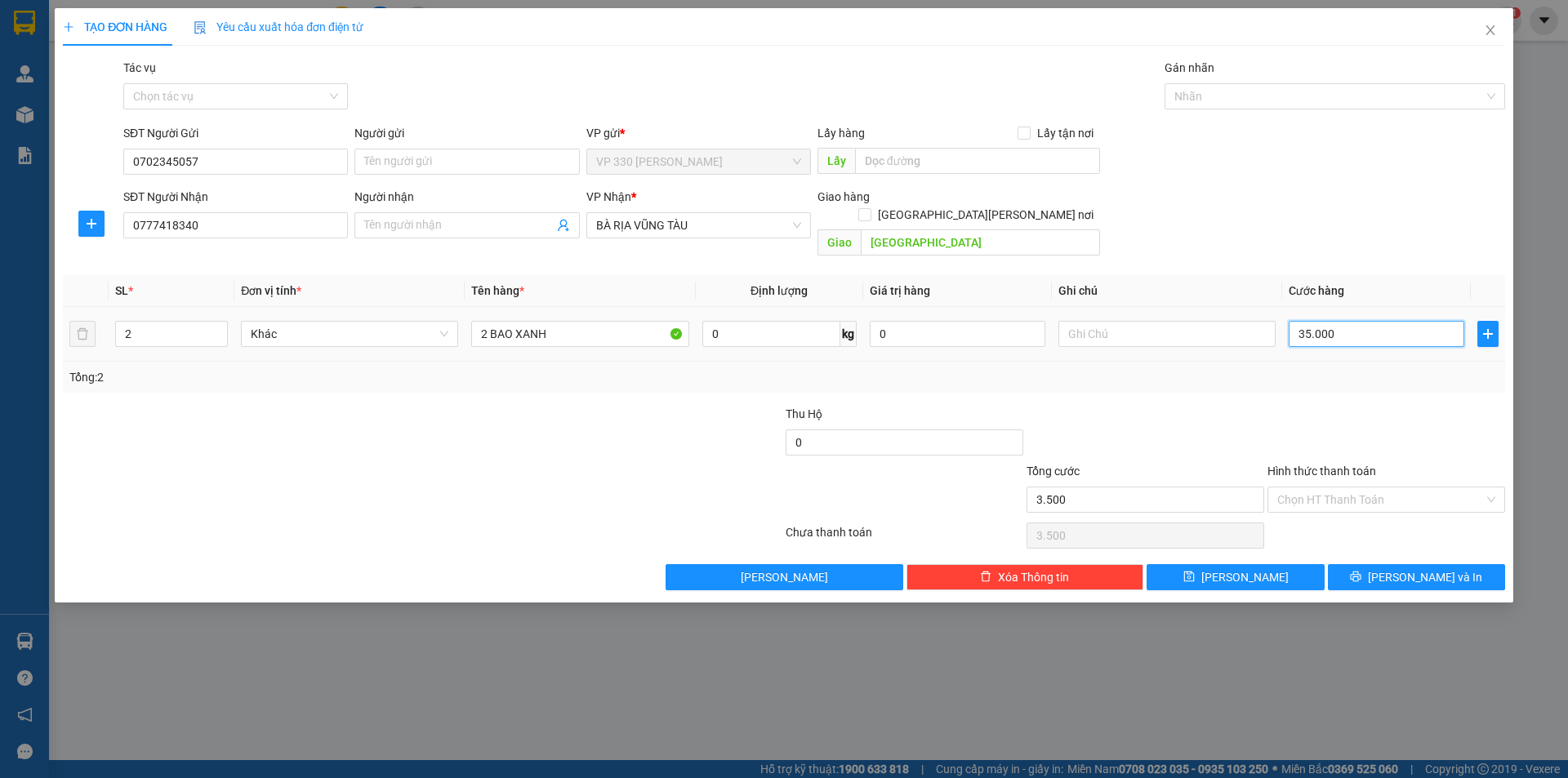 type on "35.000" 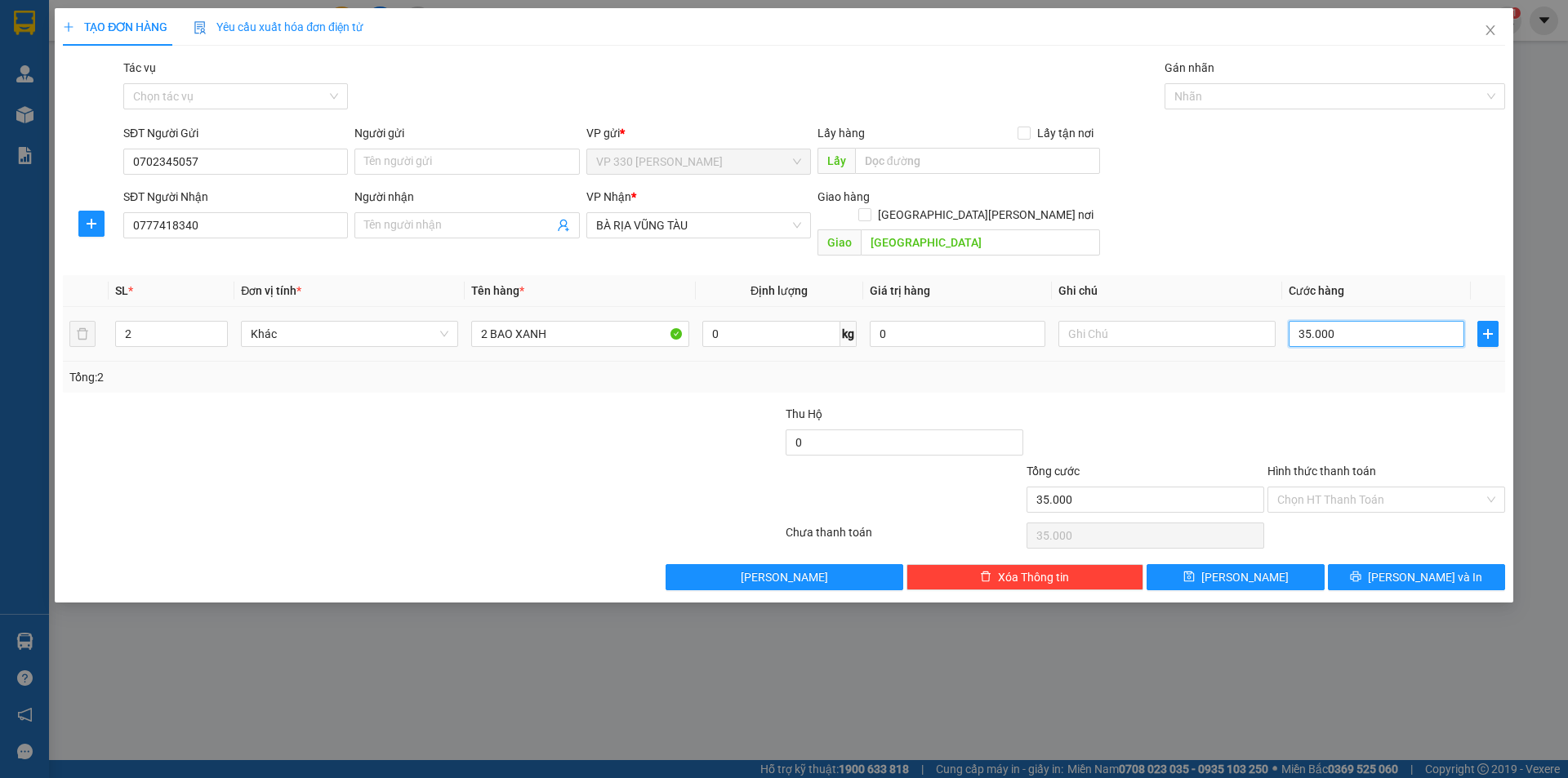 type on "350.000" 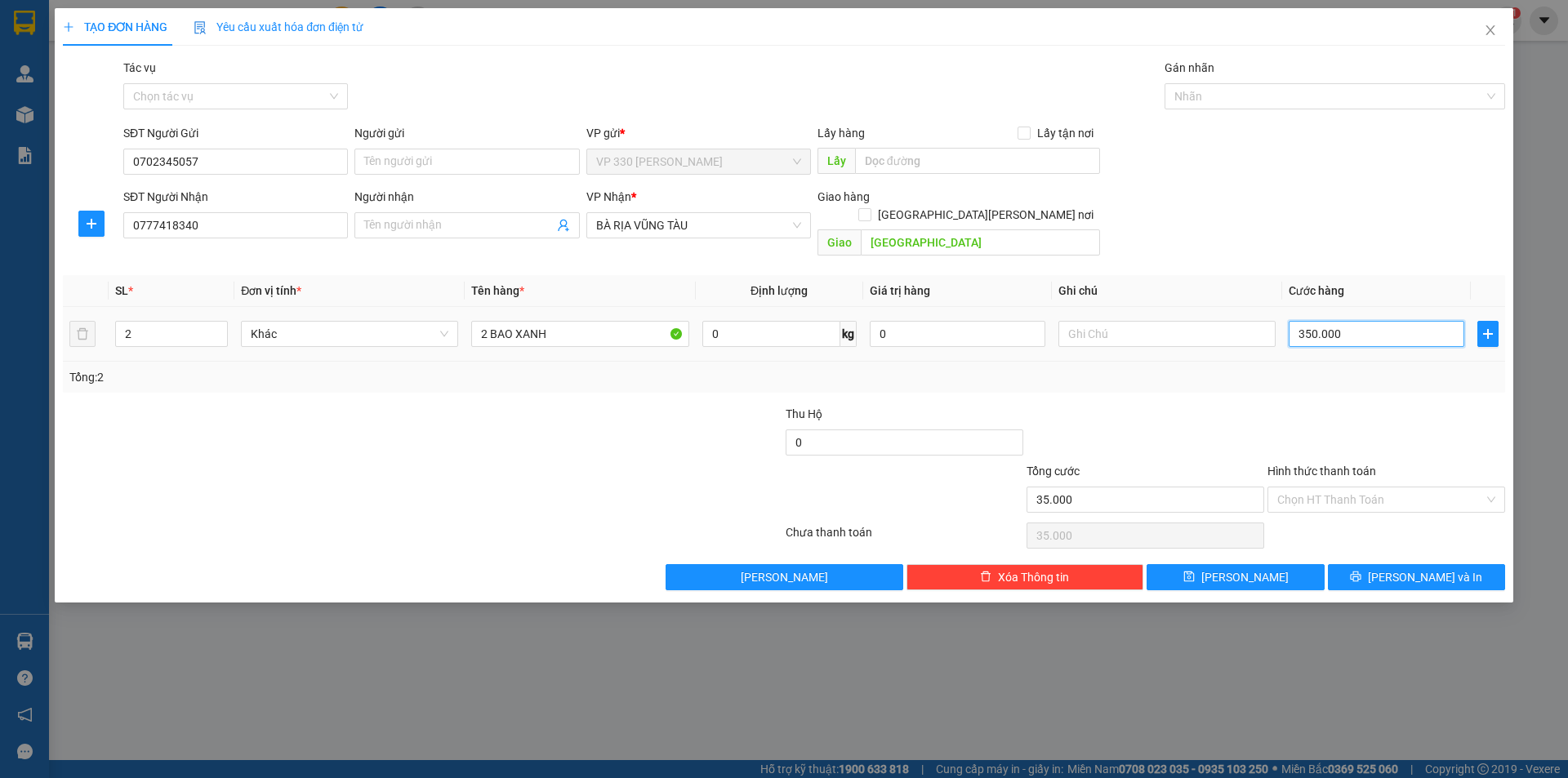type on "350.000" 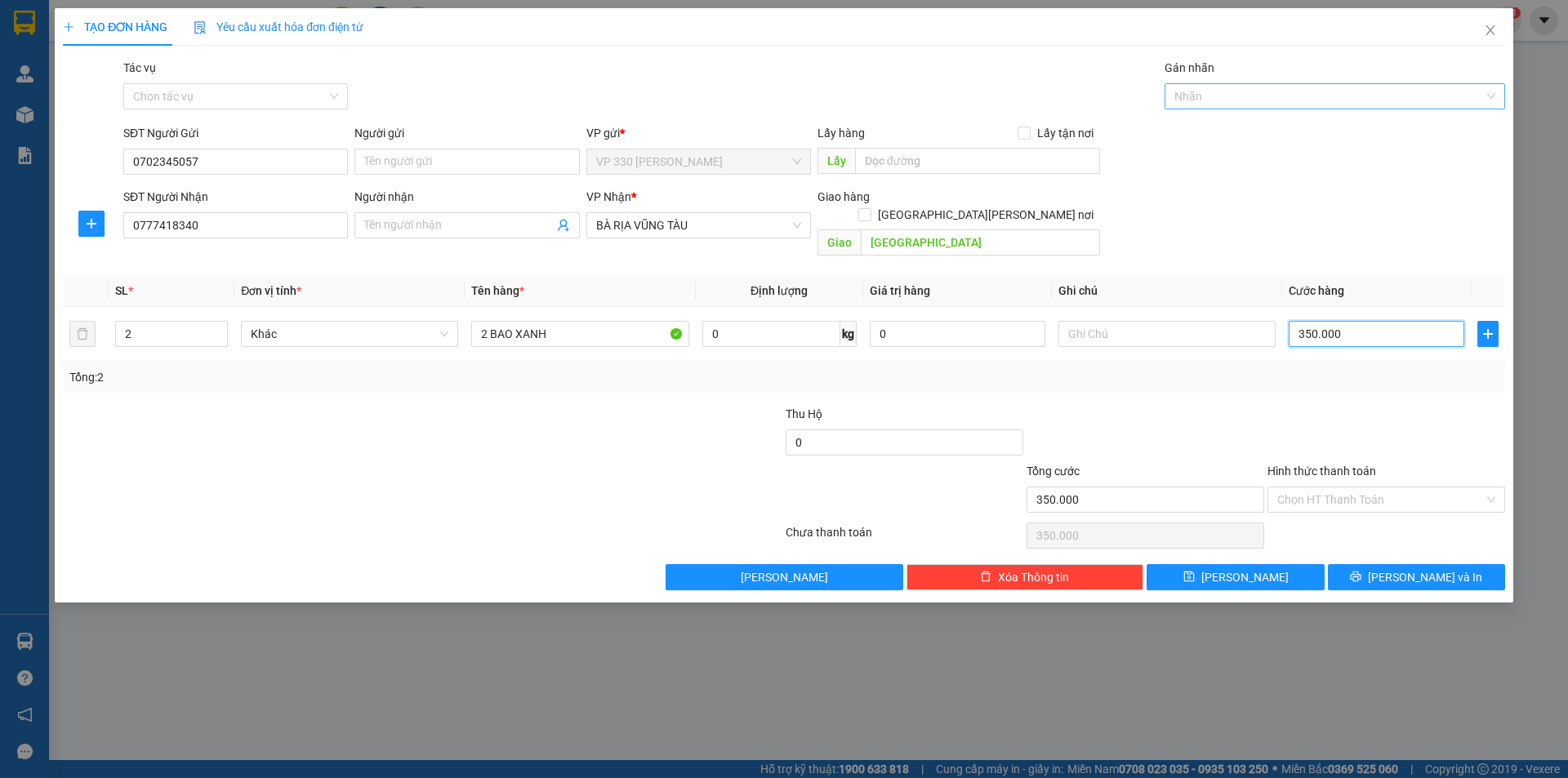 click at bounding box center (1326, 96) 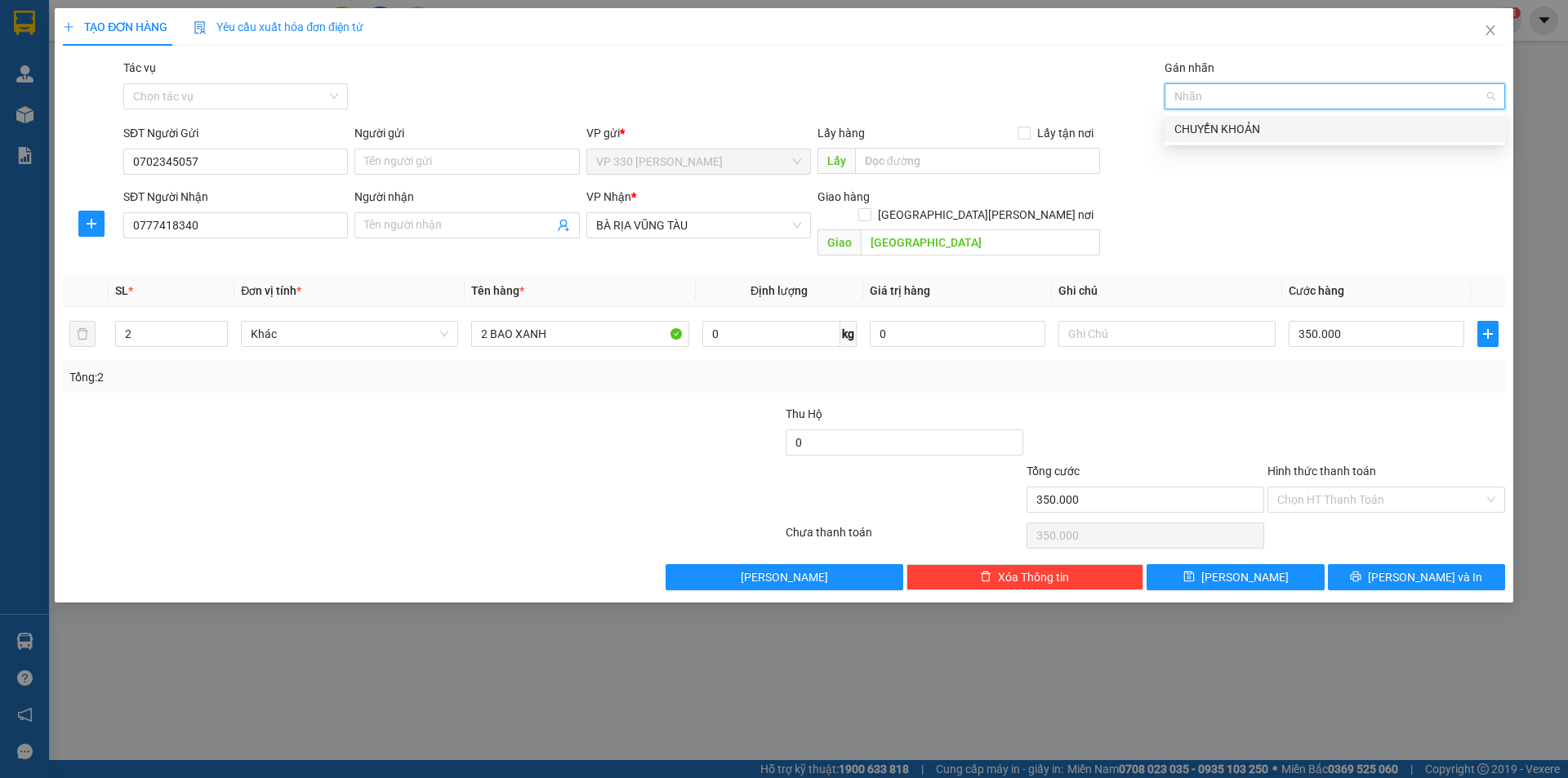 click on "CHUYỂN KHOẢN" at bounding box center (1334, 129) 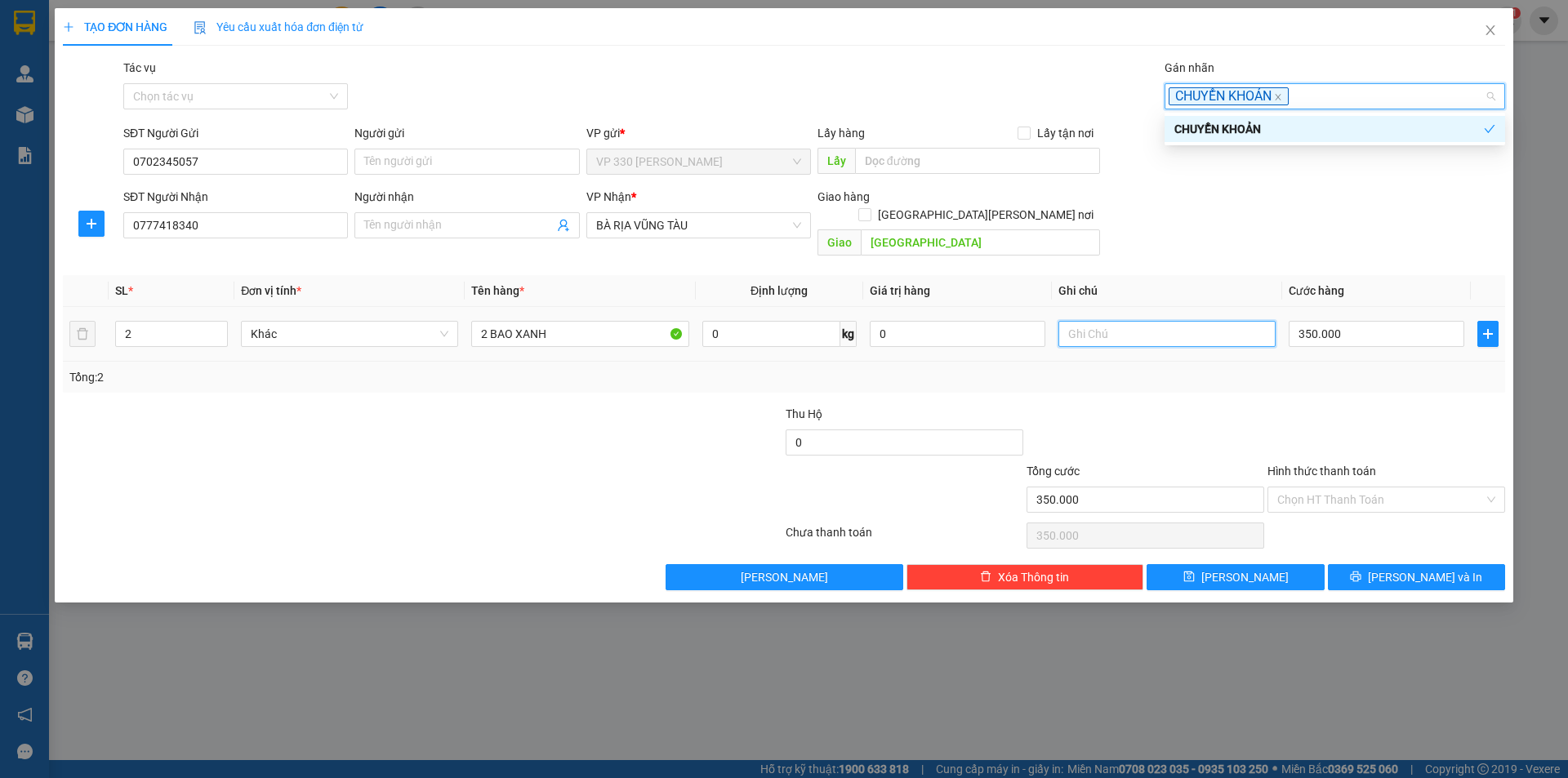 click at bounding box center (1167, 334) 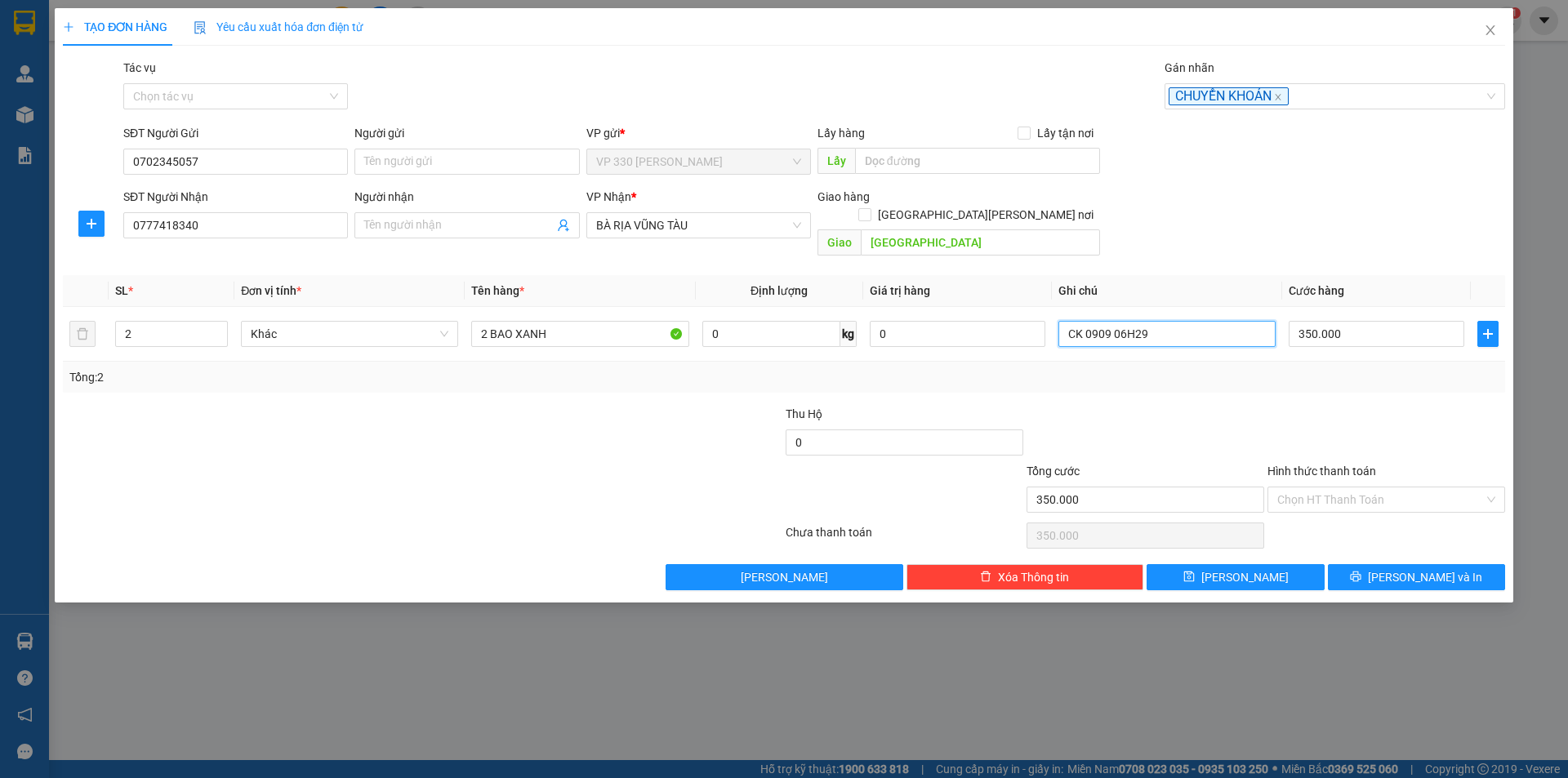 type on "CK 0909 06H29" 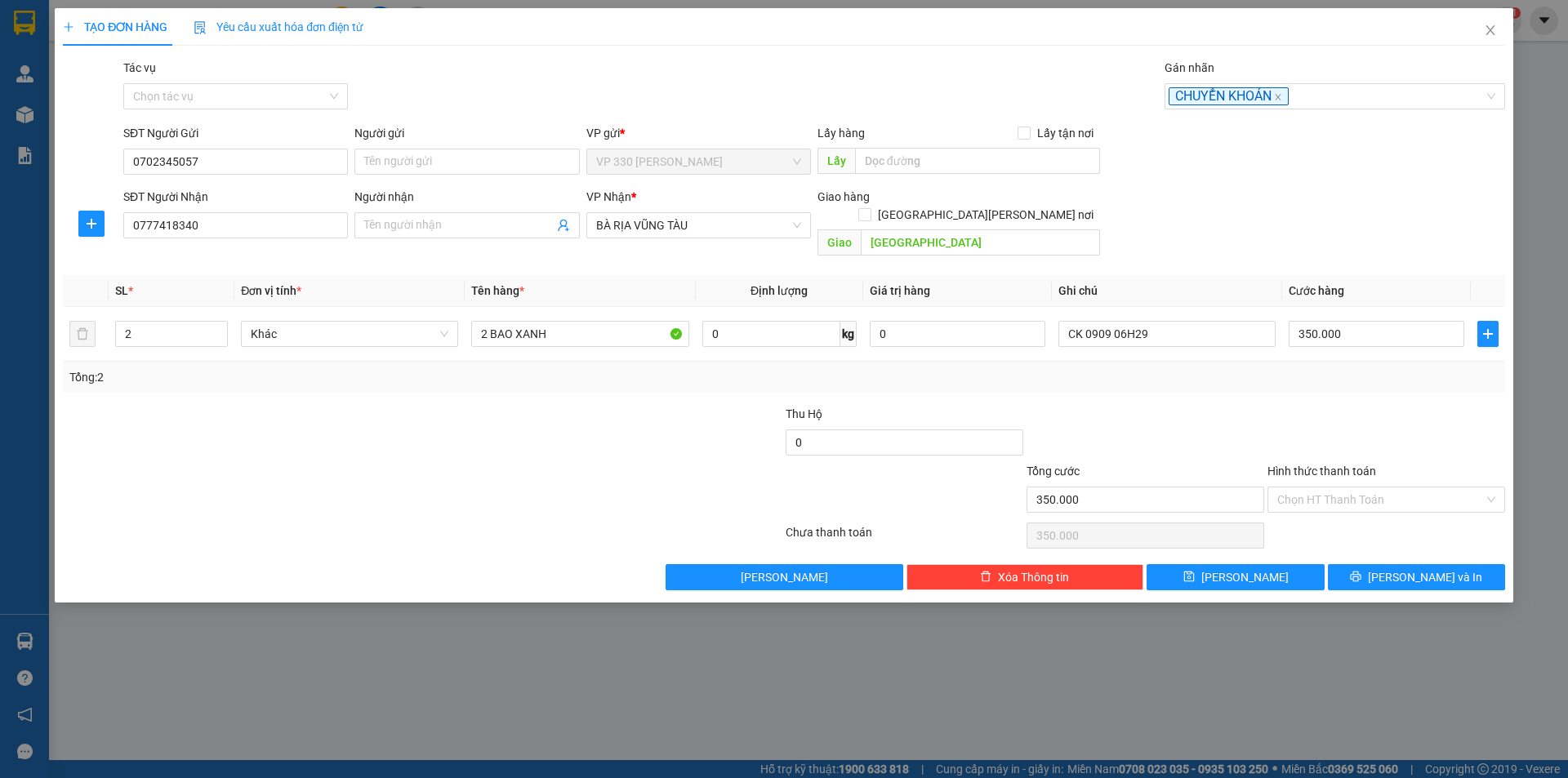 click on "Hình thức thanh toán" at bounding box center (1321, 471) 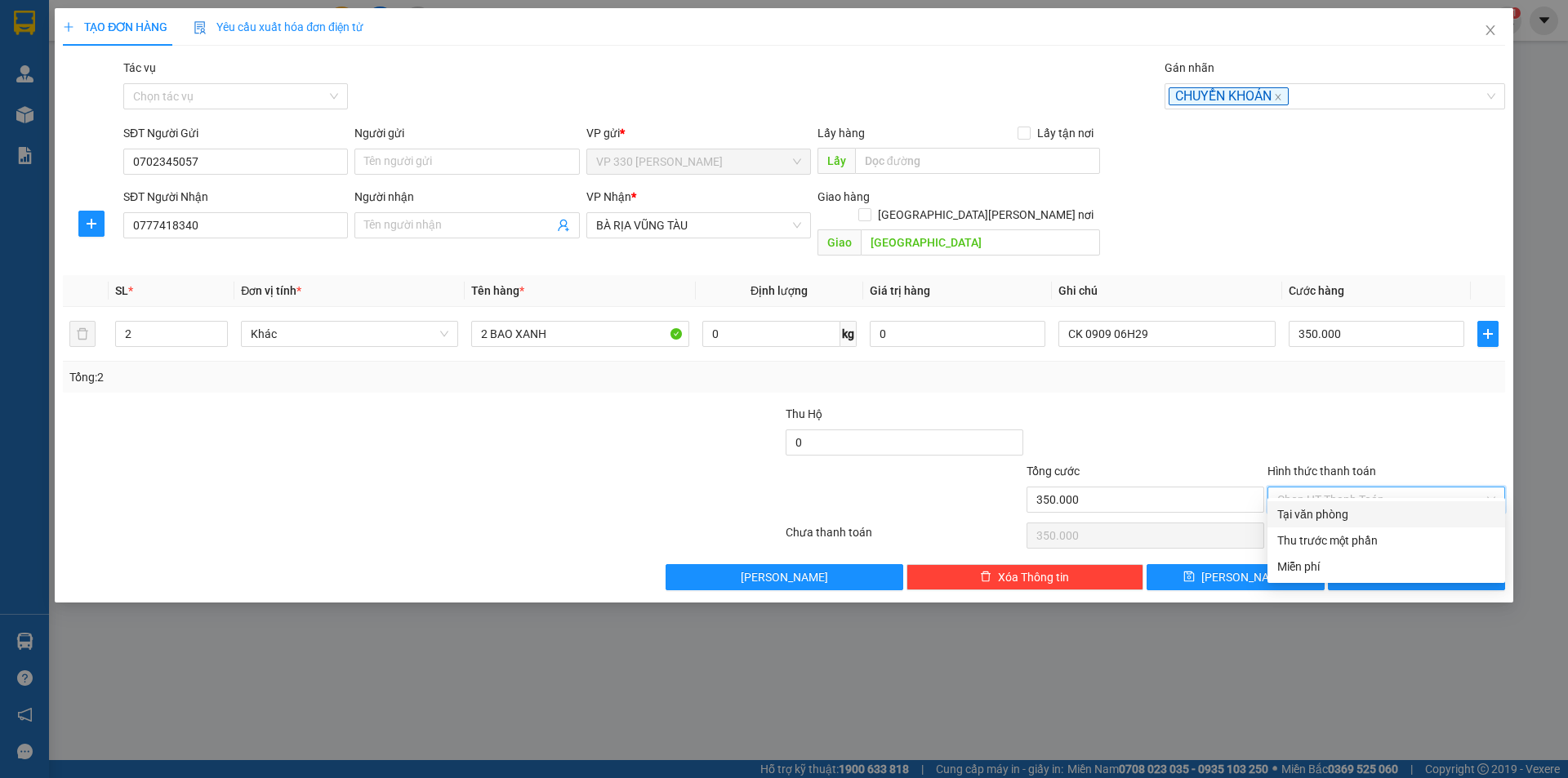 click on "Tại văn phòng" at bounding box center (1386, 514) 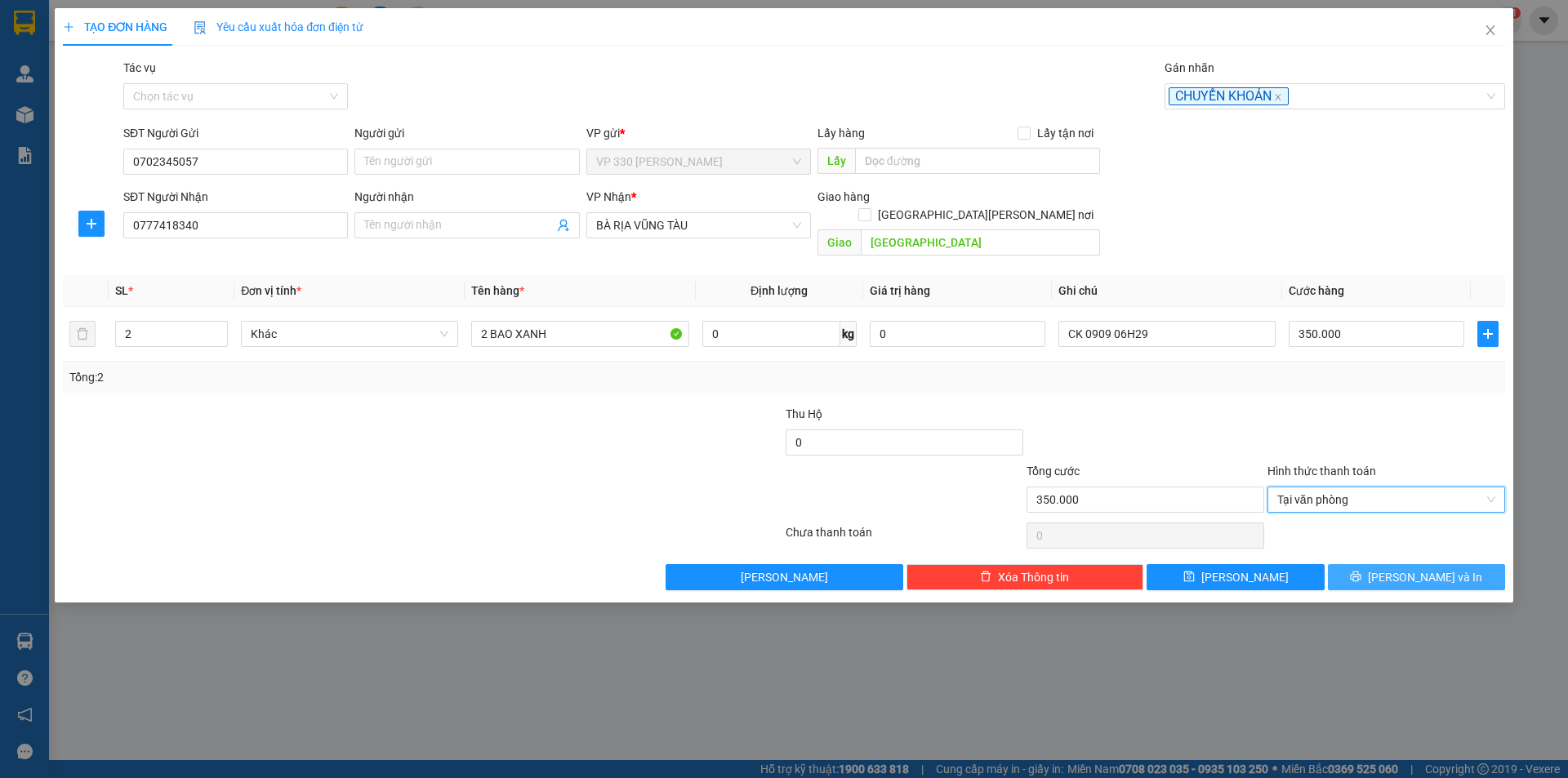 click on "[PERSON_NAME] và In" at bounding box center [1425, 577] 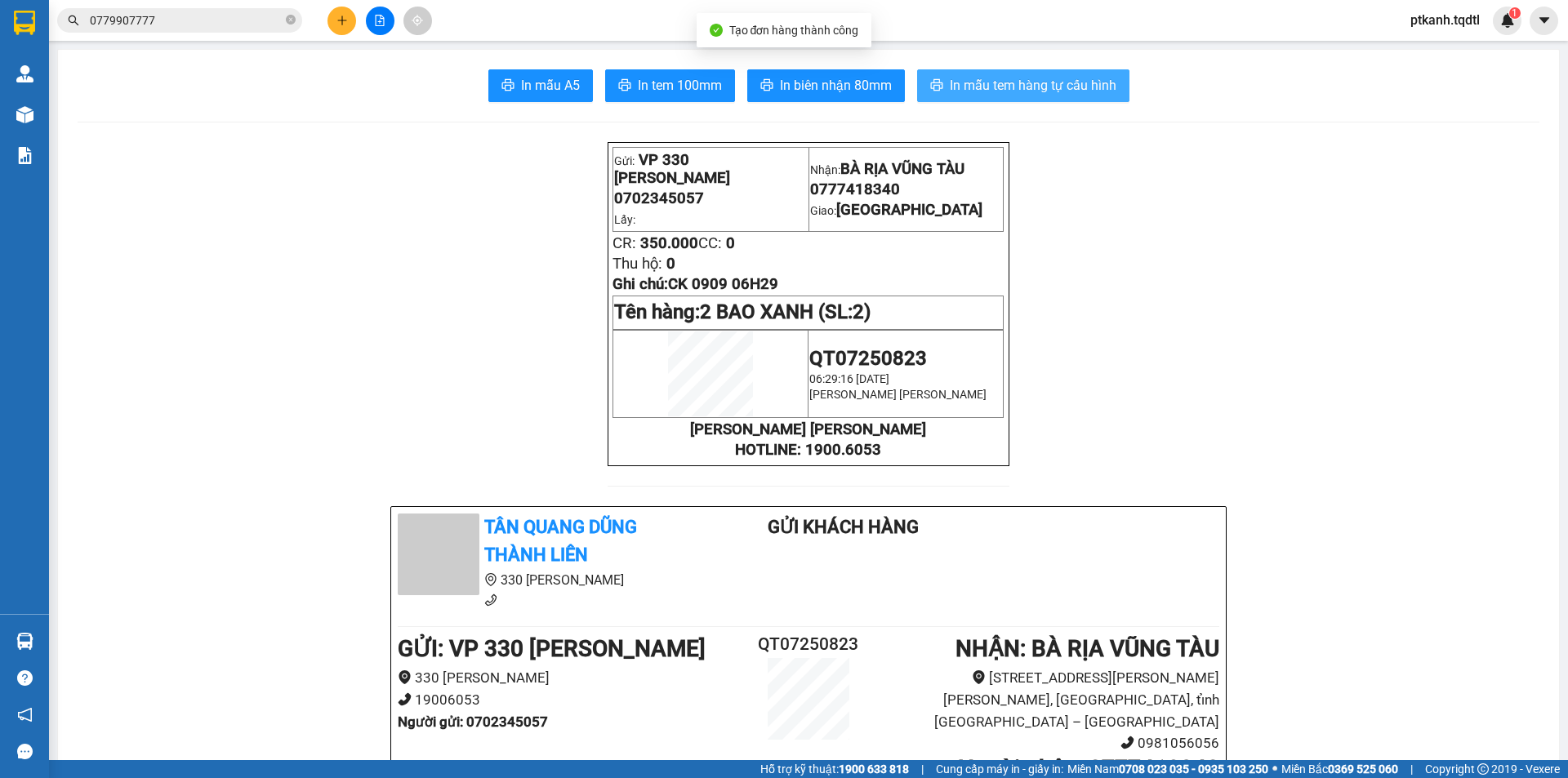 click on "In mẫu tem hàng tự cấu hình" at bounding box center (1033, 85) 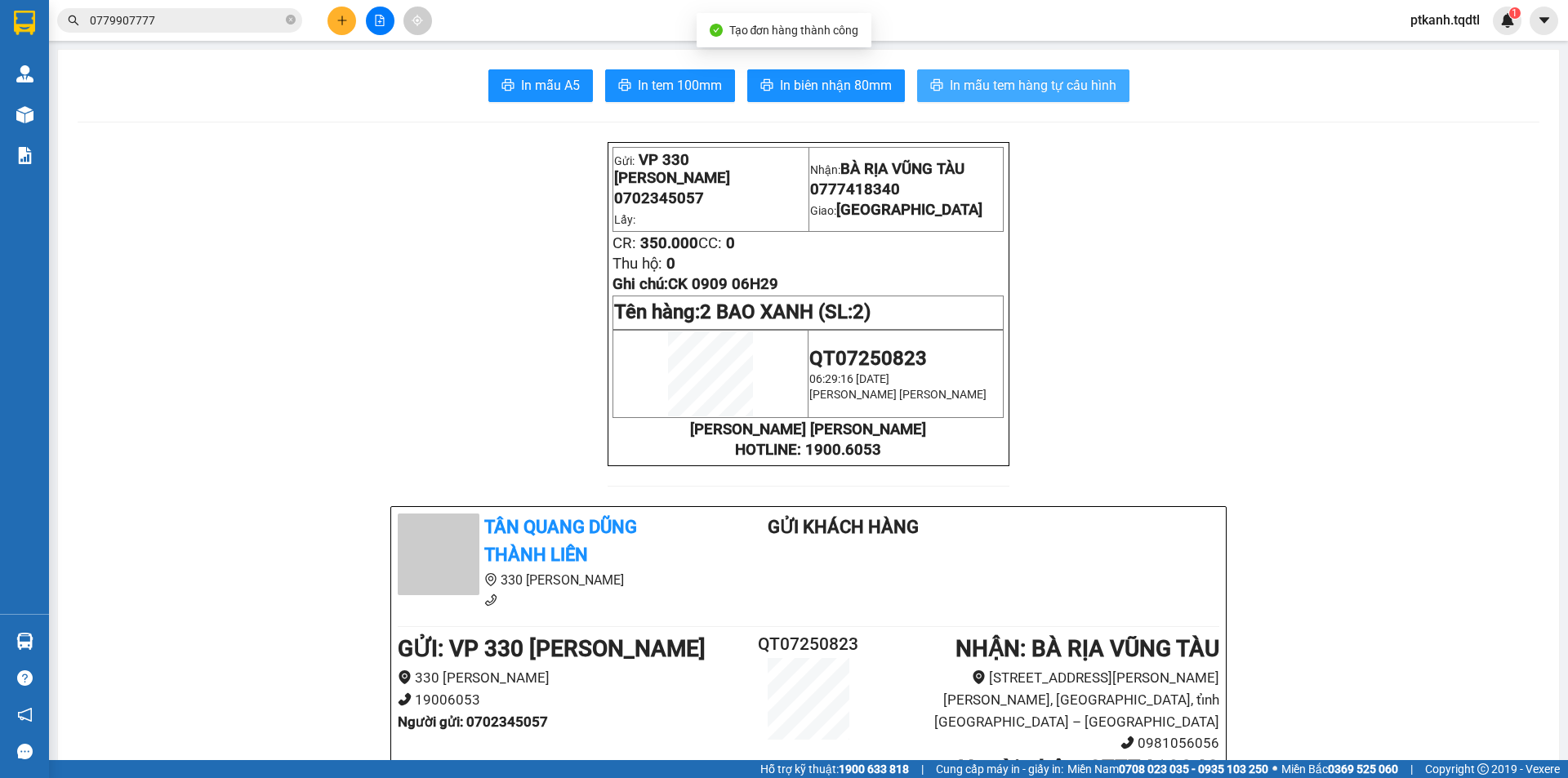 scroll, scrollTop: 0, scrollLeft: 0, axis: both 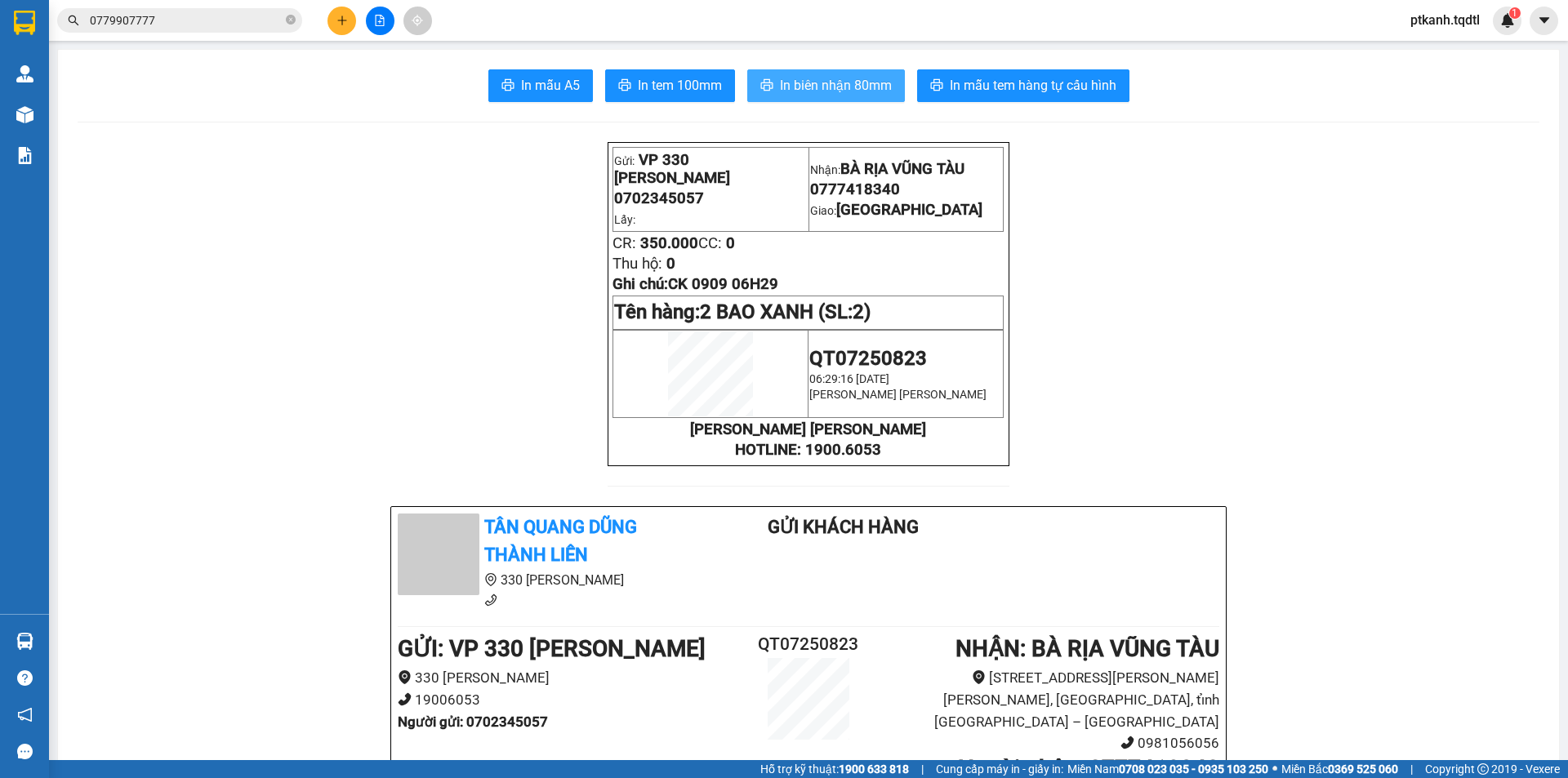 drag, startPoint x: 822, startPoint y: 85, endPoint x: 609, endPoint y: 24, distance: 221.5626 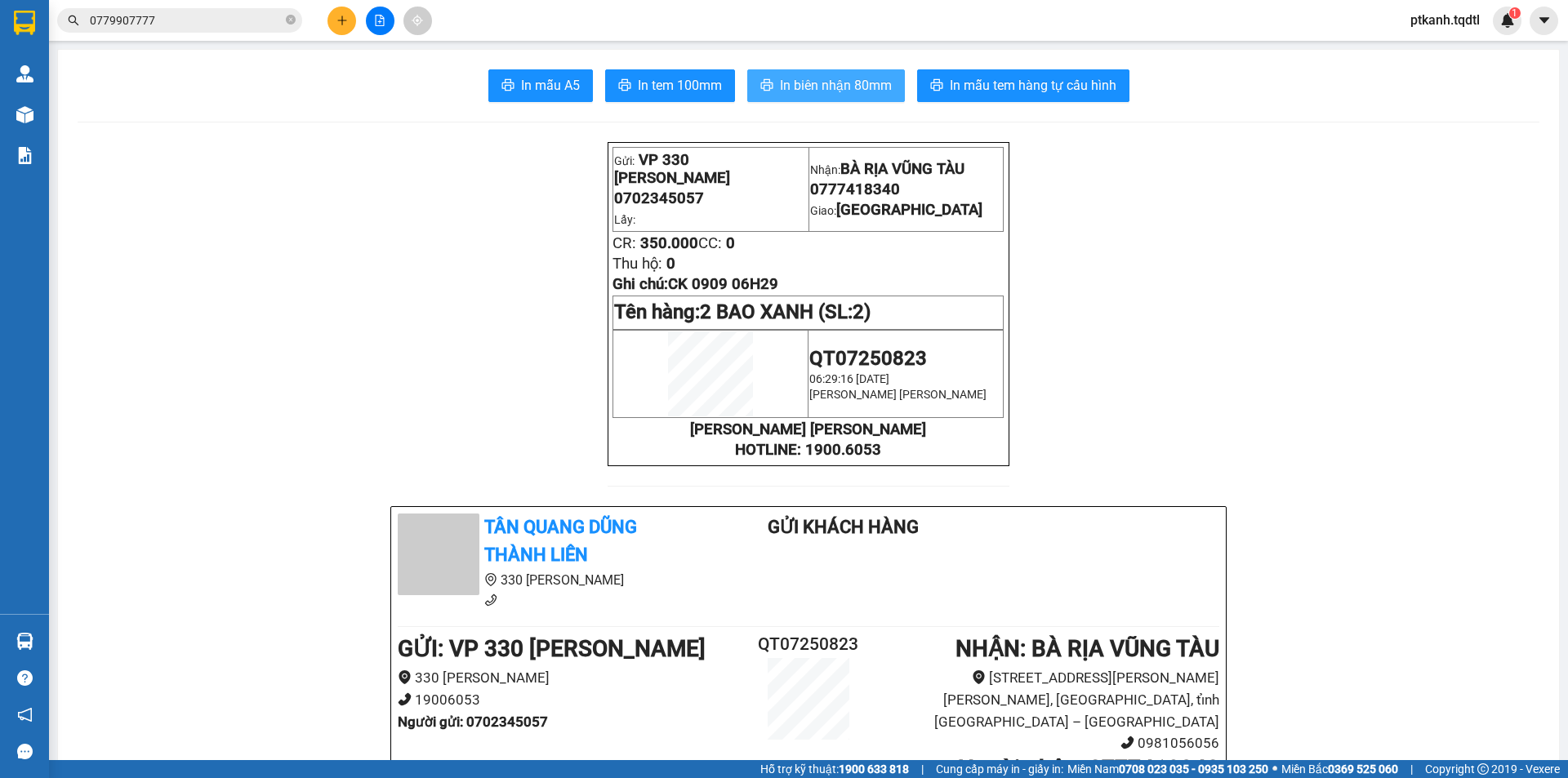scroll, scrollTop: 0, scrollLeft: 0, axis: both 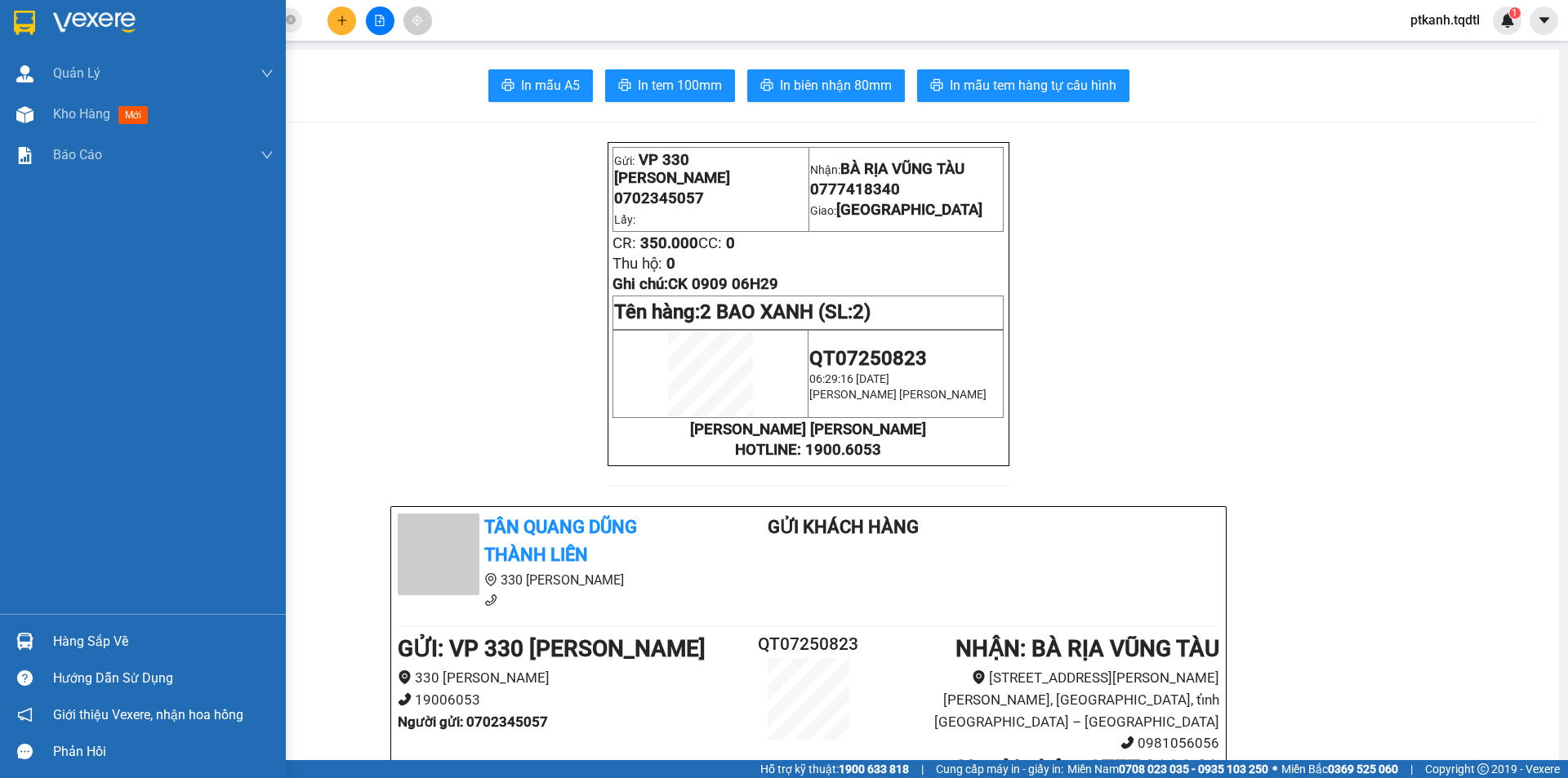 click on "Hàng sắp về" at bounding box center [163, 642] 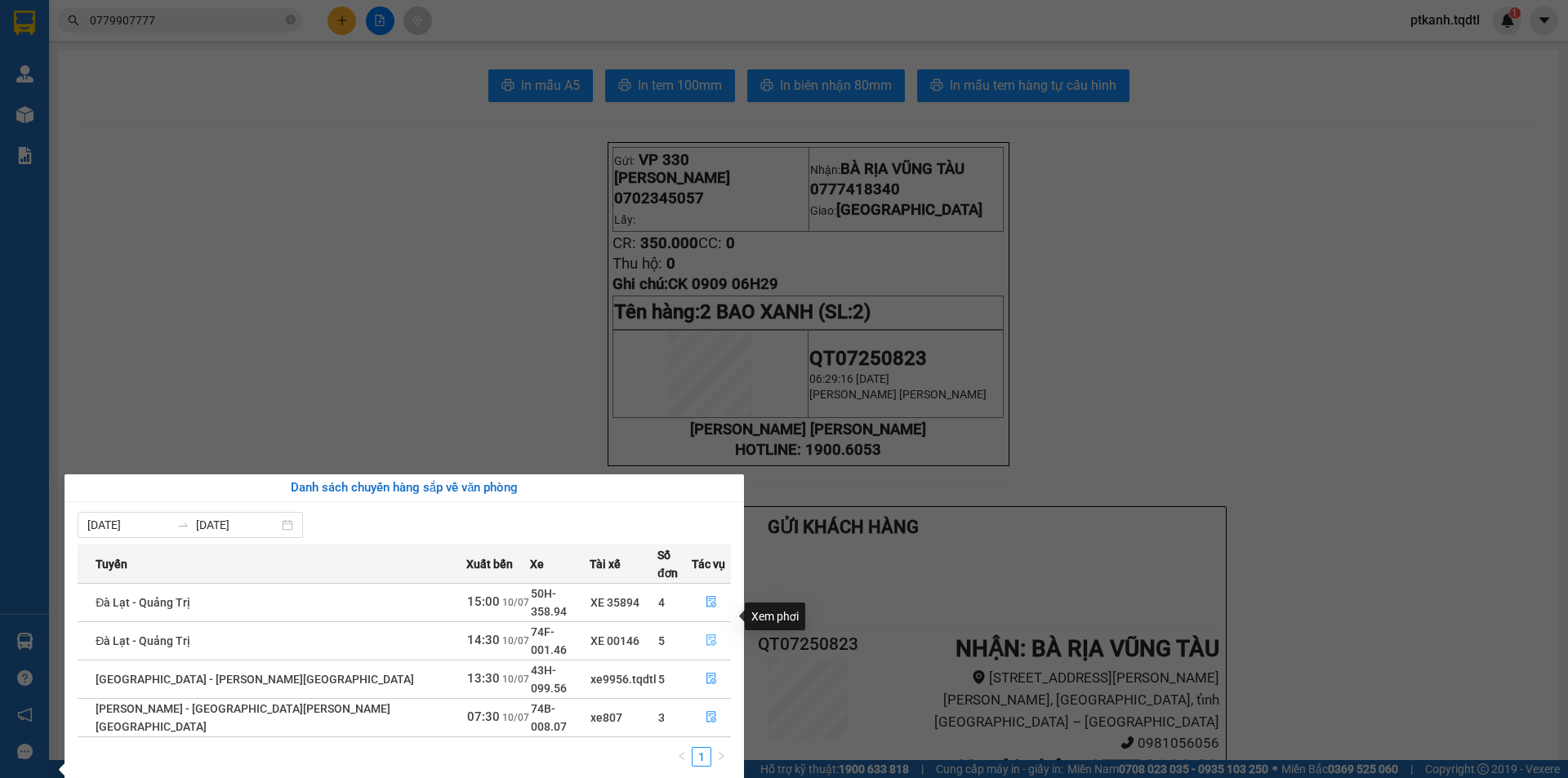 click 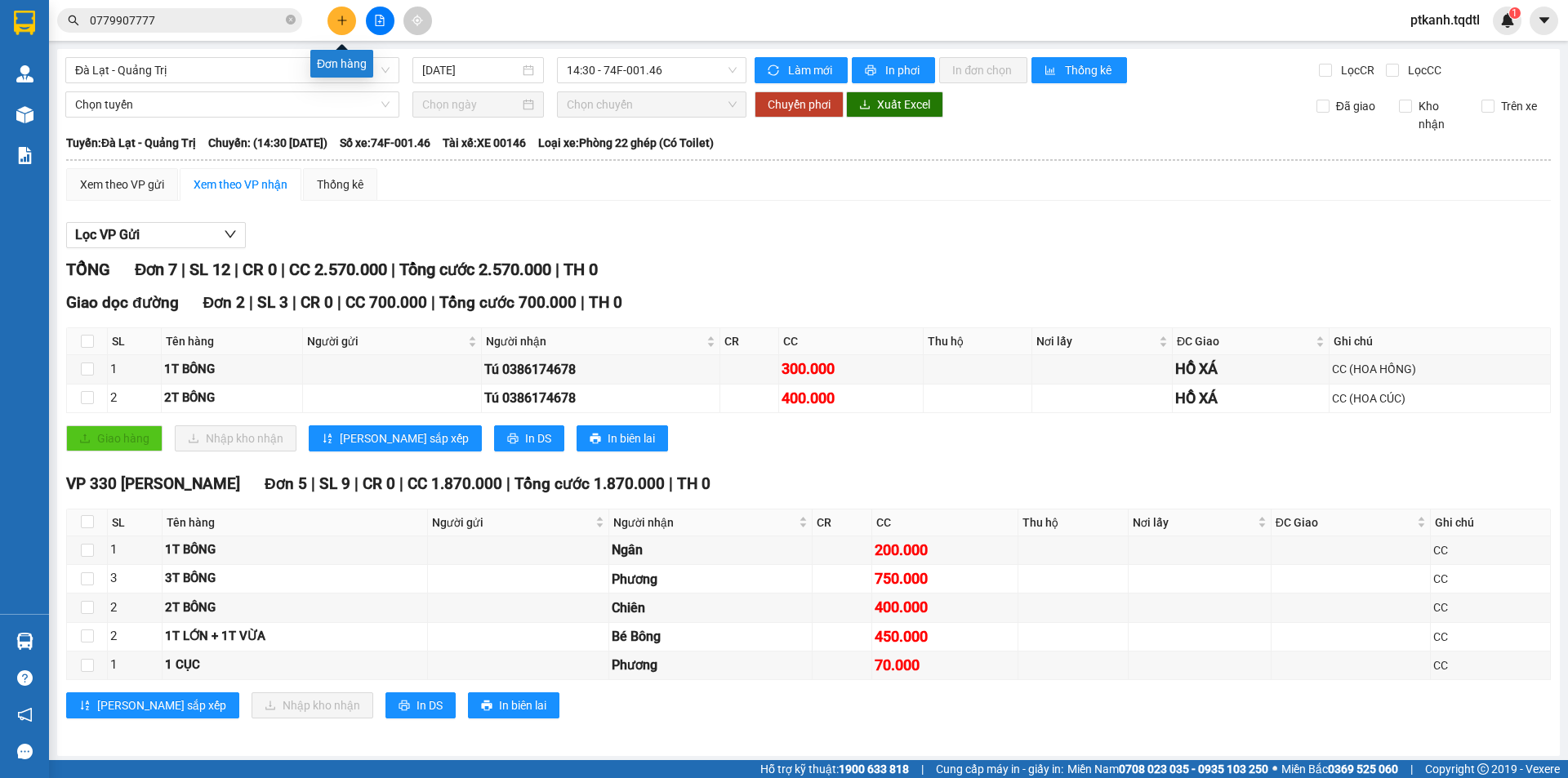 click 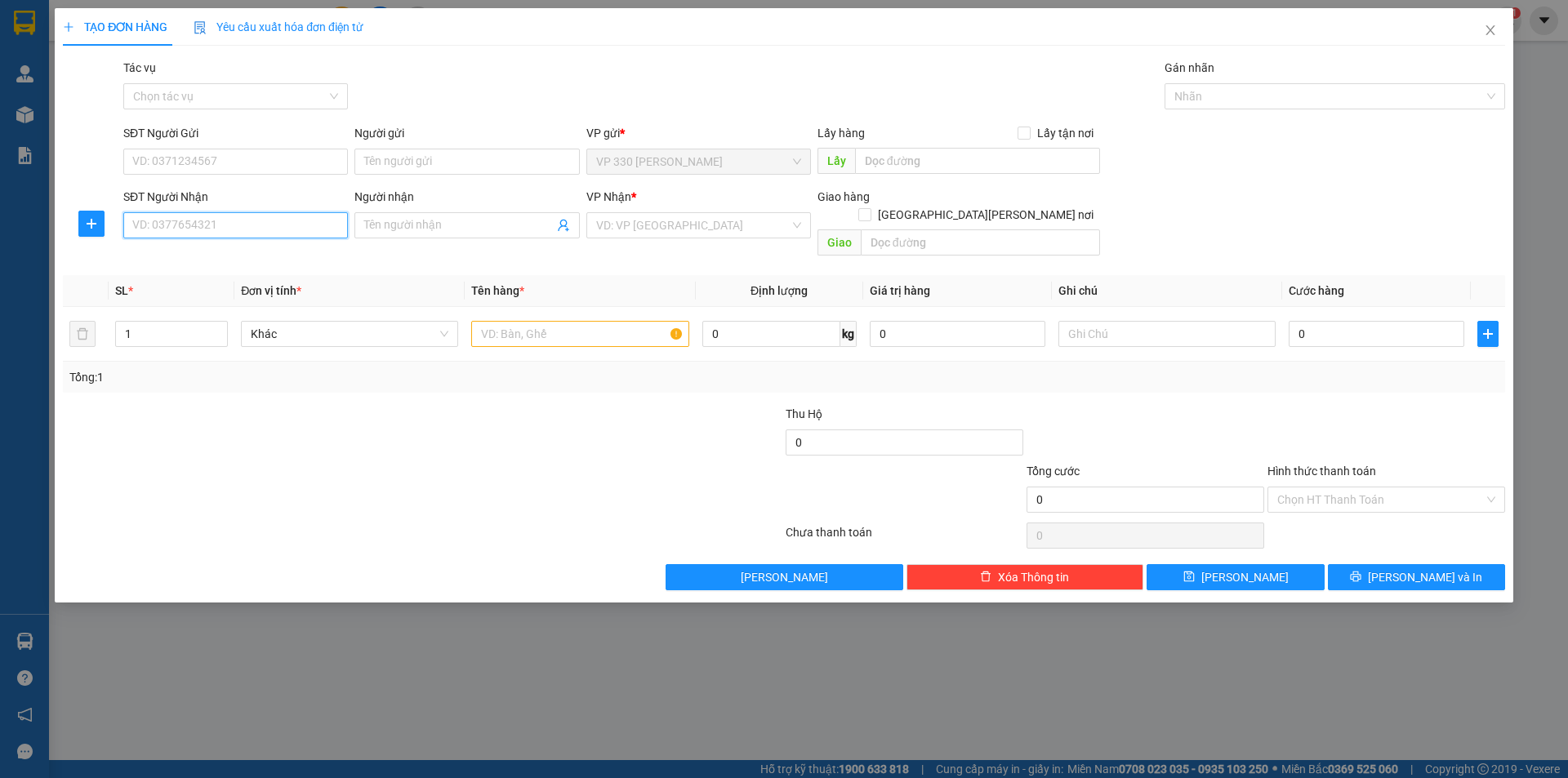 click on "SĐT Người Nhận" at bounding box center (235, 225) 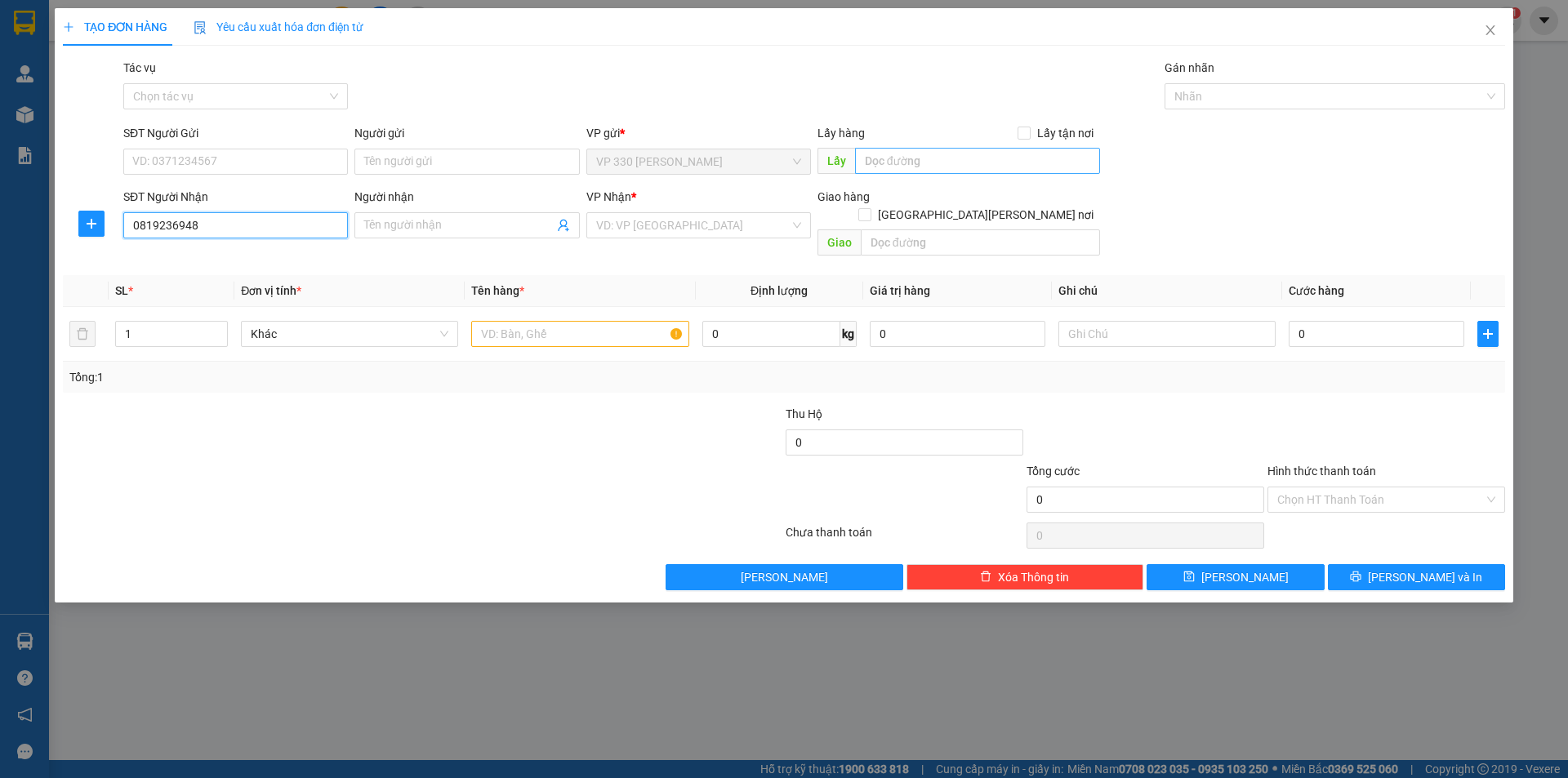 type on "0819236948" 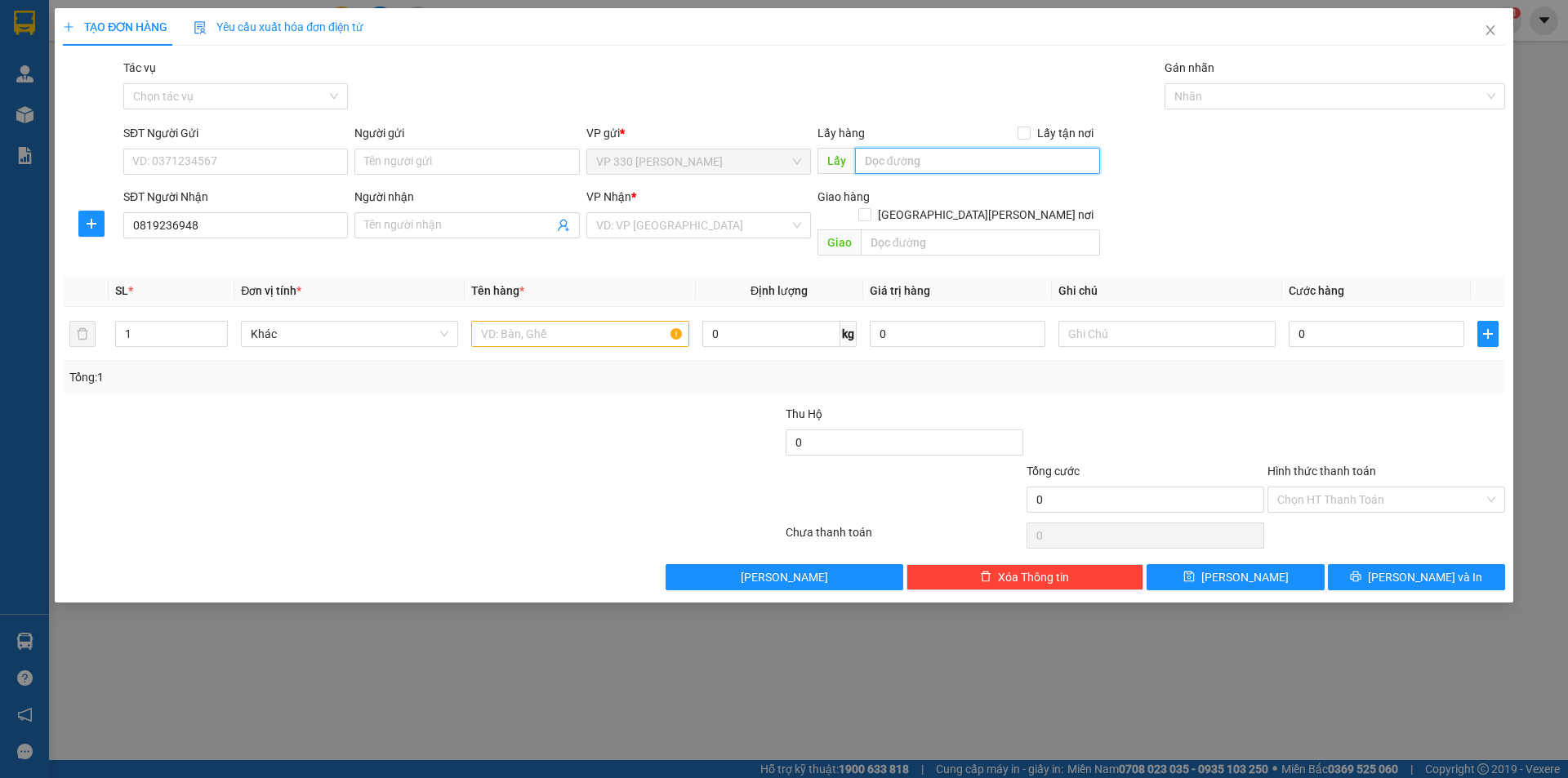 click at bounding box center [978, 161] 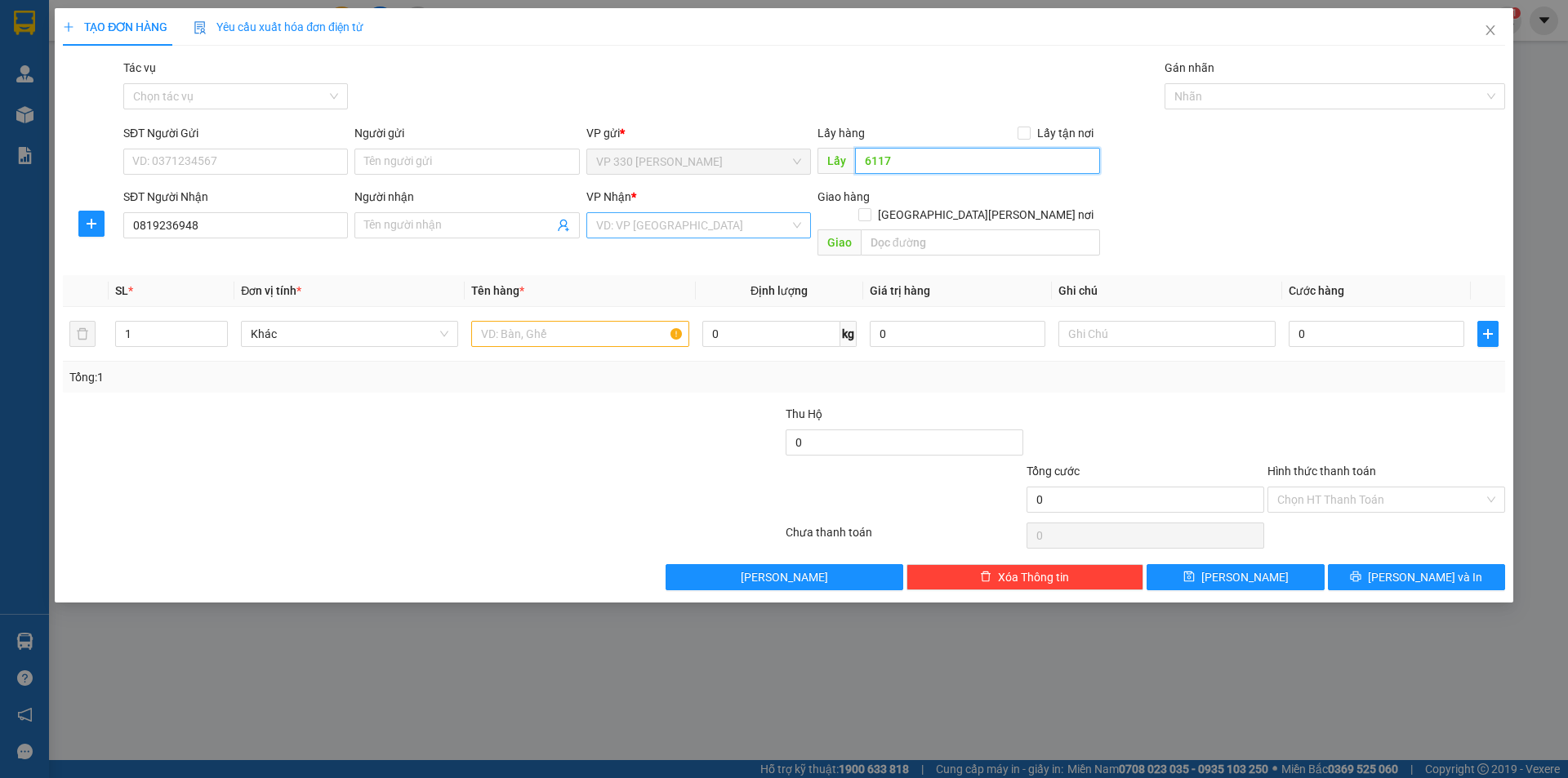 type on "6117" 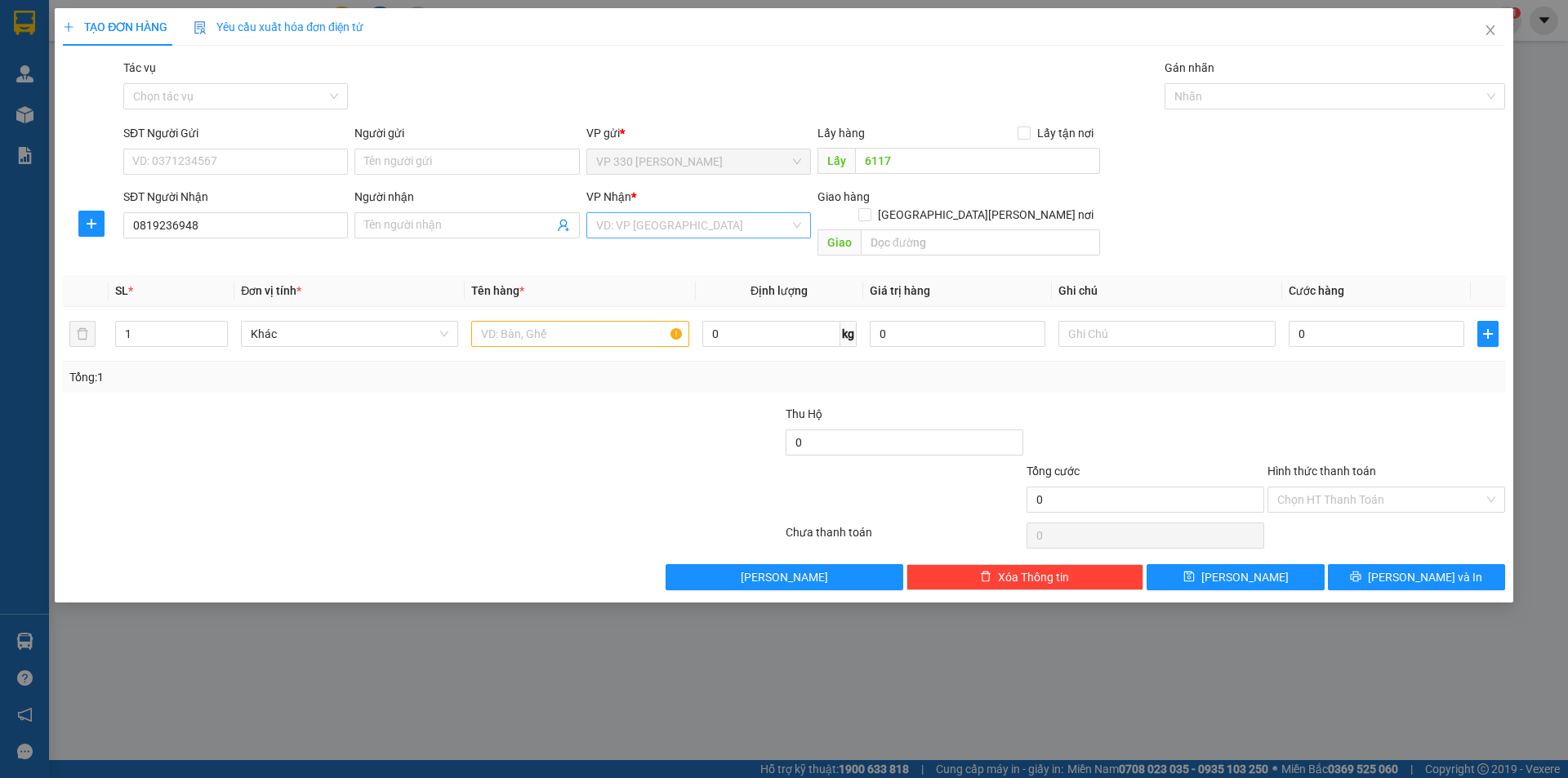 click at bounding box center (693, 225) 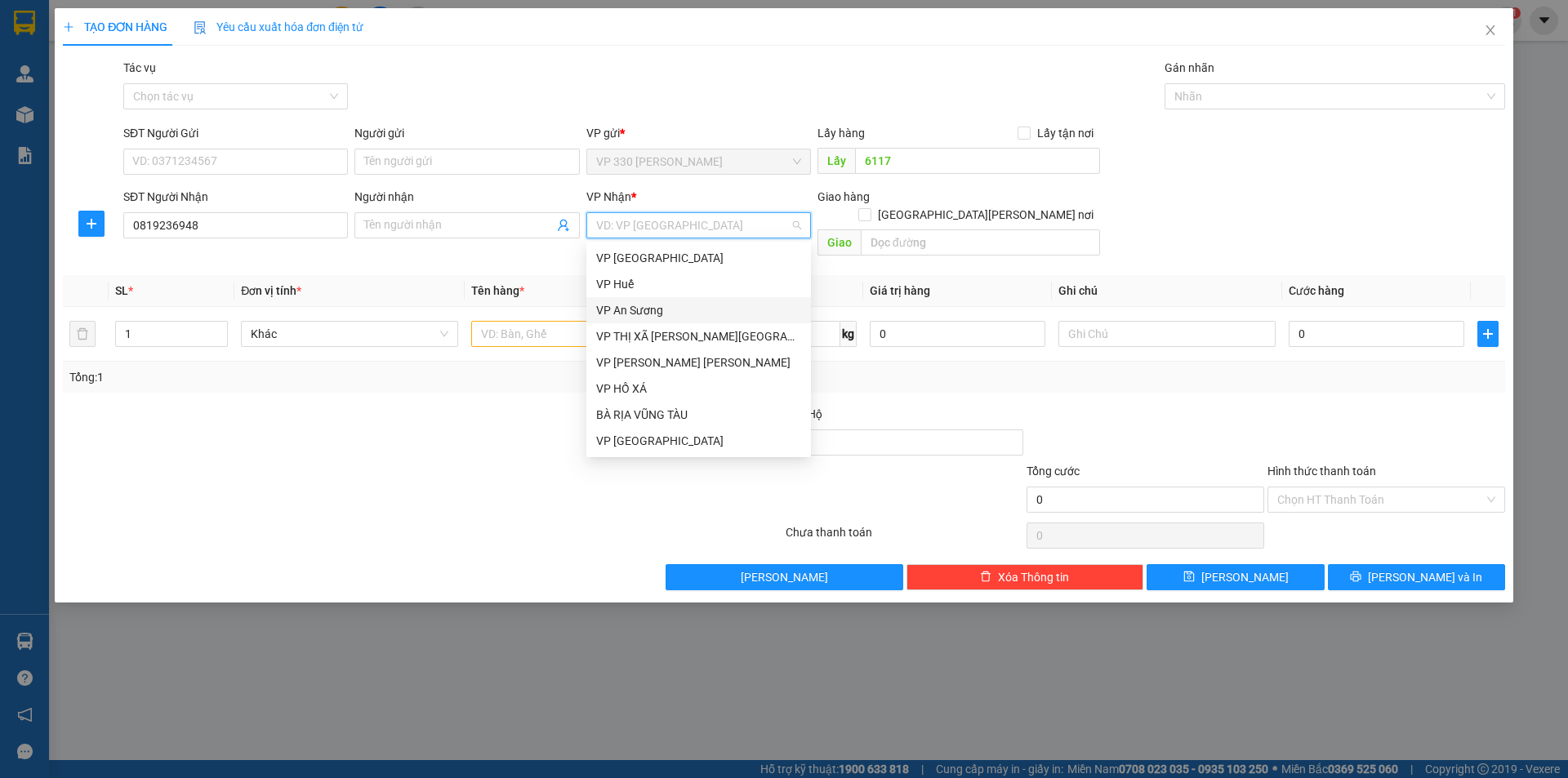 click on "VP An Sương" at bounding box center (698, 310) 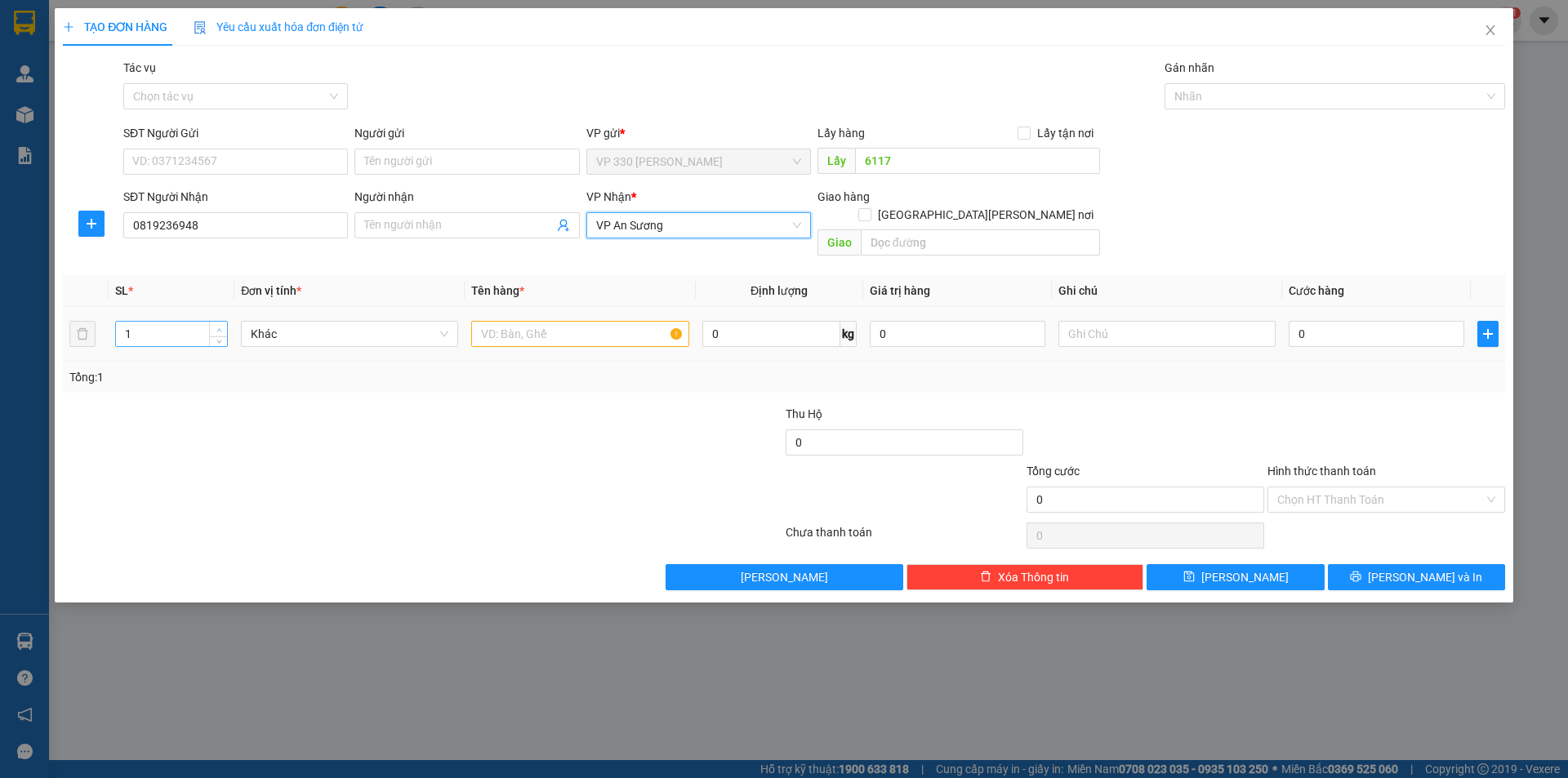type on "2" 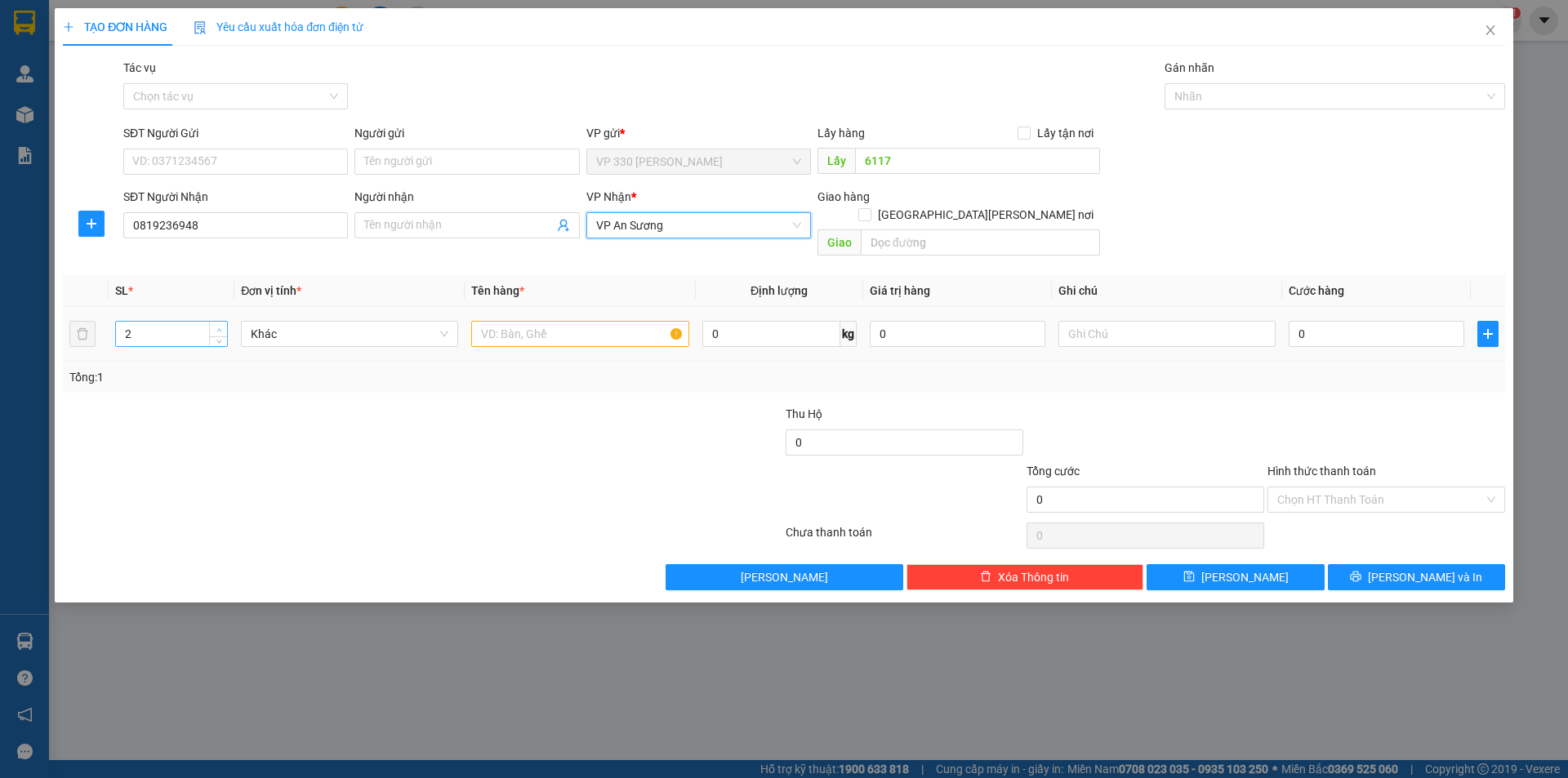 click 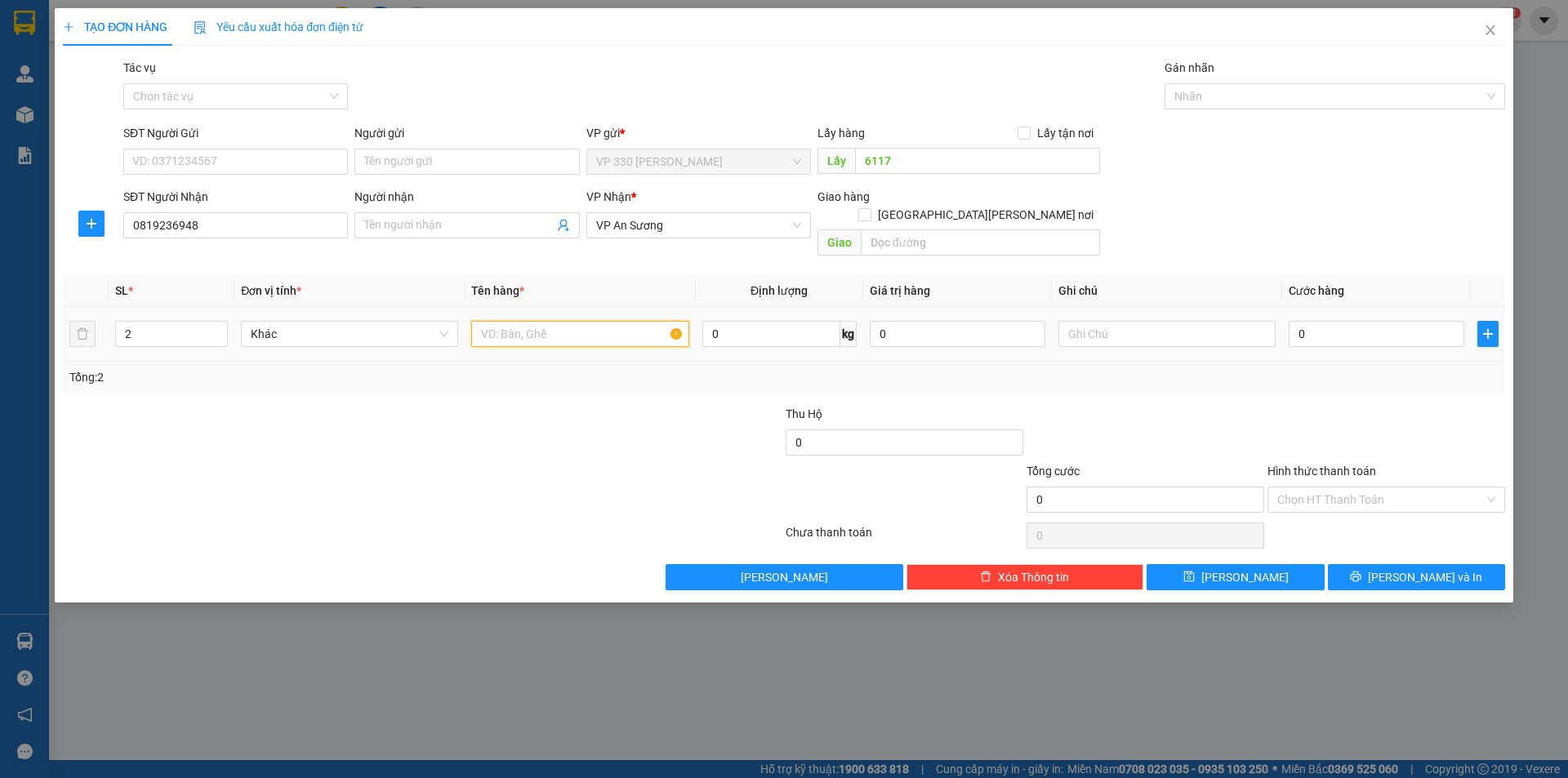 click at bounding box center [580, 334] 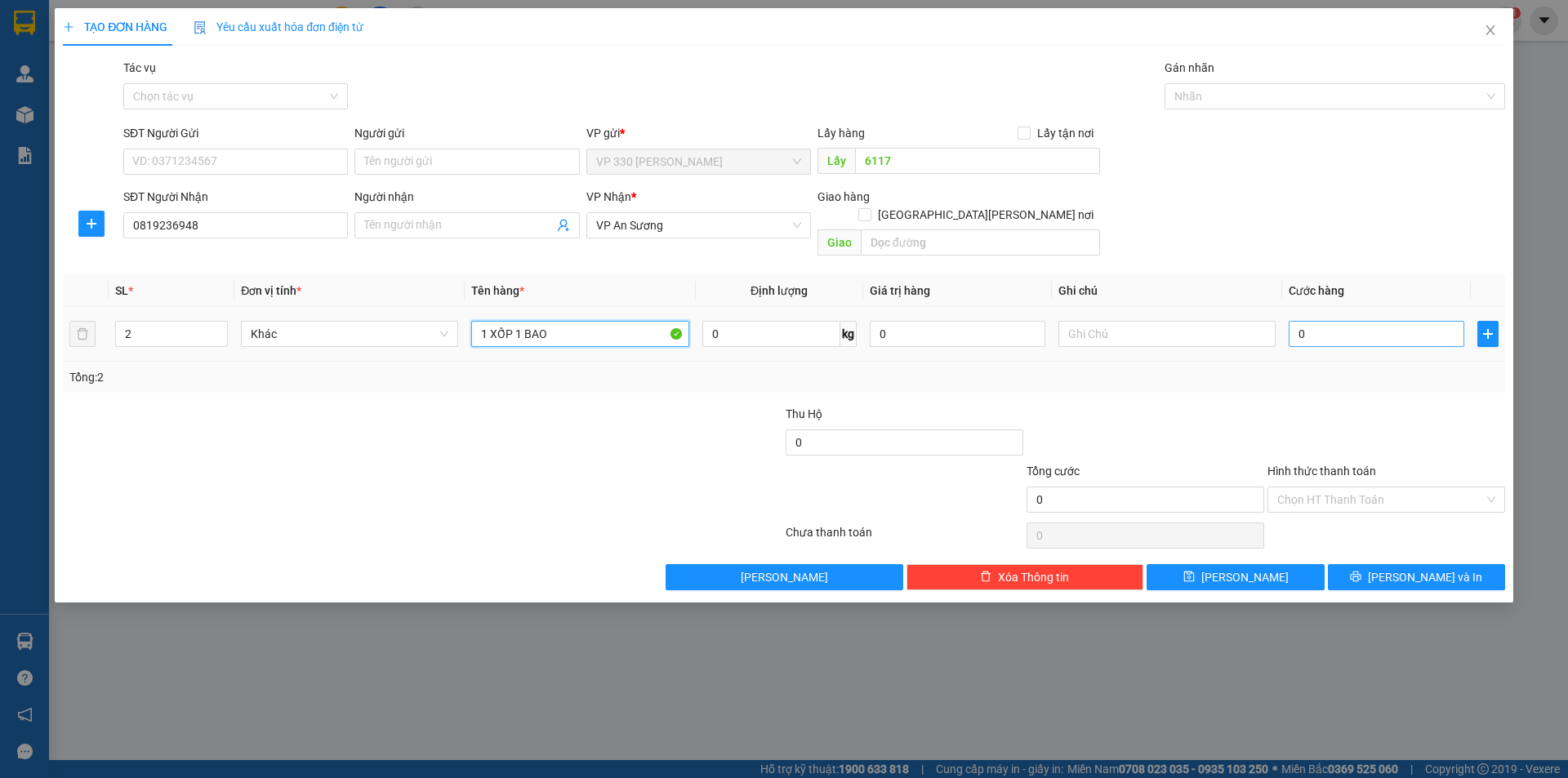 type on "1 XỐP 1 BAO" 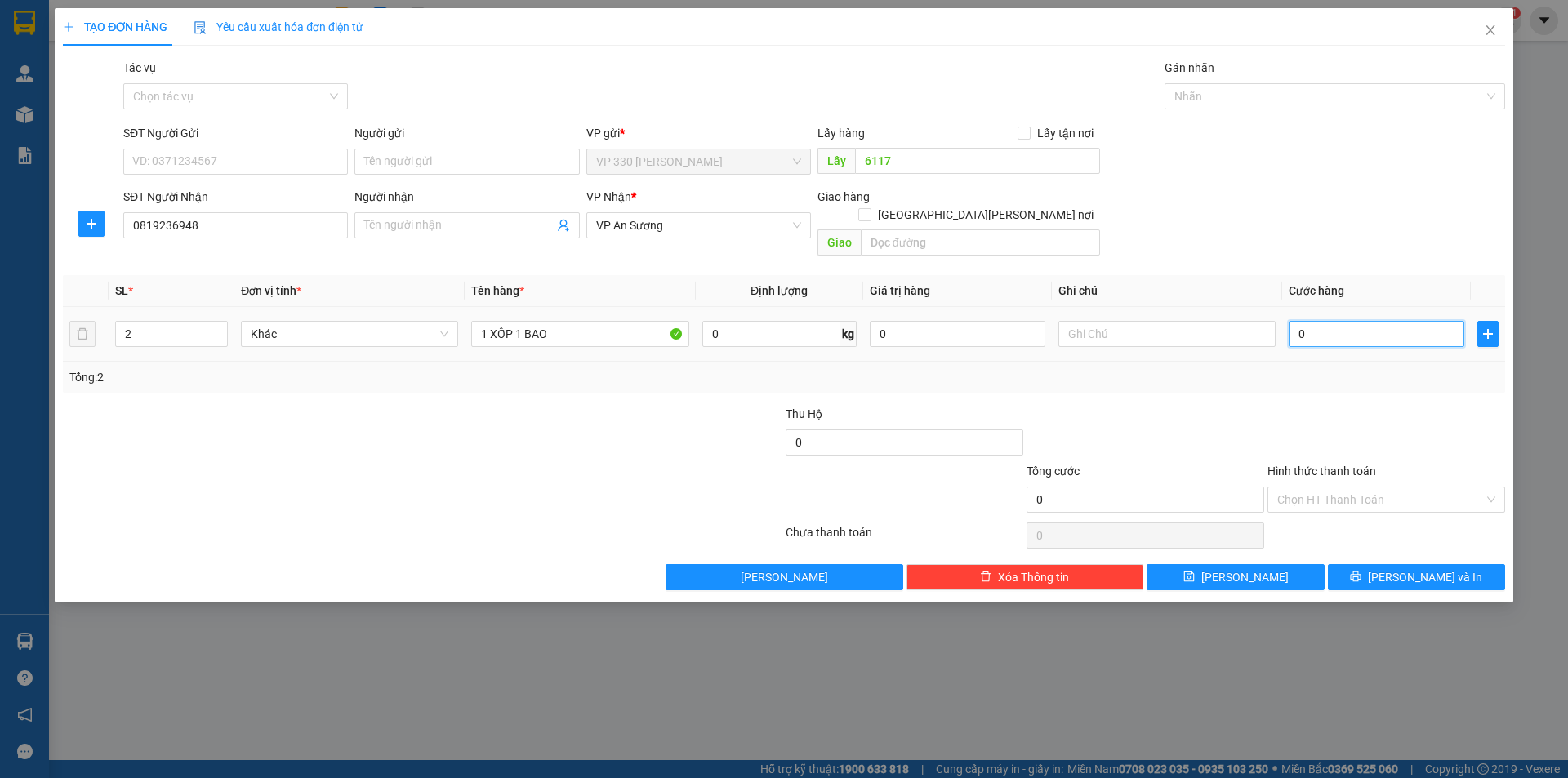 click on "0" at bounding box center (1376, 334) 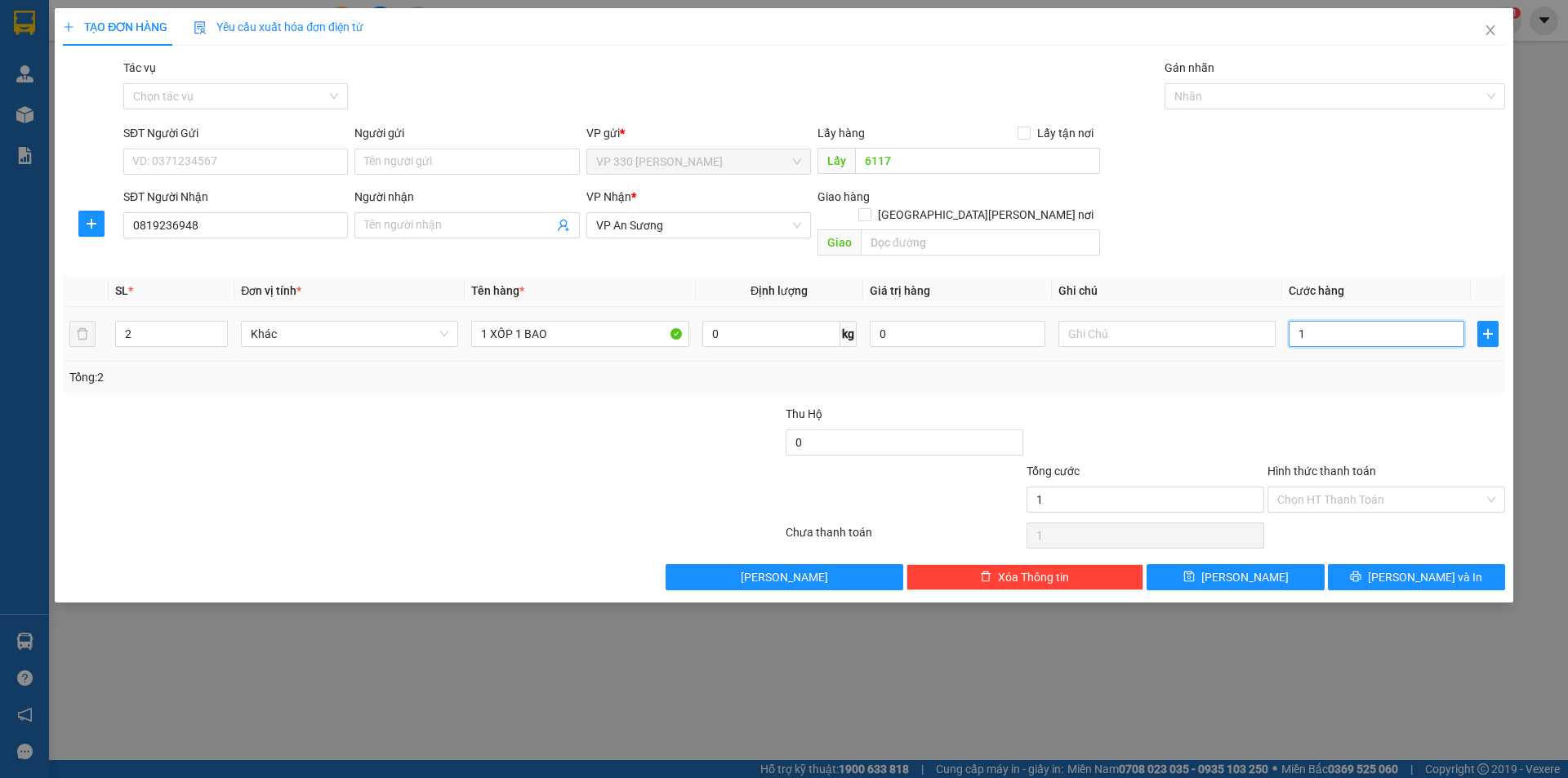 type 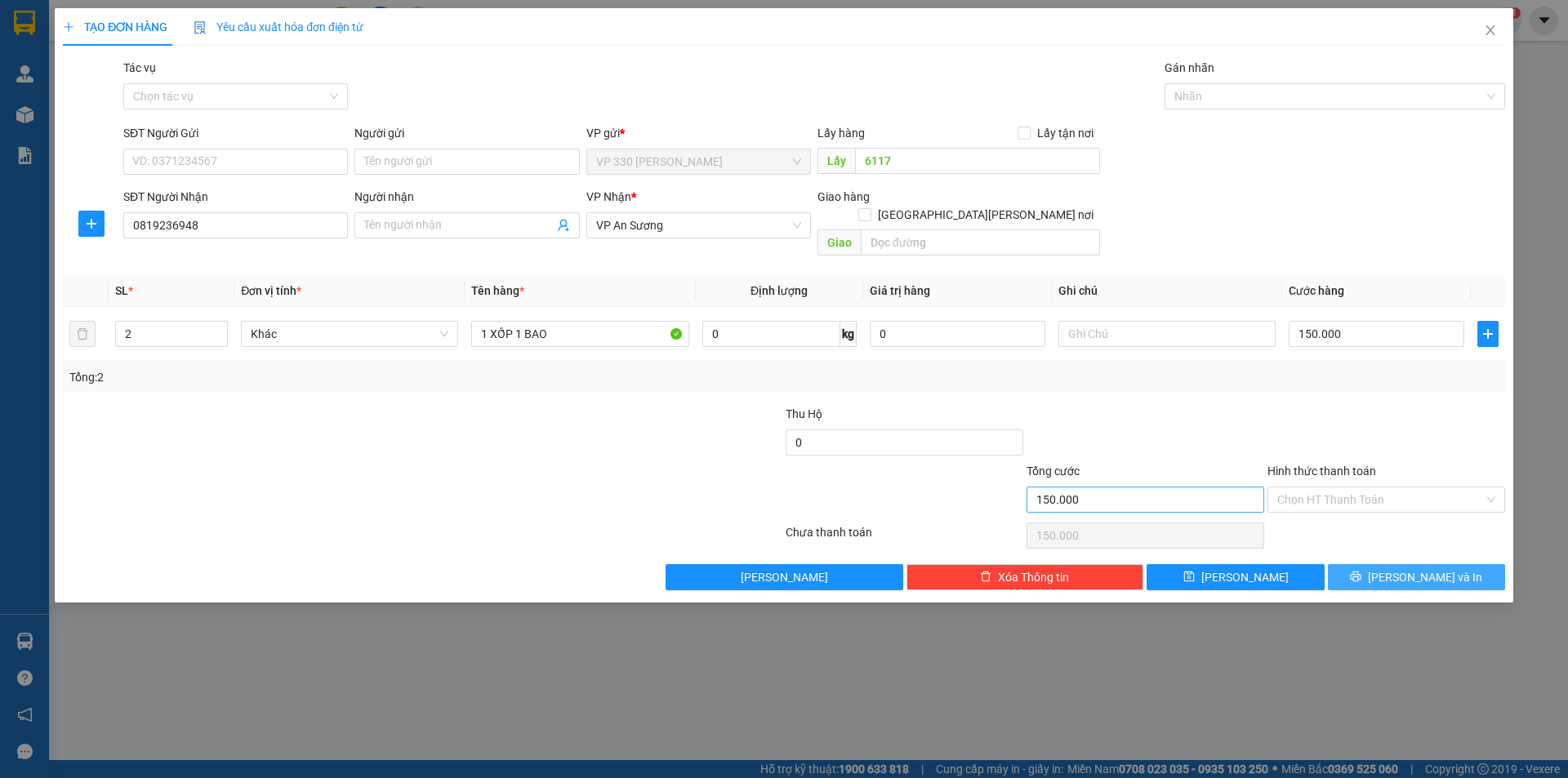 drag, startPoint x: 1429, startPoint y: 561, endPoint x: 1231, endPoint y: 484, distance: 212.4453 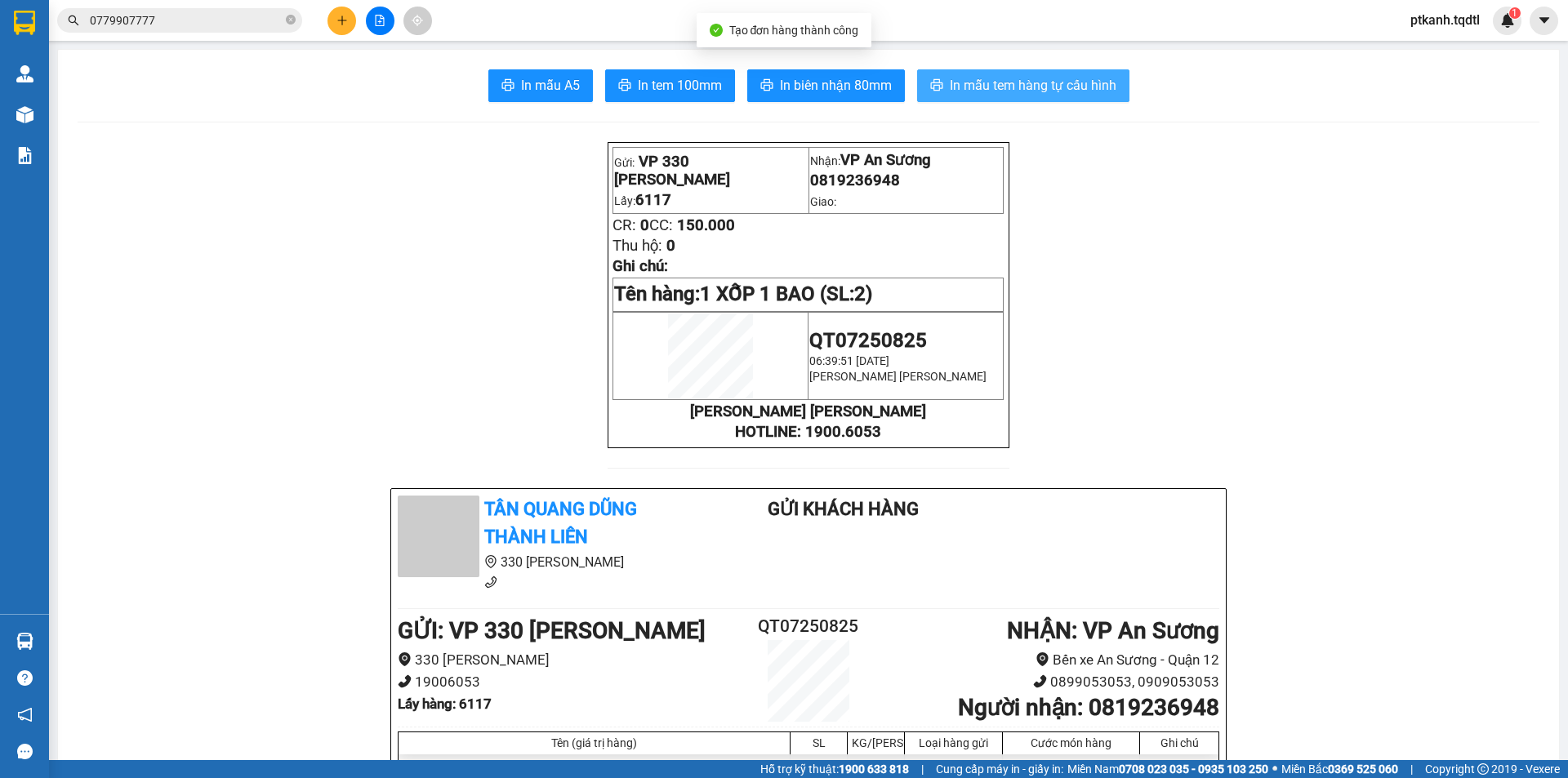 drag, startPoint x: 1028, startPoint y: 83, endPoint x: 735, endPoint y: 47, distance: 295.20332 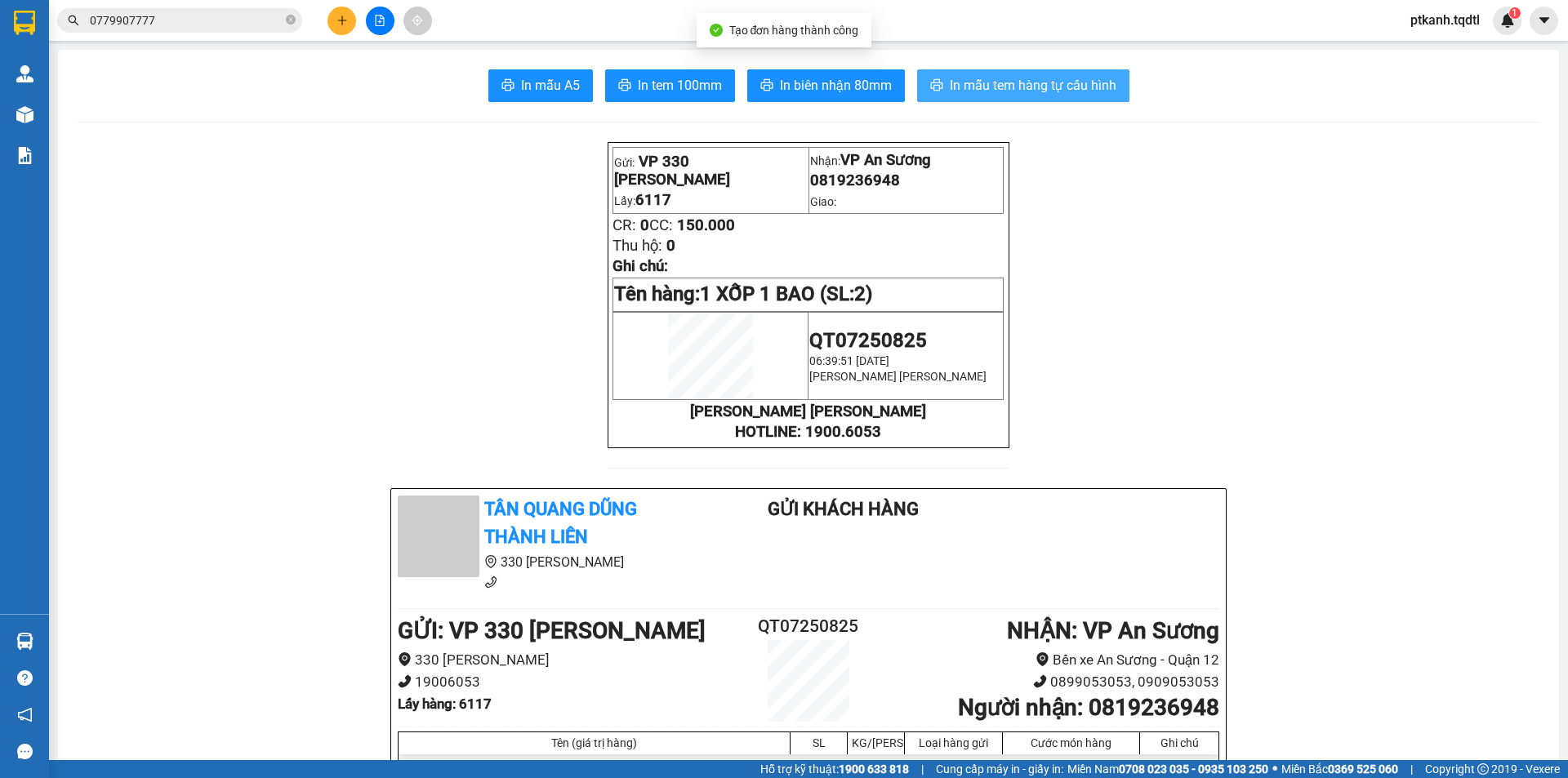 scroll, scrollTop: 0, scrollLeft: 0, axis: both 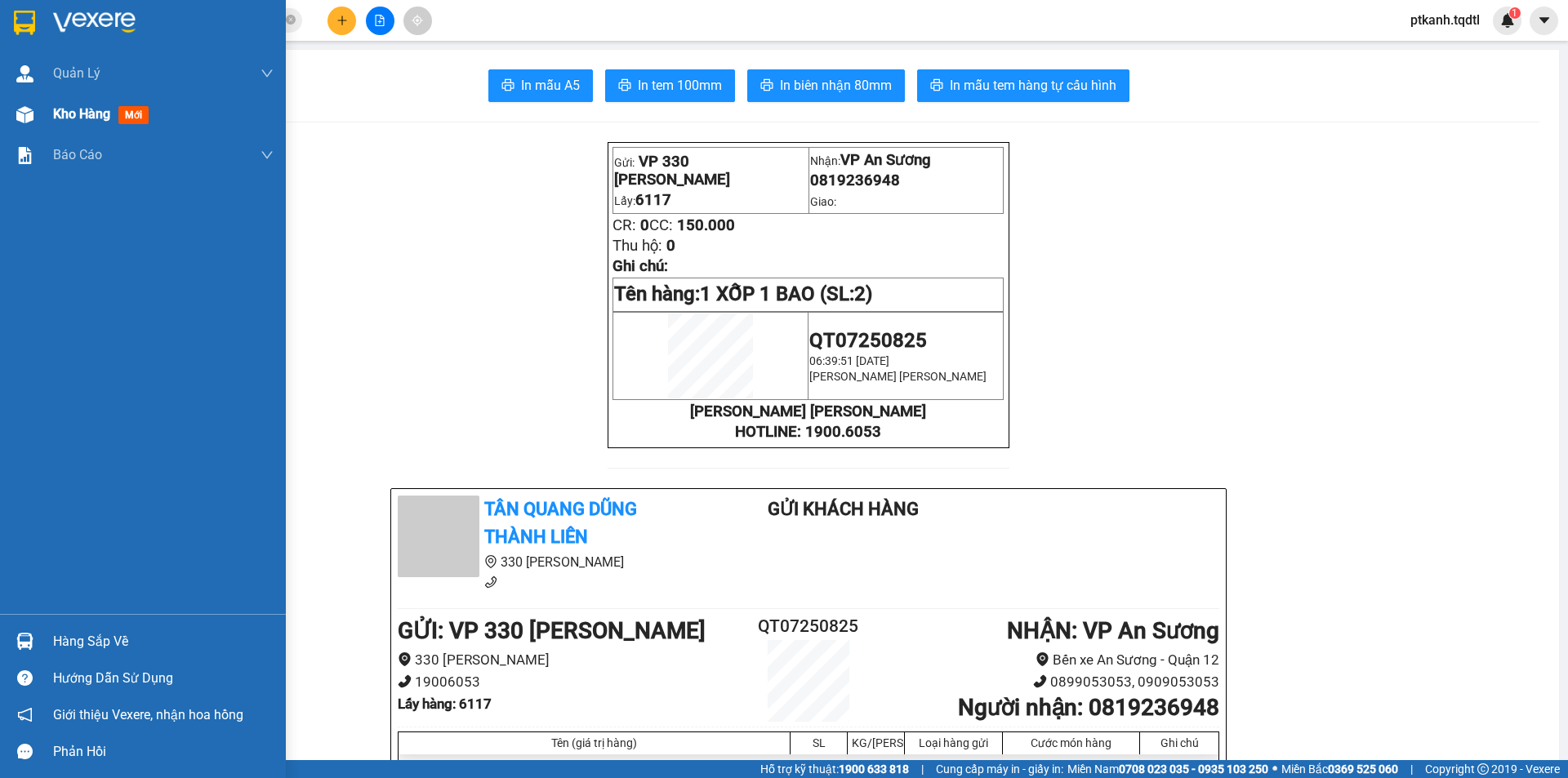 click on "Kho hàng mới" at bounding box center (143, 114) 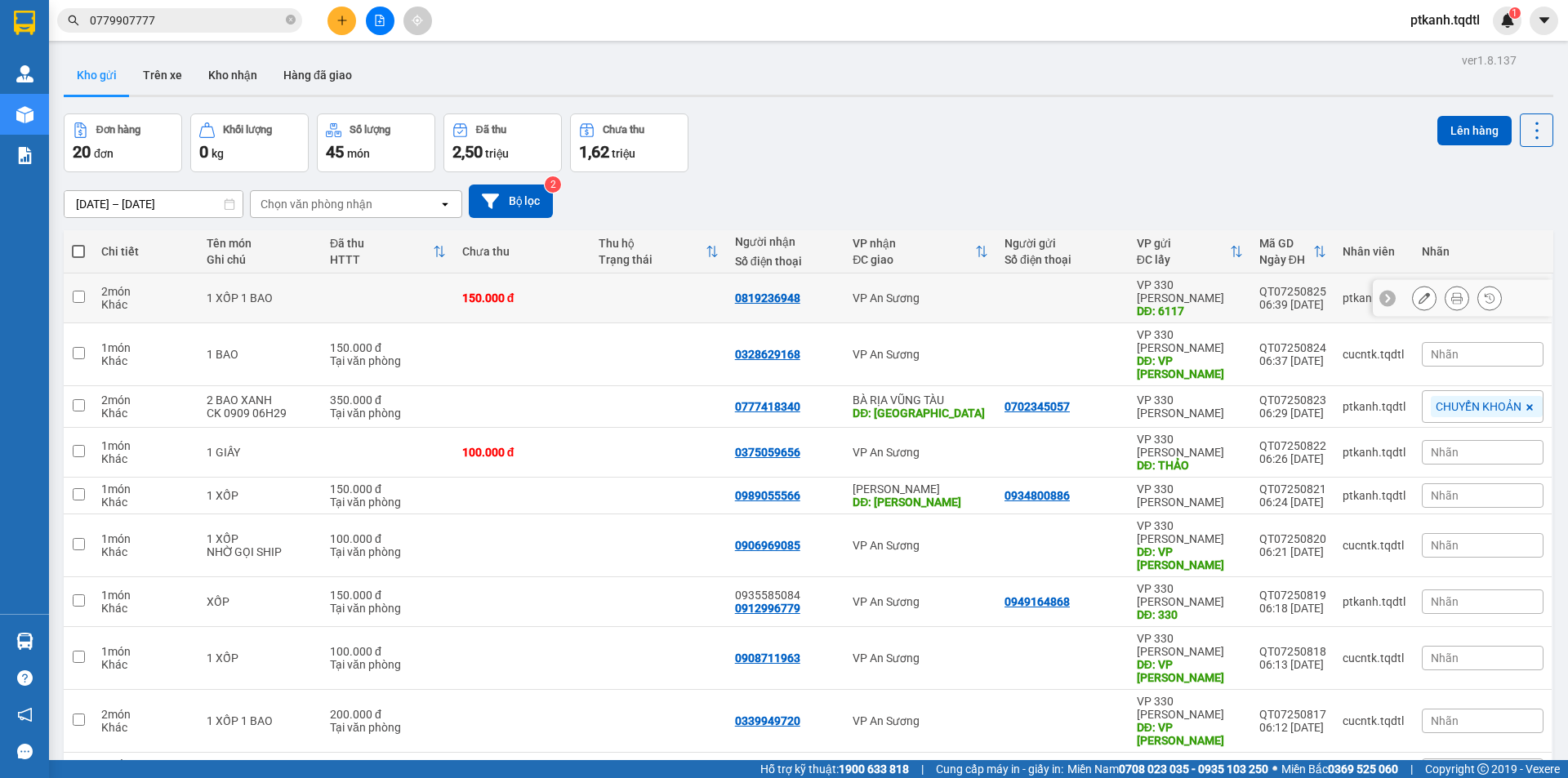 click at bounding box center (658, 298) 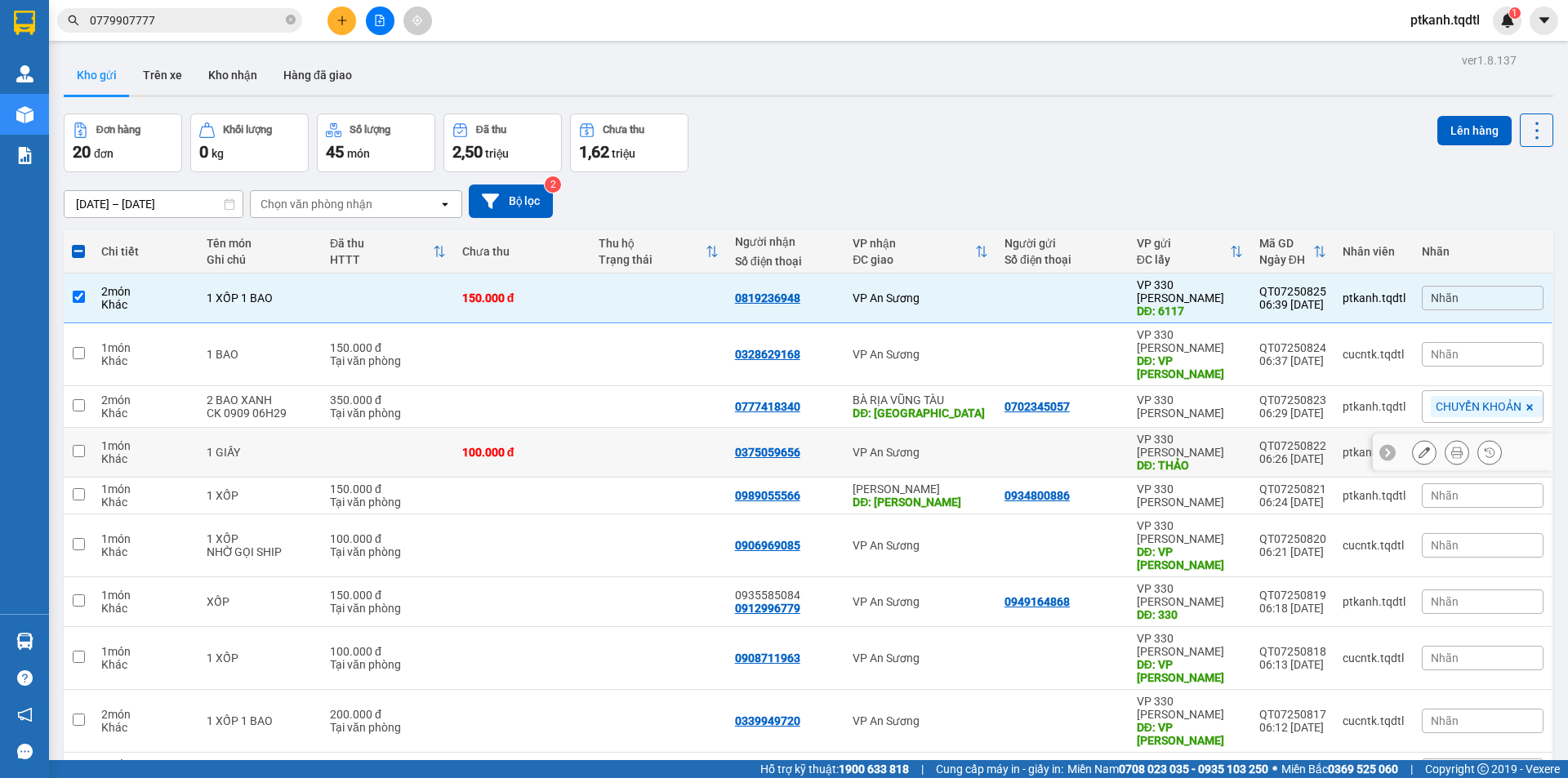 click at bounding box center [658, 452] 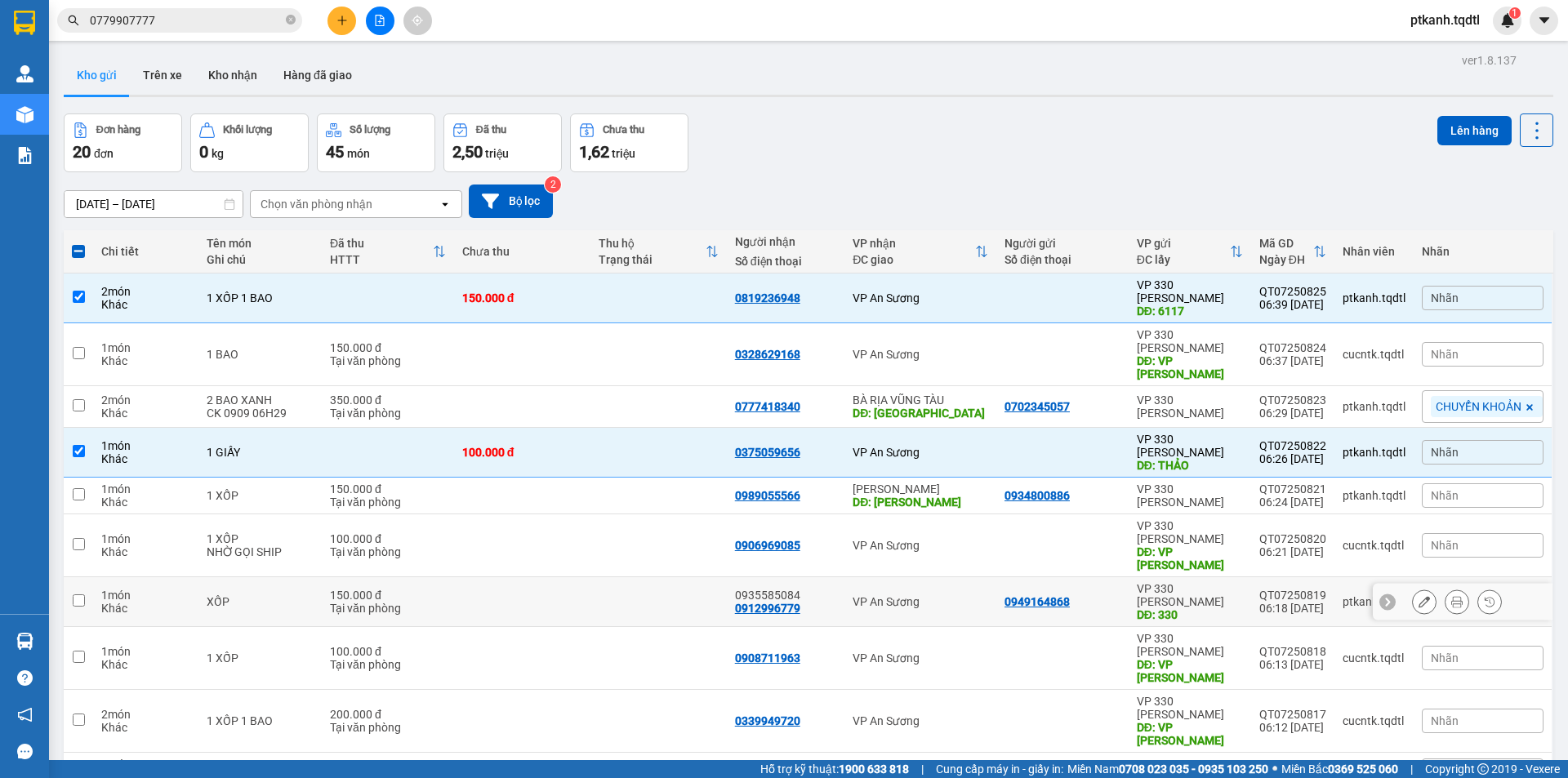click at bounding box center (658, 602) 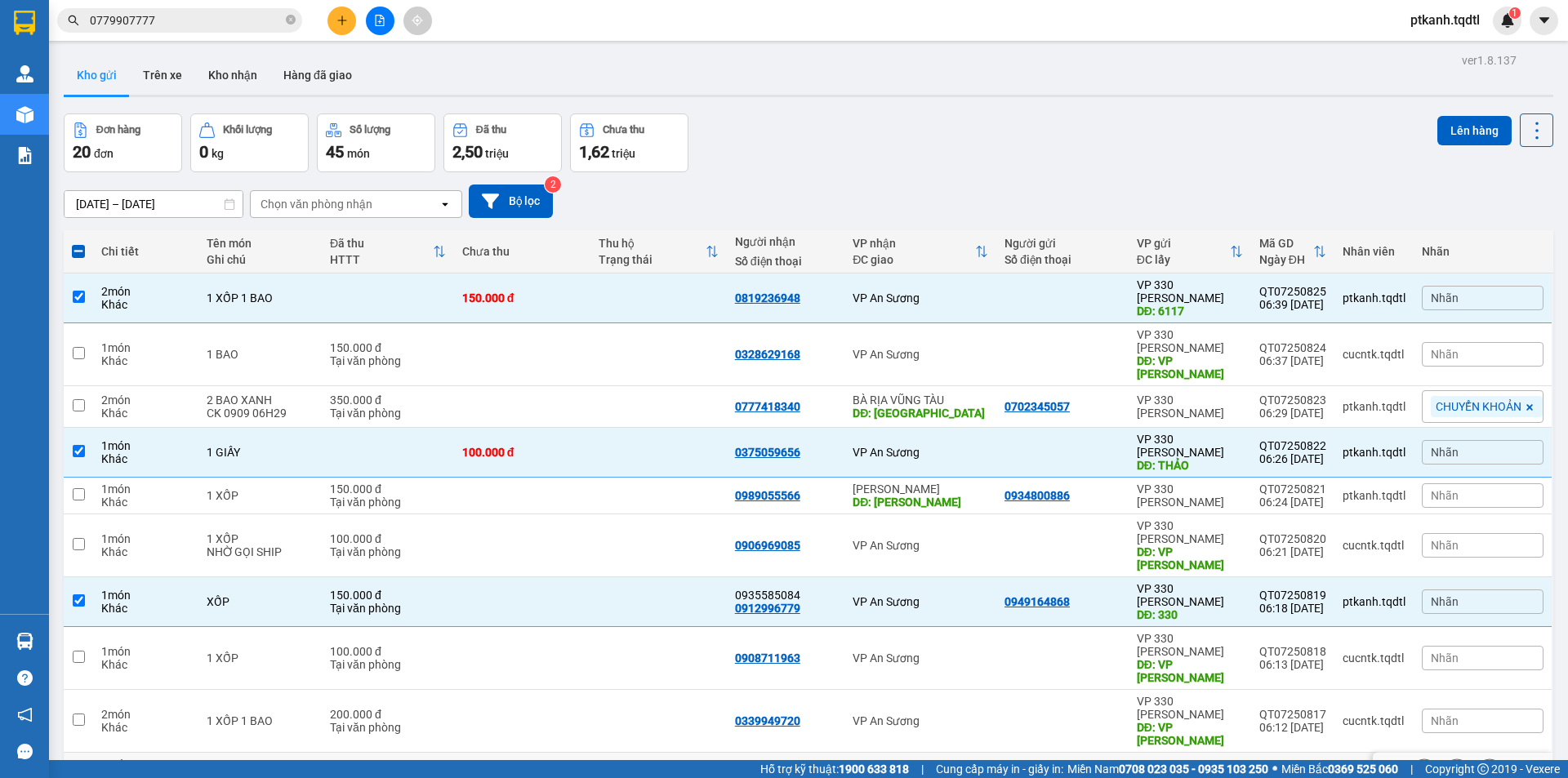 drag, startPoint x: 628, startPoint y: 685, endPoint x: 510, endPoint y: 687, distance: 118.01695 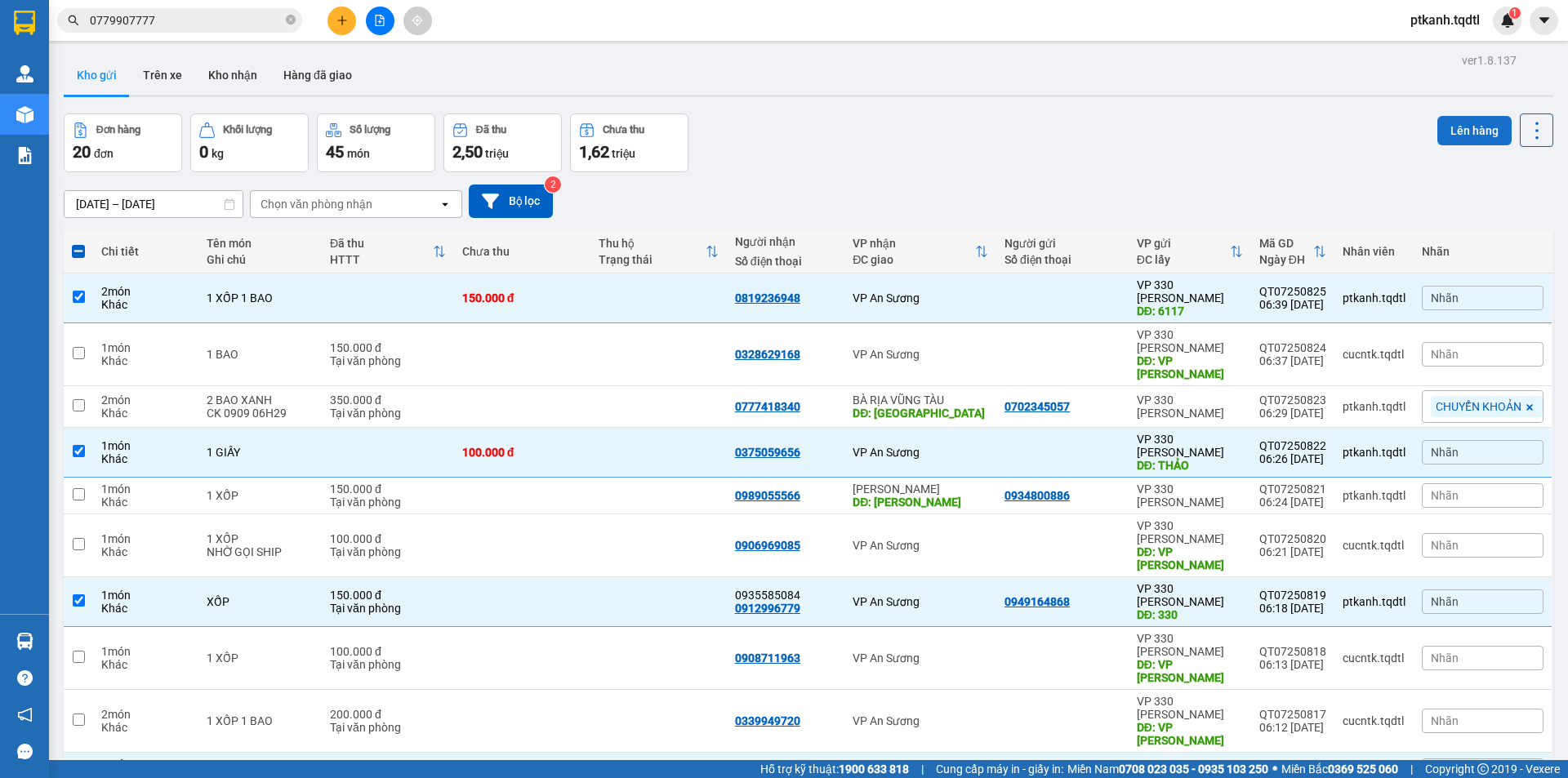 click on "Lên hàng" at bounding box center [1474, 131] 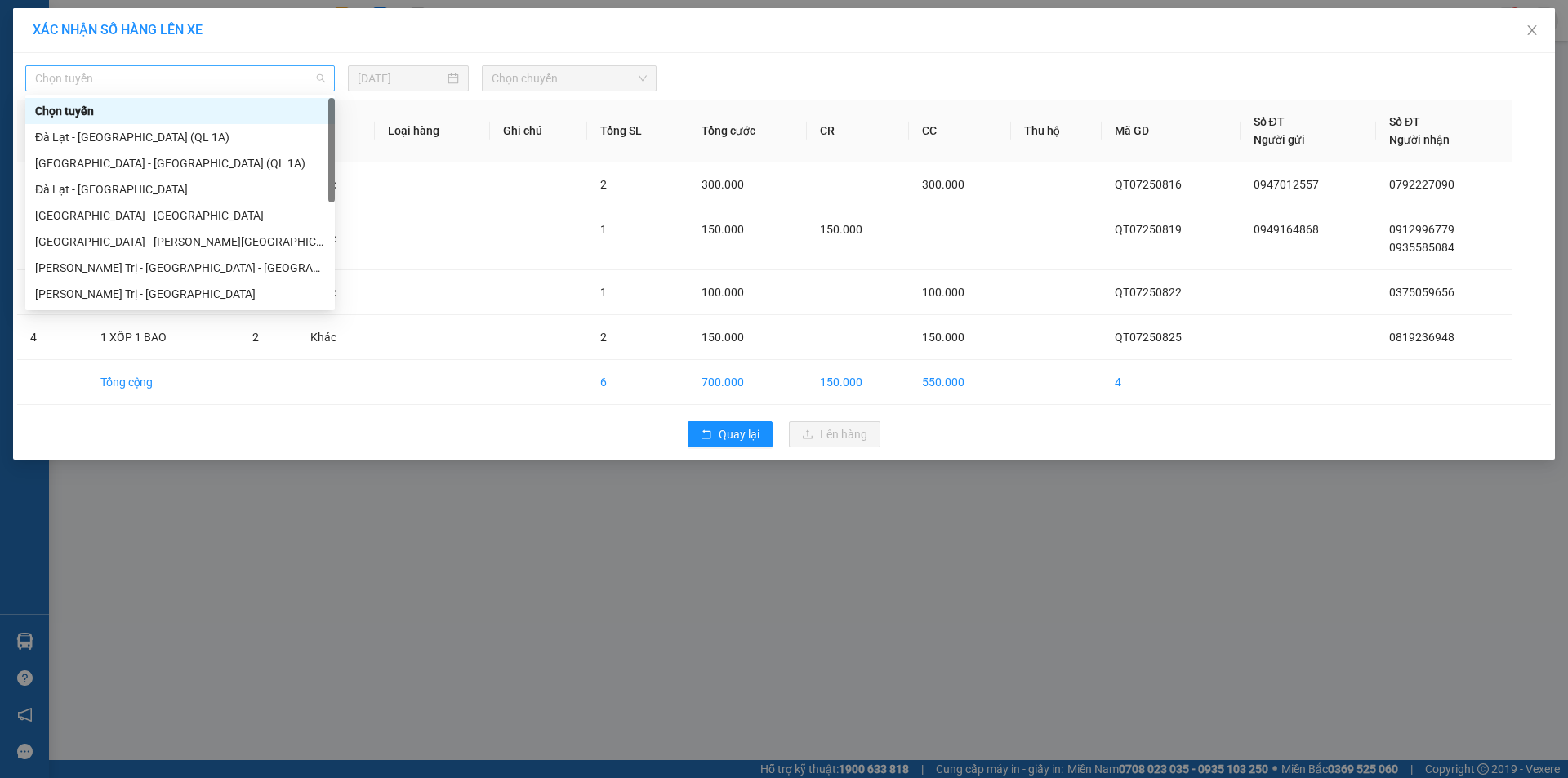 click on "Chọn tuyến" at bounding box center (180, 78) 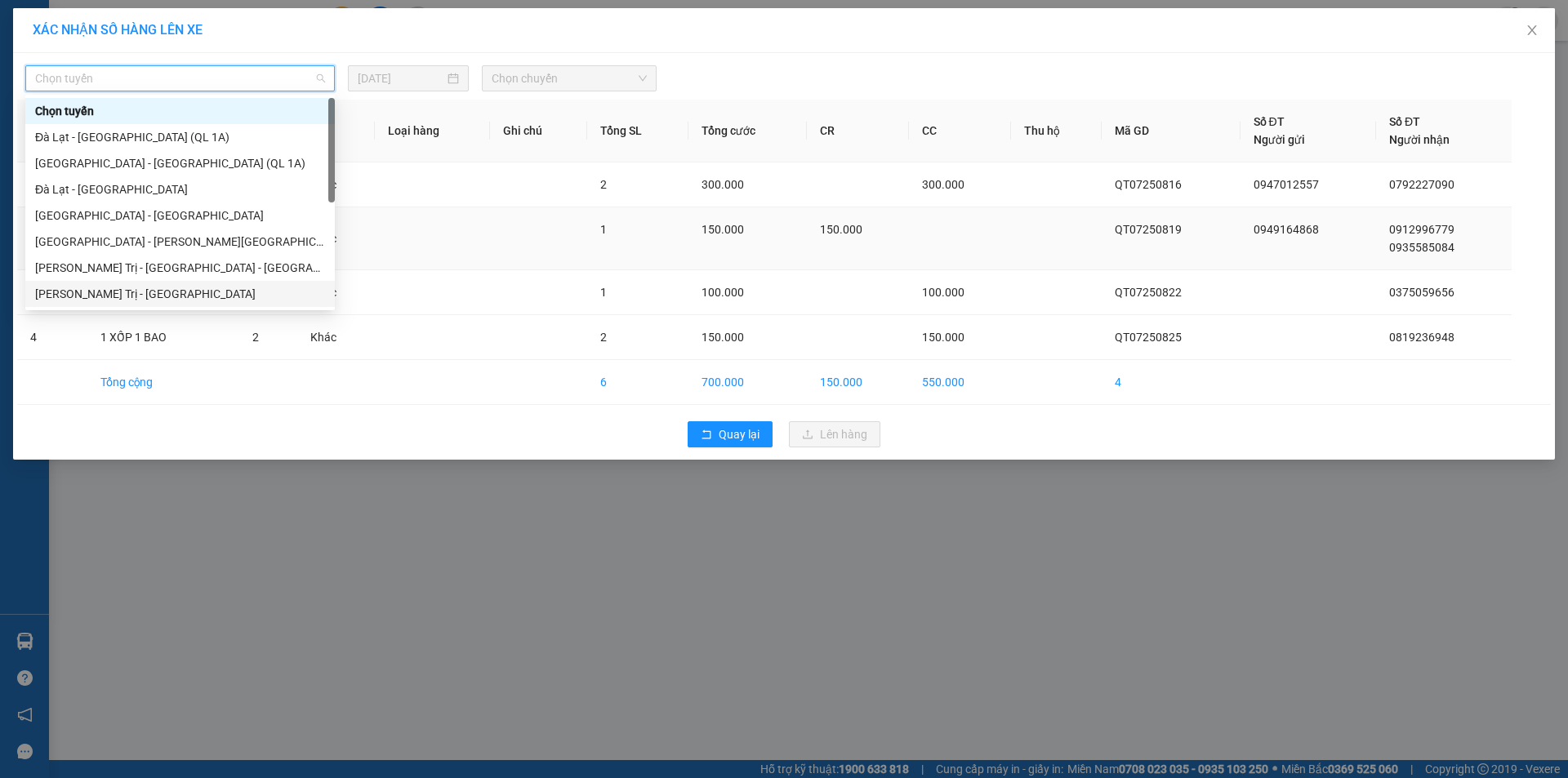 drag, startPoint x: 247, startPoint y: 298, endPoint x: 299, endPoint y: 268, distance: 60.033324 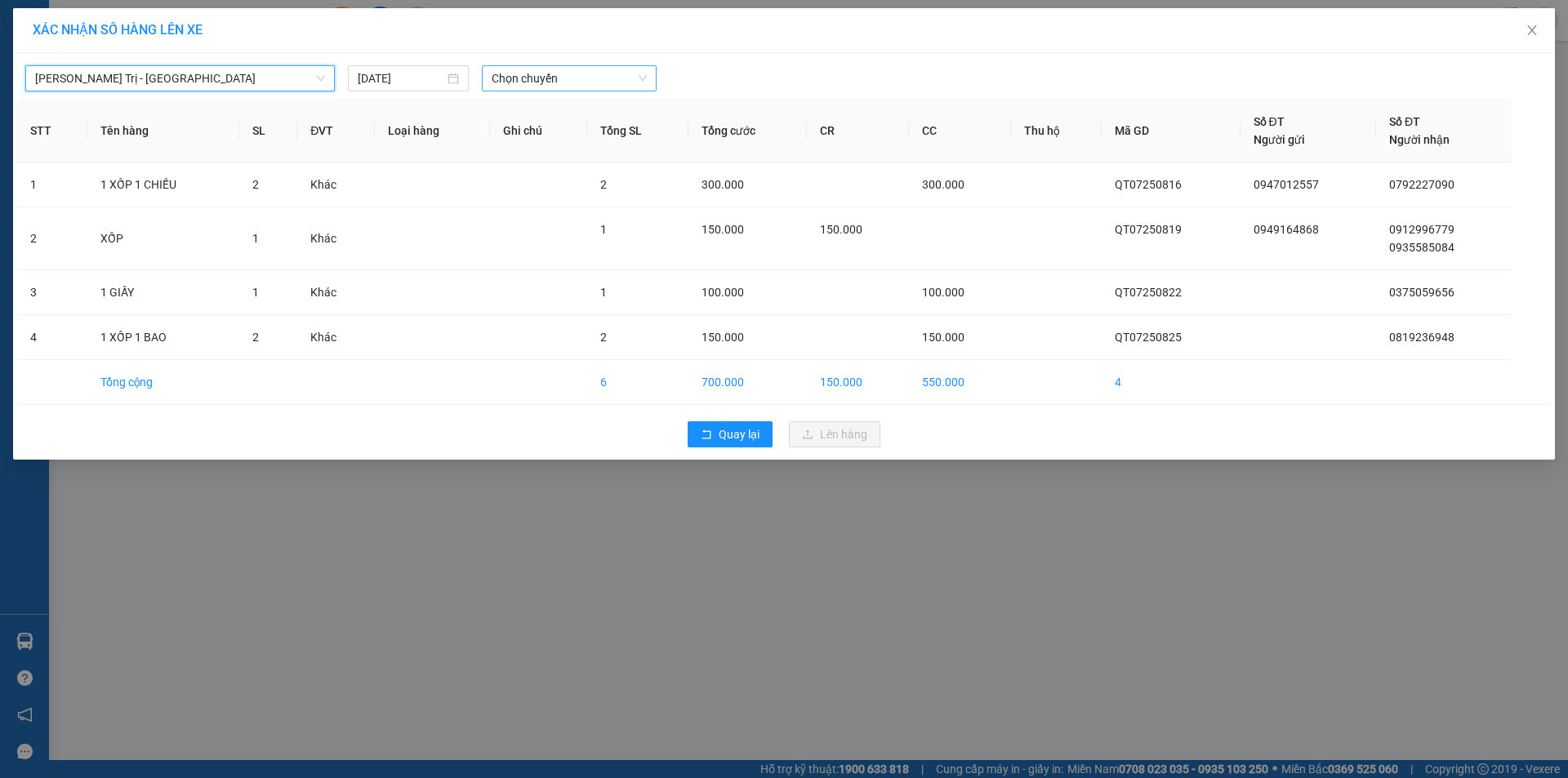 drag, startPoint x: 586, startPoint y: 85, endPoint x: 599, endPoint y: 91, distance: 14 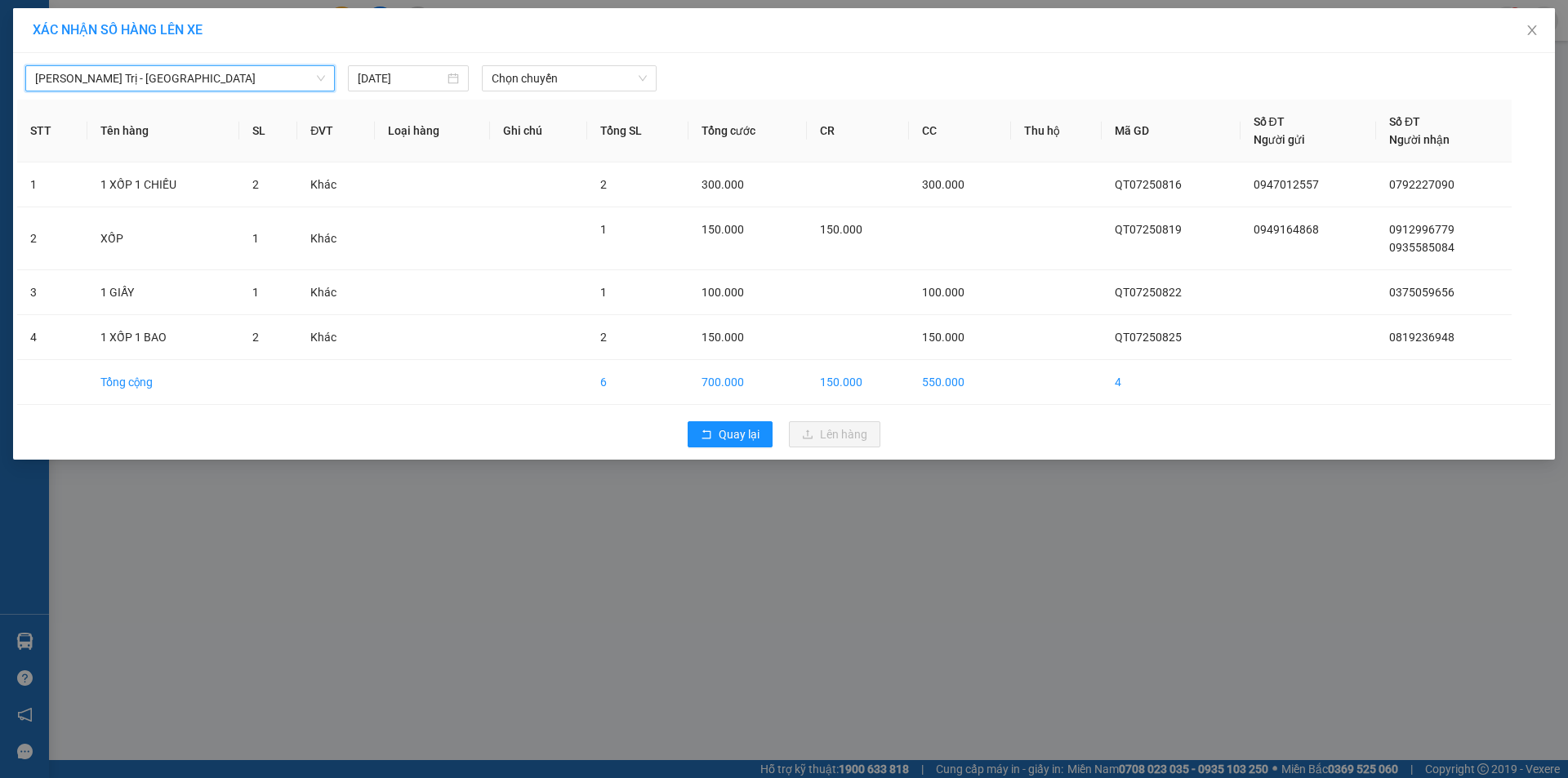 click on "Chọn chuyến" at bounding box center (569, 78) 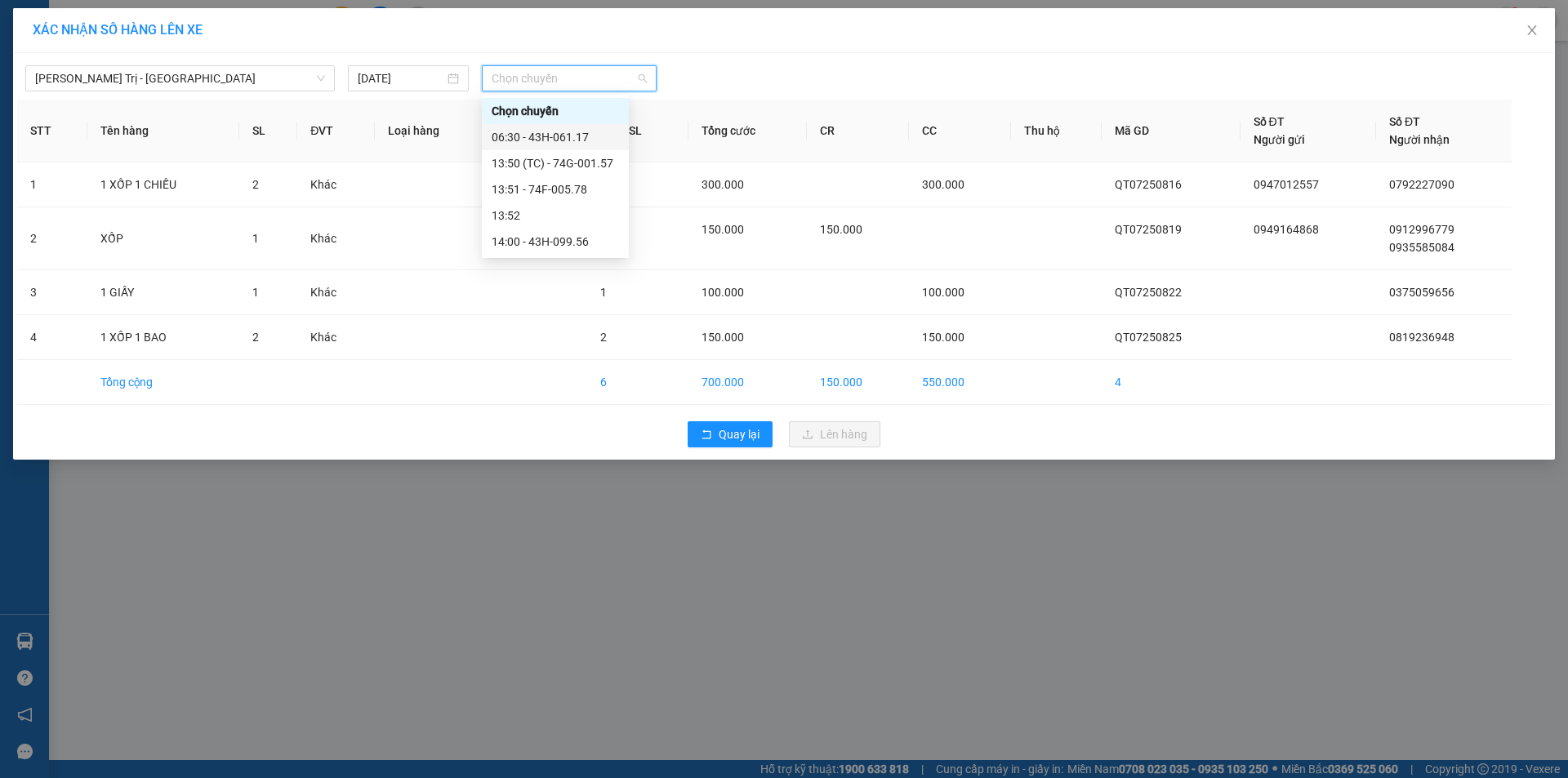 drag, startPoint x: 588, startPoint y: 132, endPoint x: 616, endPoint y: 144, distance: 30.463092 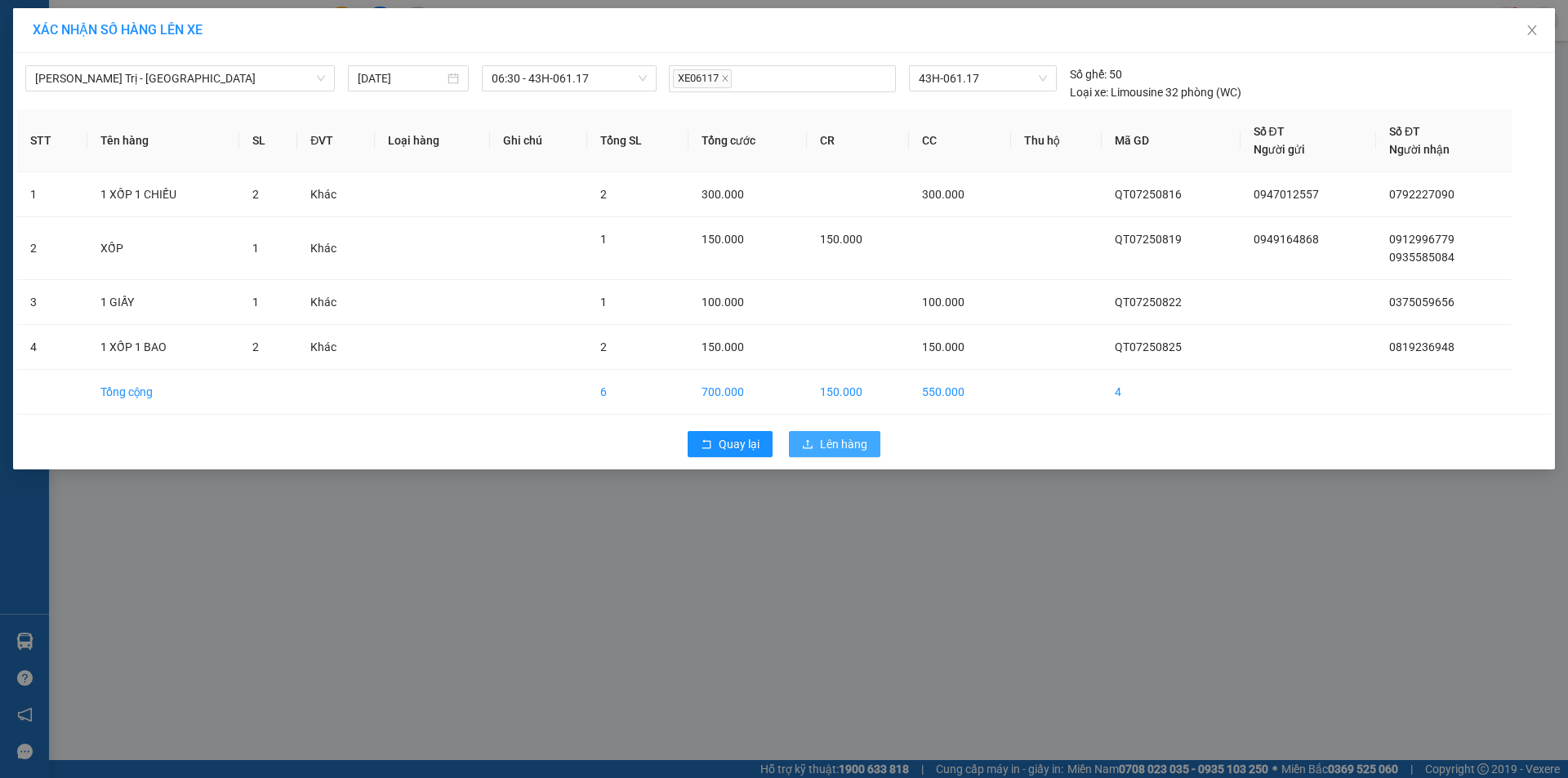 click on "Lên hàng" at bounding box center (835, 444) 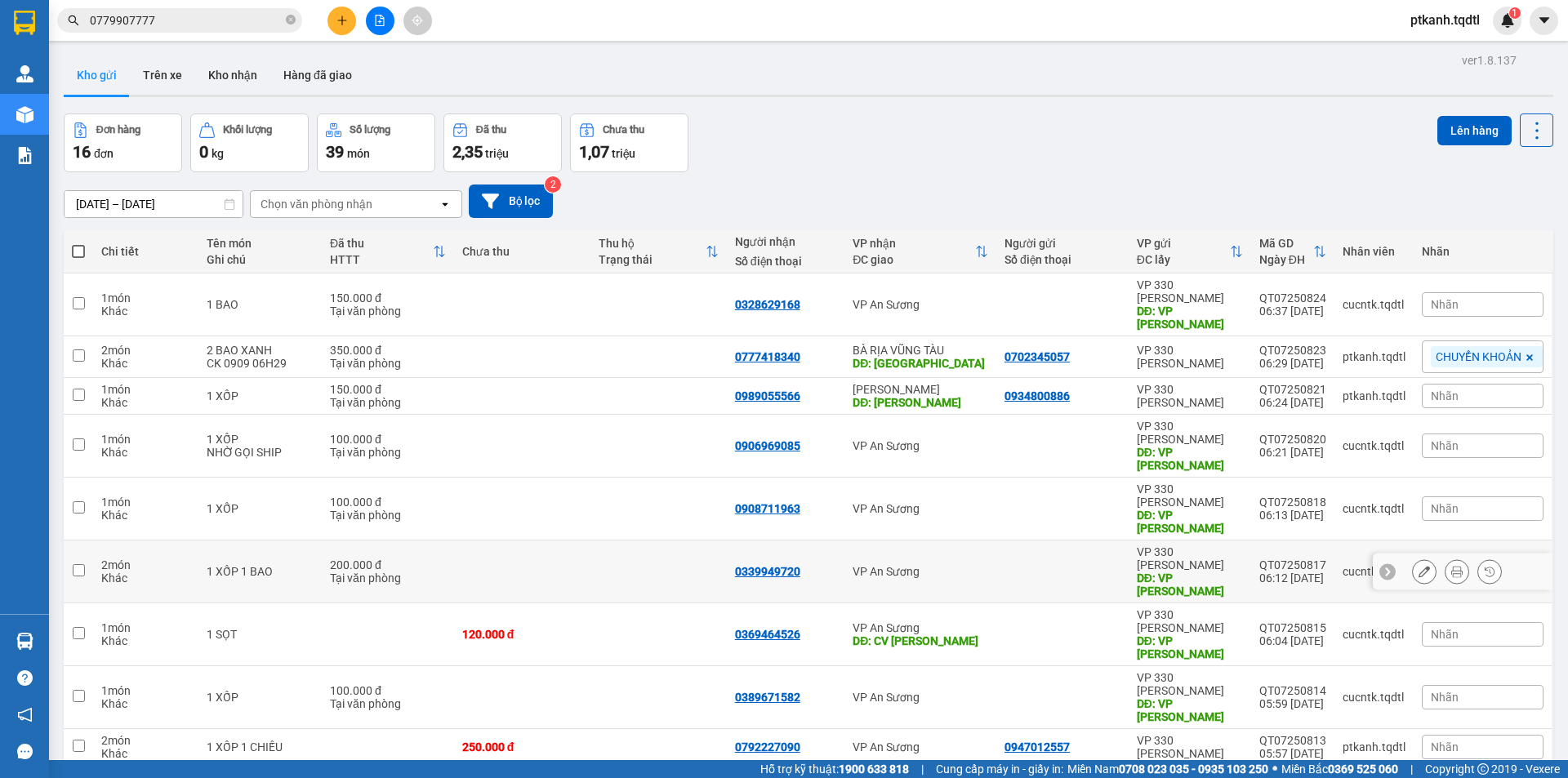 scroll, scrollTop: 75, scrollLeft: 0, axis: vertical 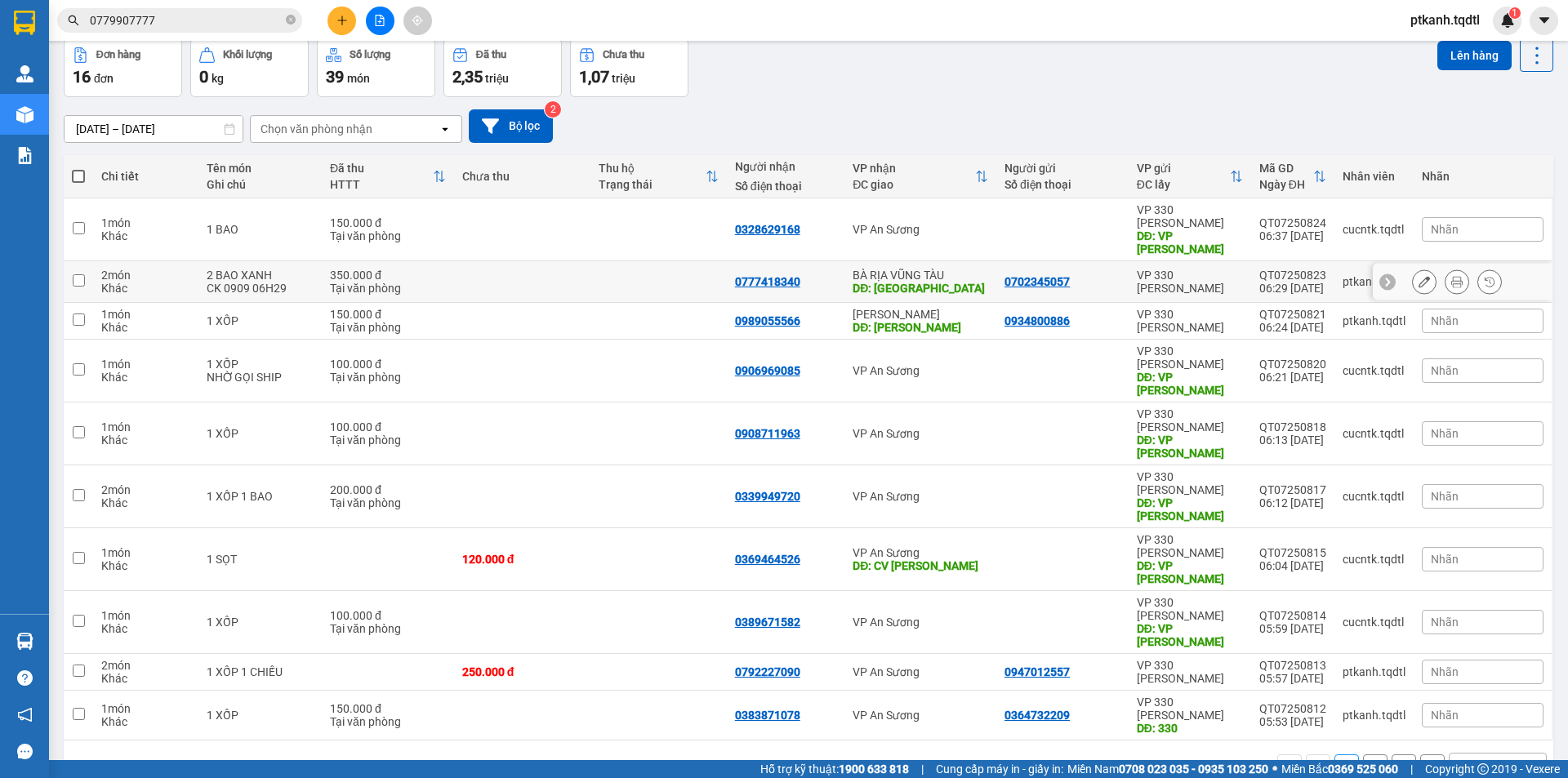 click on "DĐ: [GEOGRAPHIC_DATA]" at bounding box center [920, 288] 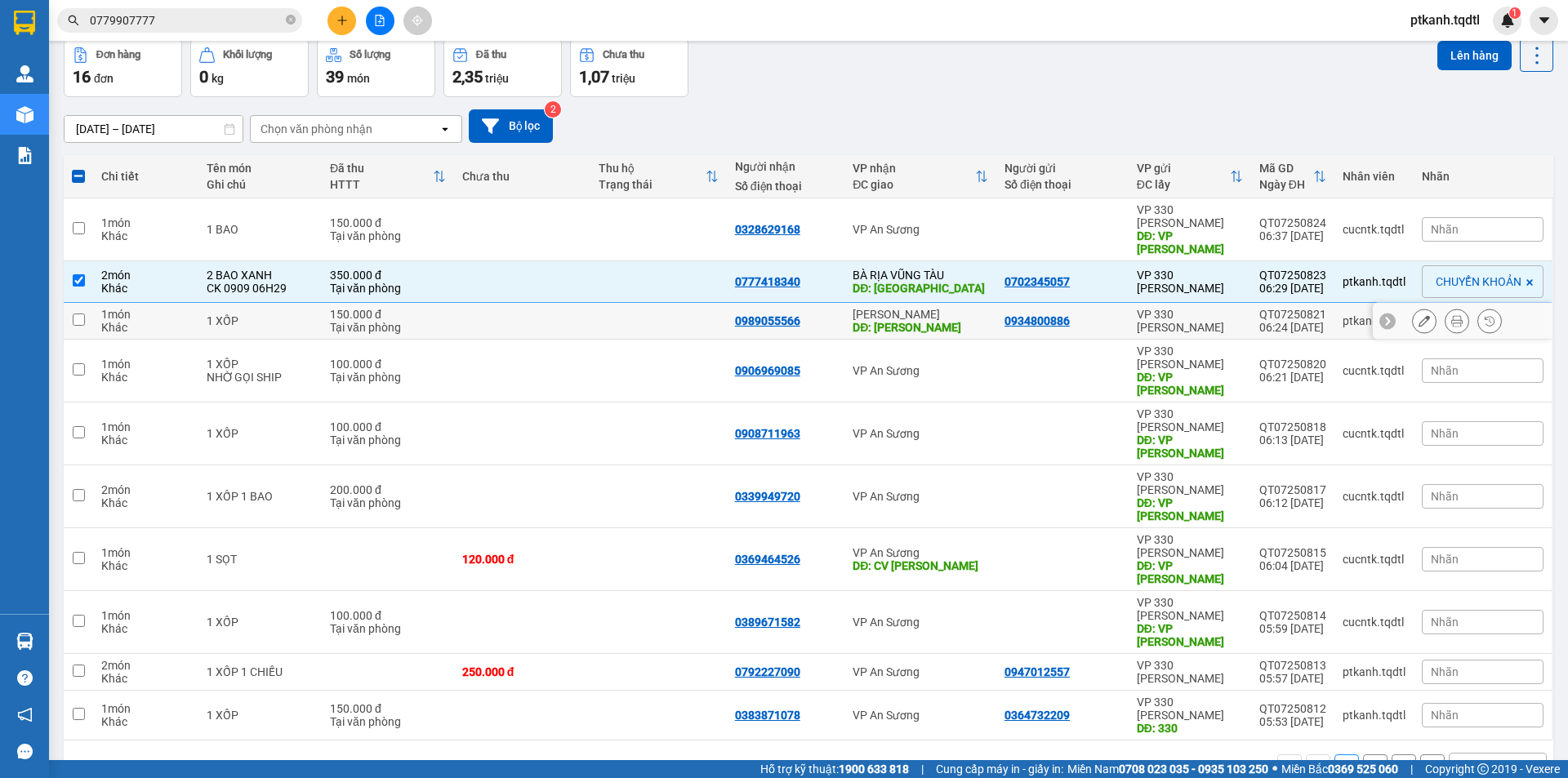click on "DĐ: [PERSON_NAME]" at bounding box center (920, 327) 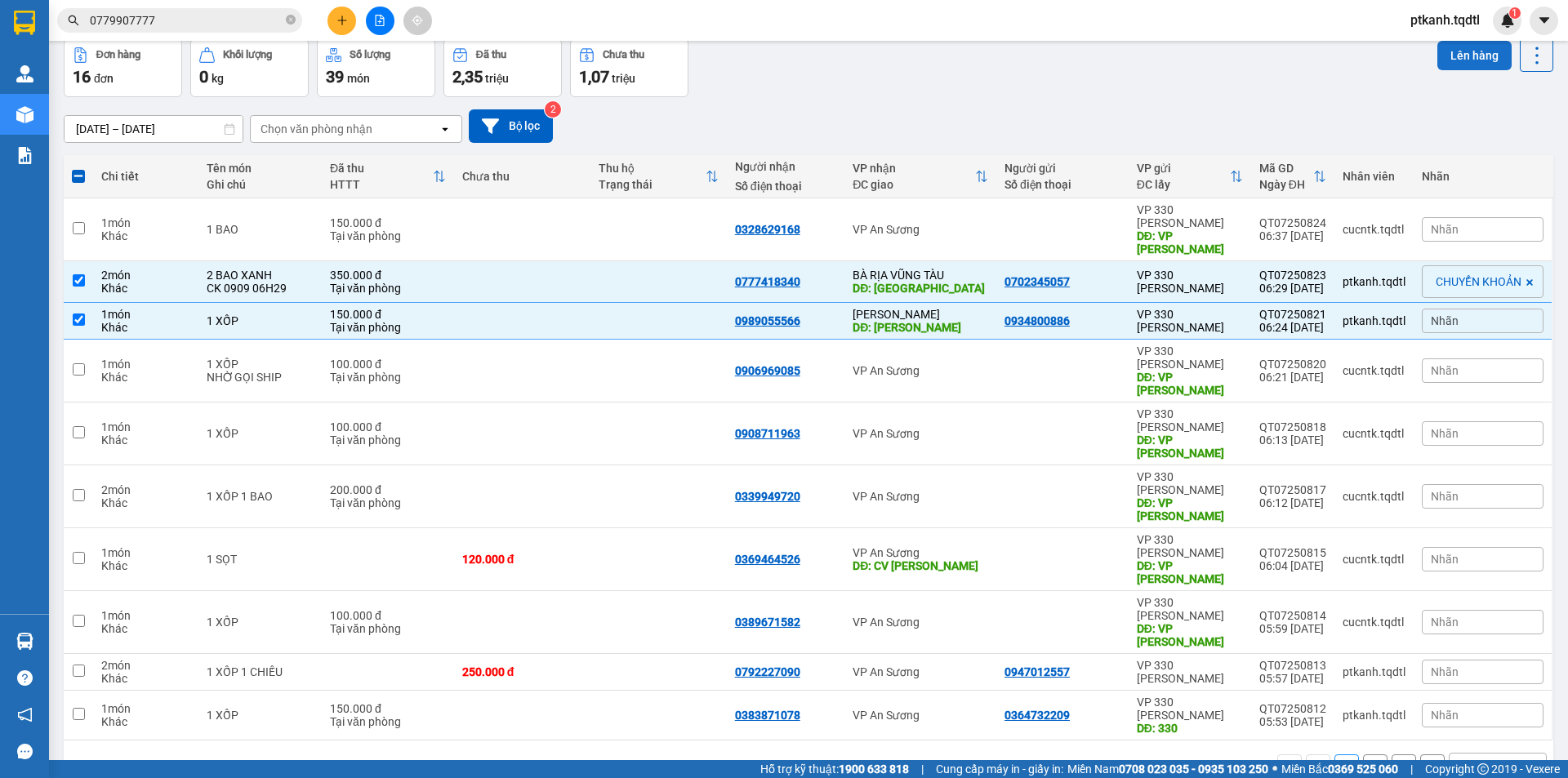 click on "Lên hàng" at bounding box center (1474, 56) 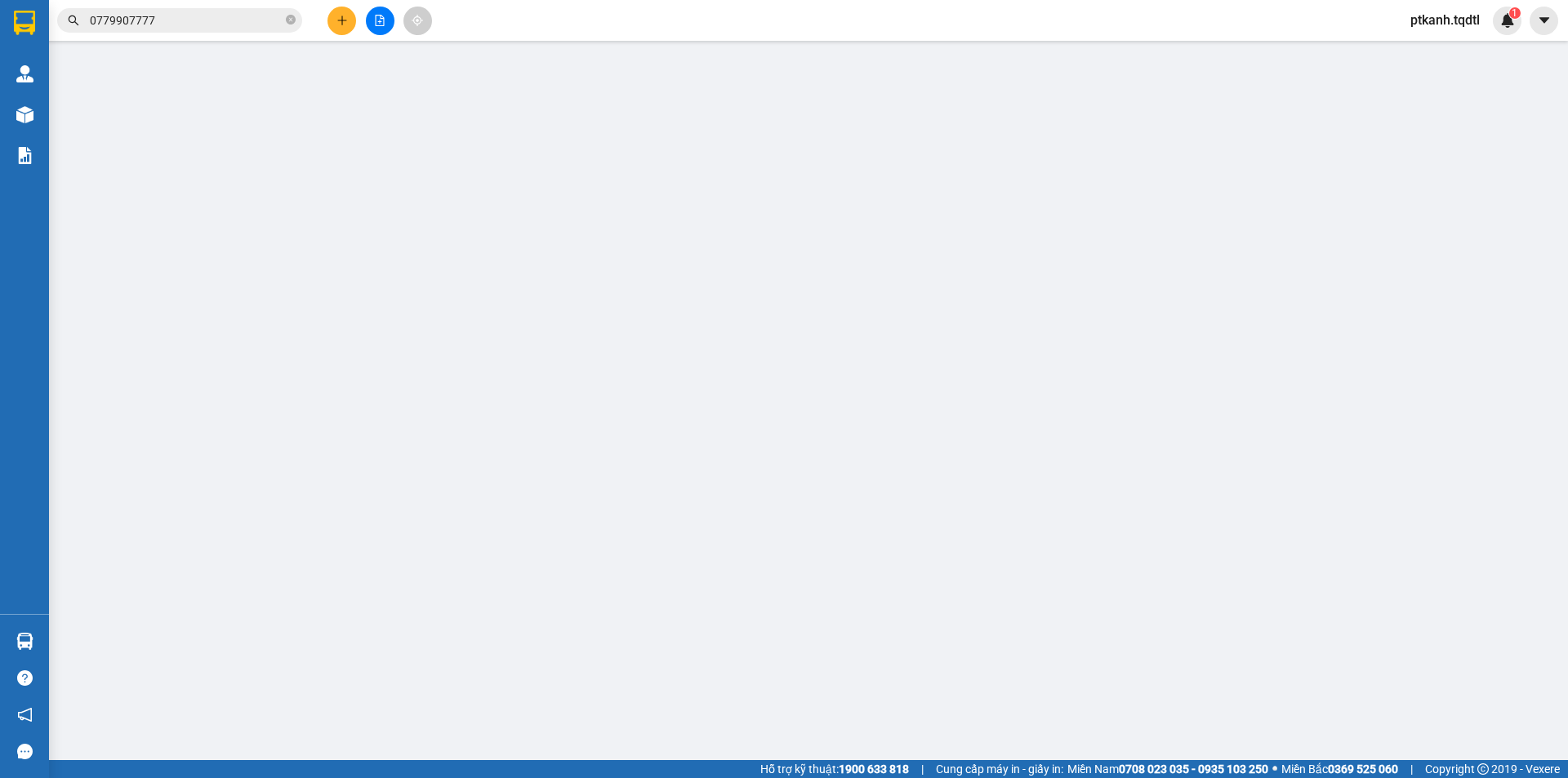 scroll, scrollTop: 0, scrollLeft: 0, axis: both 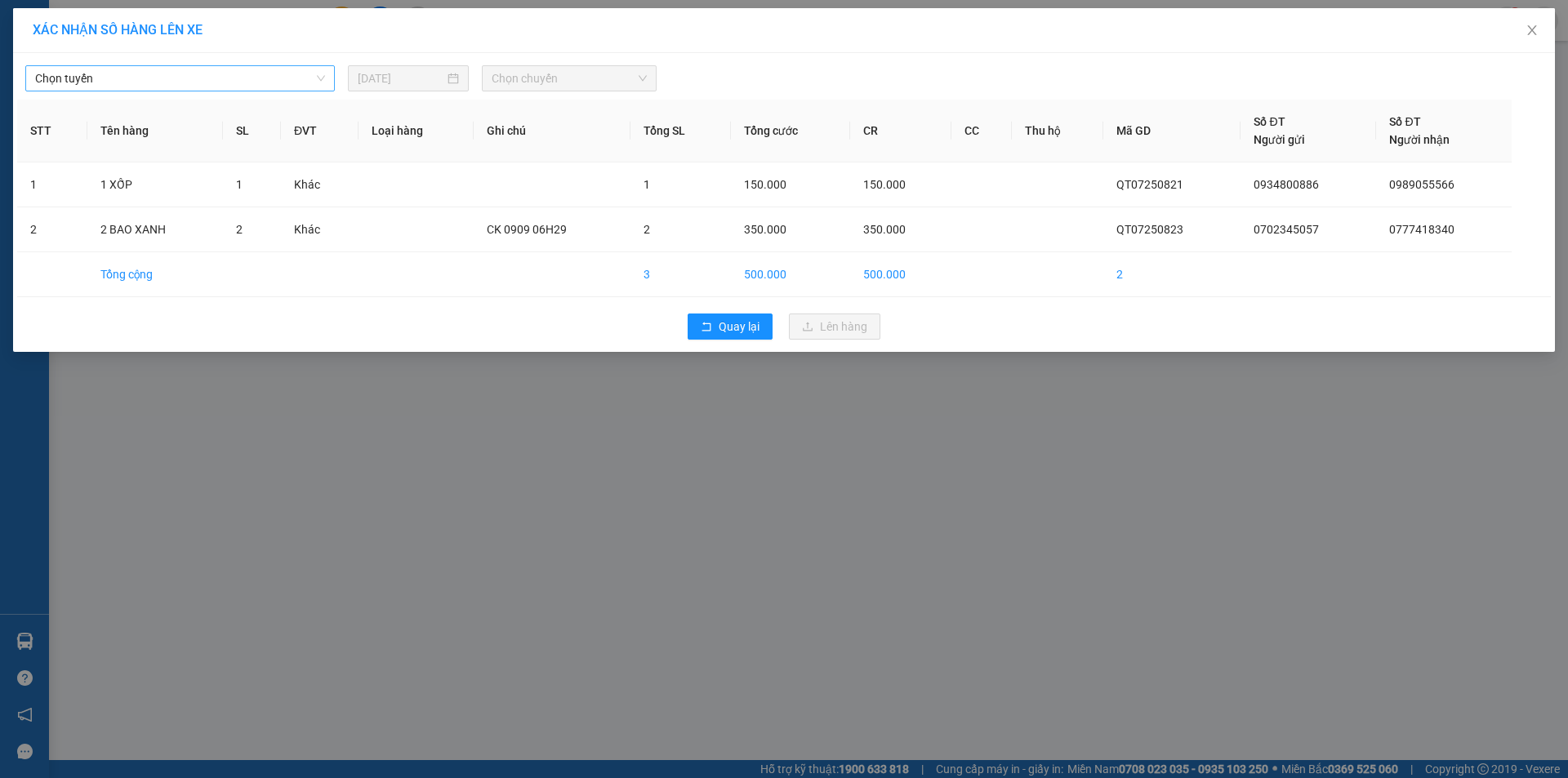 click on "Chọn tuyến" at bounding box center [180, 78] 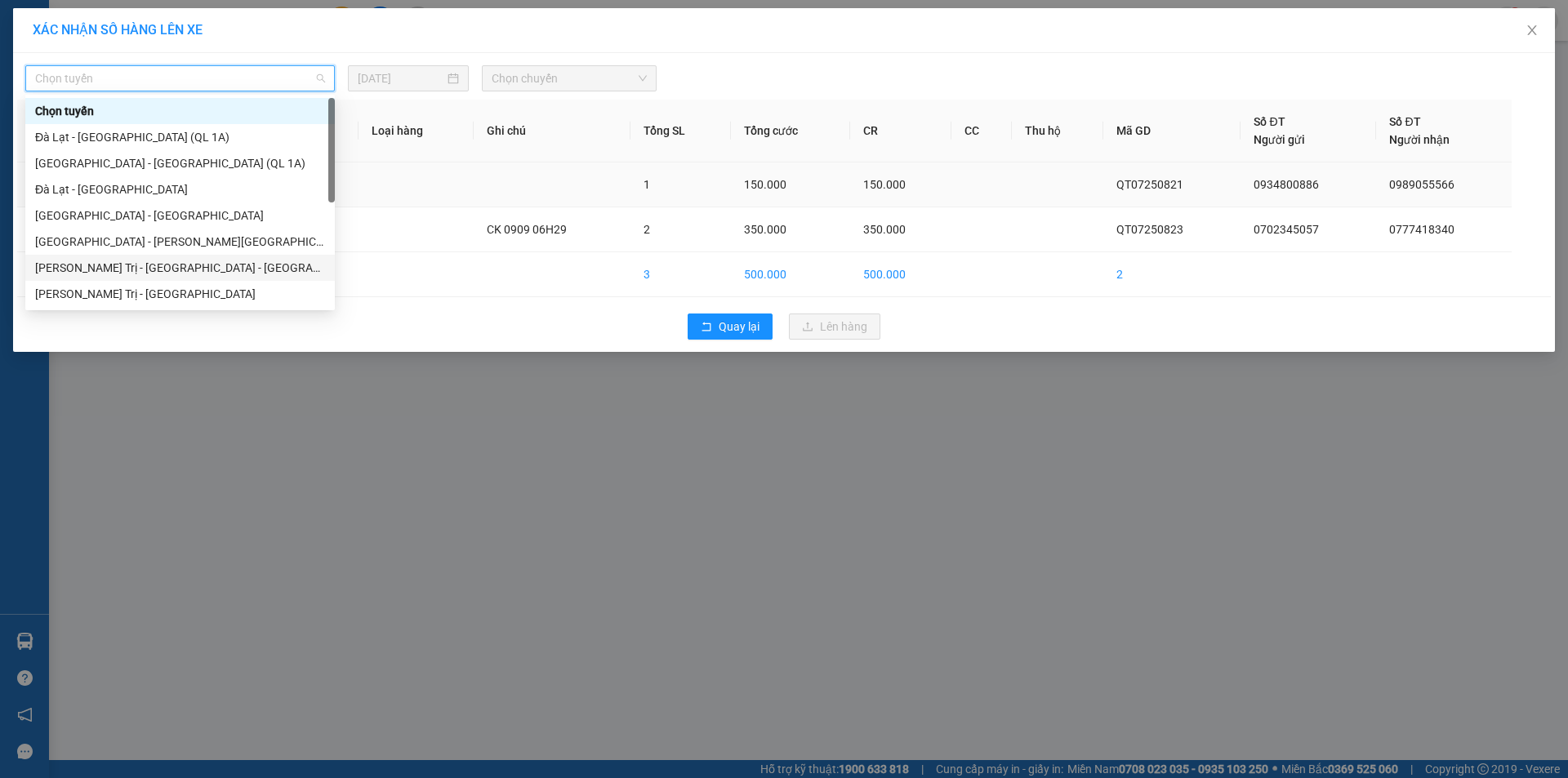 drag, startPoint x: 249, startPoint y: 265, endPoint x: 398, endPoint y: 197, distance: 163.7834 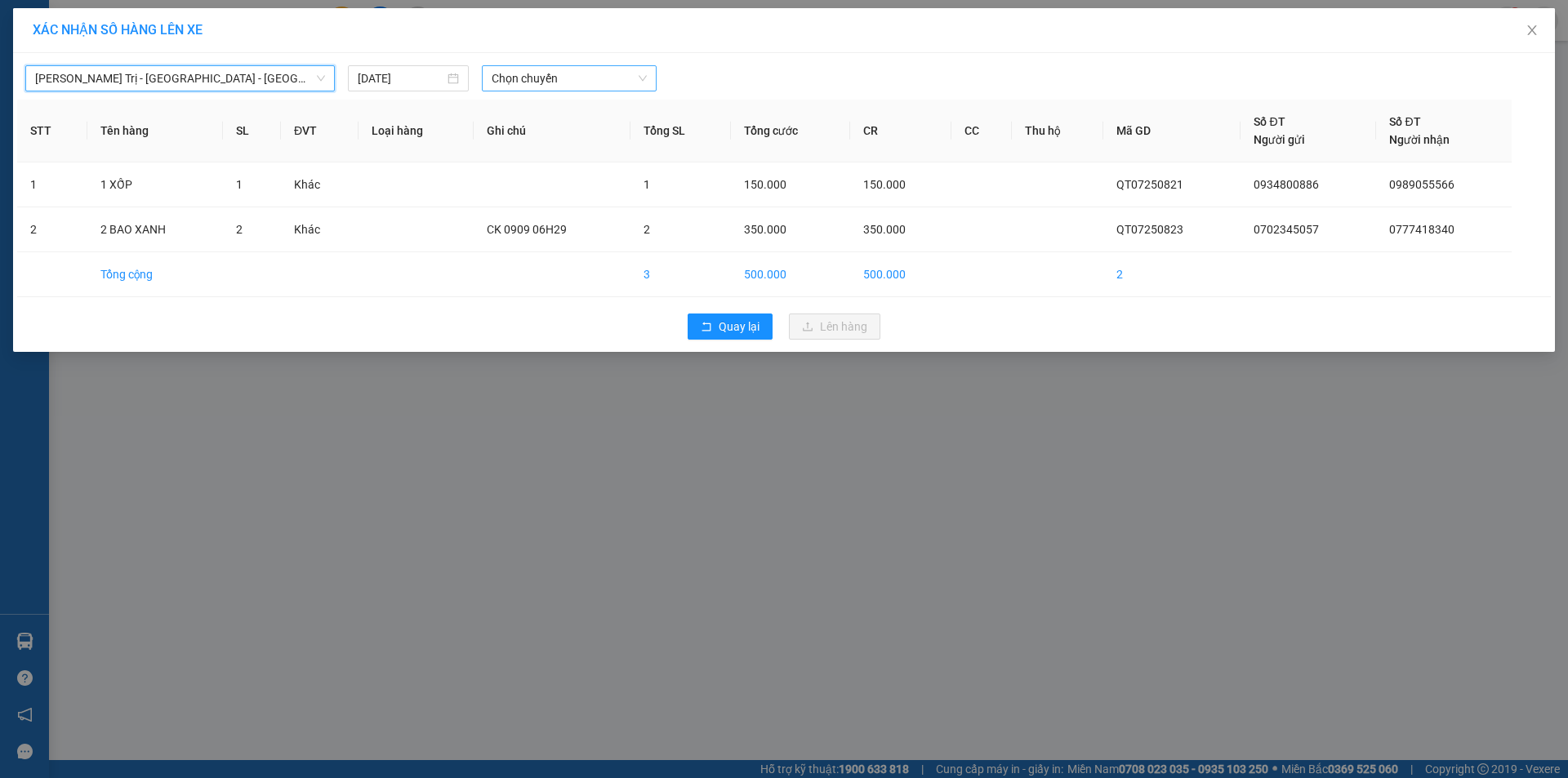 click on "Chọn chuyến" at bounding box center (569, 78) 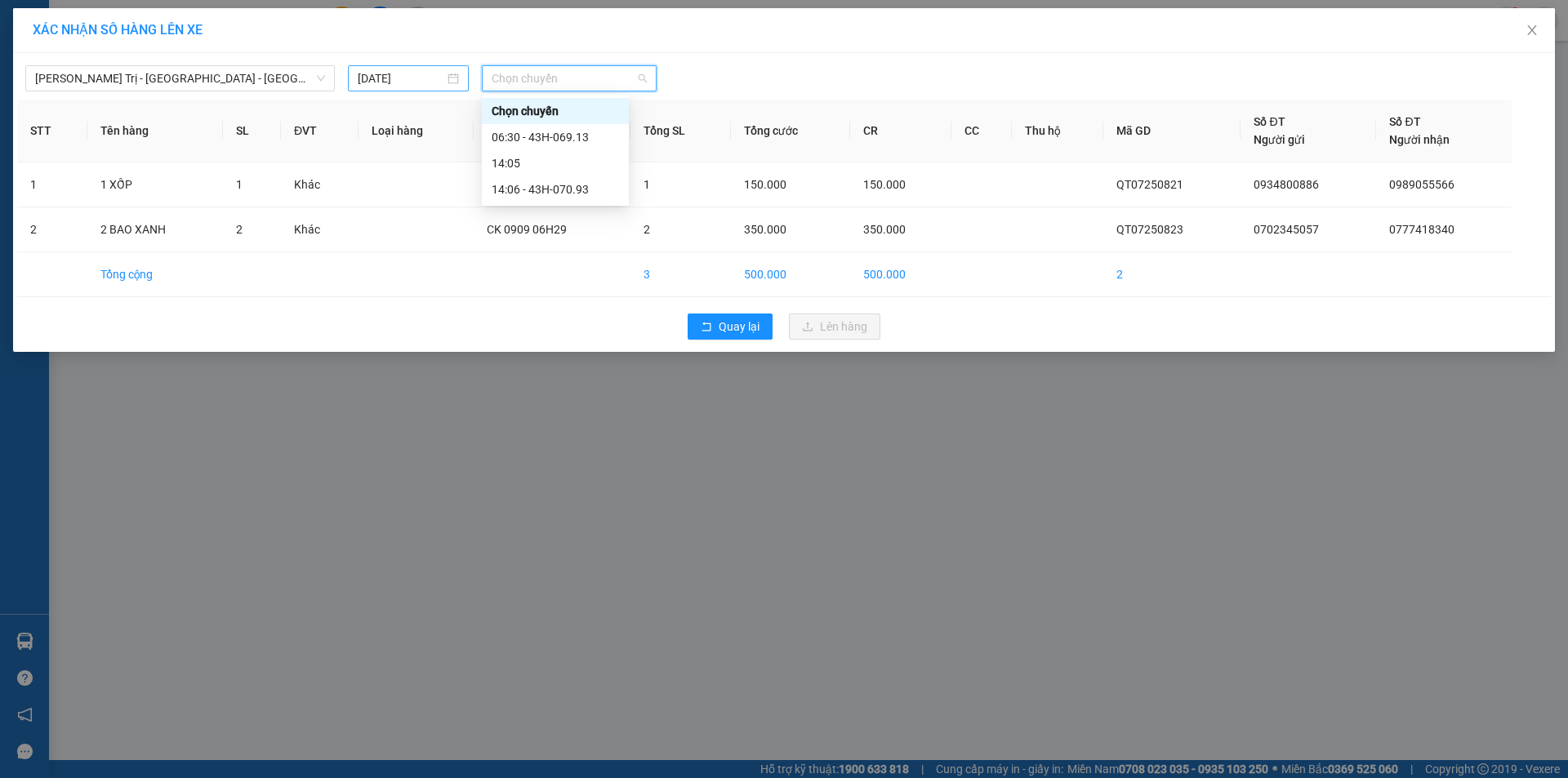 click on "[DATE]" at bounding box center [408, 78] 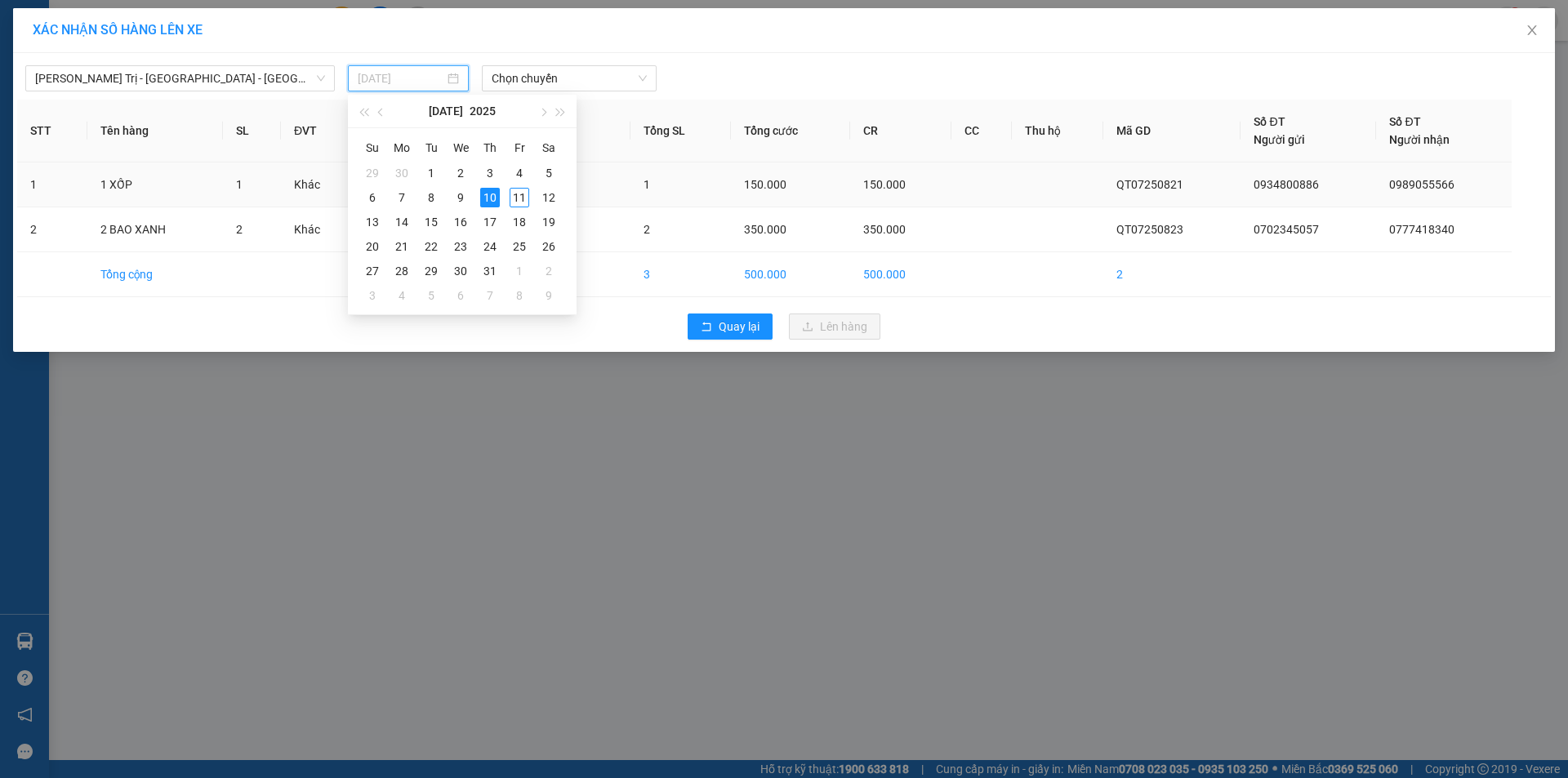drag, startPoint x: 518, startPoint y: 198, endPoint x: 537, endPoint y: 165, distance: 38.078866 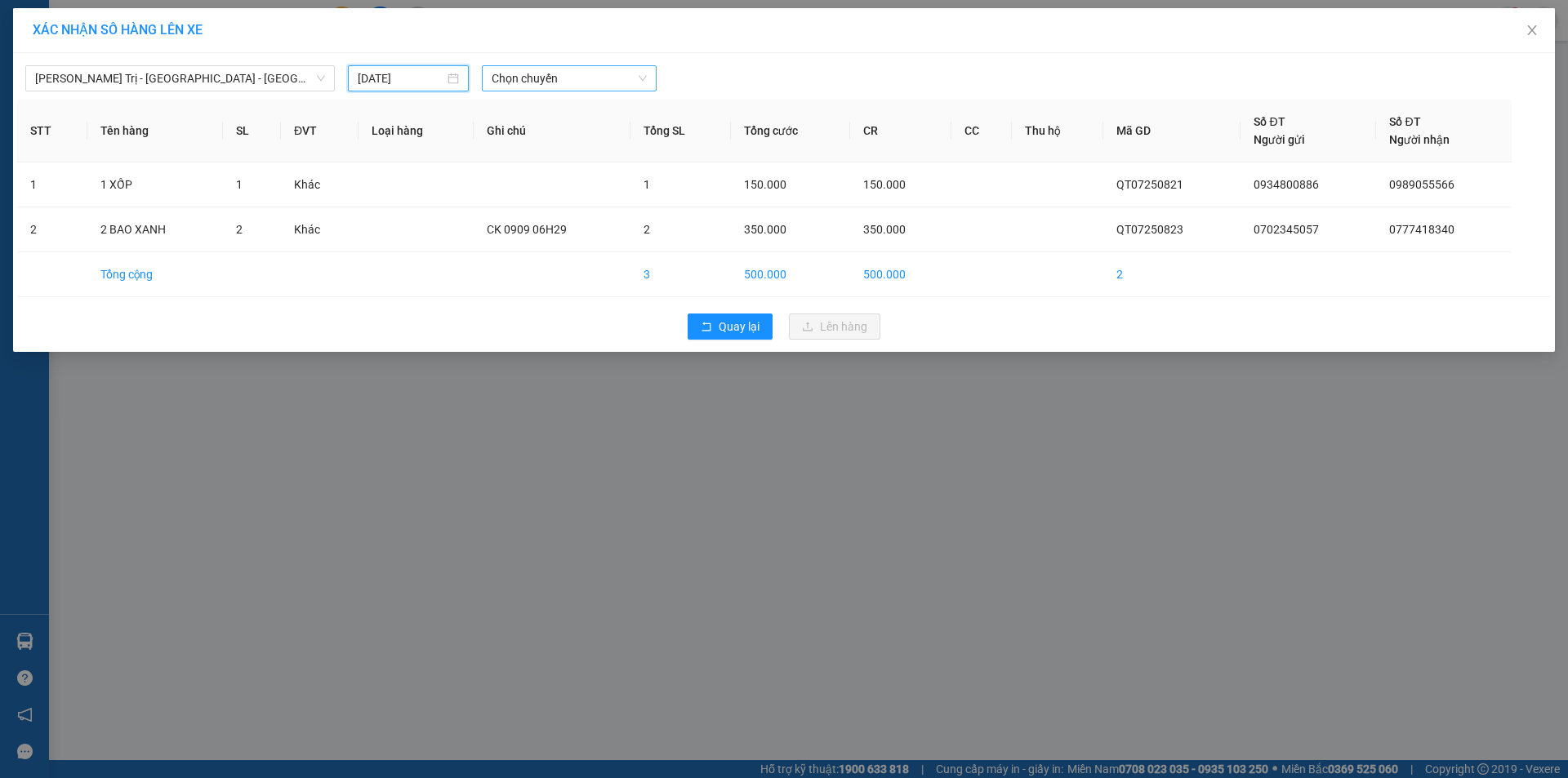 click on "Chọn chuyến" at bounding box center (569, 78) 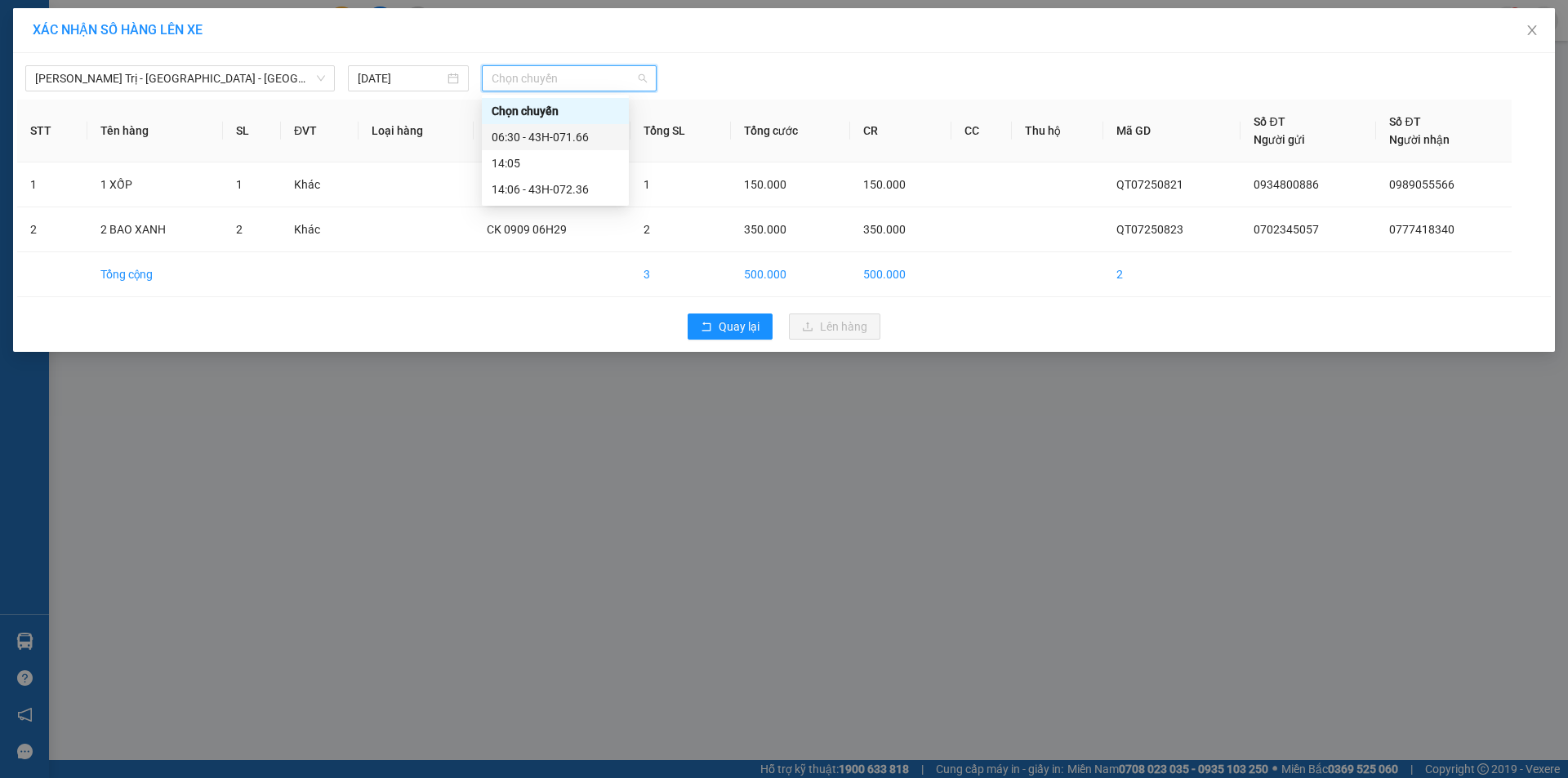 click on "06:30     - 43H-071.66" at bounding box center (555, 137) 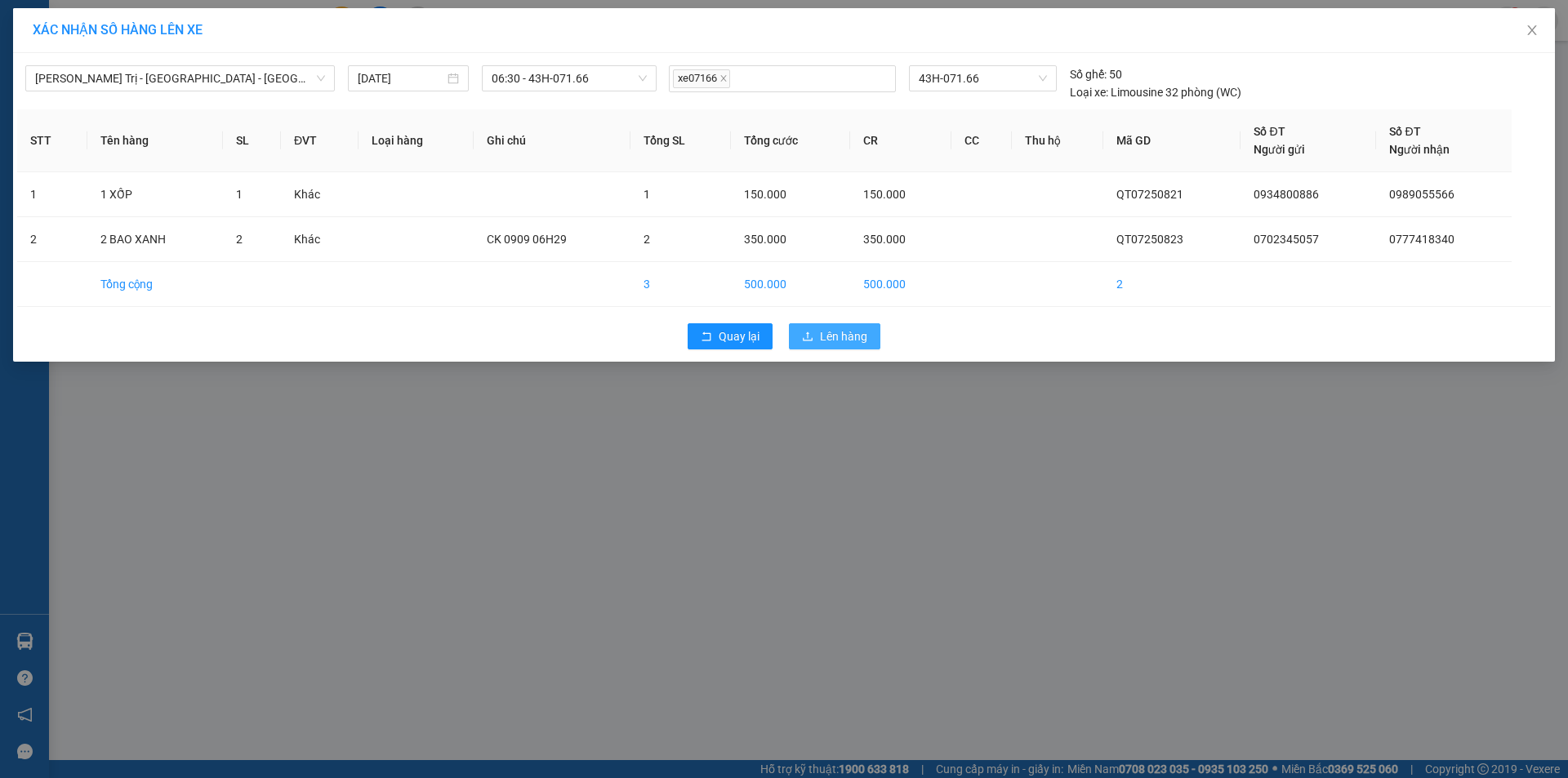 click on "Lên hàng" at bounding box center [835, 336] 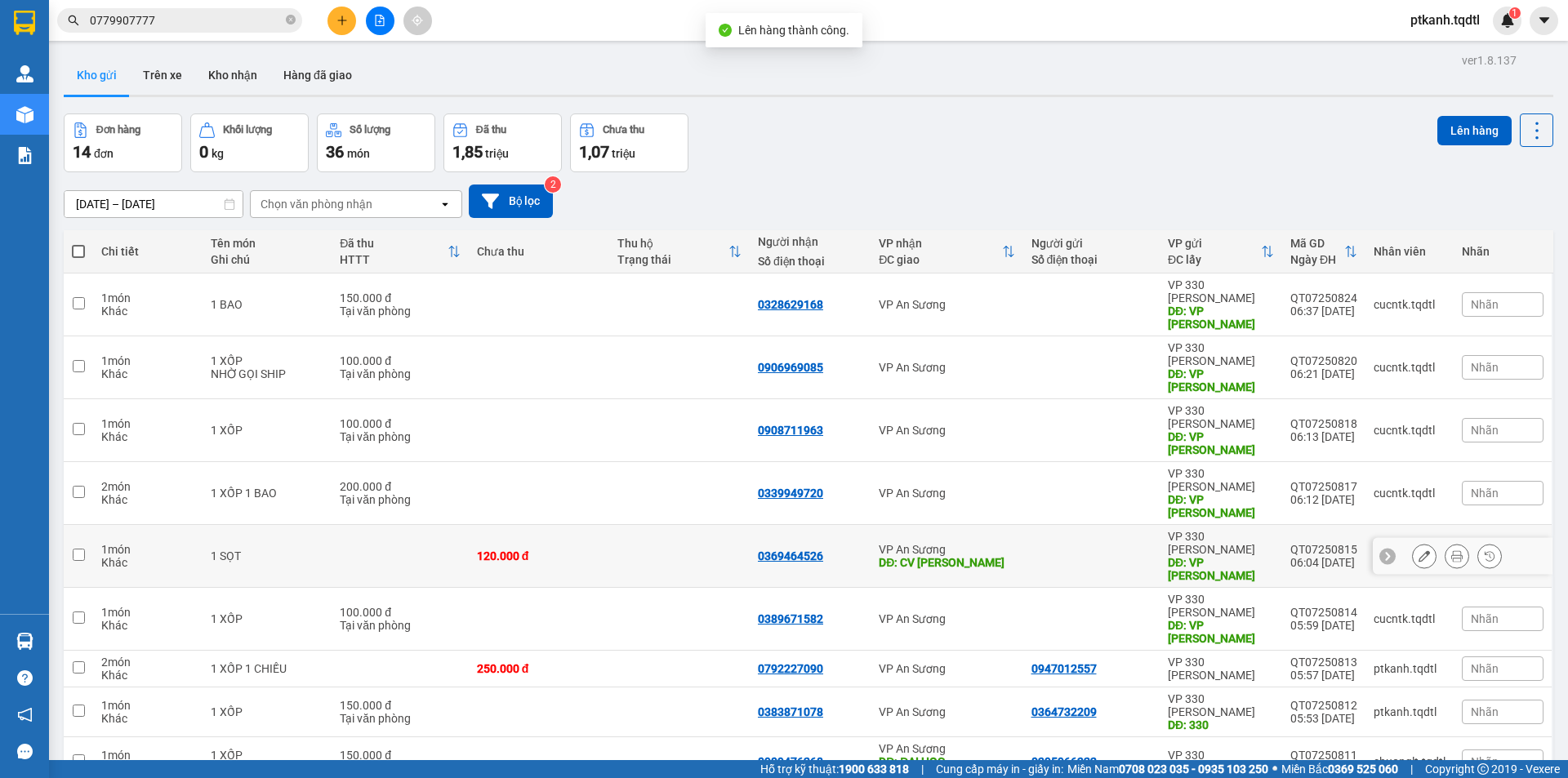 scroll, scrollTop: 75, scrollLeft: 0, axis: vertical 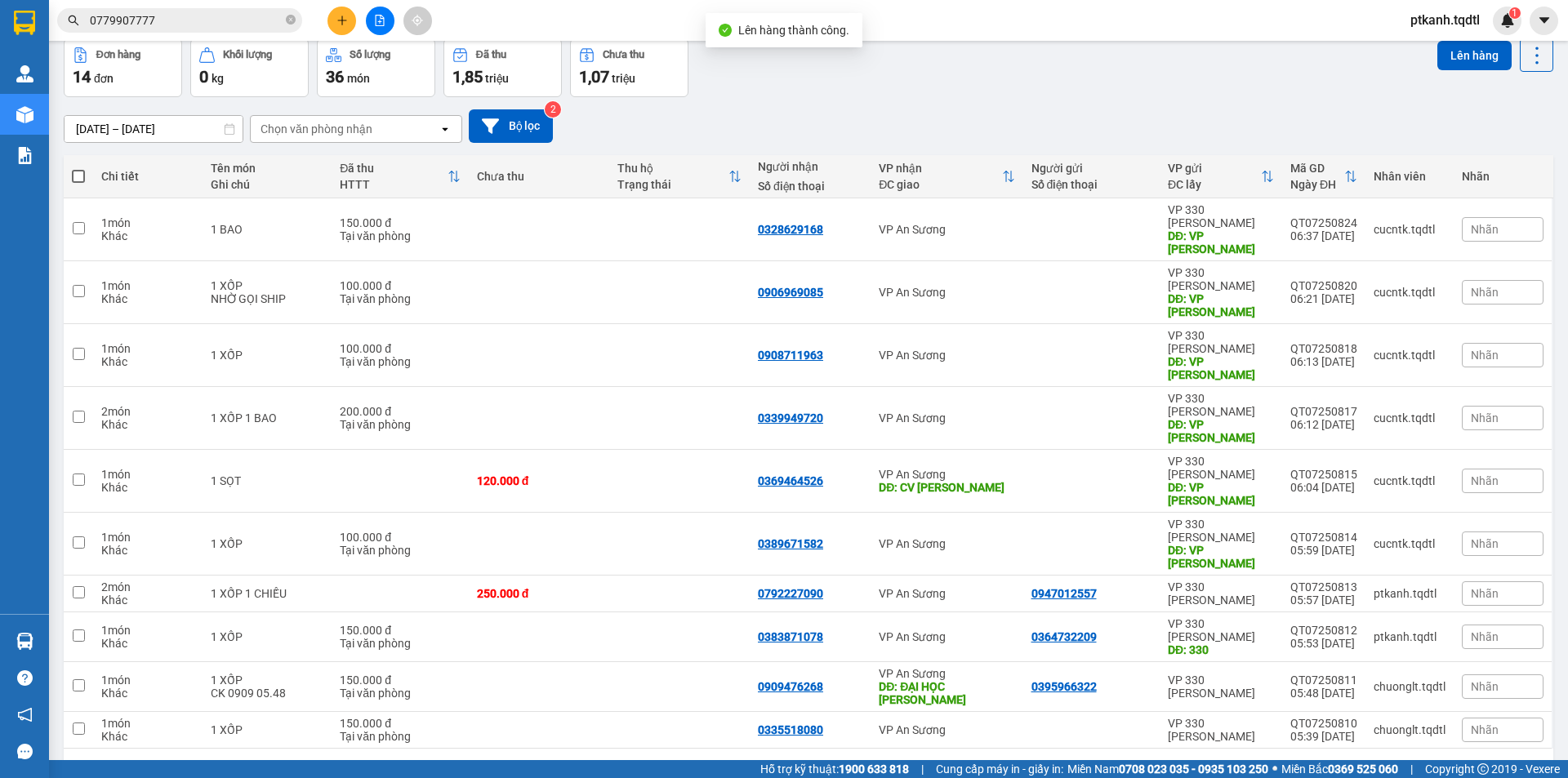 click on "2" at bounding box center [1375, 775] 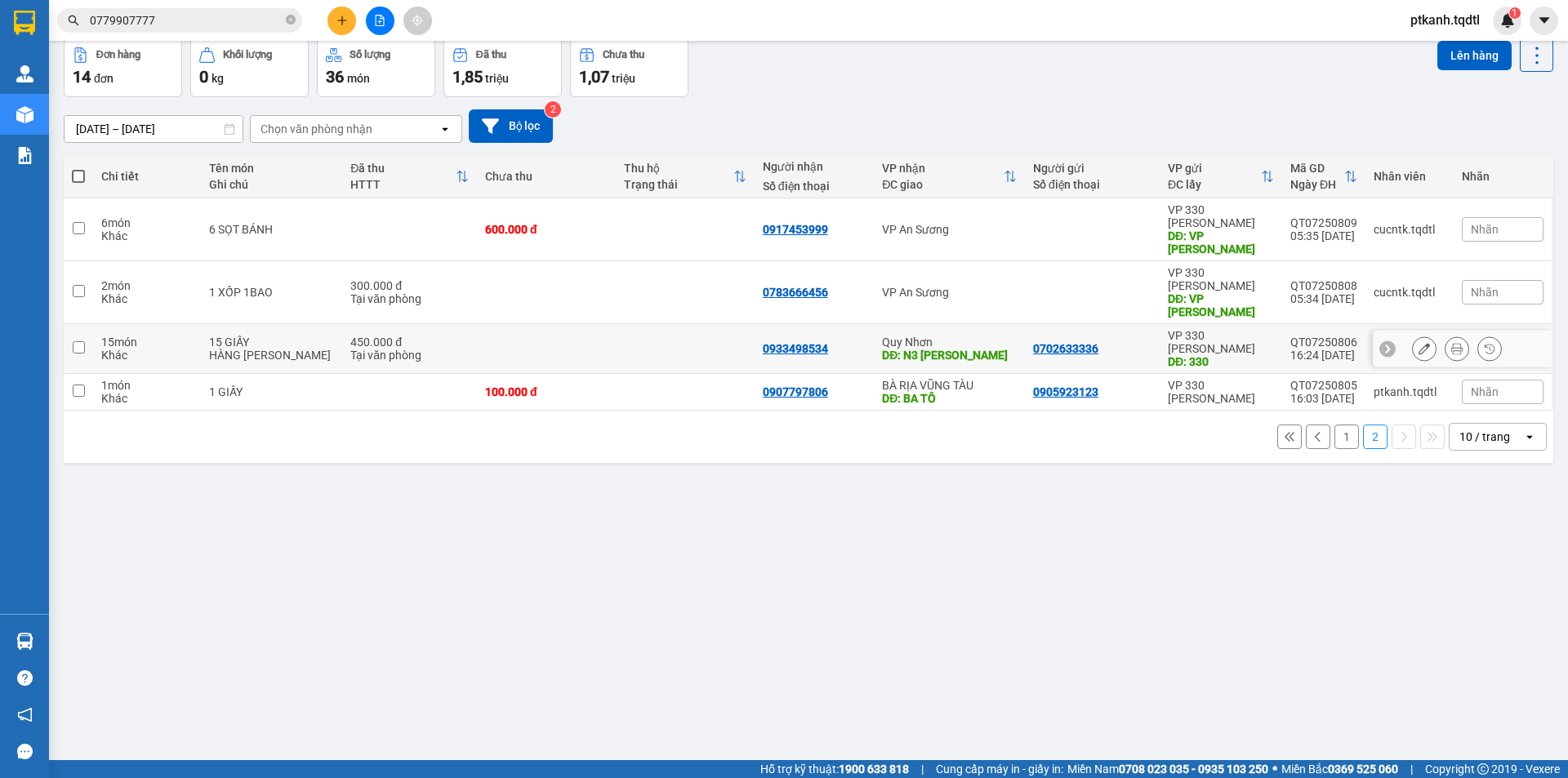 click at bounding box center [685, 349] 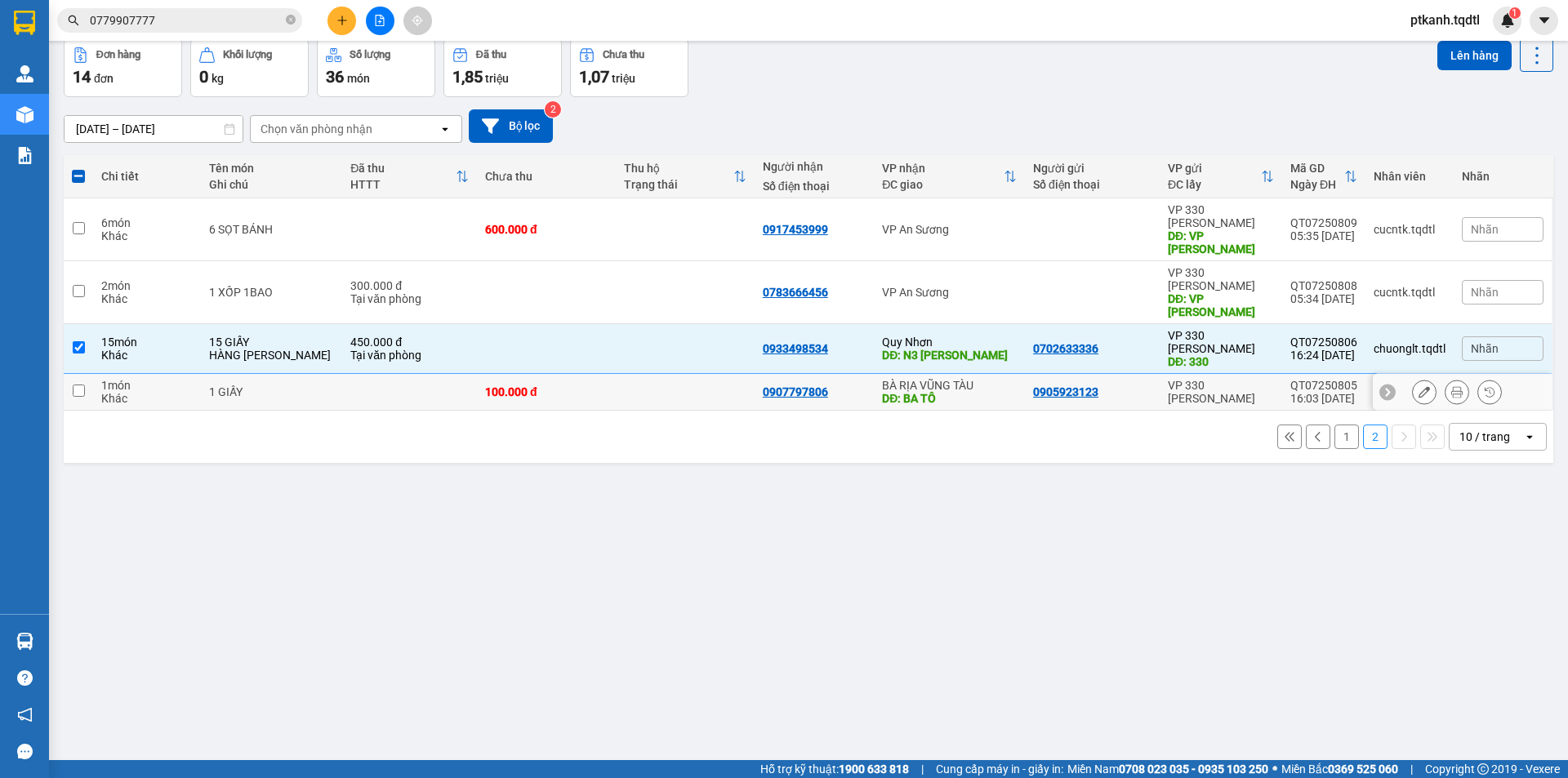 click at bounding box center (685, 392) 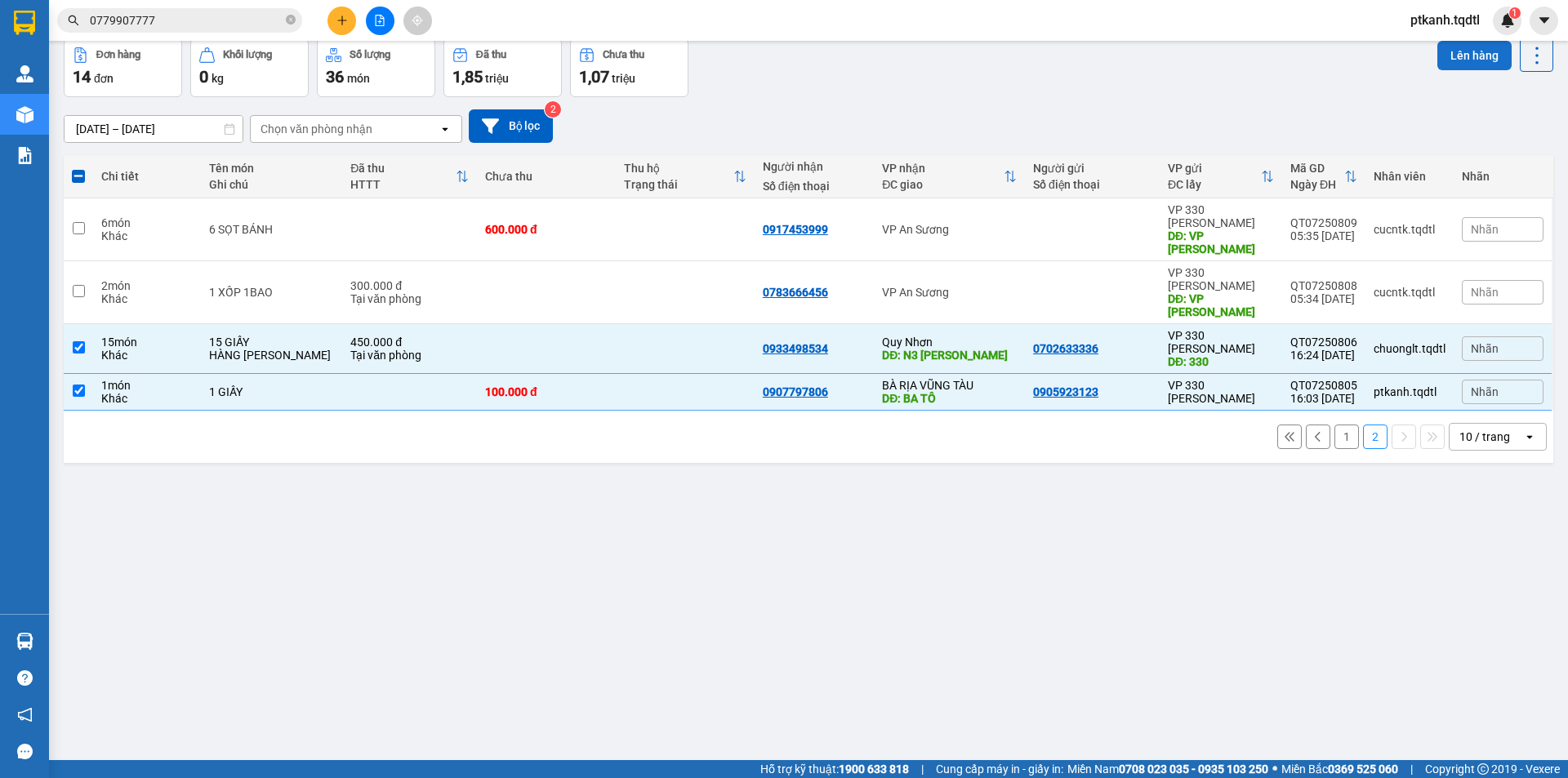 click on "Lên hàng" at bounding box center [1474, 56] 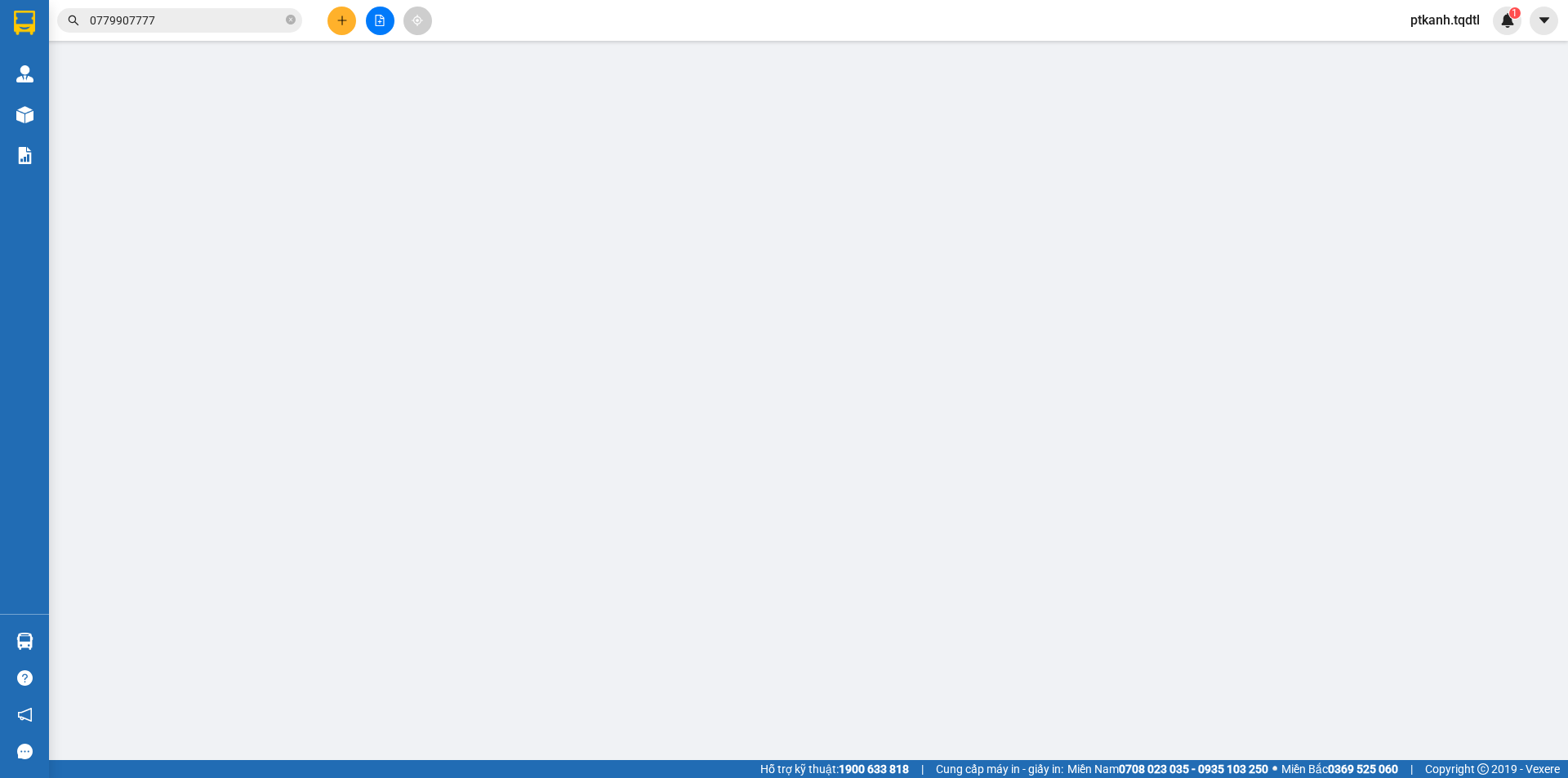 scroll, scrollTop: 0, scrollLeft: 0, axis: both 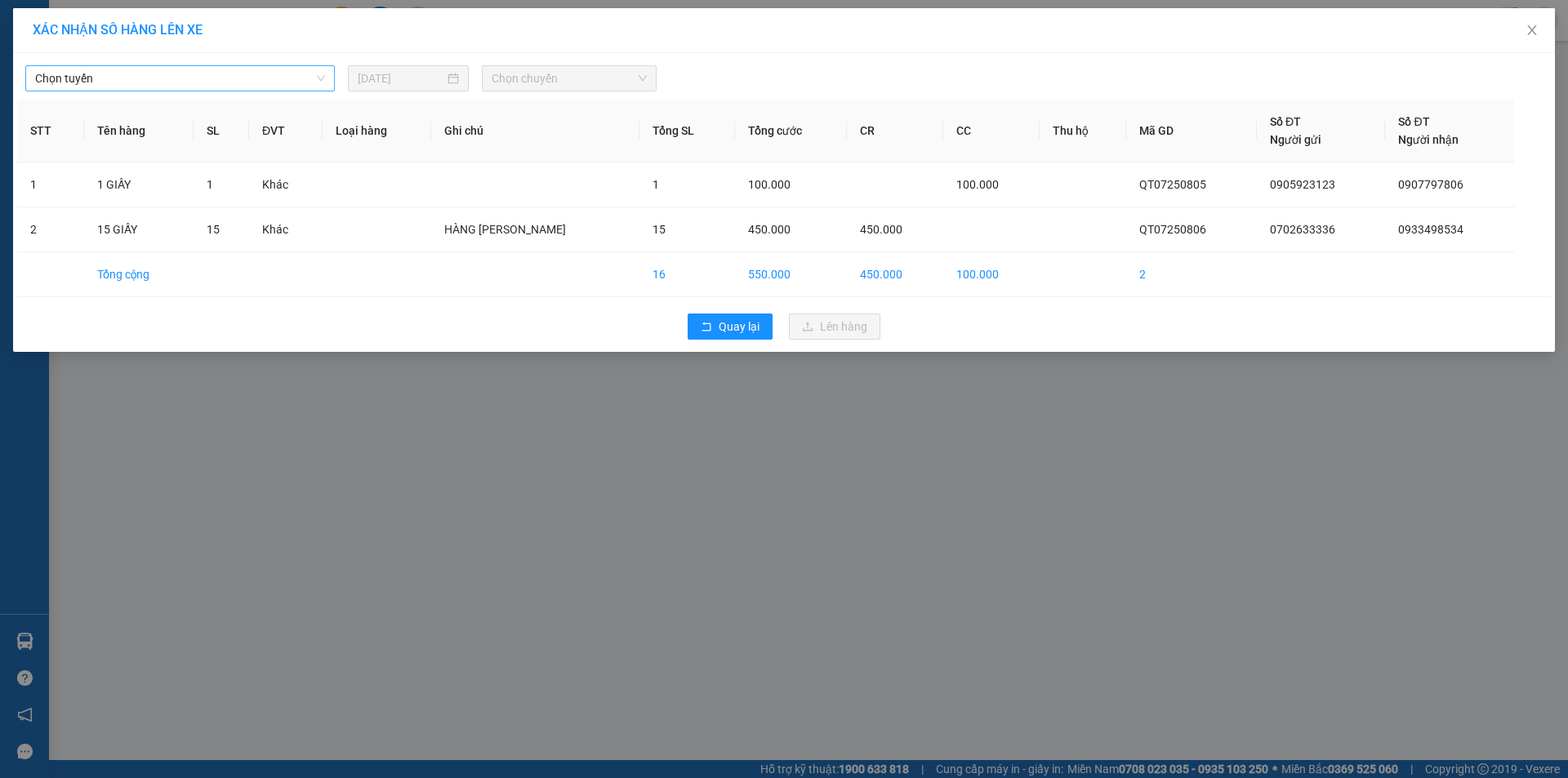 click on "Chọn tuyến" at bounding box center [180, 78] 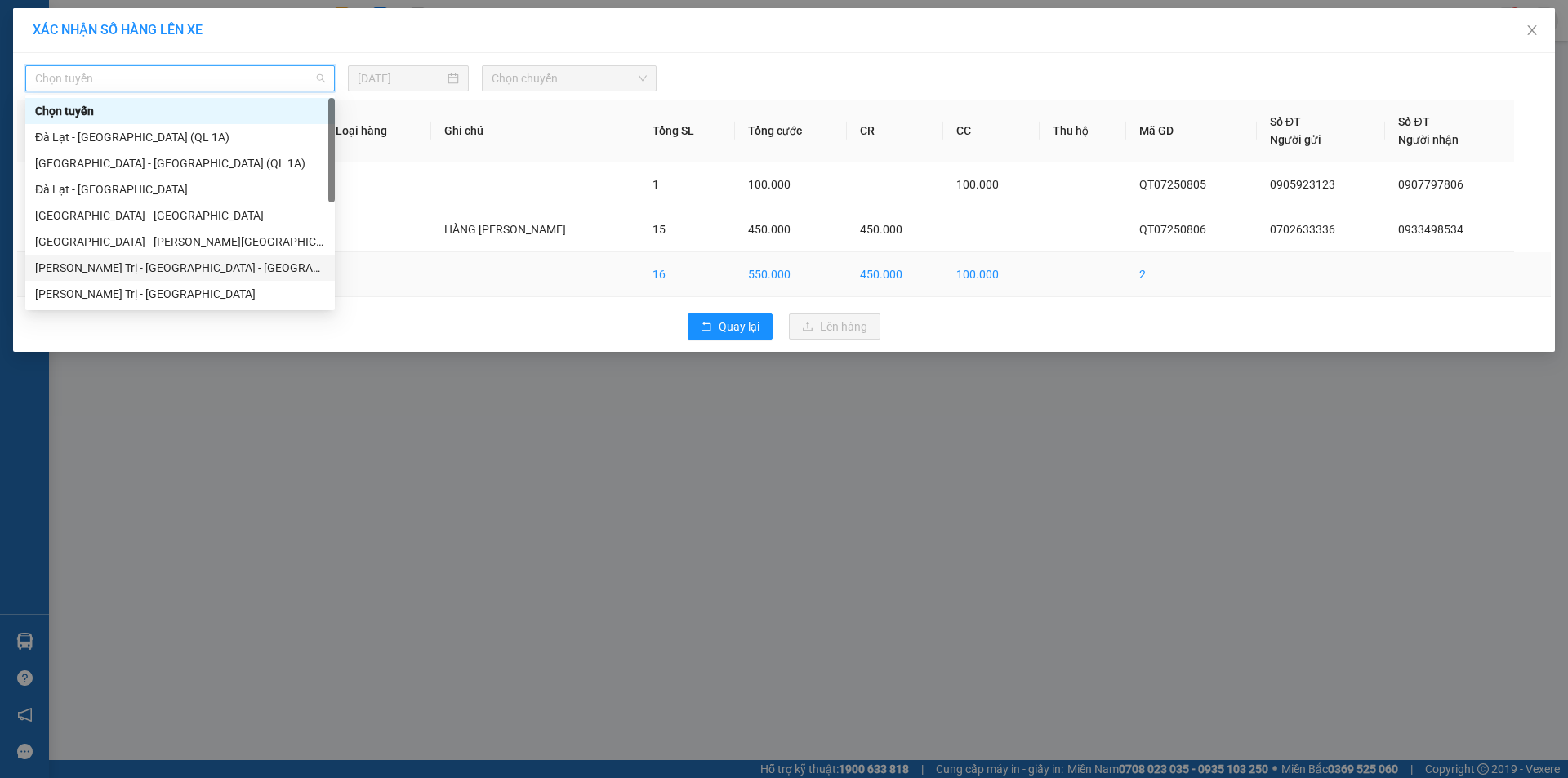 drag, startPoint x: 254, startPoint y: 269, endPoint x: 278, endPoint y: 256, distance: 27.294688 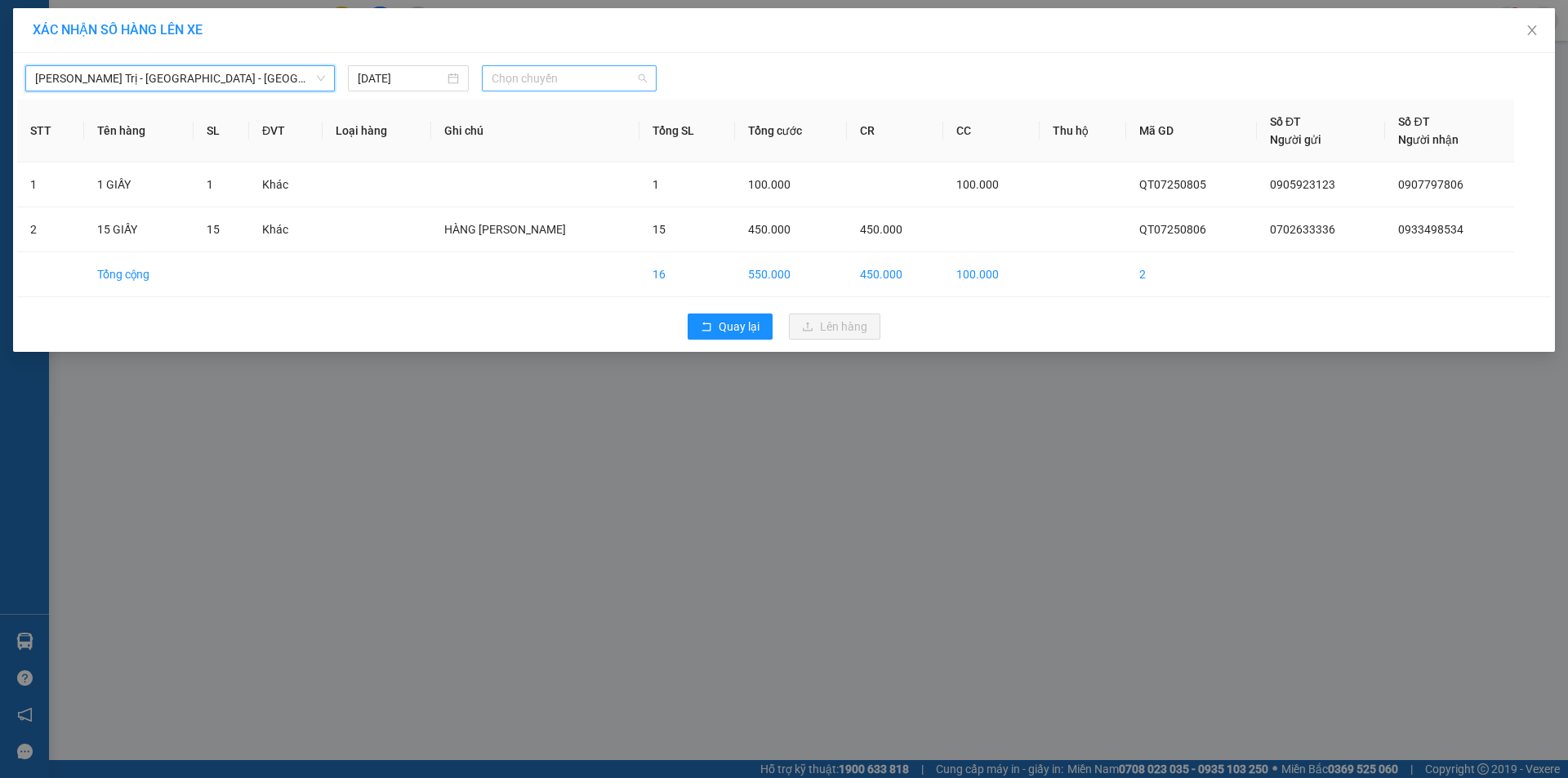 drag, startPoint x: 592, startPoint y: 81, endPoint x: 612, endPoint y: 96, distance: 25 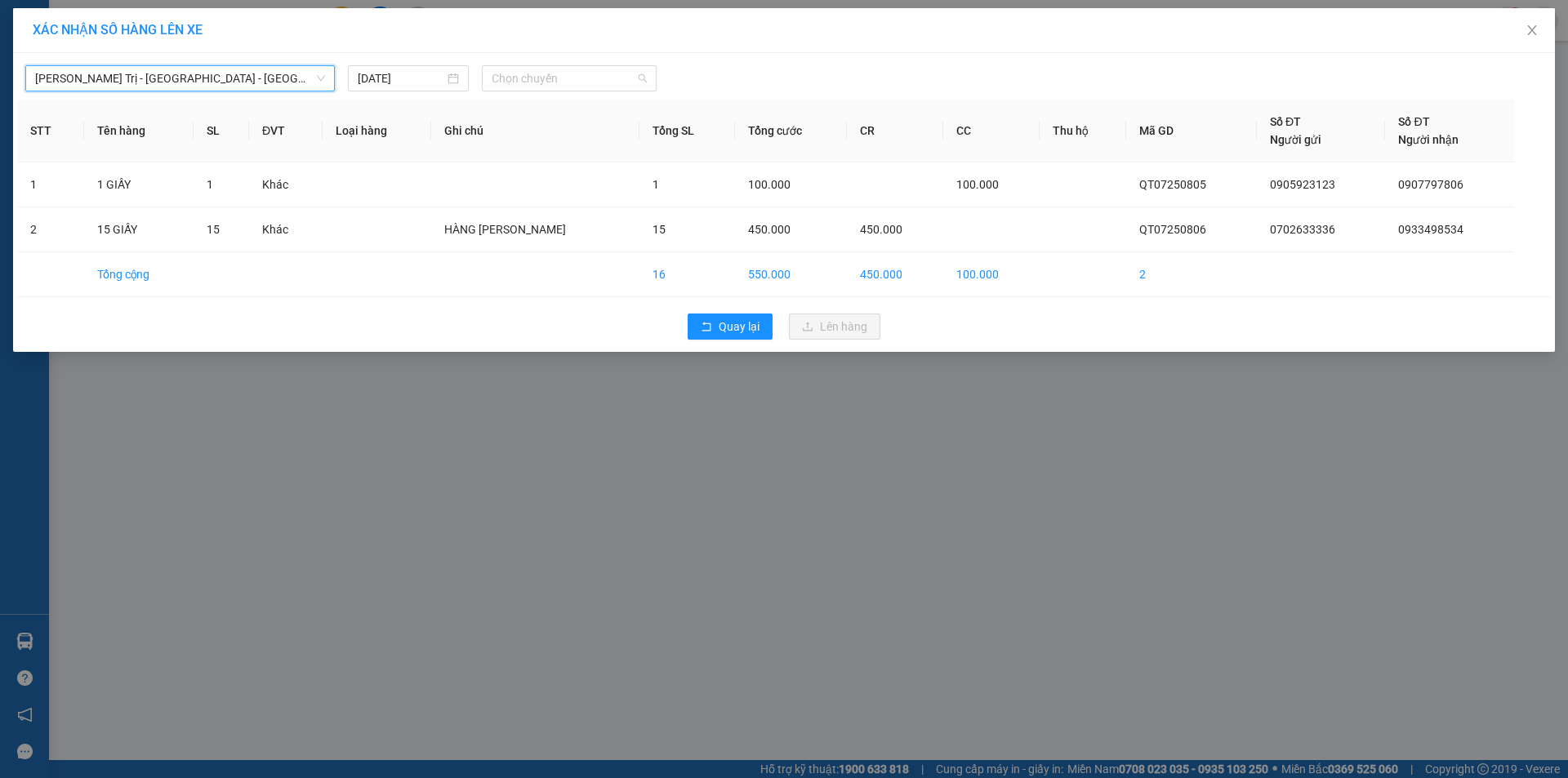 click on "Chọn chuyến" at bounding box center (569, 78) 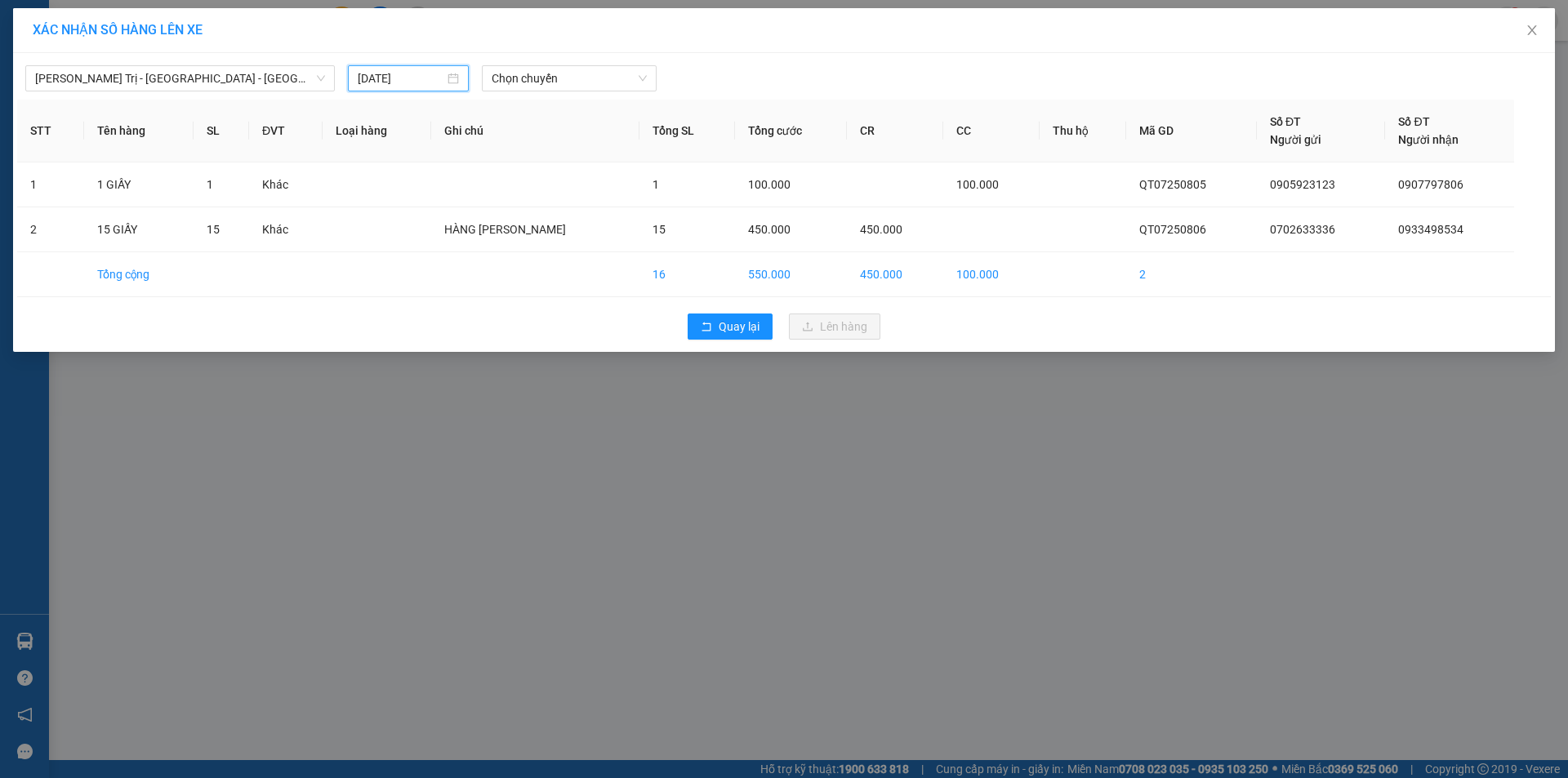click on "[DATE]" at bounding box center [401, 78] 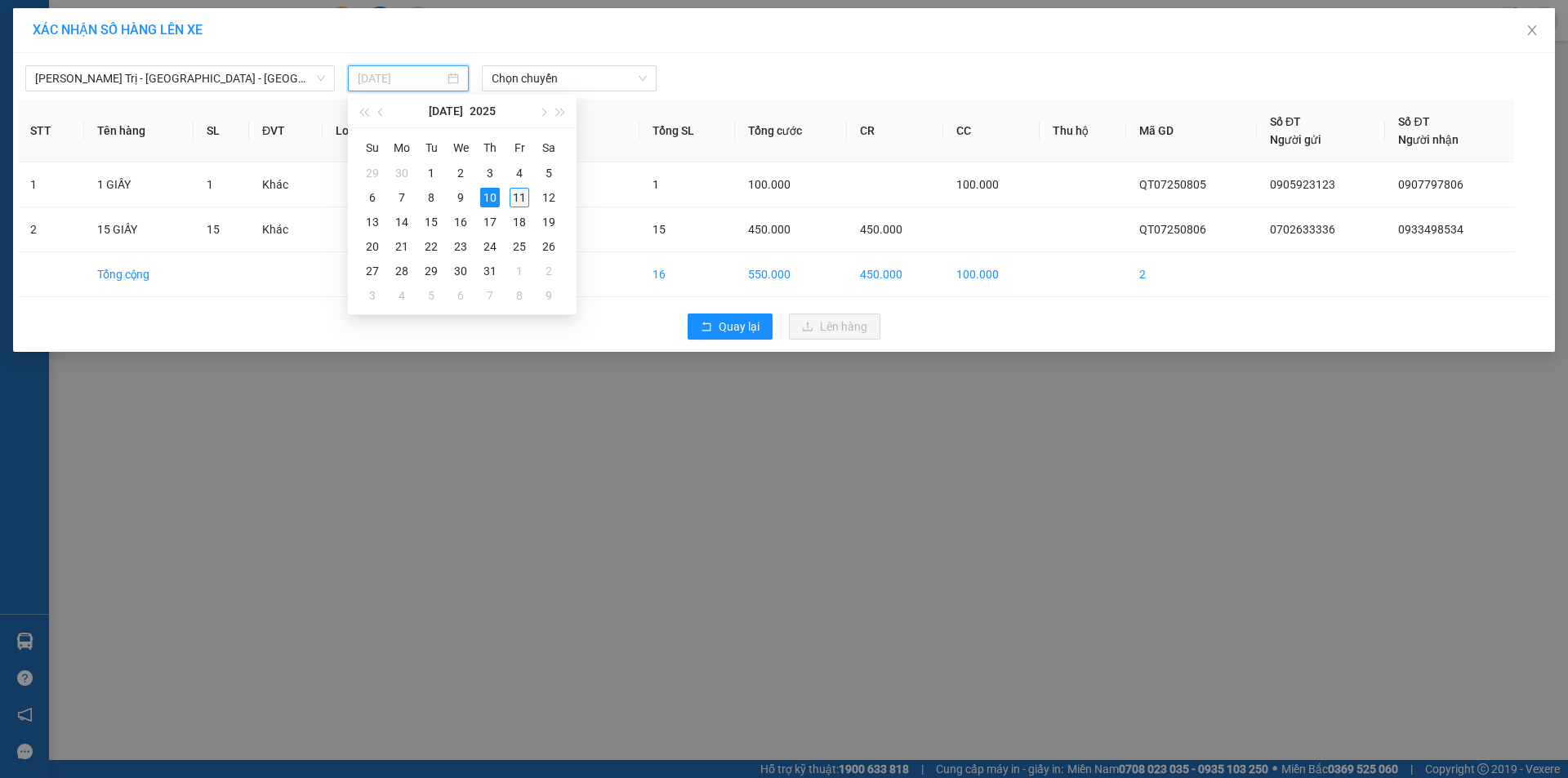 drag, startPoint x: 518, startPoint y: 198, endPoint x: 535, endPoint y: 170, distance: 32.756679 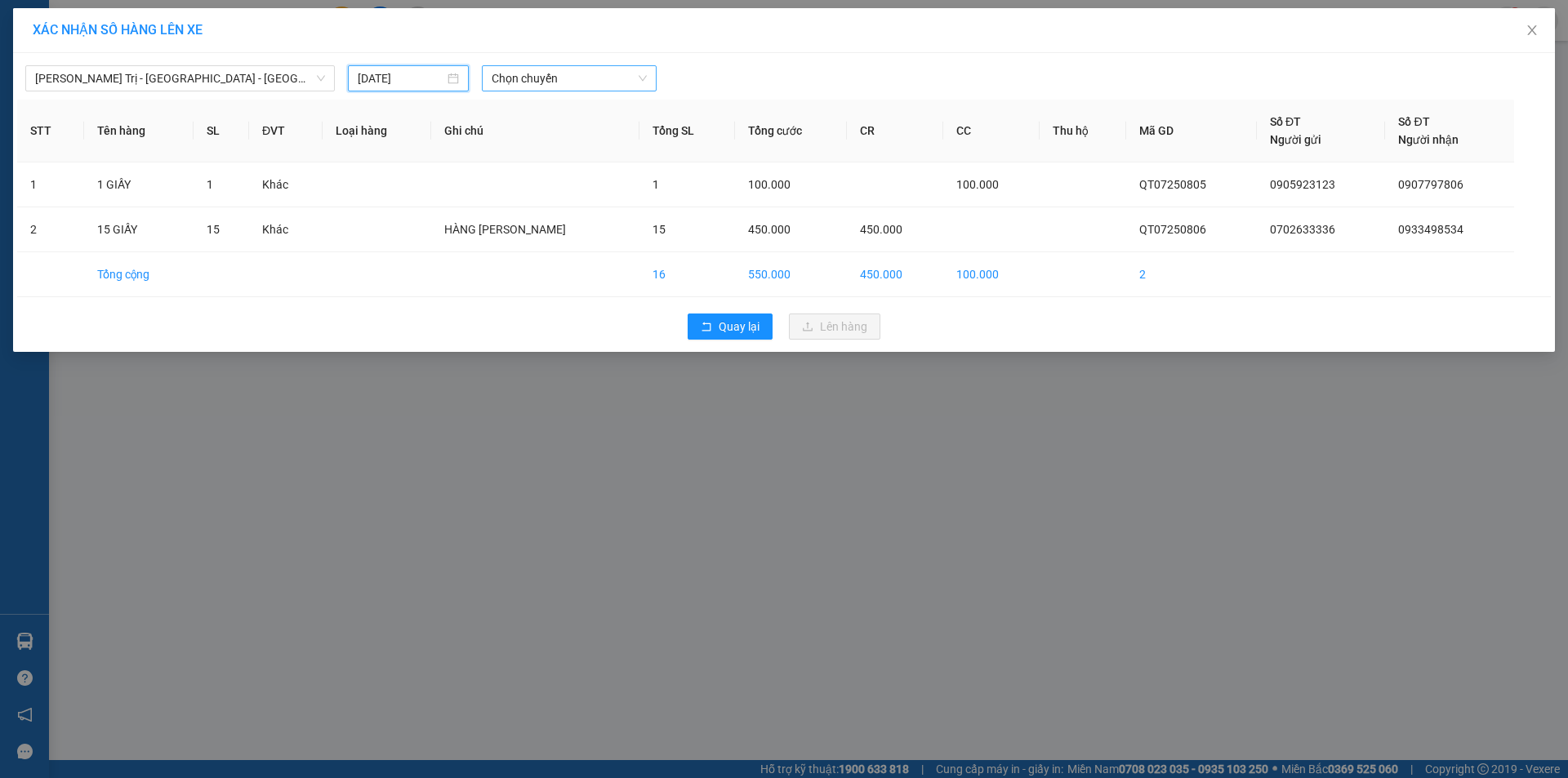 click on "Chọn chuyến" at bounding box center [569, 78] 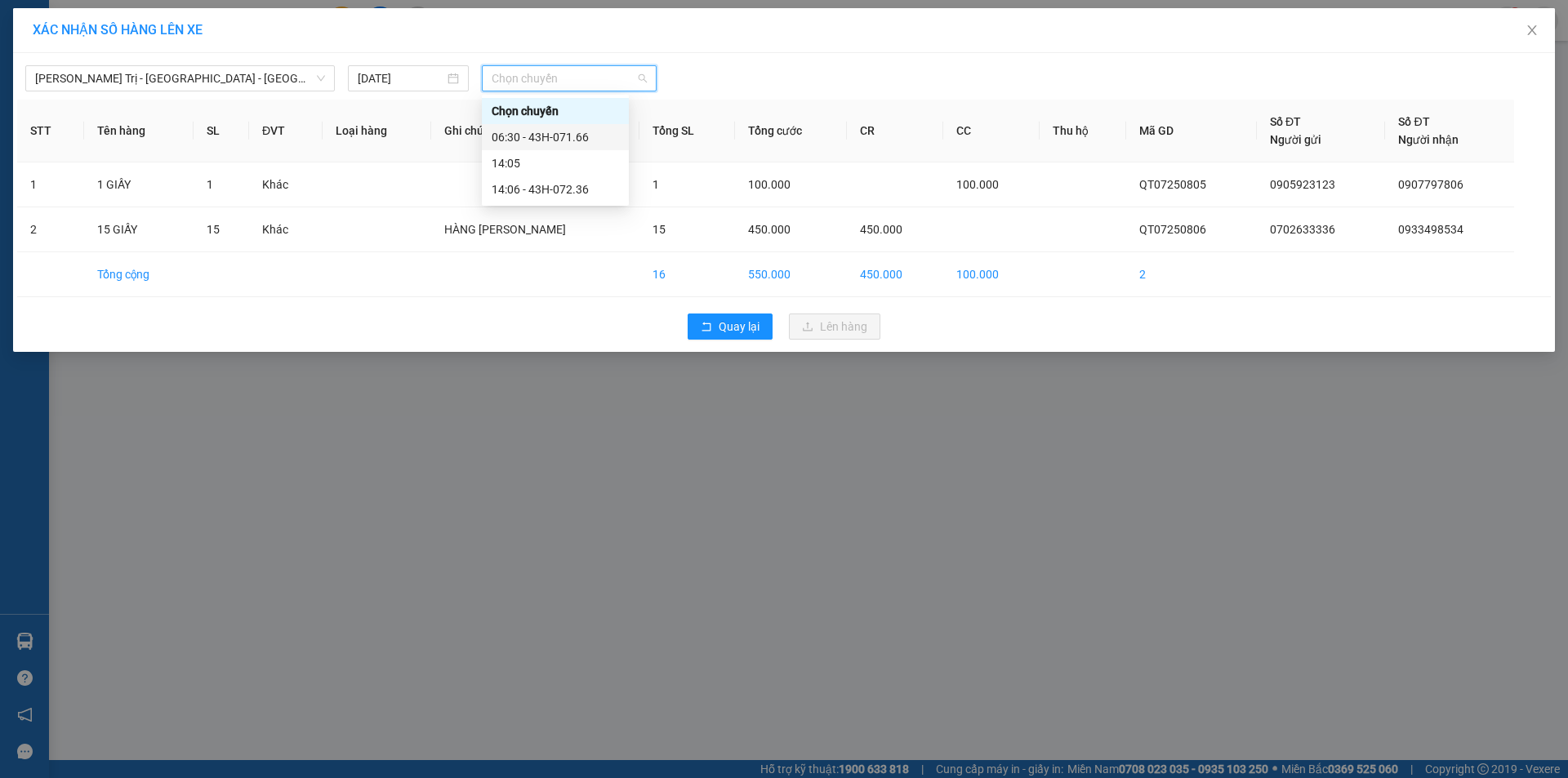click on "06:30     - 43H-071.66" at bounding box center (555, 137) 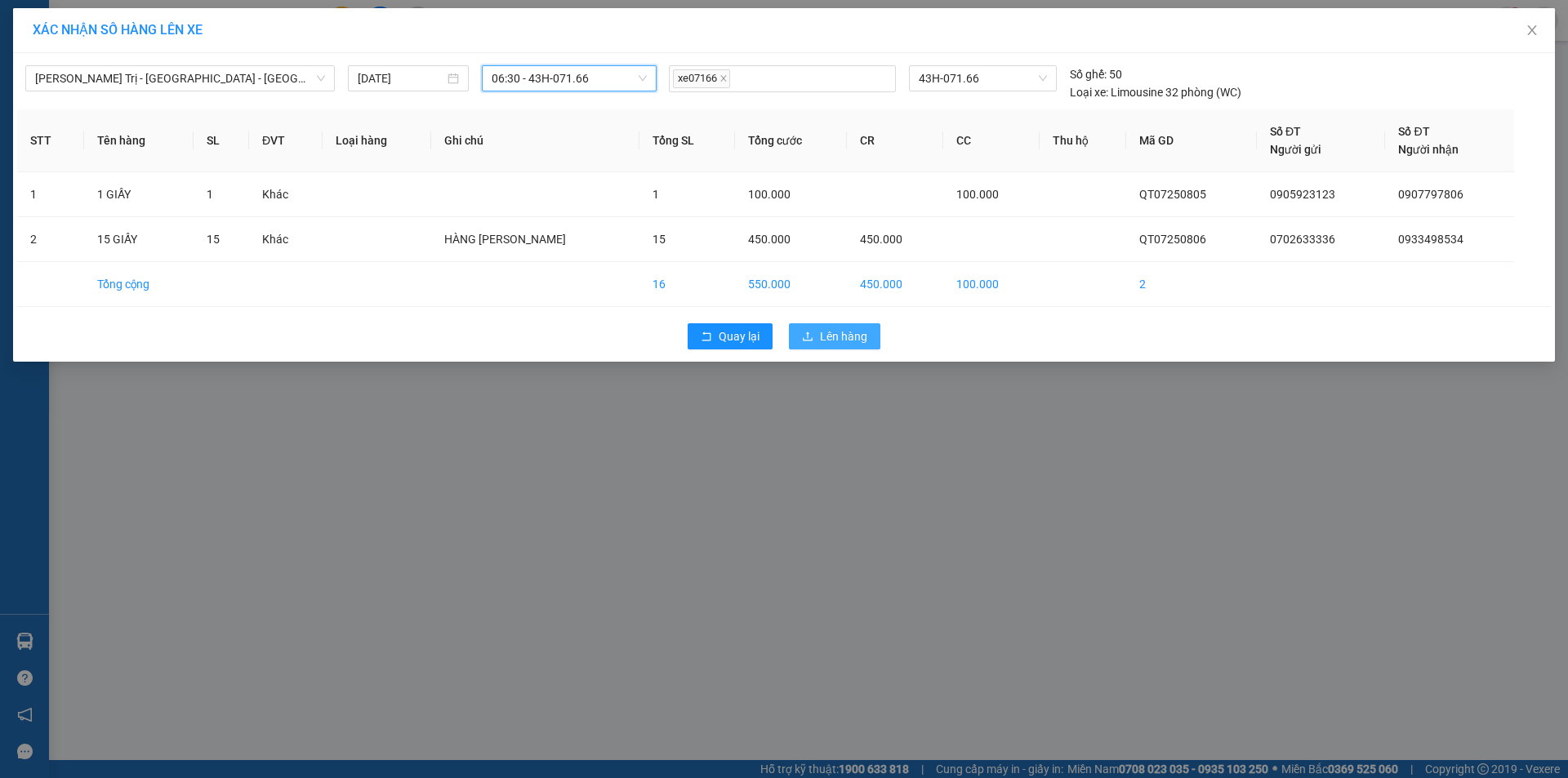 click on "Lên hàng" at bounding box center [844, 336] 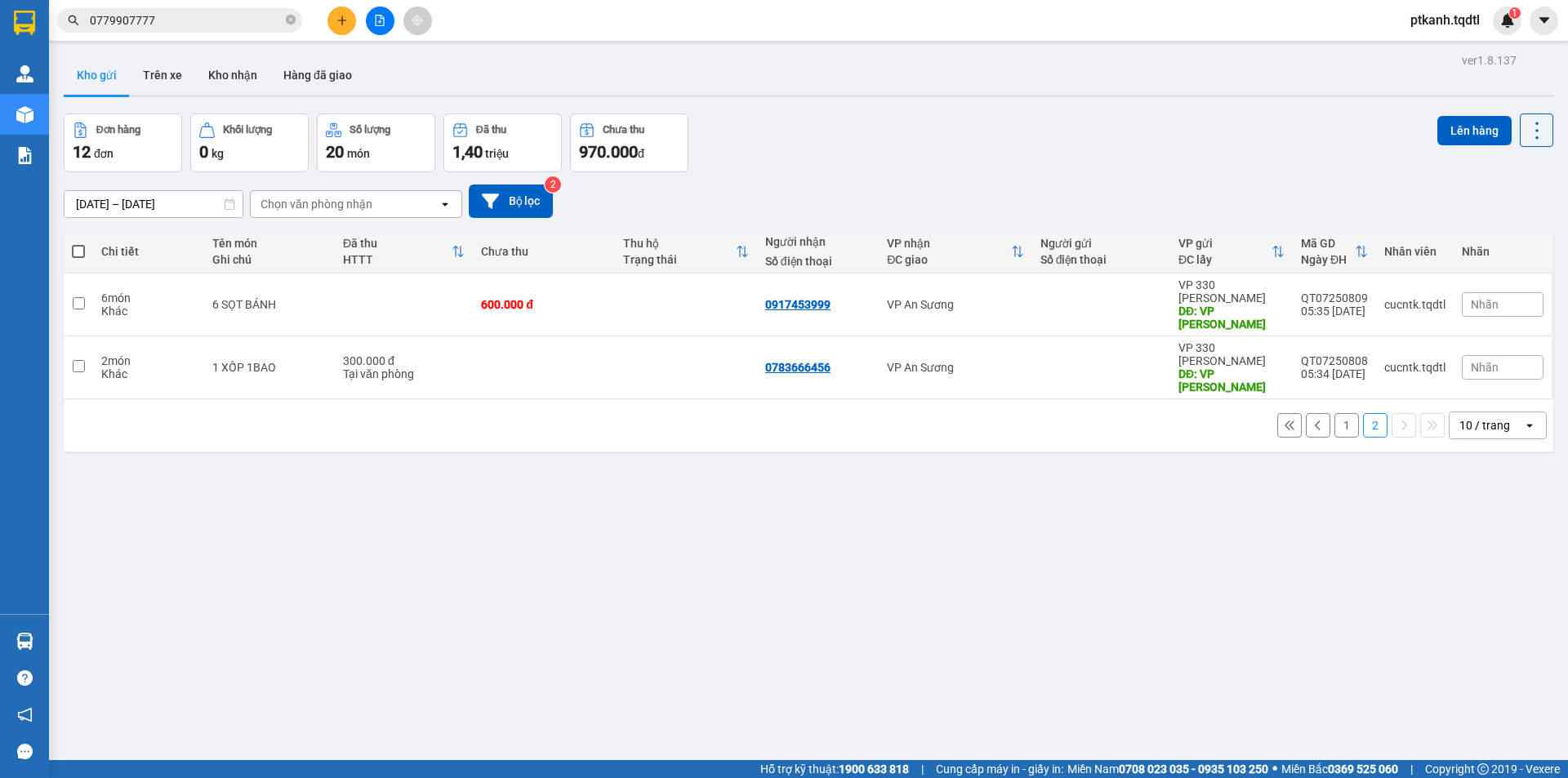 click on "1" at bounding box center [1347, 425] 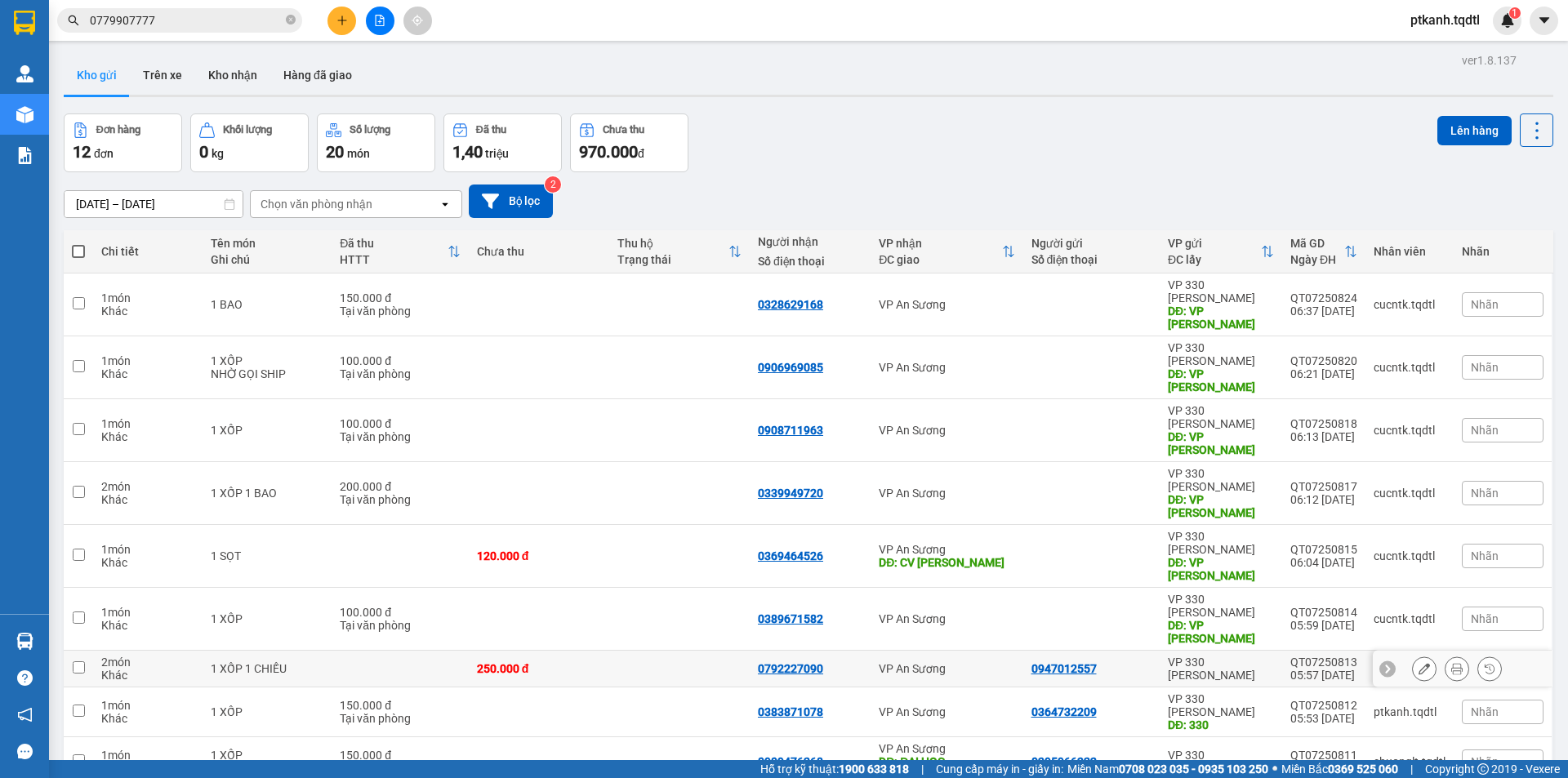 scroll, scrollTop: 75, scrollLeft: 0, axis: vertical 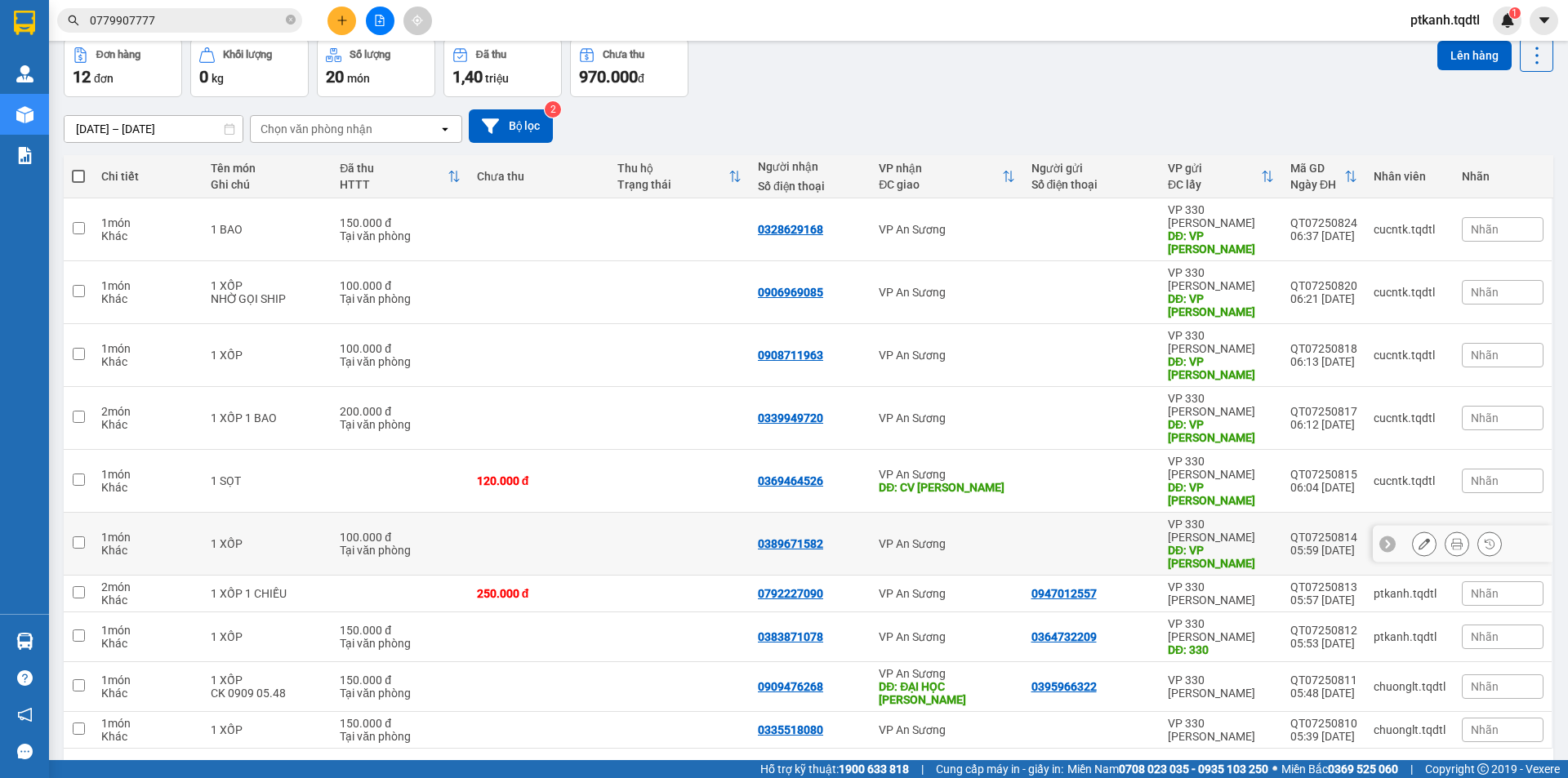 click on "VP An Sương" at bounding box center (947, 544) 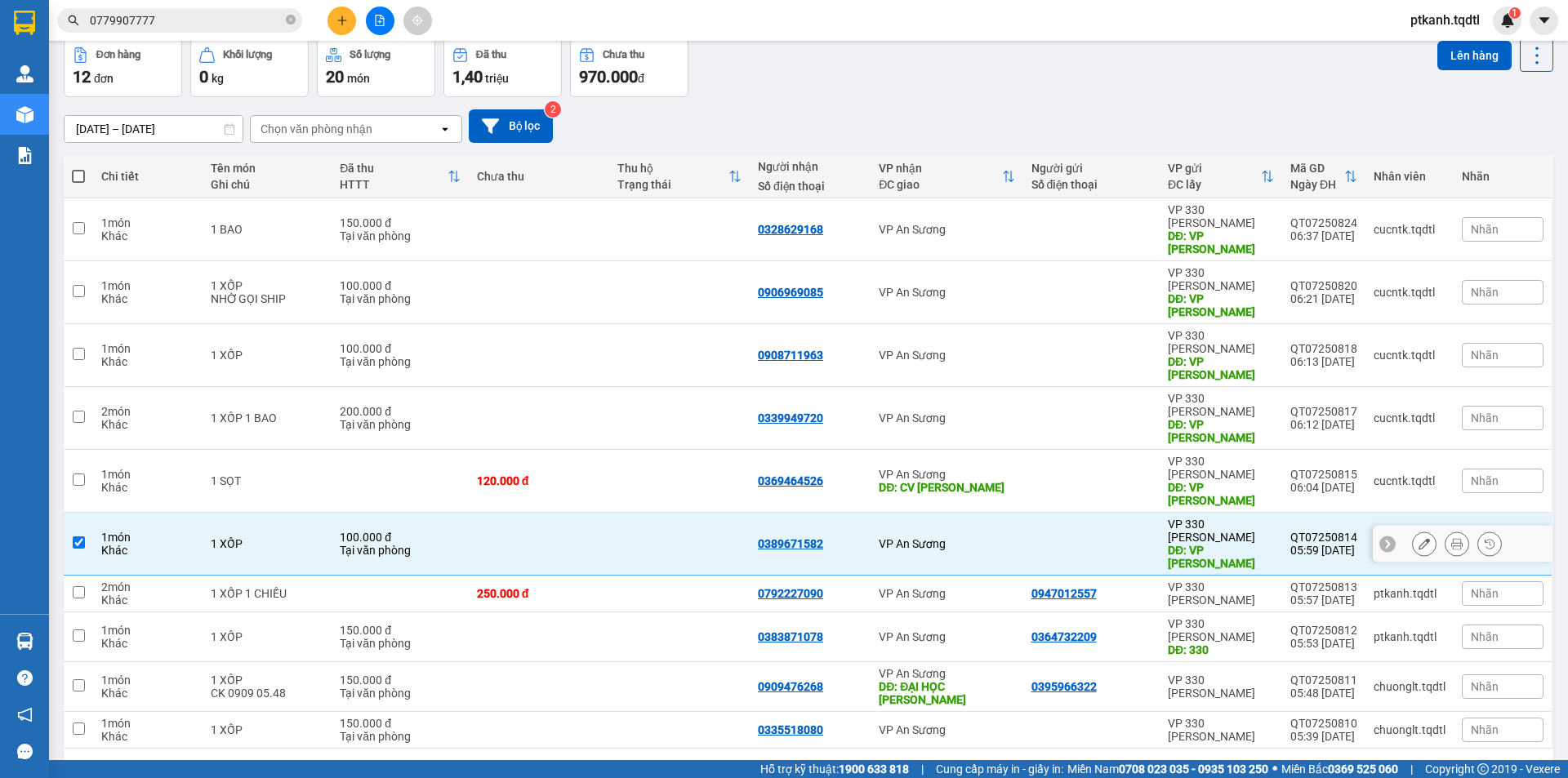 click on "VP An Sương" at bounding box center (947, 544) 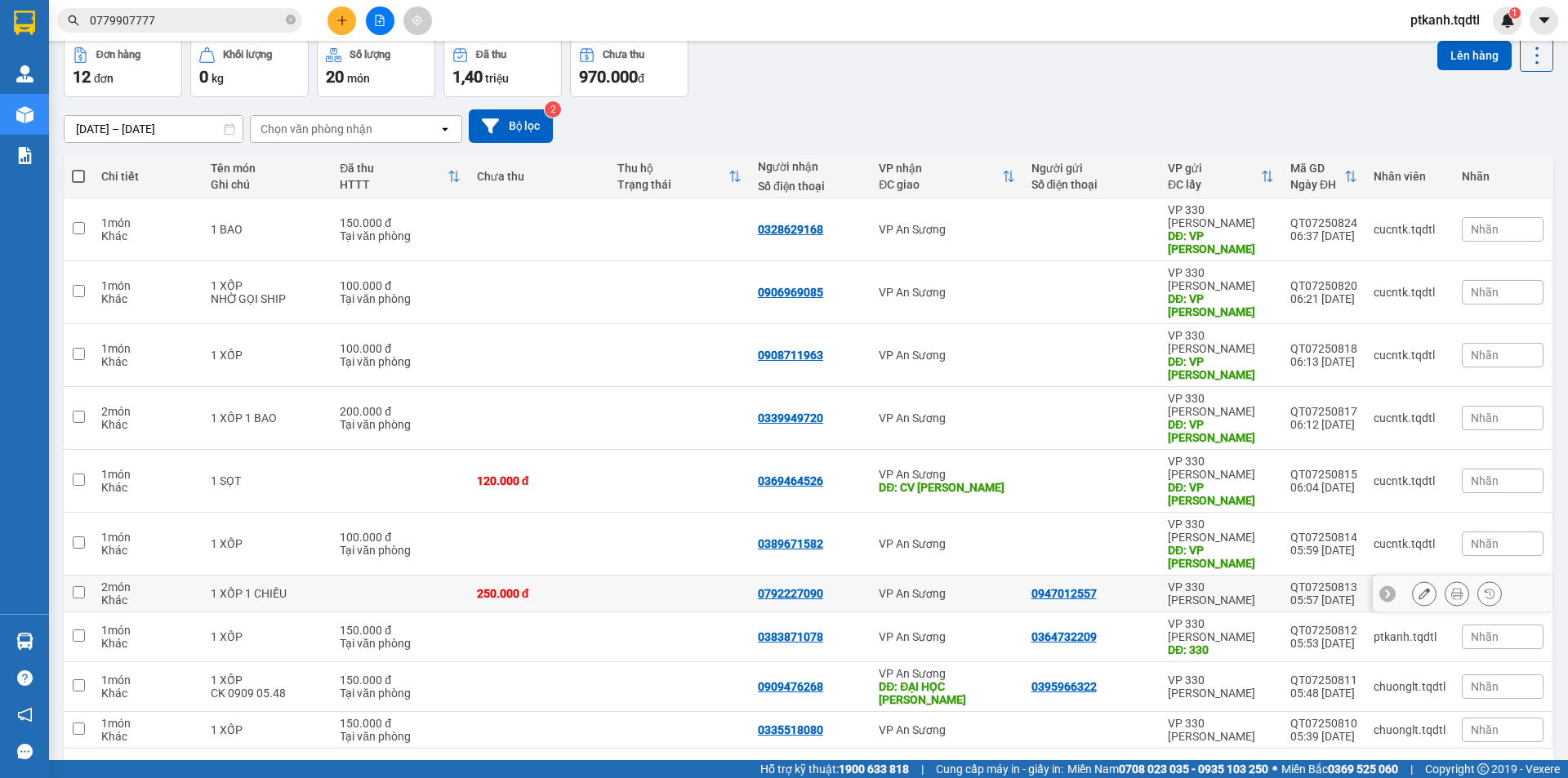 click on "VP An Sương" at bounding box center (947, 594) 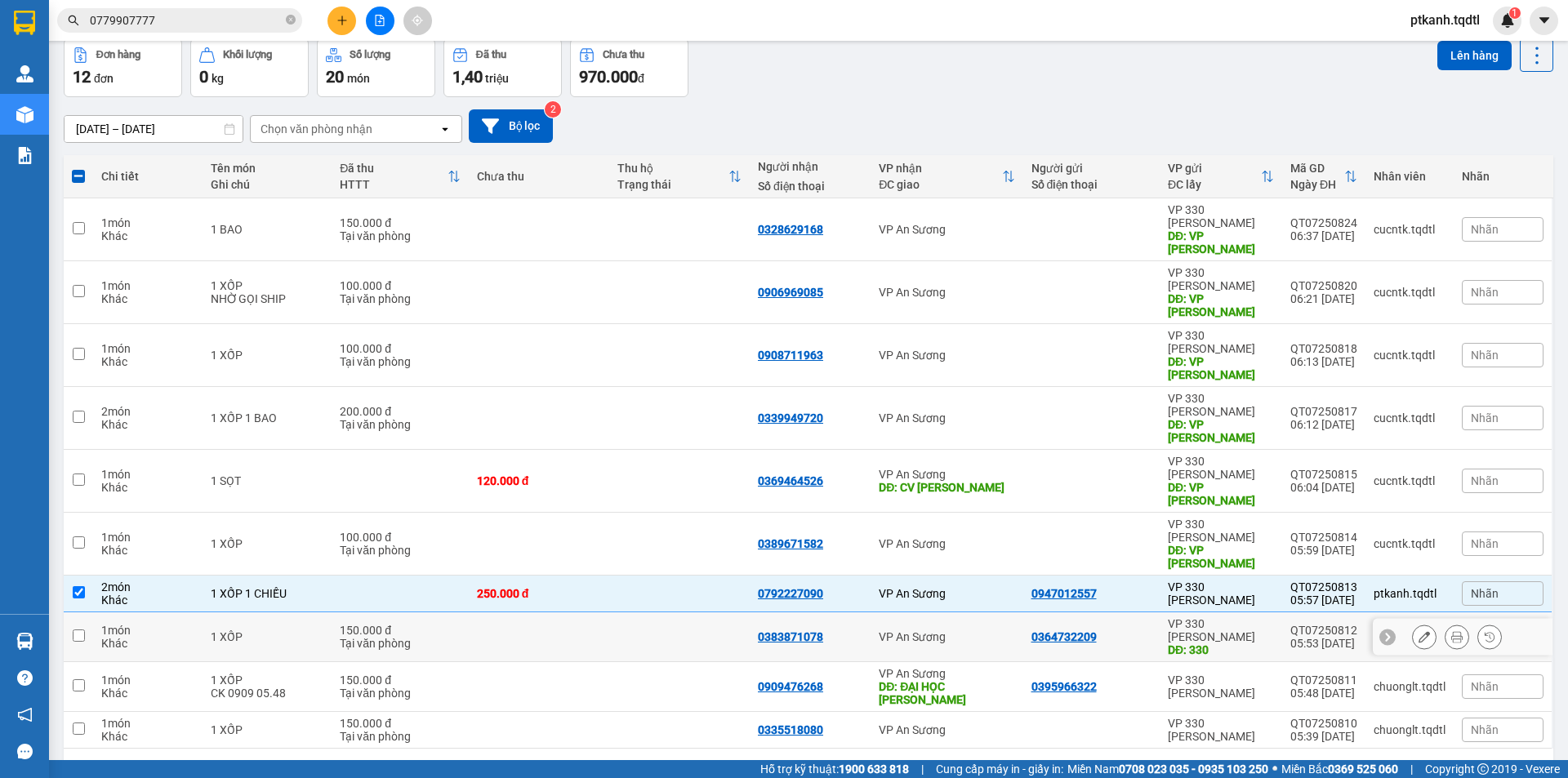 drag, startPoint x: 989, startPoint y: 554, endPoint x: 1000, endPoint y: 598, distance: 45.354162 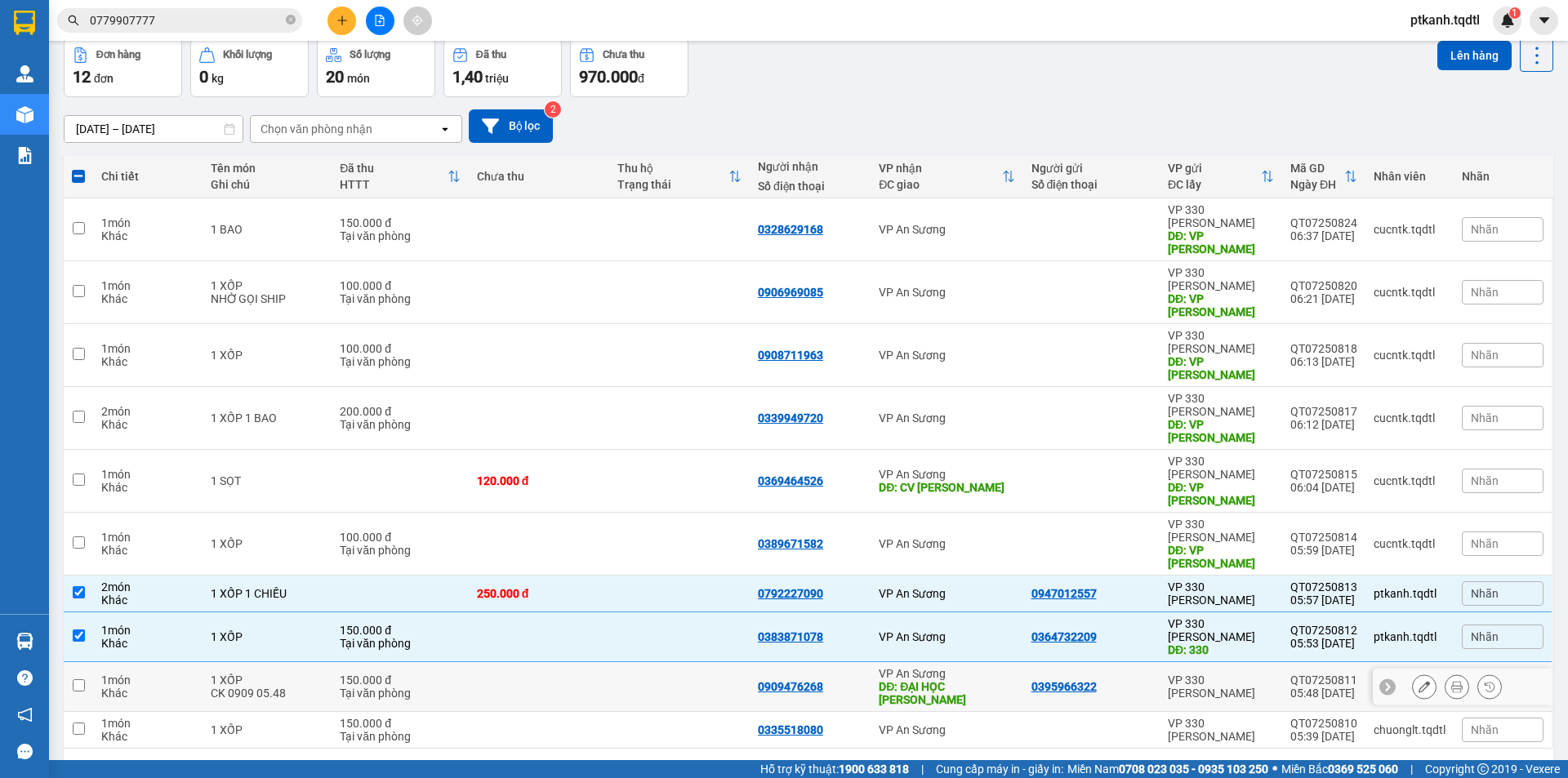 click on "DĐ: ĐẠI HỌC [PERSON_NAME]" at bounding box center (947, 693) 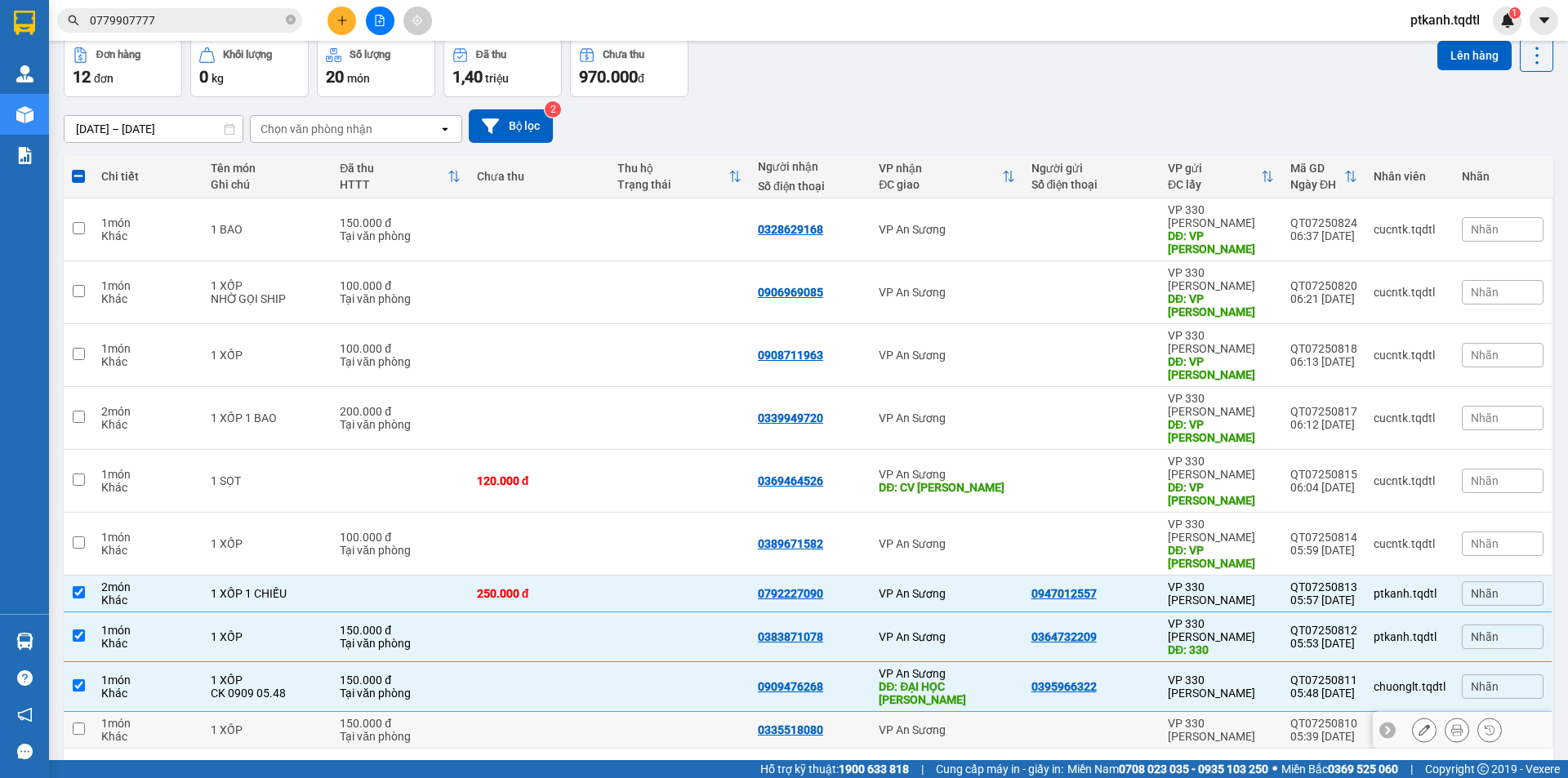 drag, startPoint x: 998, startPoint y: 647, endPoint x: 941, endPoint y: 650, distance: 57.078893 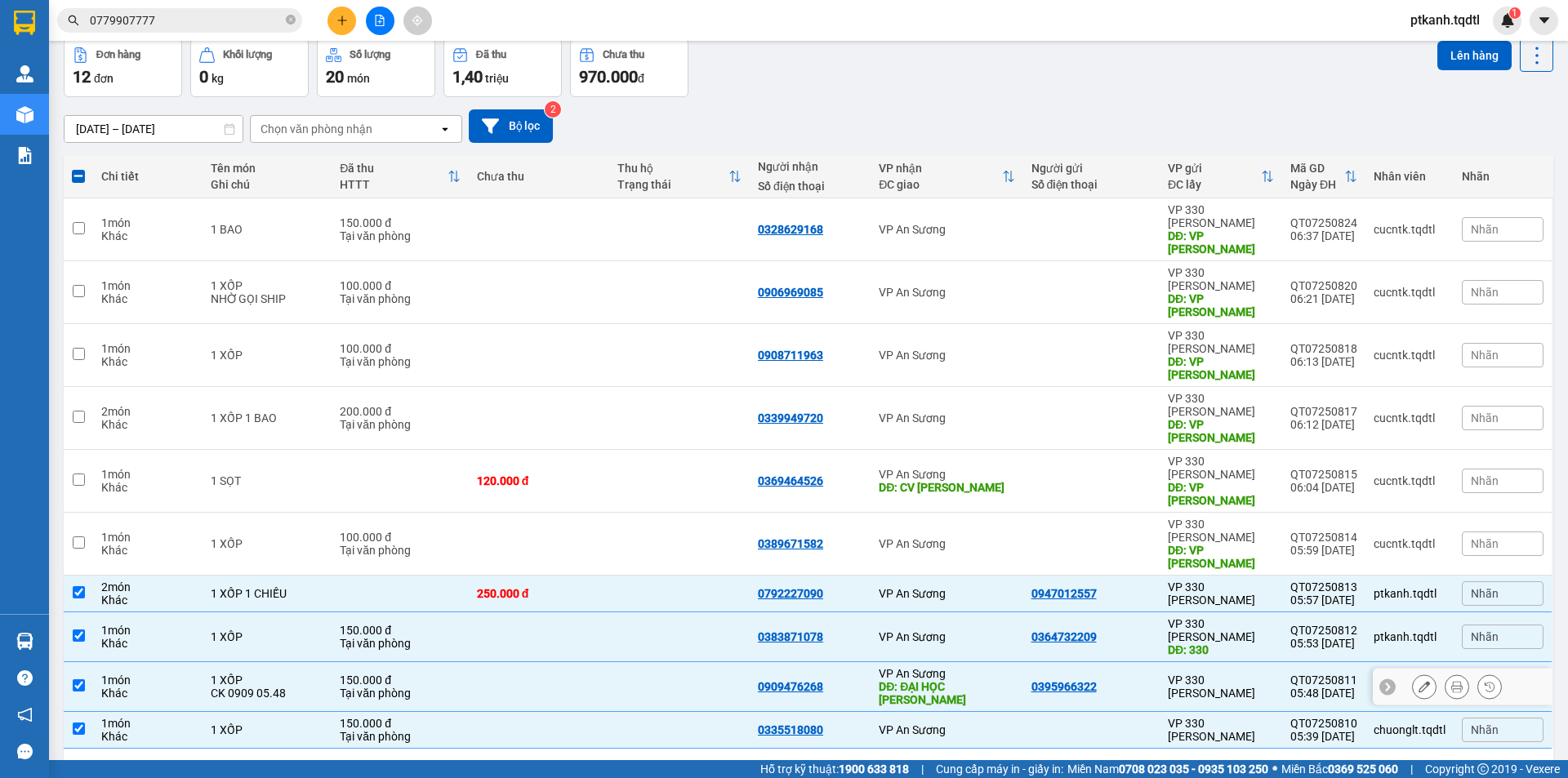 click 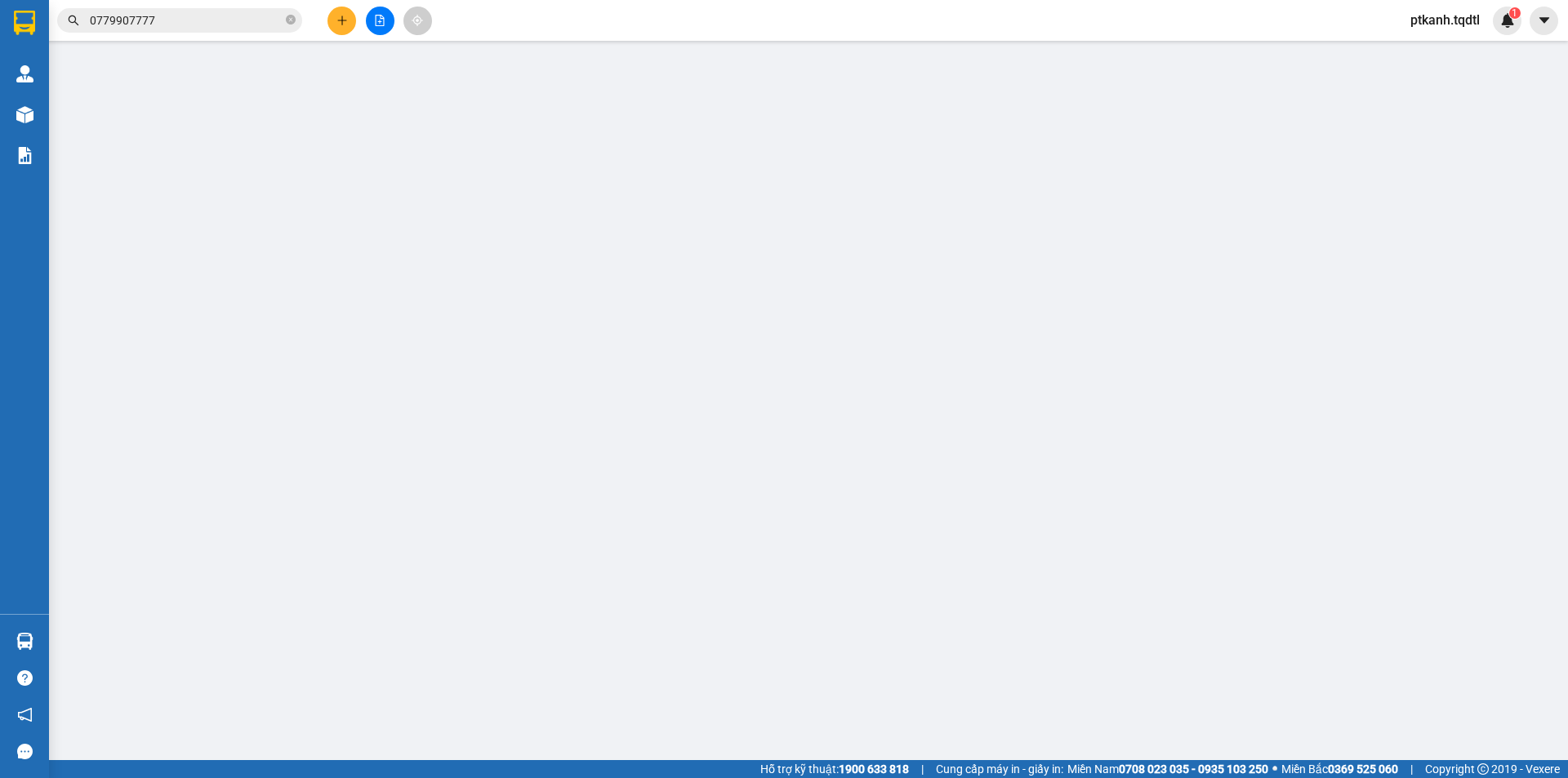 scroll, scrollTop: 0, scrollLeft: 0, axis: both 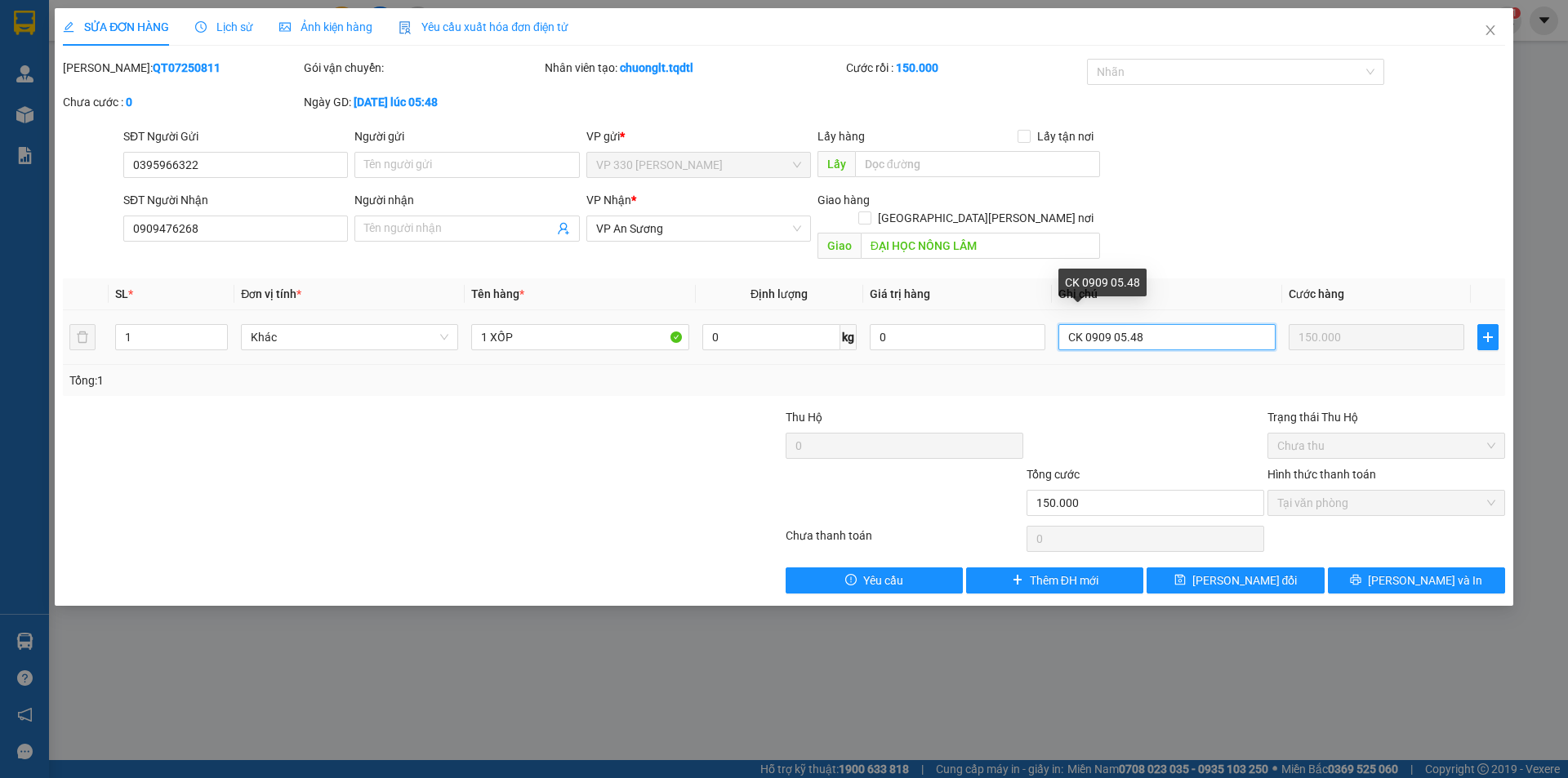 click on "CK 0909 05.48" at bounding box center (1167, 337) 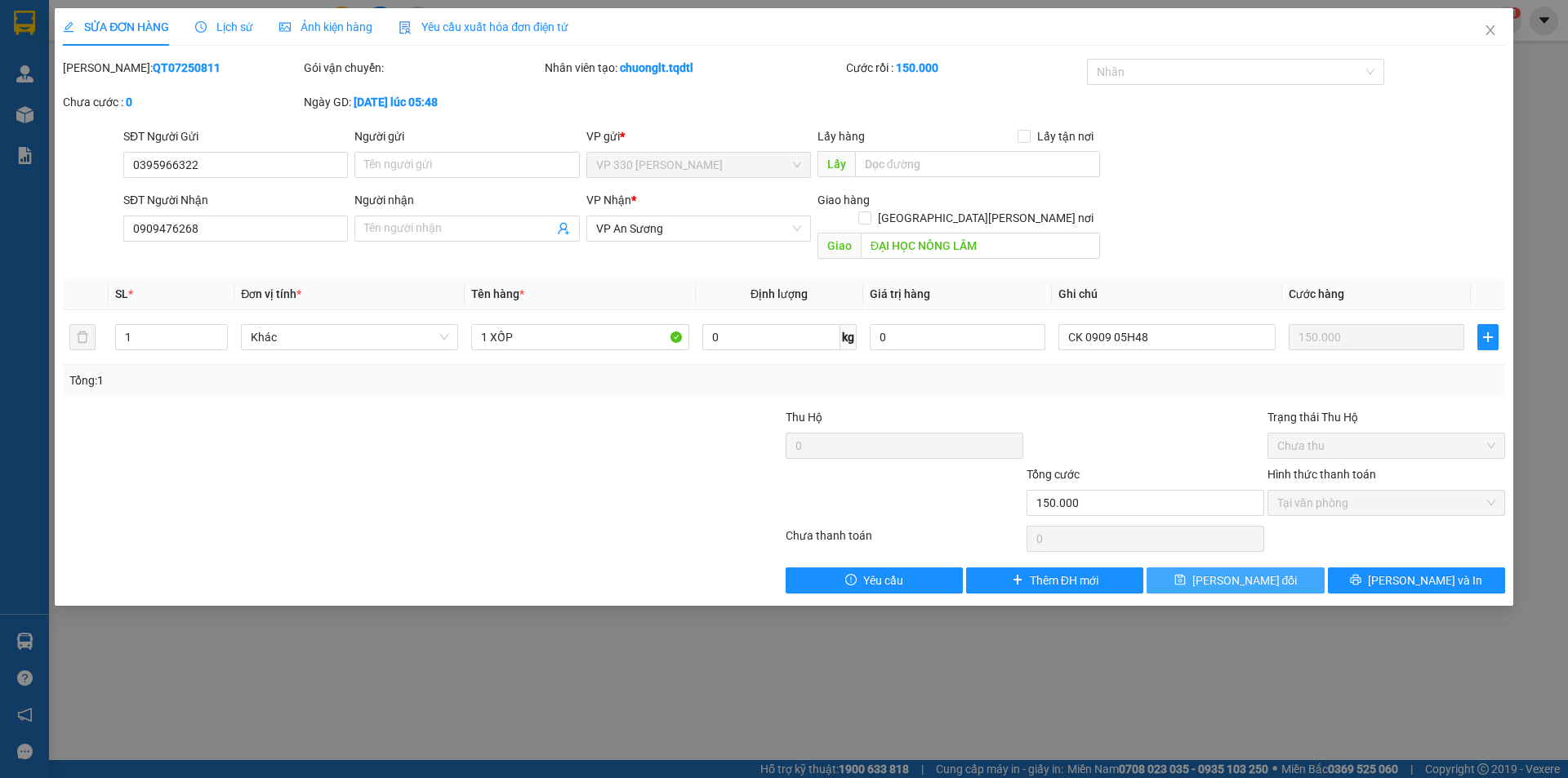 click on "[PERSON_NAME] đổi" at bounding box center [1245, 580] 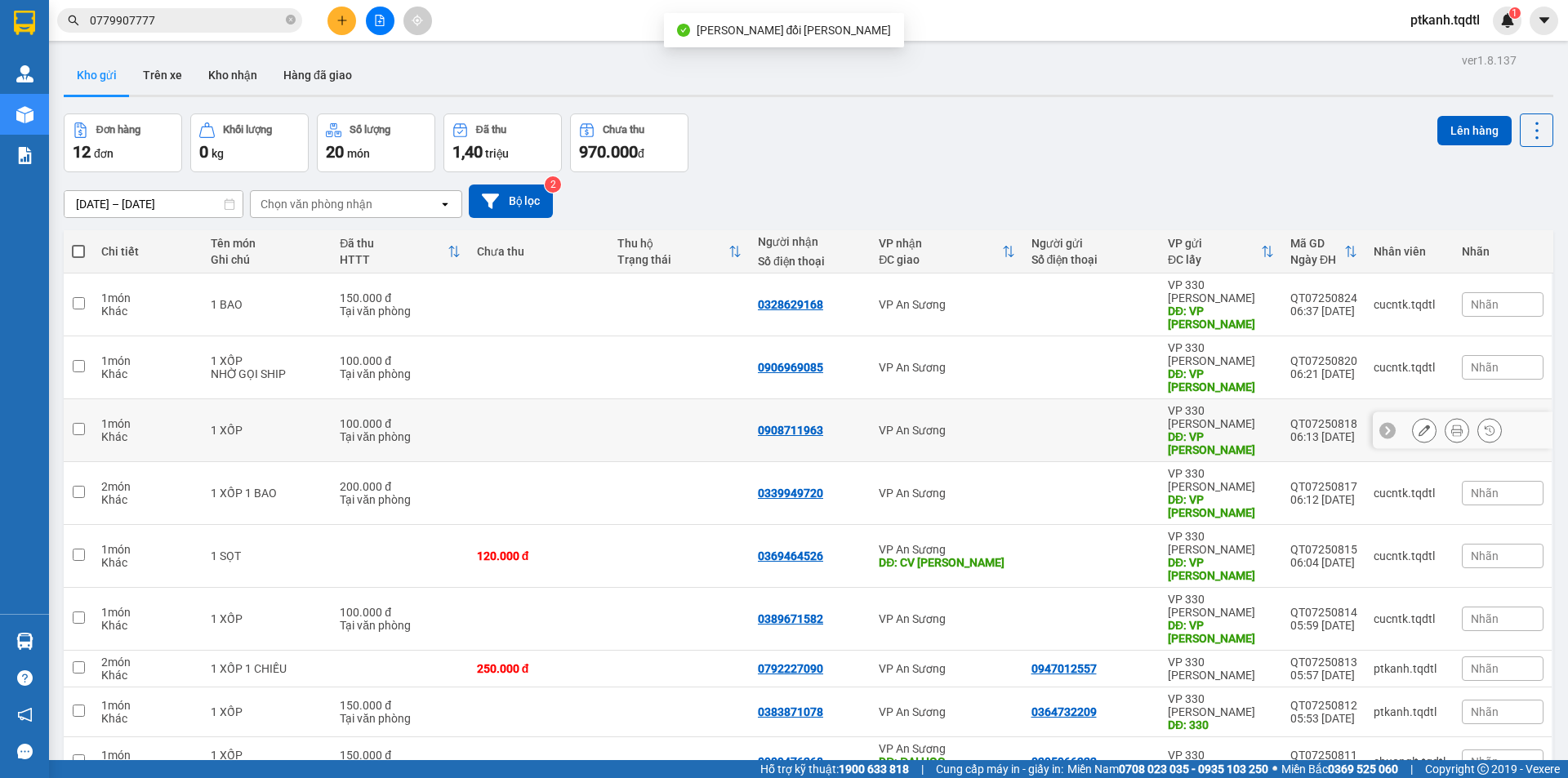 scroll, scrollTop: 75, scrollLeft: 0, axis: vertical 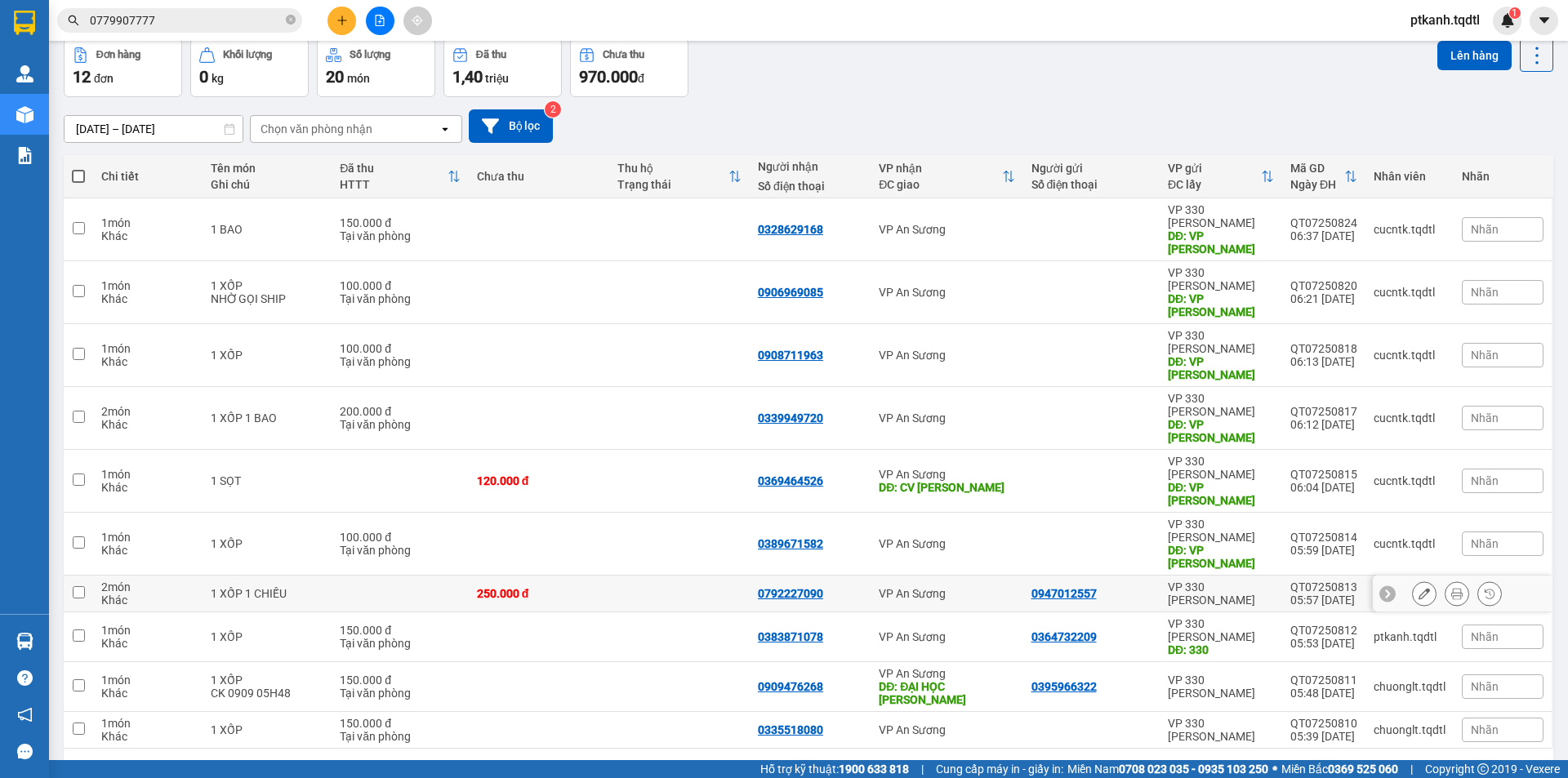 click on "VP An Sương" at bounding box center (947, 594) 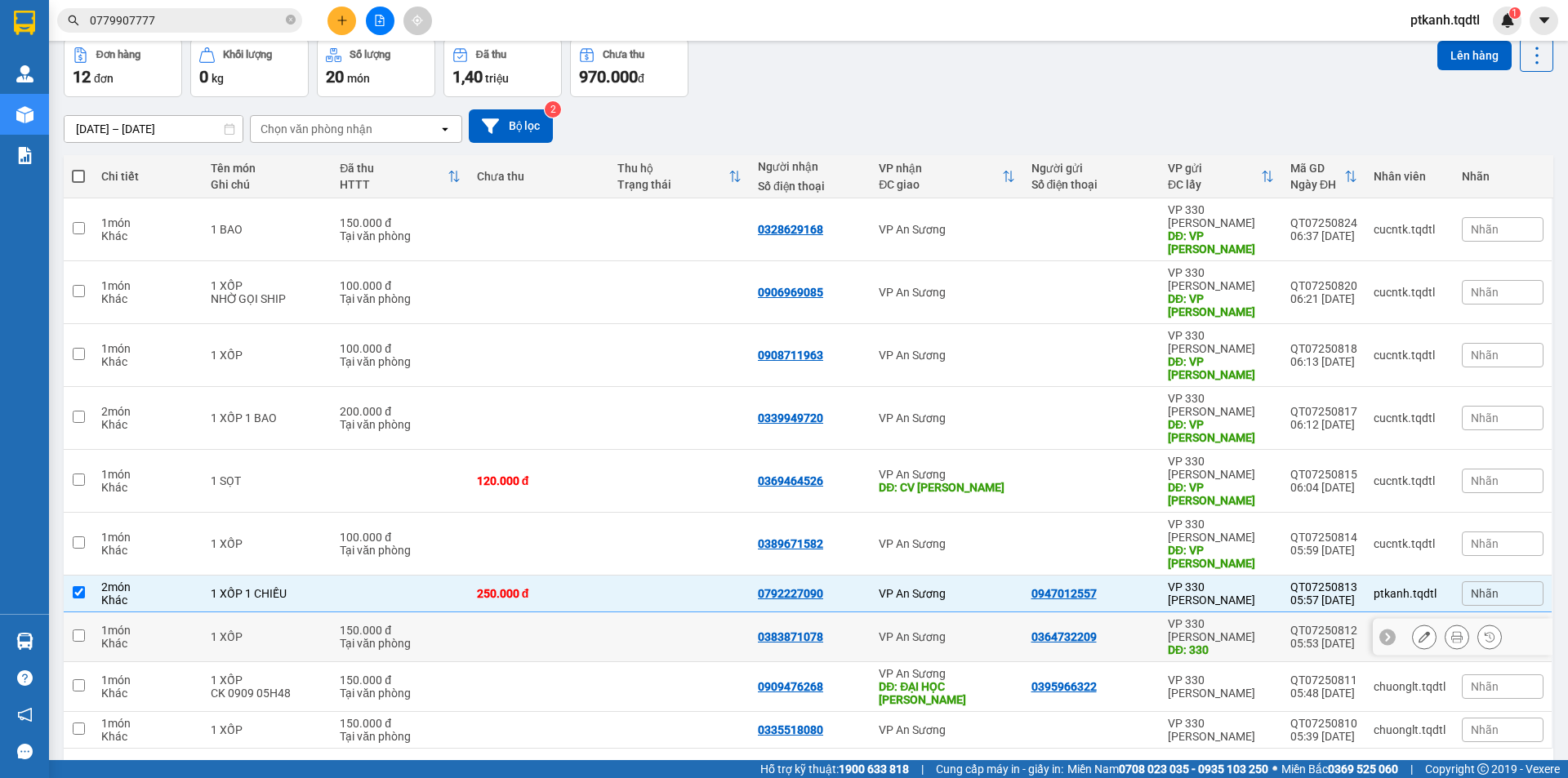 drag, startPoint x: 974, startPoint y: 556, endPoint x: 986, endPoint y: 591, distance: 37 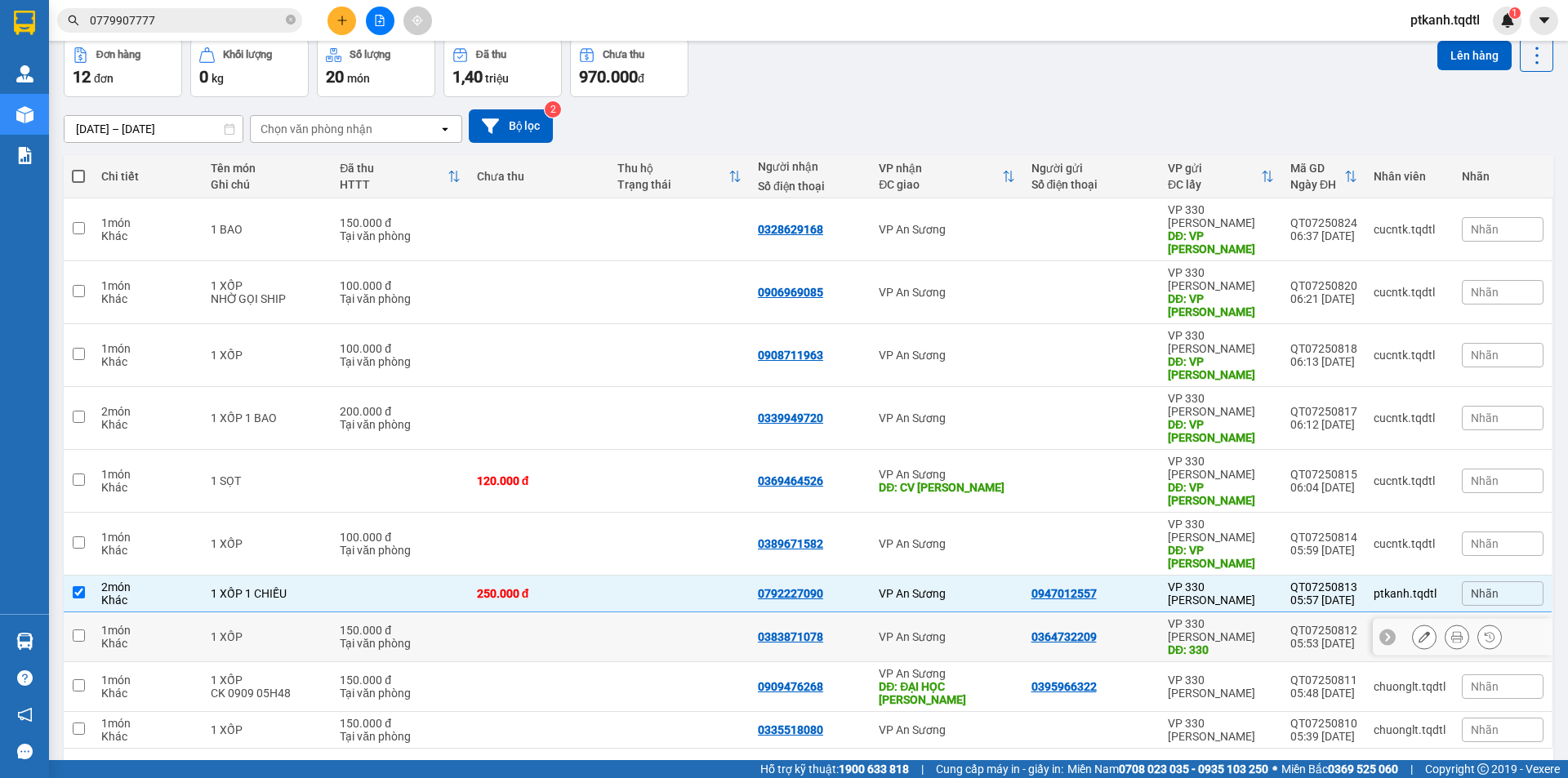 click on "VP An Sương" at bounding box center (947, 637) 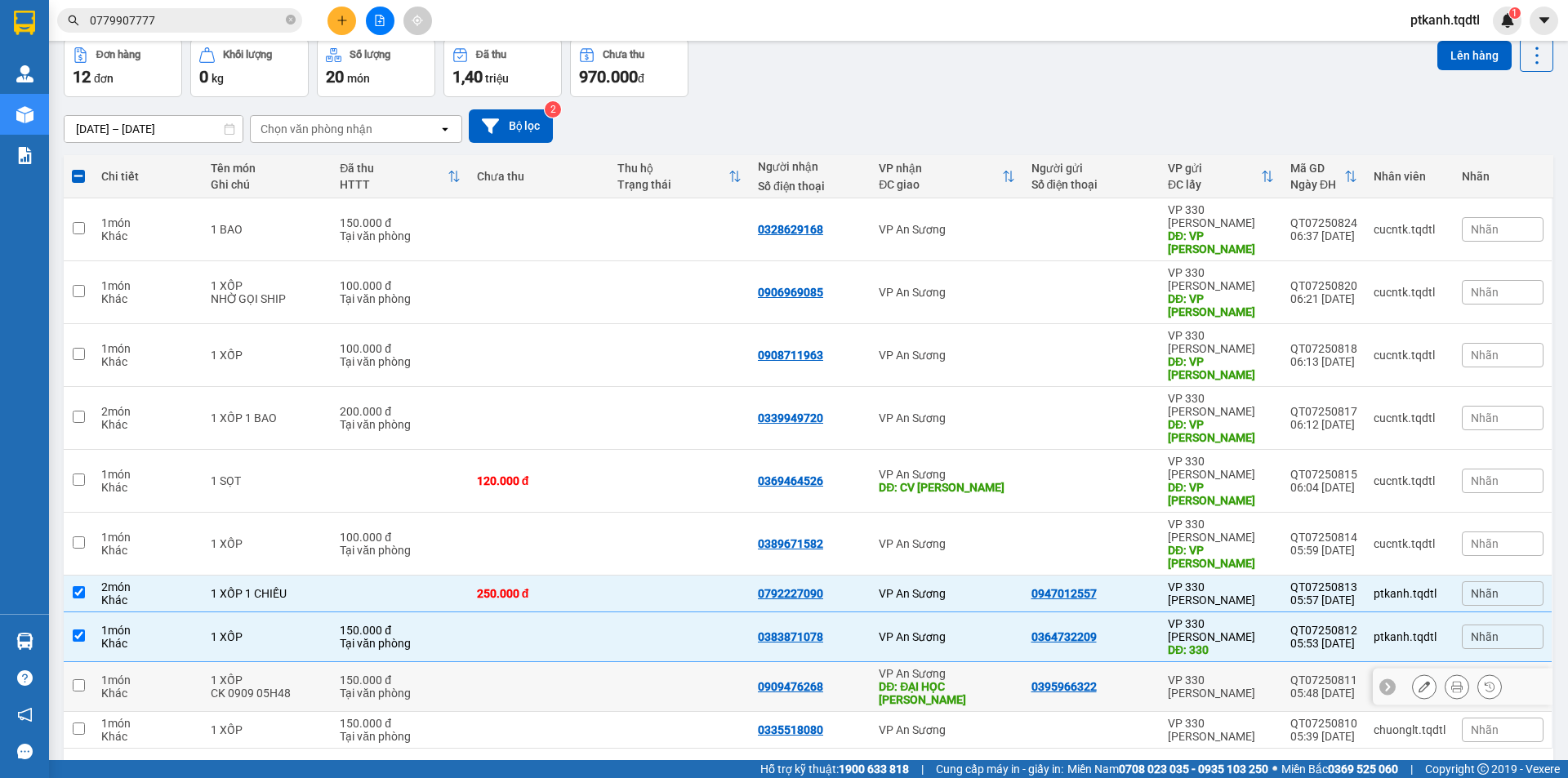 click on "DĐ: ĐẠI HỌC [PERSON_NAME]" at bounding box center [947, 693] 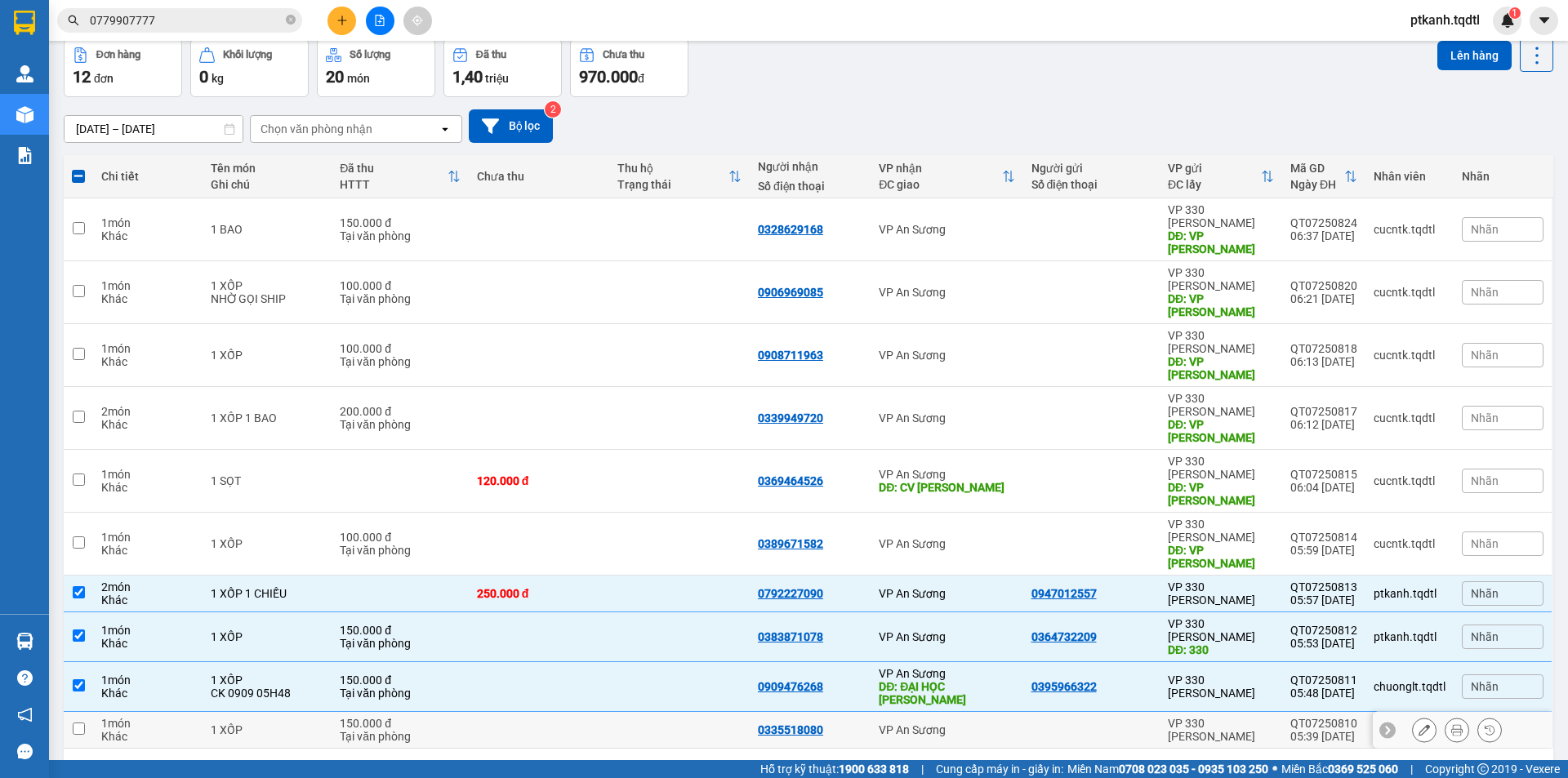 click on "VP An Sương" at bounding box center [947, 730] 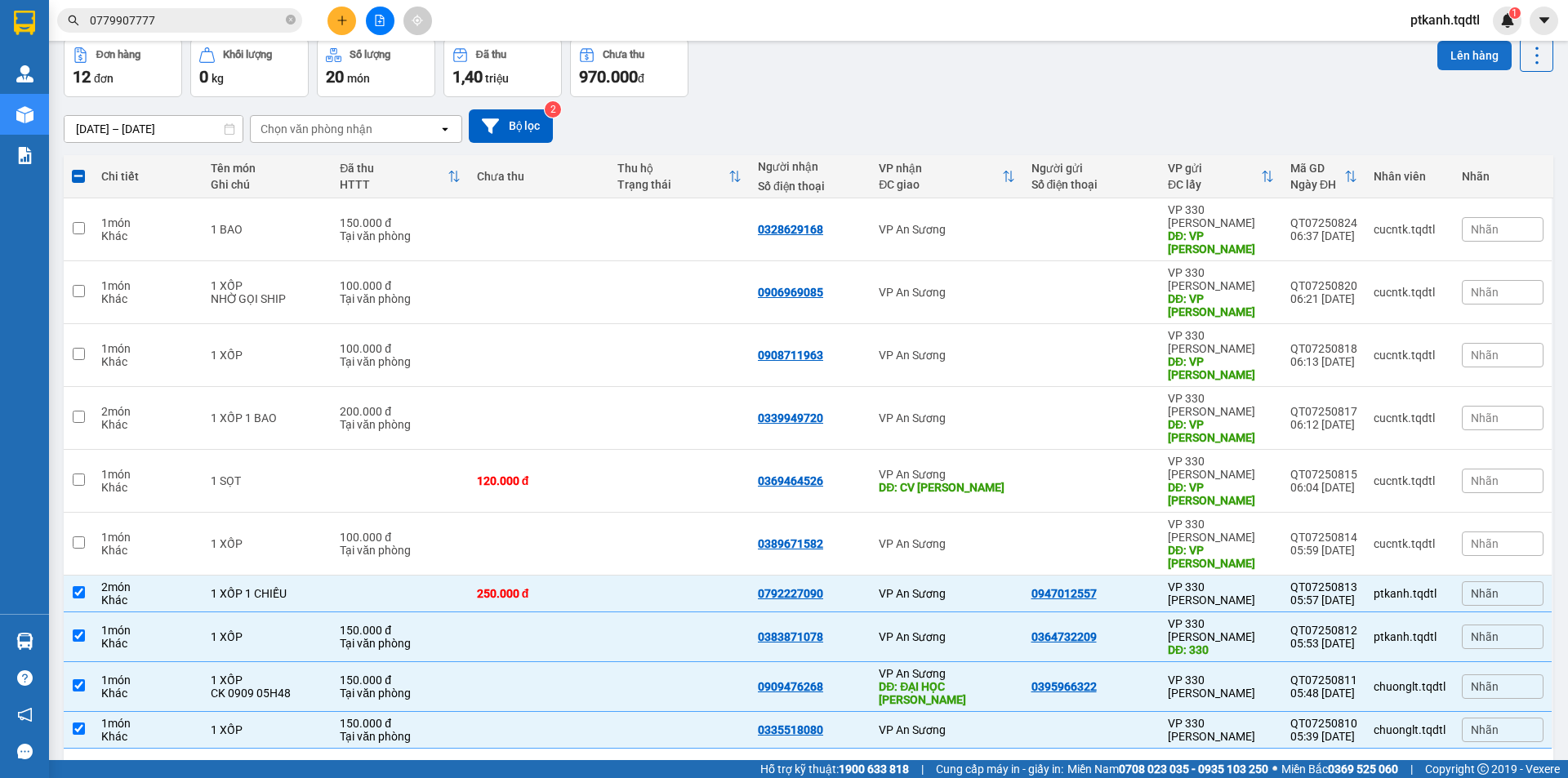 click on "Lên hàng" at bounding box center (1474, 56) 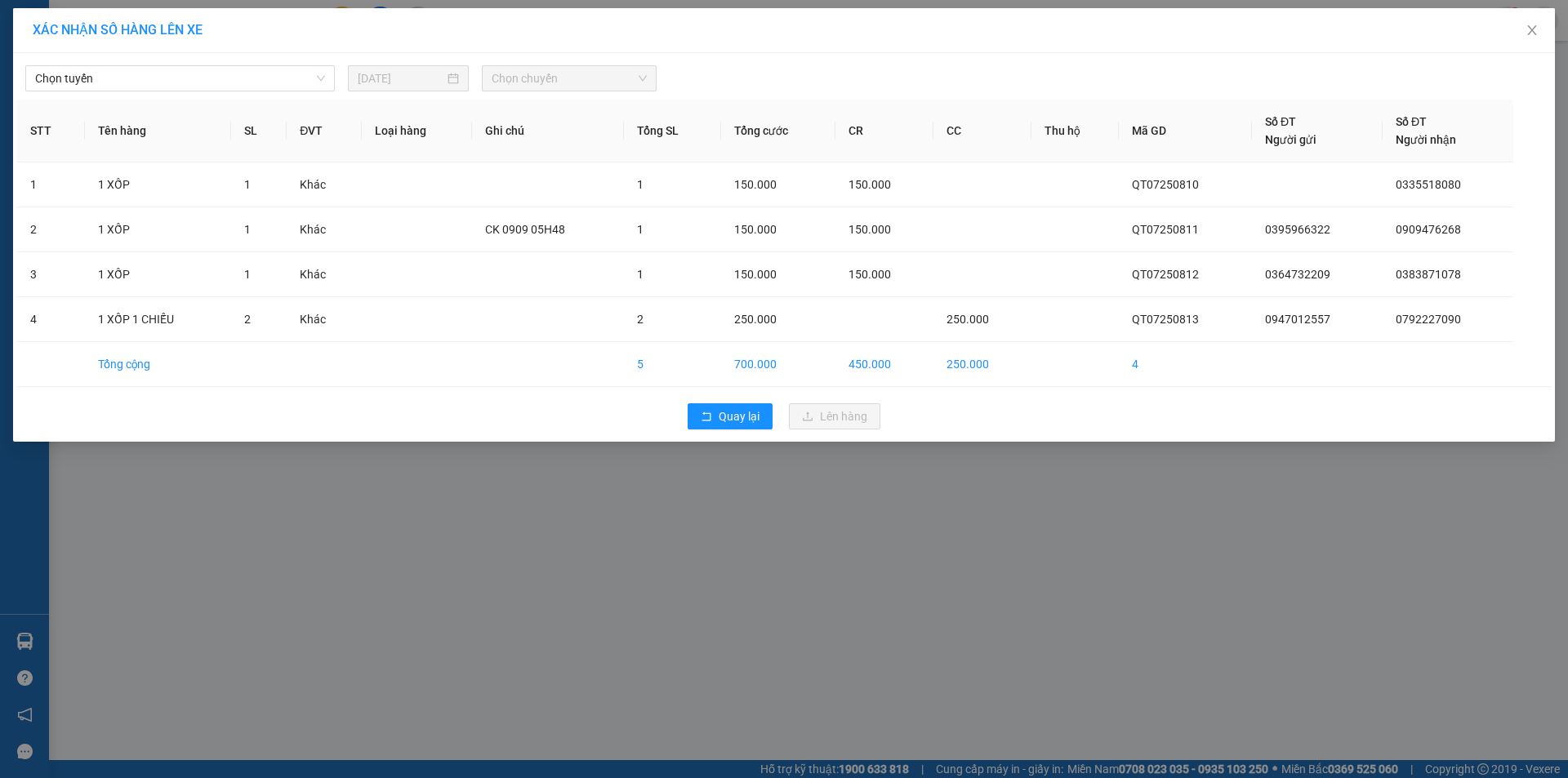 drag, startPoint x: 315, startPoint y: 82, endPoint x: 316, endPoint y: 93, distance: 11.045361 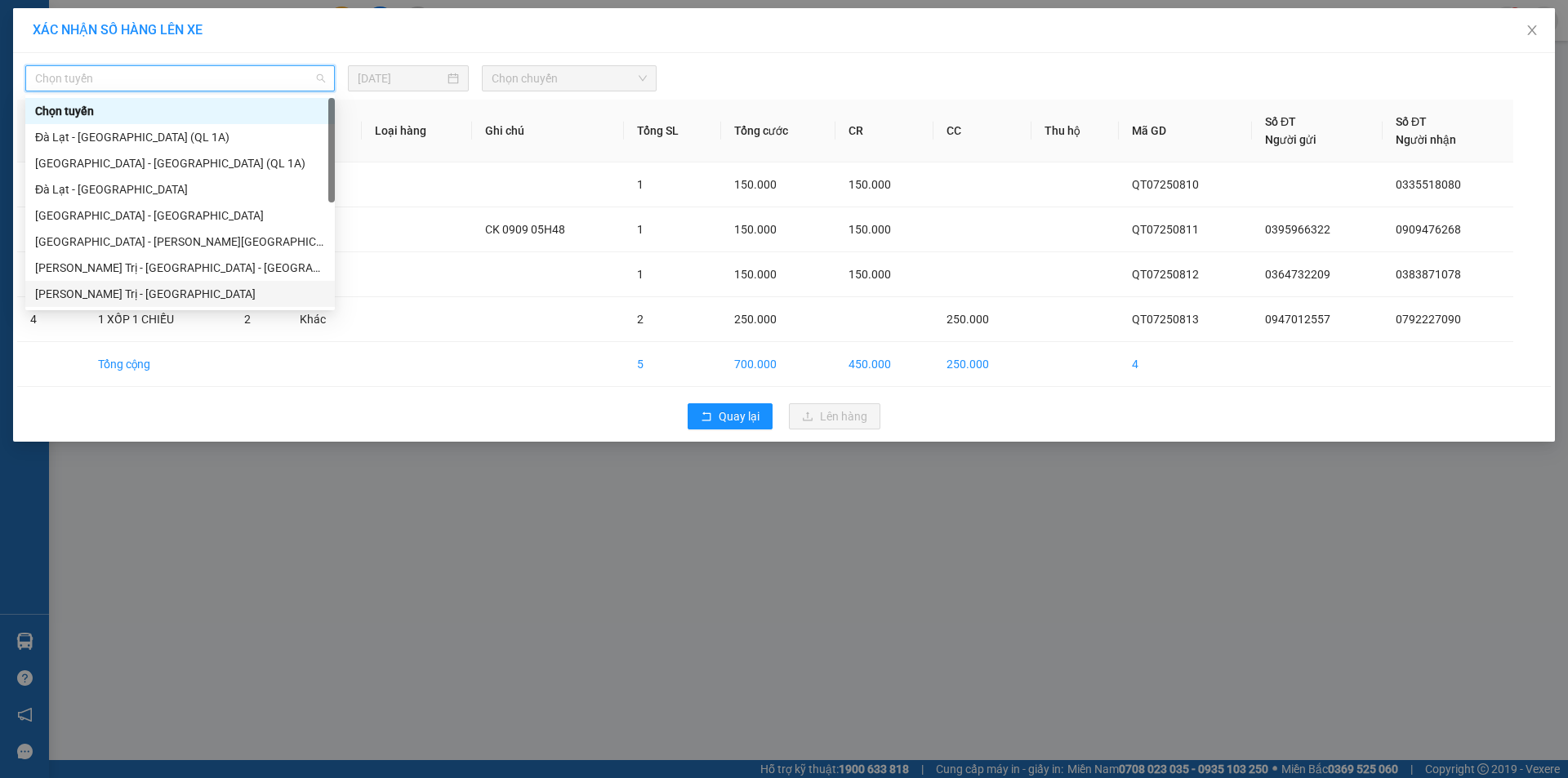 click on "[PERSON_NAME] Trị - [GEOGRAPHIC_DATA]" at bounding box center [180, 294] 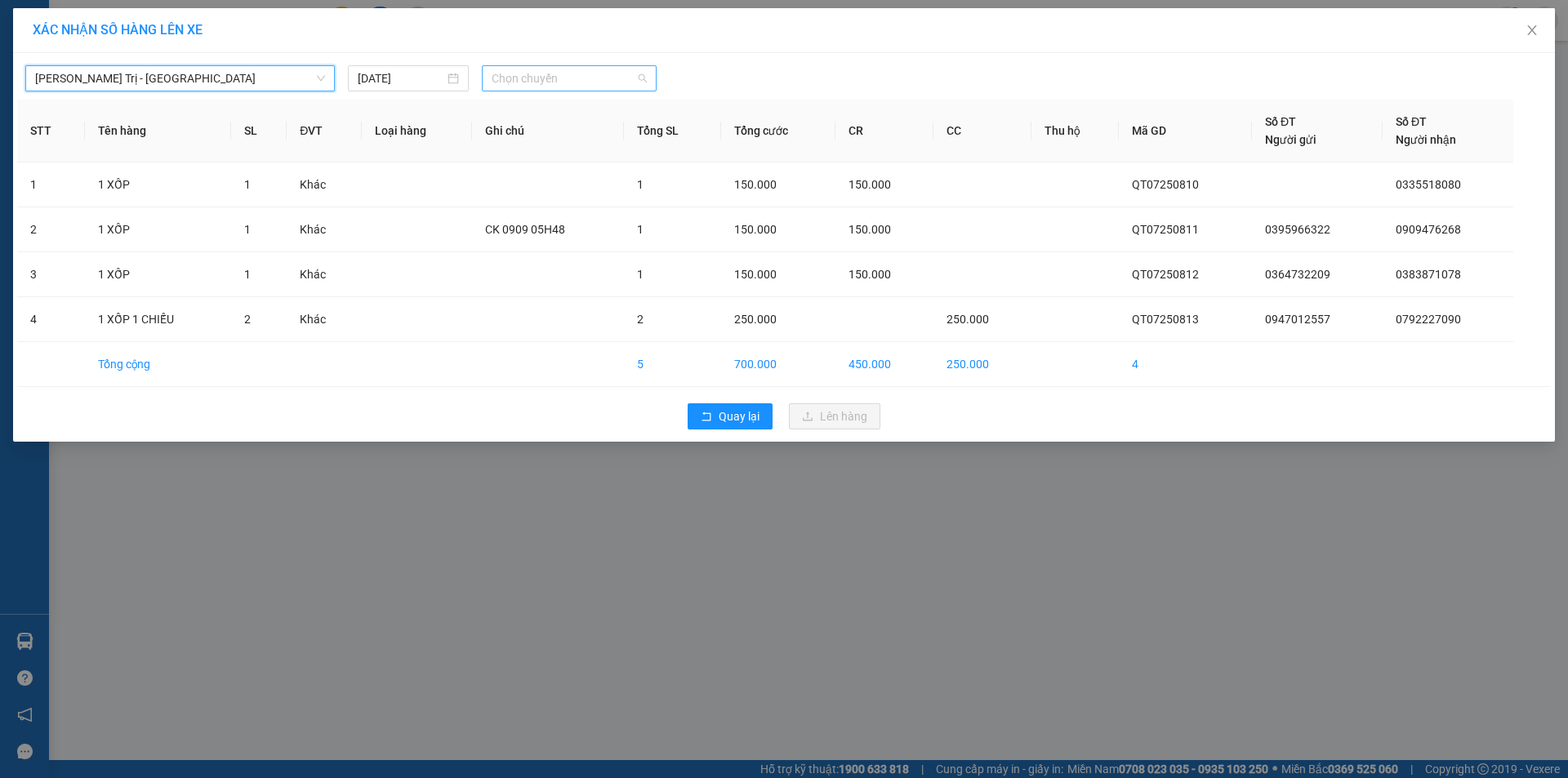 click on "Chọn chuyến" at bounding box center (569, 78) 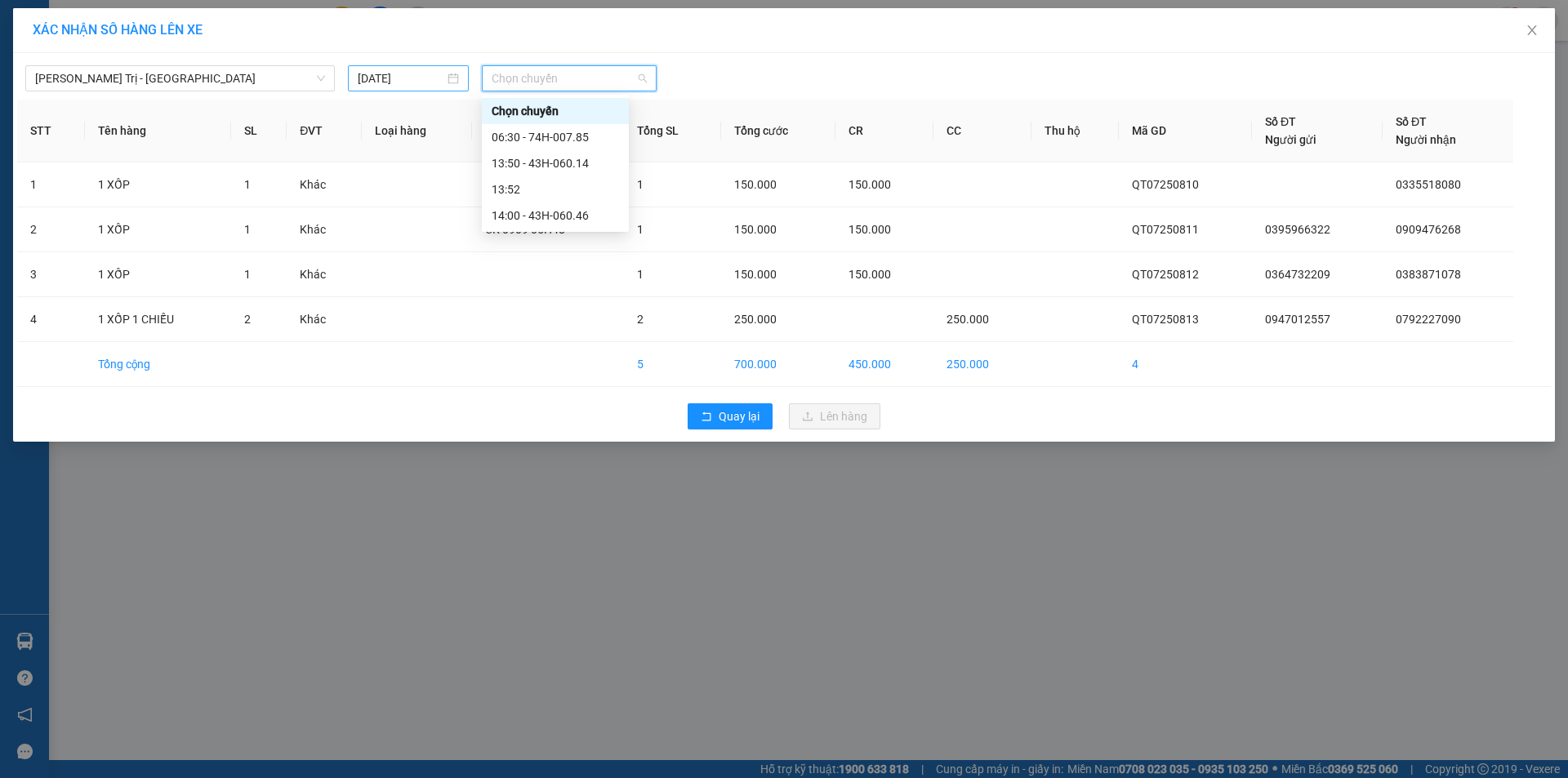 click on "[DATE]" at bounding box center (401, 78) 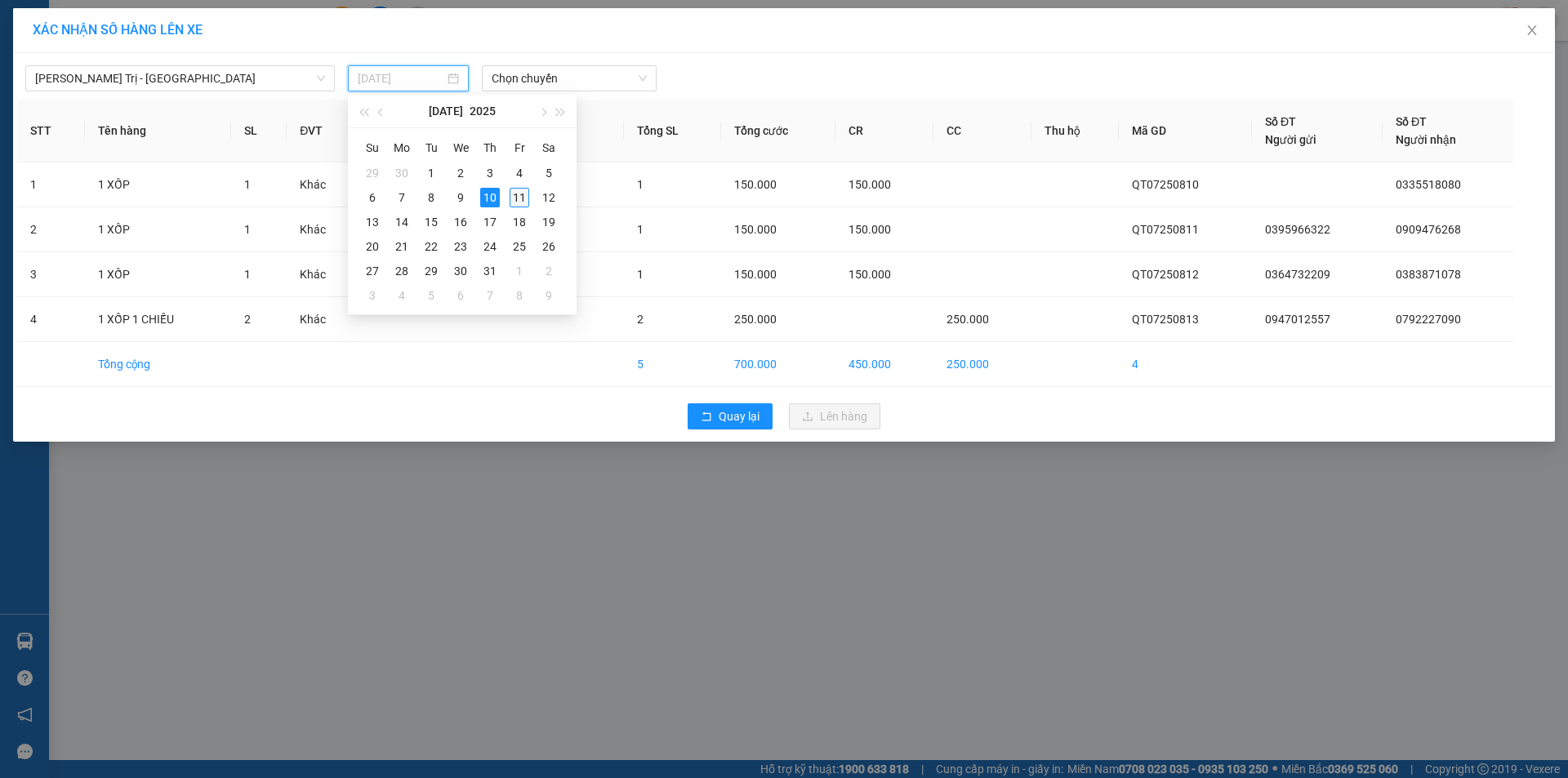 drag, startPoint x: 514, startPoint y: 194, endPoint x: 566, endPoint y: 100, distance: 107.42439 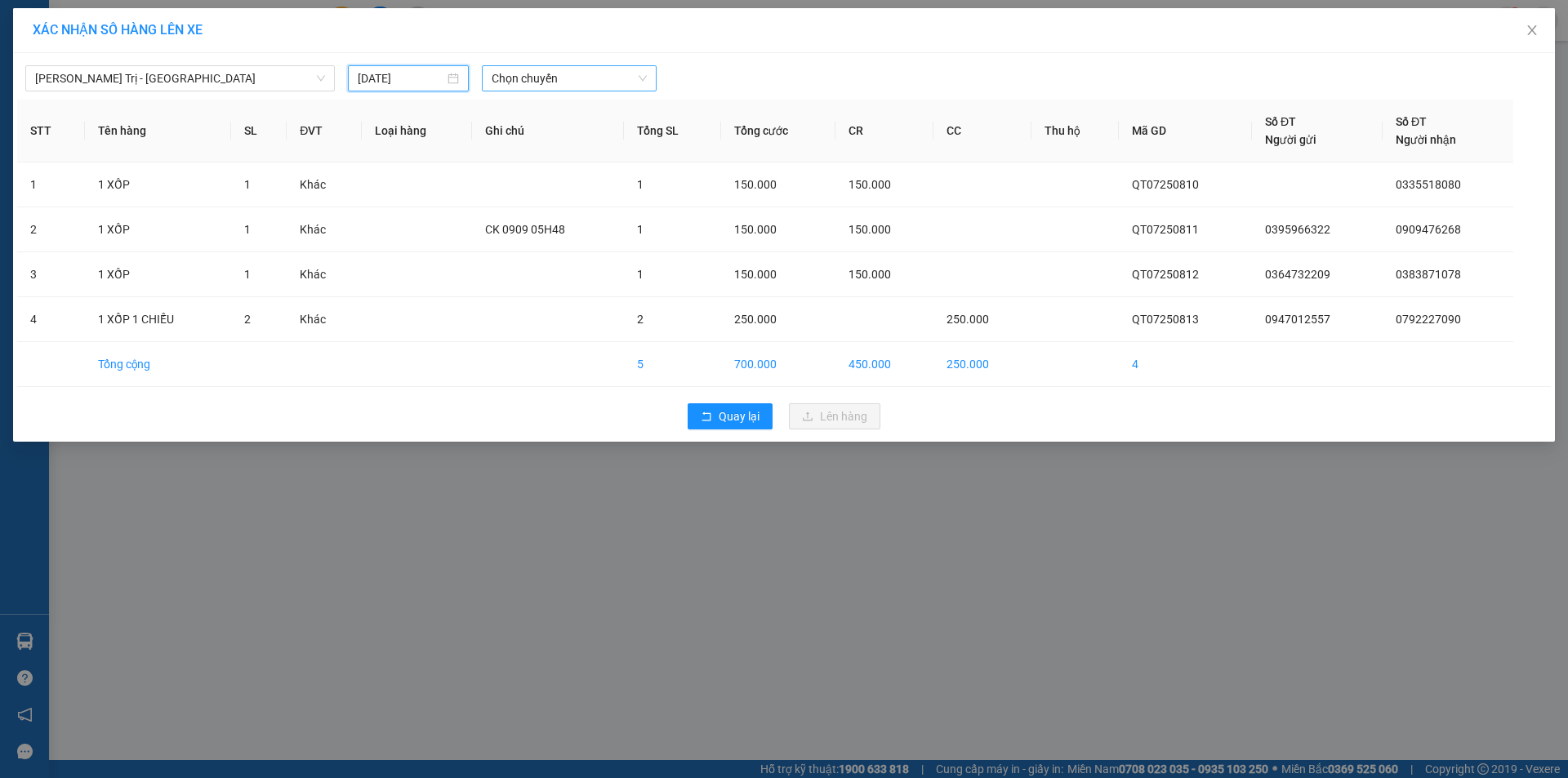 drag, startPoint x: 589, startPoint y: 82, endPoint x: 623, endPoint y: 111, distance: 44.68781 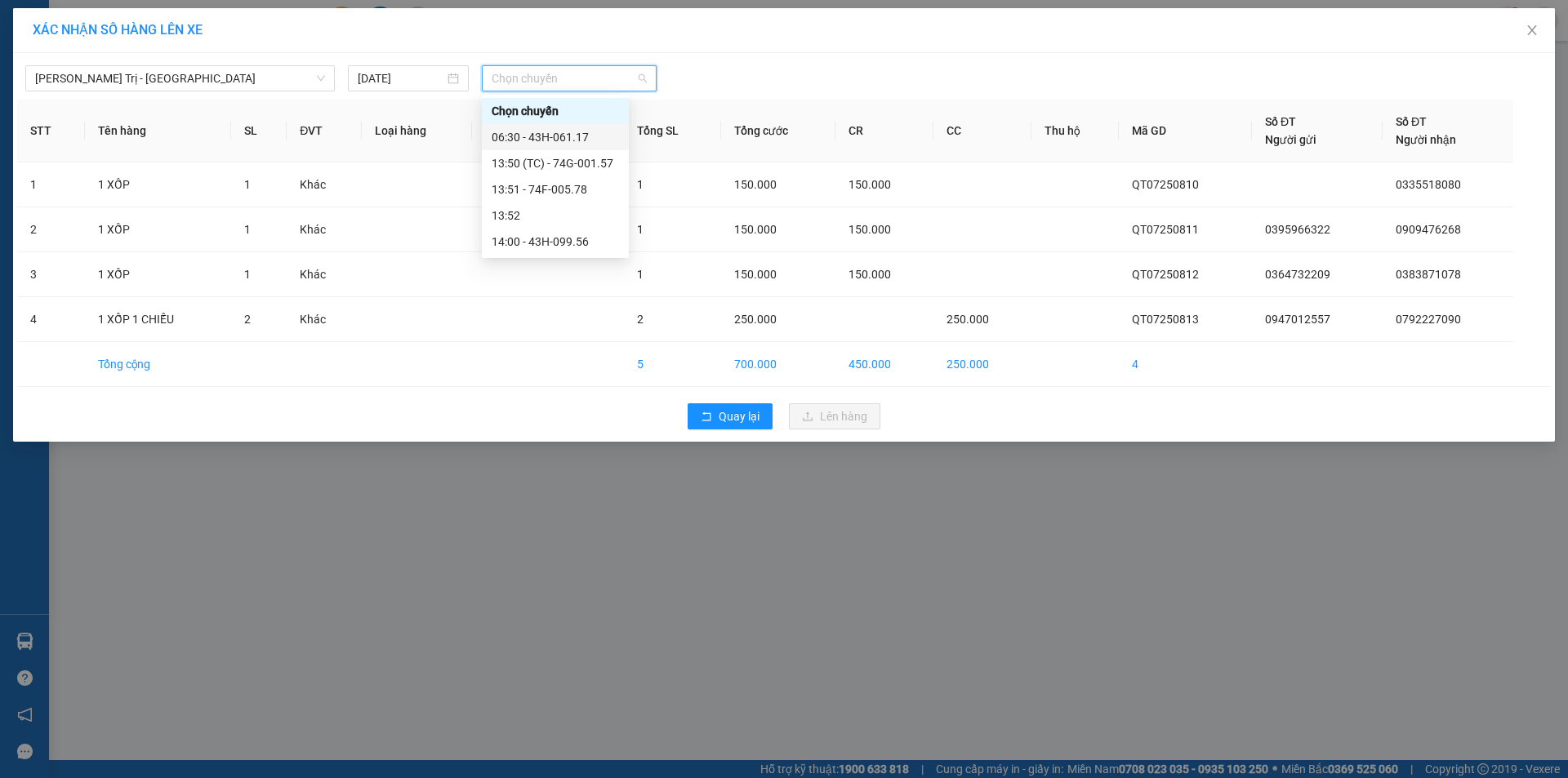 click on "06:30     - 43H-061.17" at bounding box center (555, 137) 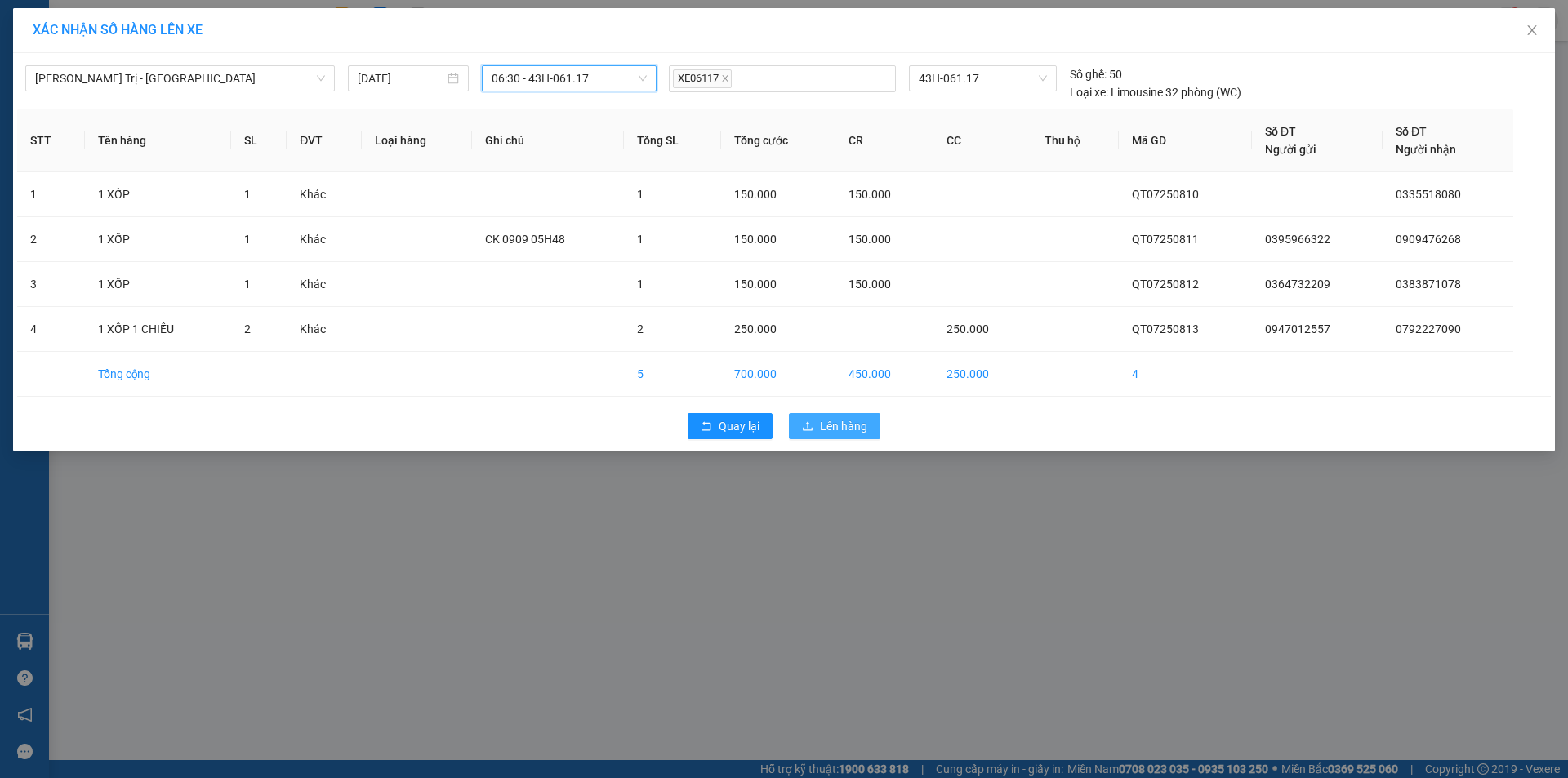 drag, startPoint x: 850, startPoint y: 428, endPoint x: 767, endPoint y: 410, distance: 84.92938 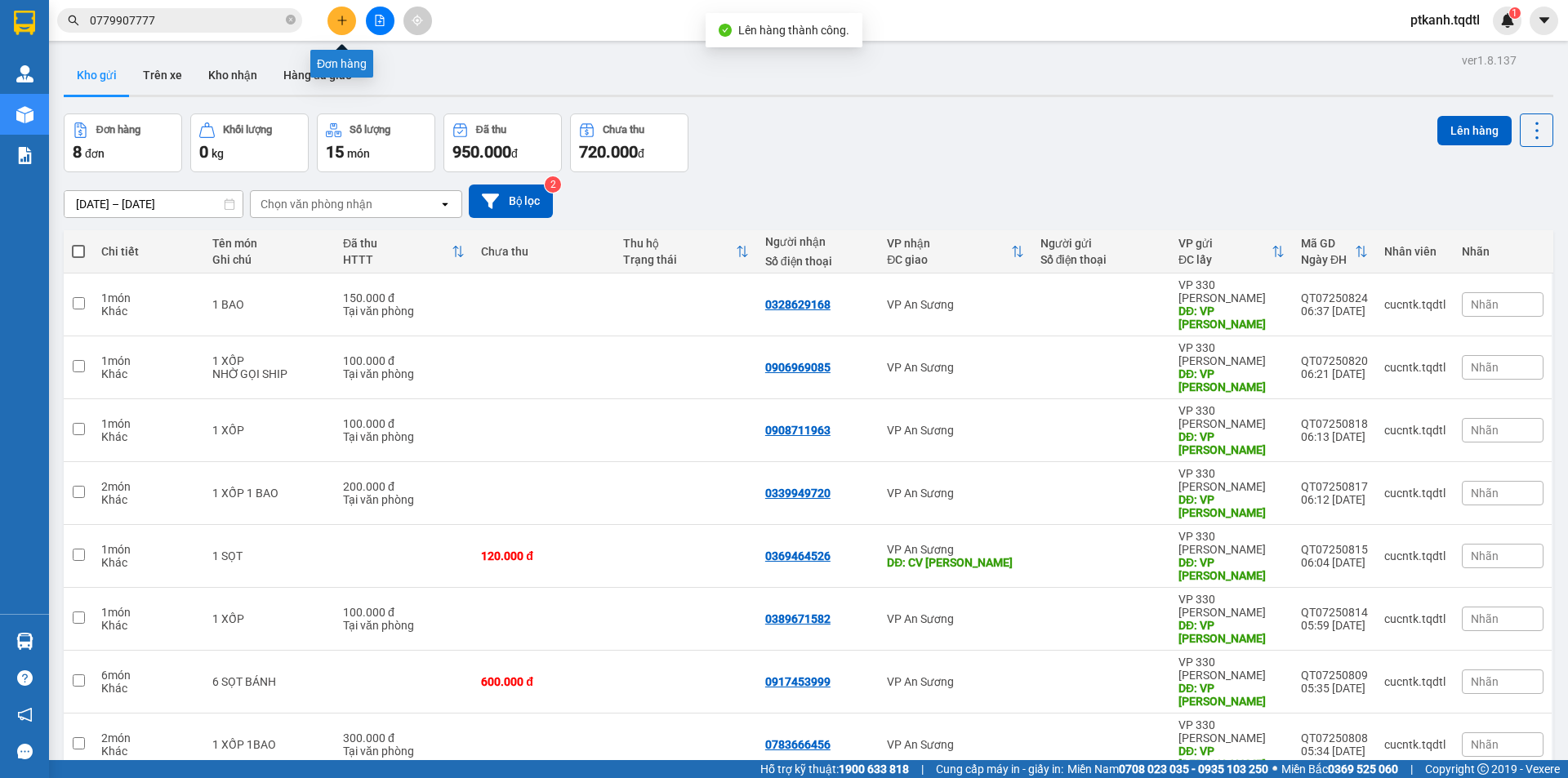 click 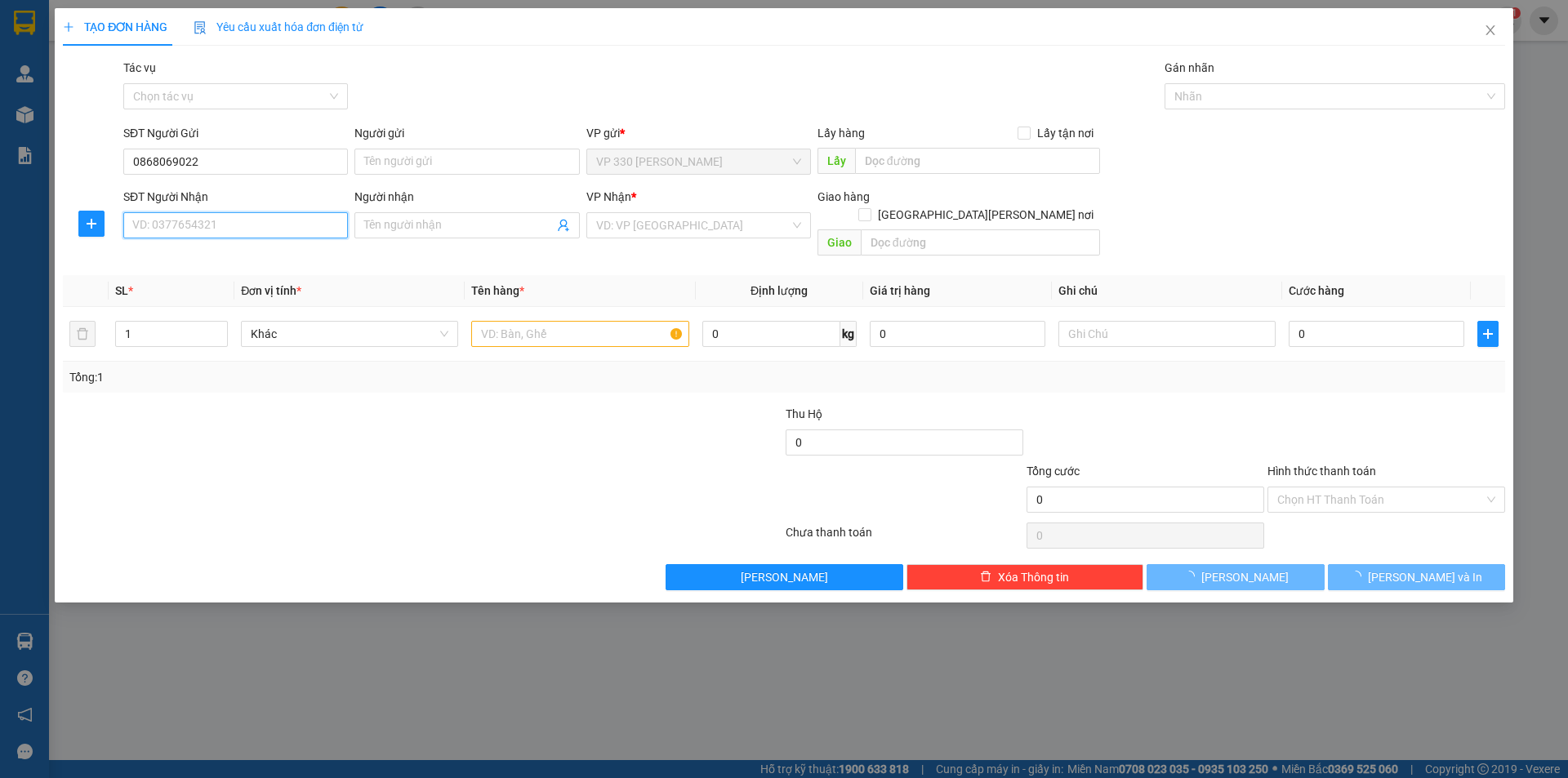 click on "SĐT Người Nhận" at bounding box center (235, 225) 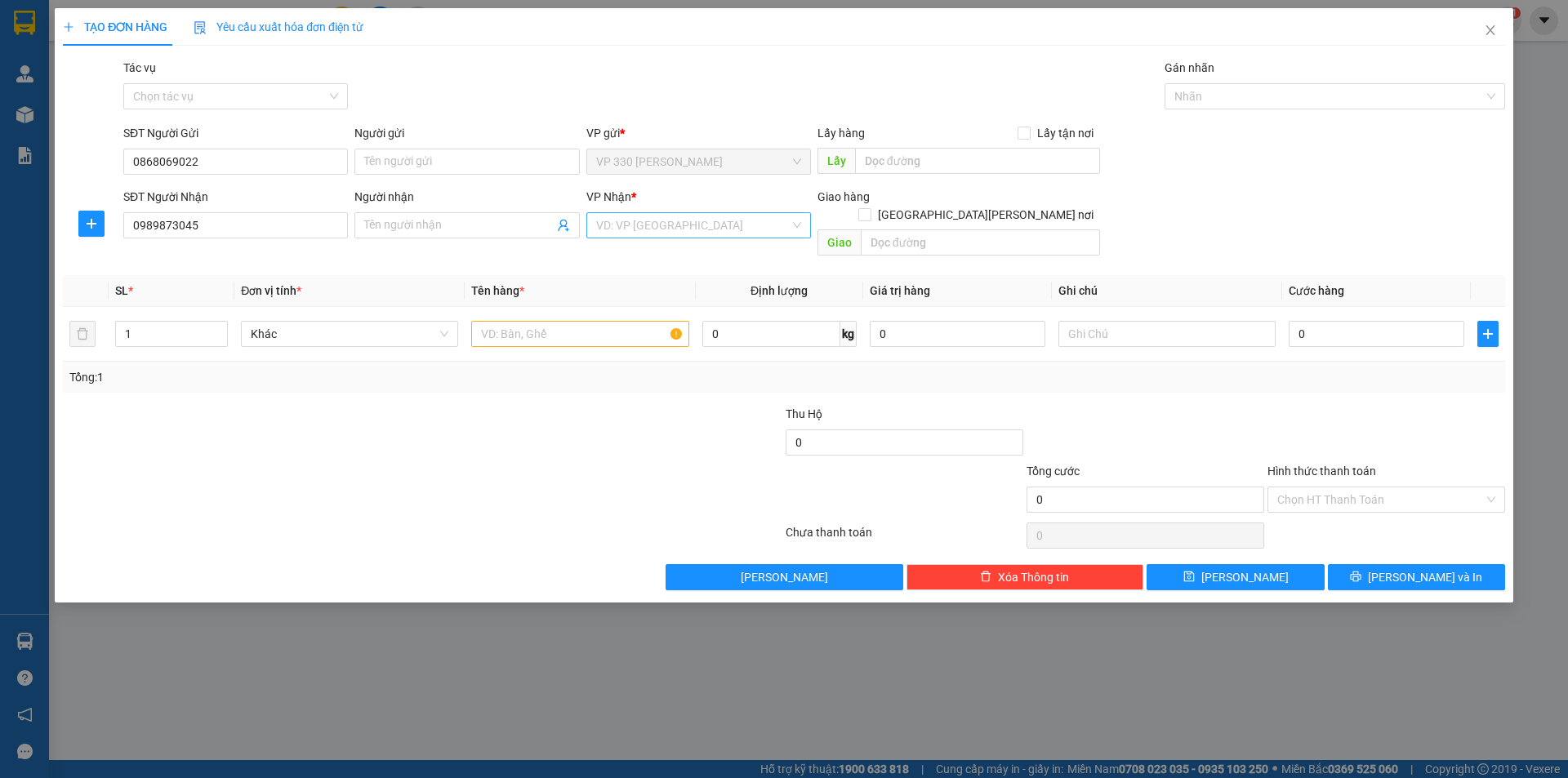 click at bounding box center (693, 225) 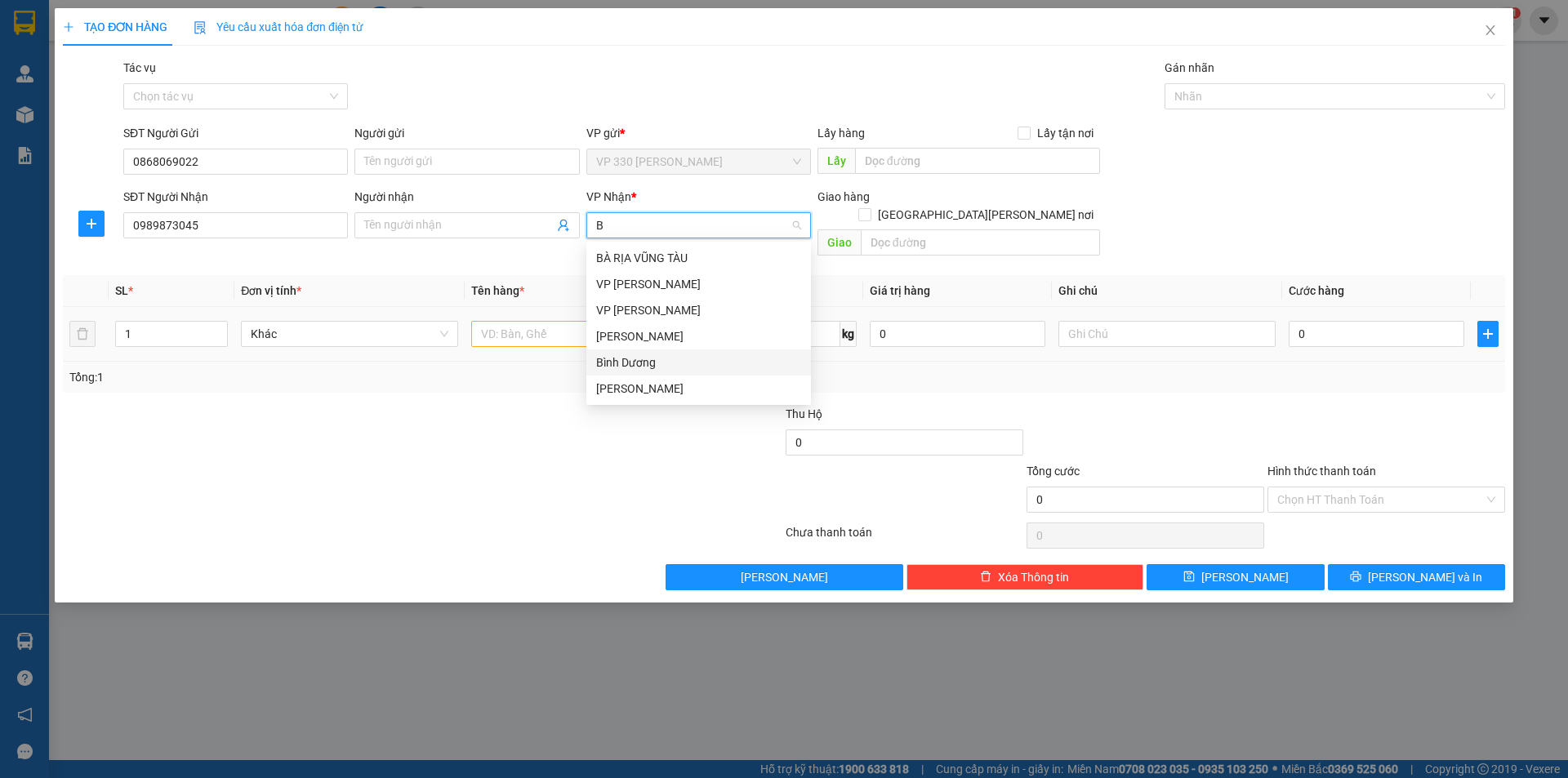 drag, startPoint x: 664, startPoint y: 360, endPoint x: 767, endPoint y: 293, distance: 122.87392 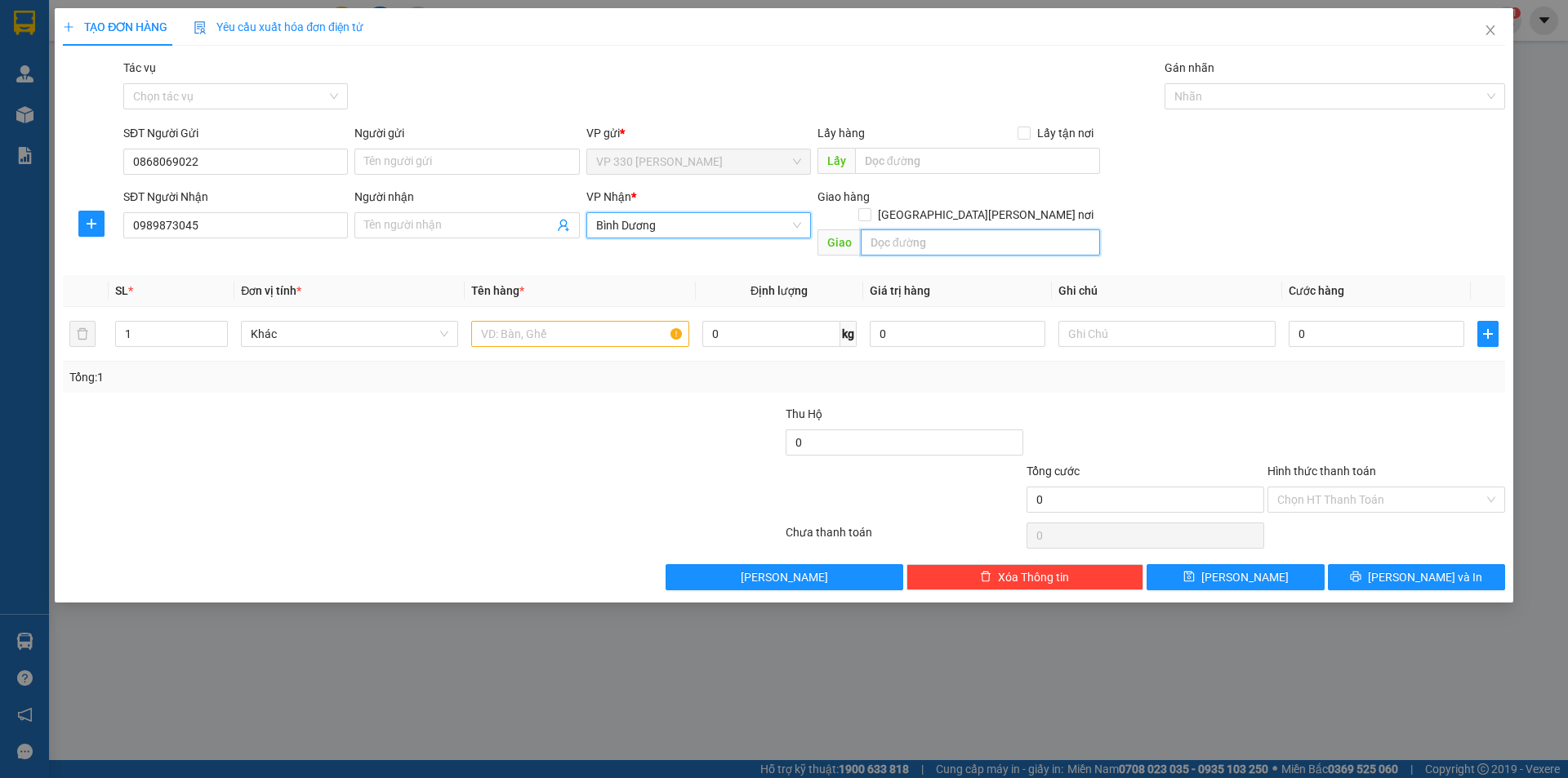 click at bounding box center [980, 242] 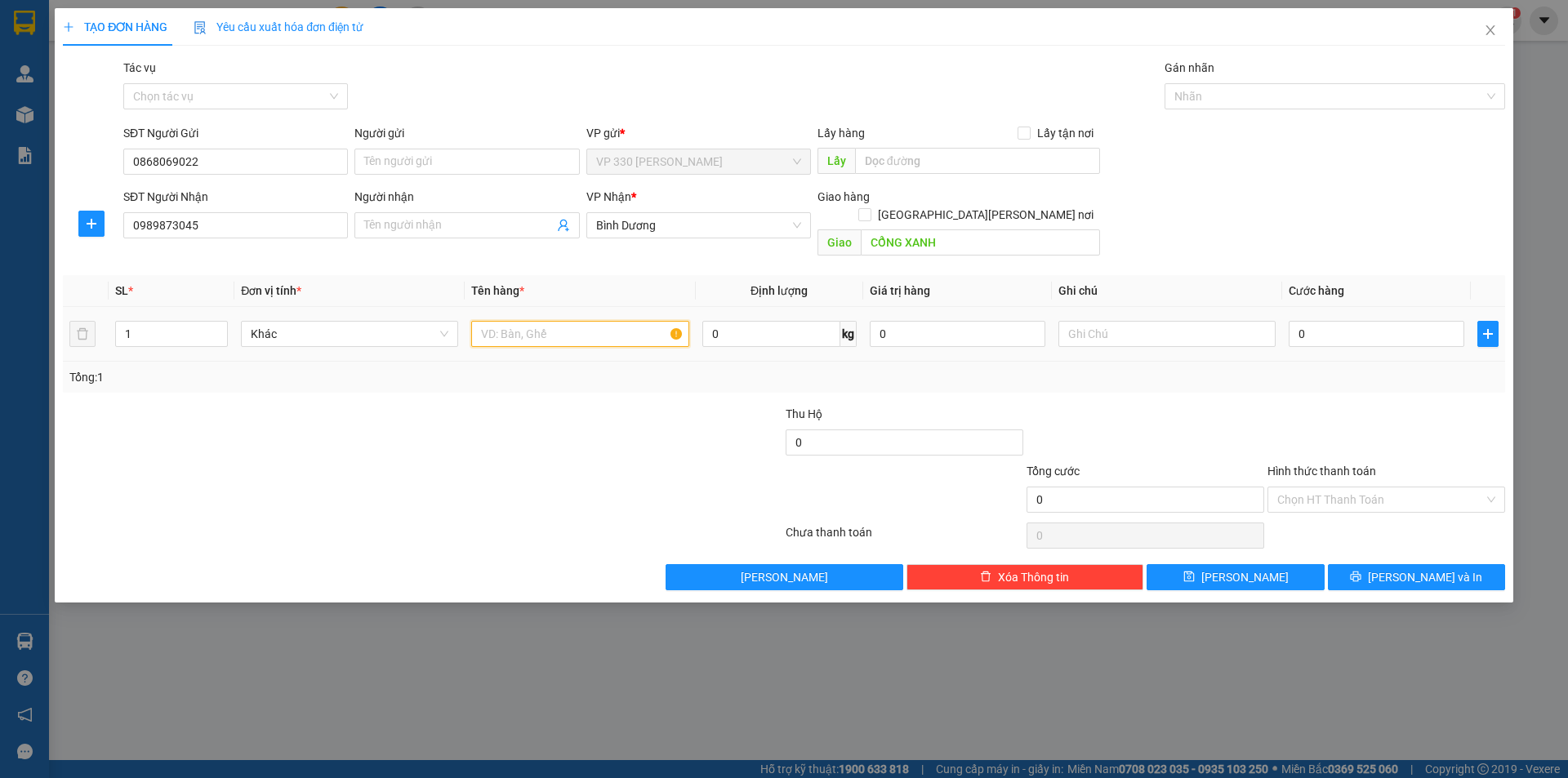 click at bounding box center (580, 334) 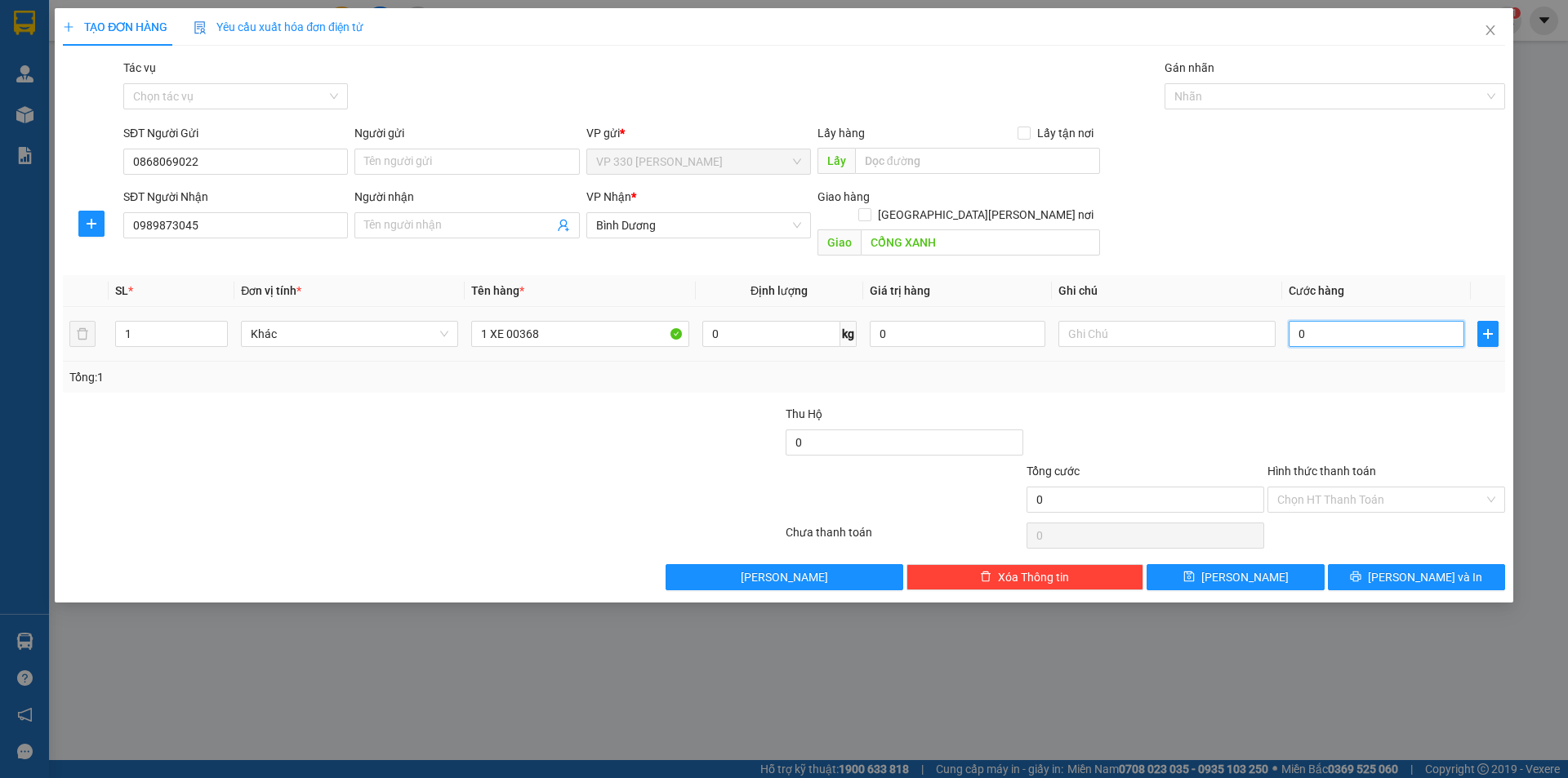 click on "0" at bounding box center (1376, 334) 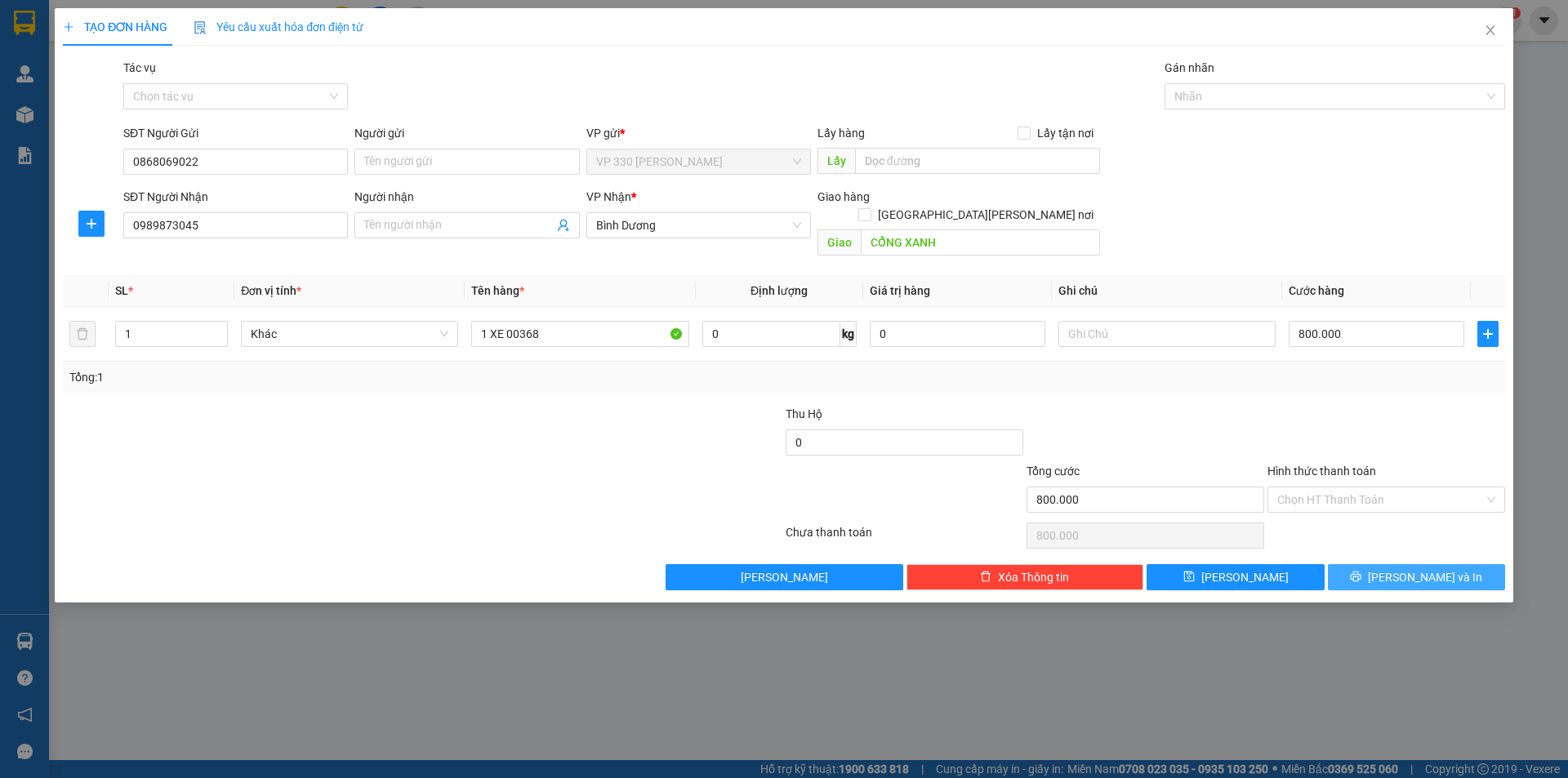 drag, startPoint x: 1373, startPoint y: 571, endPoint x: 1357, endPoint y: 554, distance: 23.34524 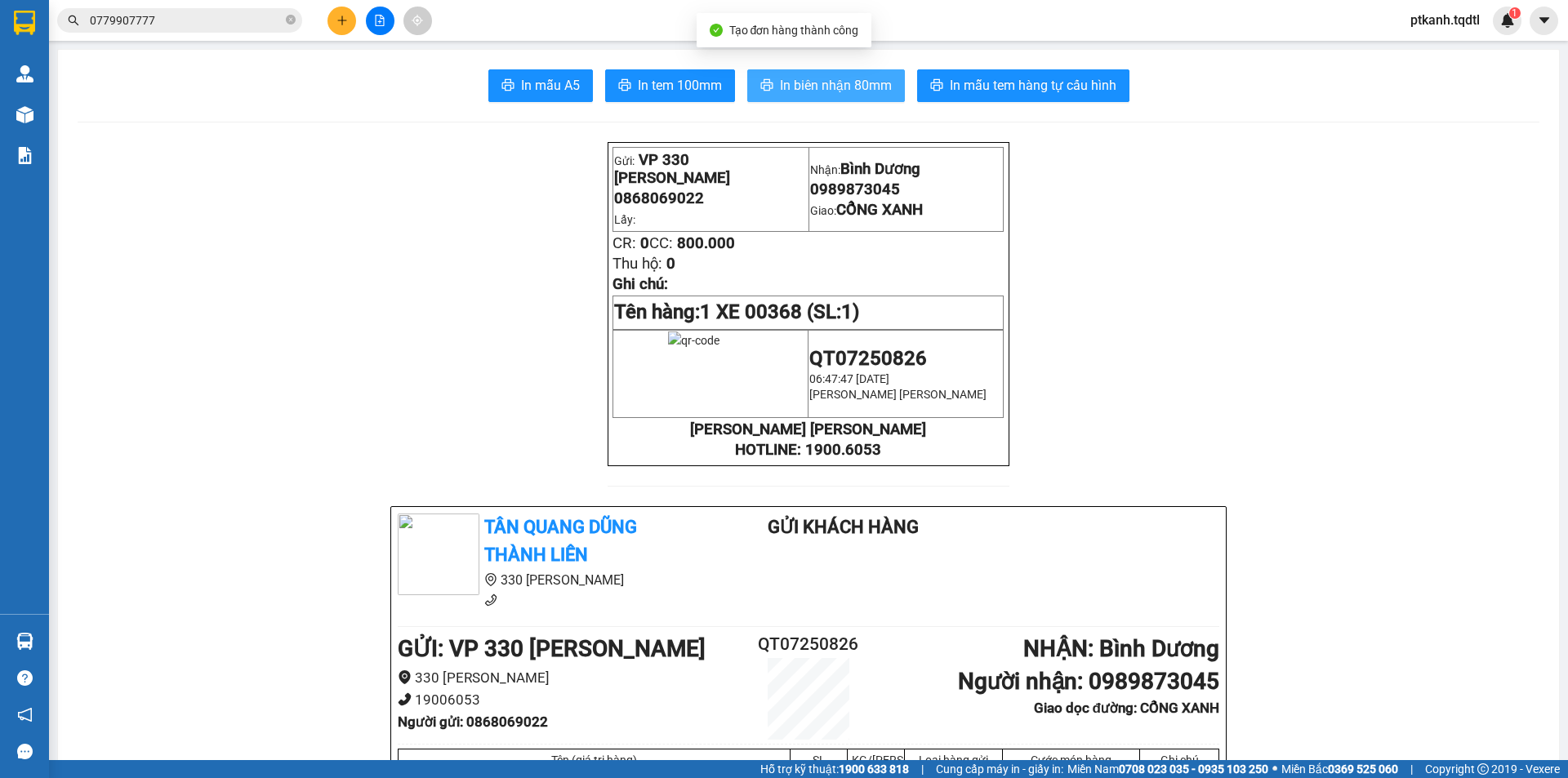 click on "In biên nhận 80mm" at bounding box center (835, 85) 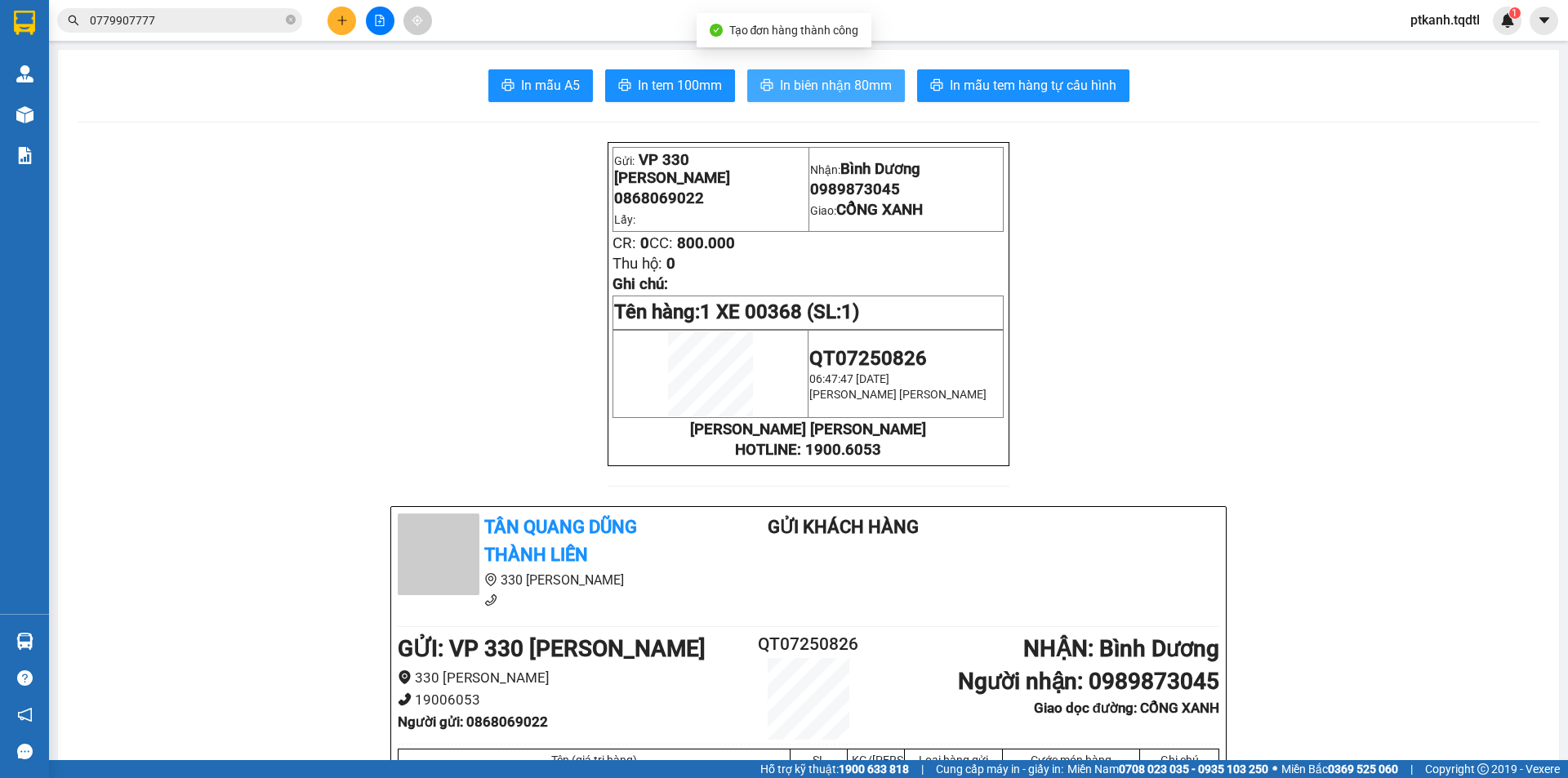scroll, scrollTop: 0, scrollLeft: 0, axis: both 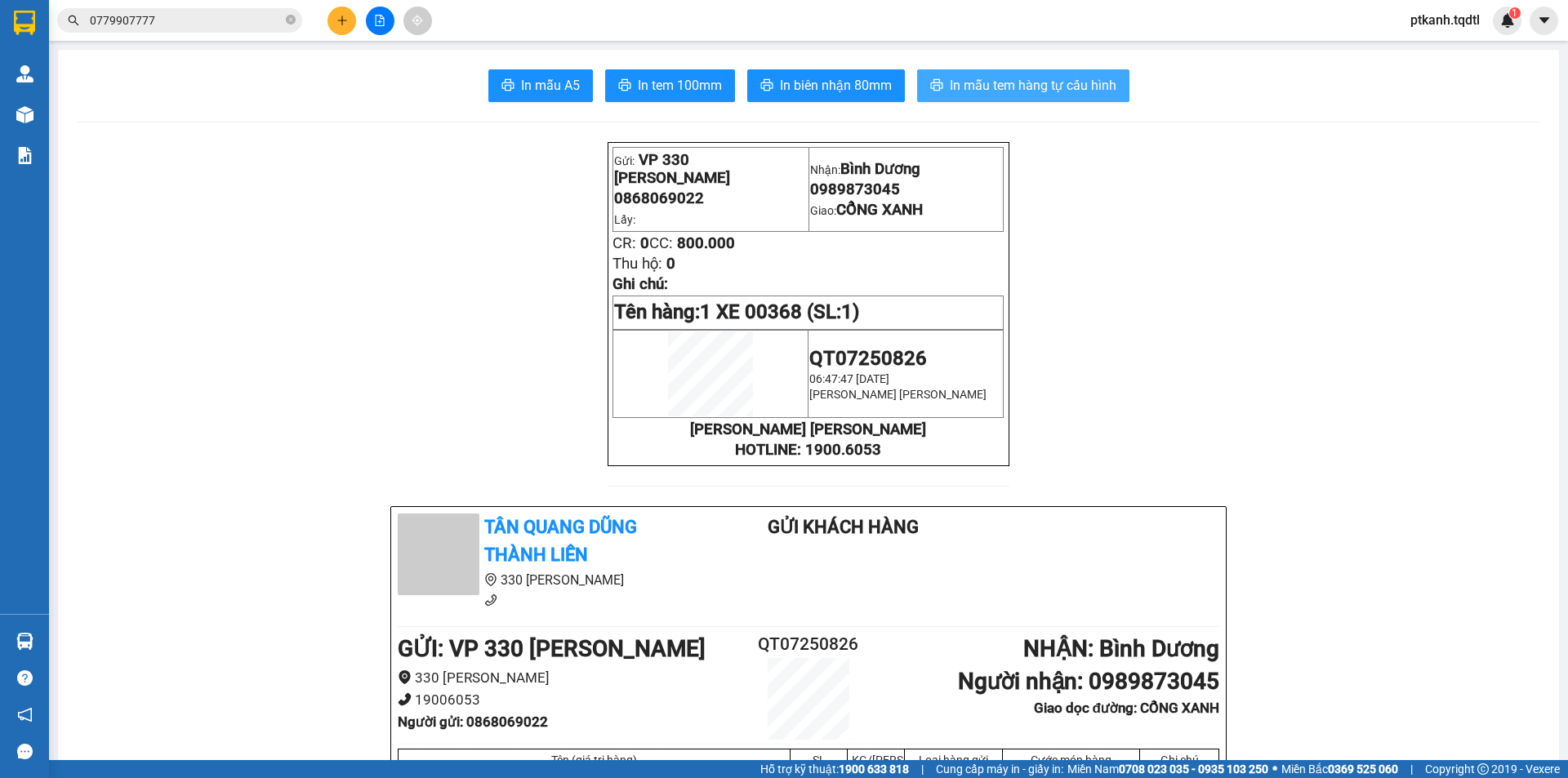 click on "In mẫu tem hàng tự cấu hình" at bounding box center (1033, 85) 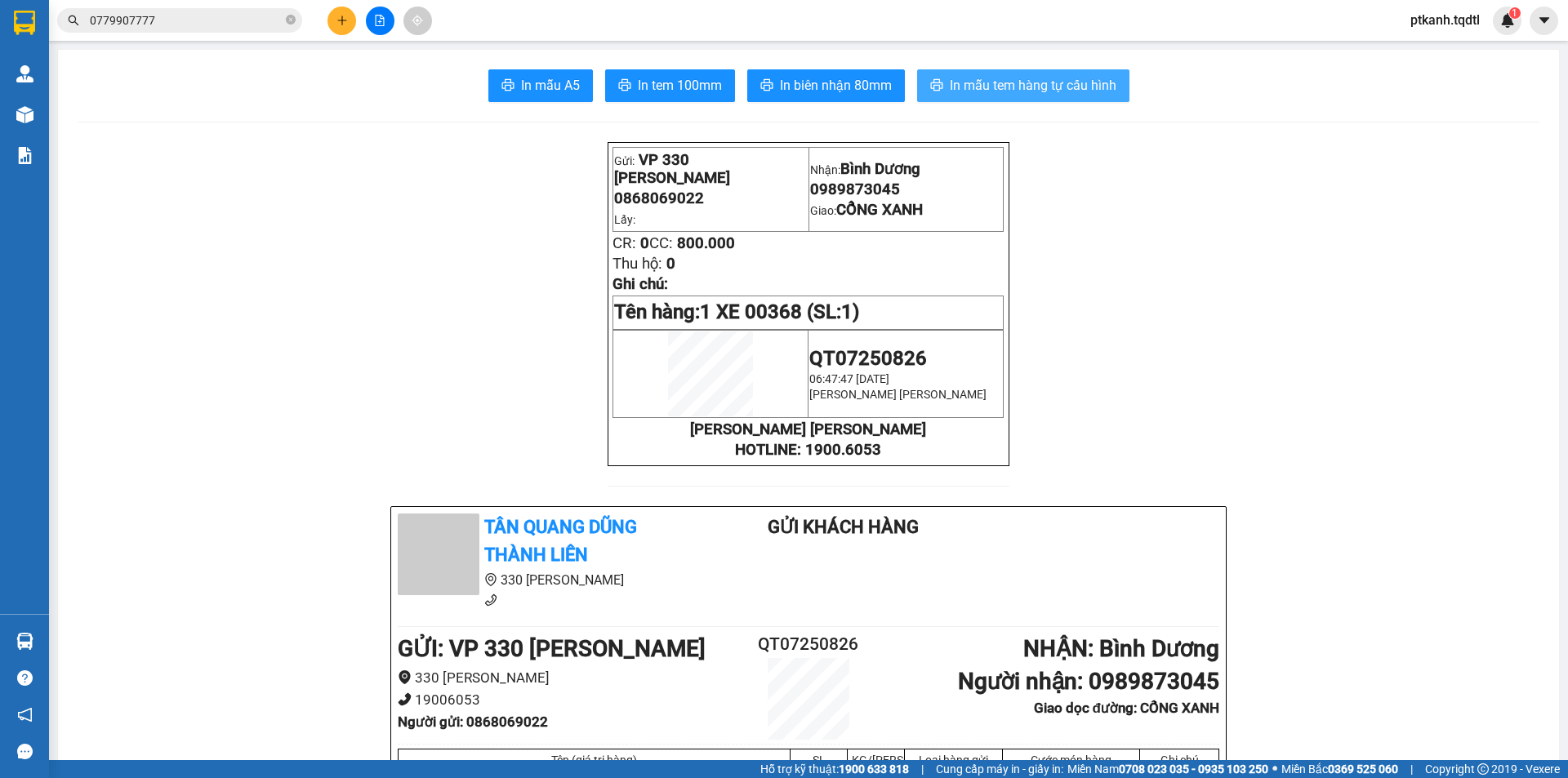scroll, scrollTop: 0, scrollLeft: 0, axis: both 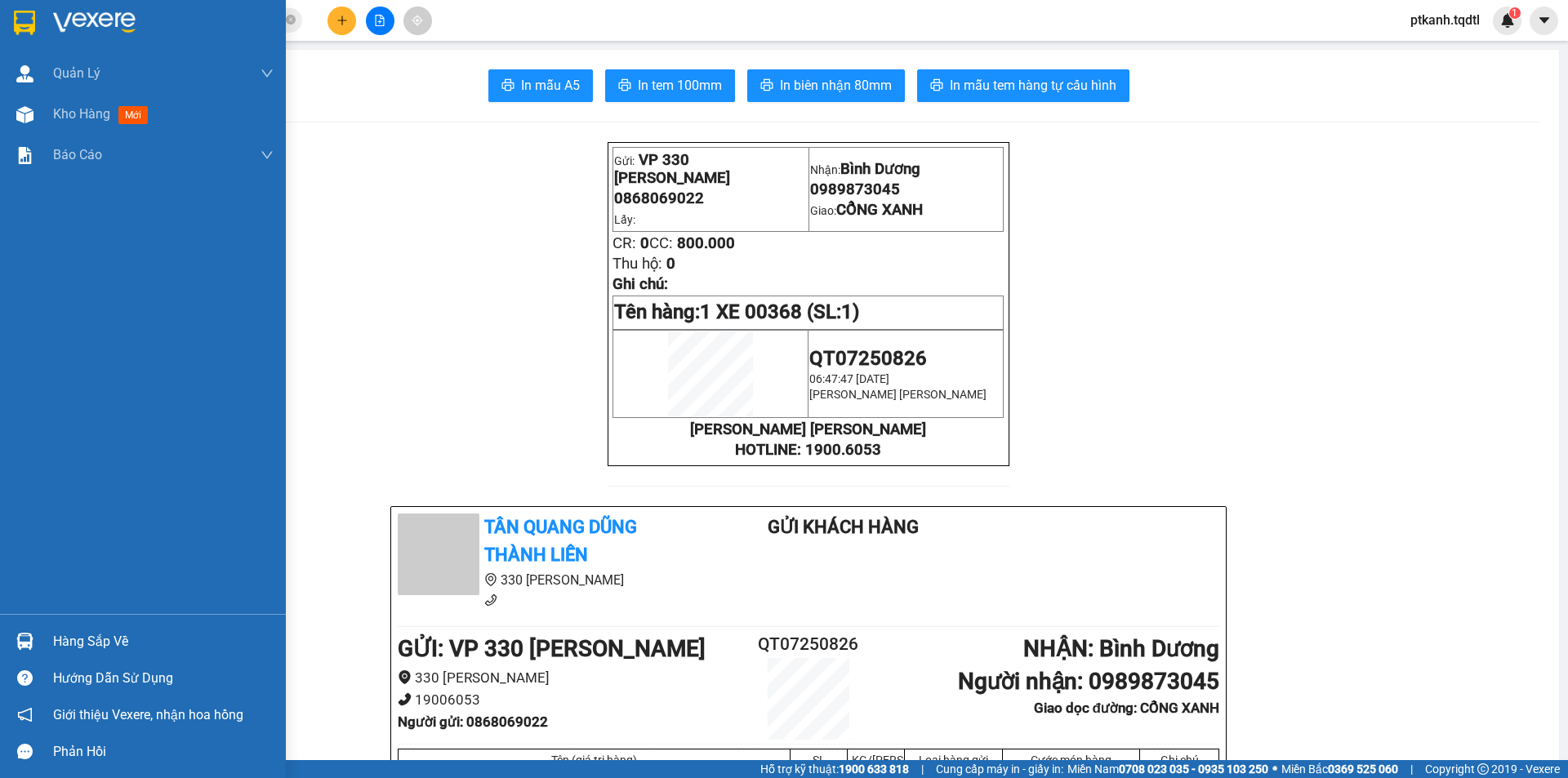 click on "Hàng sắp về" at bounding box center (163, 642) 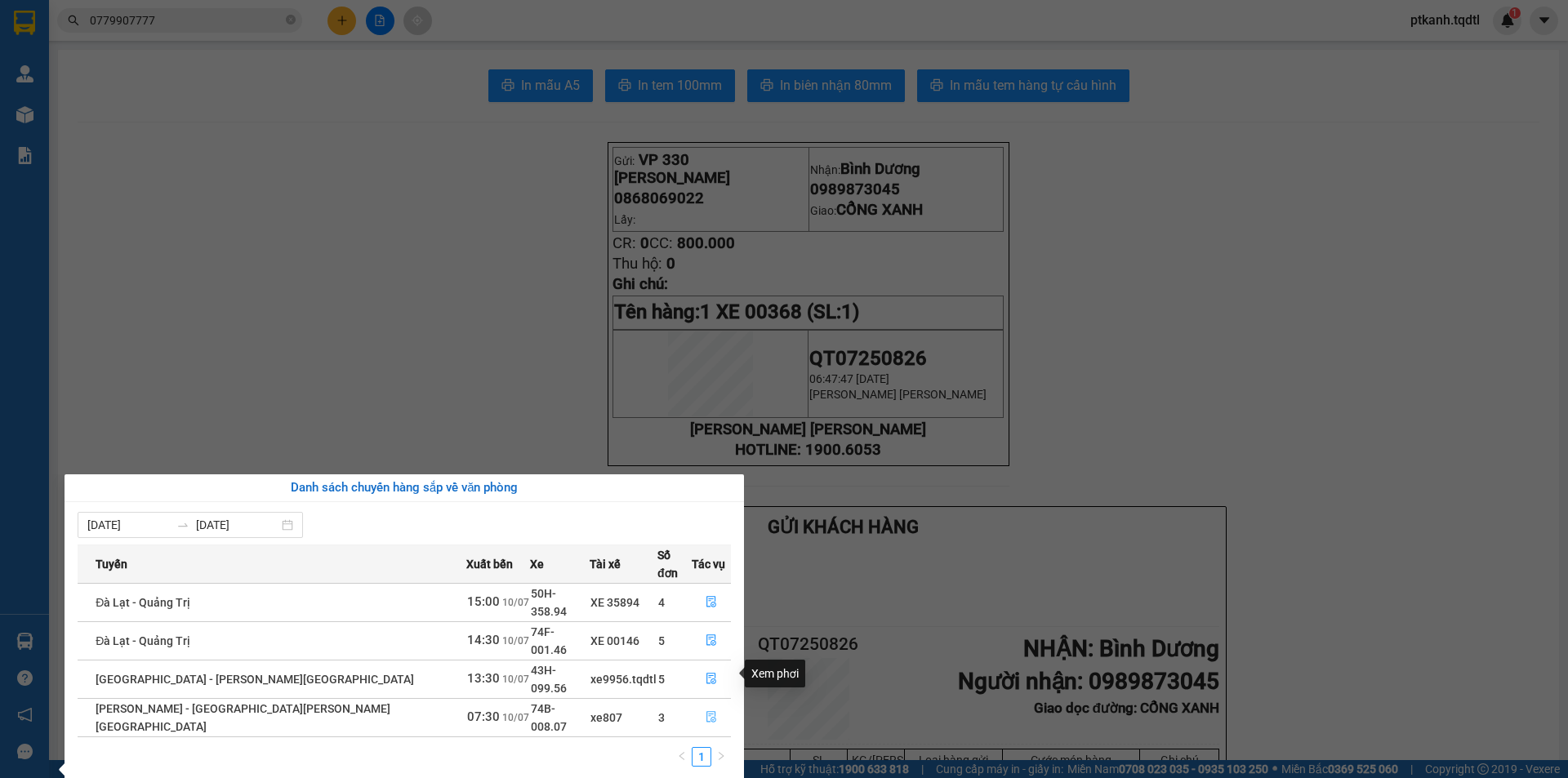 click 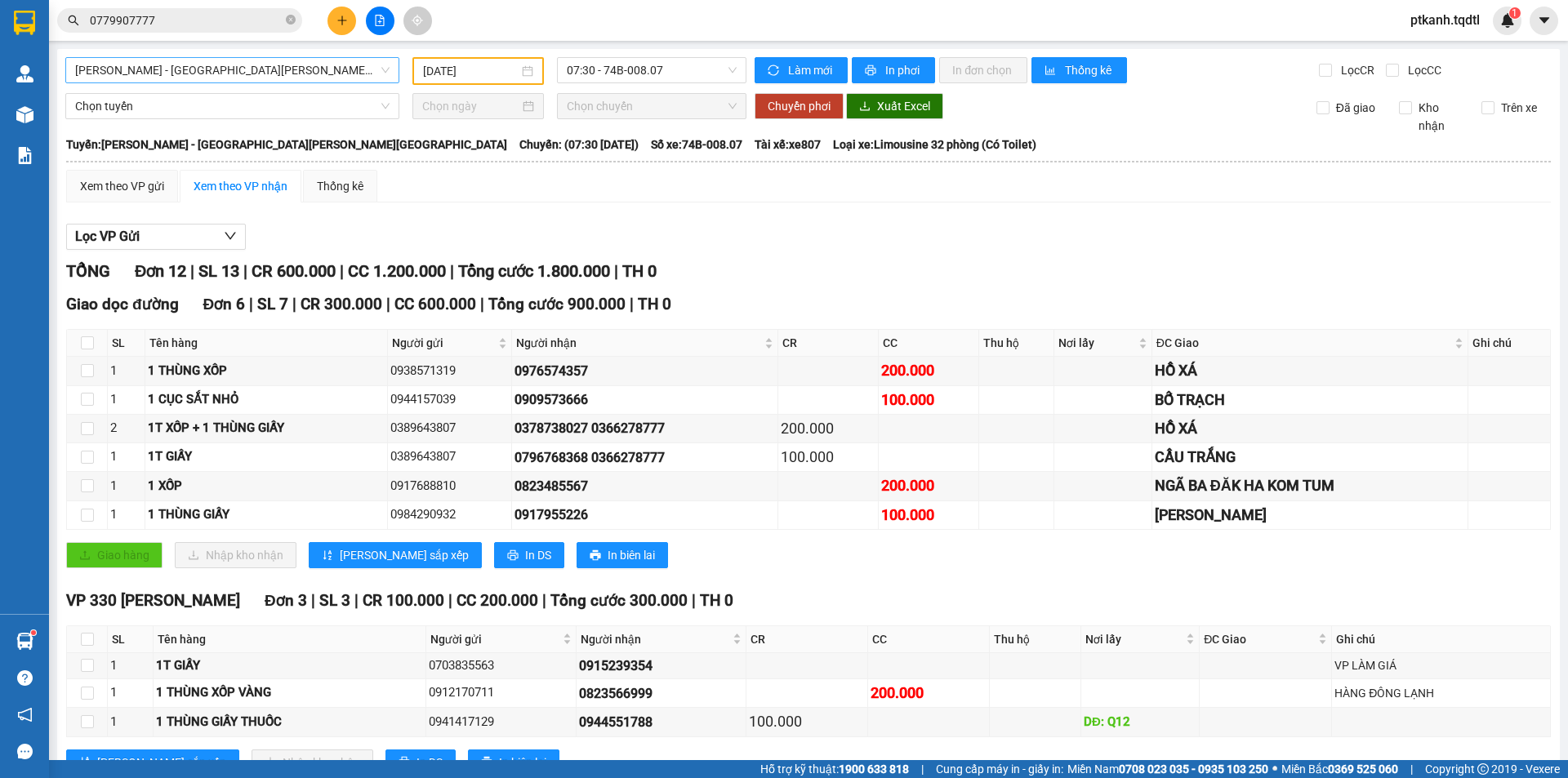 click on "[PERSON_NAME] - [GEOGRAPHIC_DATA][PERSON_NAME][GEOGRAPHIC_DATA]" at bounding box center [232, 70] 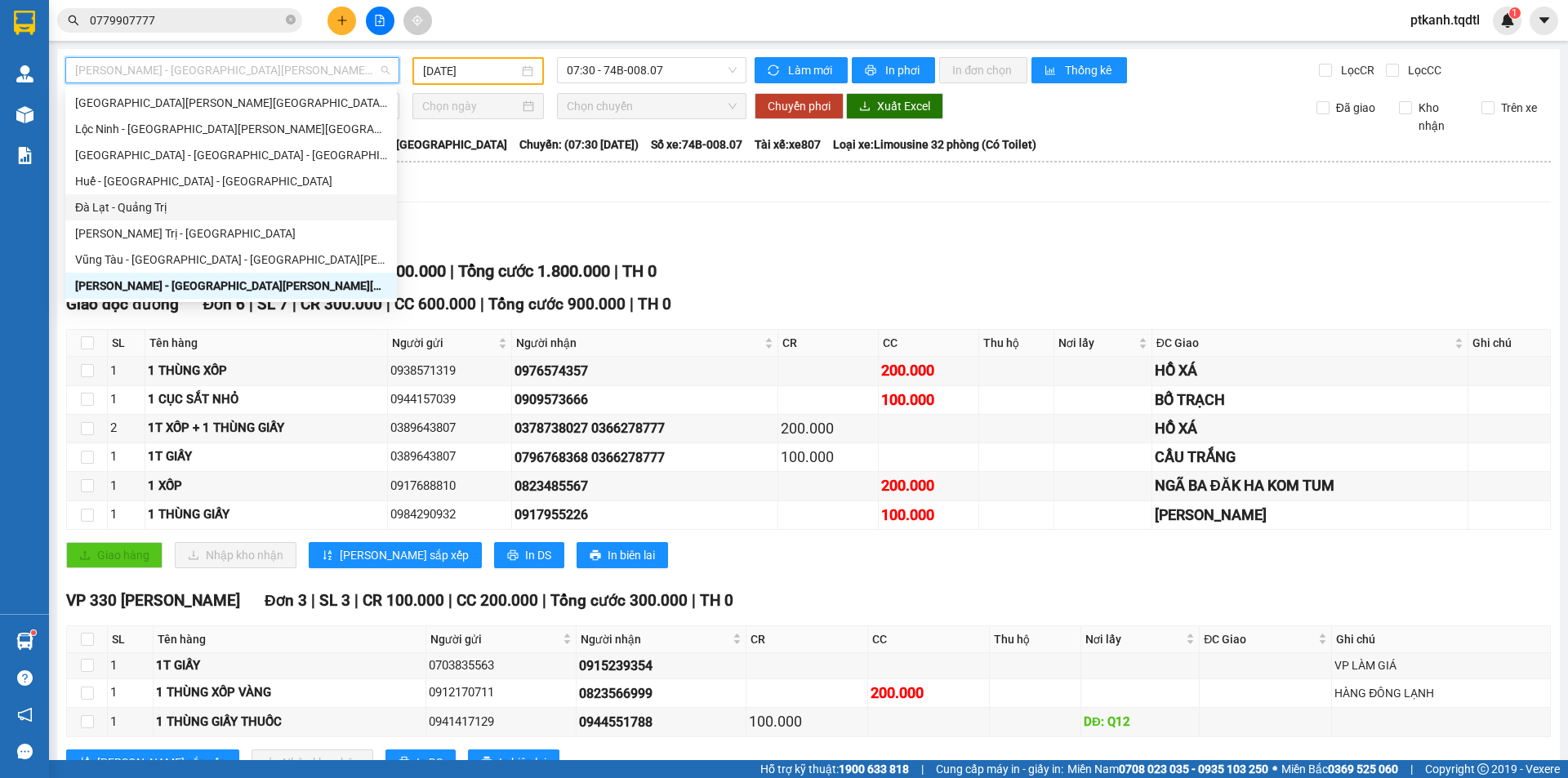 scroll, scrollTop: 206, scrollLeft: 0, axis: vertical 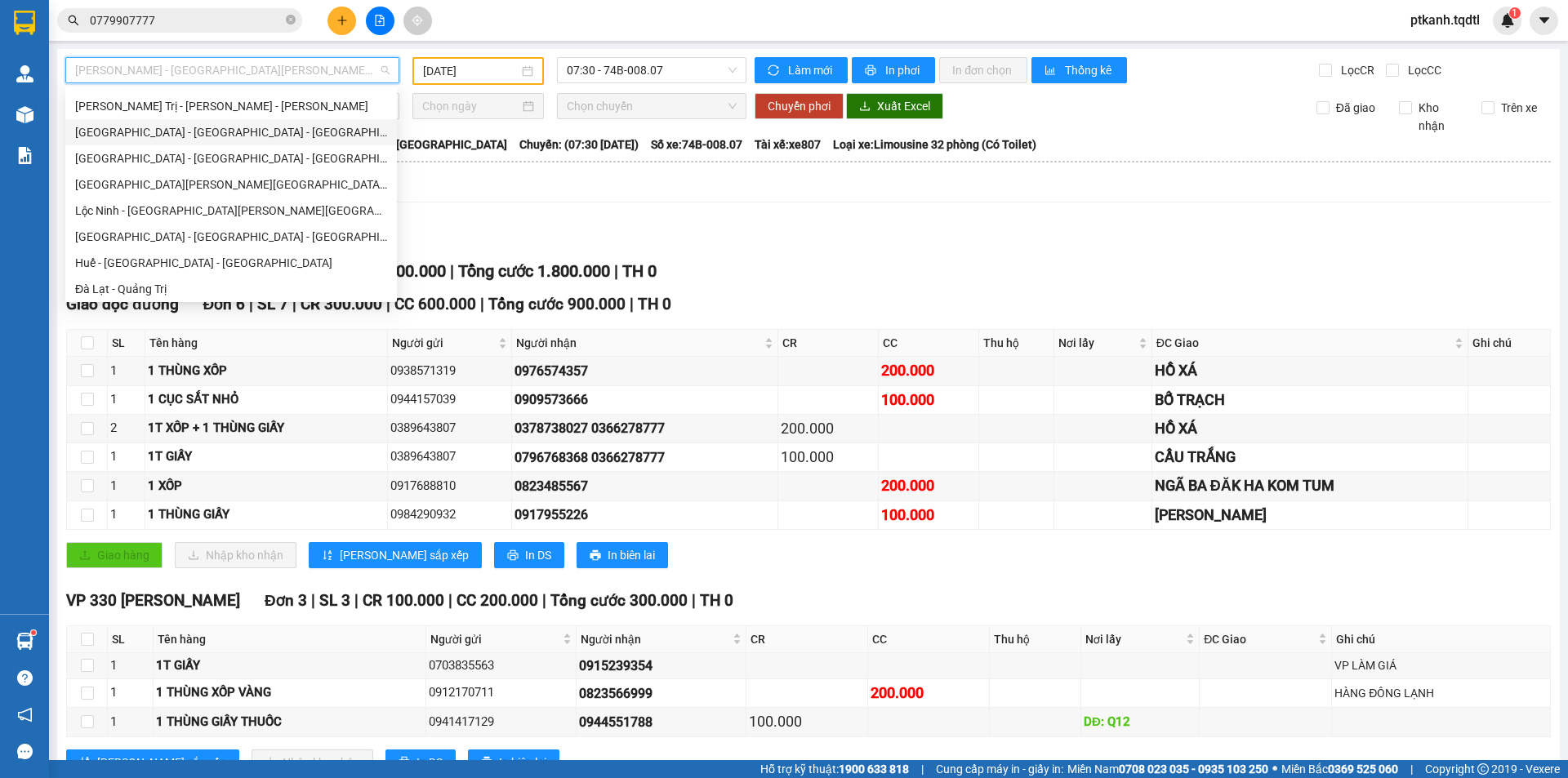 click on "[GEOGRAPHIC_DATA] - [GEOGRAPHIC_DATA] - [GEOGRAPHIC_DATA]" at bounding box center [231, 132] 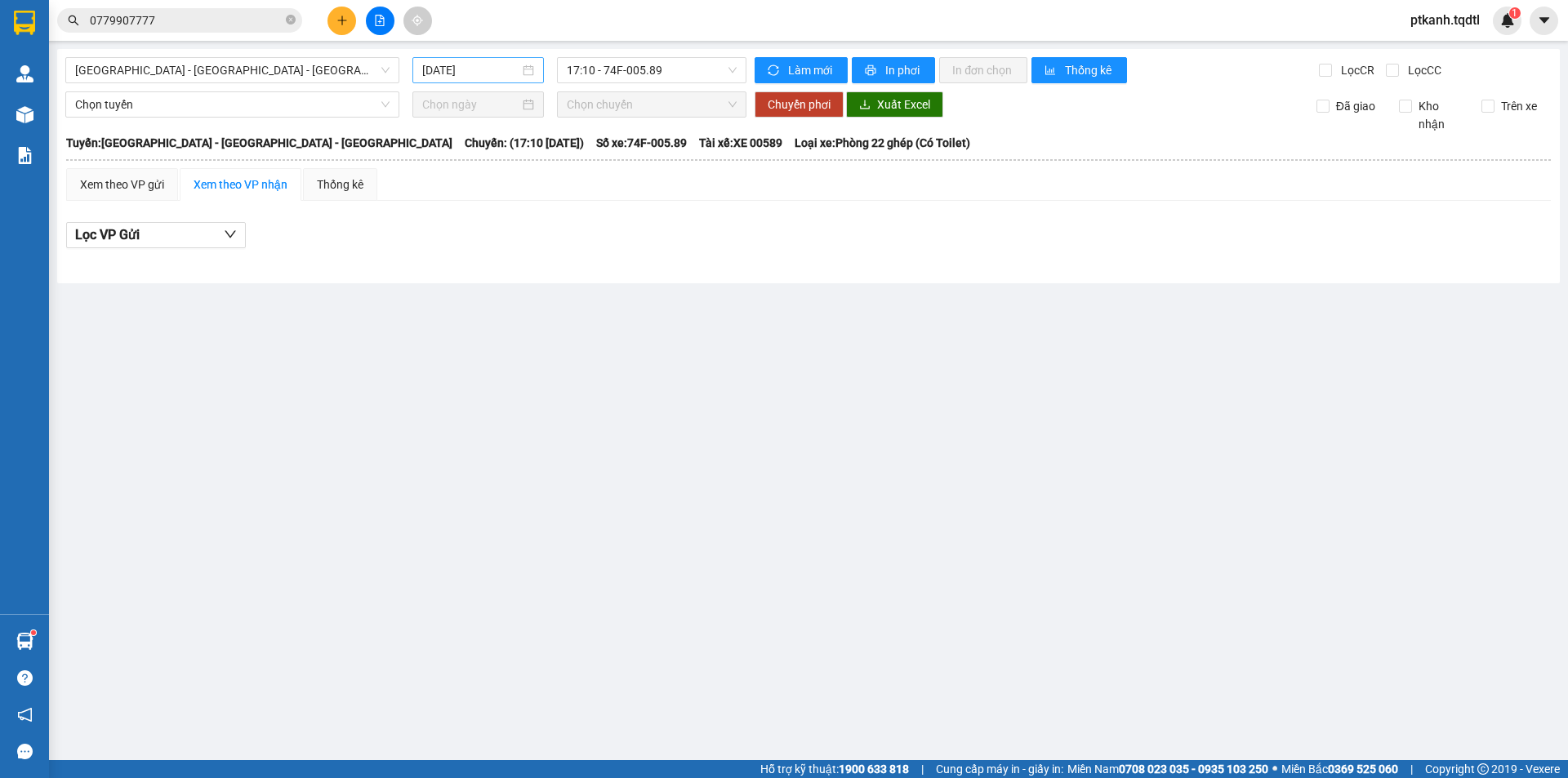 click on "[DATE]" at bounding box center [478, 70] 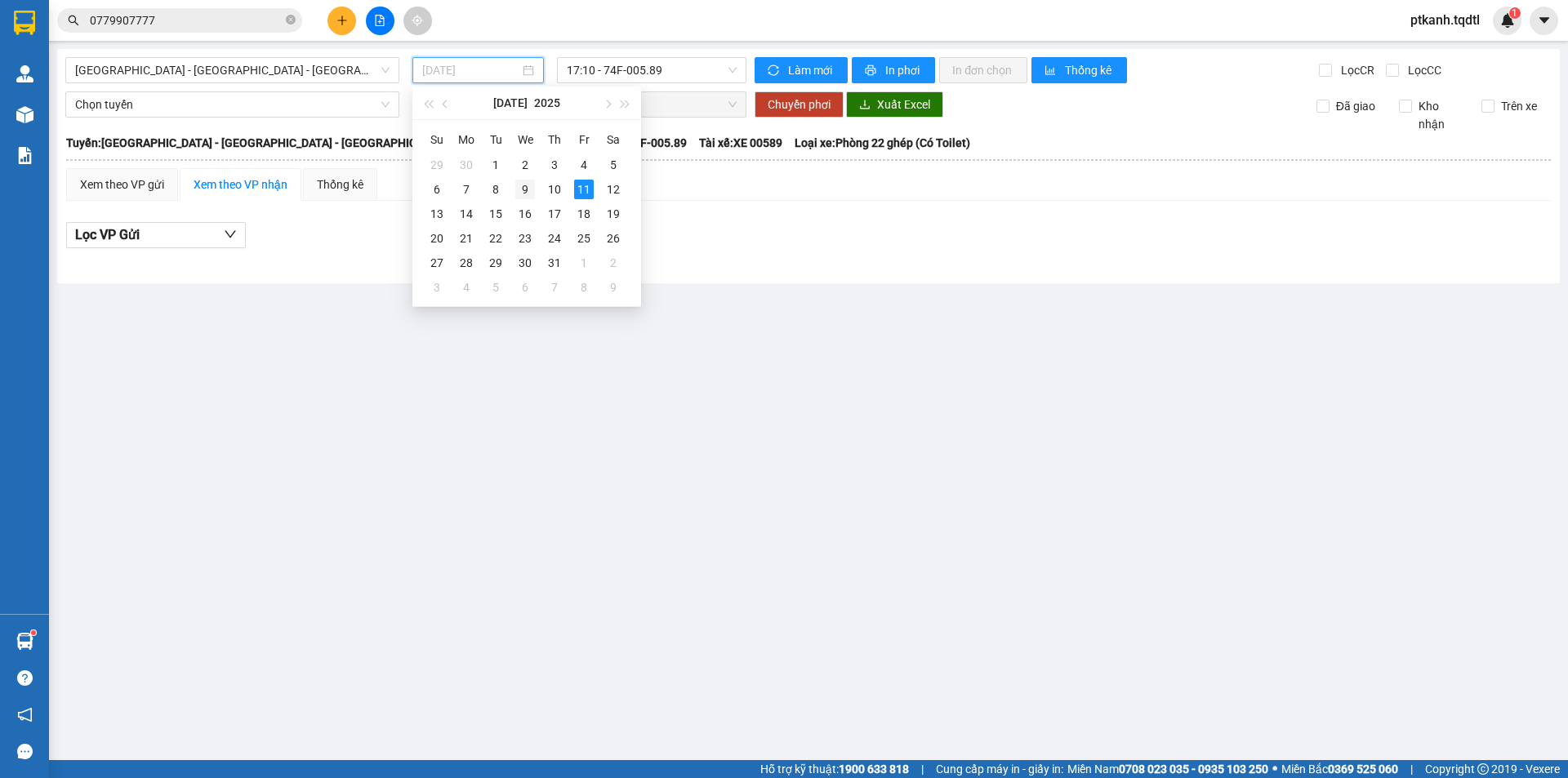 click on "9" at bounding box center [525, 189] 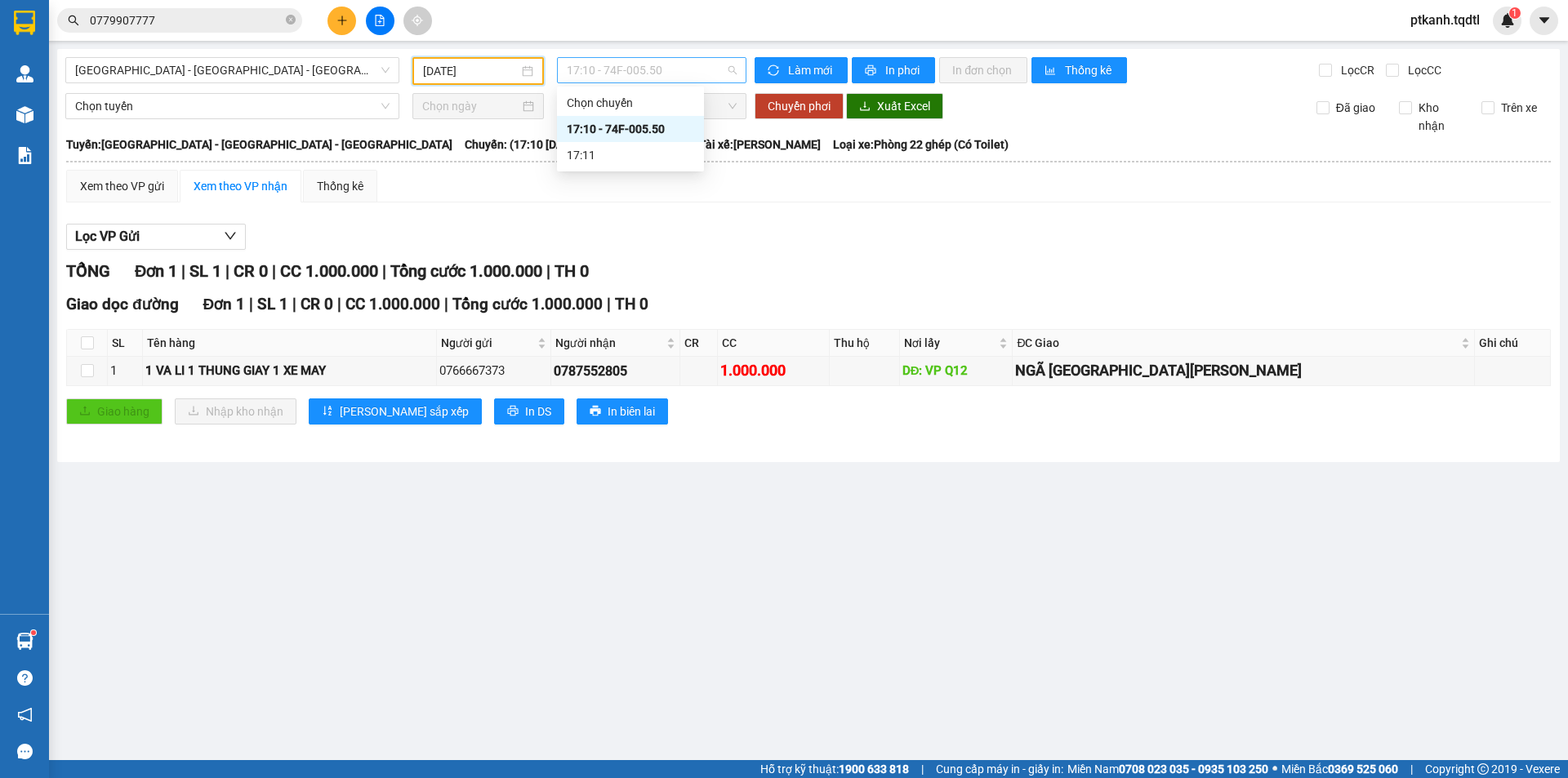 click on "17:10     - 74F-005.50" at bounding box center (652, 70) 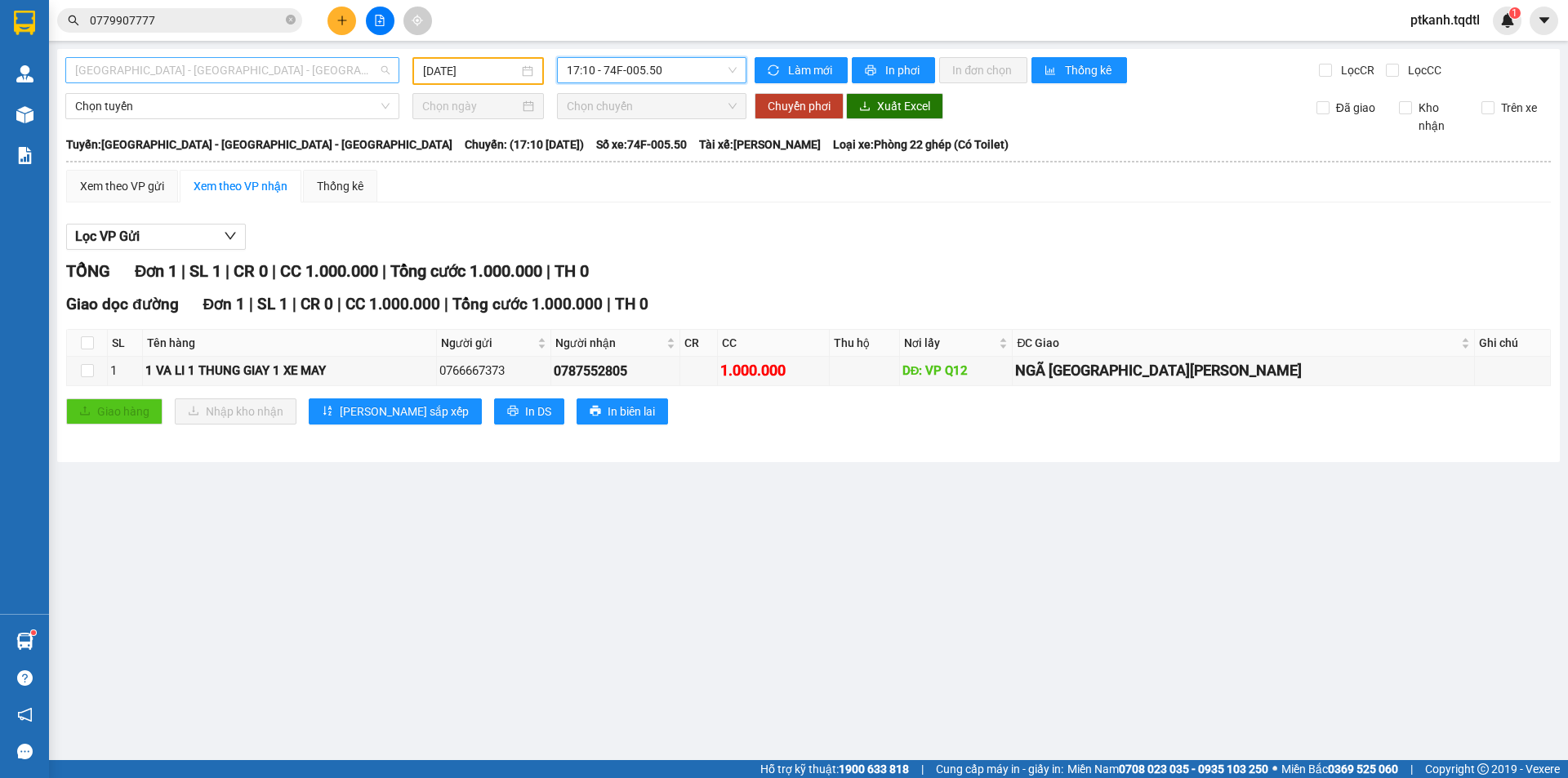click on "[GEOGRAPHIC_DATA] - [GEOGRAPHIC_DATA] - [GEOGRAPHIC_DATA]" at bounding box center (232, 70) 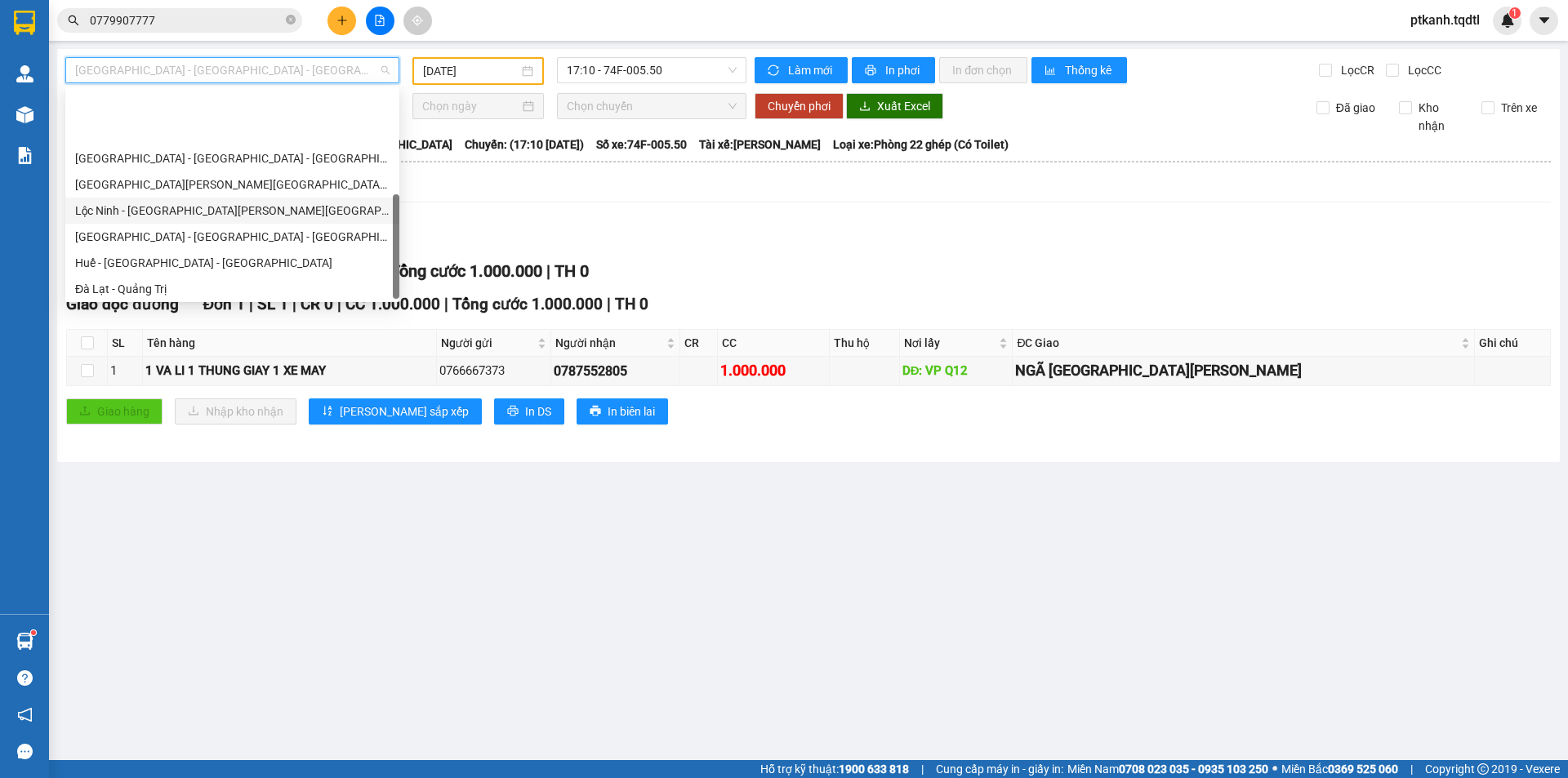 scroll, scrollTop: 287, scrollLeft: 0, axis: vertical 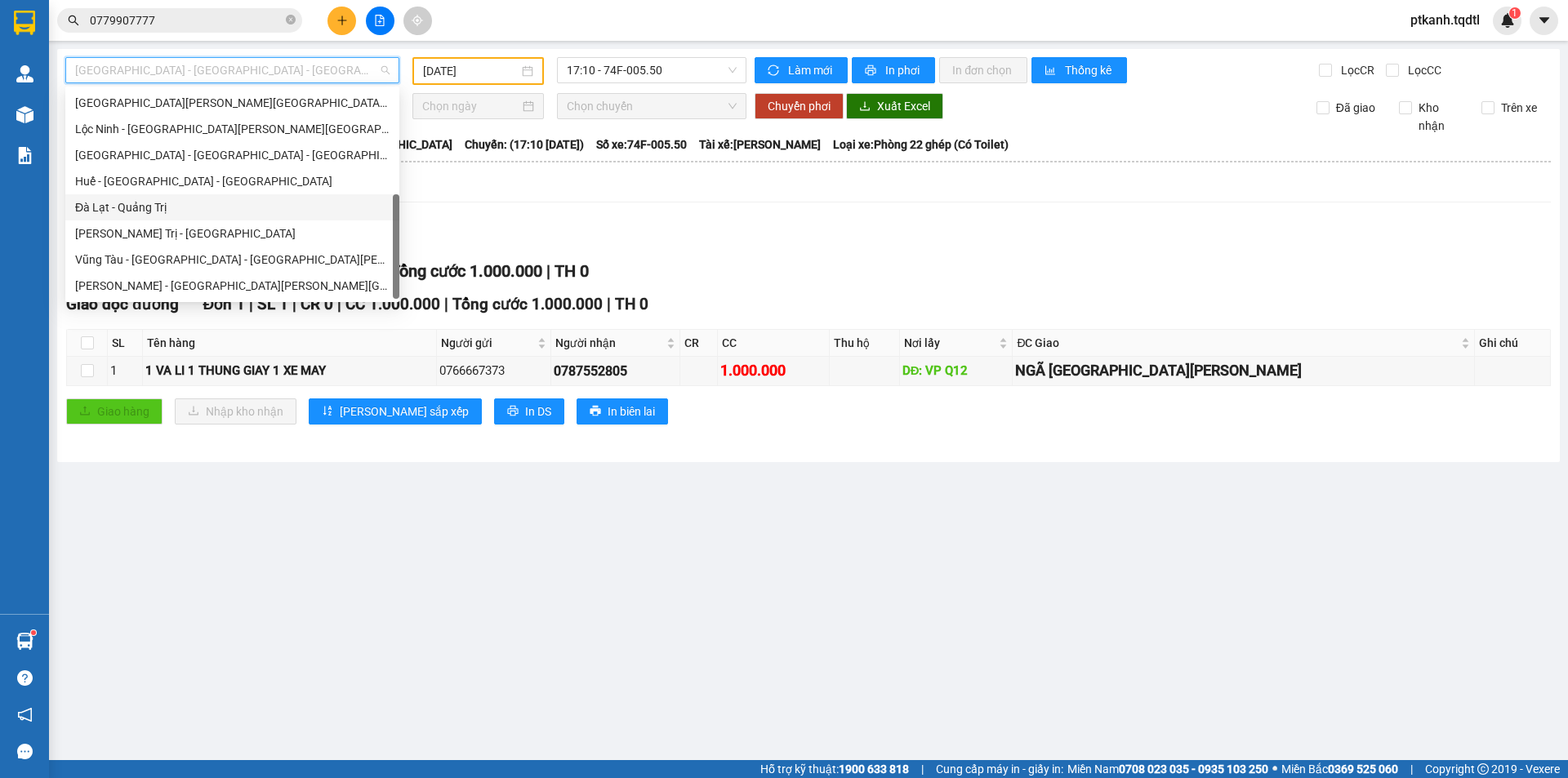 click on "Đà Lạt - Quảng Trị" at bounding box center (232, 207) 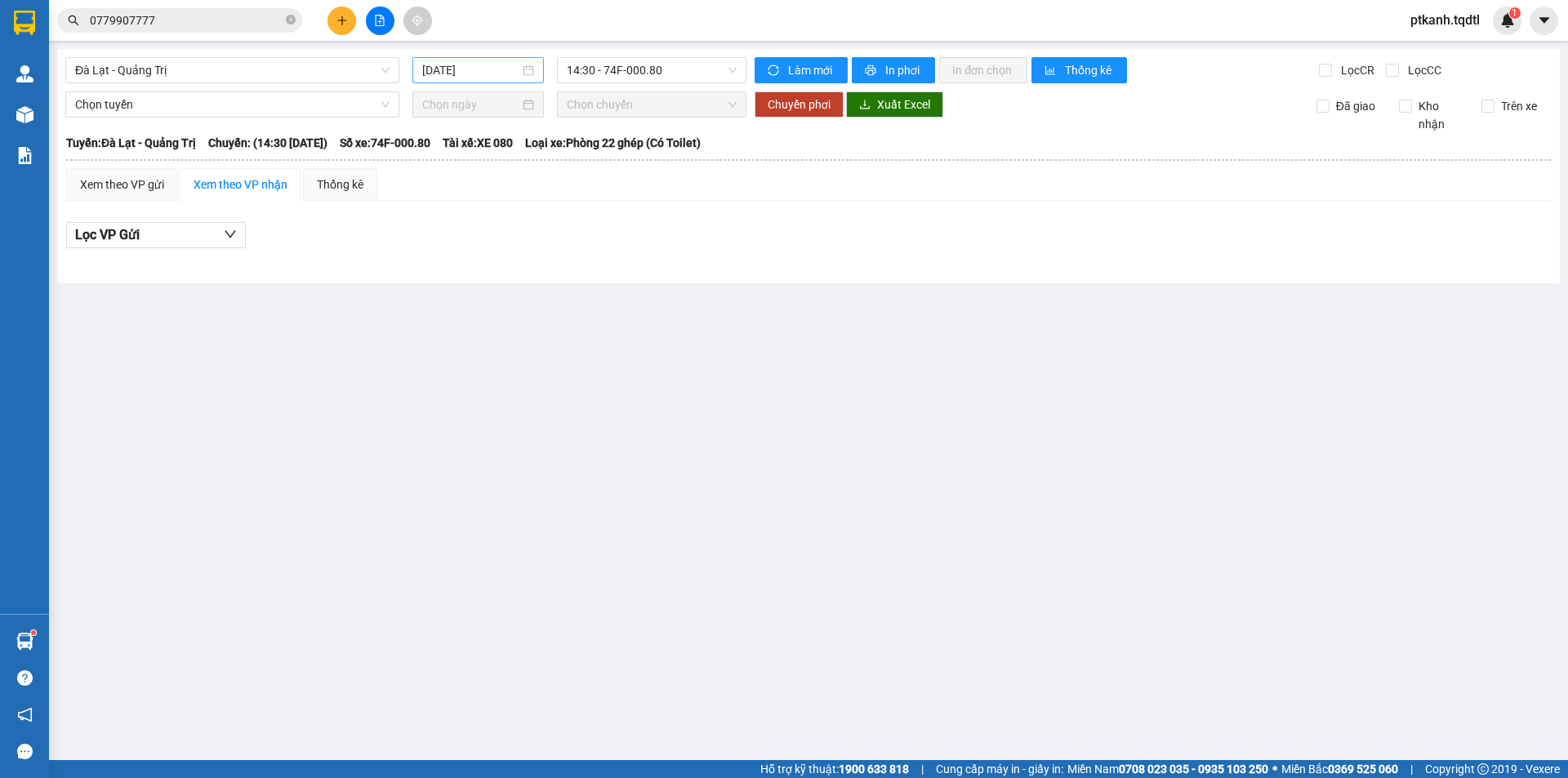click on "[DATE]" at bounding box center (478, 70) 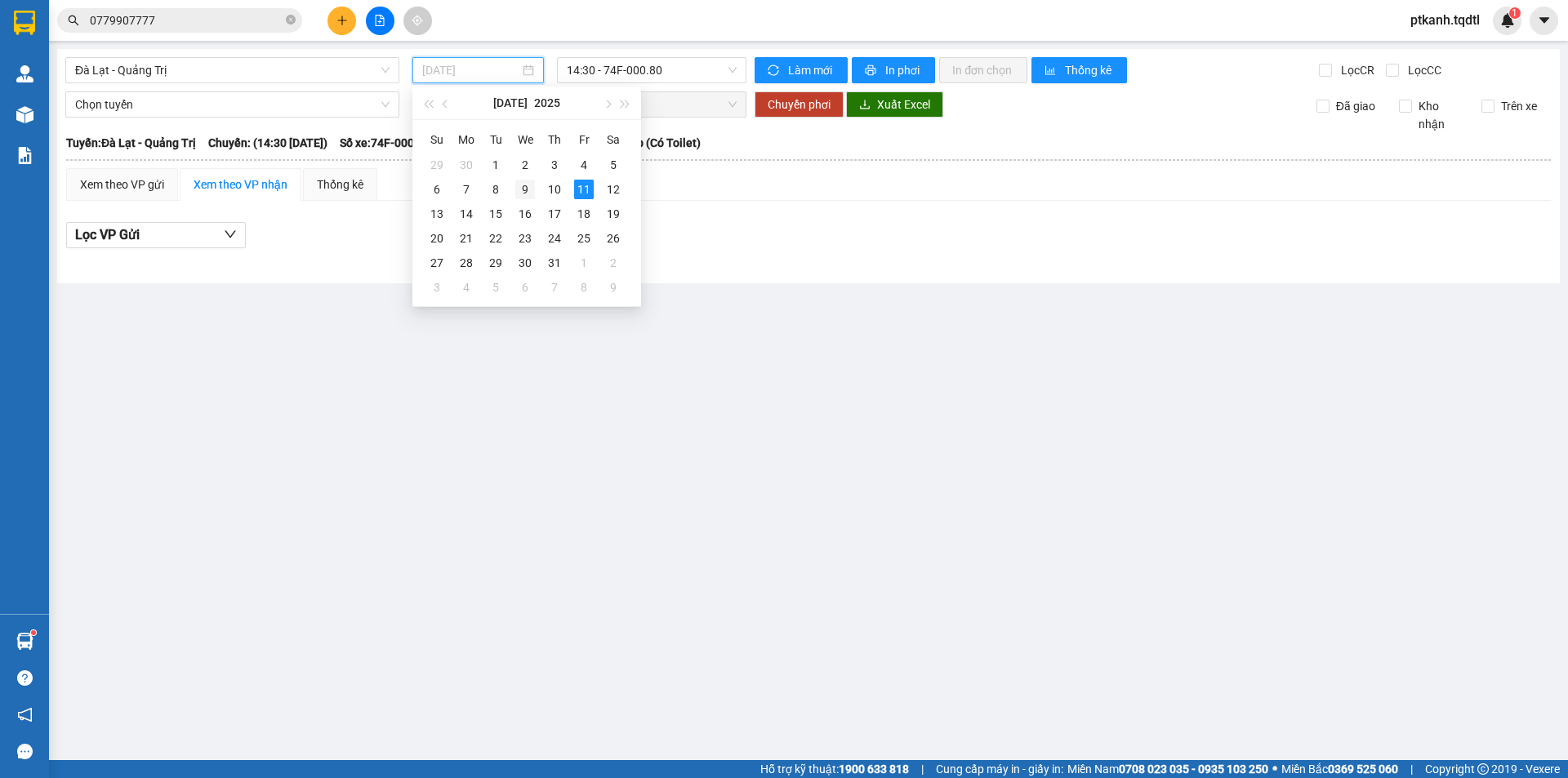 click on "9" at bounding box center [525, 189] 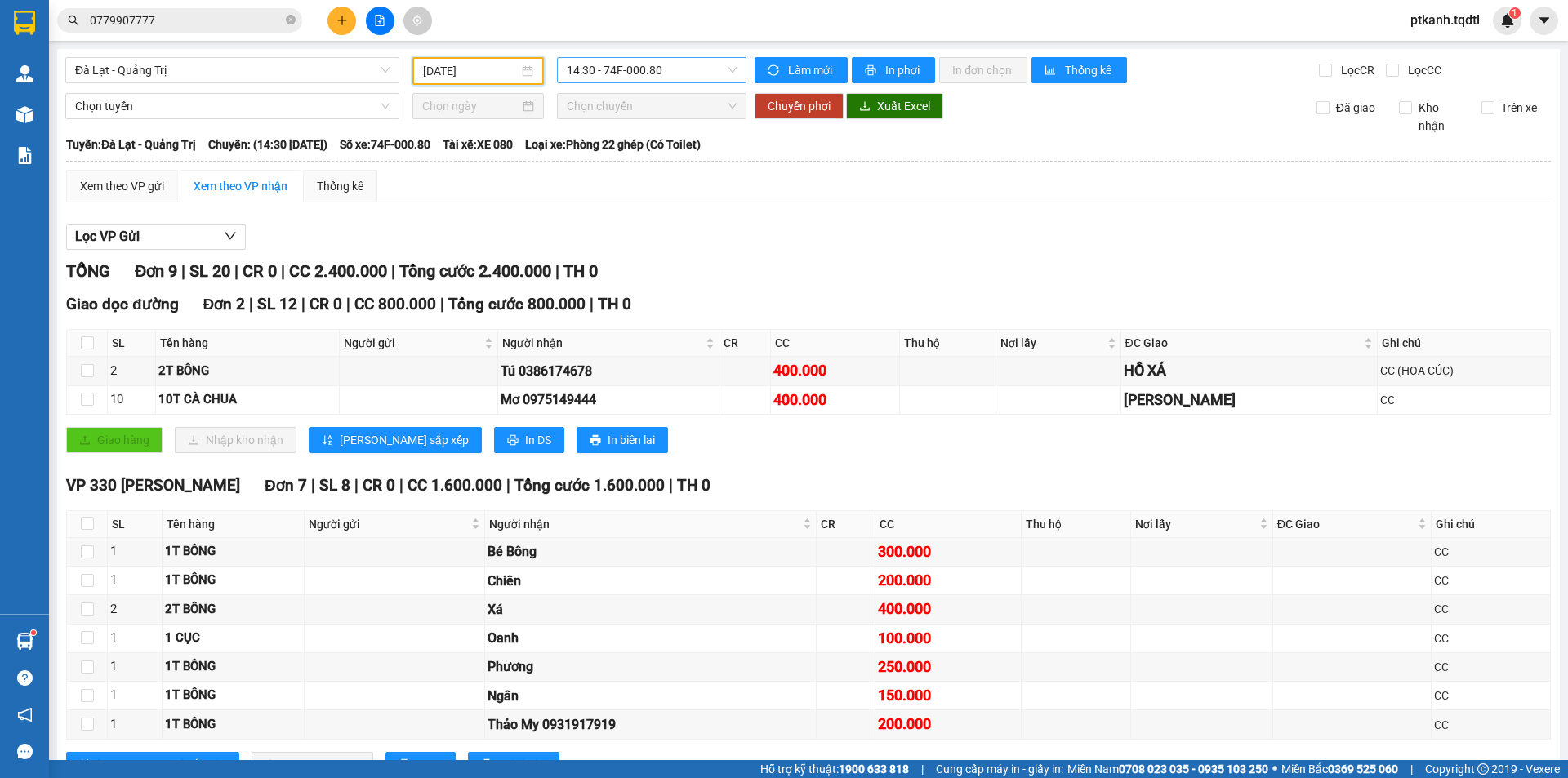 click on "14:30     - 74F-000.80" at bounding box center [652, 70] 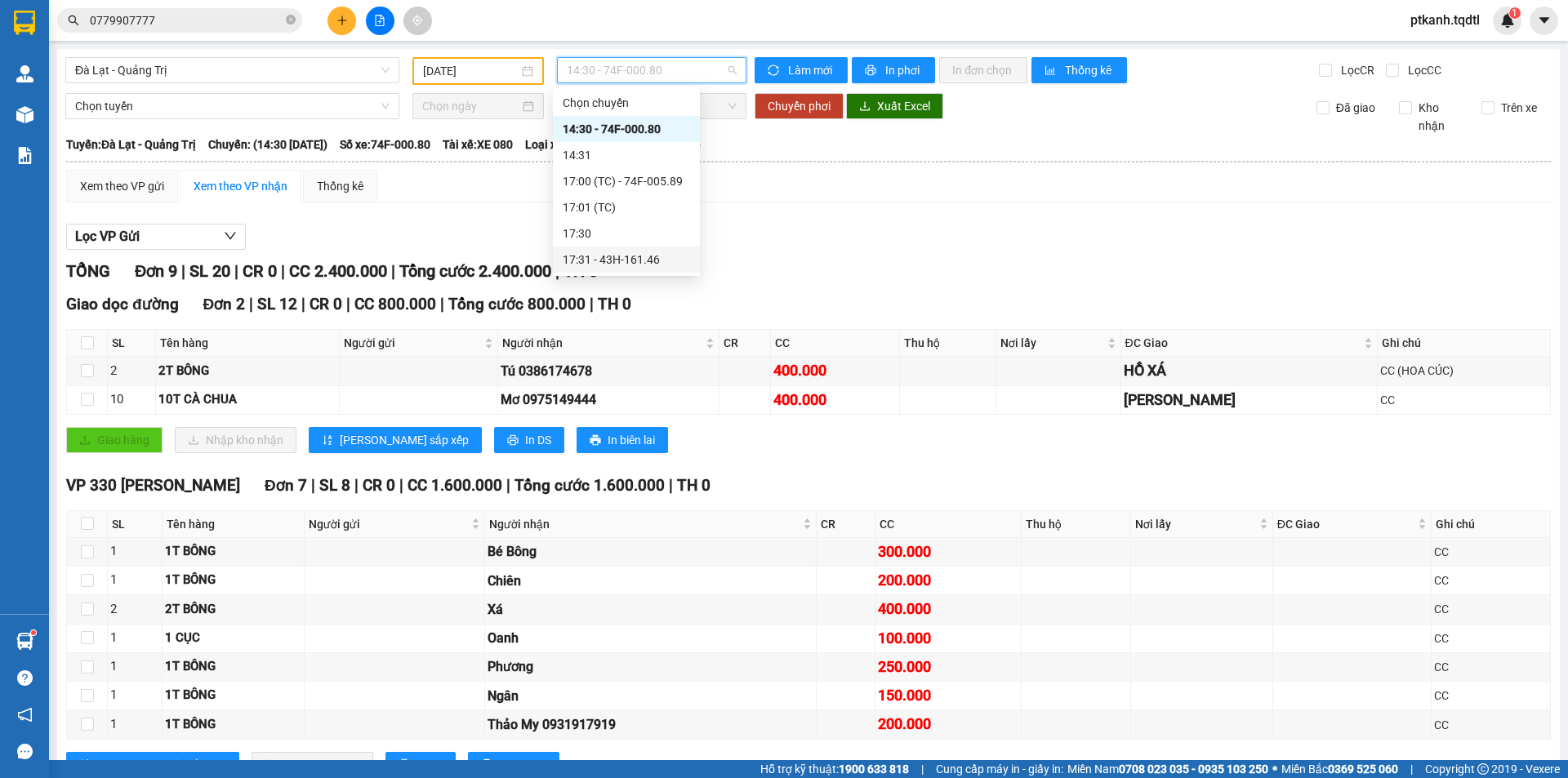 click on "17:31     - 43H-161.46" at bounding box center (626, 260) 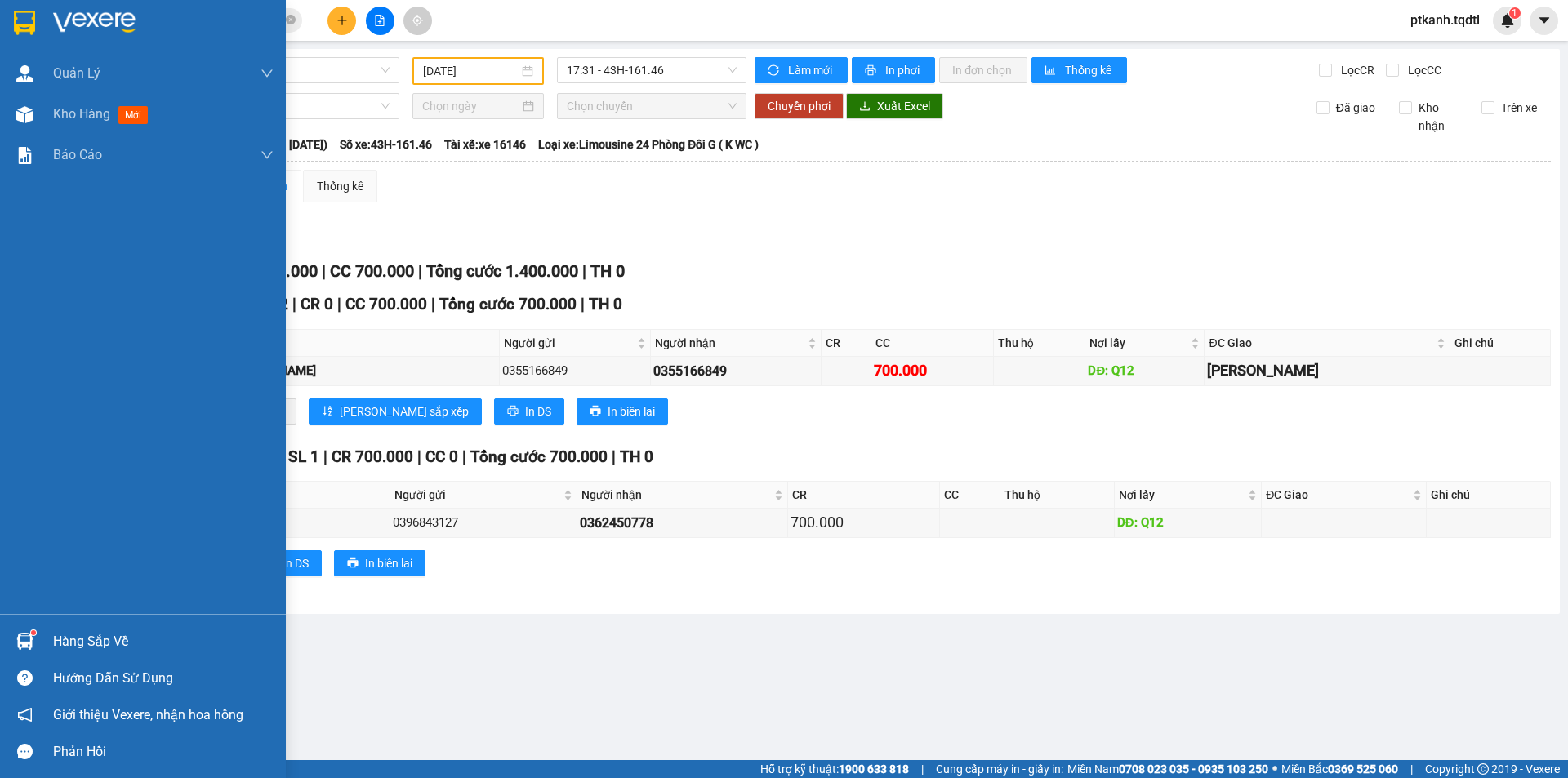 drag, startPoint x: 68, startPoint y: 641, endPoint x: 261, endPoint y: 630, distance: 193.31322 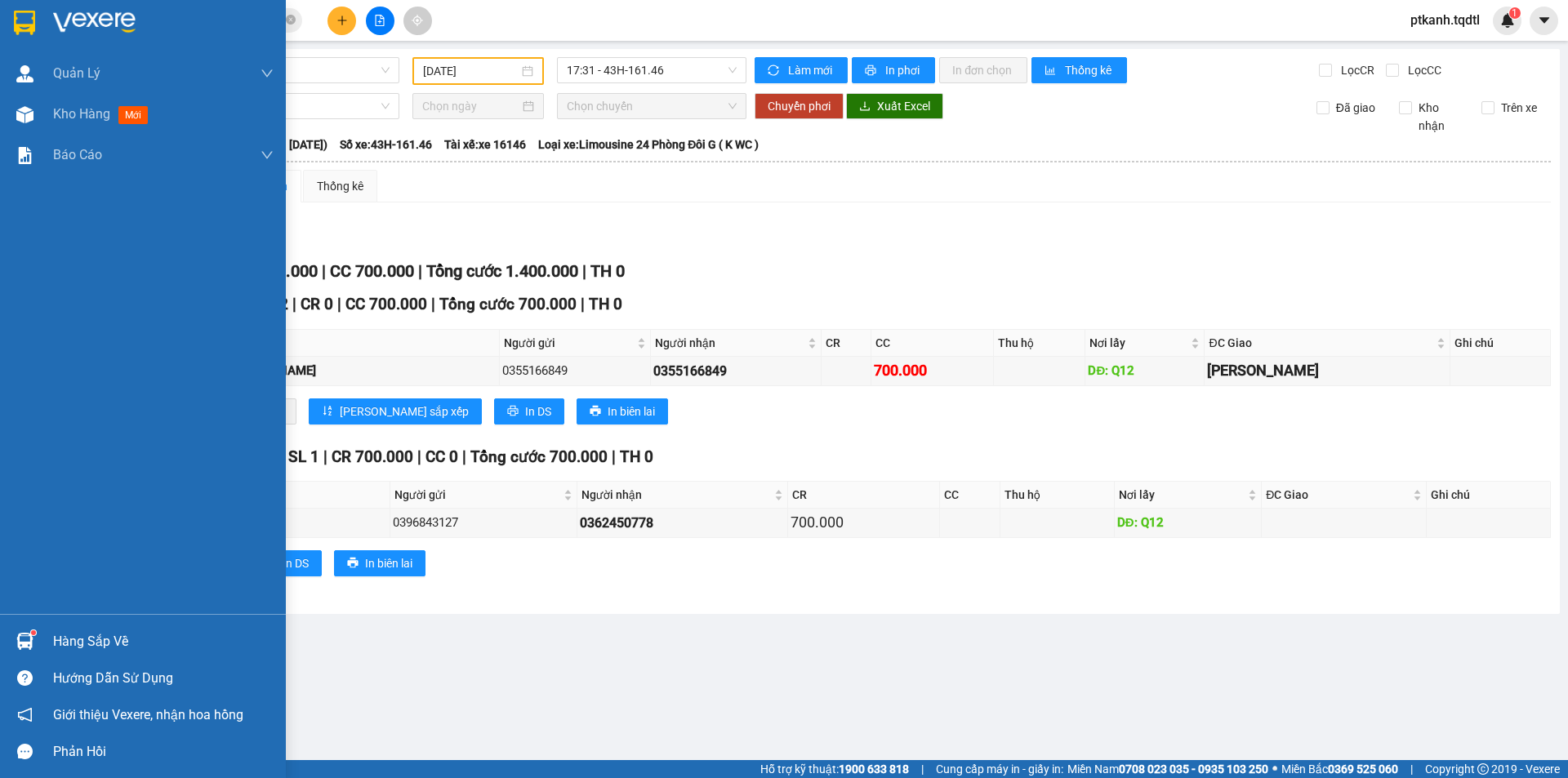 click on "Hàng sắp về" at bounding box center (163, 642) 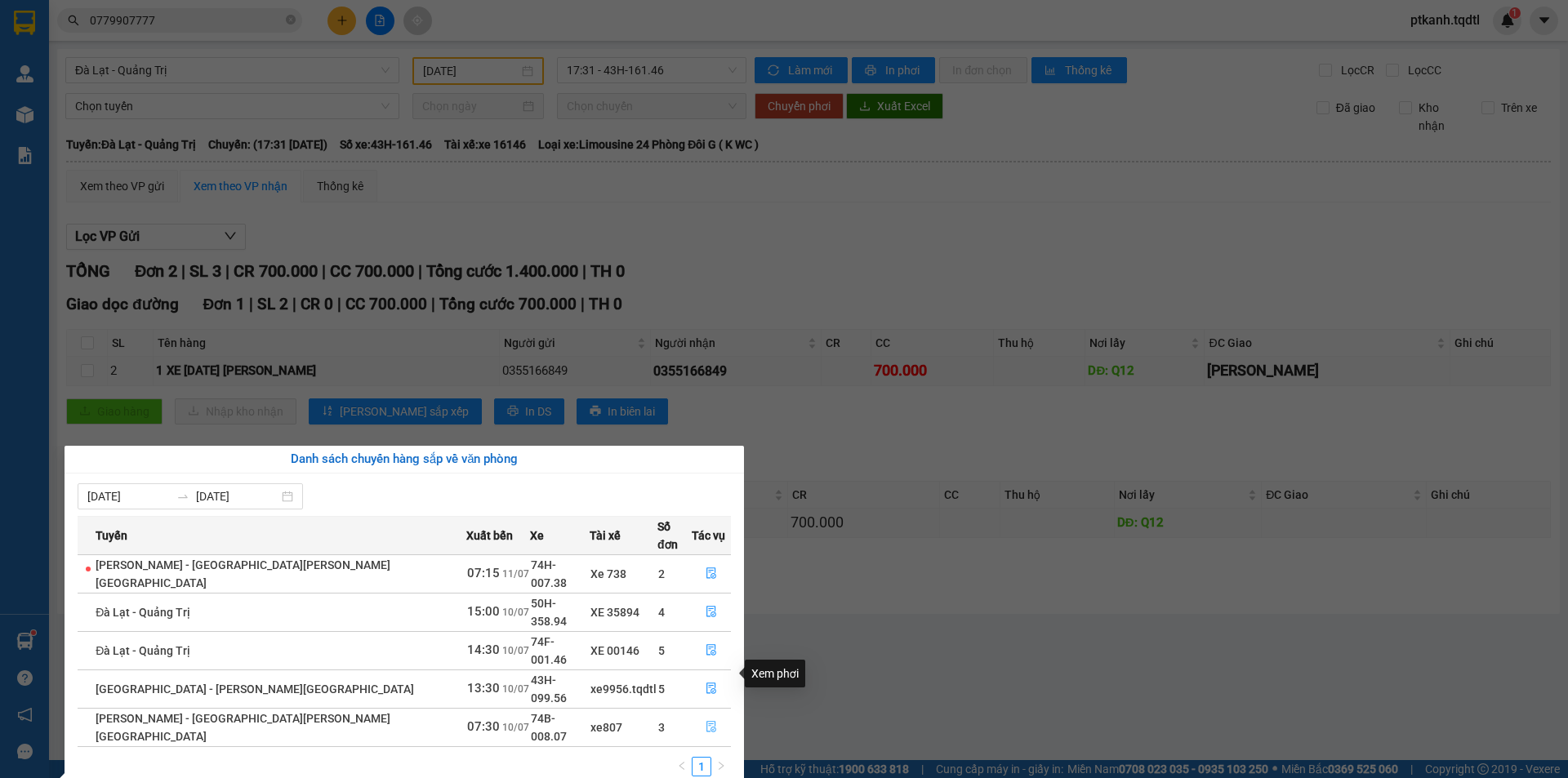 drag, startPoint x: 706, startPoint y: 673, endPoint x: 443, endPoint y: 538, distance: 295.62476 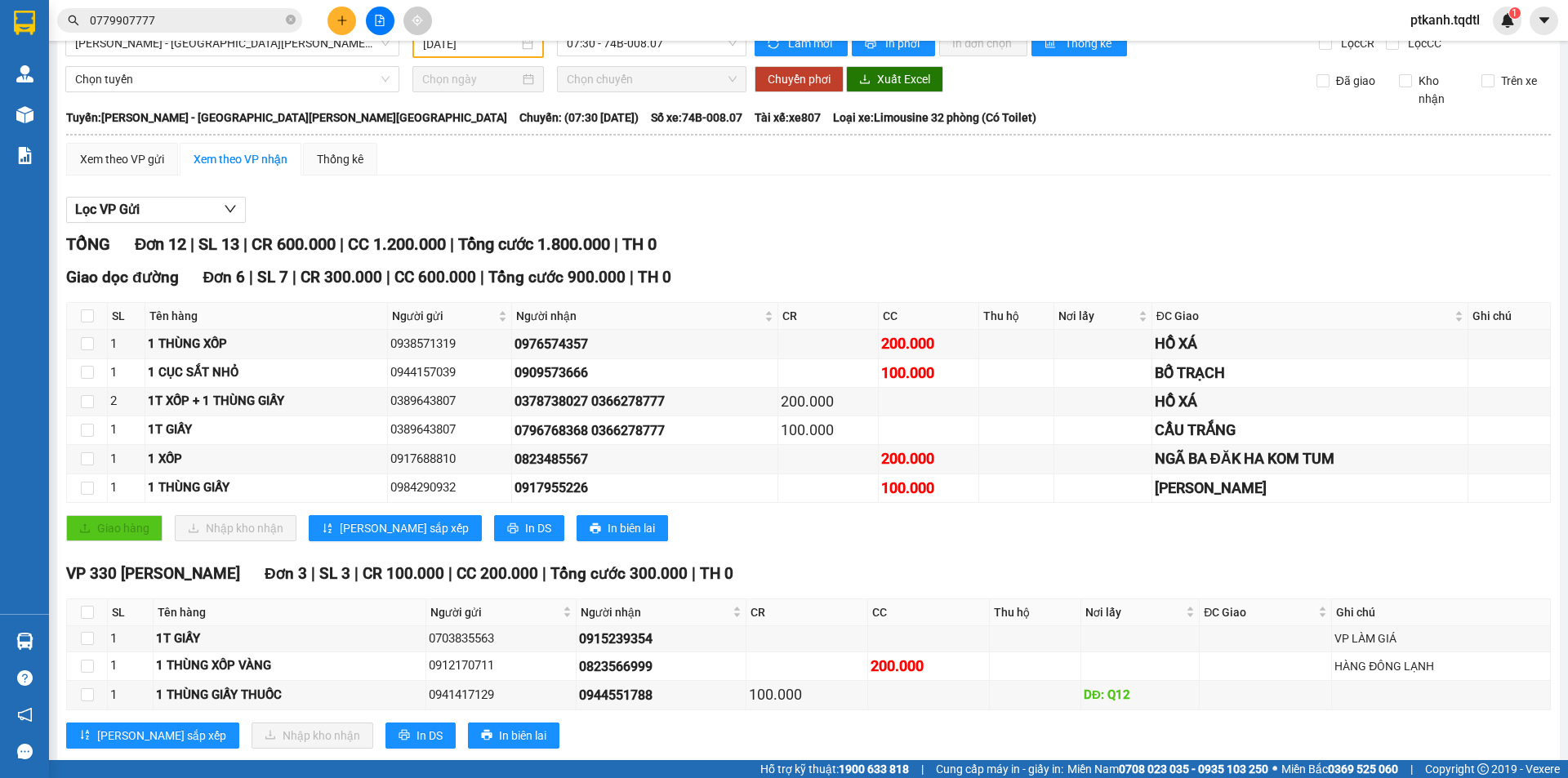 scroll, scrollTop: 0, scrollLeft: 0, axis: both 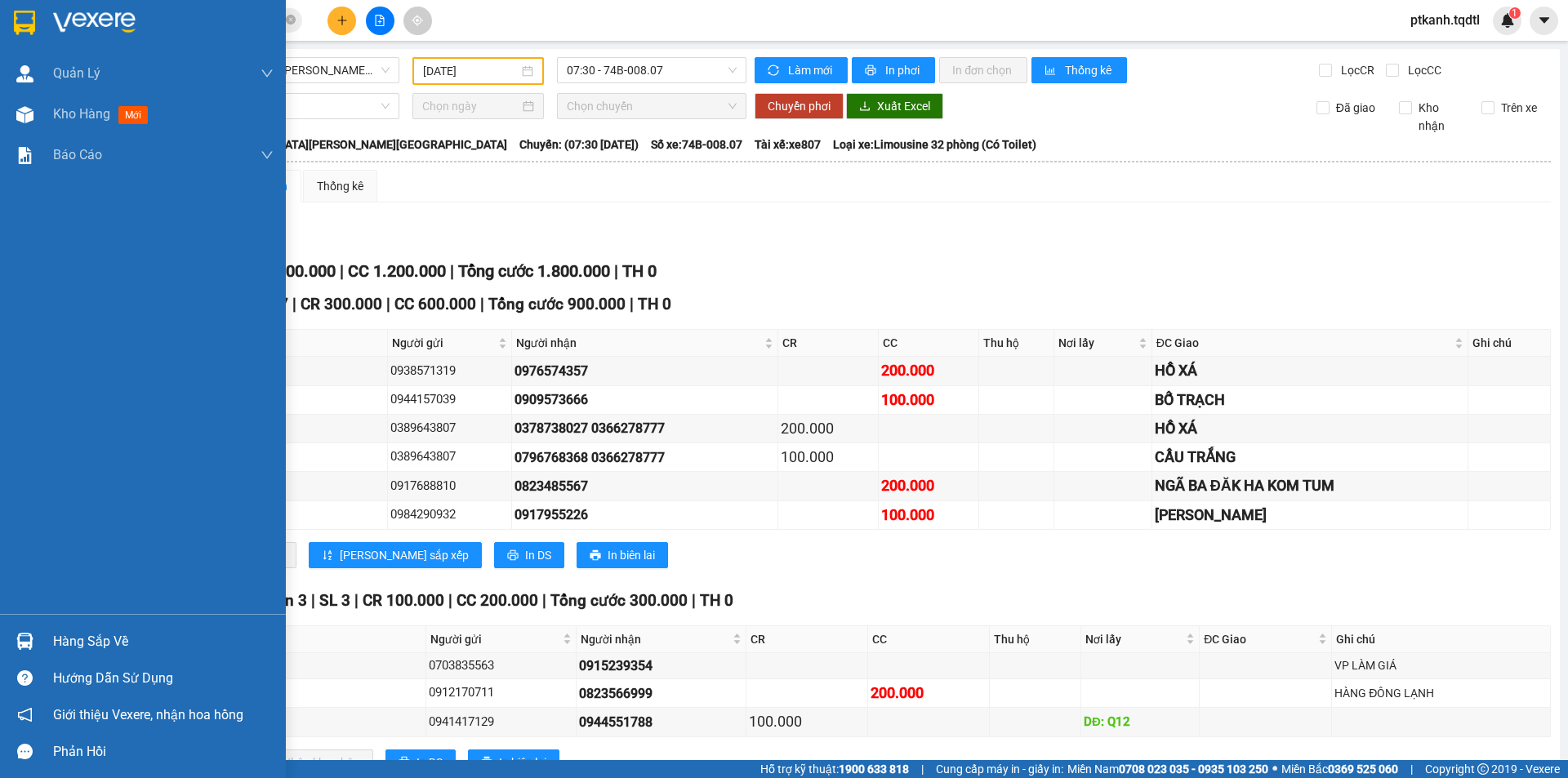 click on "Hàng sắp về" at bounding box center (163, 642) 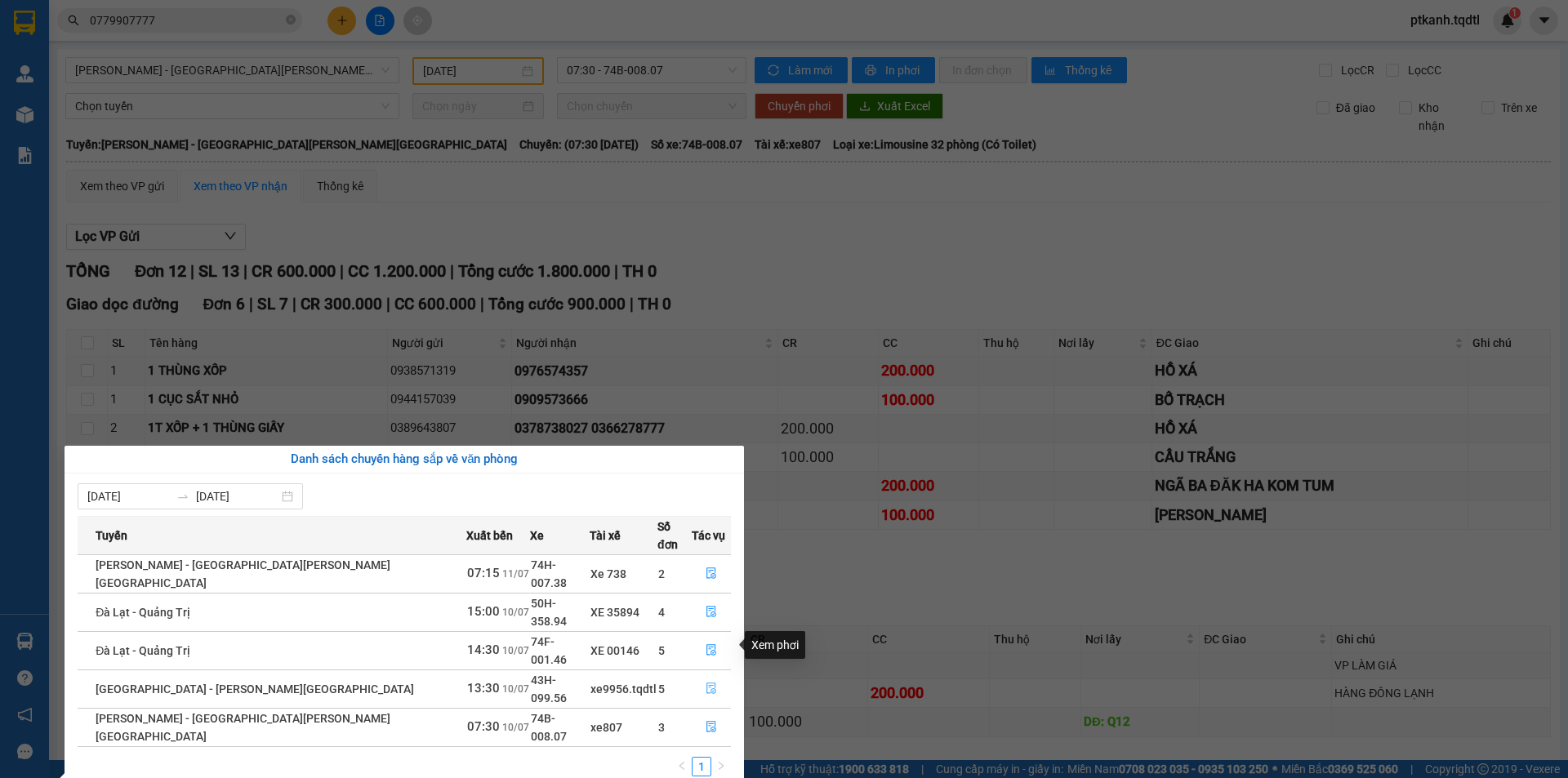 click 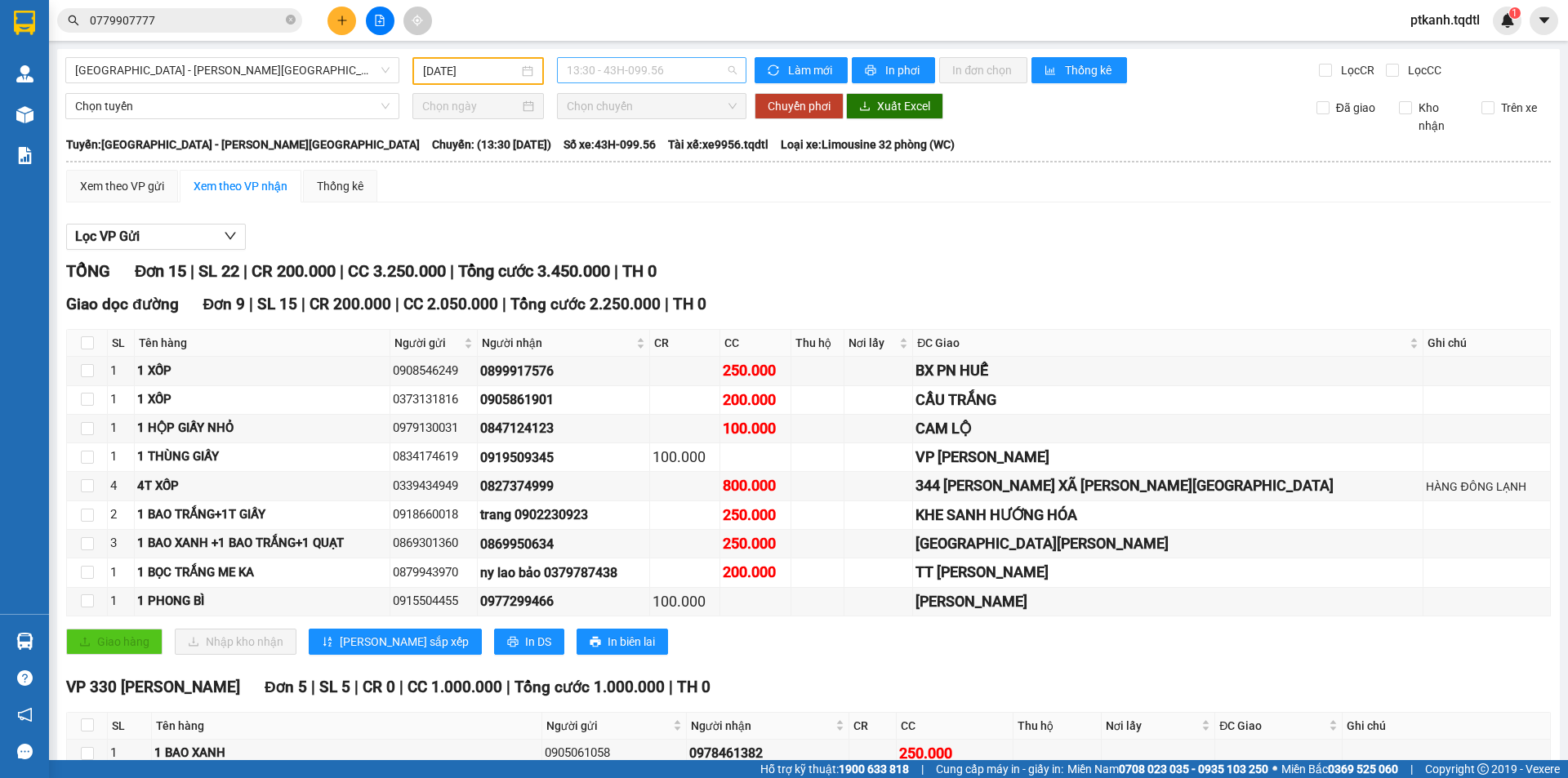 click on "13:30     - 43H-099.56" at bounding box center [652, 70] 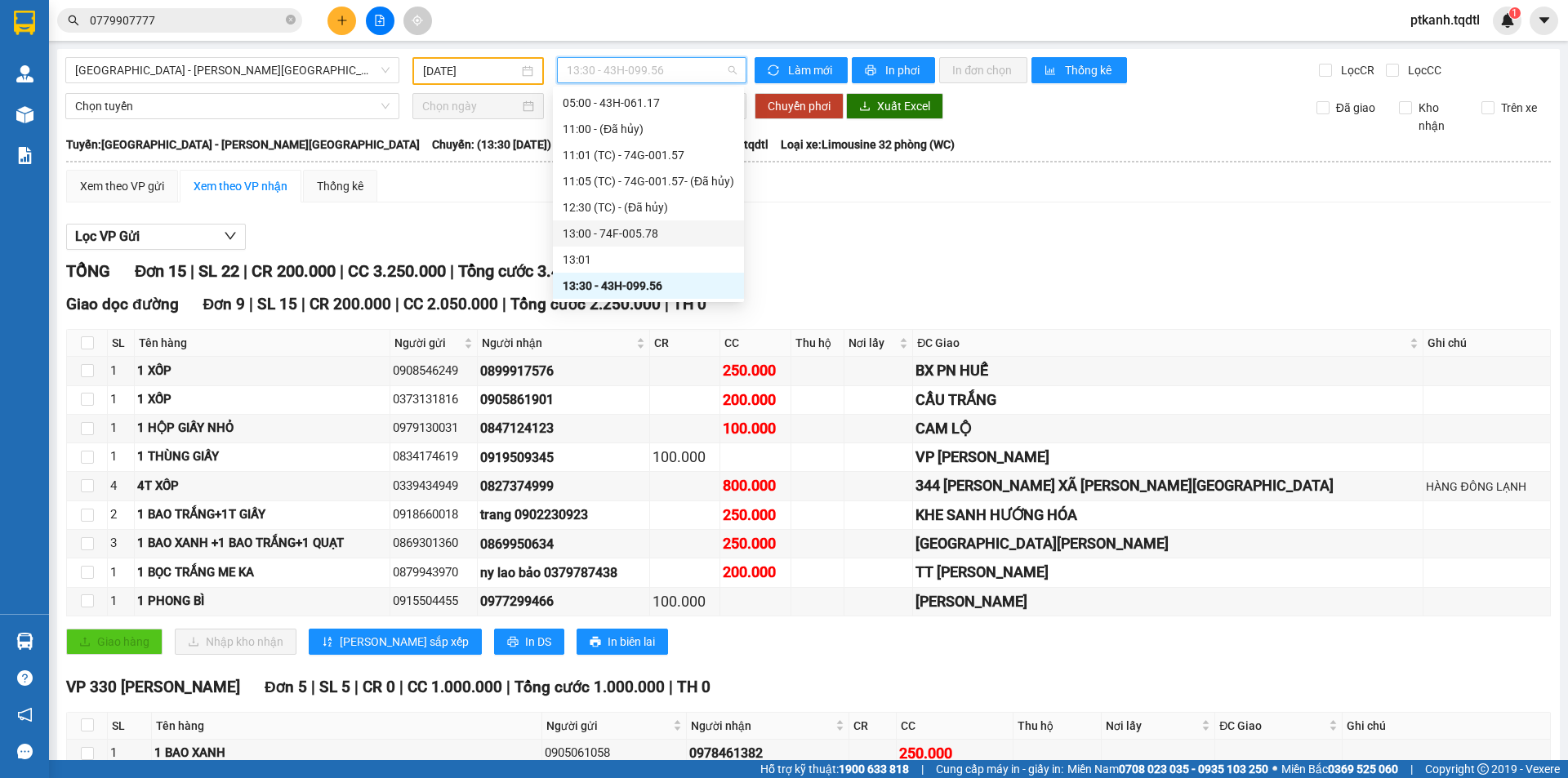 click on "13:00     - 74F-005.78" at bounding box center (648, 233) 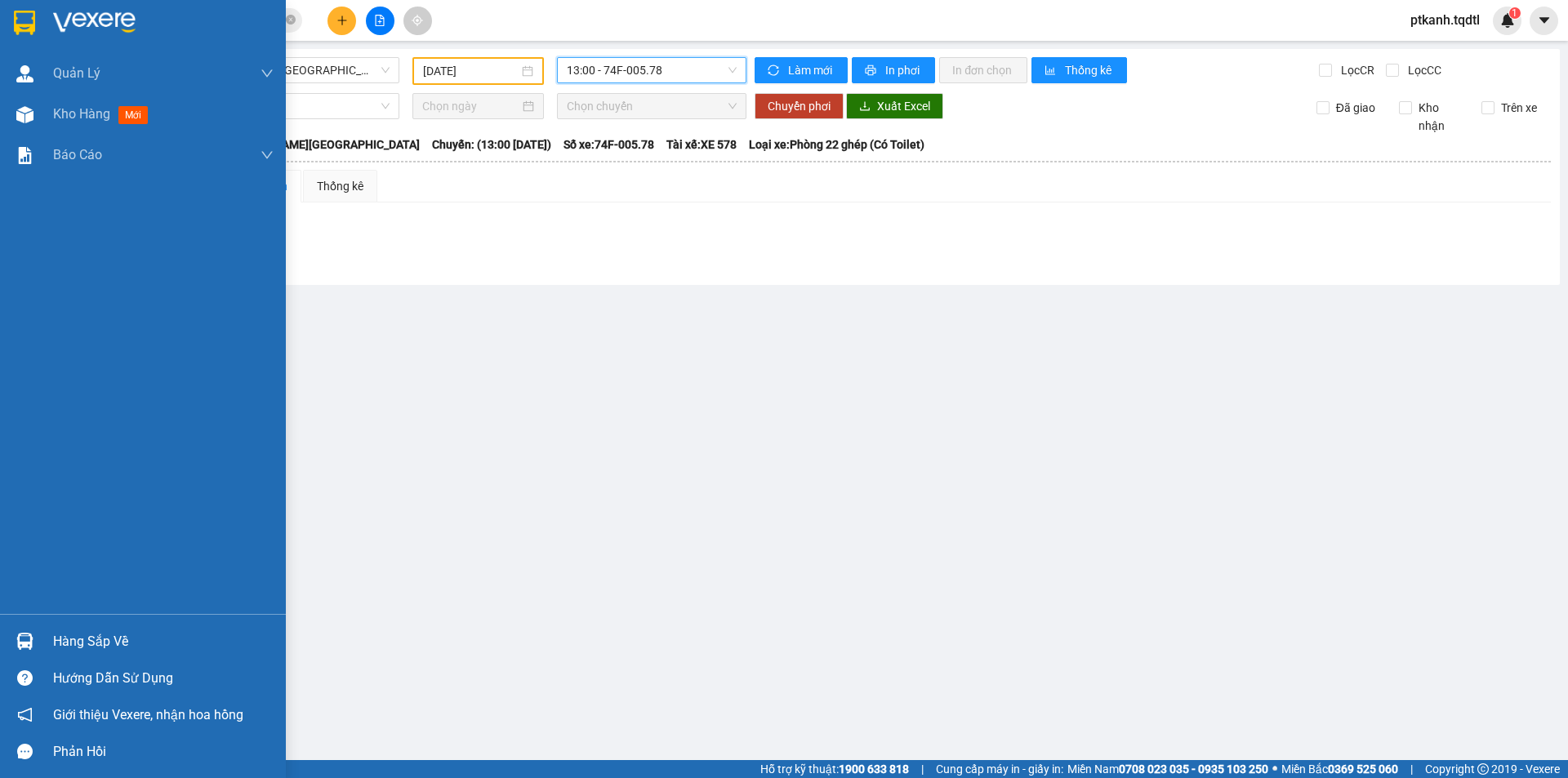 drag, startPoint x: 36, startPoint y: 638, endPoint x: 180, endPoint y: 609, distance: 146.89112 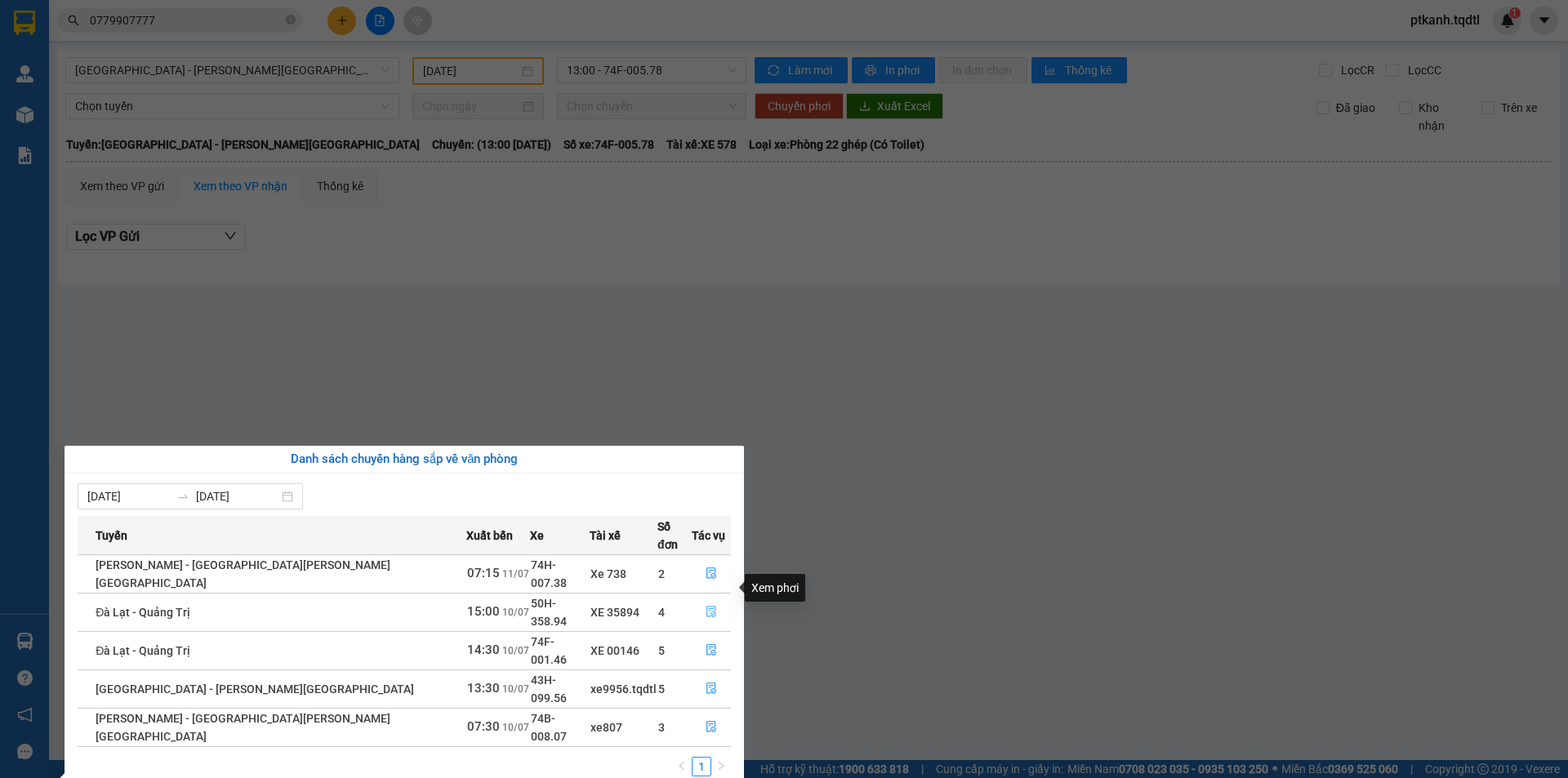 click 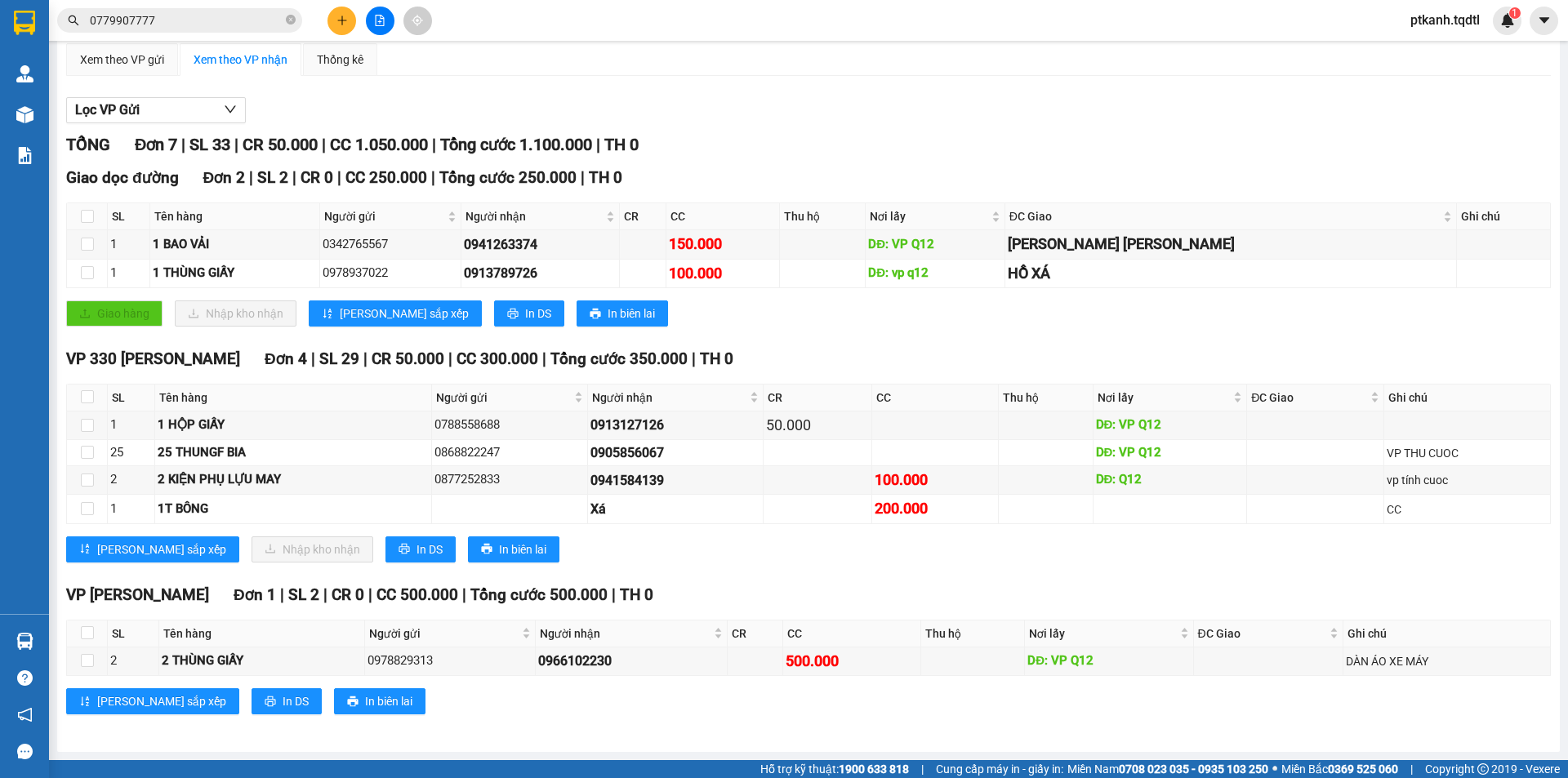 scroll, scrollTop: 0, scrollLeft: 0, axis: both 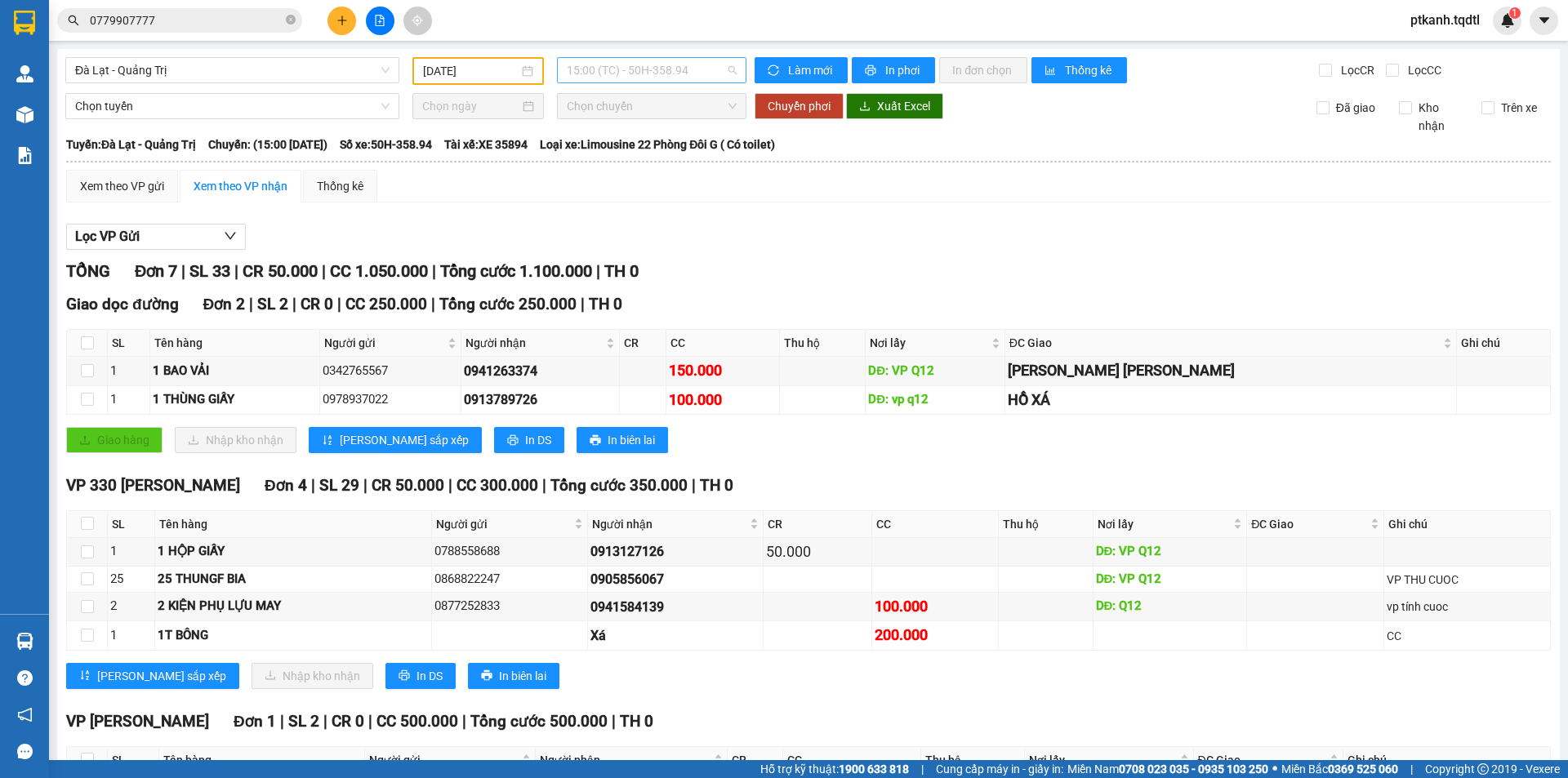 click on "15:00   (TC)   - 50H-358.94" at bounding box center (652, 70) 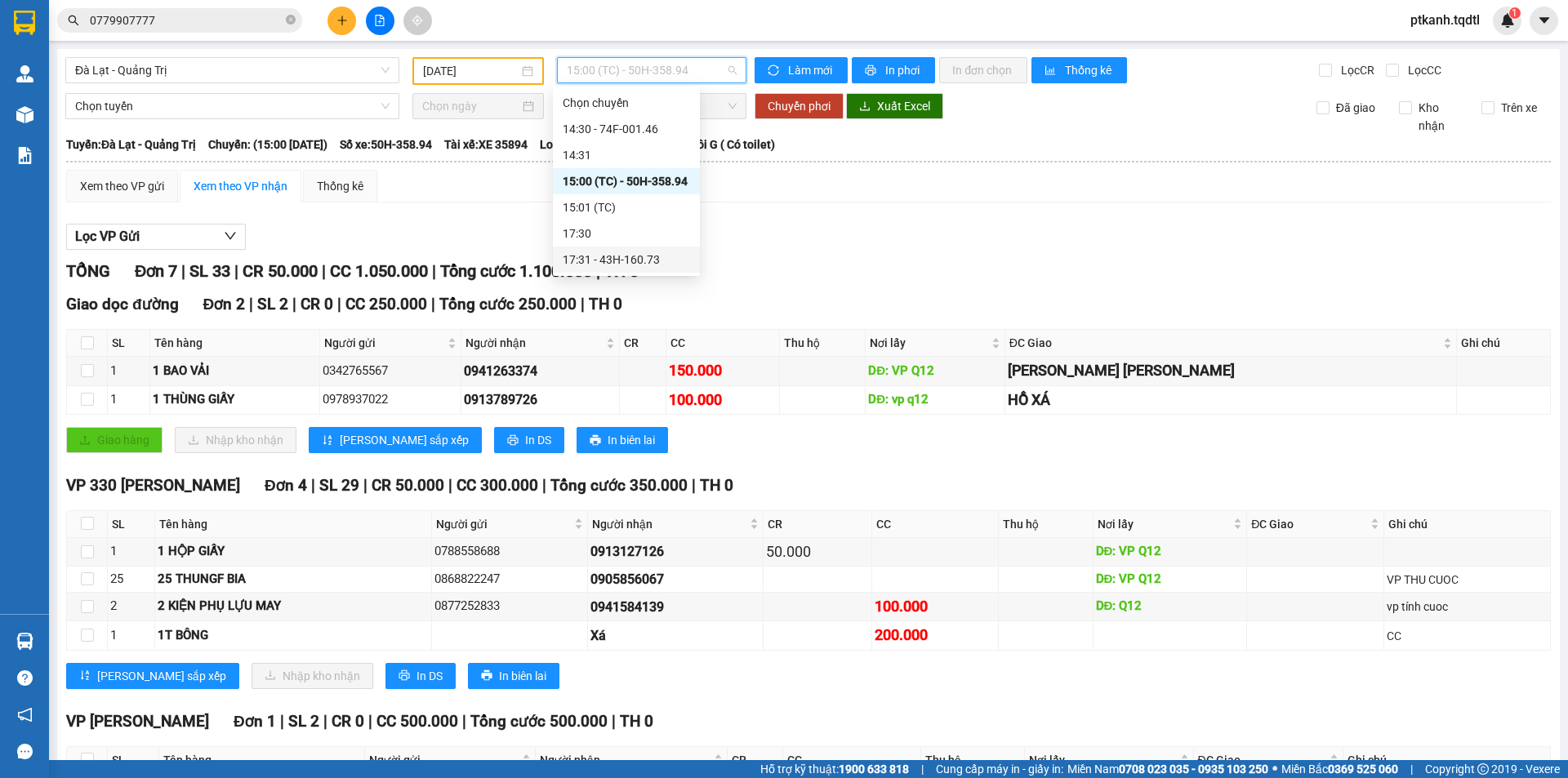 drag, startPoint x: 648, startPoint y: 264, endPoint x: 697, endPoint y: 291, distance: 55.9464 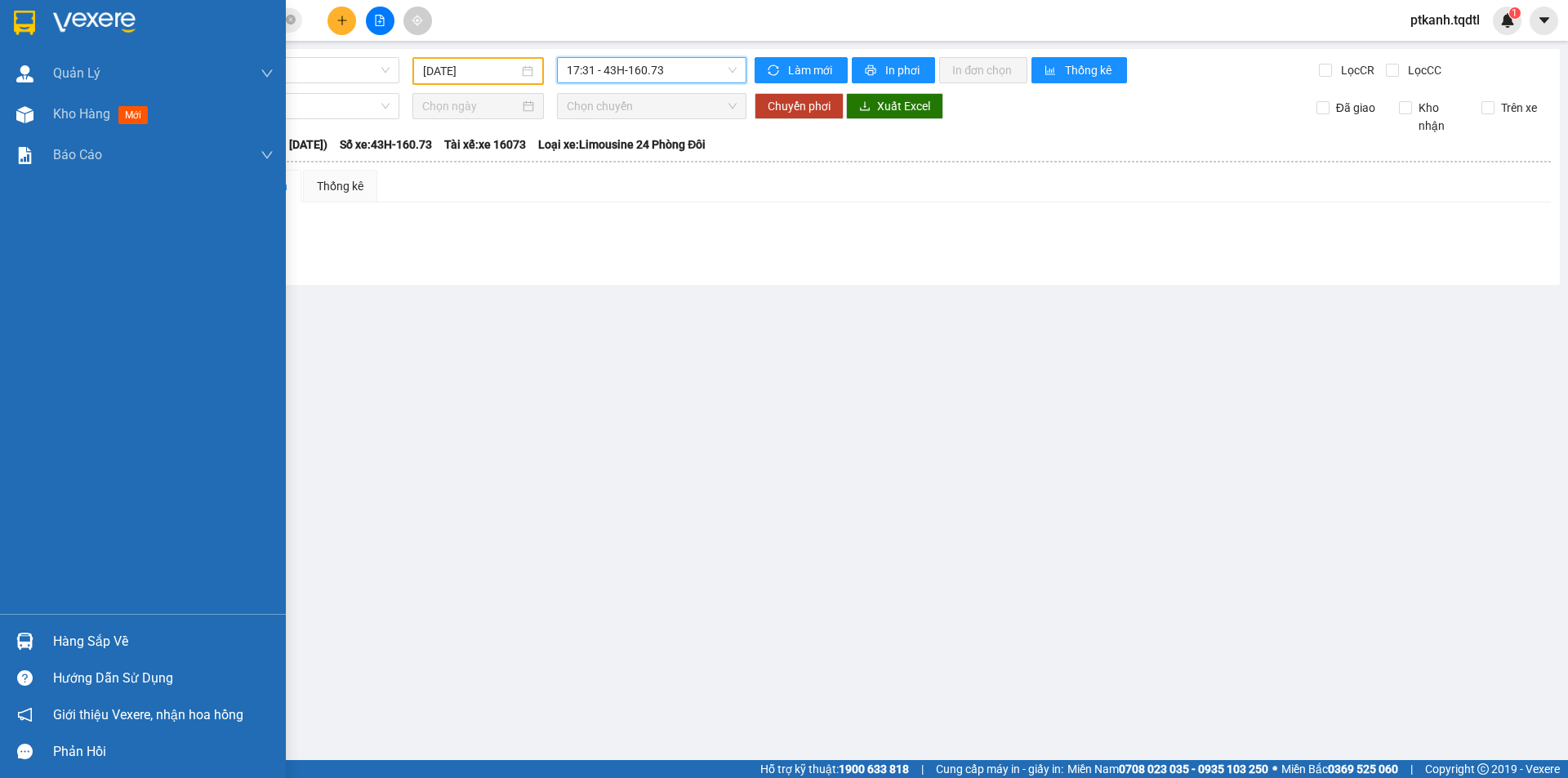 click on "Hàng sắp về" at bounding box center (163, 642) 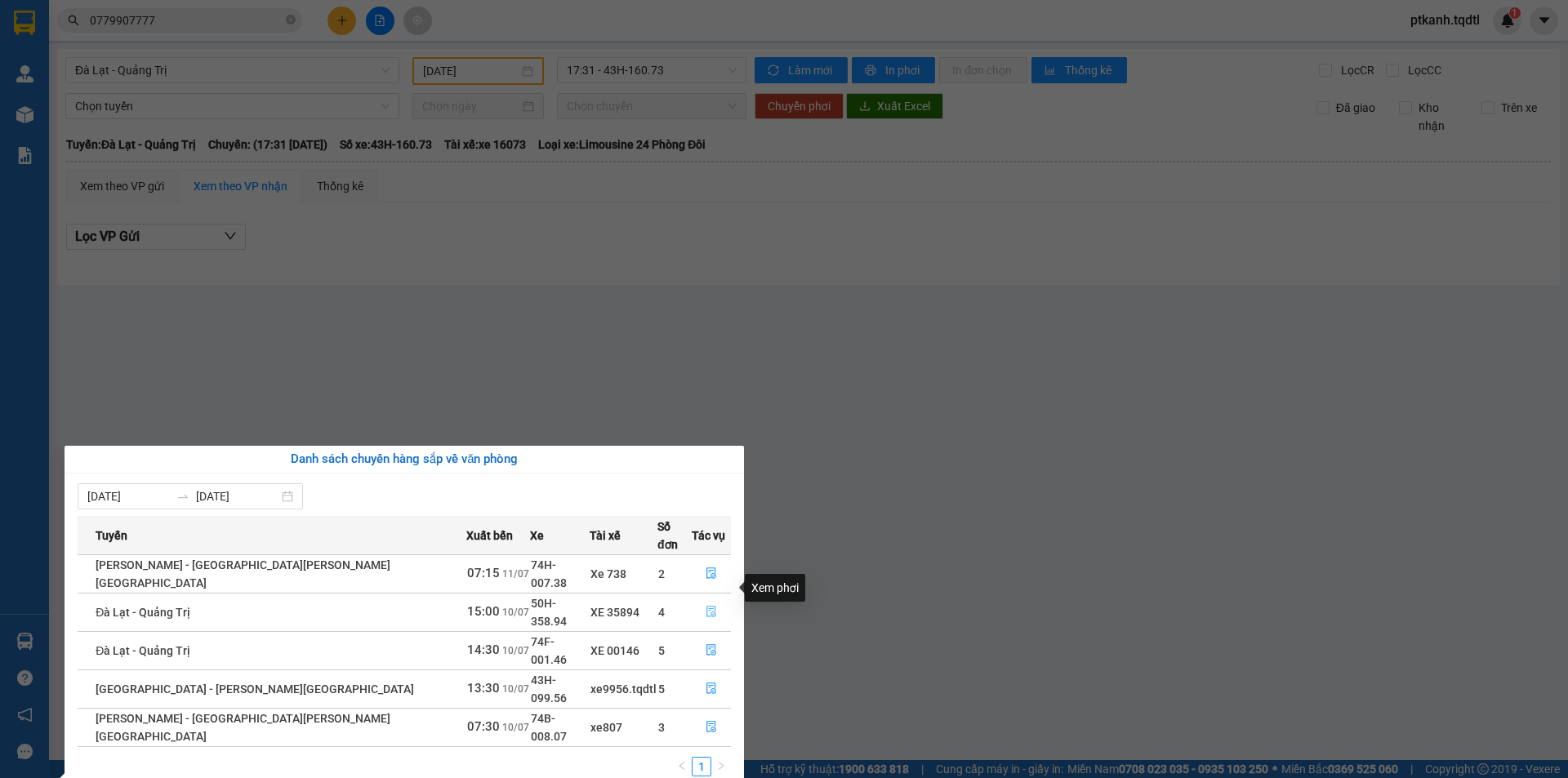 click 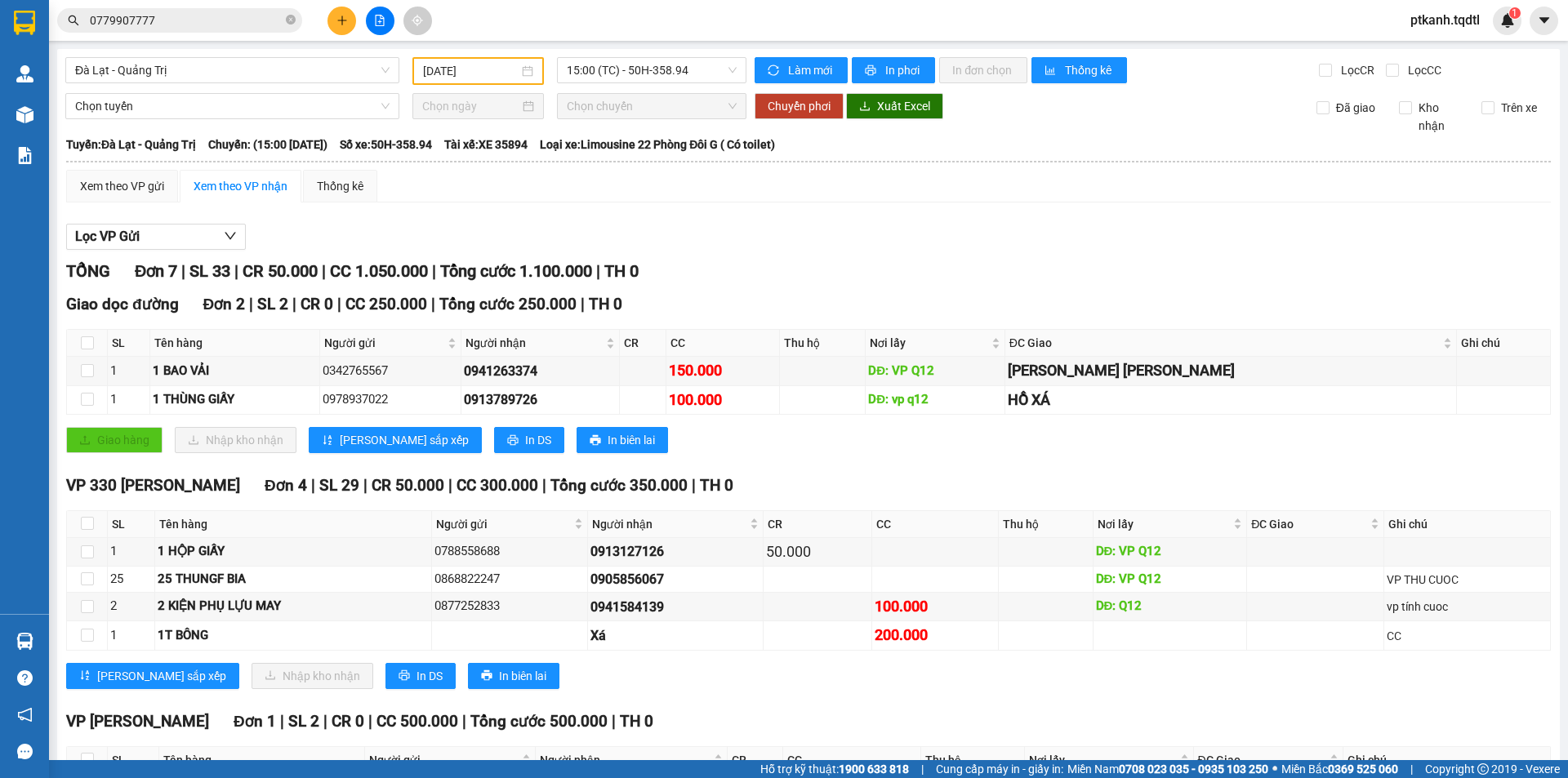 scroll, scrollTop: 127, scrollLeft: 0, axis: vertical 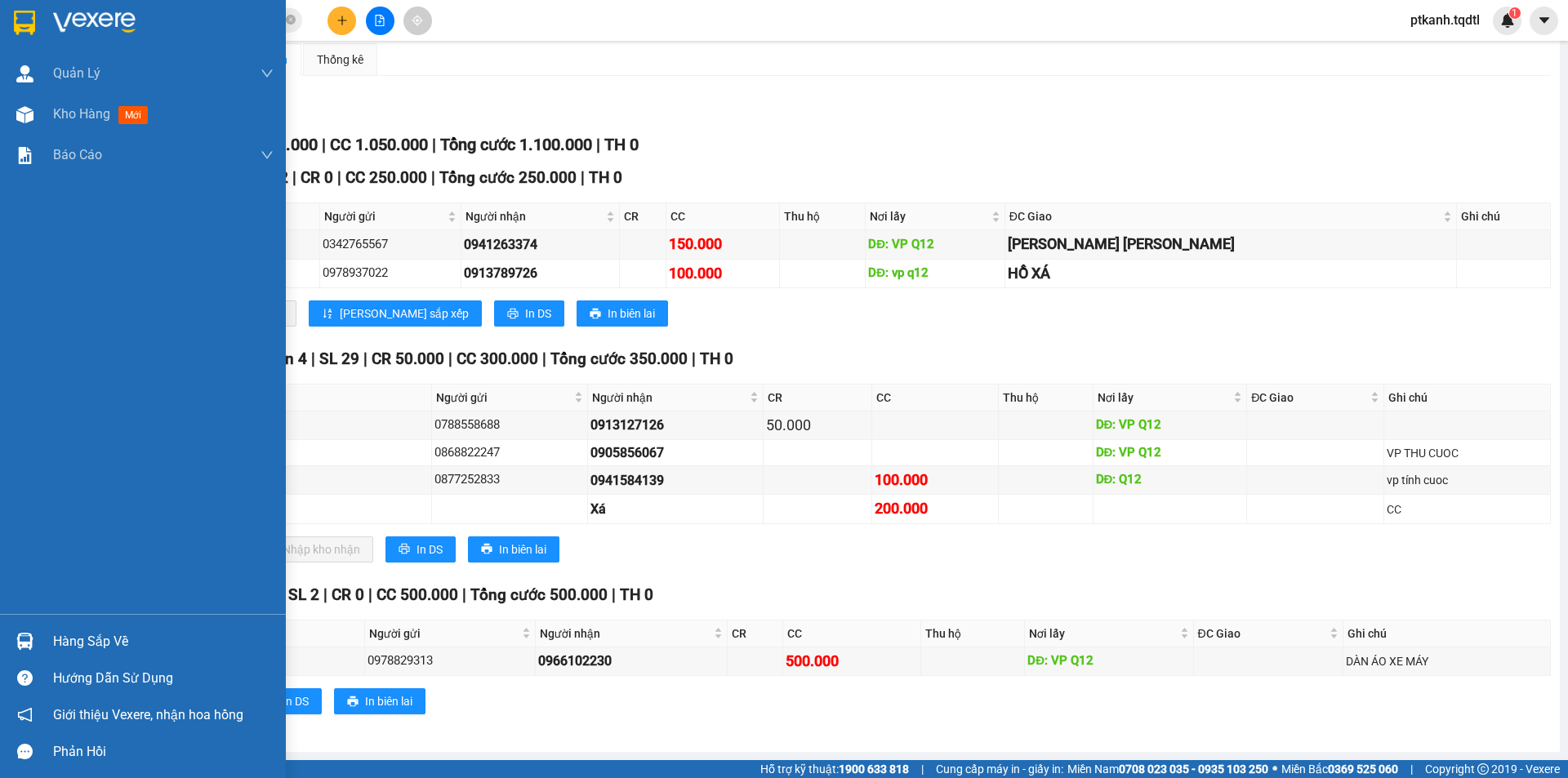 drag, startPoint x: 49, startPoint y: 647, endPoint x: 154, endPoint y: 624, distance: 107.48953 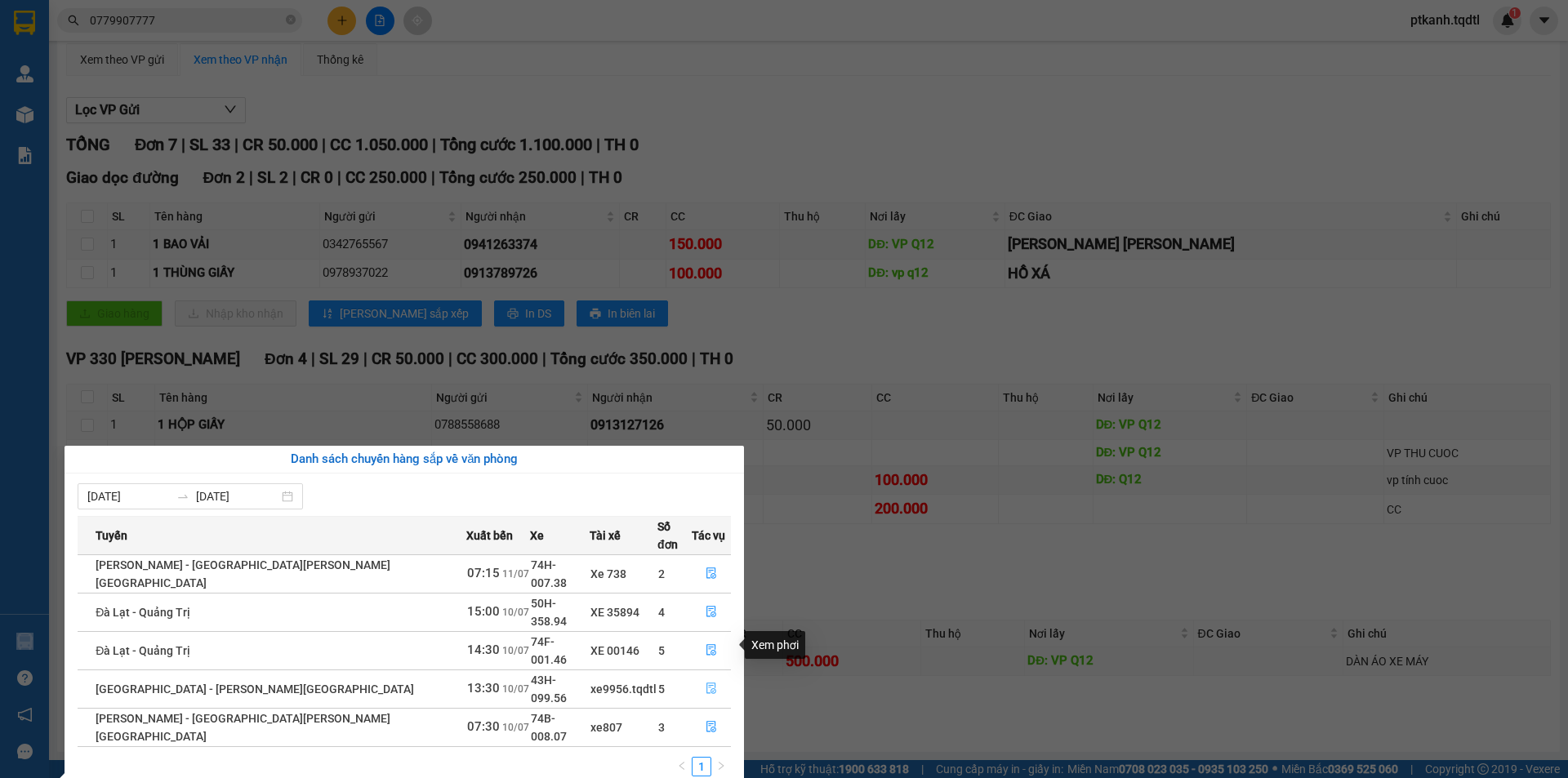 click 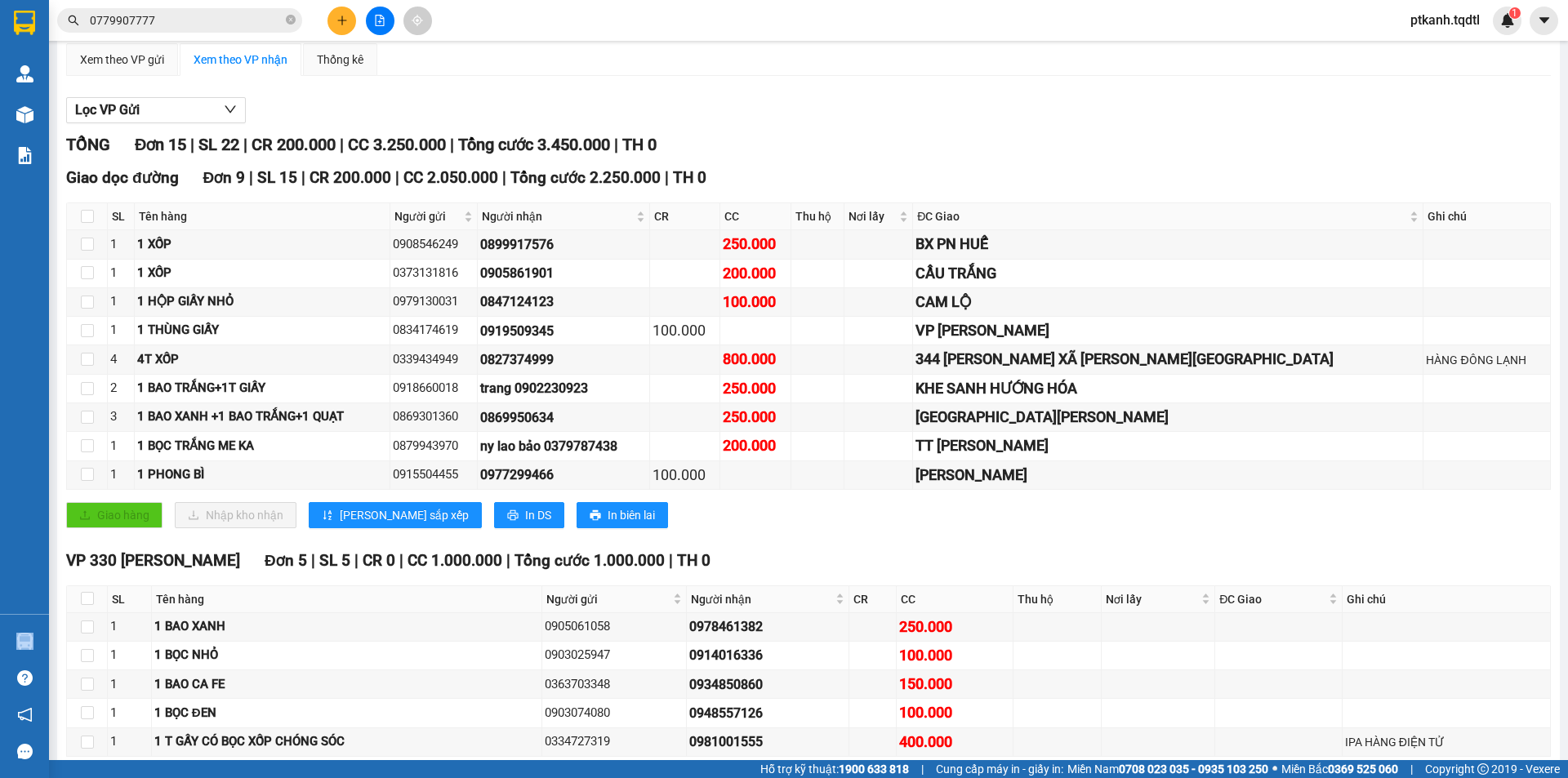 scroll, scrollTop: 0, scrollLeft: 0, axis: both 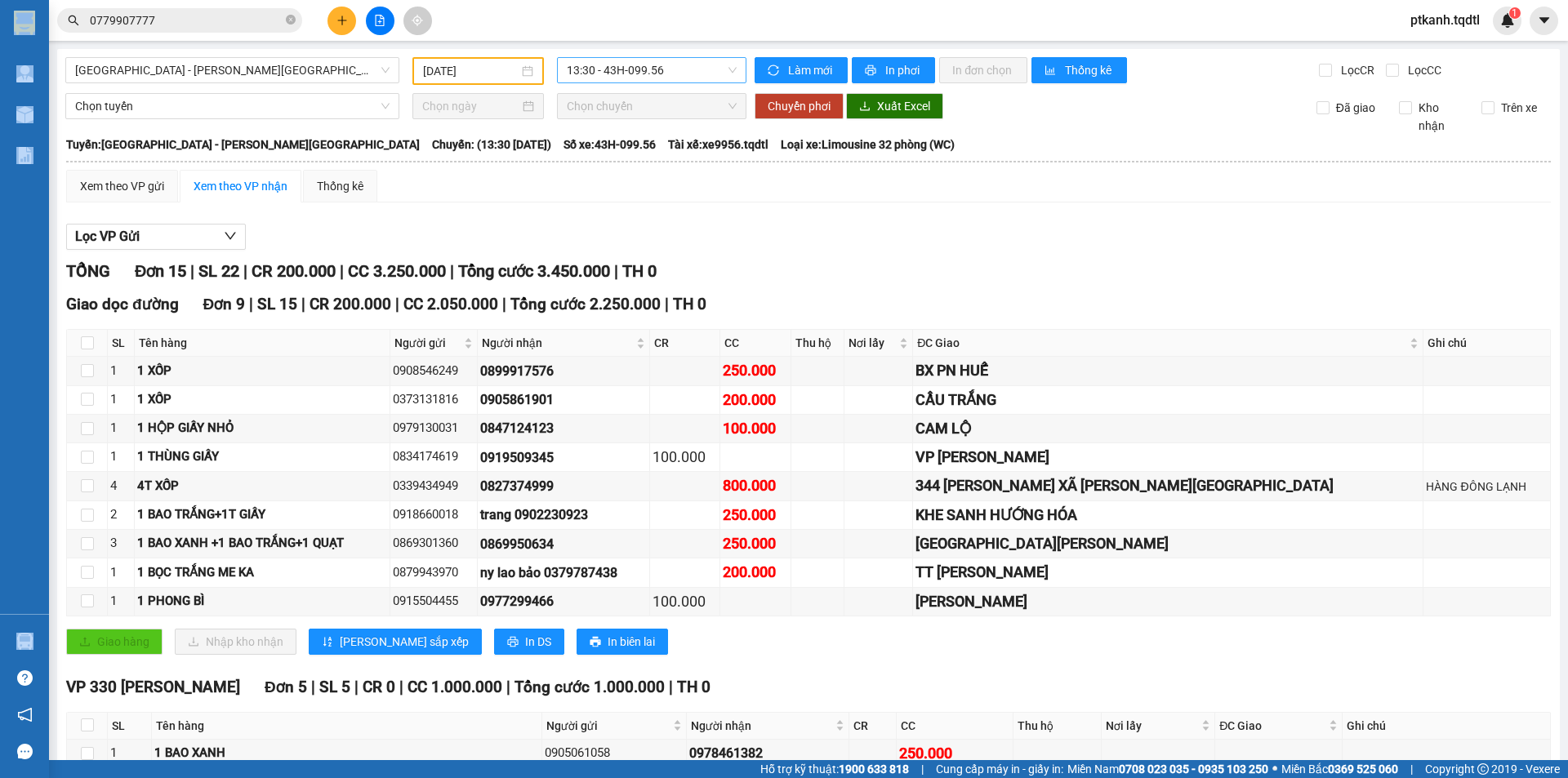 click on "13:30     - 43H-099.56" at bounding box center [652, 70] 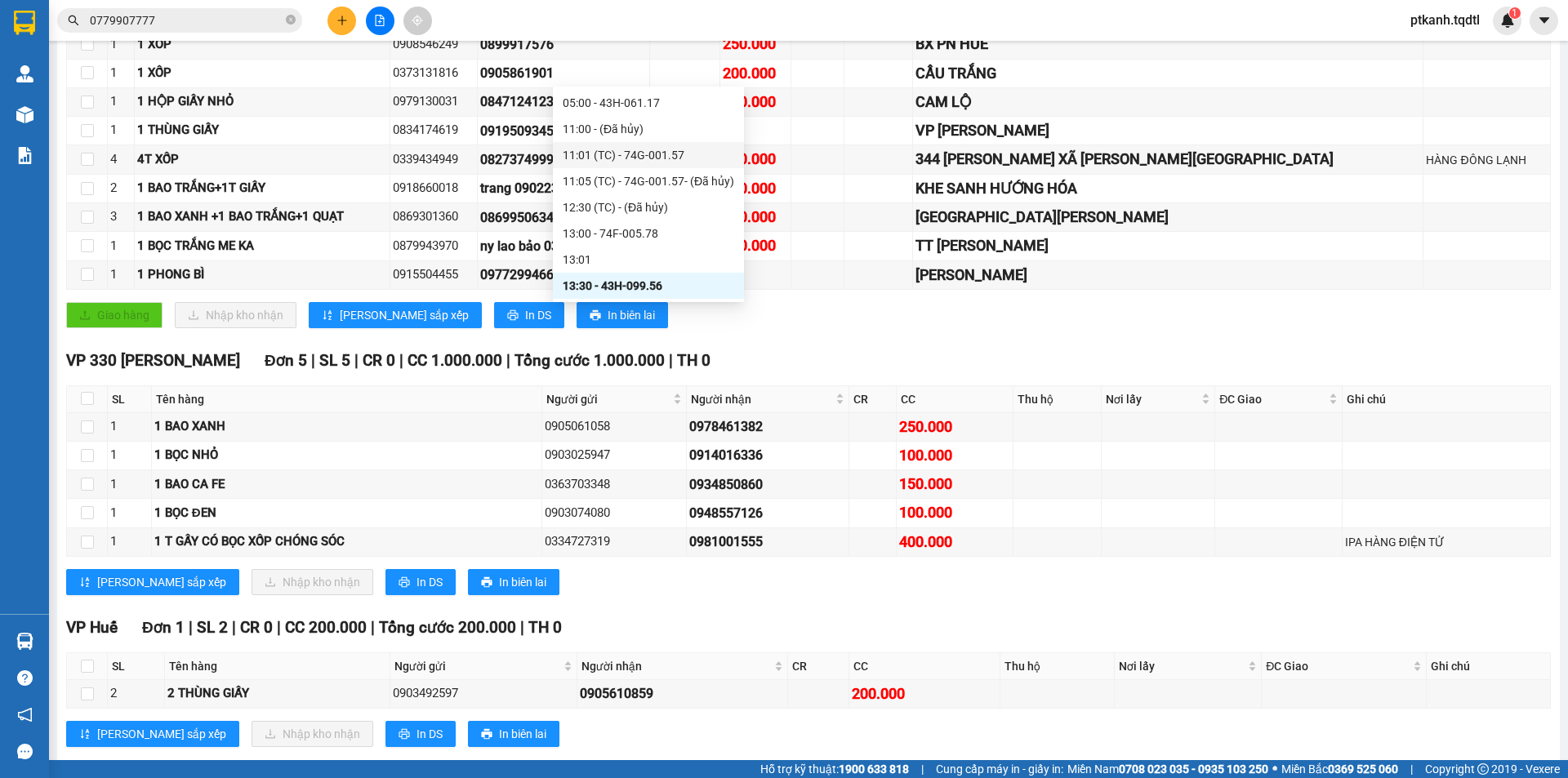 scroll, scrollTop: 359, scrollLeft: 0, axis: vertical 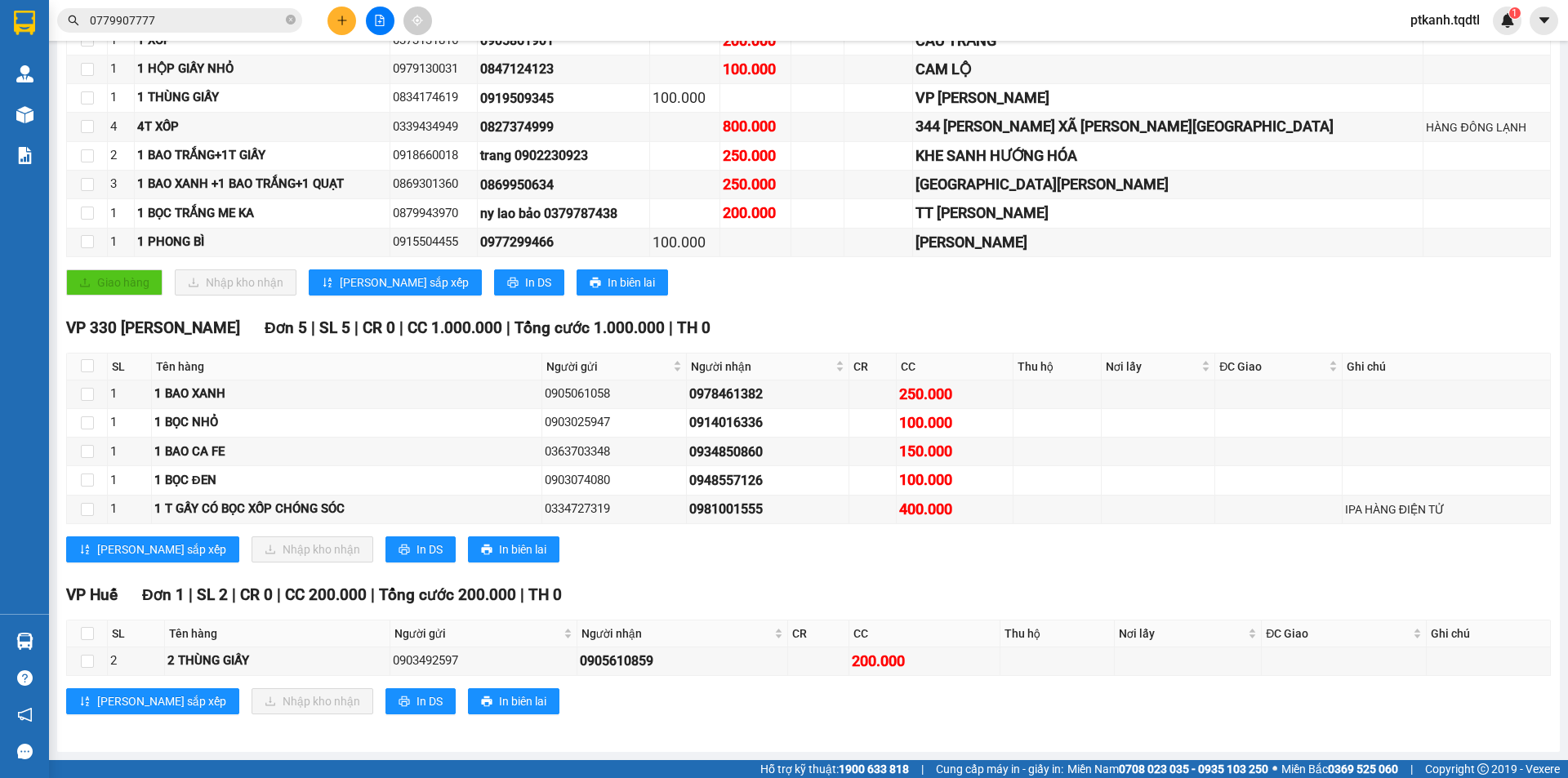 click on "VP 330 [PERSON_NAME] Đơn   5 | SL   5 | CR   0 | CC   1.000.000 | [PERSON_NAME]   1.000.000 | TH   0" at bounding box center (808, 328) 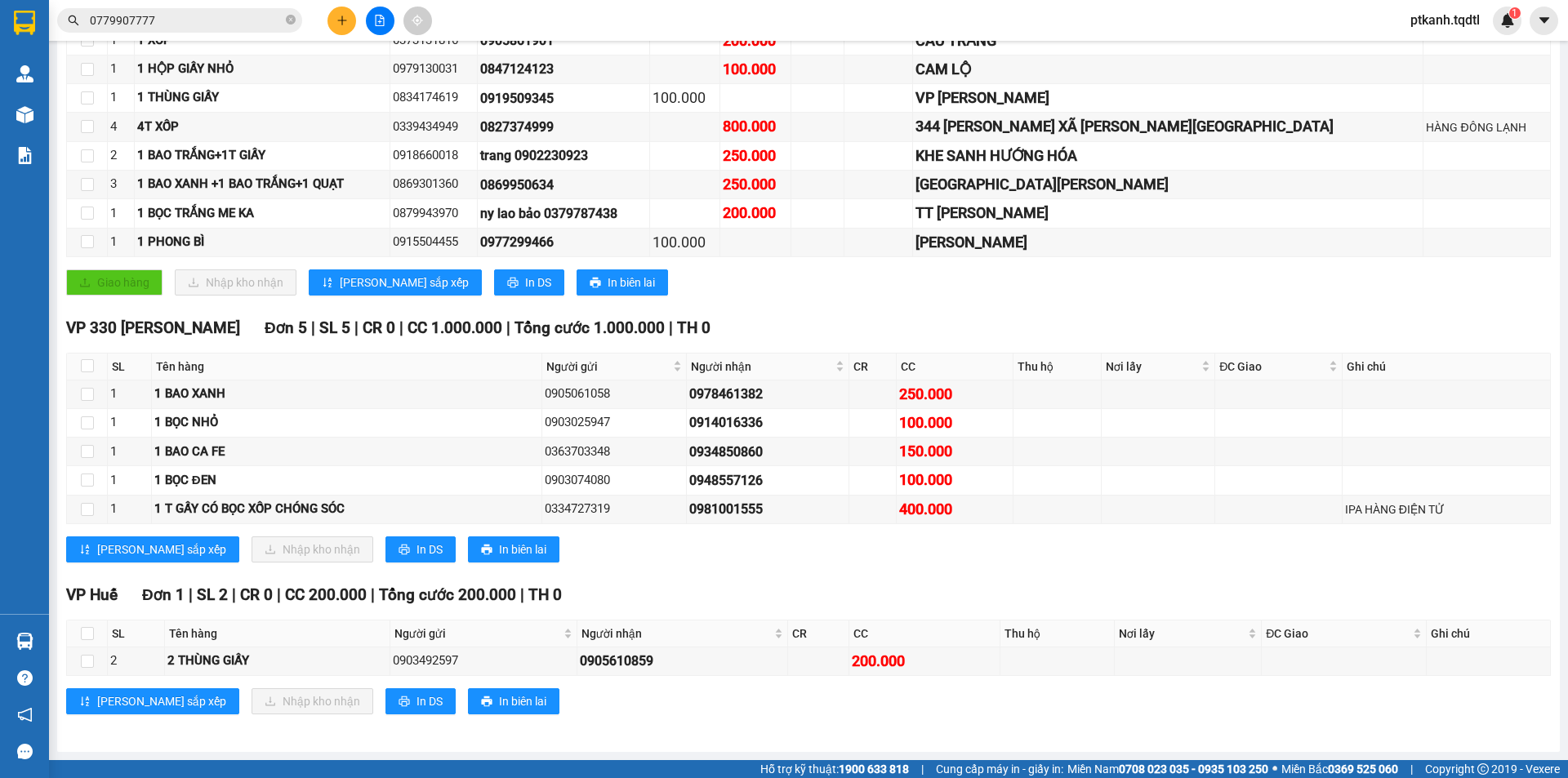 scroll, scrollTop: 0, scrollLeft: 0, axis: both 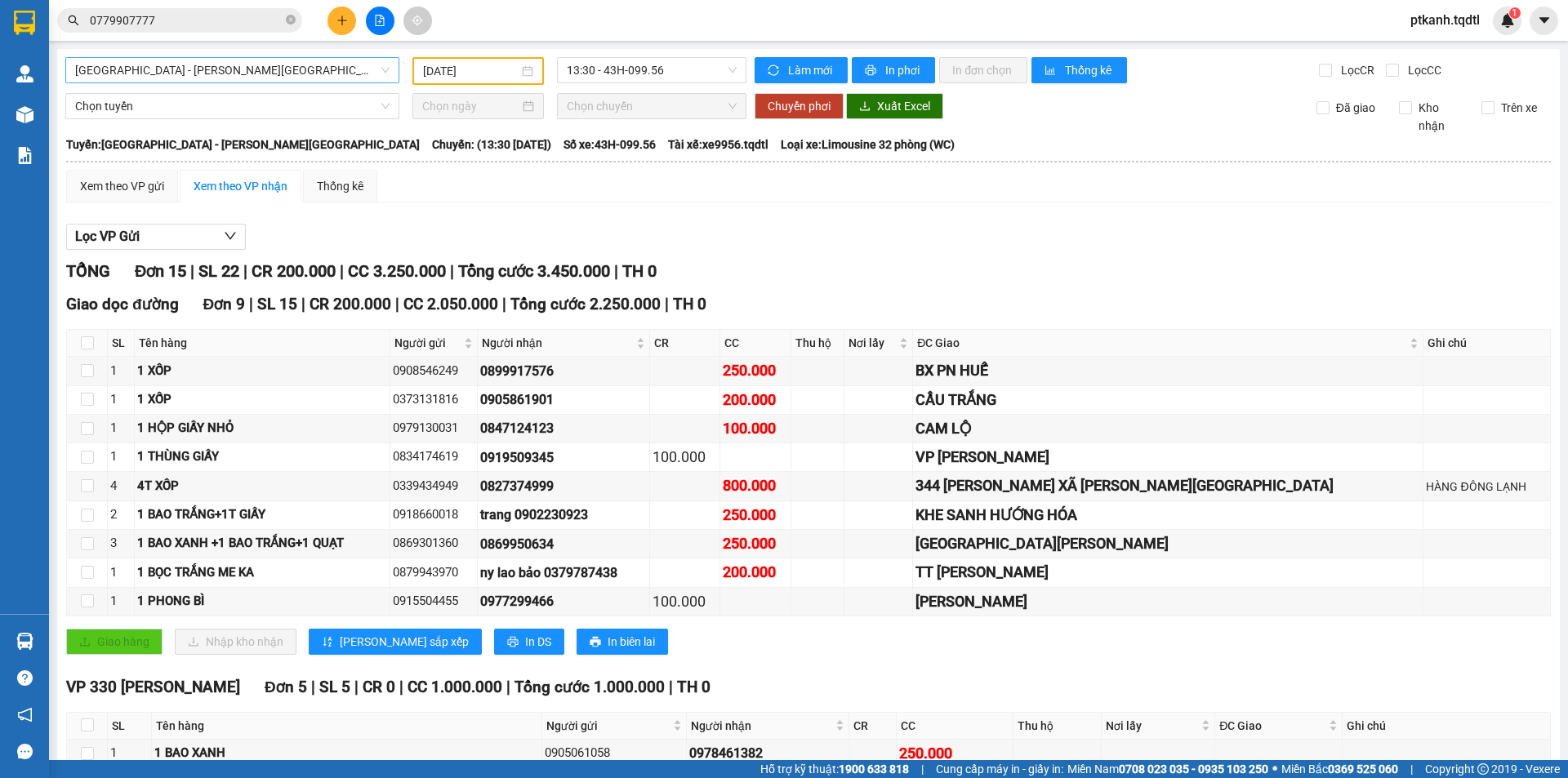 click on "[GEOGRAPHIC_DATA] - [PERSON_NAME][GEOGRAPHIC_DATA]" at bounding box center (232, 70) 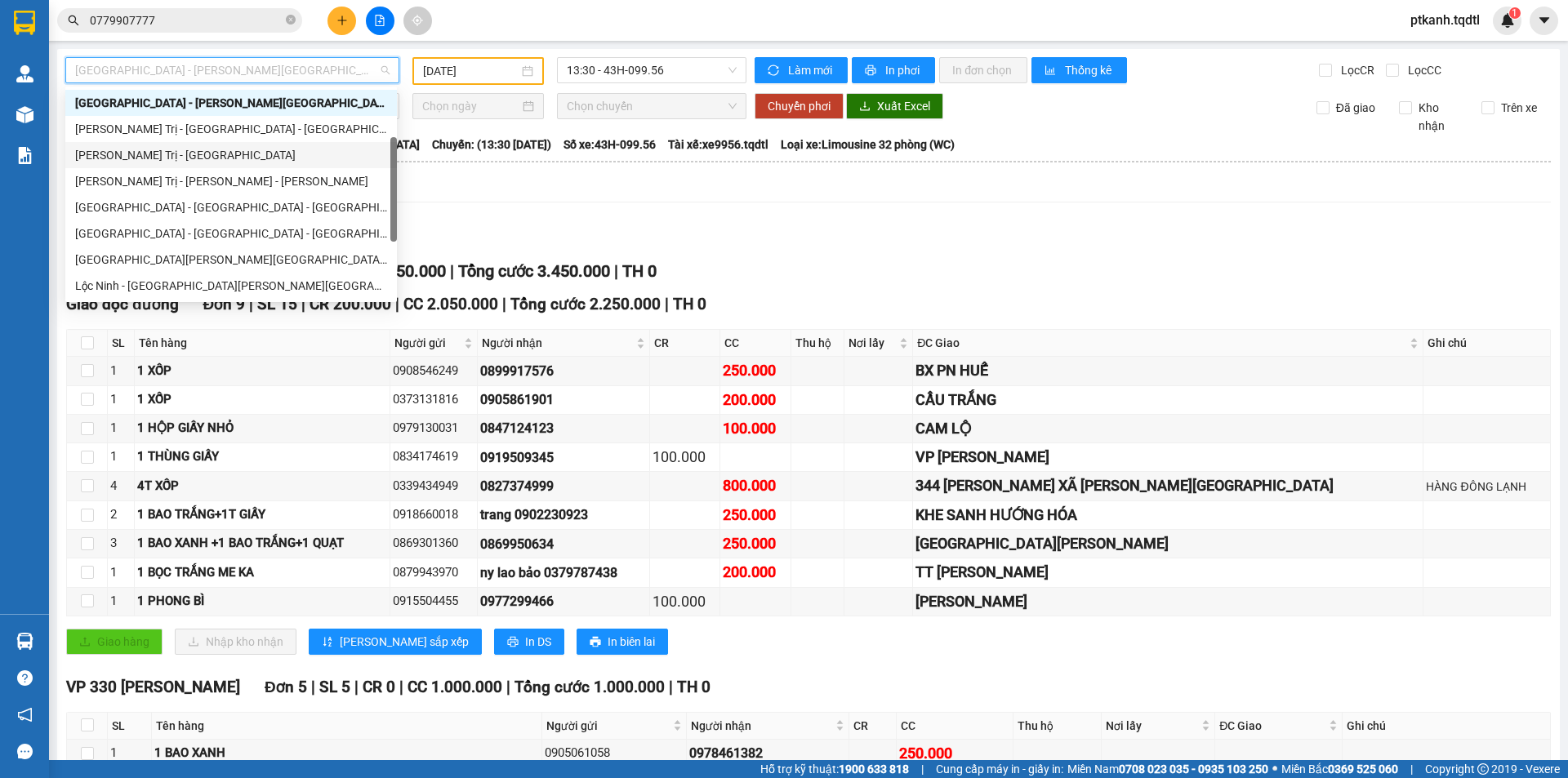 click on "[PERSON_NAME] Trị - [GEOGRAPHIC_DATA]" at bounding box center [231, 155] 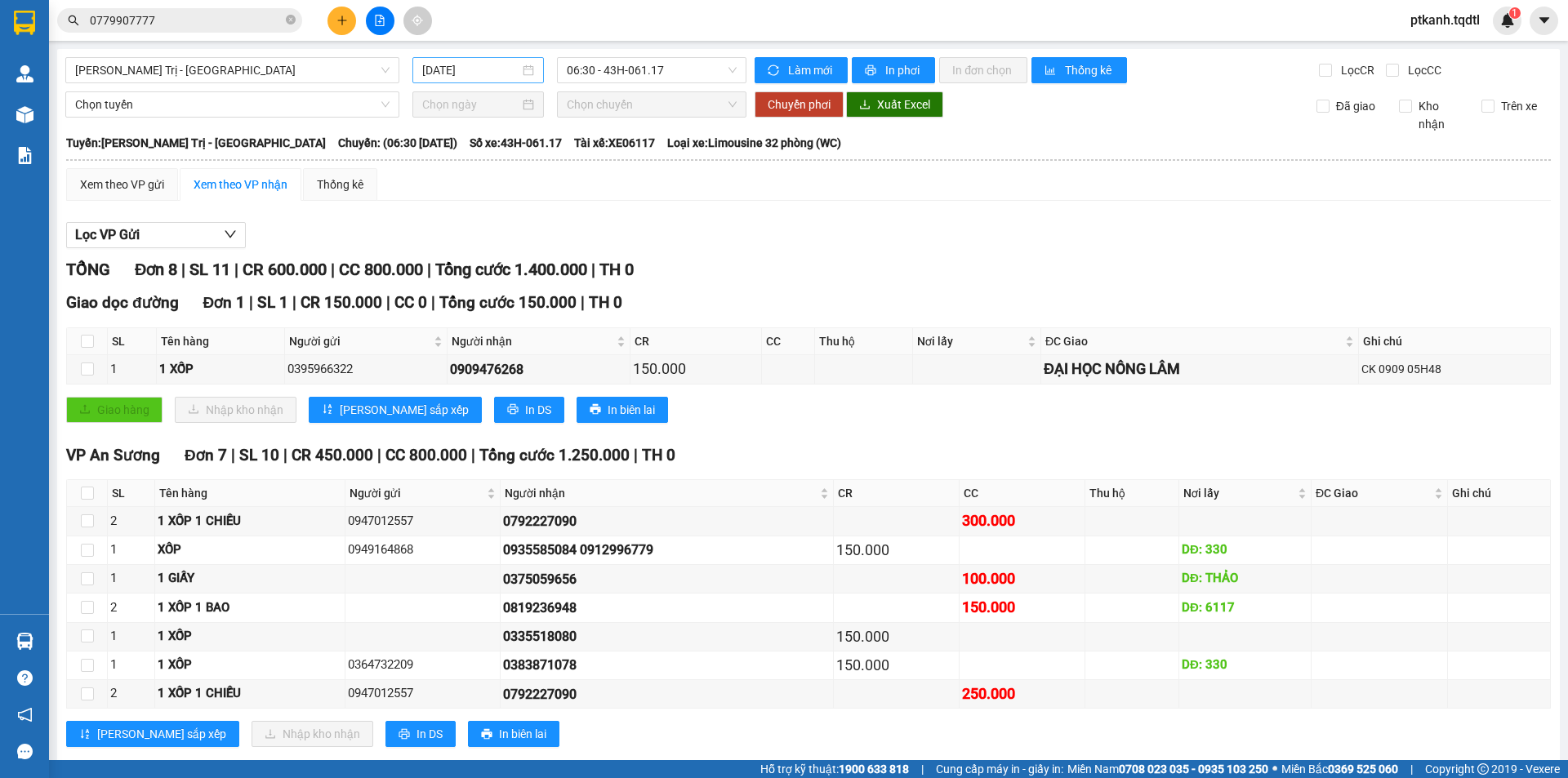 click on "[DATE]" at bounding box center [478, 70] 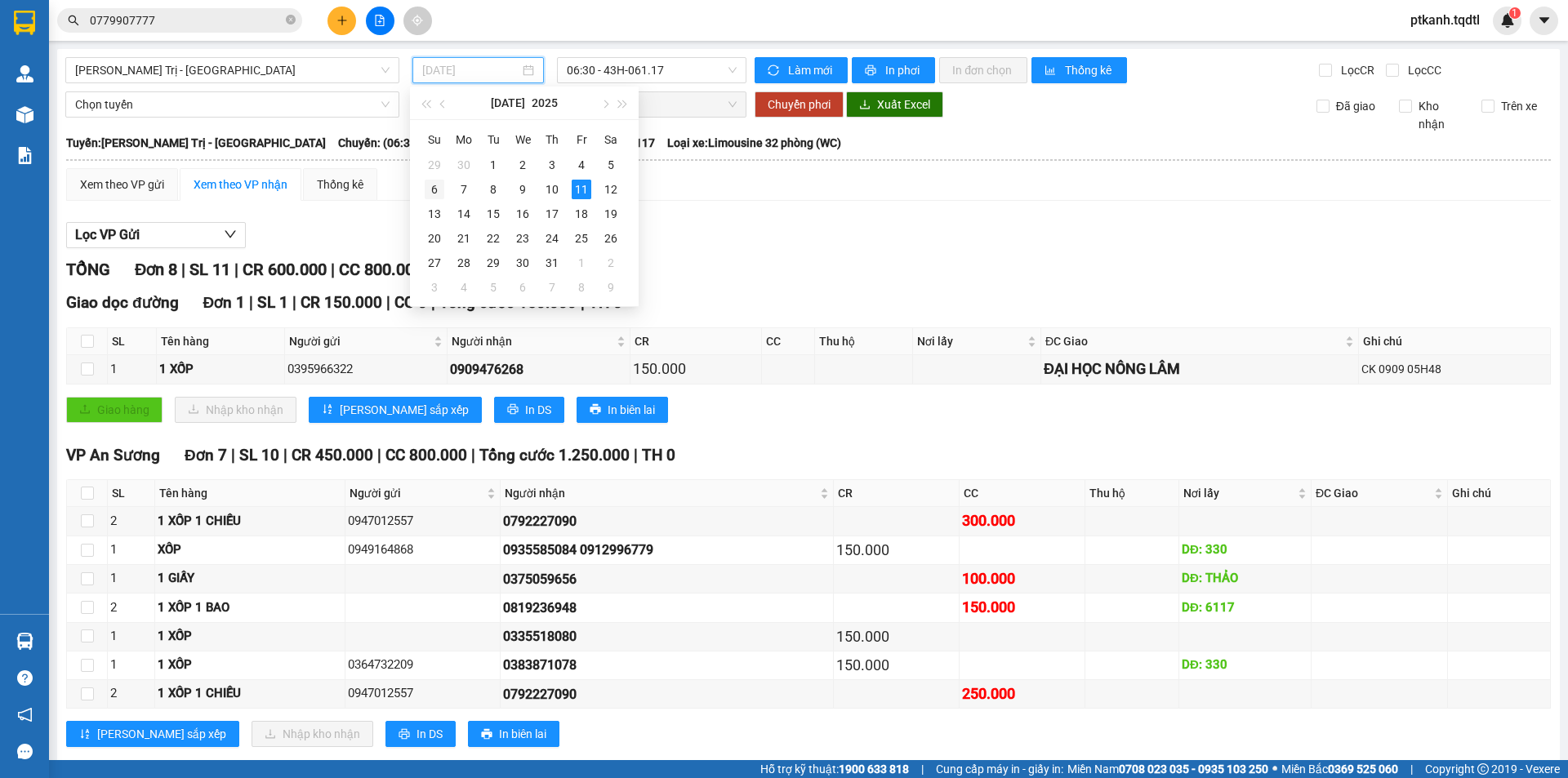 click on "6" at bounding box center (434, 189) 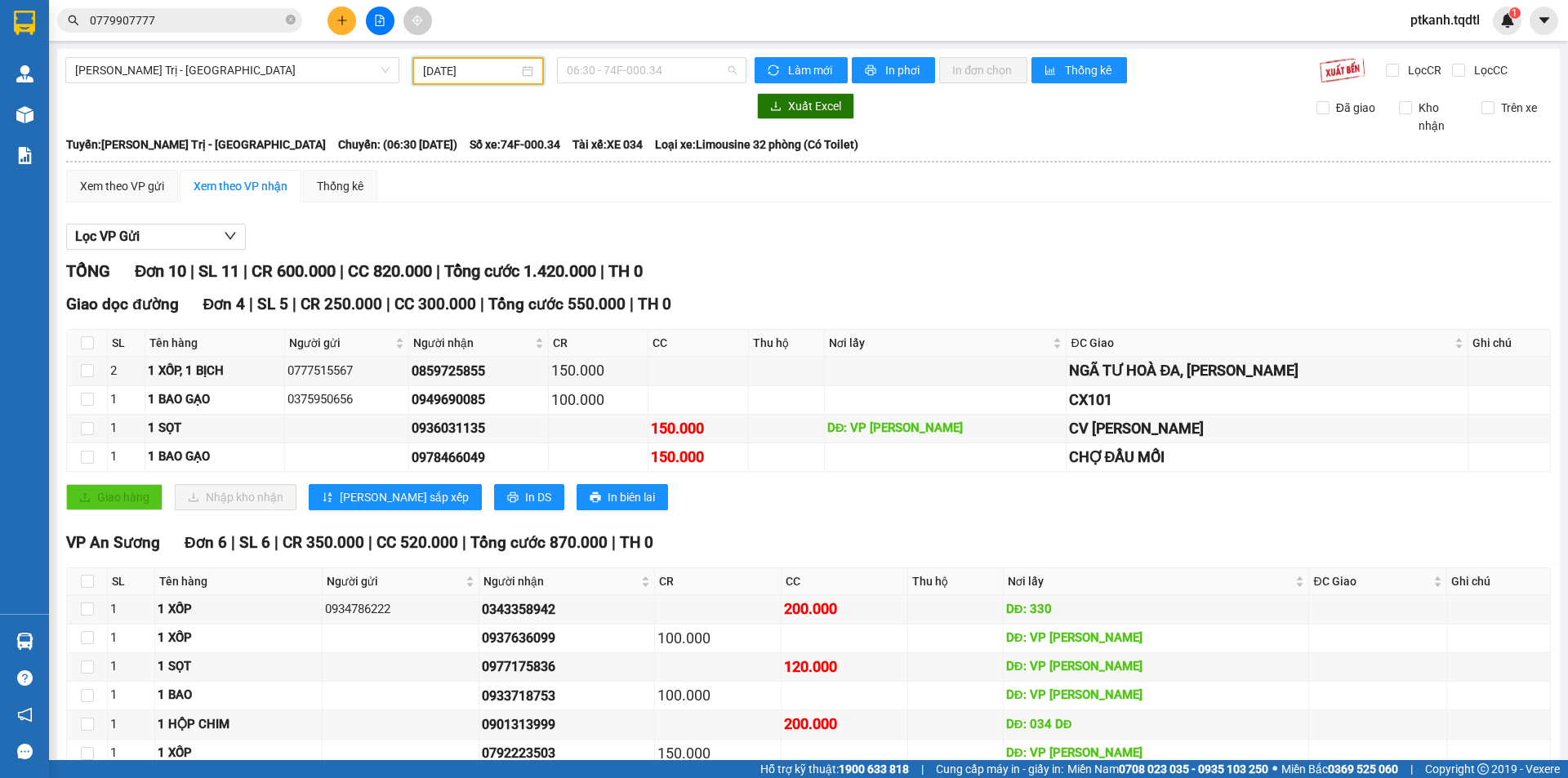 drag, startPoint x: 700, startPoint y: 69, endPoint x: 702, endPoint y: 91, distance: 22.090722 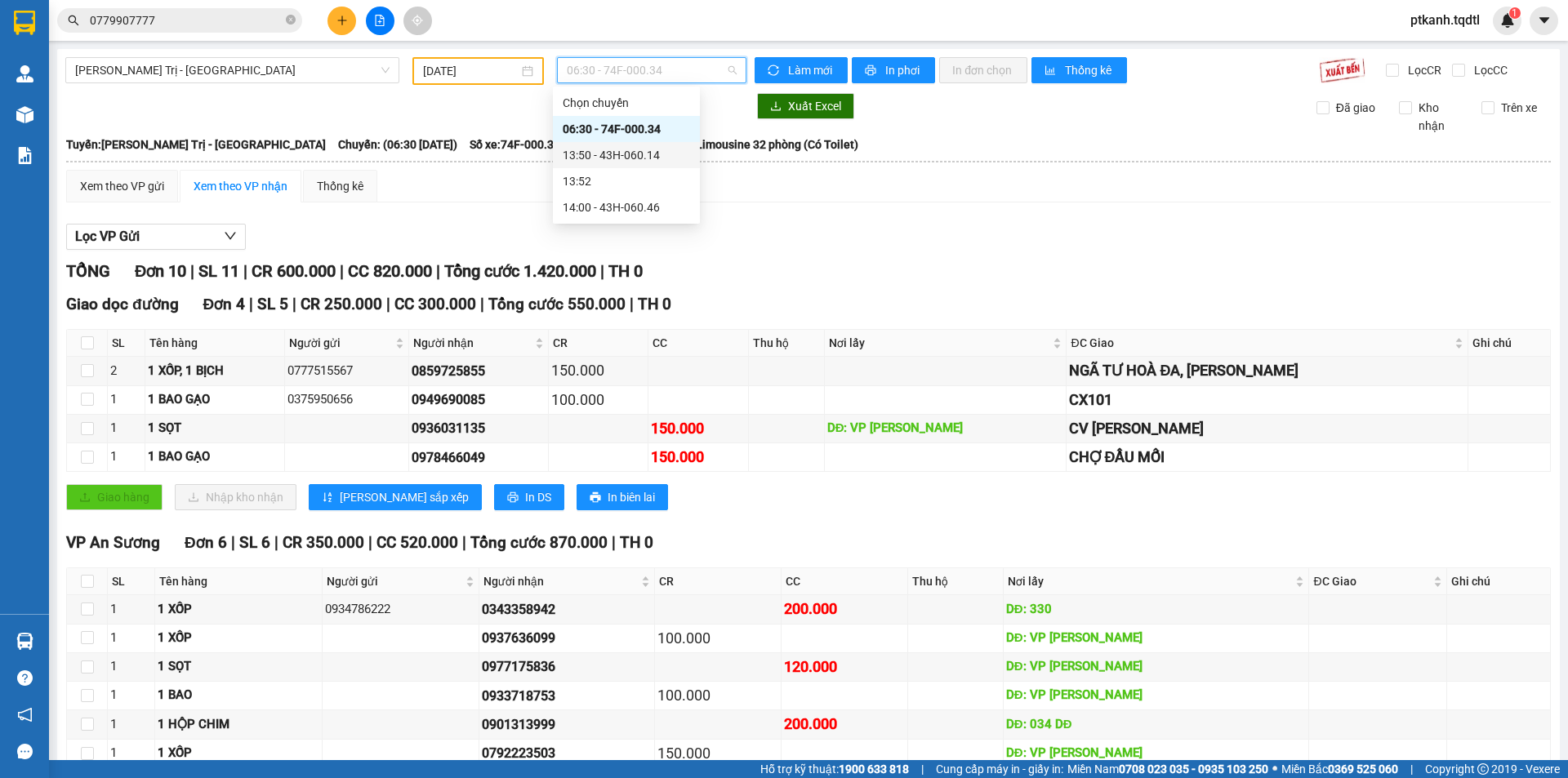 click on "13:50     - 43H-060.14" at bounding box center [626, 155] 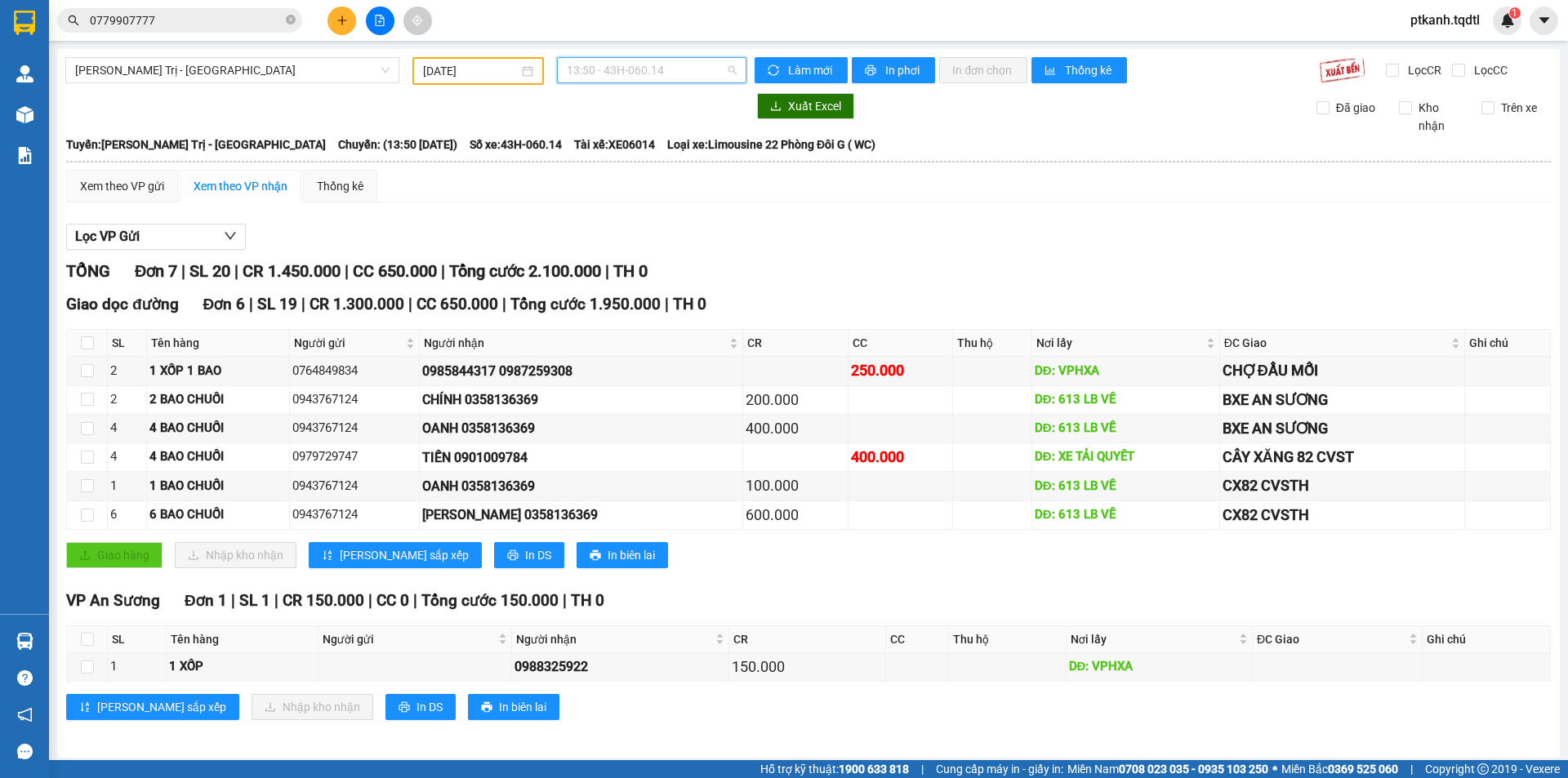 click on "13:50     - 43H-060.14" at bounding box center (652, 70) 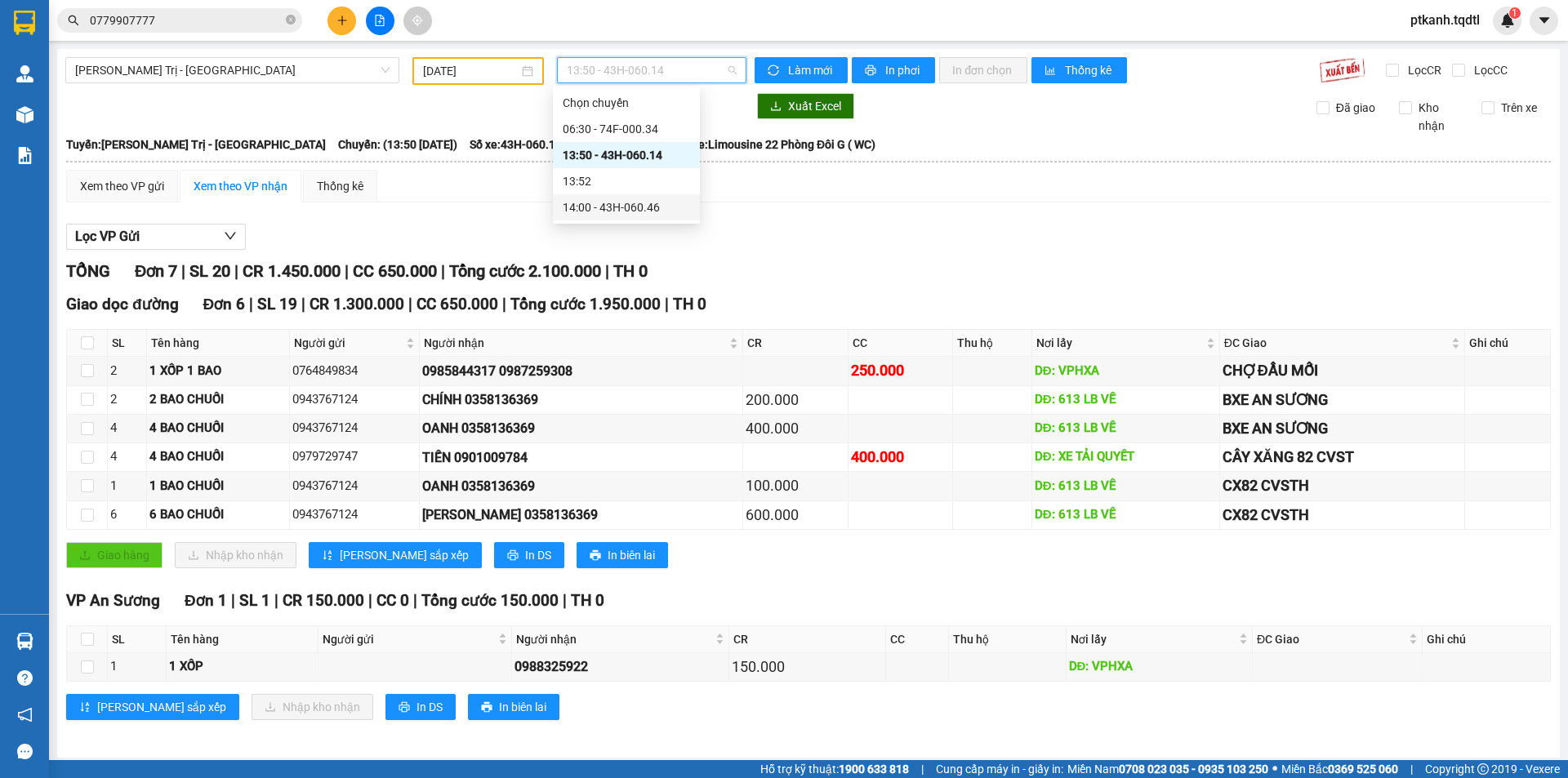 click on "14:00     - 43H-060.46" at bounding box center (626, 207) 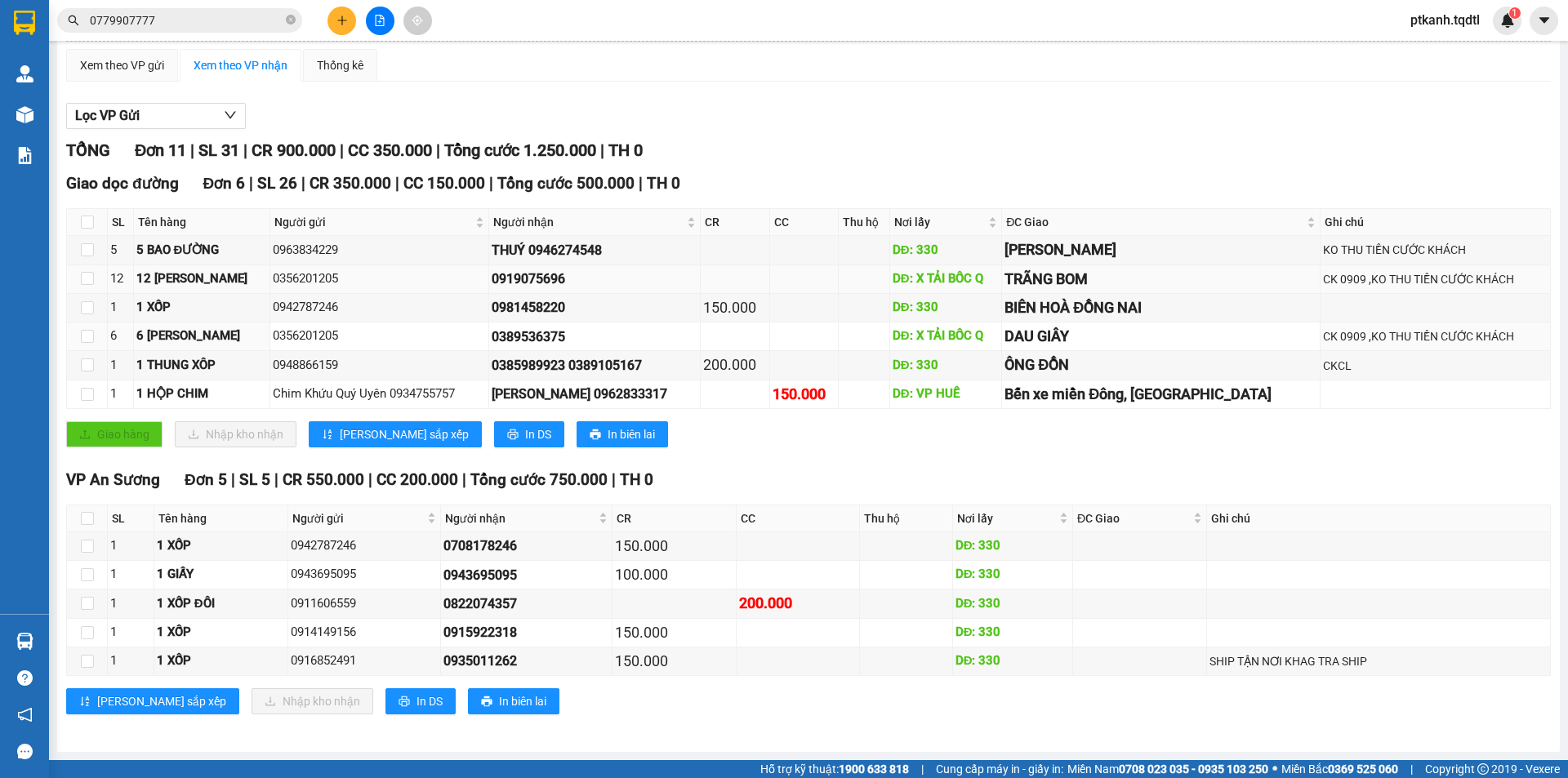 scroll, scrollTop: 0, scrollLeft: 0, axis: both 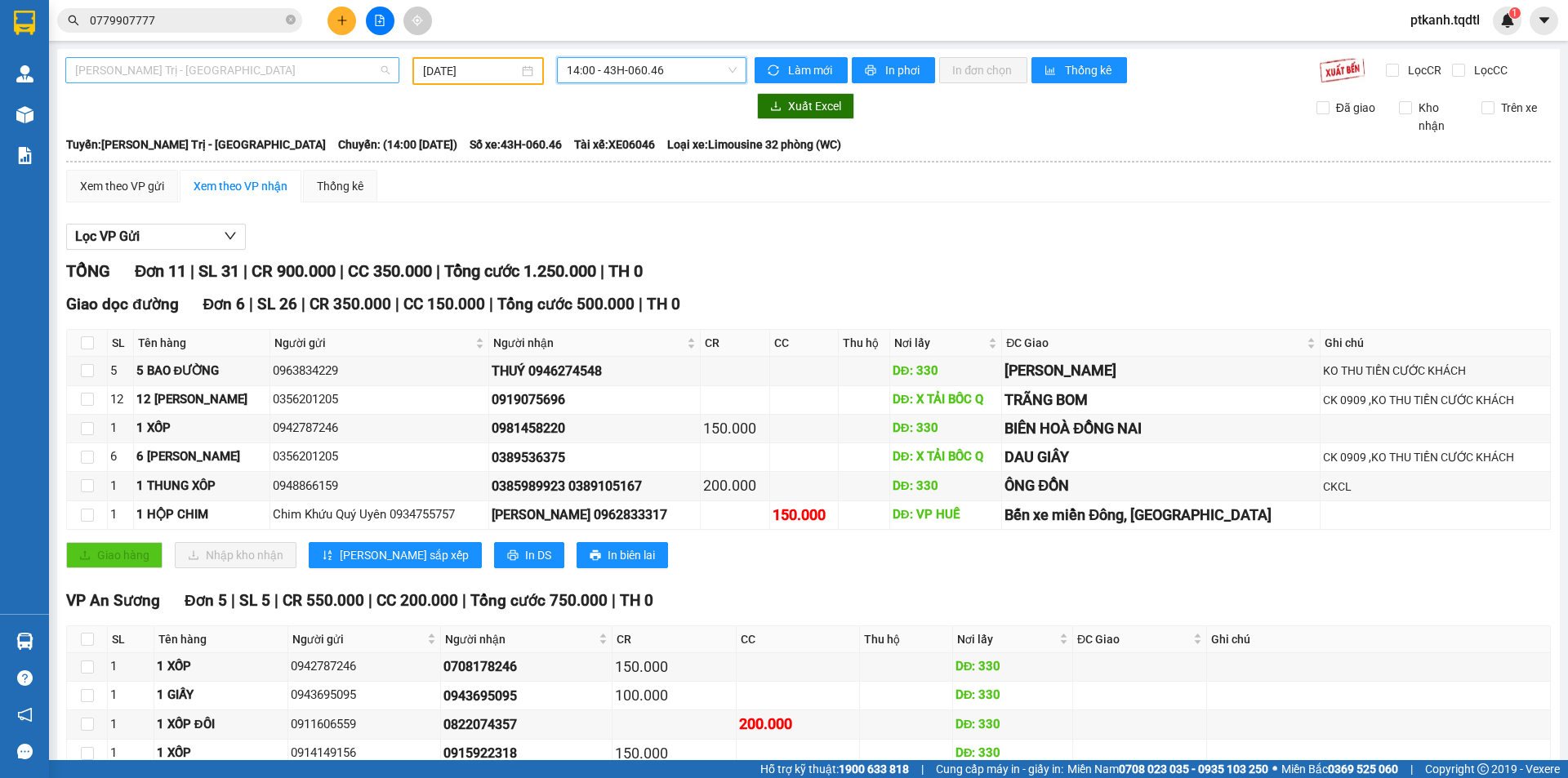 click on "[PERSON_NAME] Trị - [GEOGRAPHIC_DATA]" at bounding box center [232, 70] 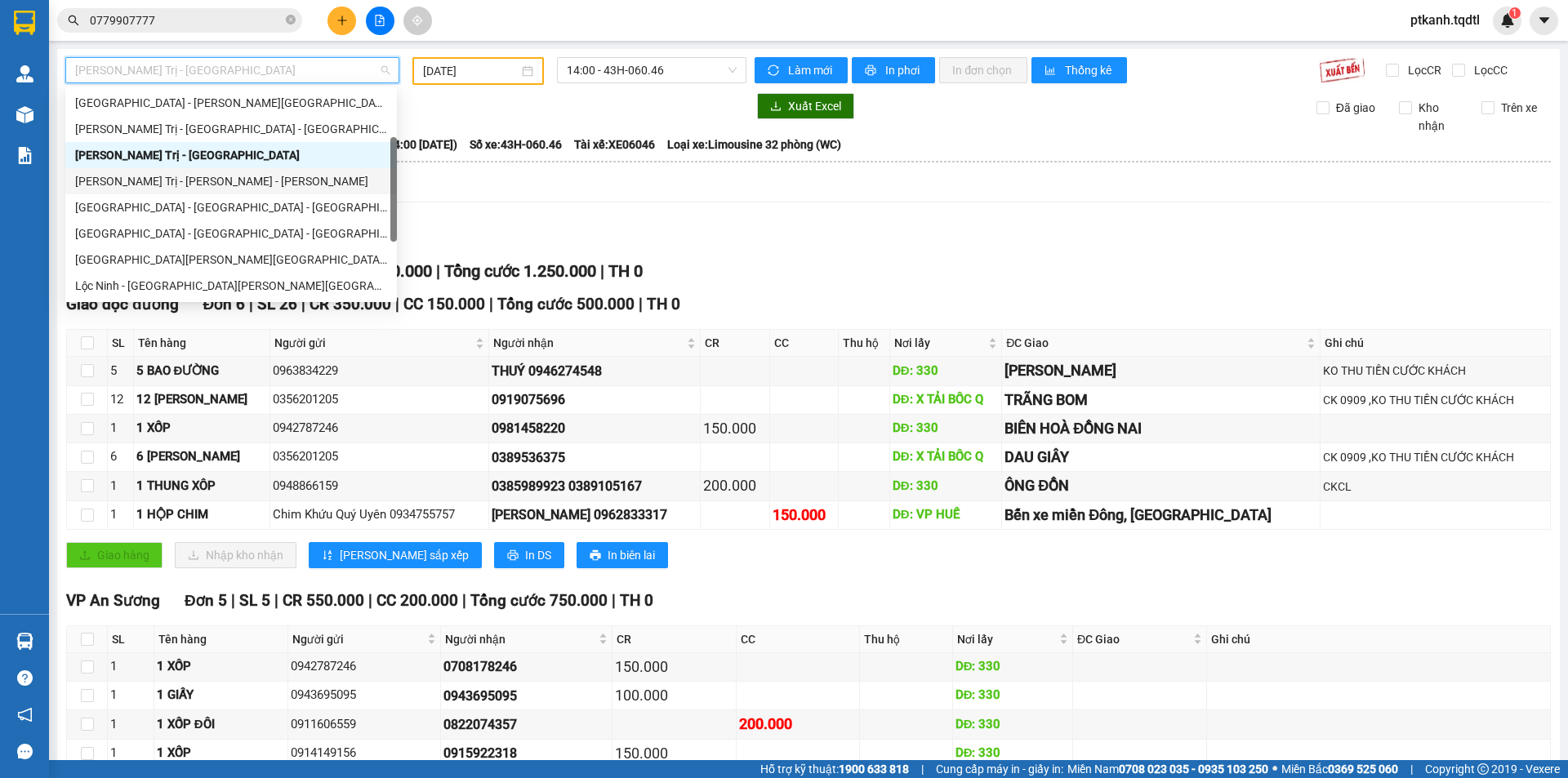 drag, startPoint x: 318, startPoint y: 180, endPoint x: 504, endPoint y: 115, distance: 197.0305 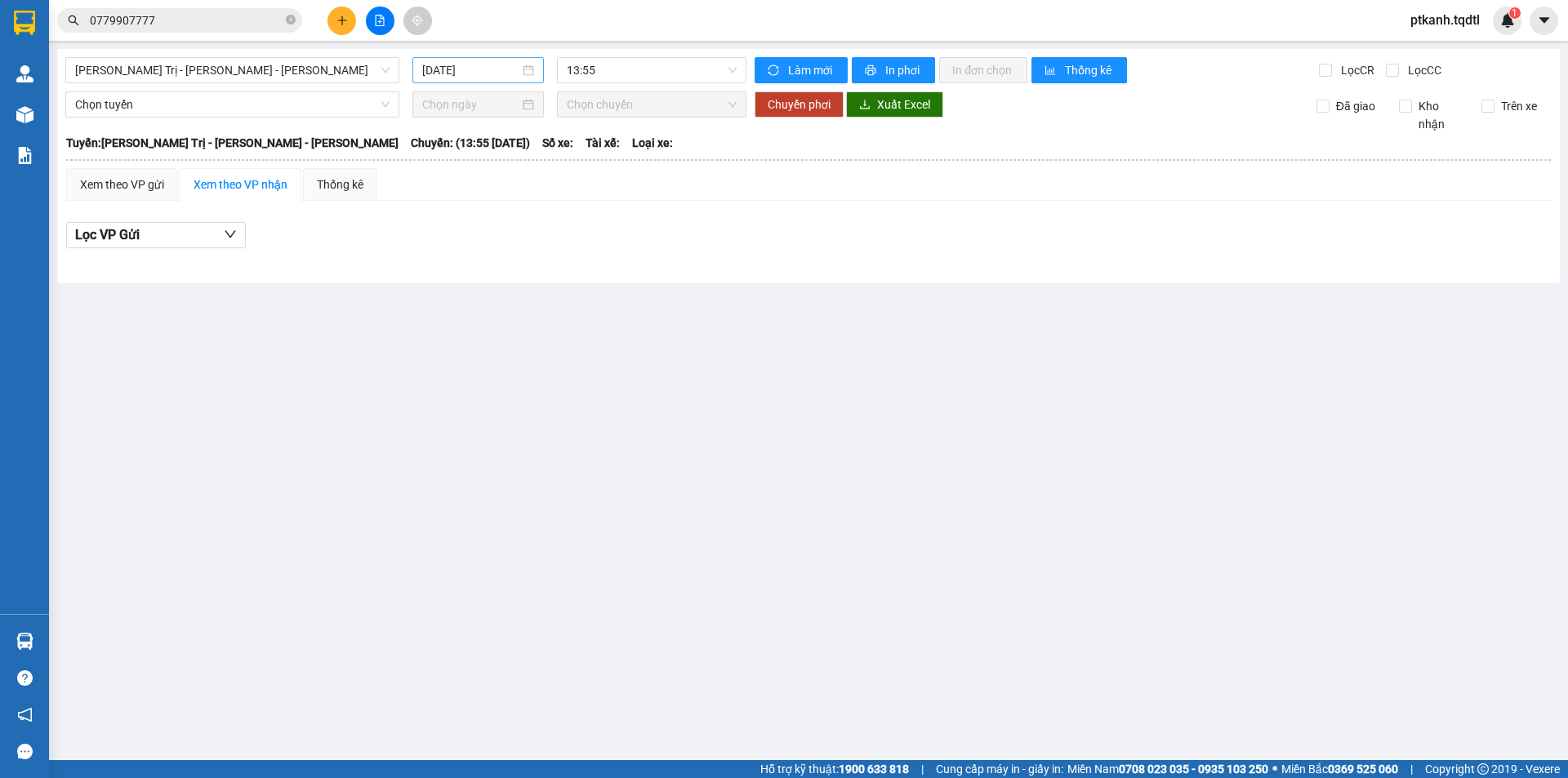 click on "[DATE]" at bounding box center [478, 70] 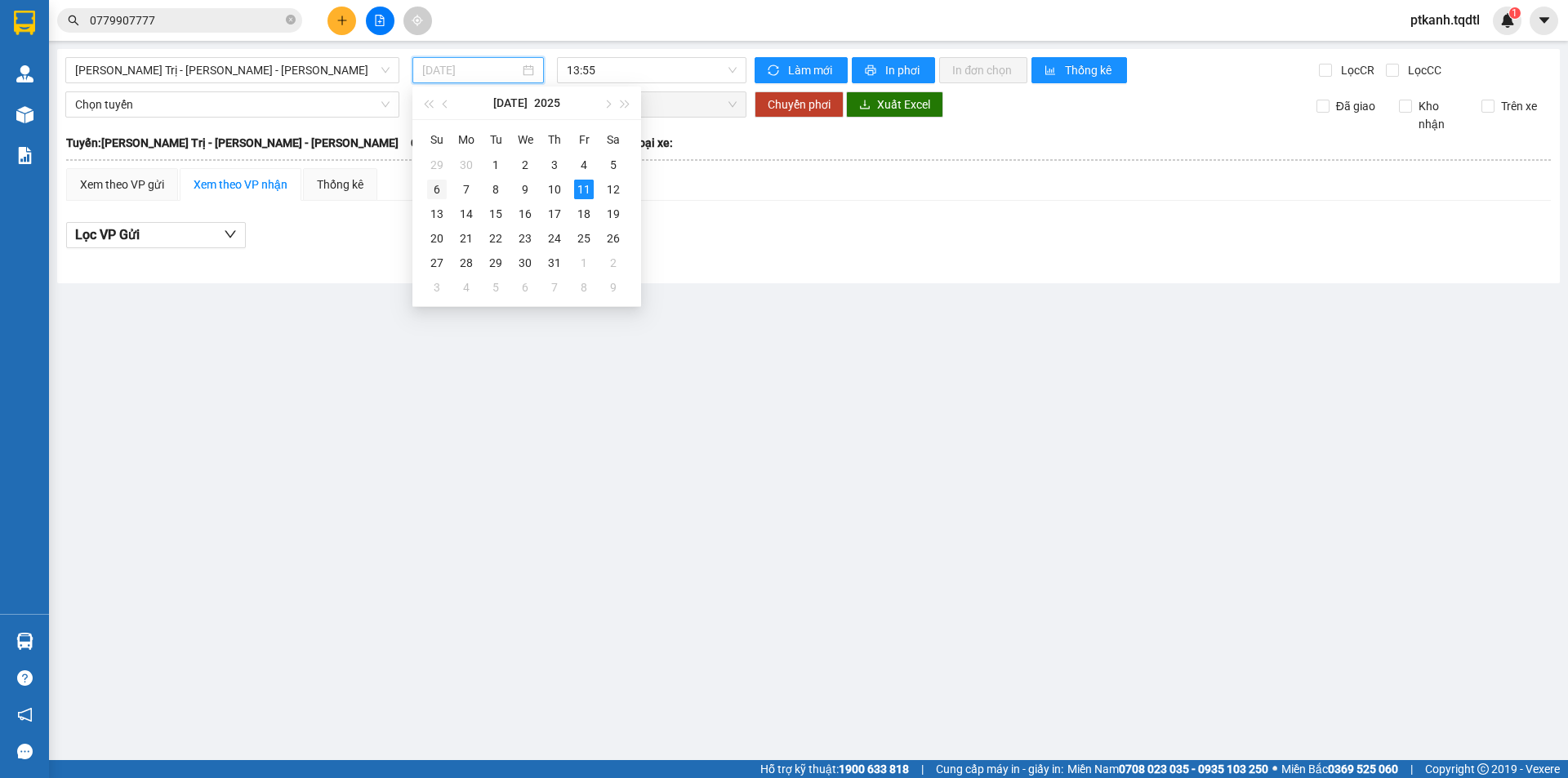 click on "6" at bounding box center [437, 189] 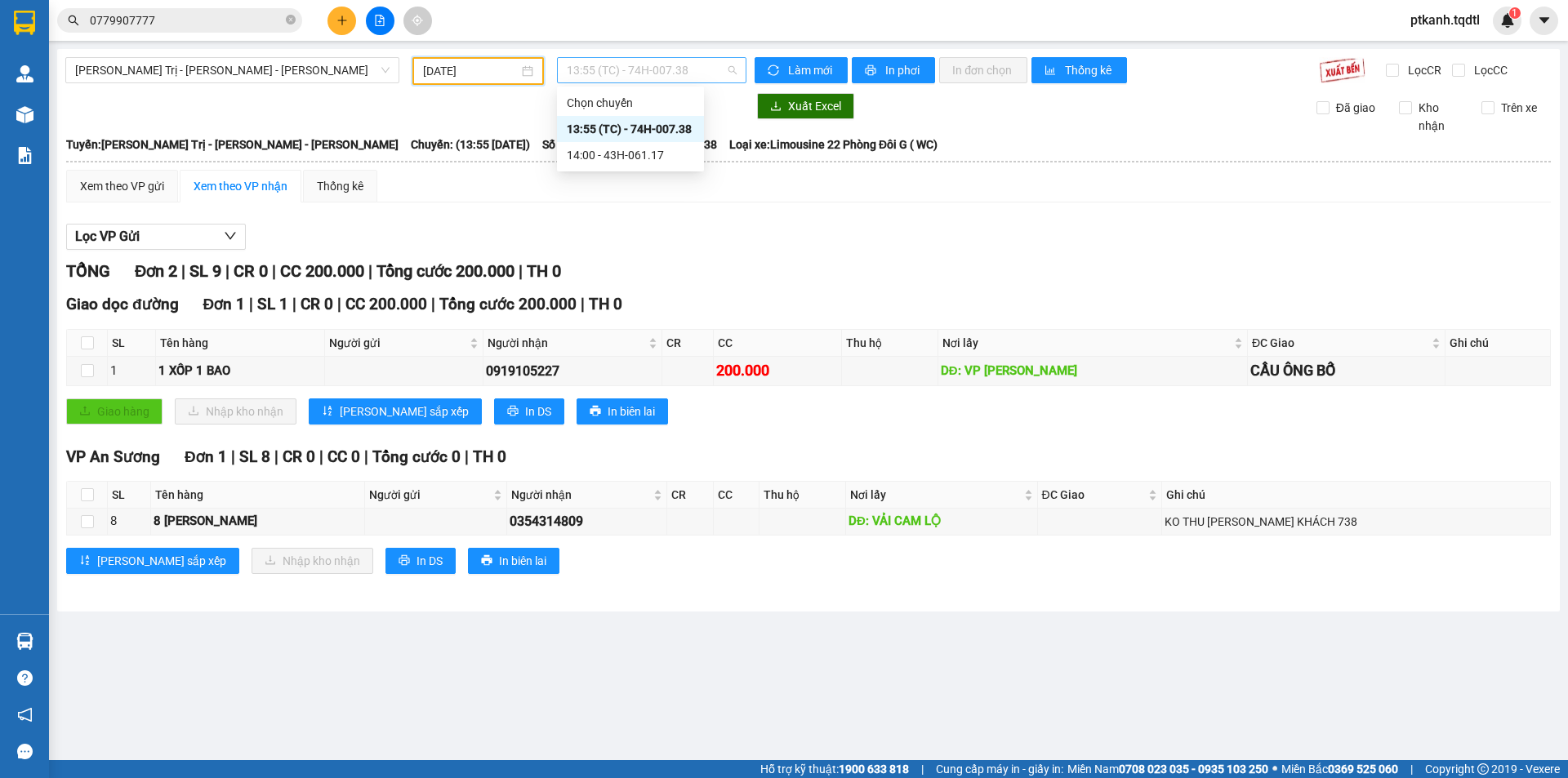 click on "13:55   (TC)   - 74H-007.38" at bounding box center [652, 70] 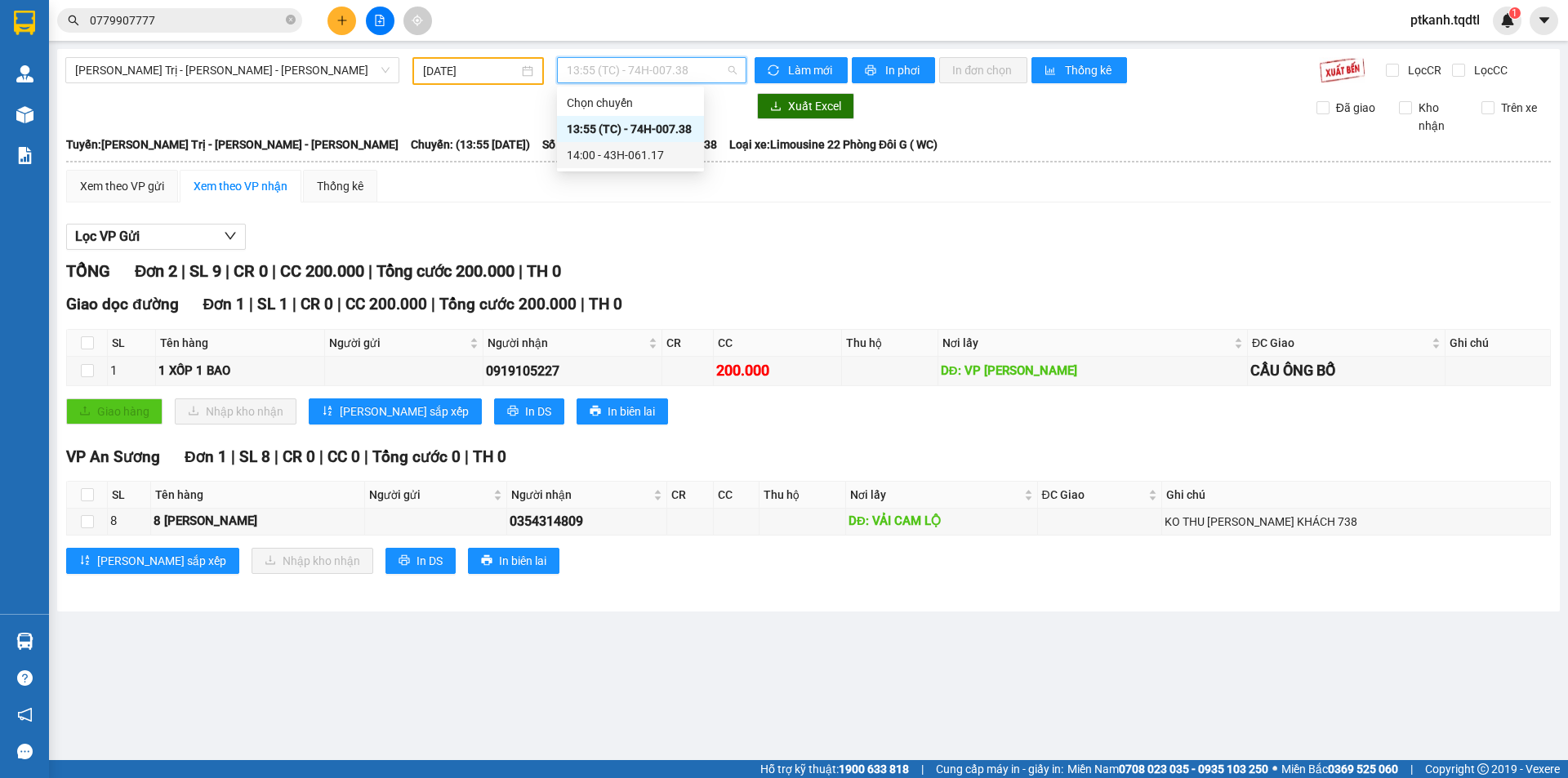 click on "14:00     - 43H-061.17" at bounding box center [630, 155] 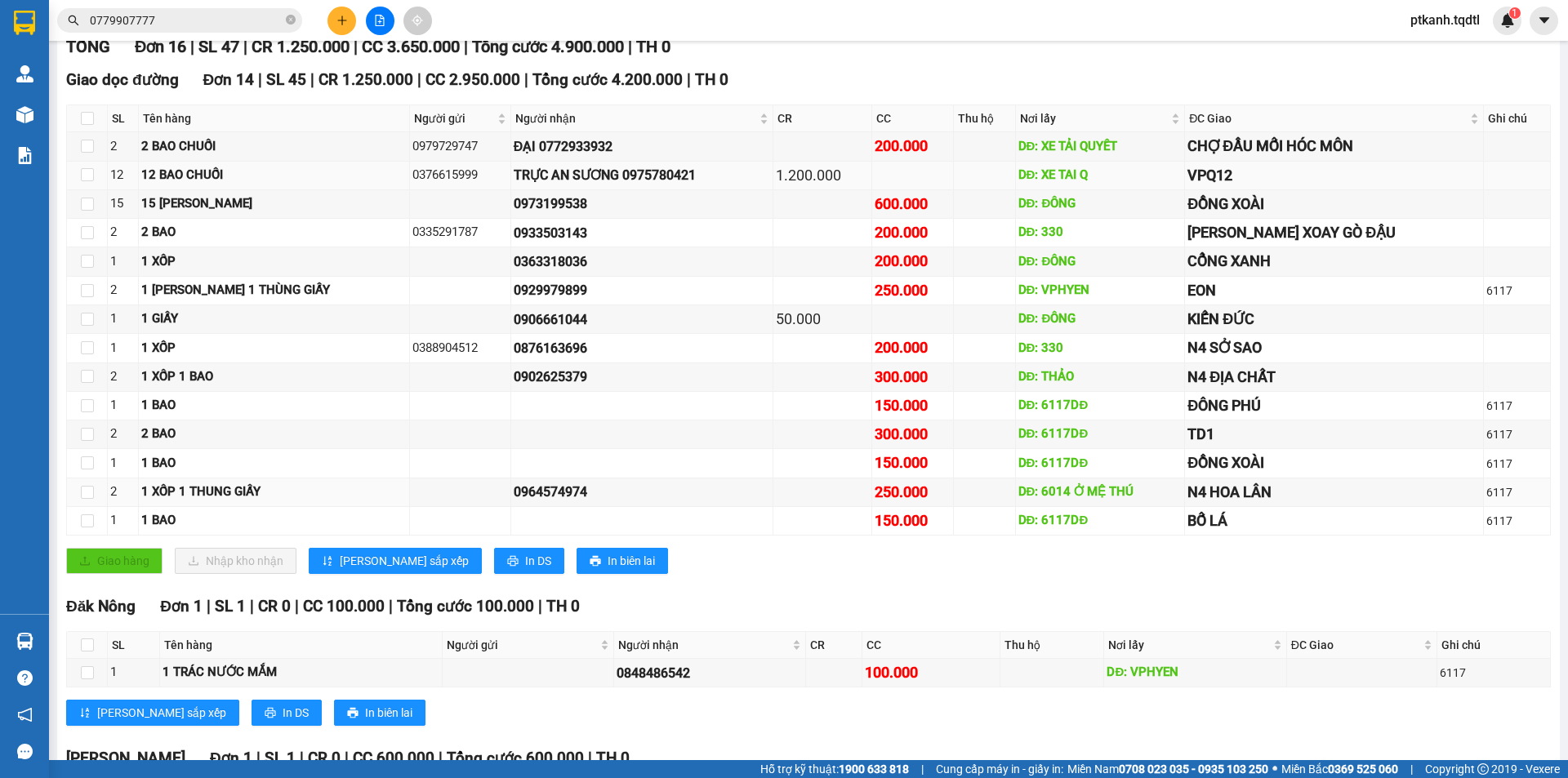 scroll, scrollTop: 0, scrollLeft: 0, axis: both 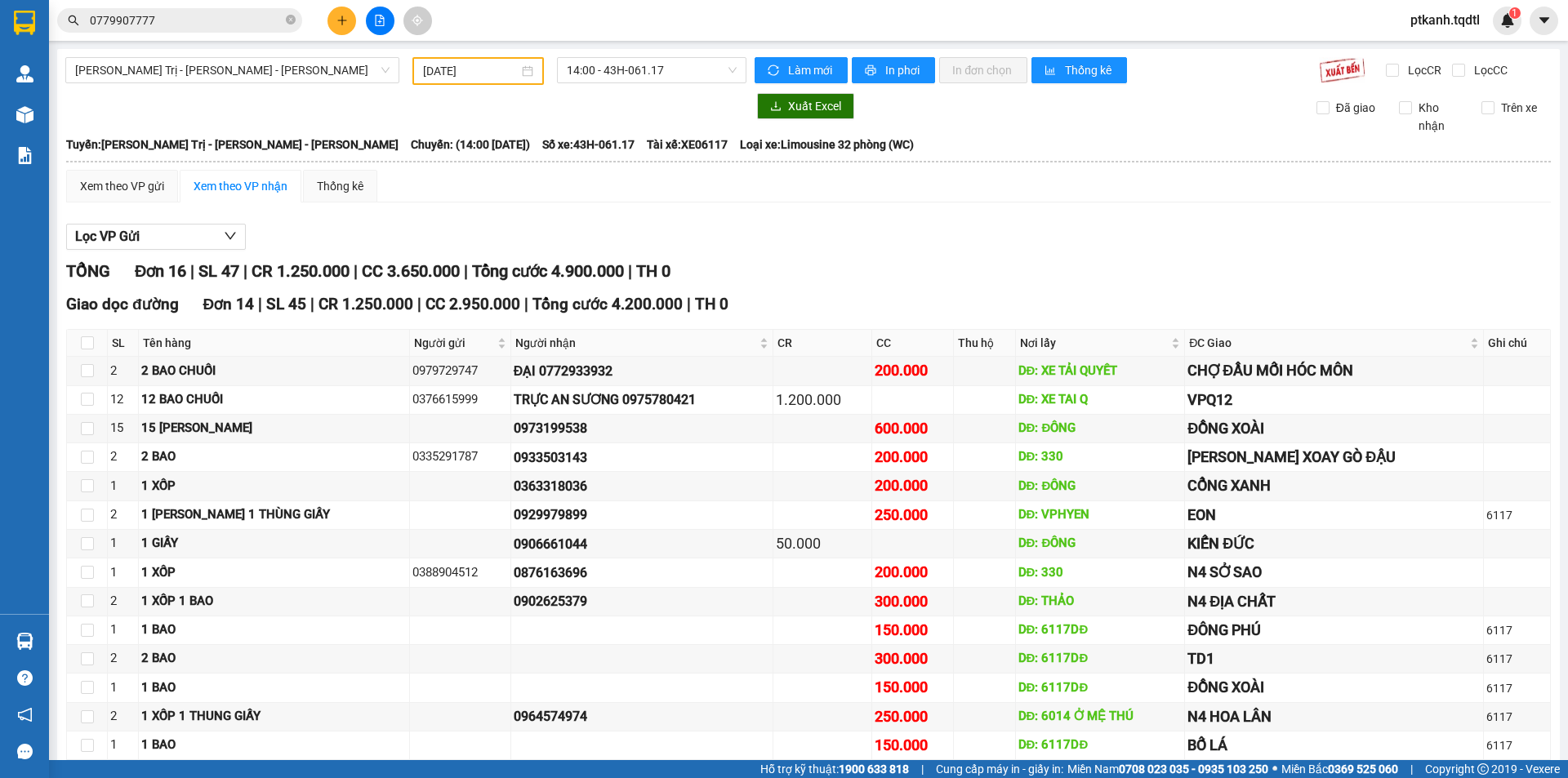 click on "[DATE]" at bounding box center (478, 71) 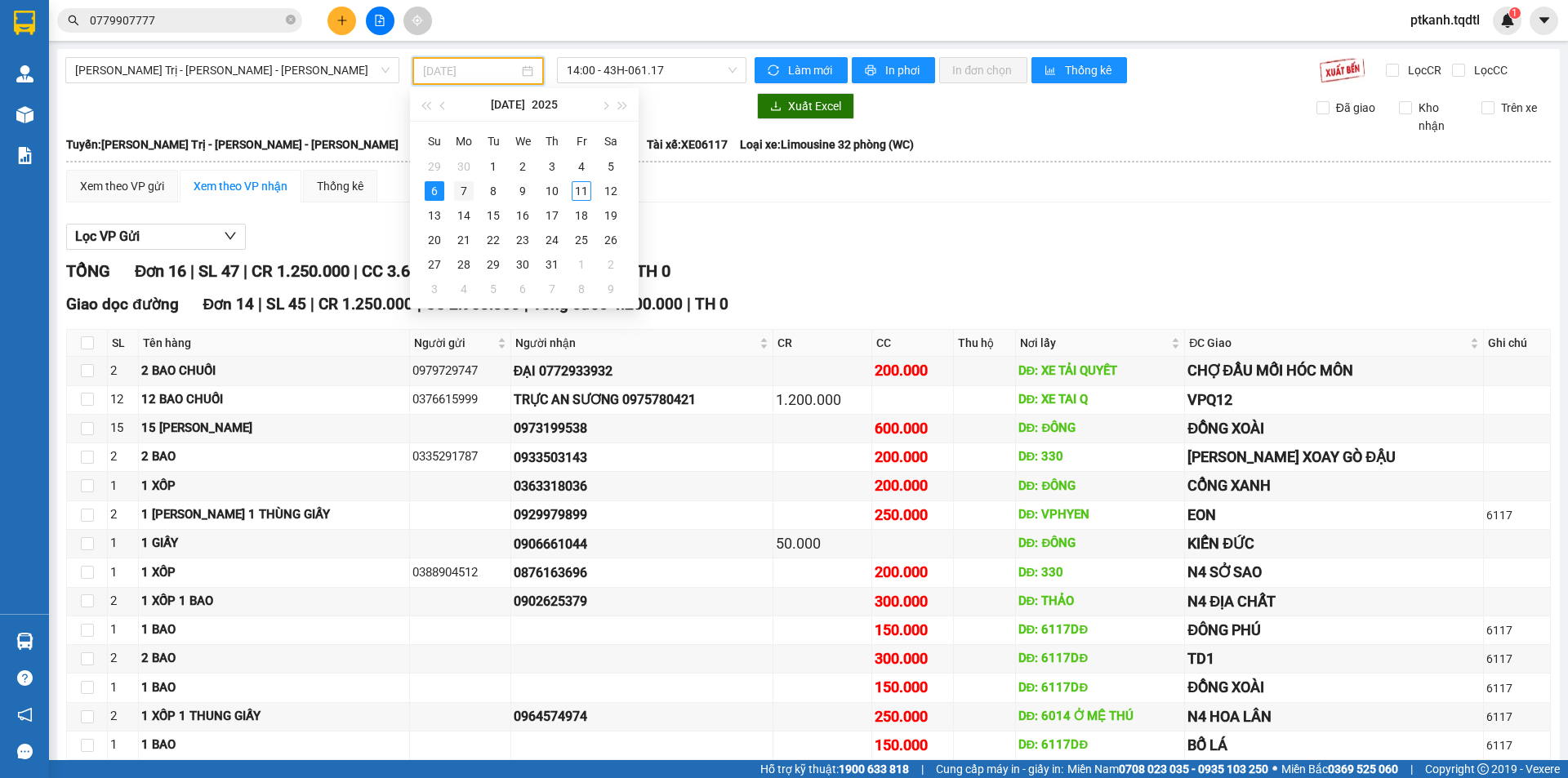 click on "7" at bounding box center [464, 191] 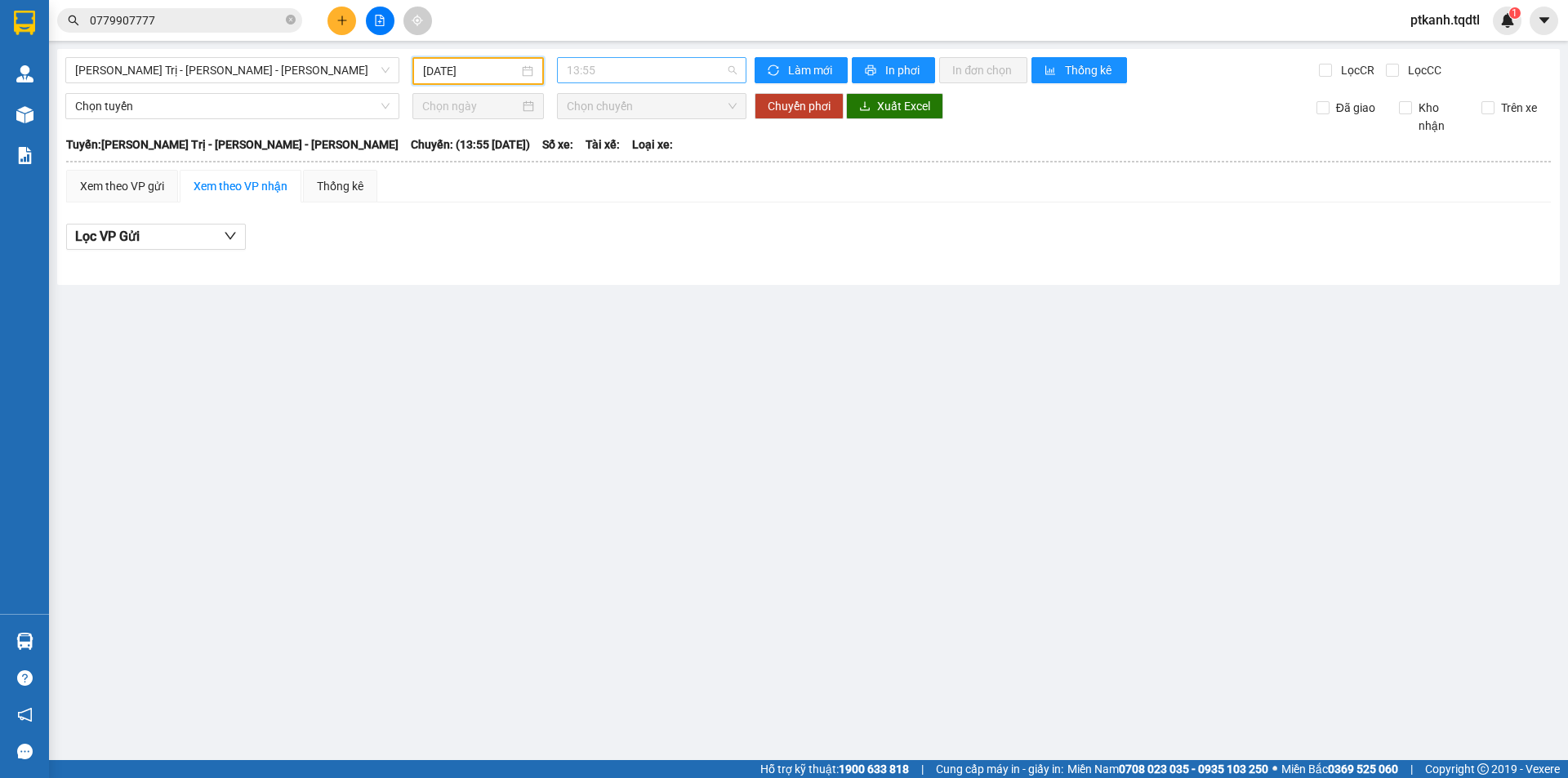 click on "13:55" at bounding box center (652, 70) 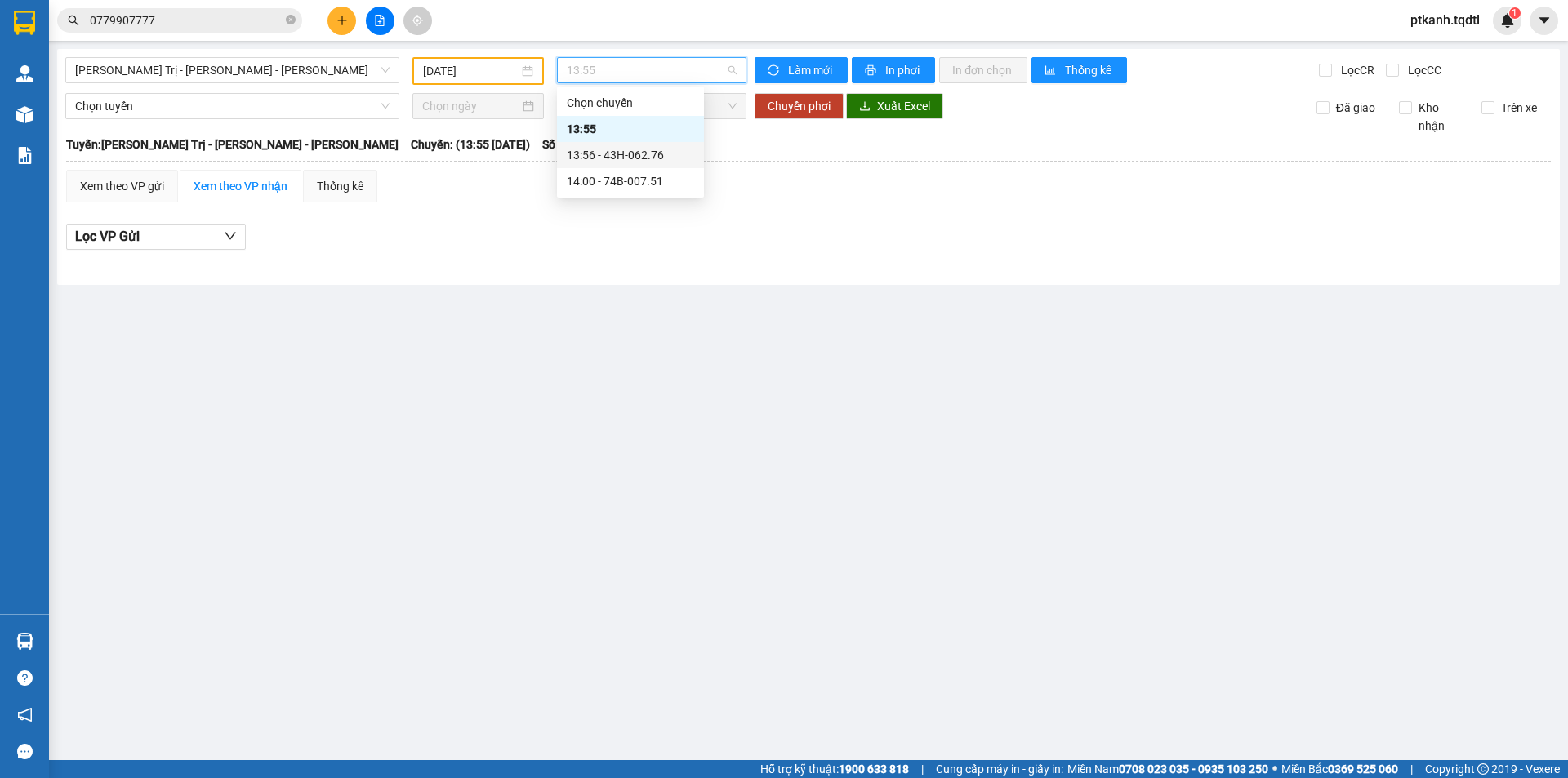 click on "13:56     - 43H-062.76" at bounding box center (630, 155) 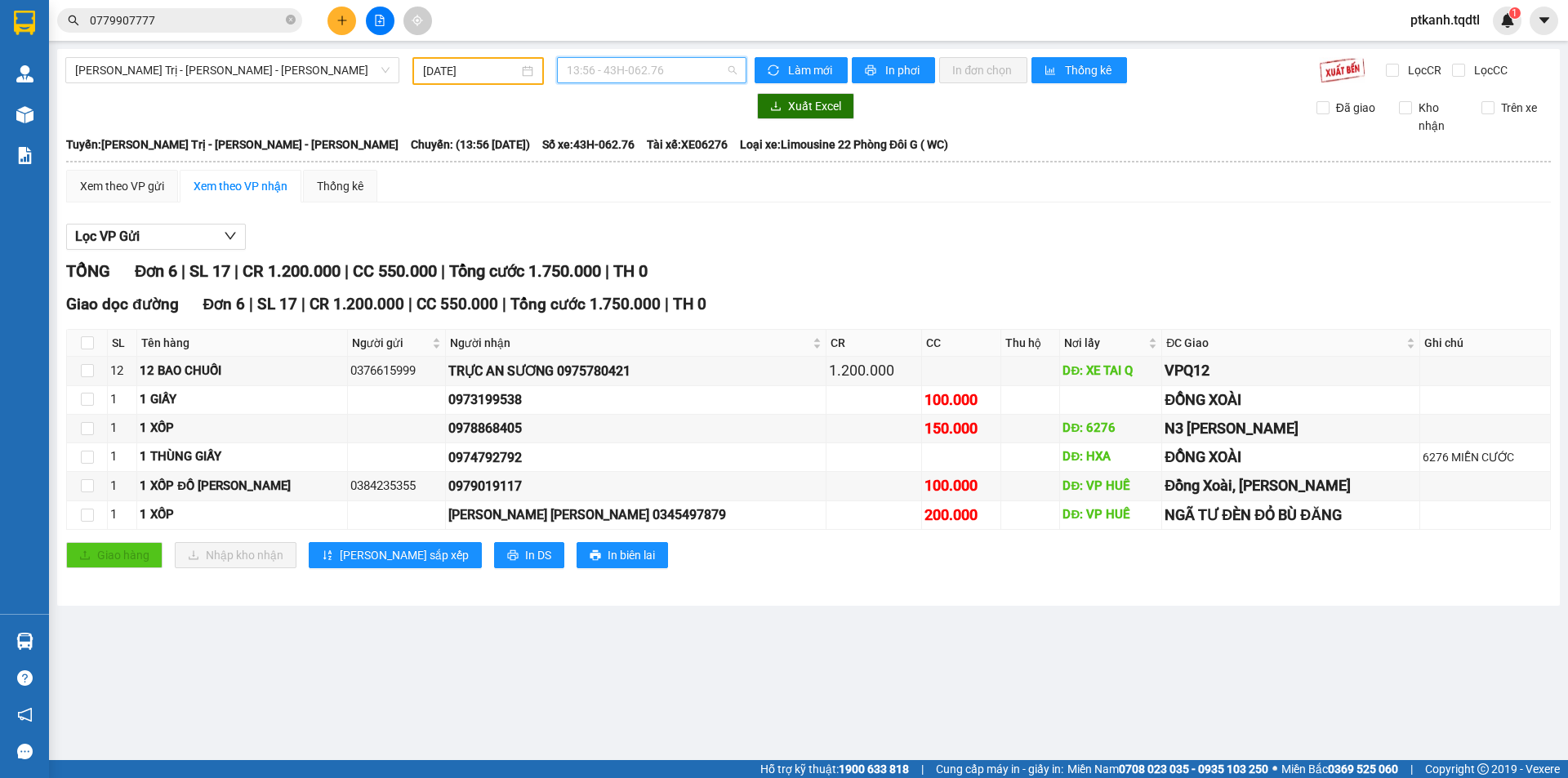drag, startPoint x: 682, startPoint y: 65, endPoint x: 730, endPoint y: 109, distance: 65.11528 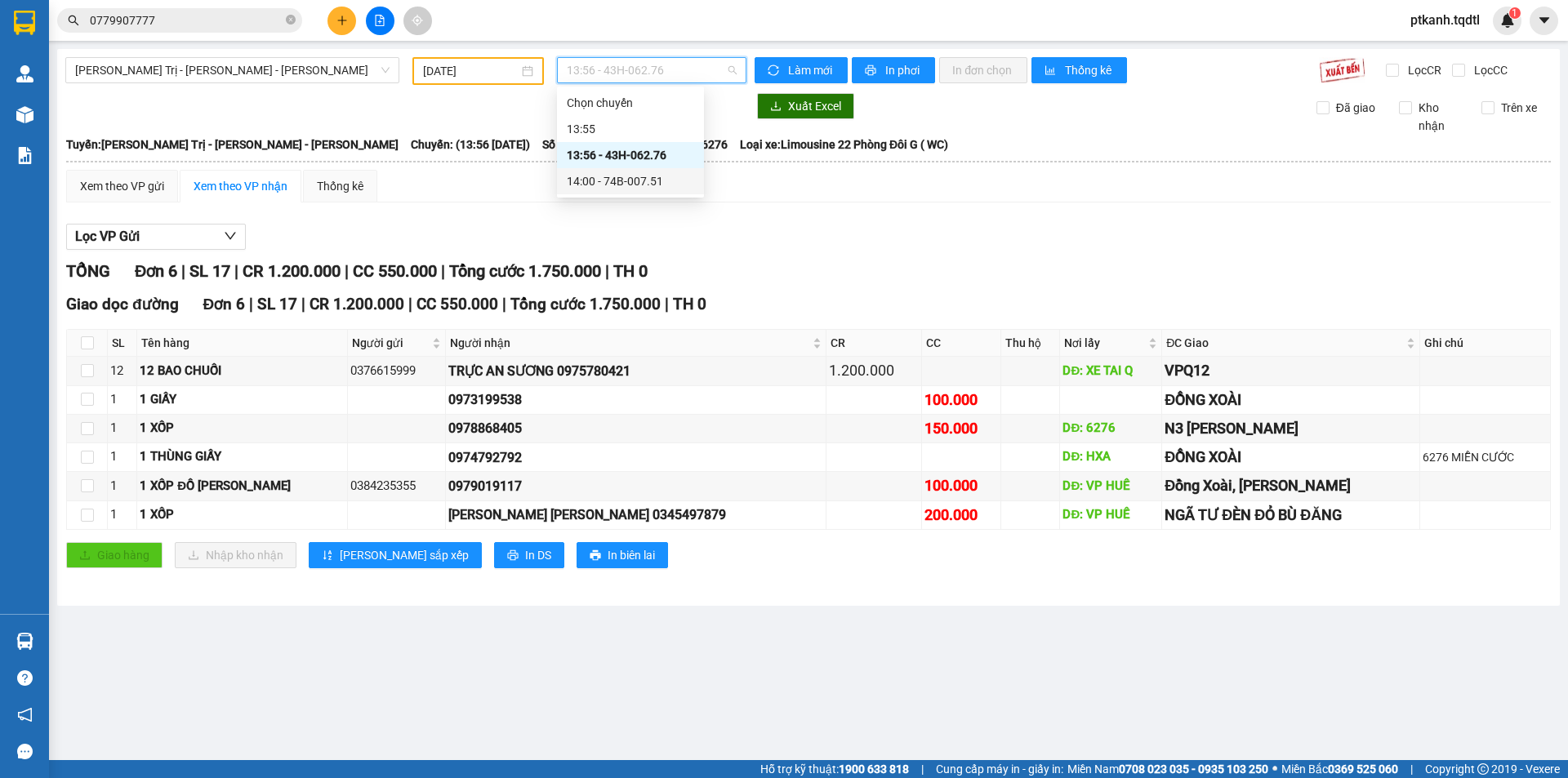 click on "14:00     - 74B-007.51" at bounding box center [630, 181] 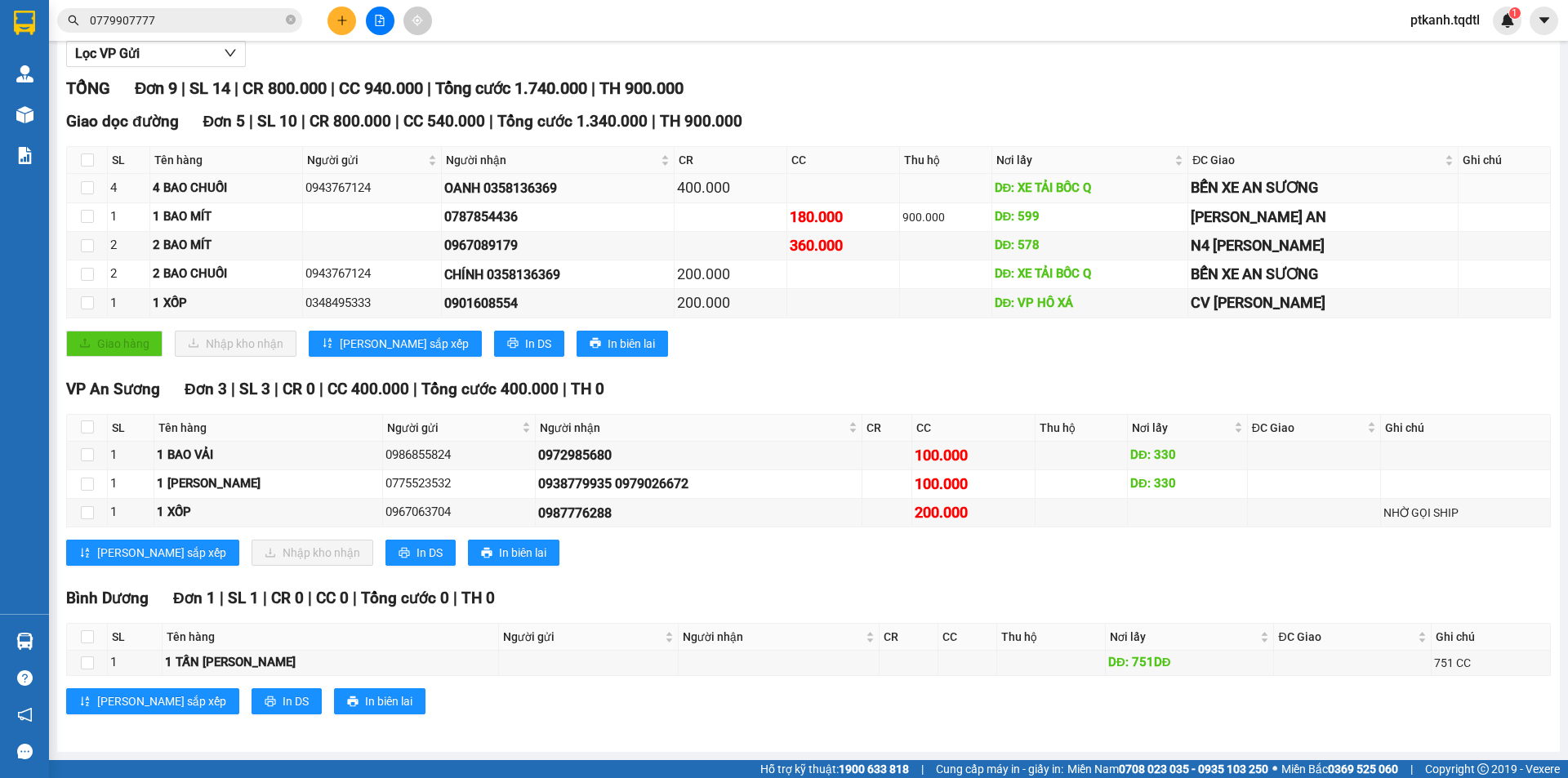 scroll, scrollTop: 0, scrollLeft: 0, axis: both 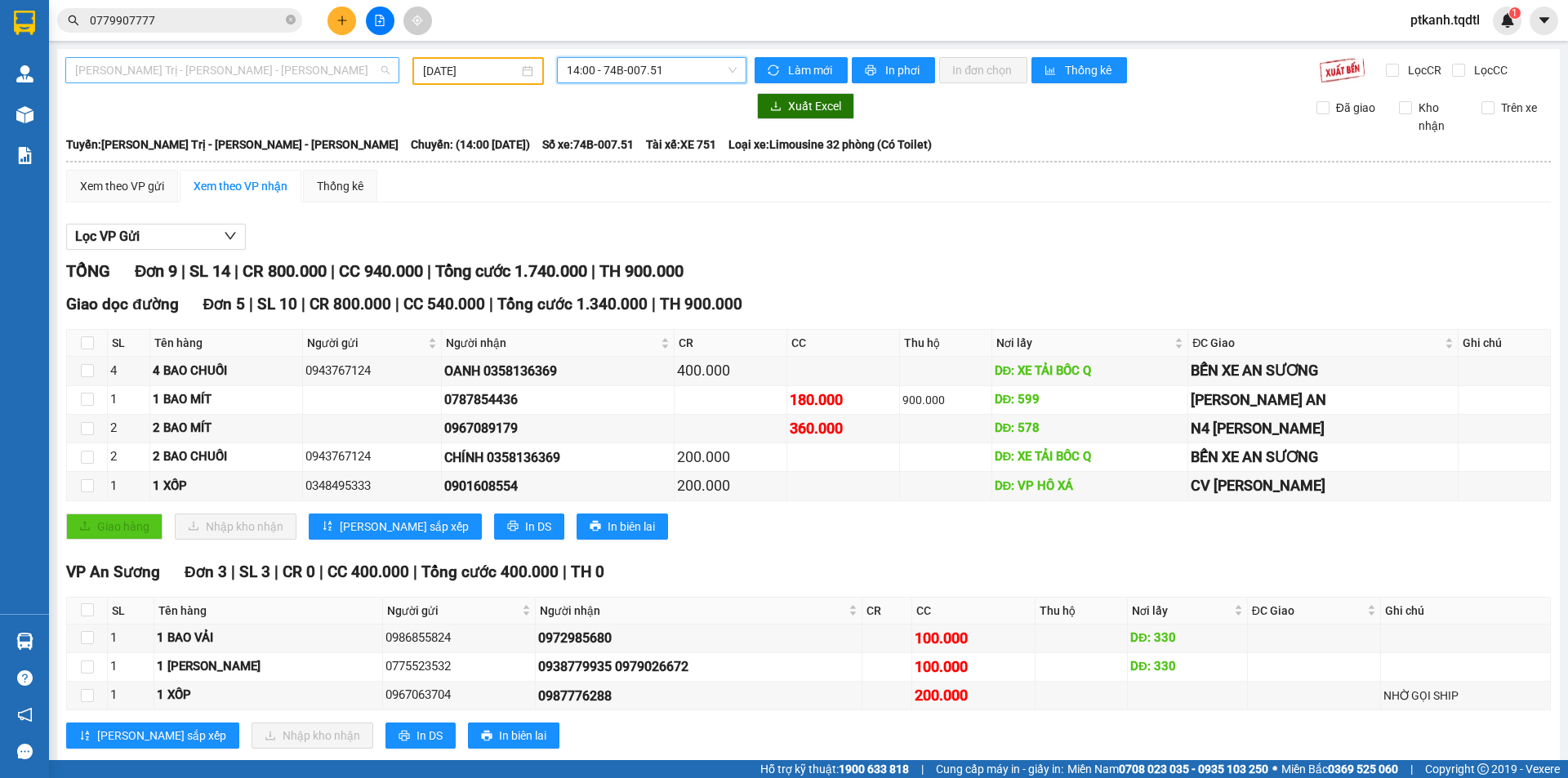 drag, startPoint x: 385, startPoint y: 70, endPoint x: 375, endPoint y: 94, distance: 26 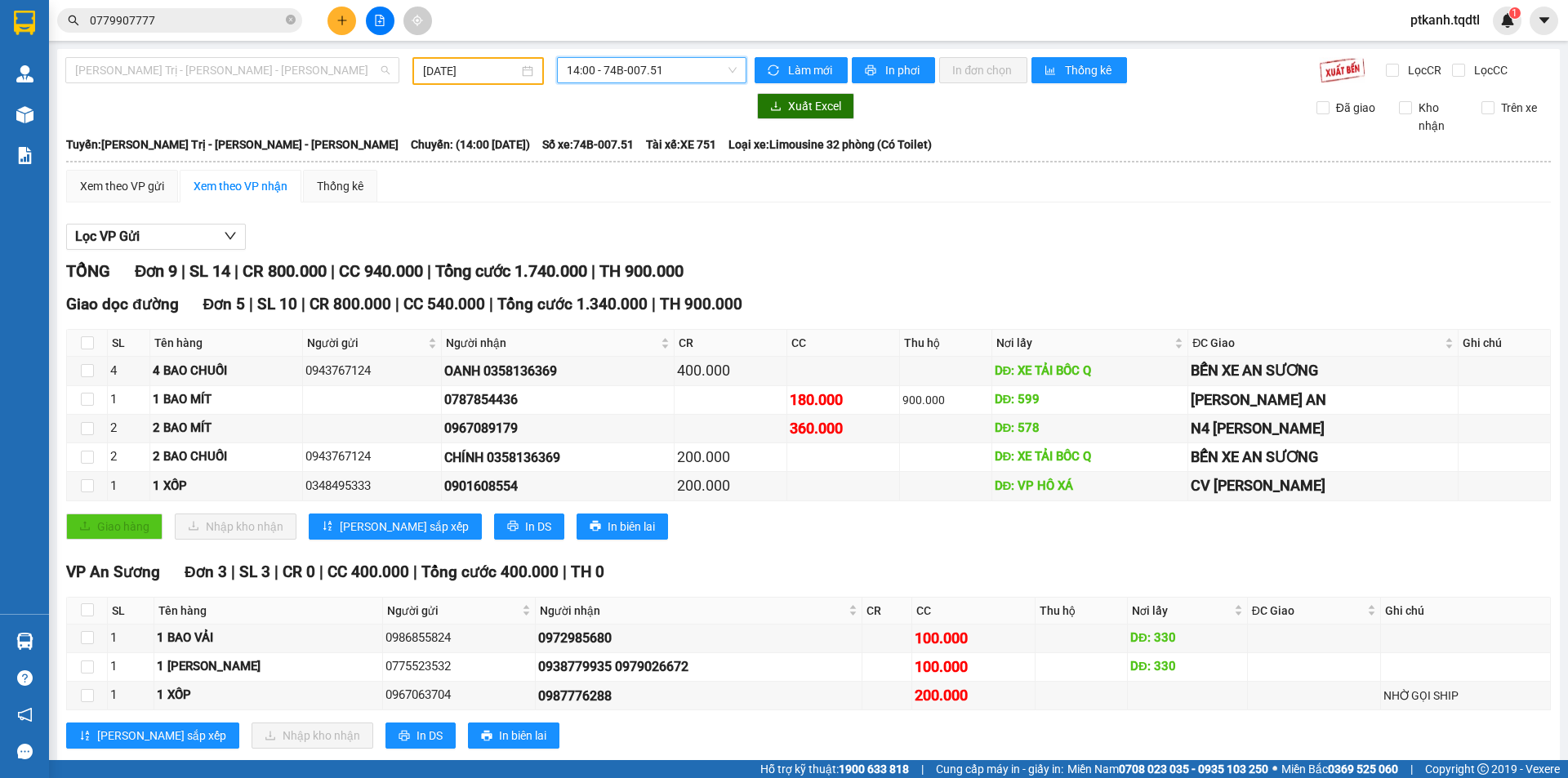 click on "[PERSON_NAME] Trị - [PERSON_NAME] - [PERSON_NAME]" at bounding box center [232, 70] 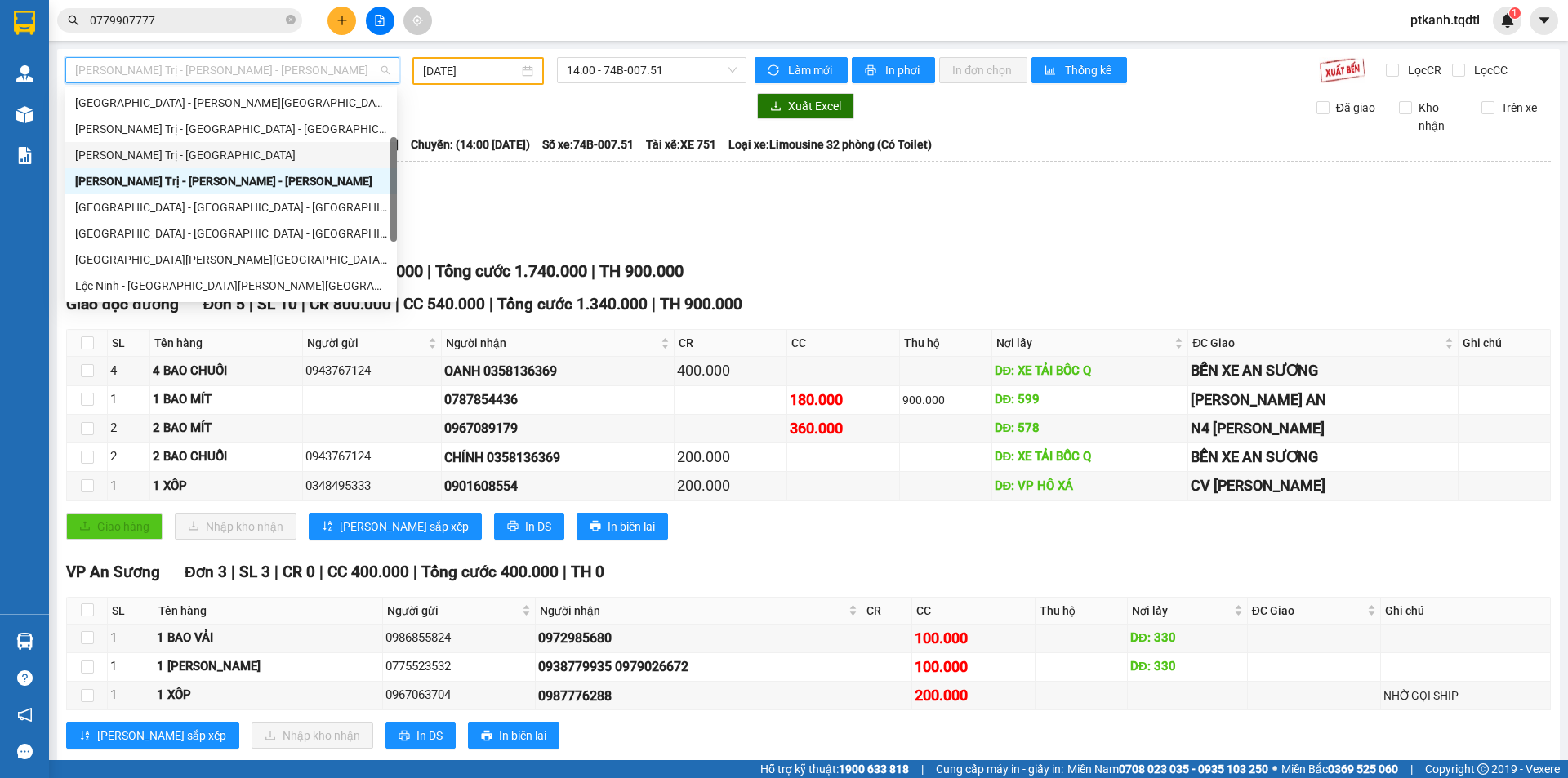 click on "[PERSON_NAME] Trị - [GEOGRAPHIC_DATA]" at bounding box center (231, 155) 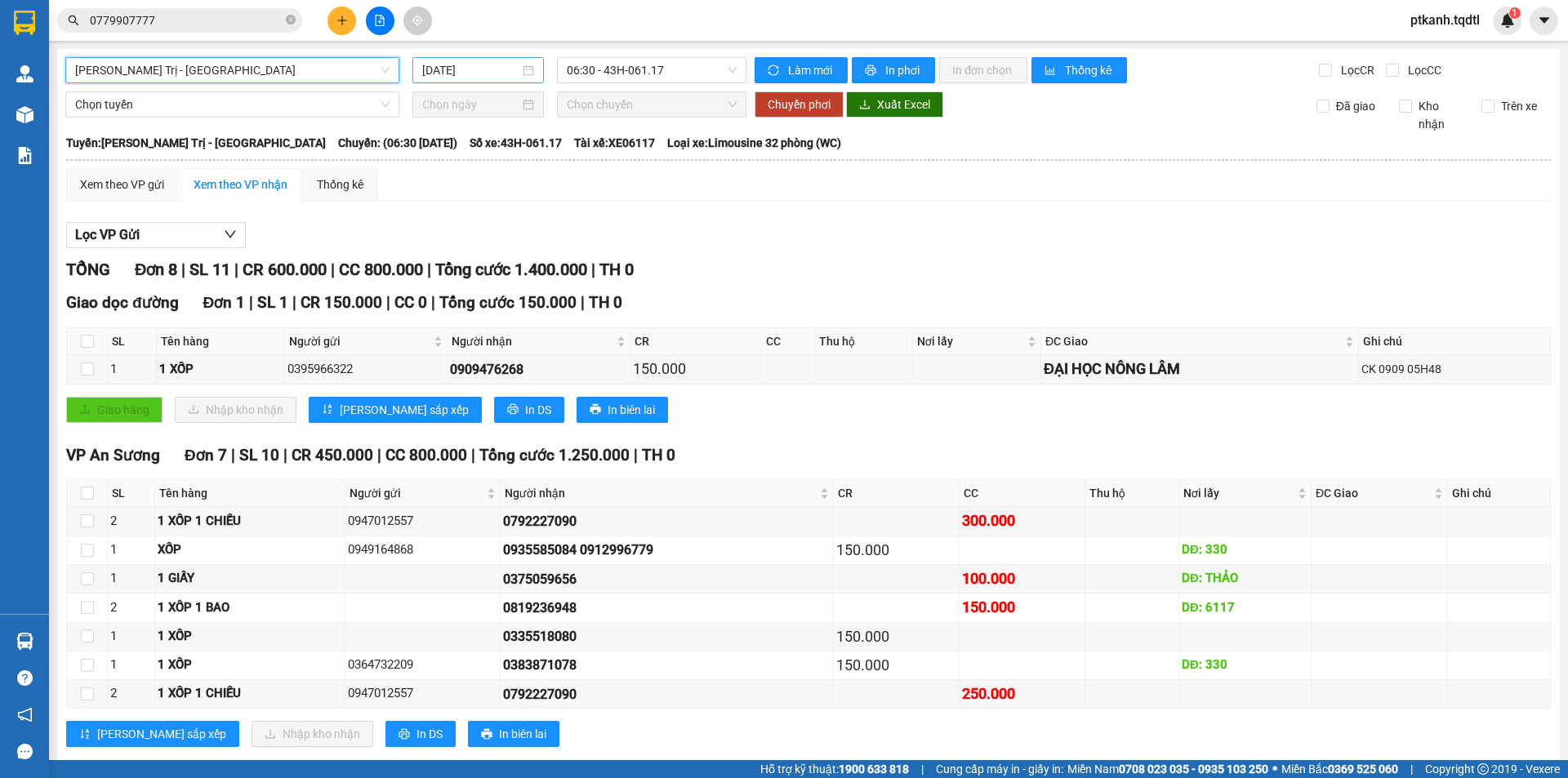 click on "[DATE]" at bounding box center [478, 70] 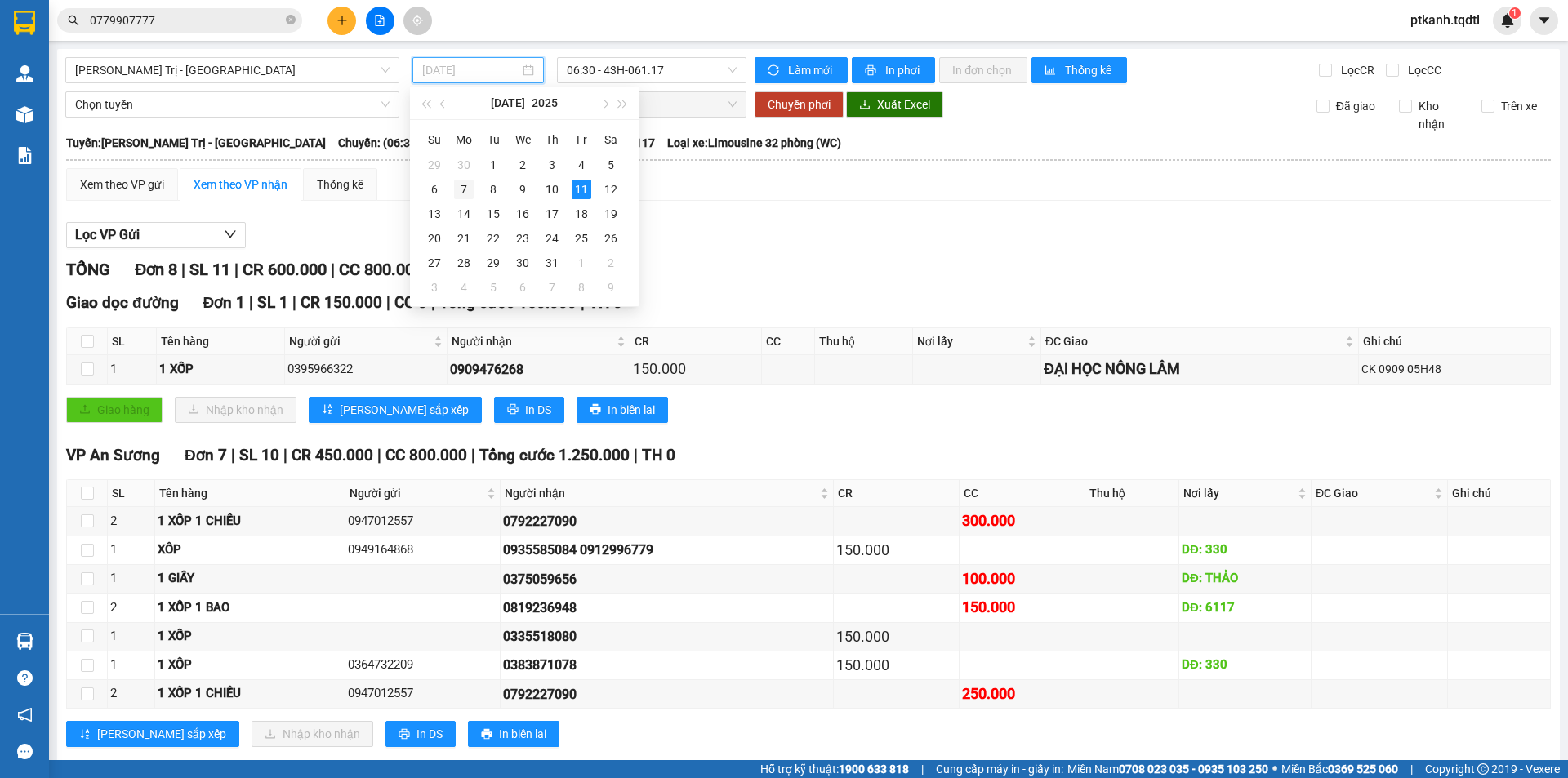 click on "7" at bounding box center (464, 189) 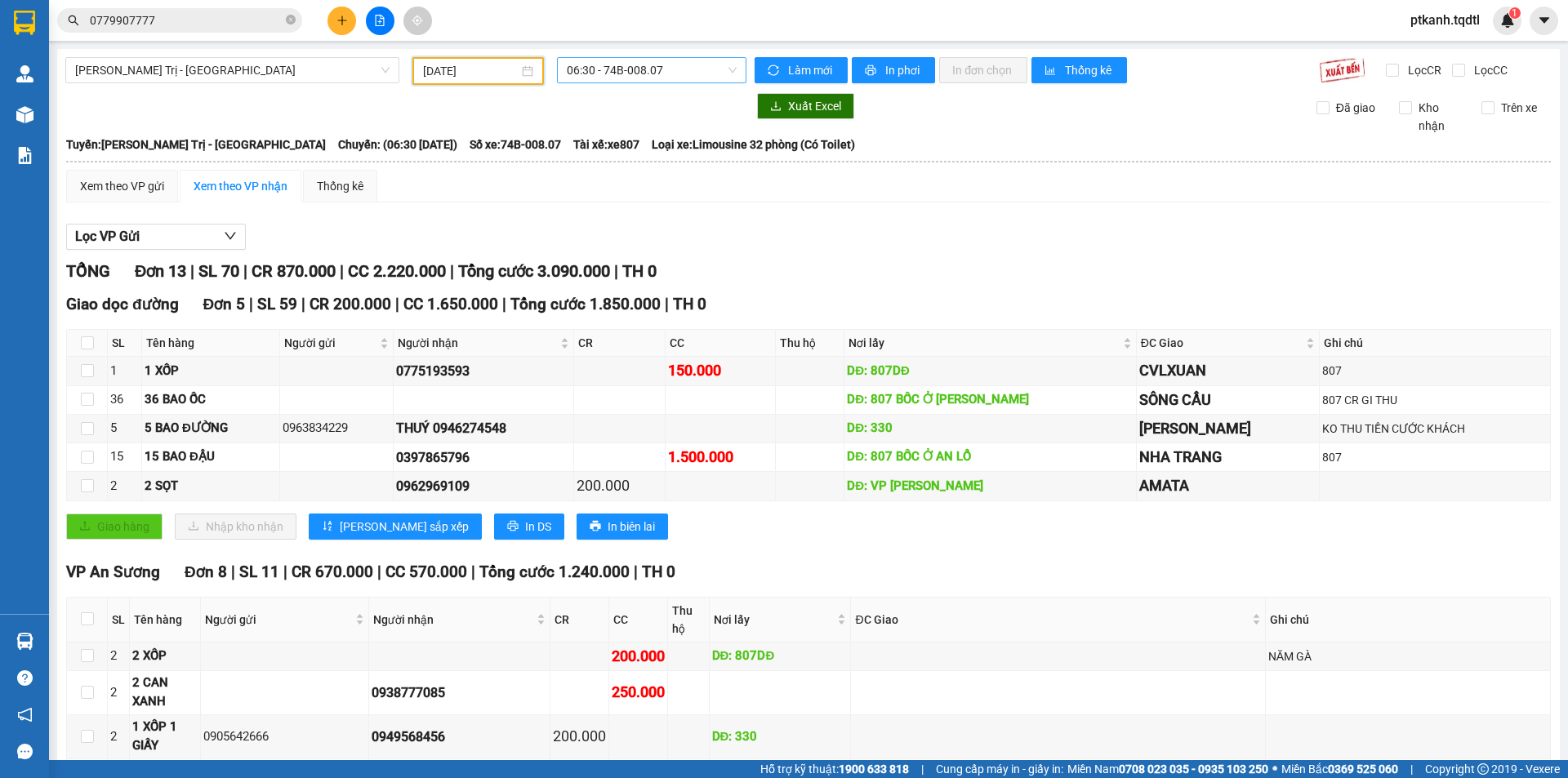 click on "06:30     - 74B-008.07" at bounding box center [652, 70] 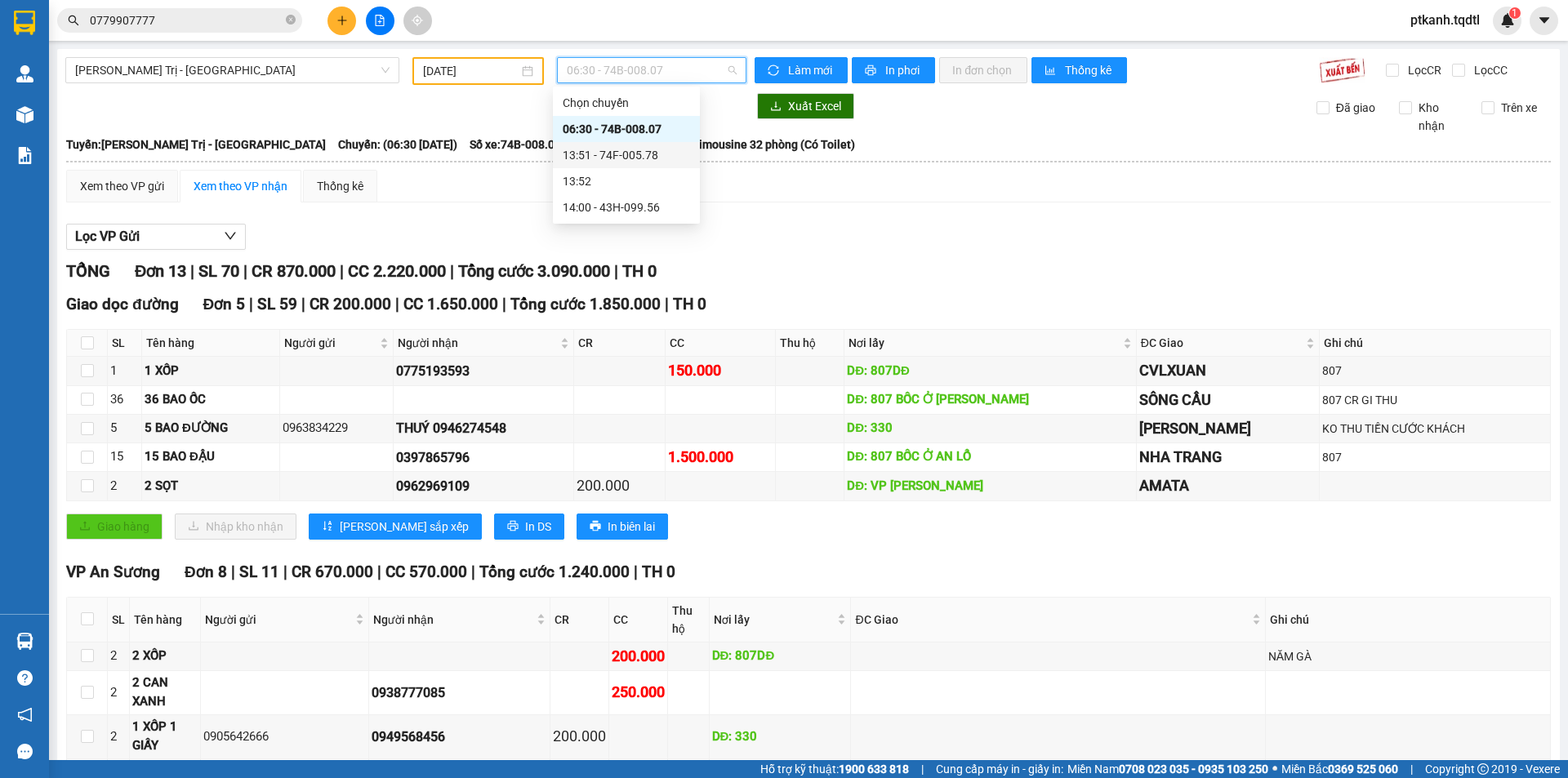 click on "13:51     - 74F-005.78" at bounding box center (626, 155) 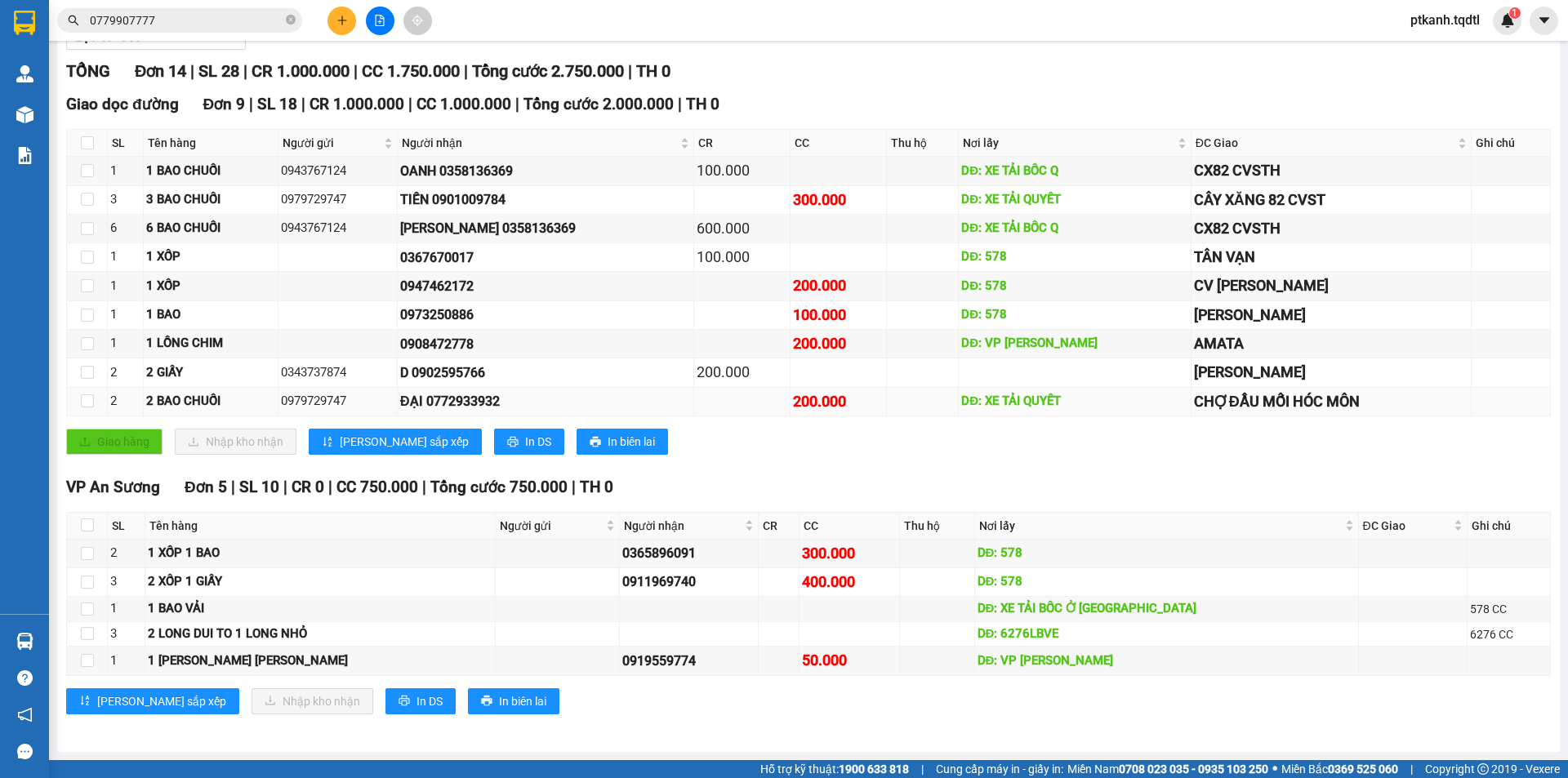 scroll, scrollTop: 0, scrollLeft: 0, axis: both 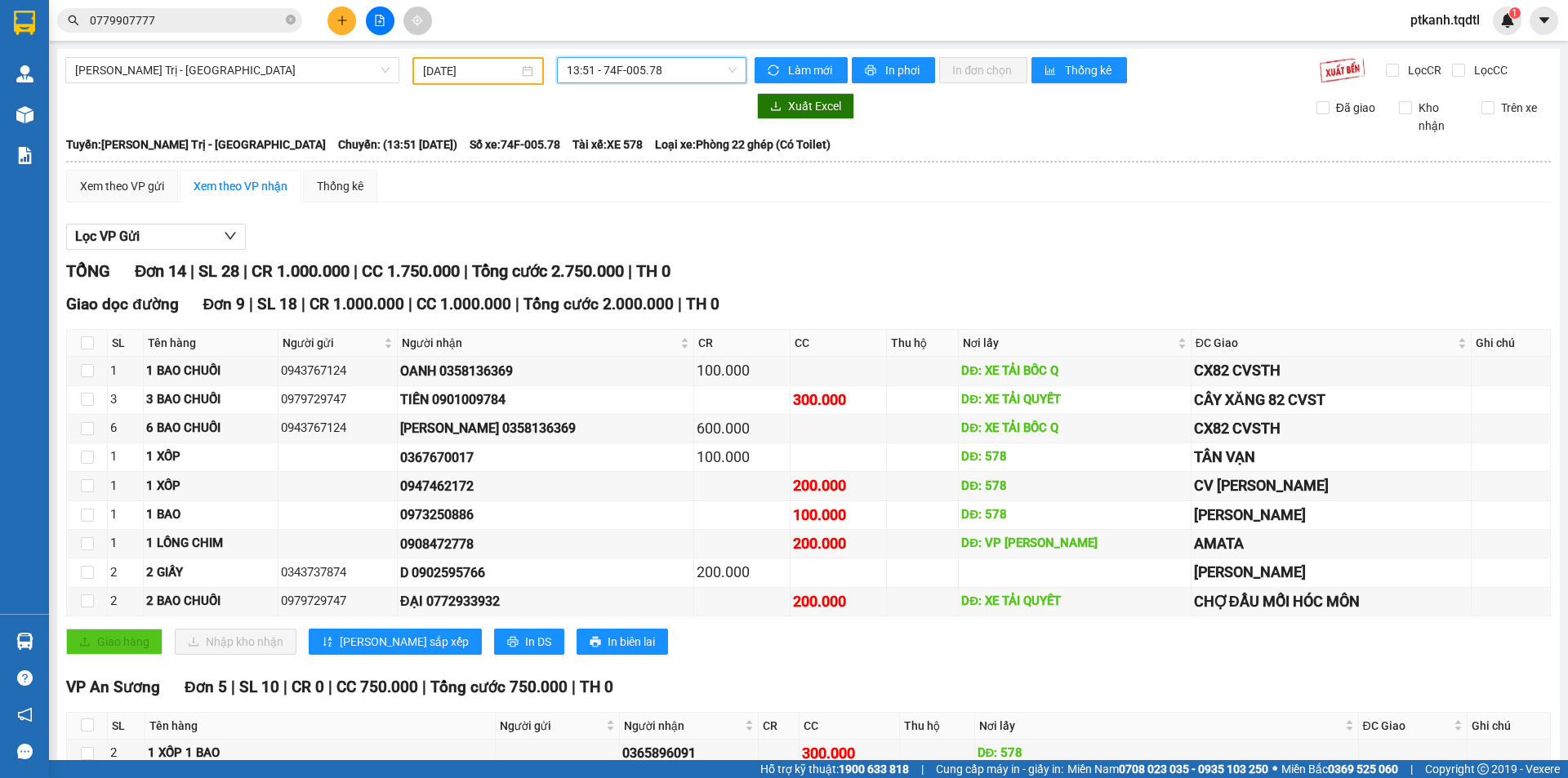 click on "13:51     - 74F-005.78" at bounding box center [652, 70] 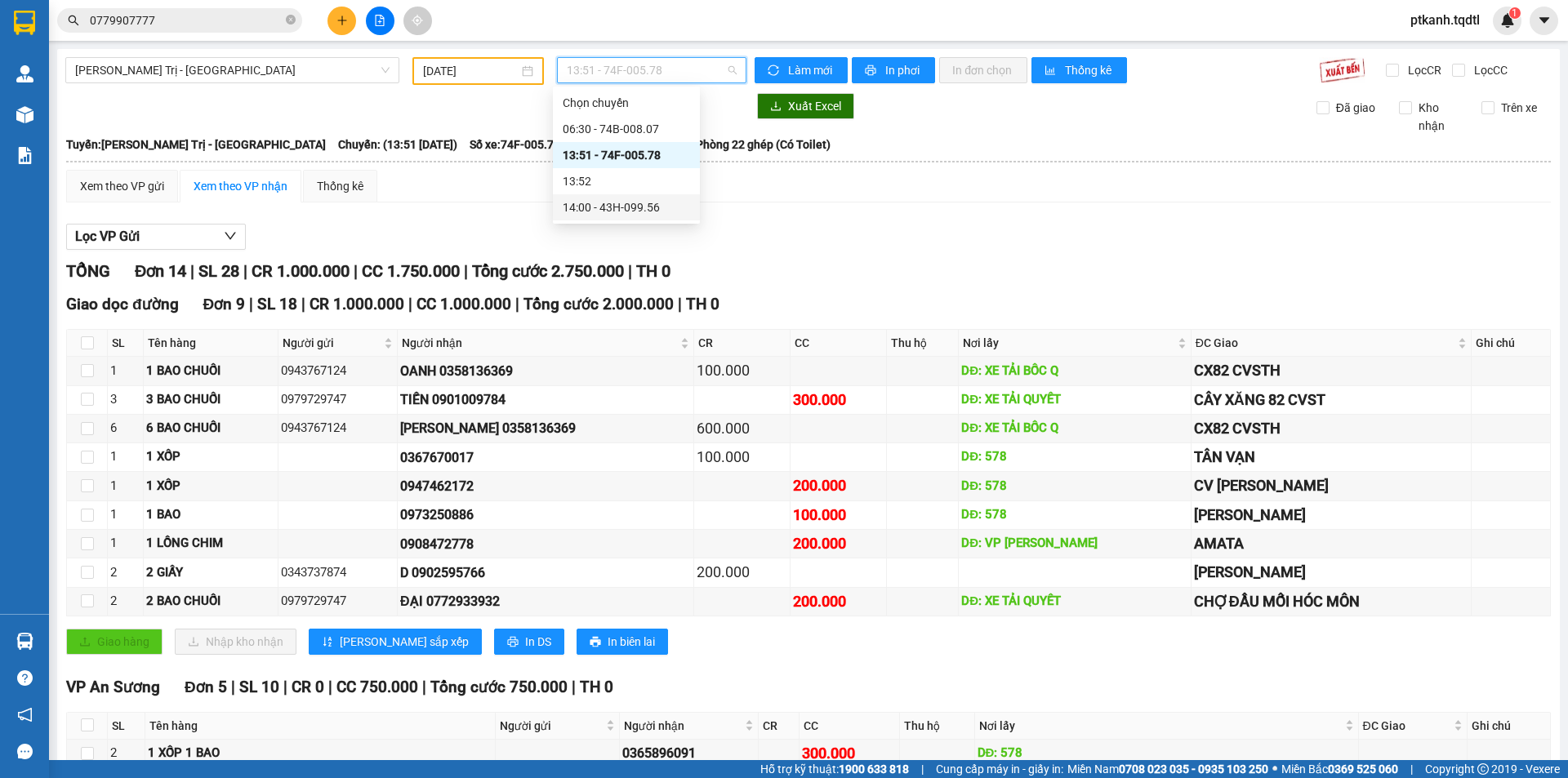 click on "14:00     - 43H-099.56" at bounding box center [626, 207] 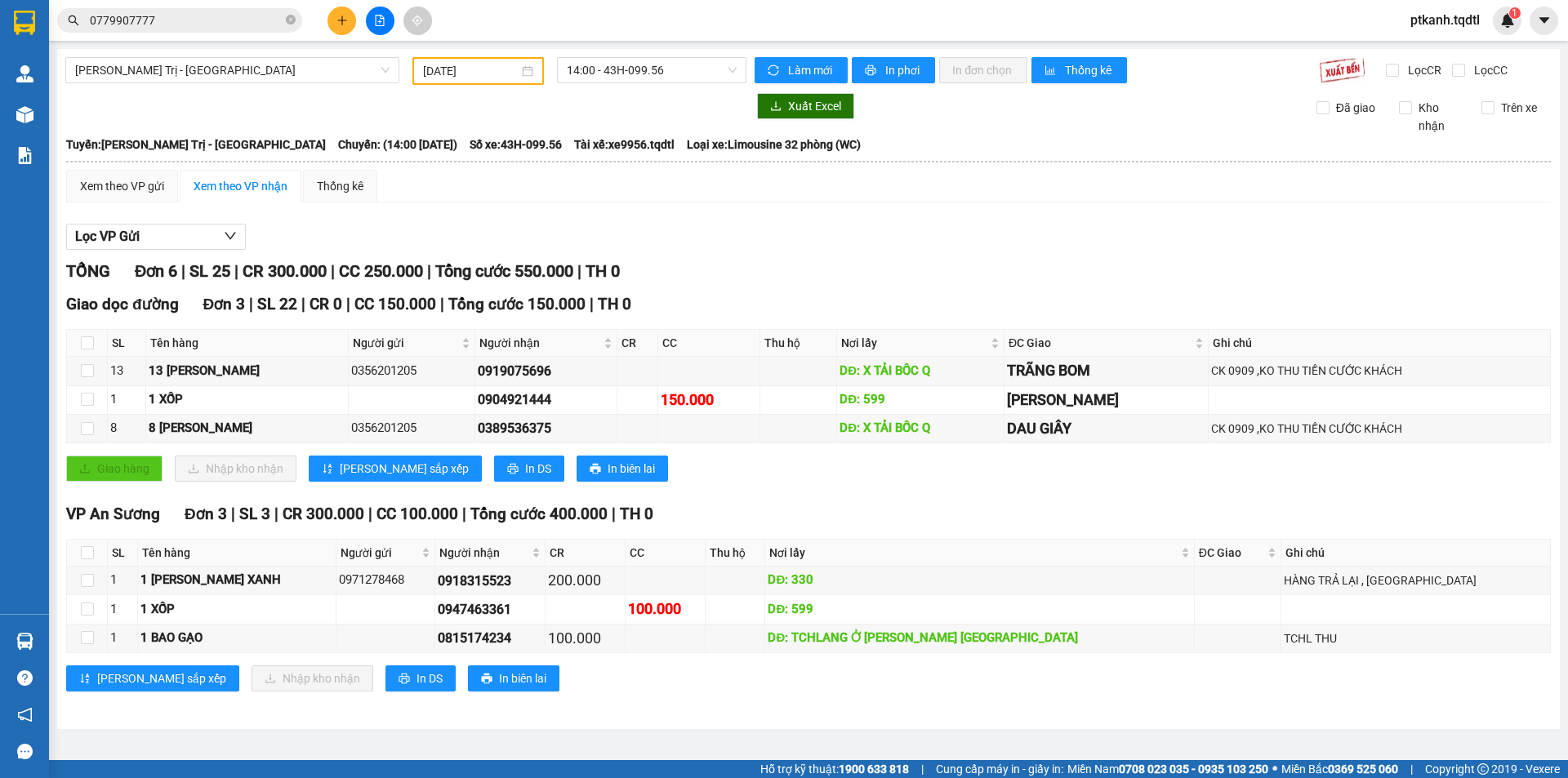 click on "[DATE]" at bounding box center (478, 71) 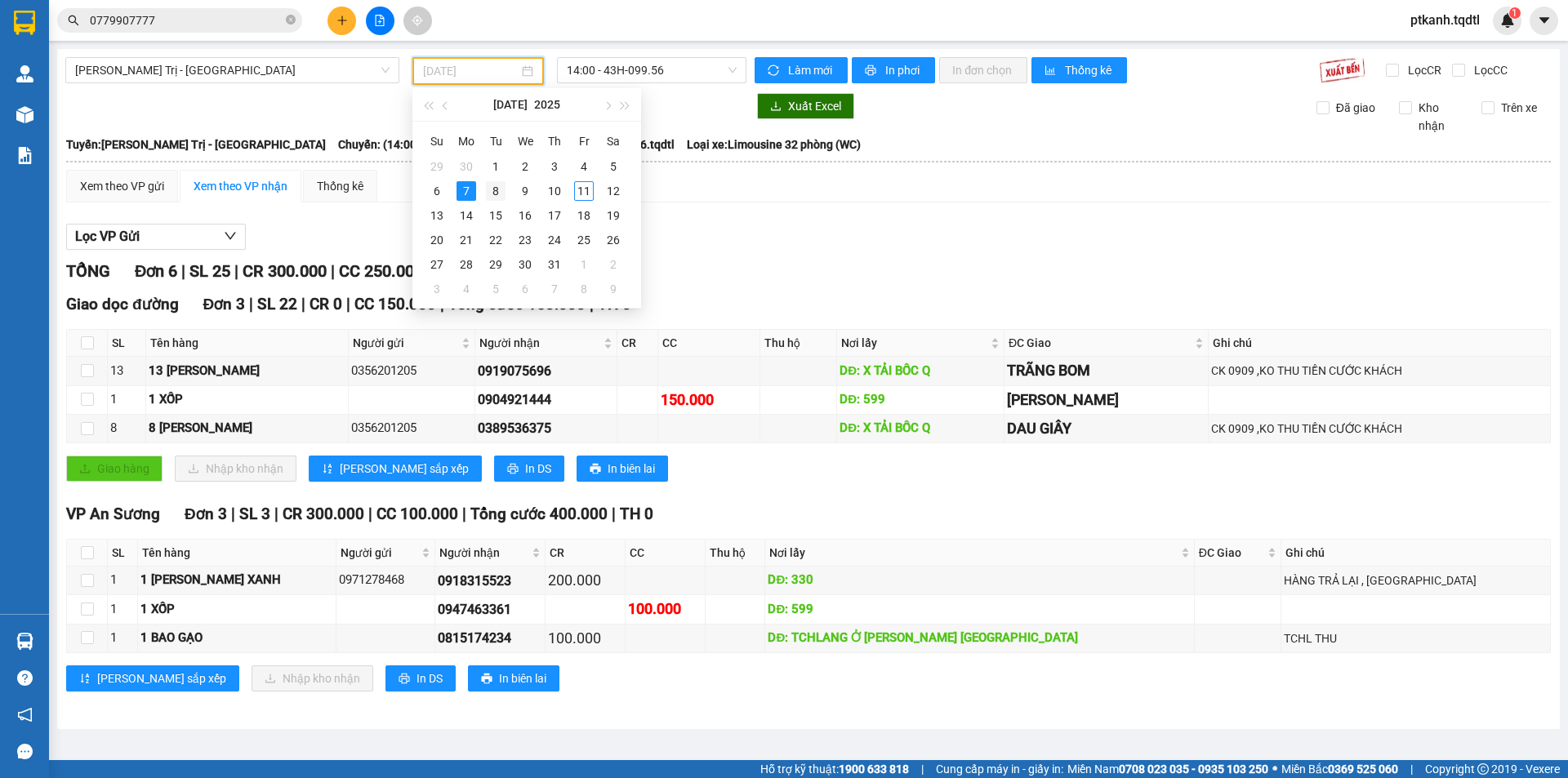 click on "8" at bounding box center [496, 191] 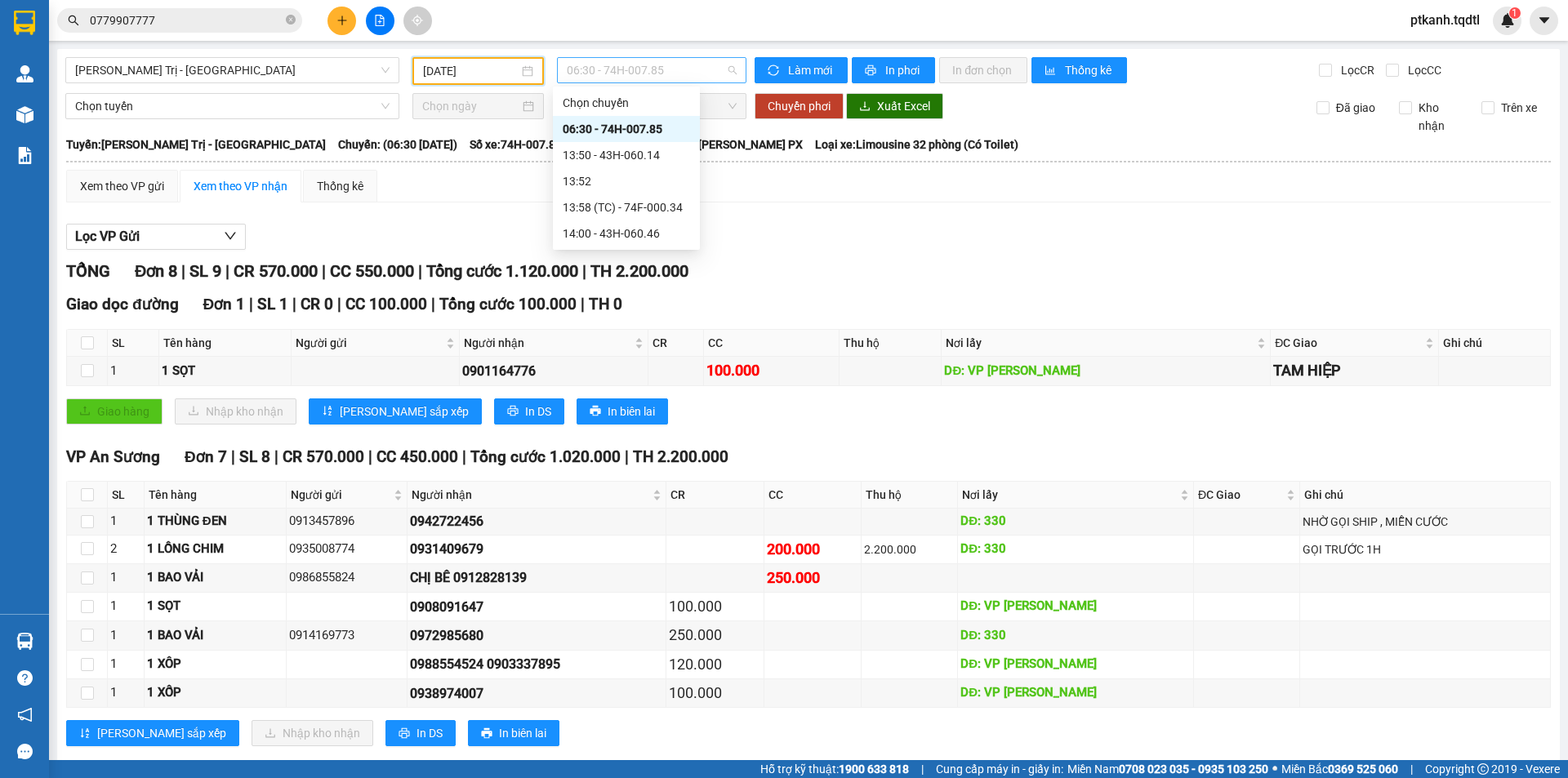 click on "06:30     - 74H-007.85" at bounding box center (652, 70) 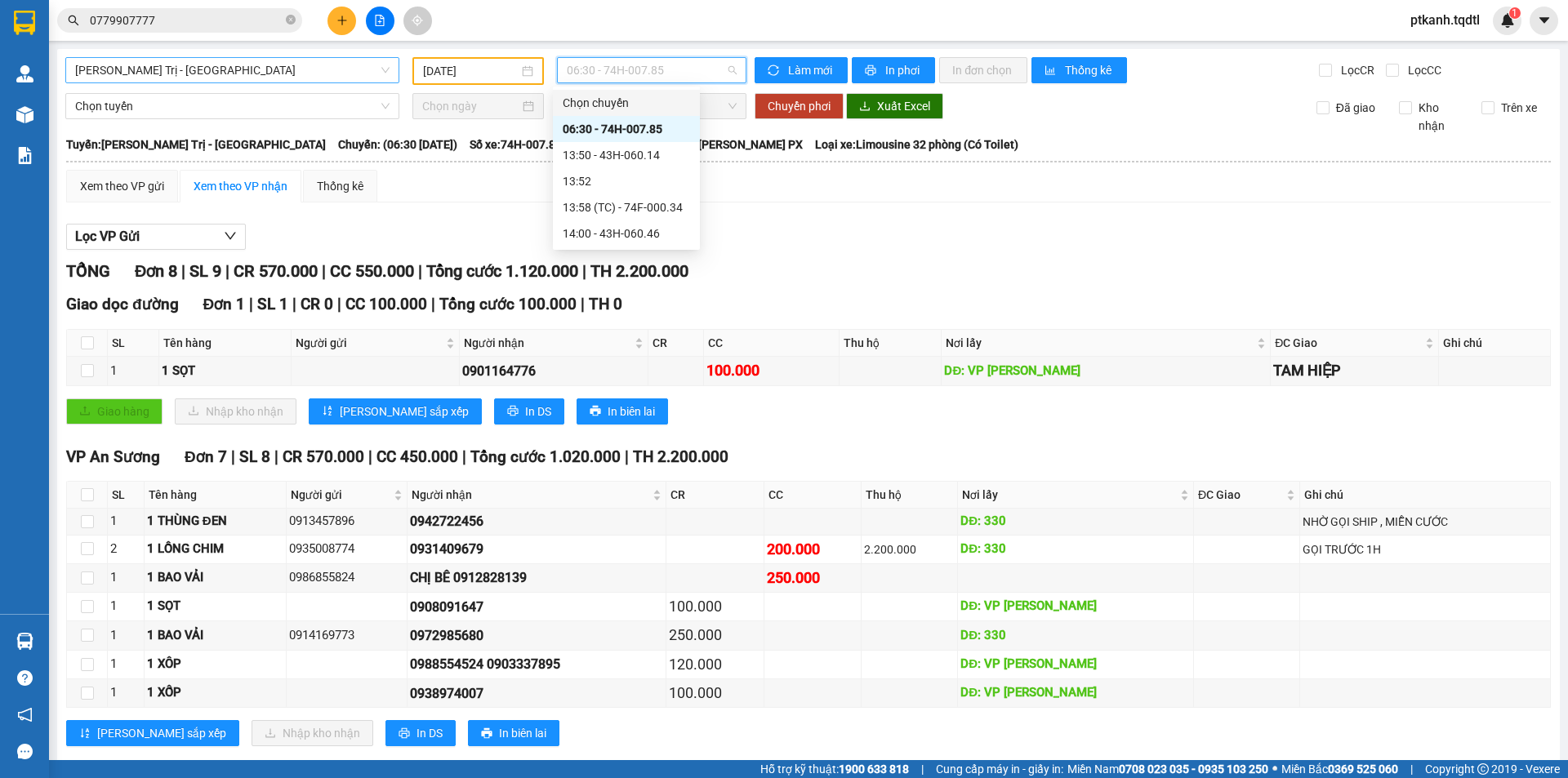 click on "[PERSON_NAME] Trị - [GEOGRAPHIC_DATA]" at bounding box center (232, 70) 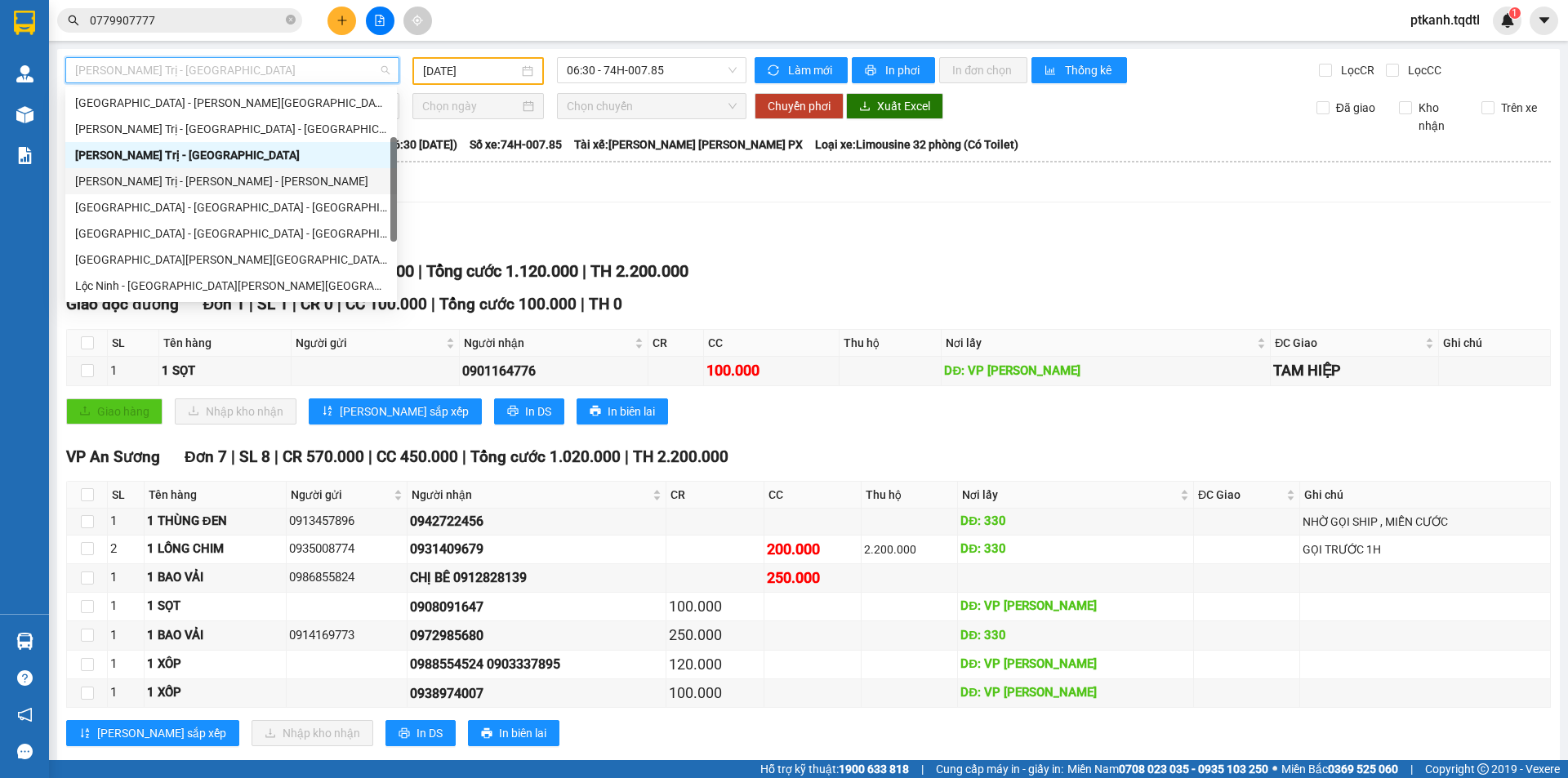 drag, startPoint x: 315, startPoint y: 182, endPoint x: 408, endPoint y: 129, distance: 107.04205 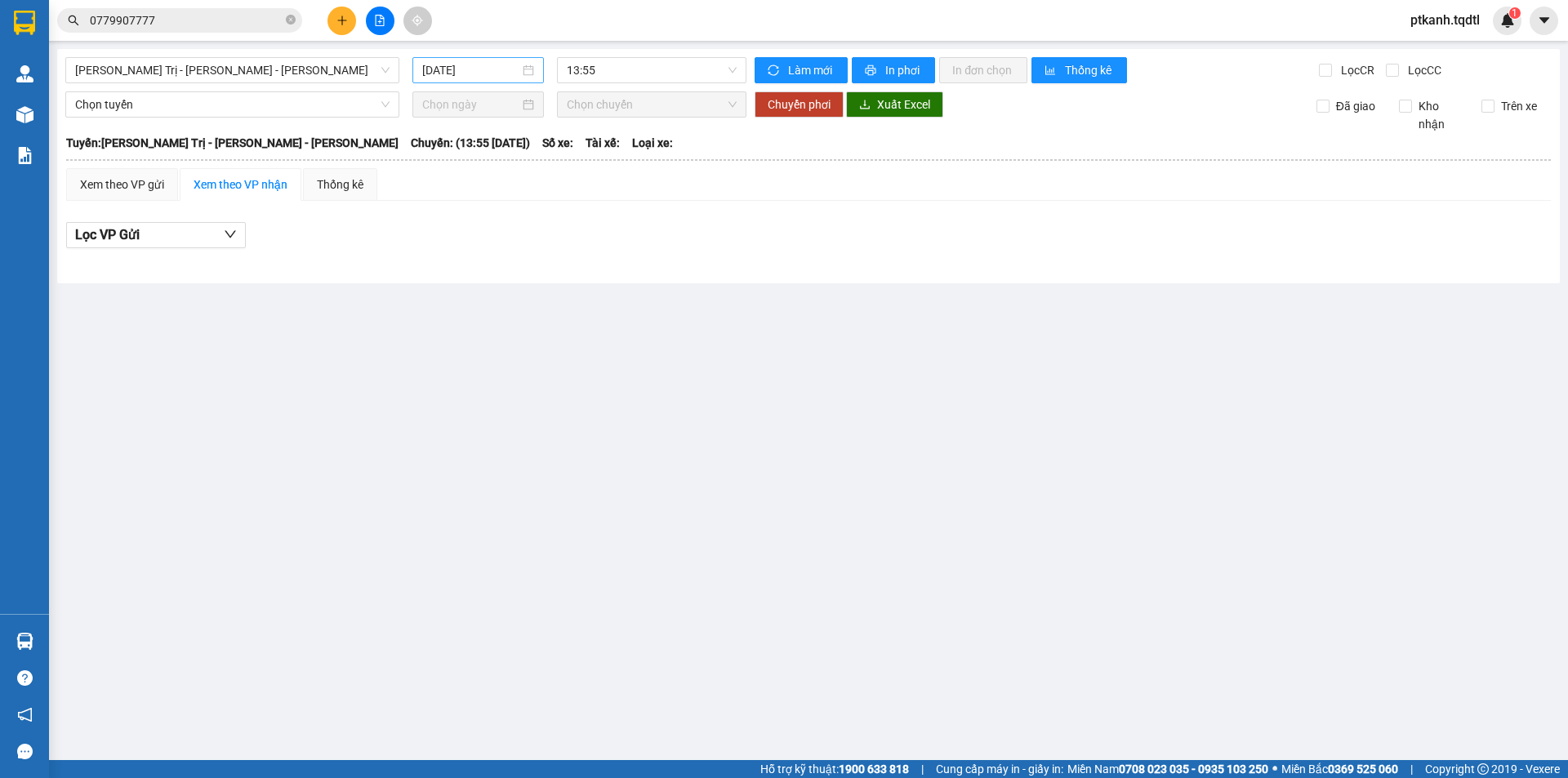 click on "[DATE]" at bounding box center (478, 70) 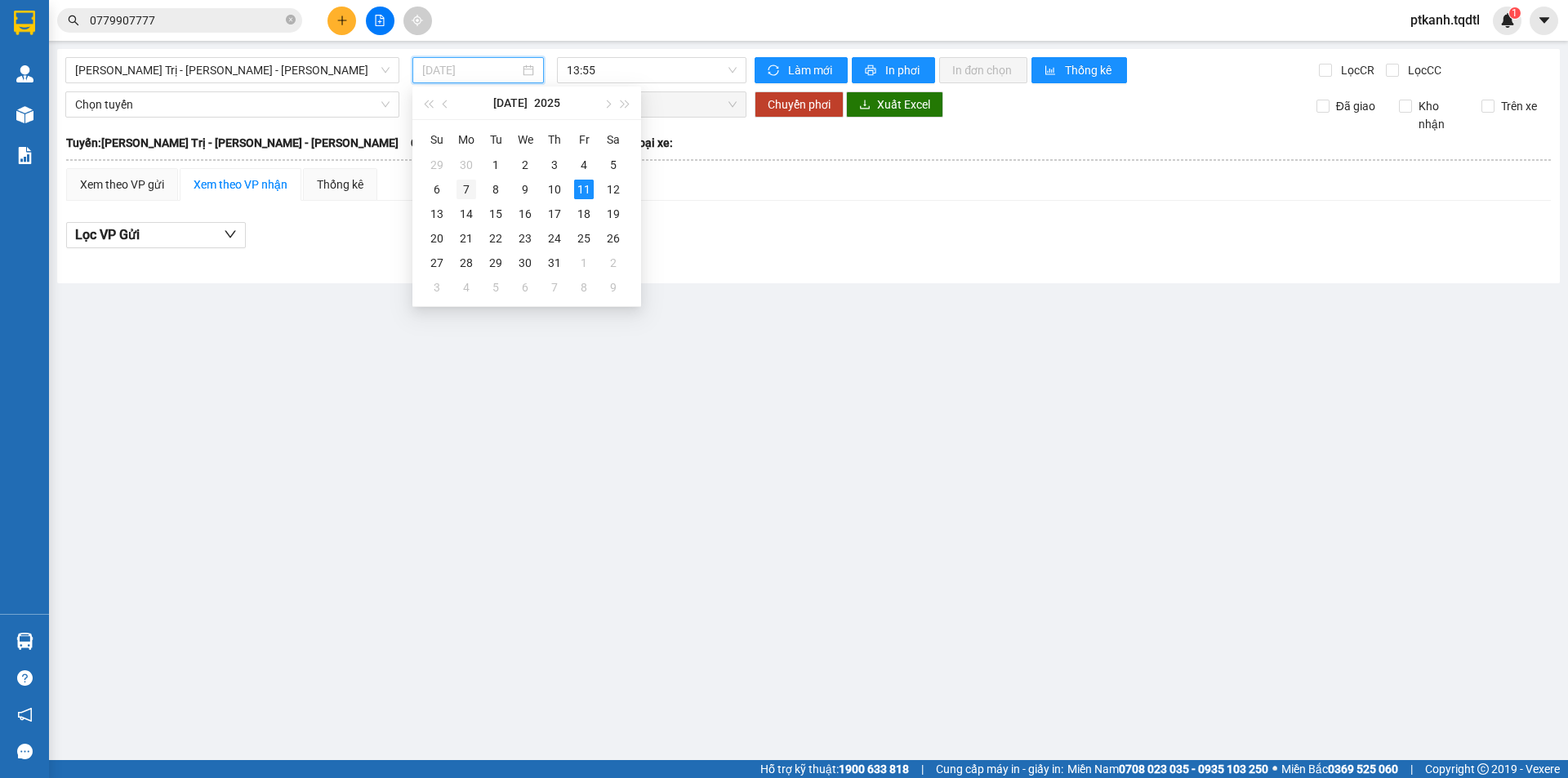 click on "7" at bounding box center [466, 189] 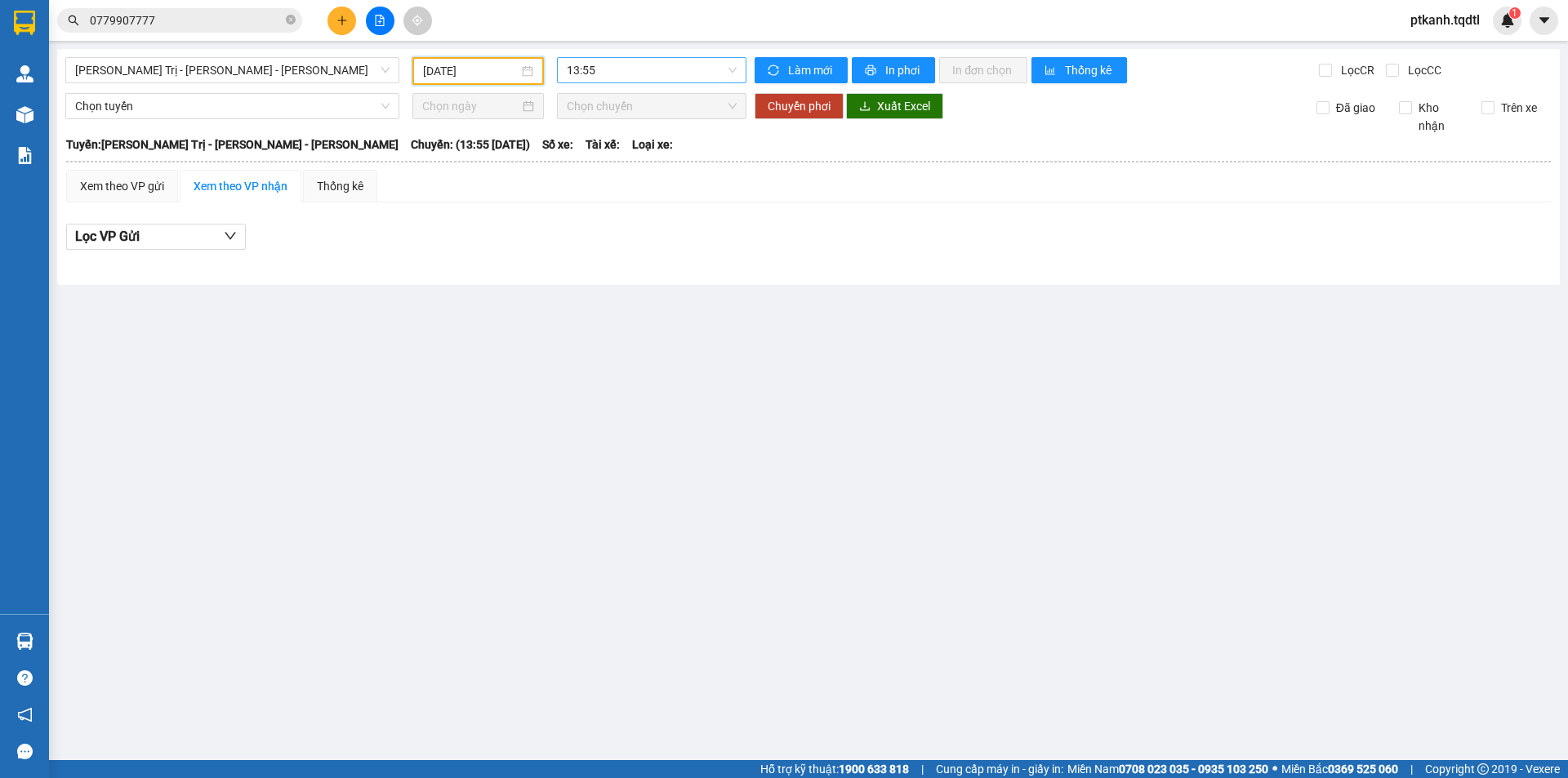 click on "13:55" at bounding box center [652, 70] 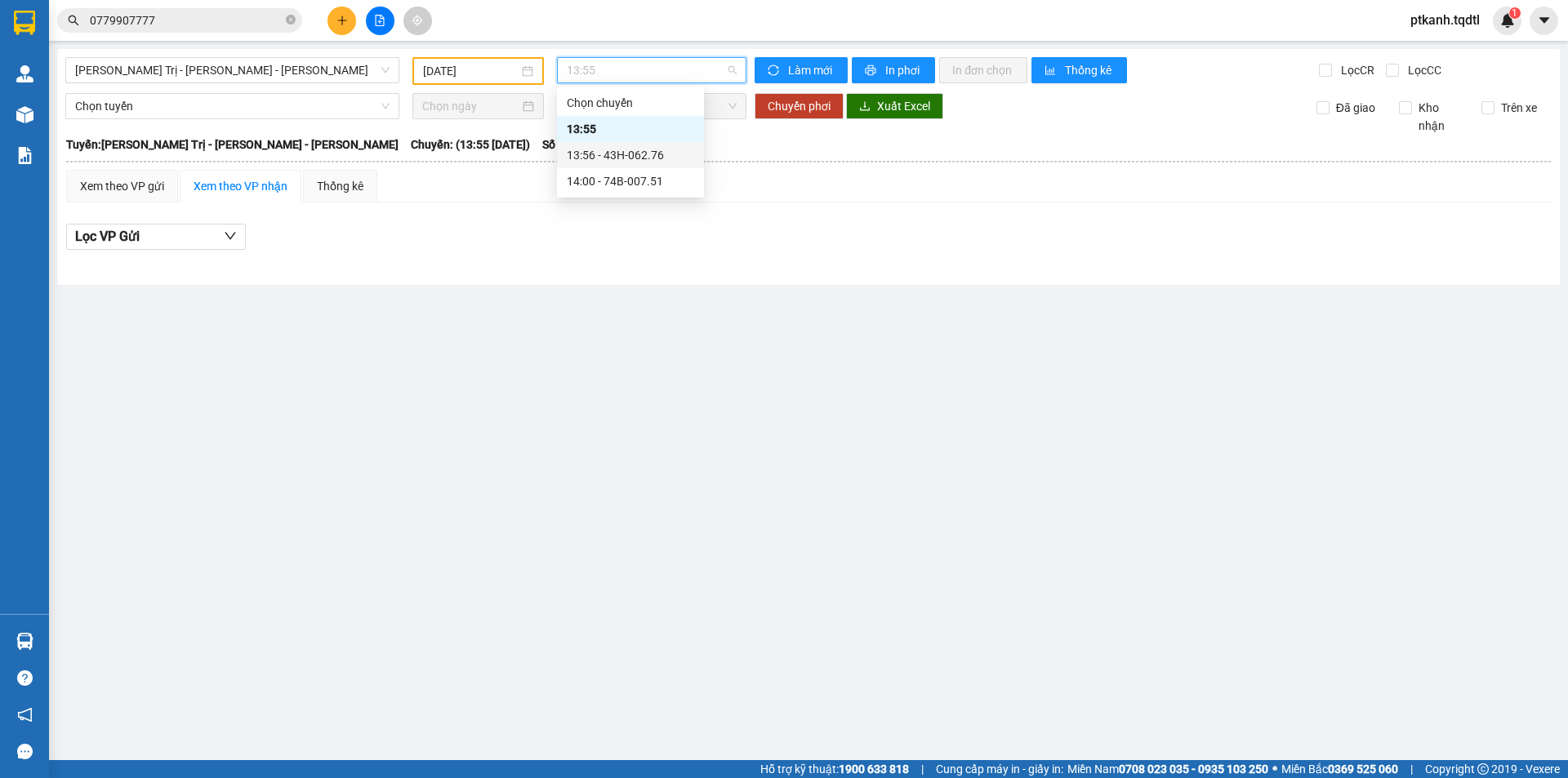click on "13:56     - 43H-062.76" at bounding box center [630, 155] 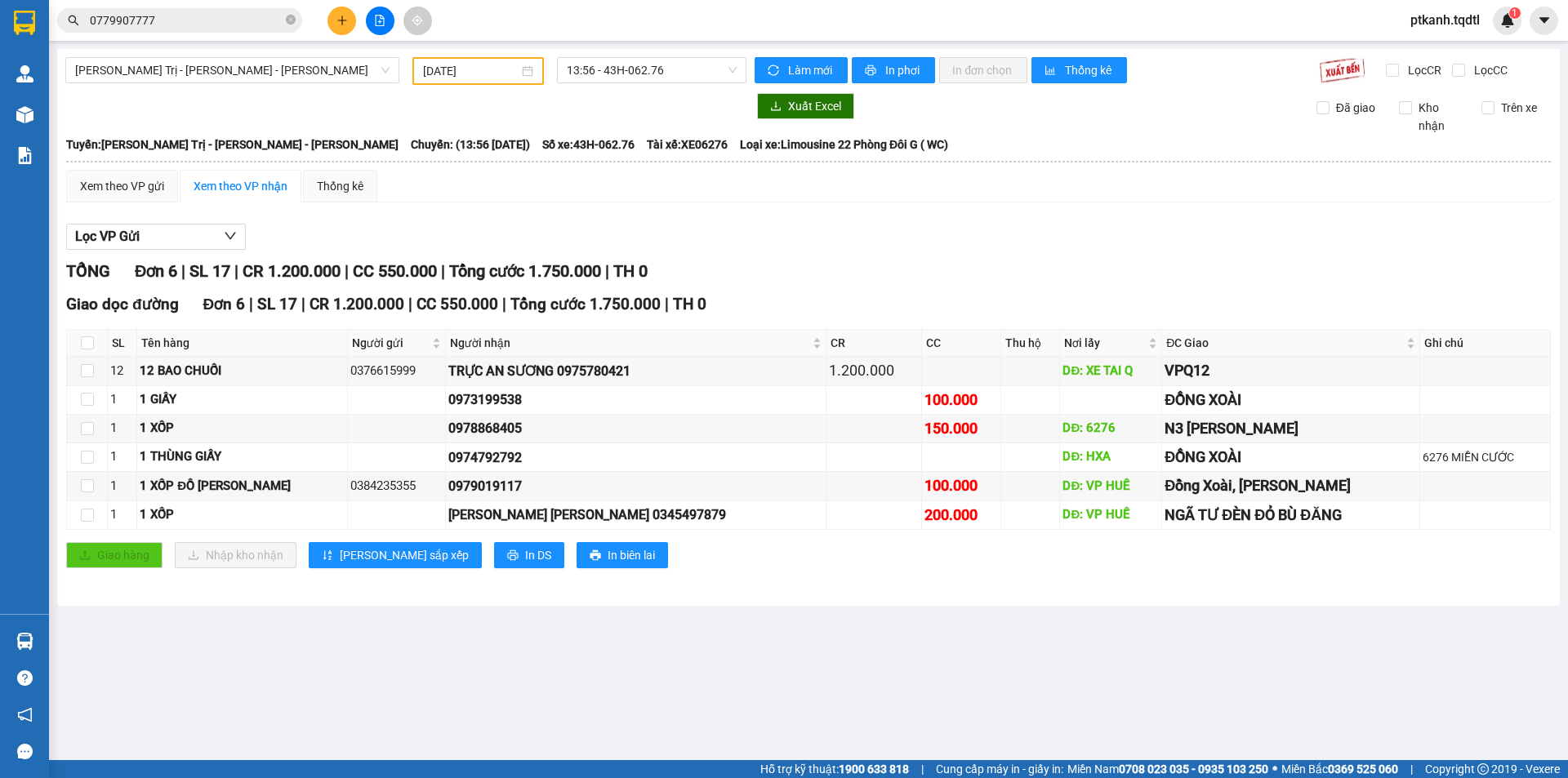 click on "[DATE]" at bounding box center [478, 71] 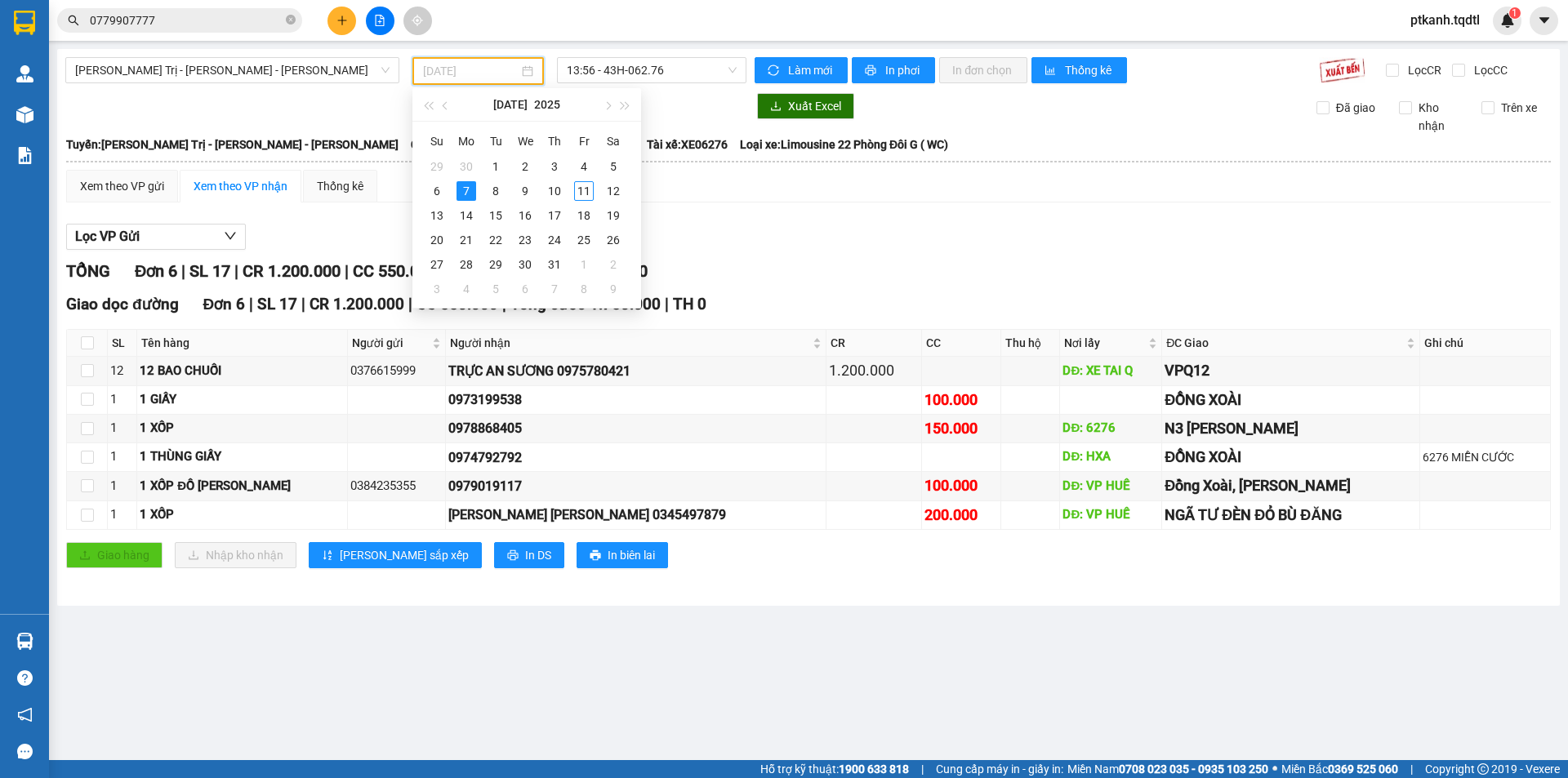 drag, startPoint x: 500, startPoint y: 188, endPoint x: 618, endPoint y: 116, distance: 138.23169 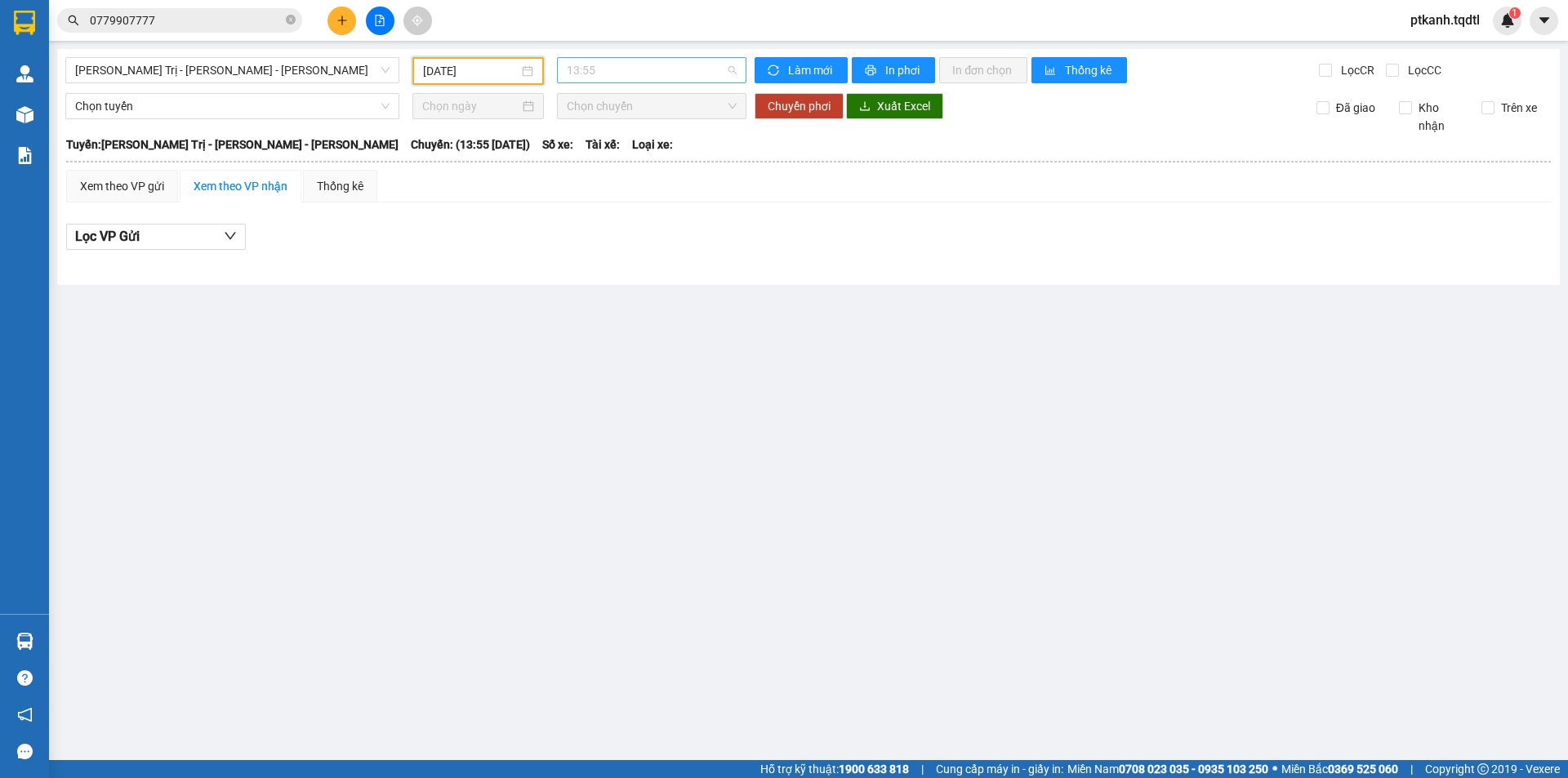 click on "13:55" at bounding box center (652, 70) 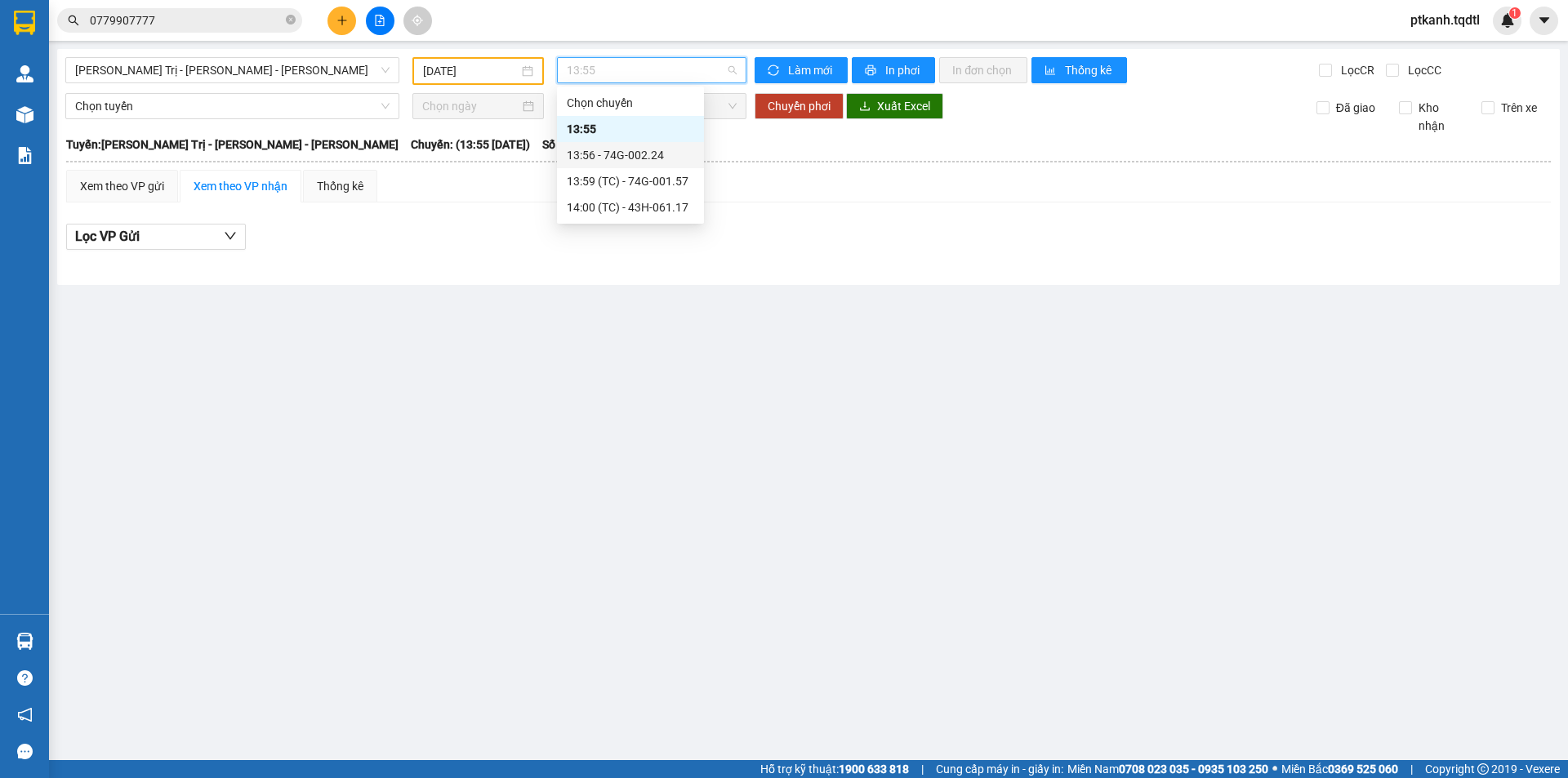 click on "13:56     - 74G-002.24" at bounding box center [630, 155] 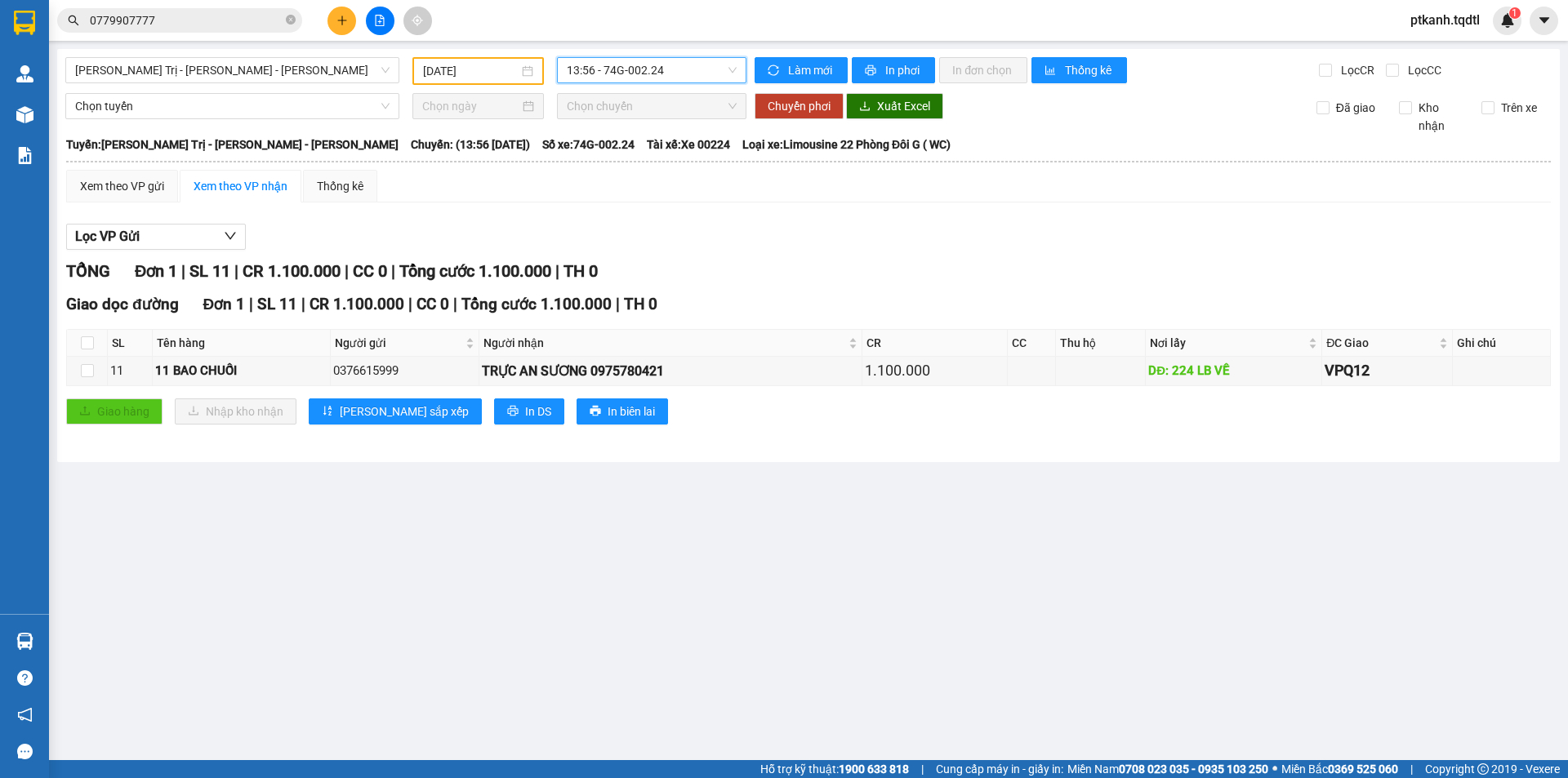 click on "13:56     - 74G-002.24" at bounding box center [652, 70] 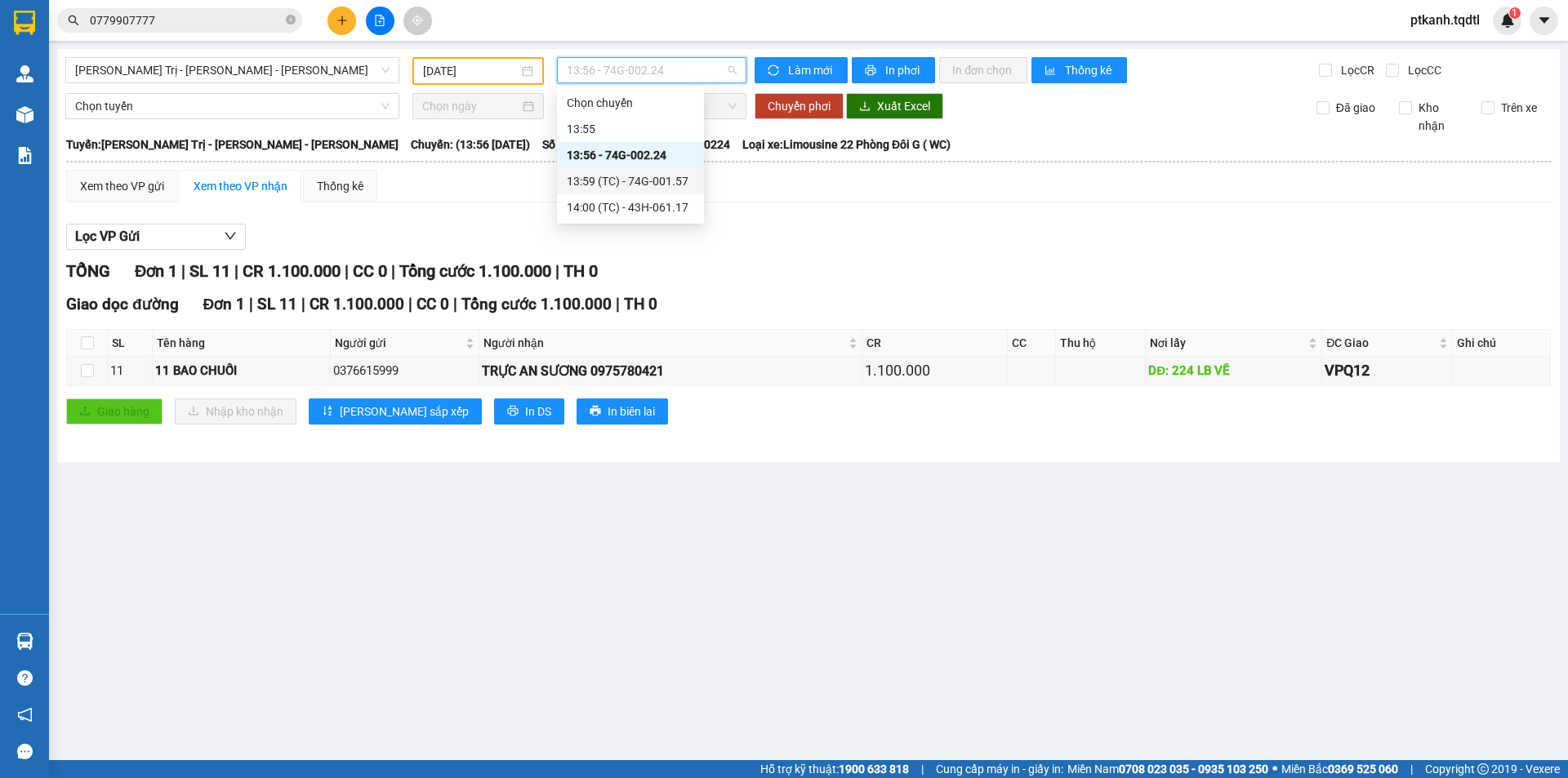 click on "13:59   (TC)   - 74G-001.57" at bounding box center (630, 181) 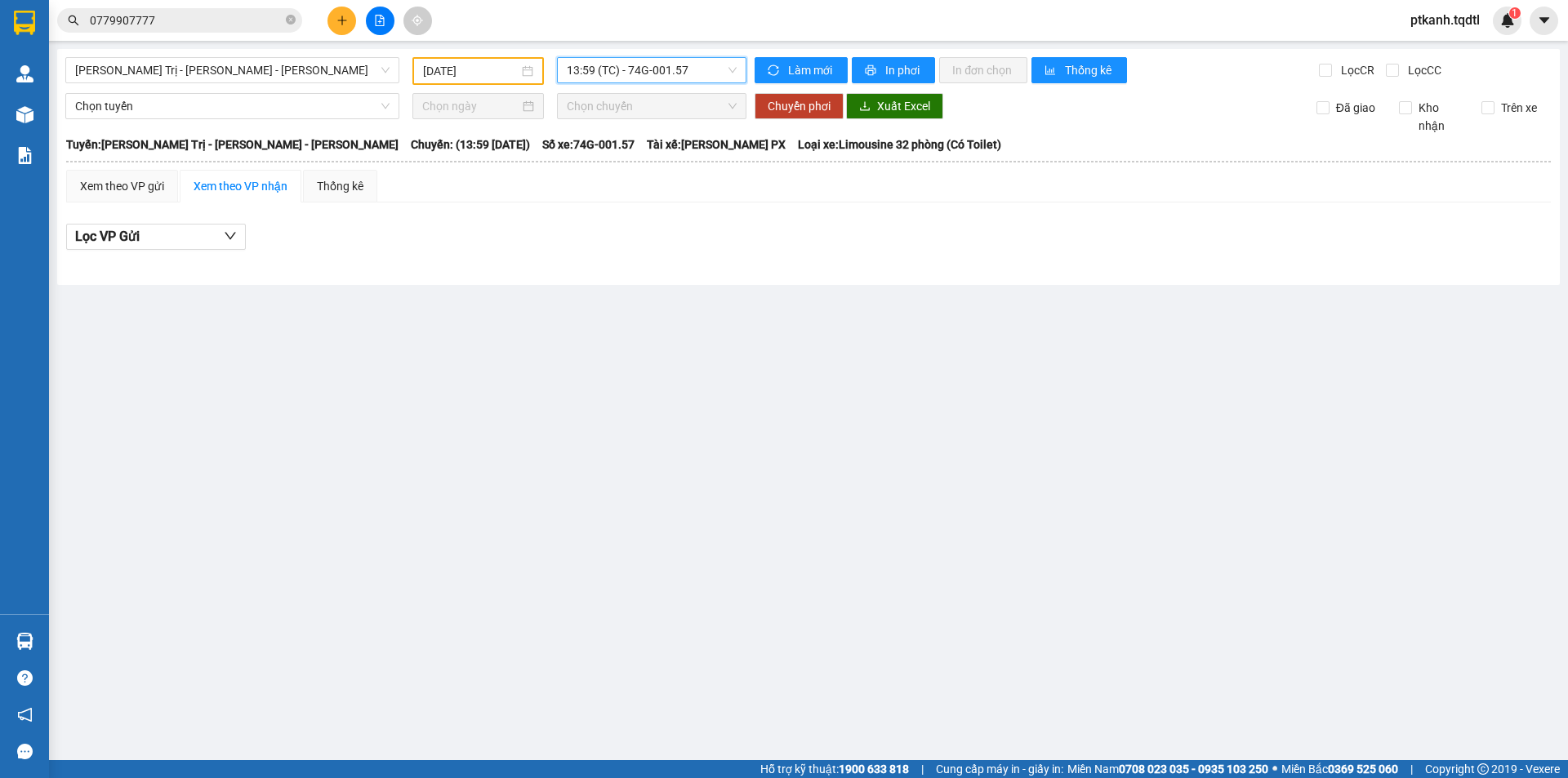 drag, startPoint x: 695, startPoint y: 67, endPoint x: 699, endPoint y: 80, distance: 13.601471 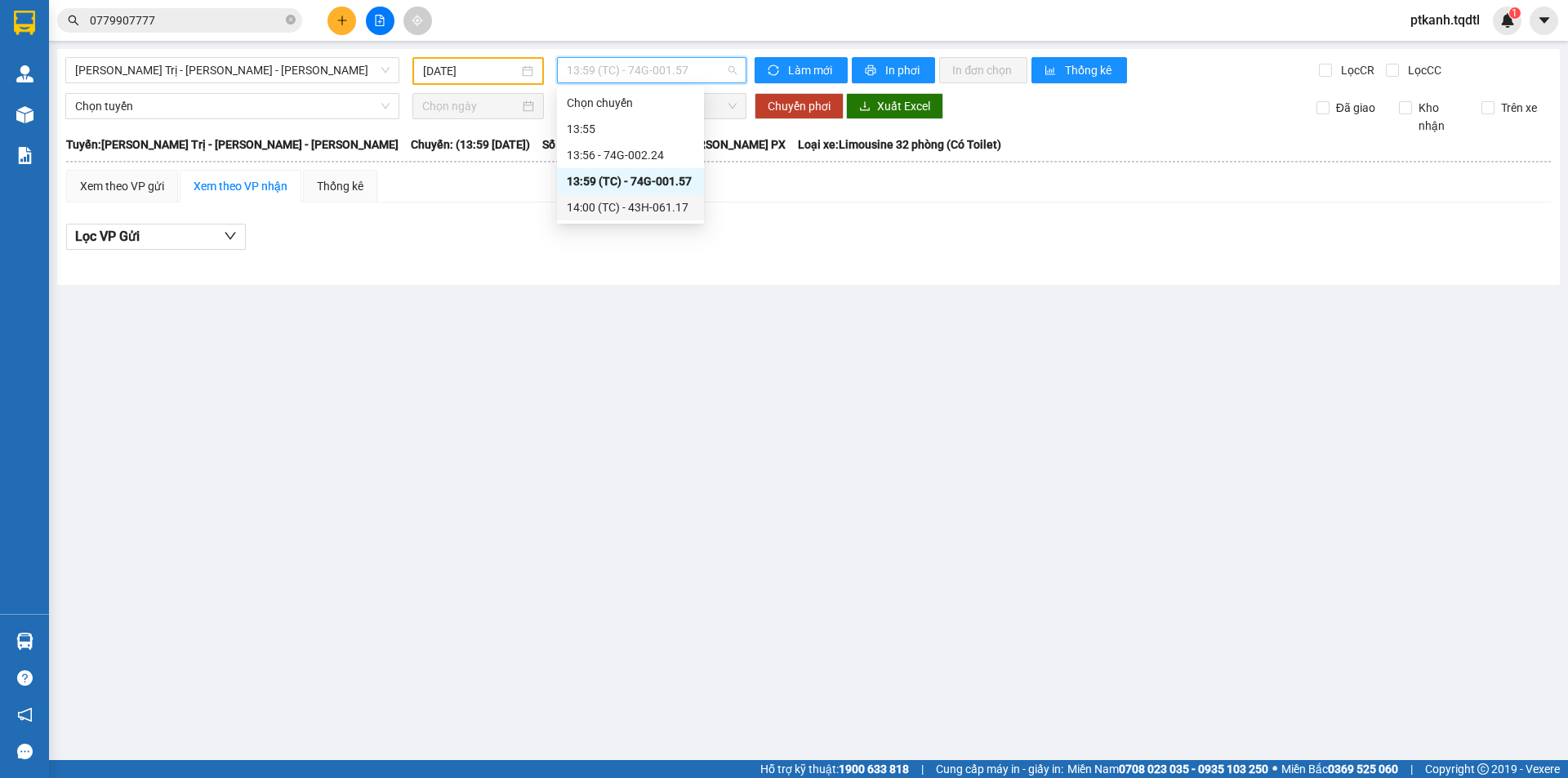 click on "14:00   (TC)   - 43H-061.17" at bounding box center [630, 207] 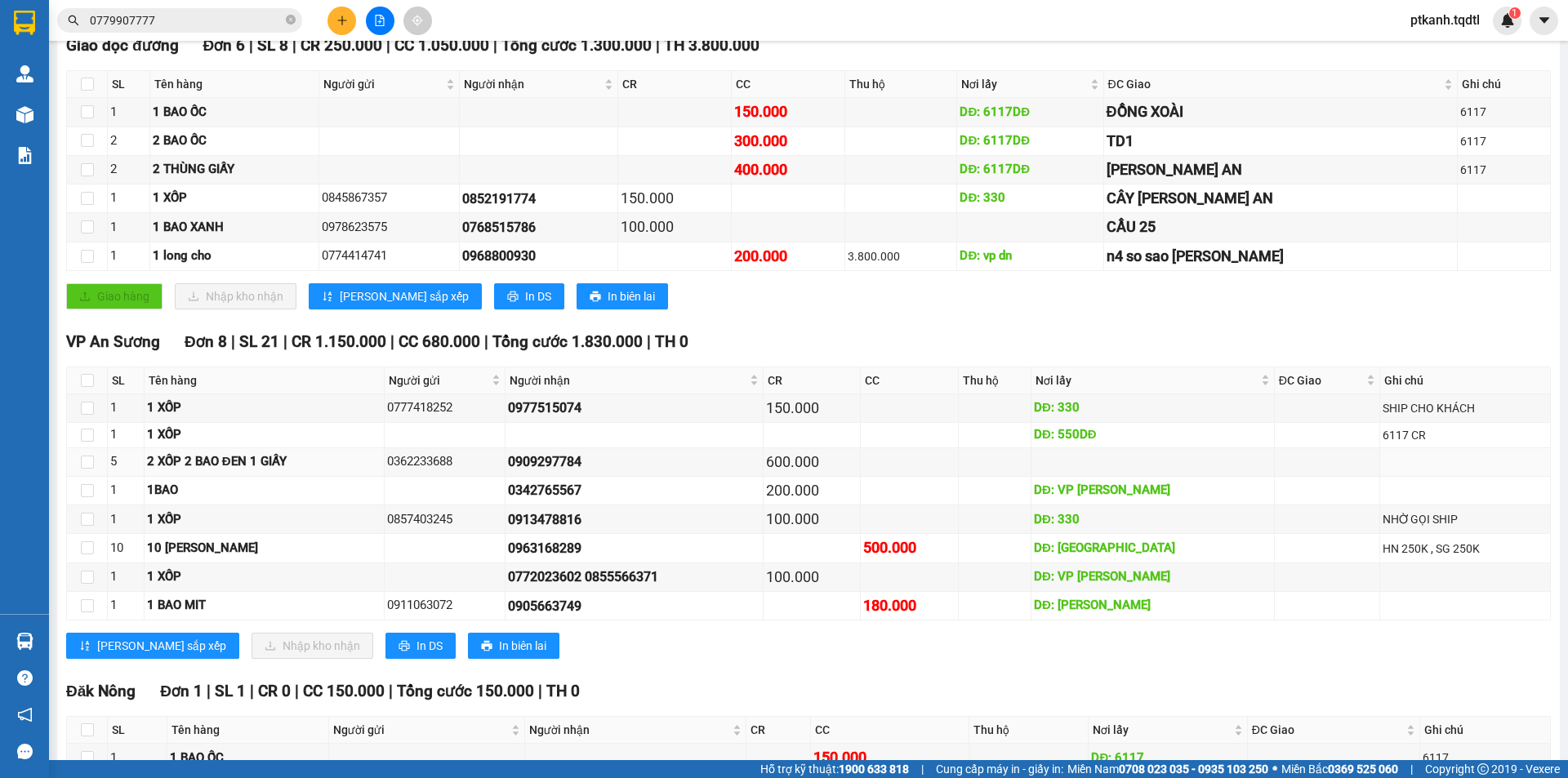 scroll, scrollTop: 0, scrollLeft: 0, axis: both 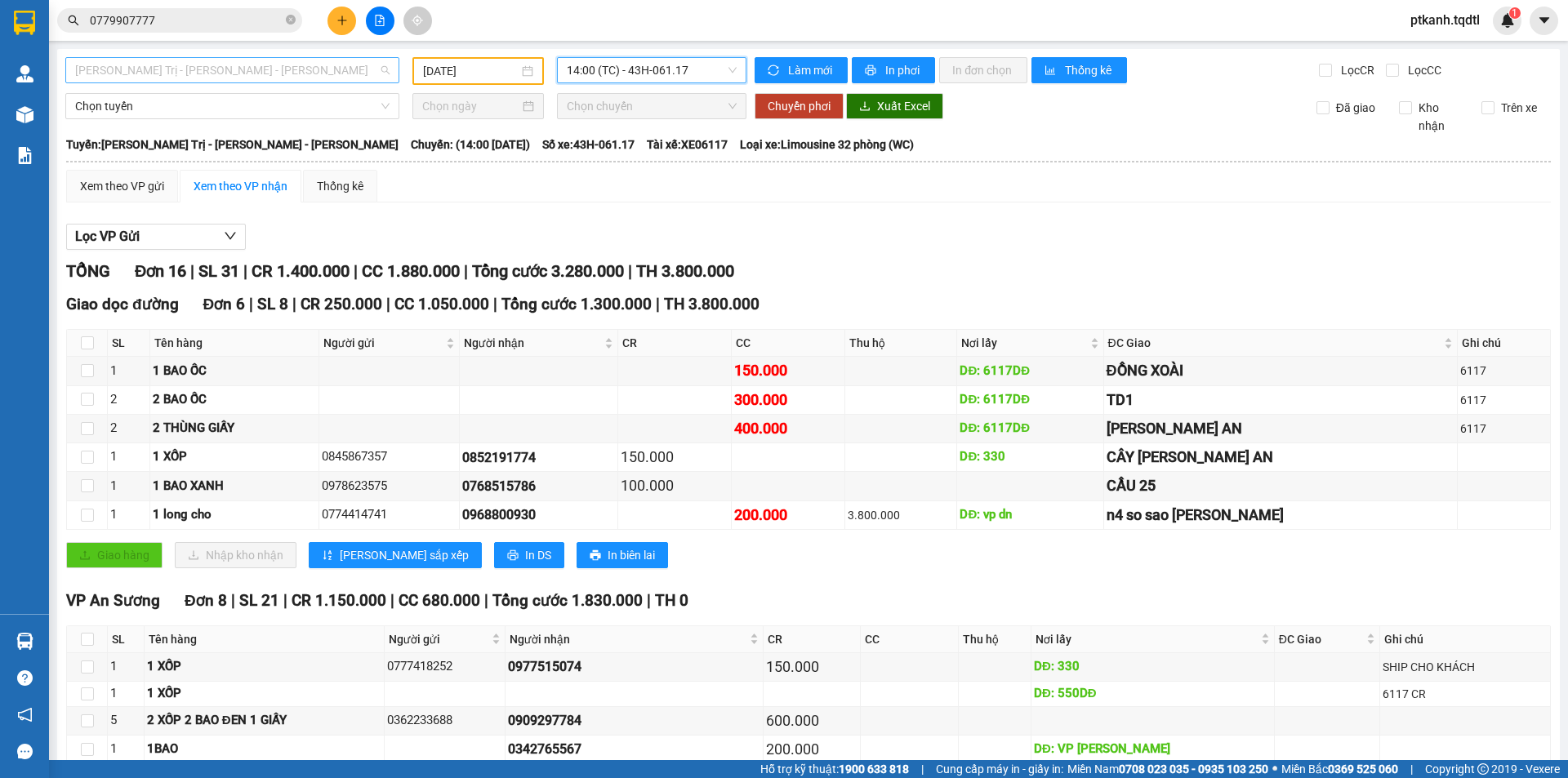 click on "[PERSON_NAME] Trị - [PERSON_NAME] - [PERSON_NAME]" at bounding box center [232, 70] 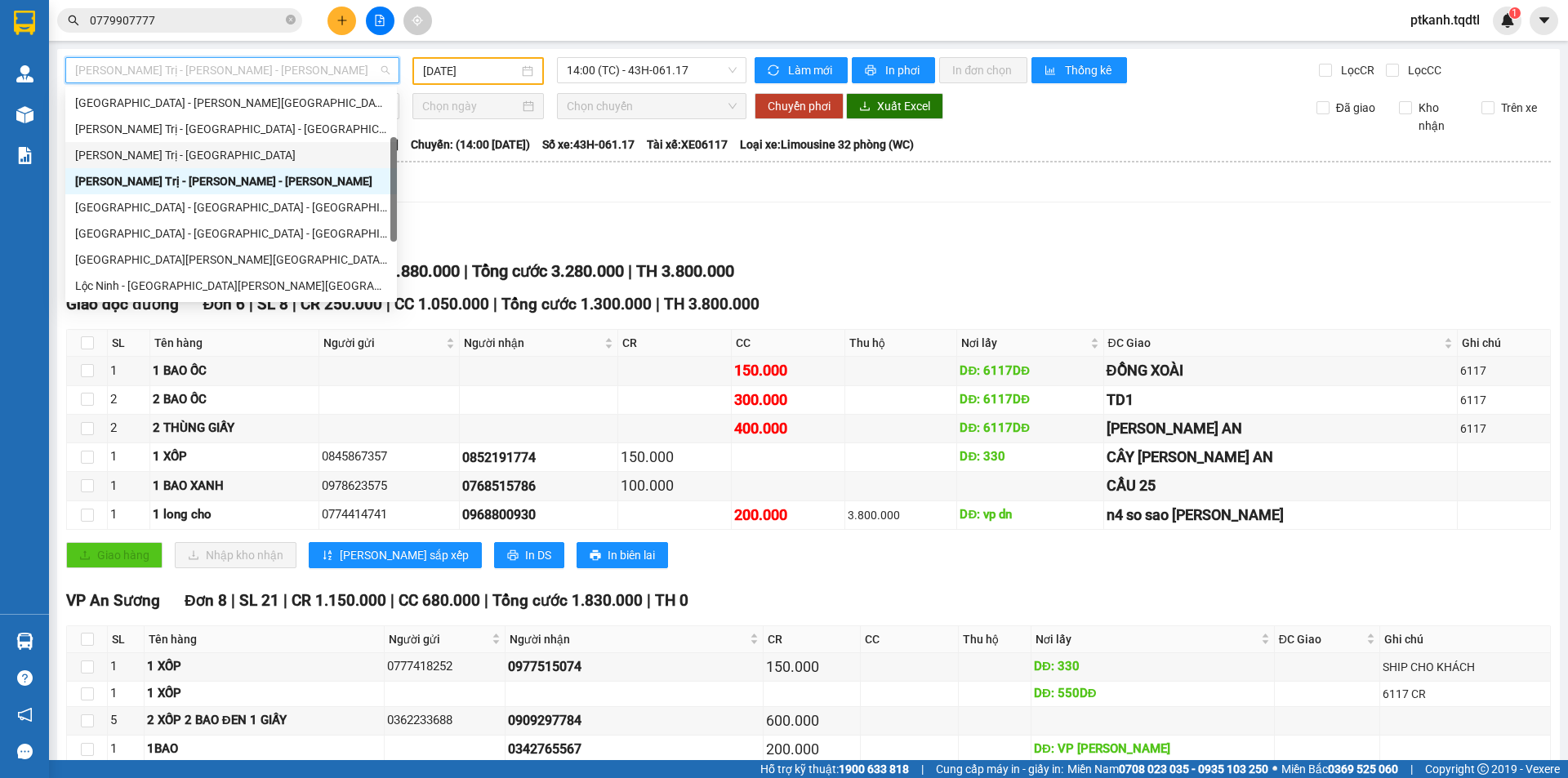 drag, startPoint x: 308, startPoint y: 152, endPoint x: 494, endPoint y: 109, distance: 190.90574 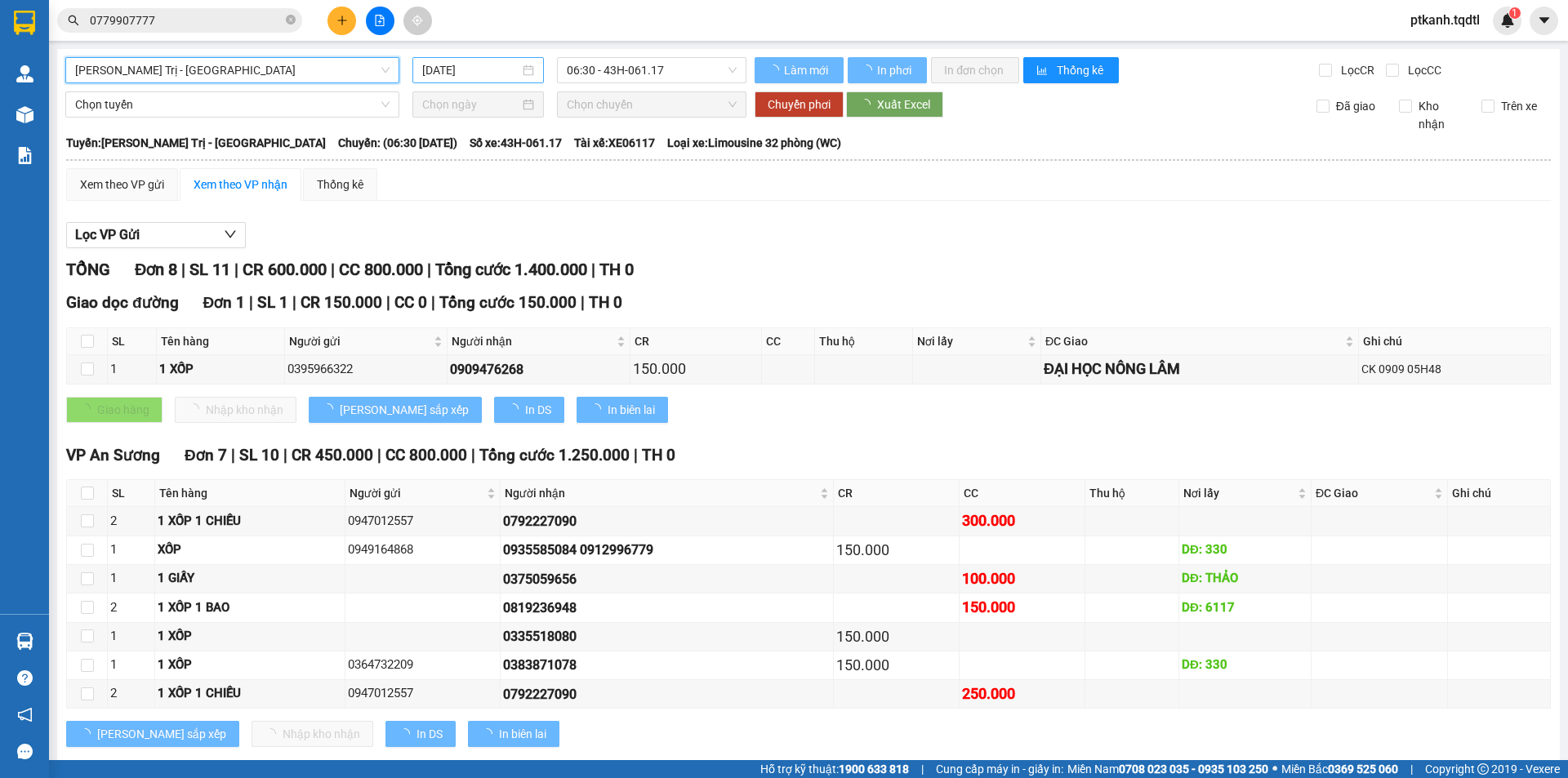 click on "[DATE]" at bounding box center (478, 70) 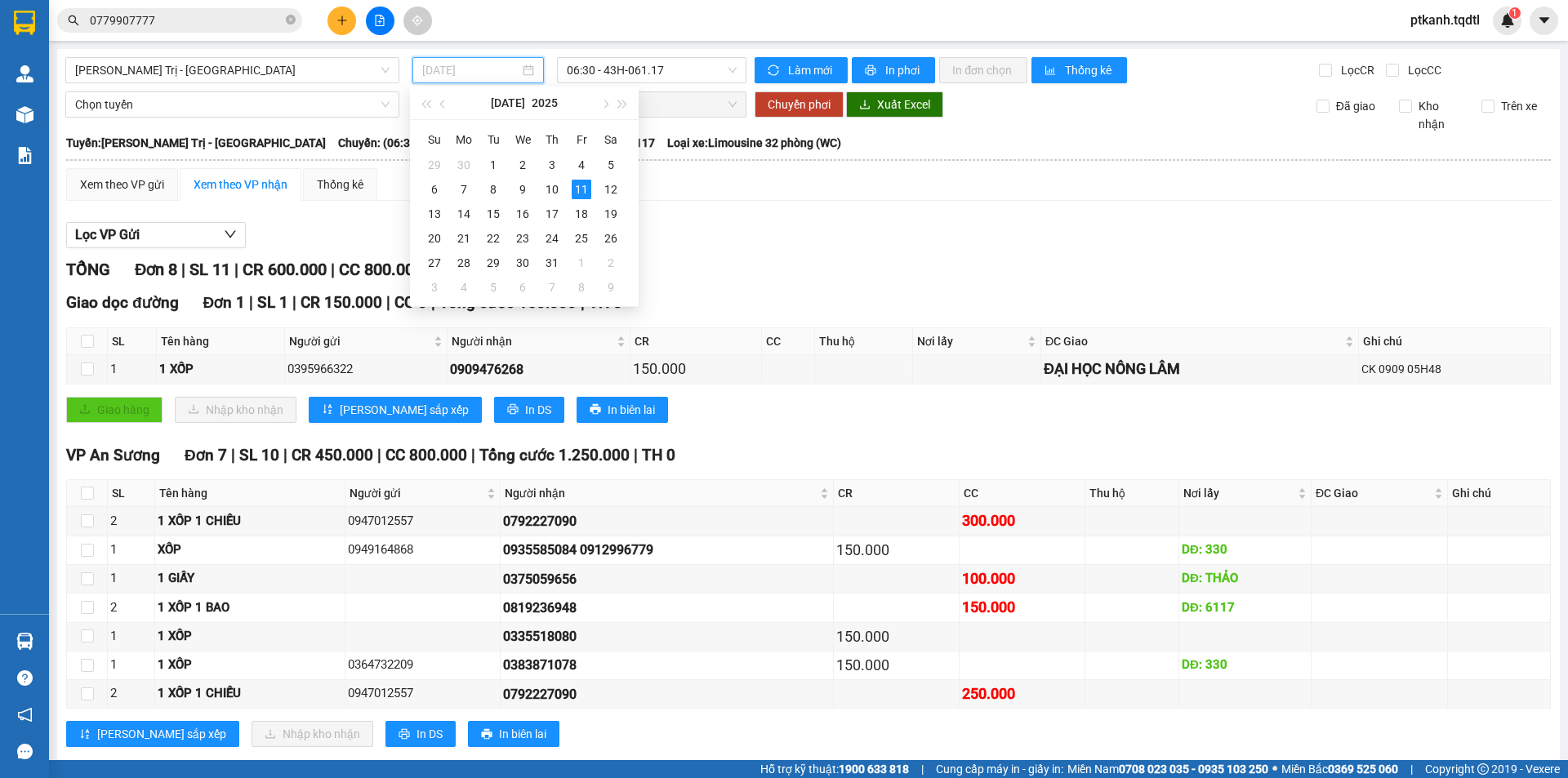 drag, startPoint x: 494, startPoint y: 185, endPoint x: 683, endPoint y: 91, distance: 211.08529 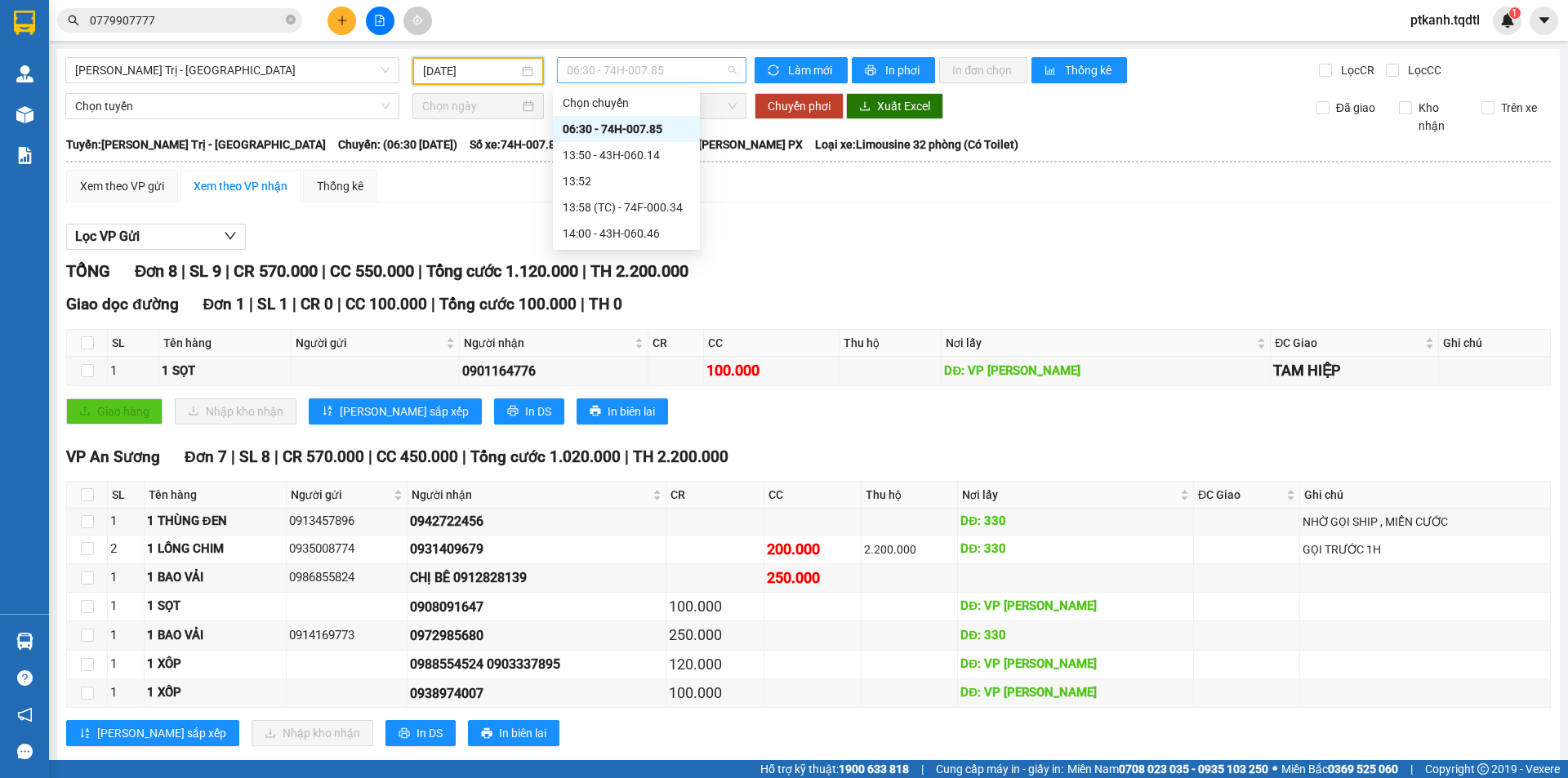click on "06:30     - 74H-007.85" at bounding box center [652, 70] 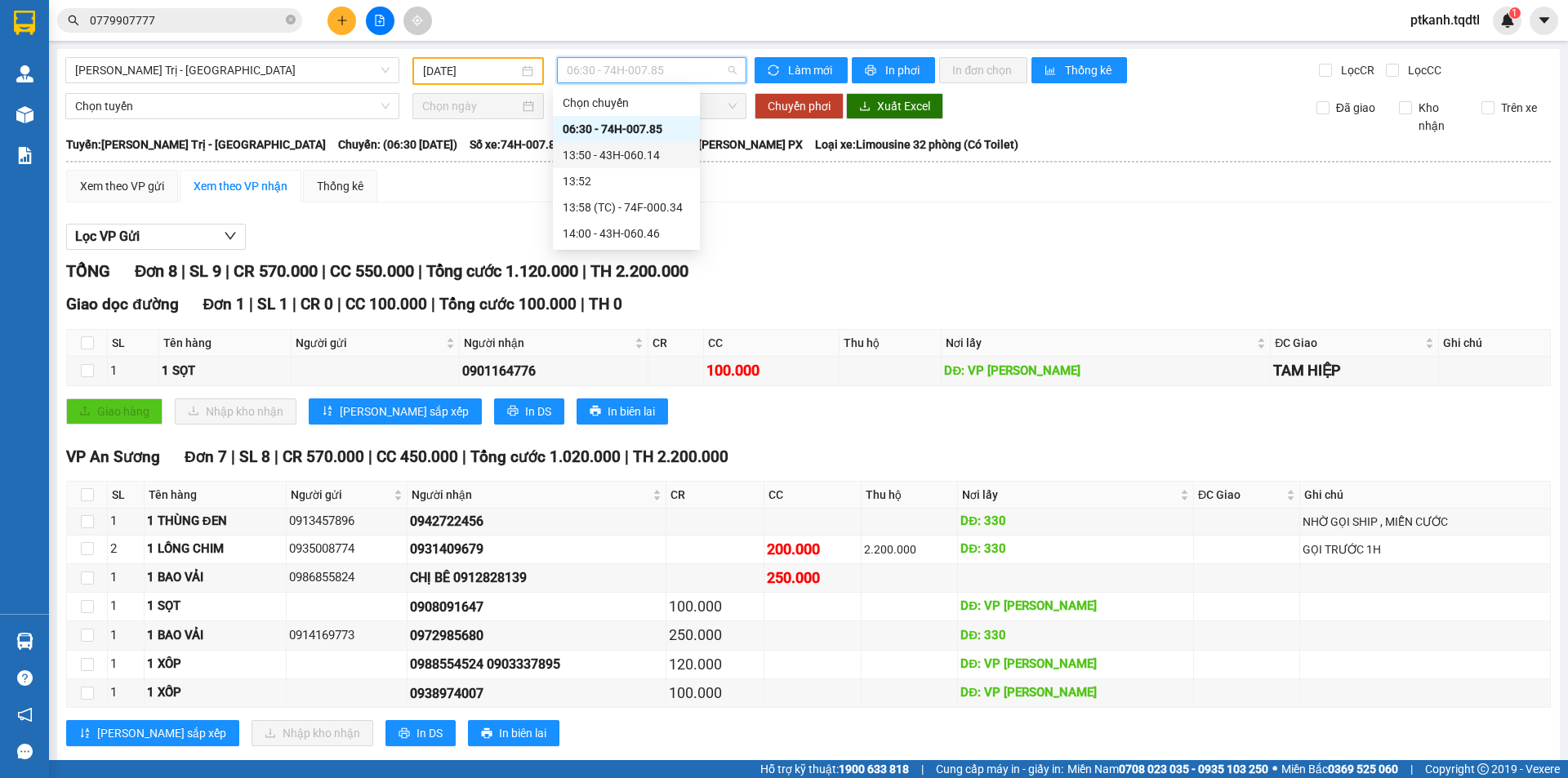 click on "13:50     - 43H-060.14" at bounding box center [626, 155] 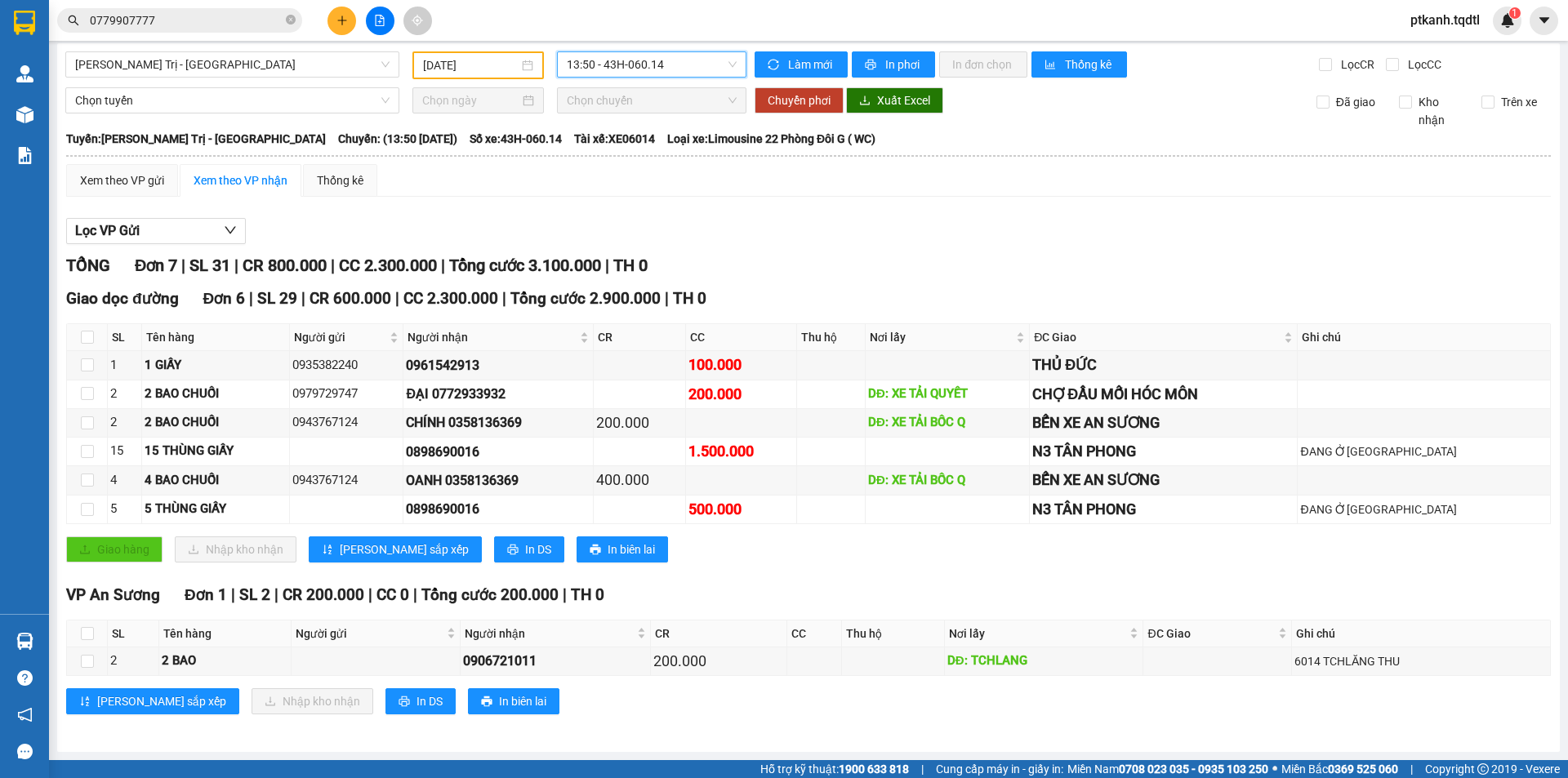 scroll, scrollTop: 0, scrollLeft: 0, axis: both 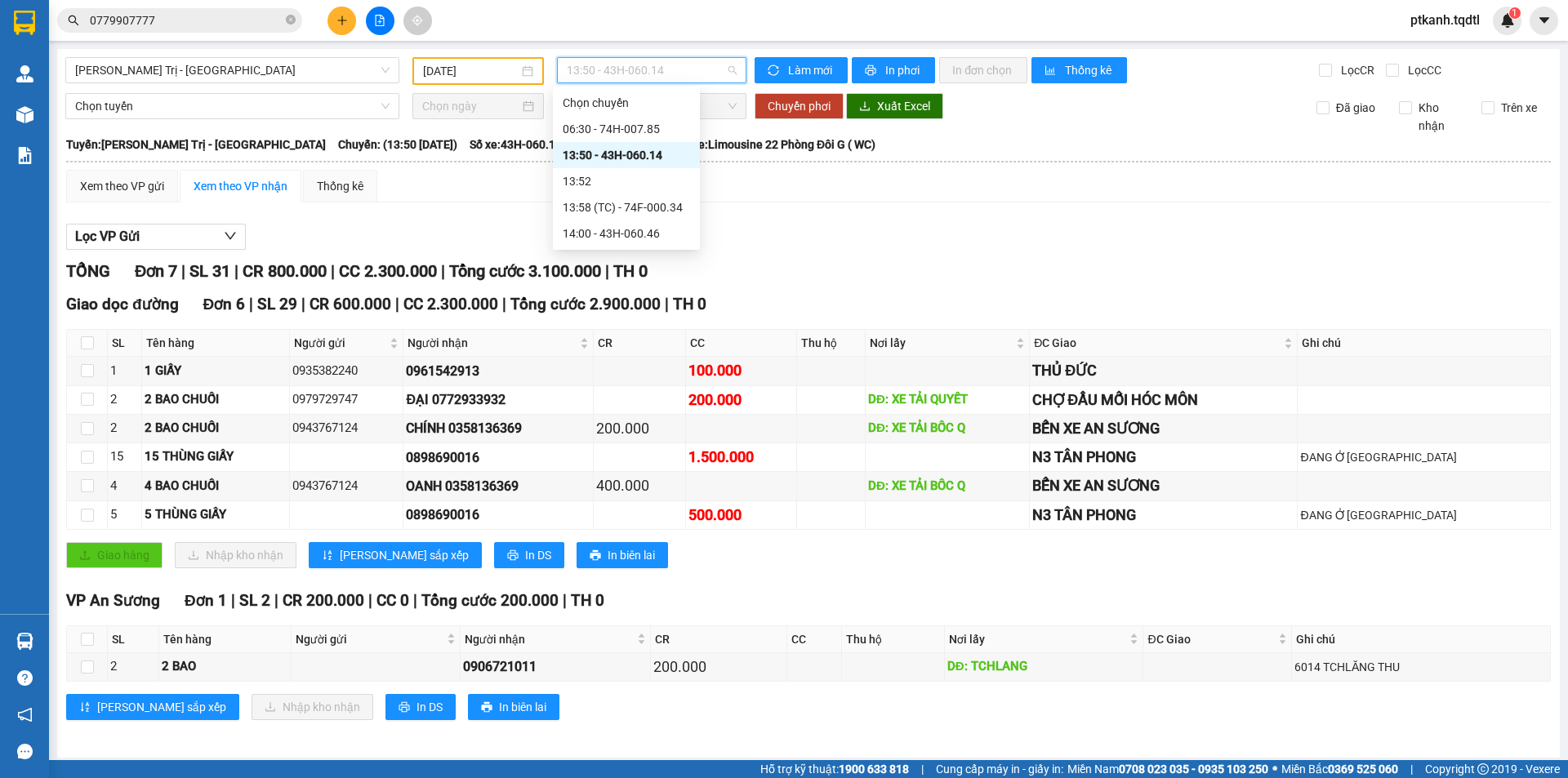 drag, startPoint x: 675, startPoint y: 75, endPoint x: 685, endPoint y: 108, distance: 34.481879 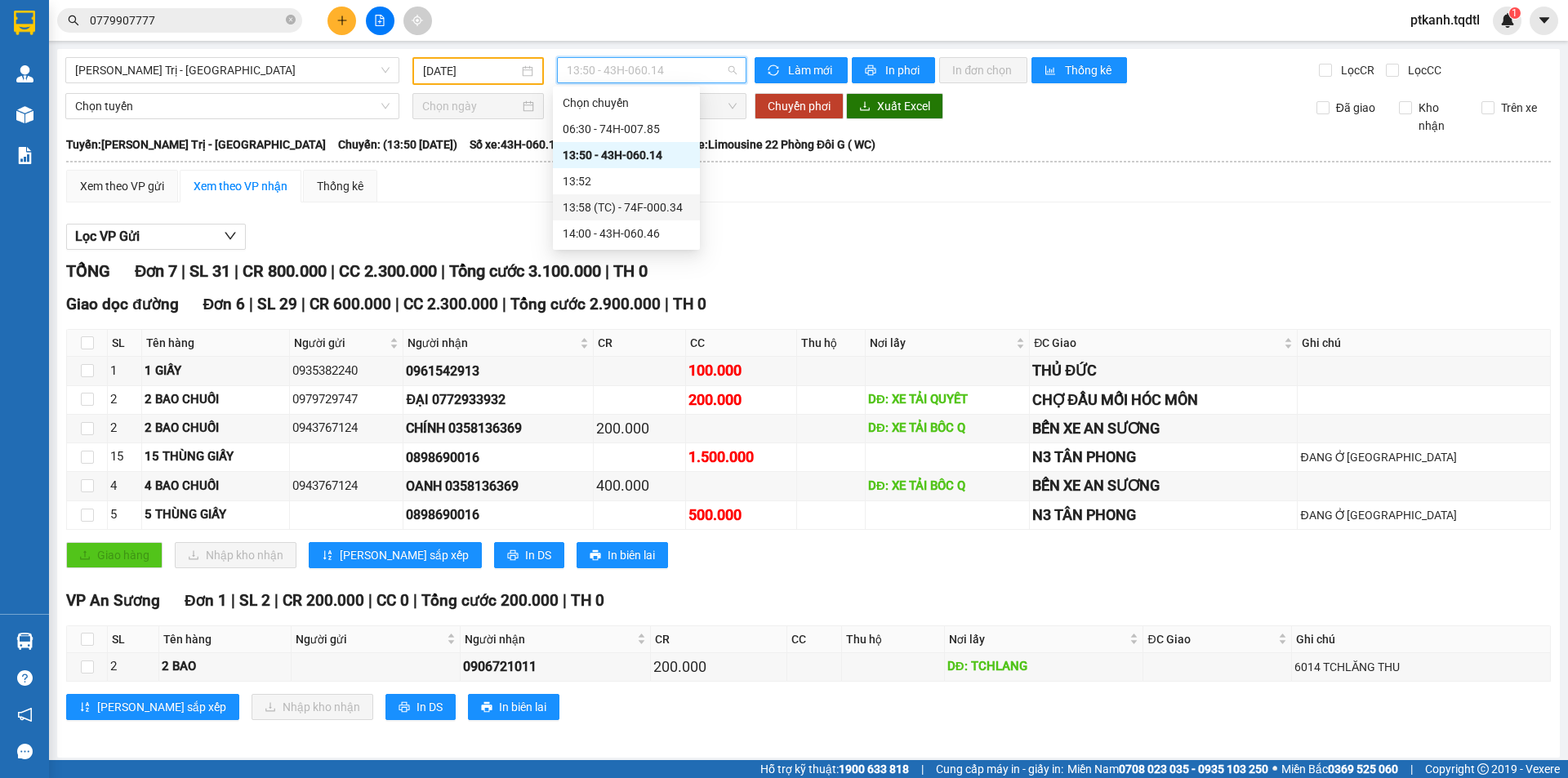 drag, startPoint x: 662, startPoint y: 205, endPoint x: 880, endPoint y: 258, distance: 224.3502 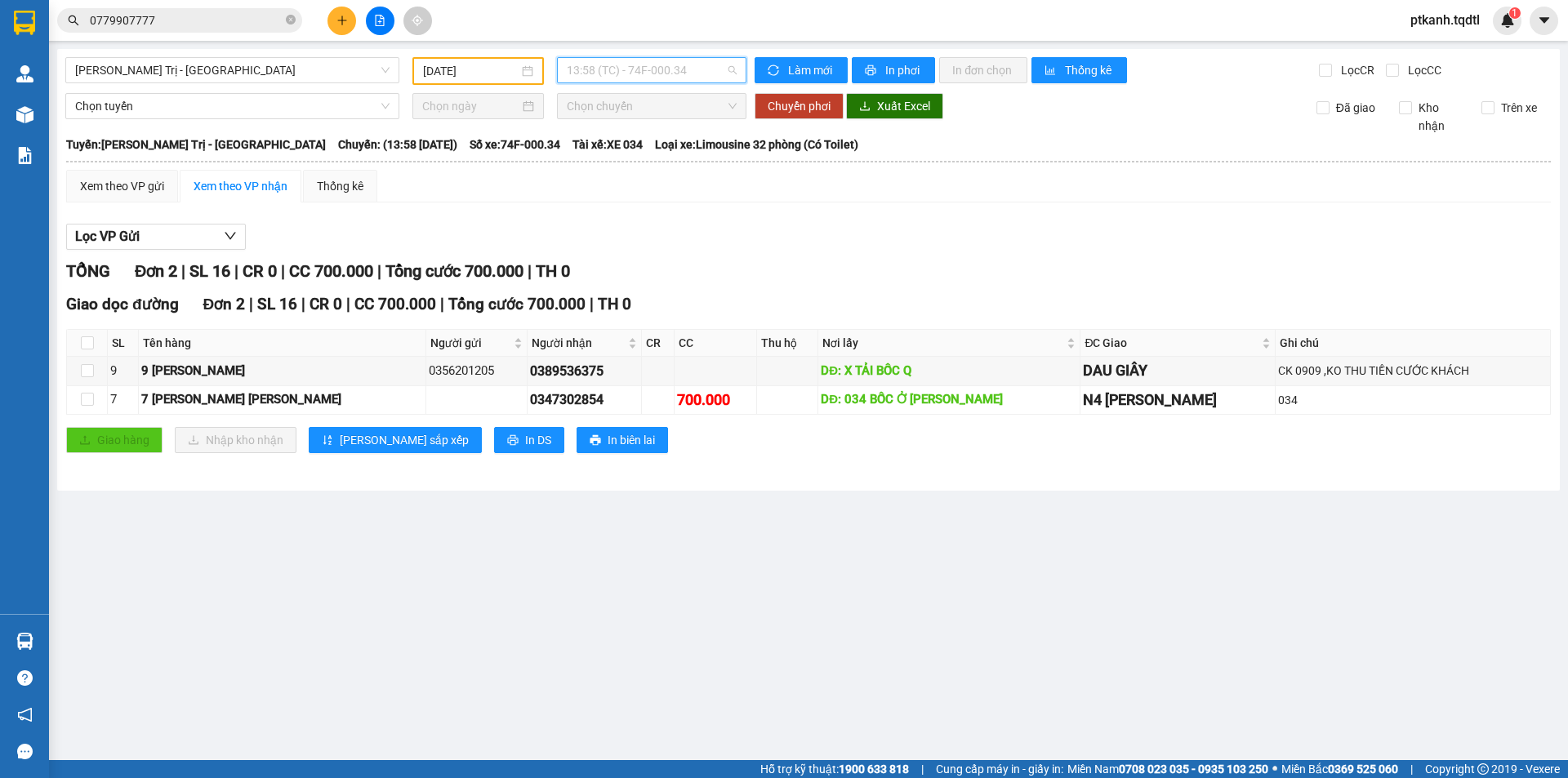 click on "13:58   (TC)   - 74F-000.34" at bounding box center [652, 70] 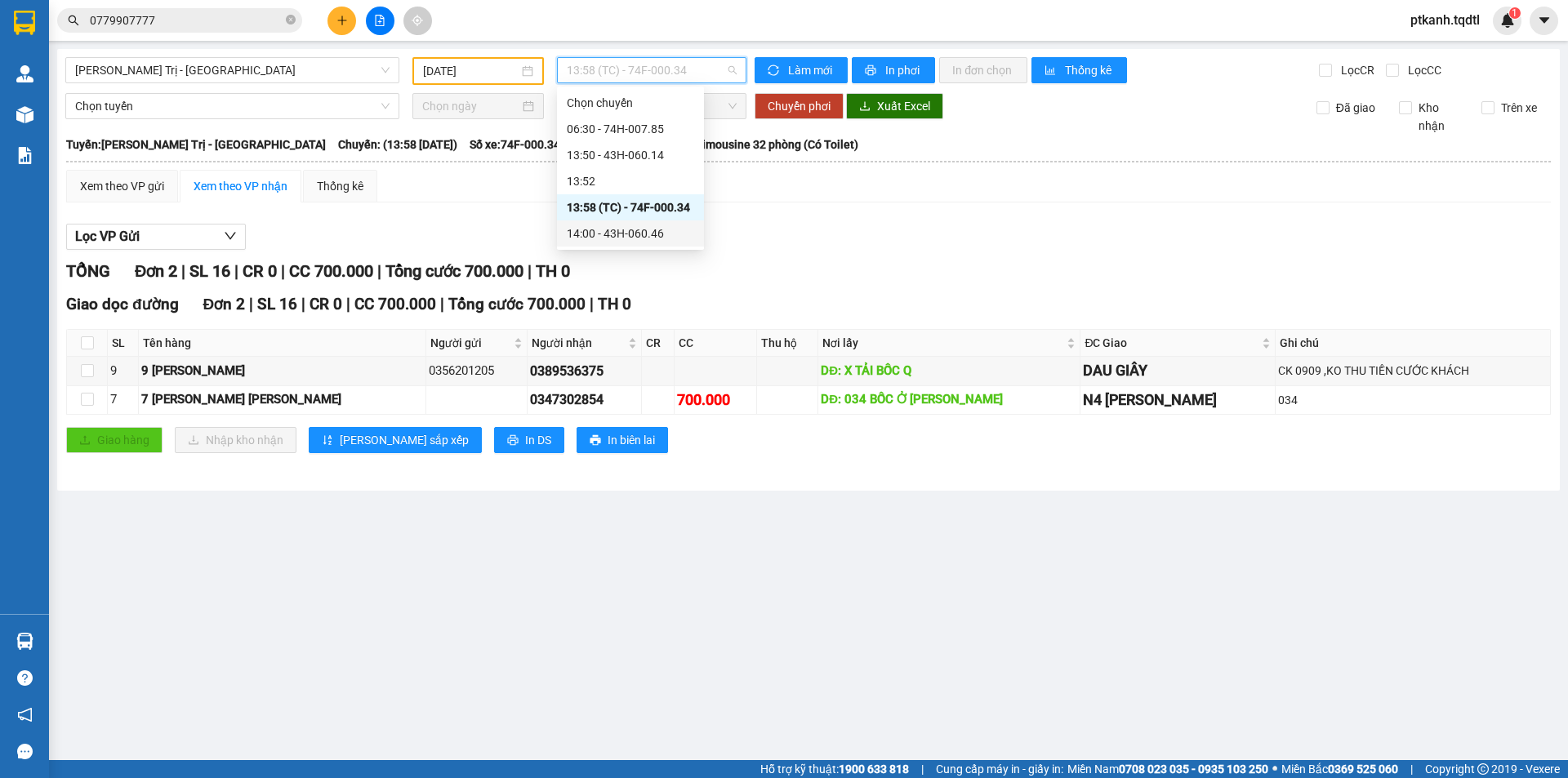 click on "14:00     - 43H-060.46" at bounding box center (630, 233) 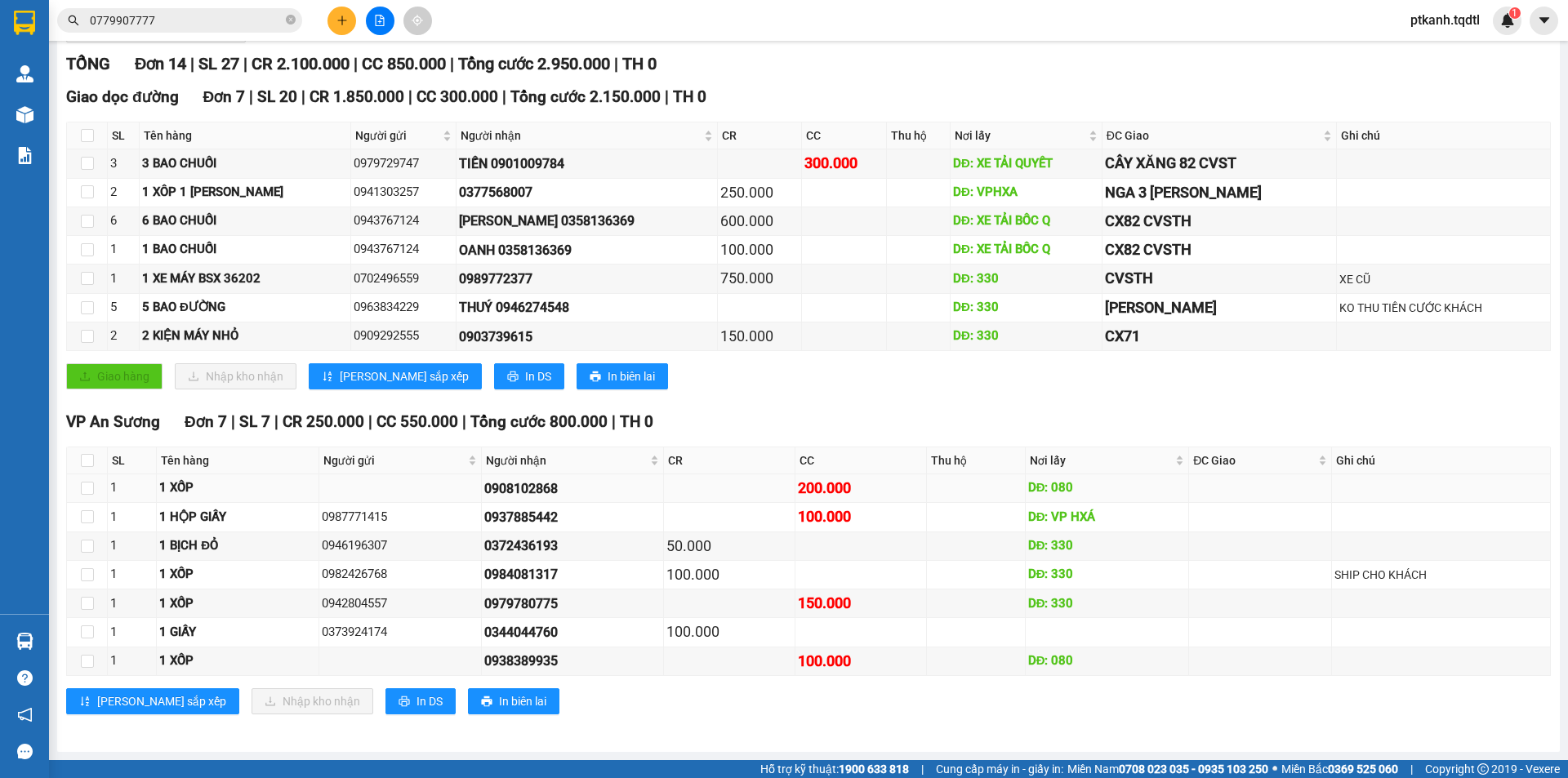 scroll, scrollTop: 0, scrollLeft: 0, axis: both 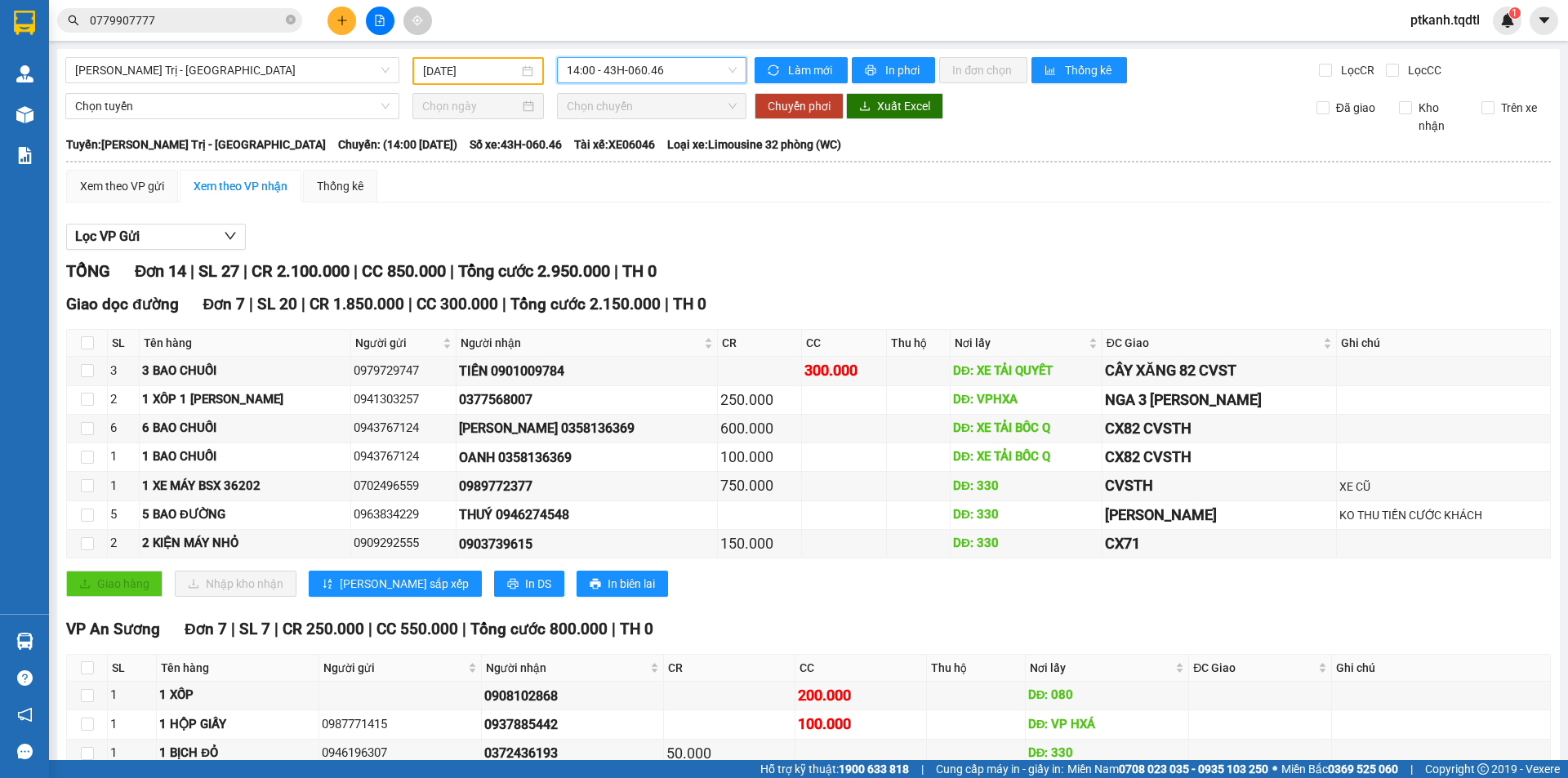 drag, startPoint x: 528, startPoint y: 70, endPoint x: 535, endPoint y: 83, distance: 14.764823 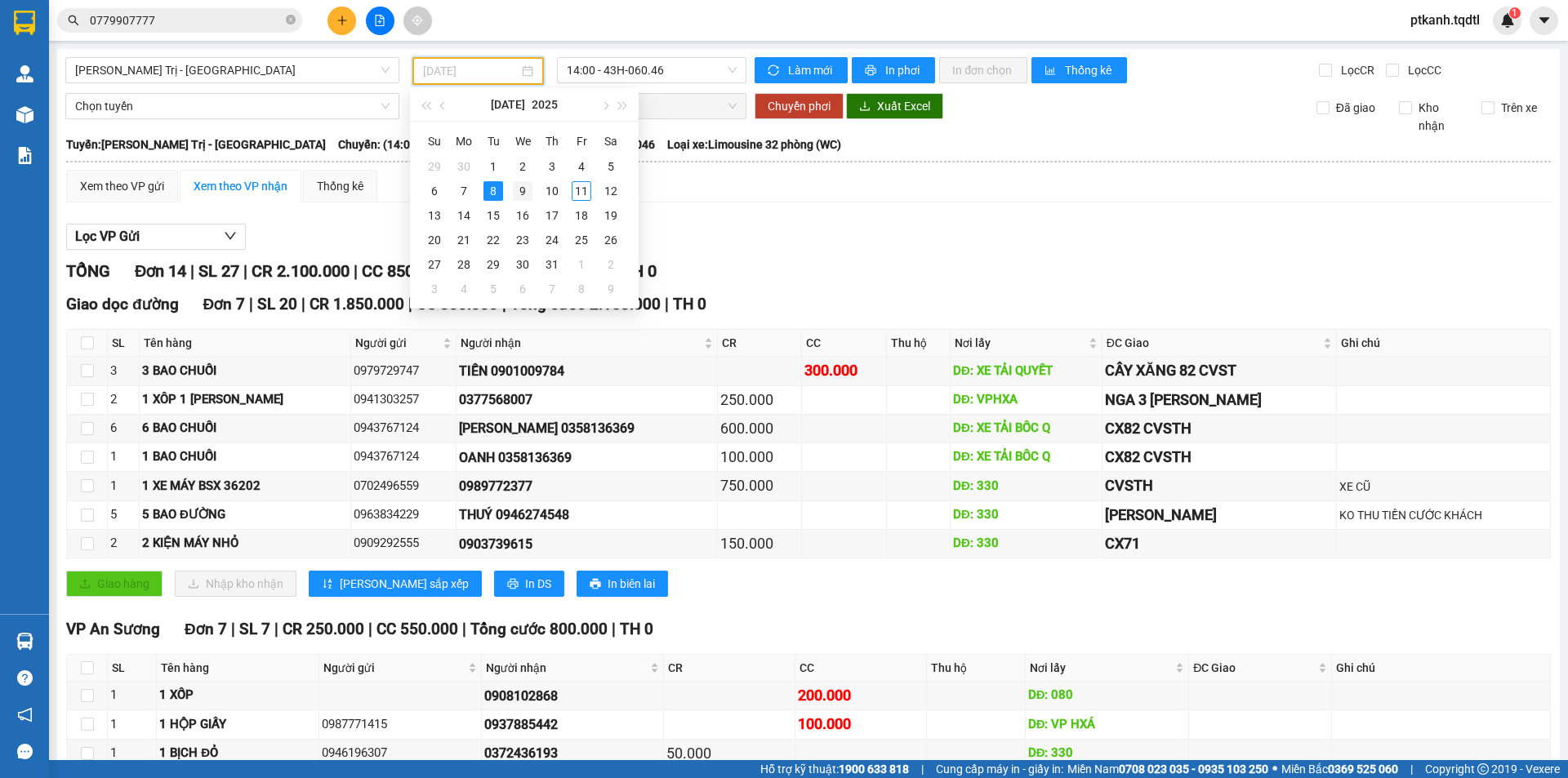 click on "9" at bounding box center (523, 191) 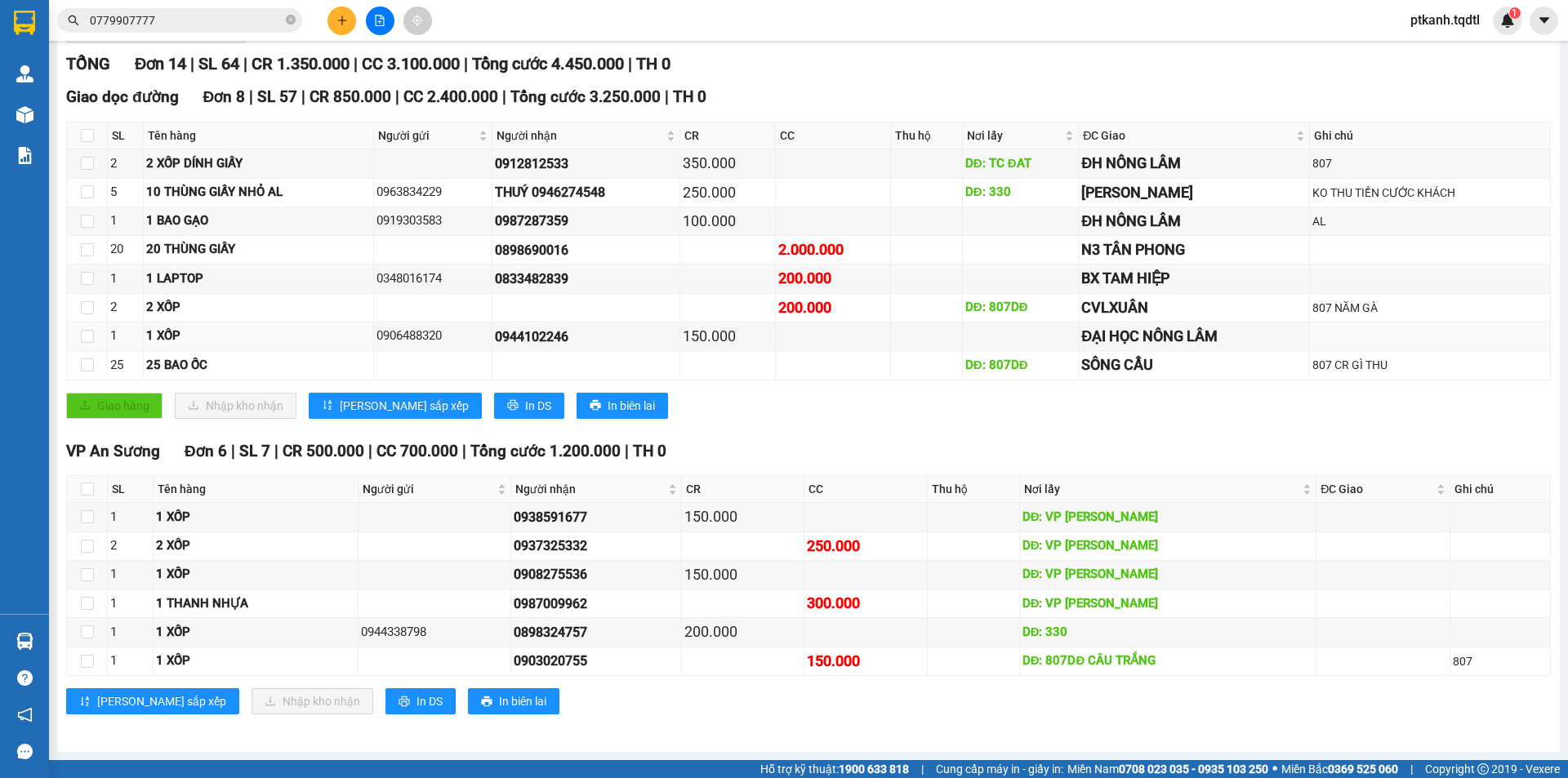 scroll, scrollTop: 0, scrollLeft: 0, axis: both 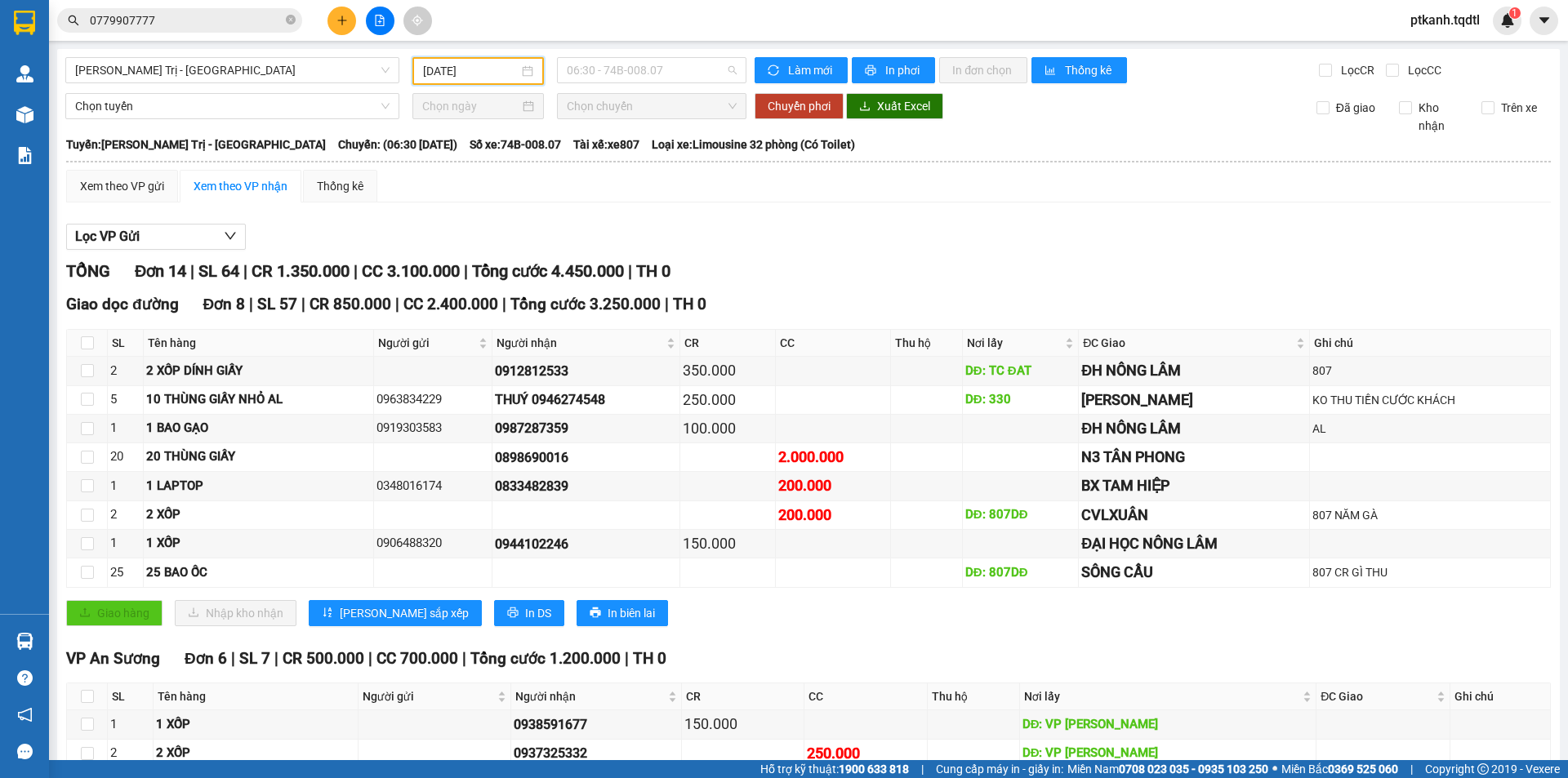 drag, startPoint x: 678, startPoint y: 66, endPoint x: 751, endPoint y: 127, distance: 95.13149 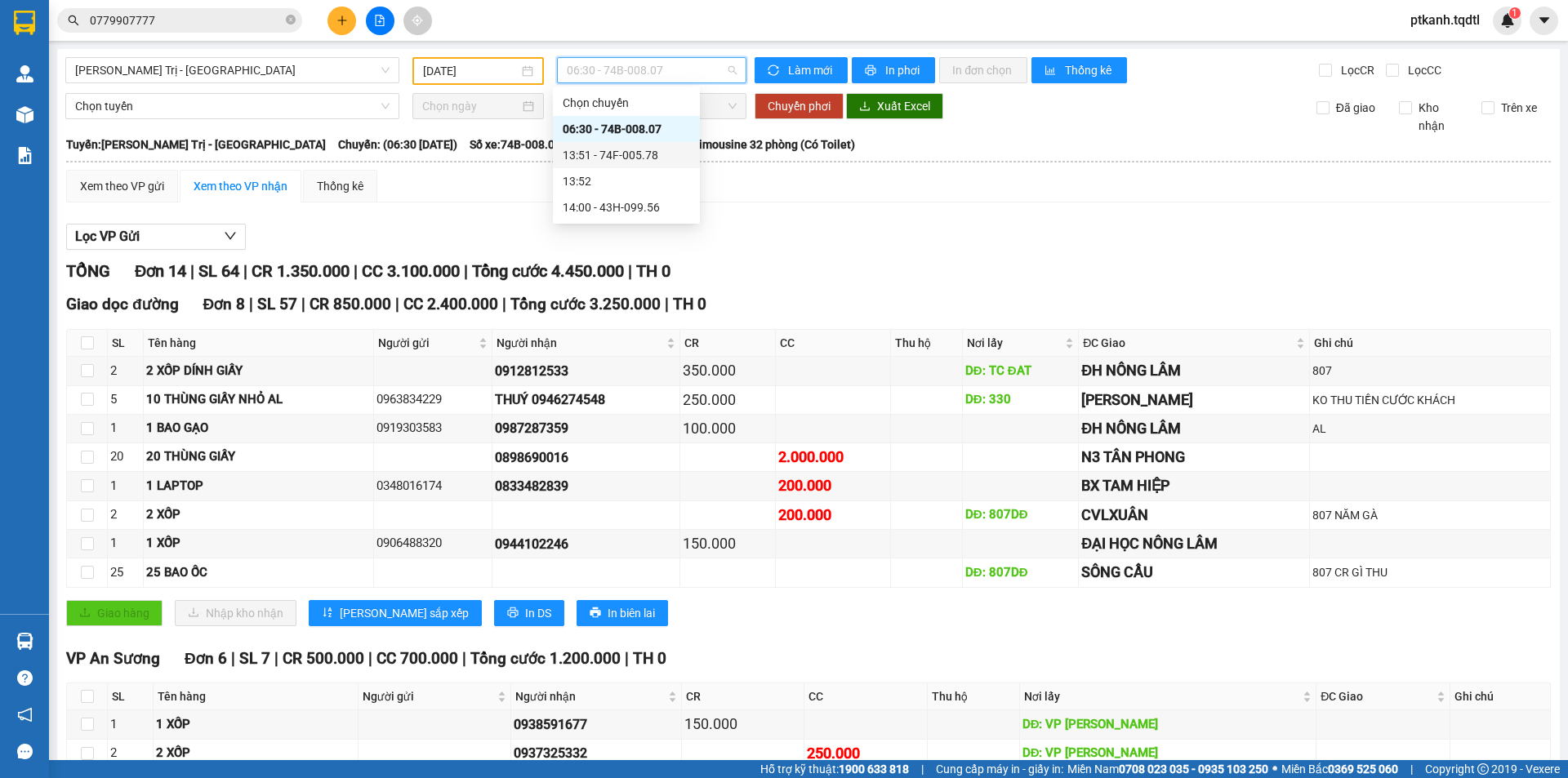 click on "13:51     - 74F-005.78" at bounding box center [626, 155] 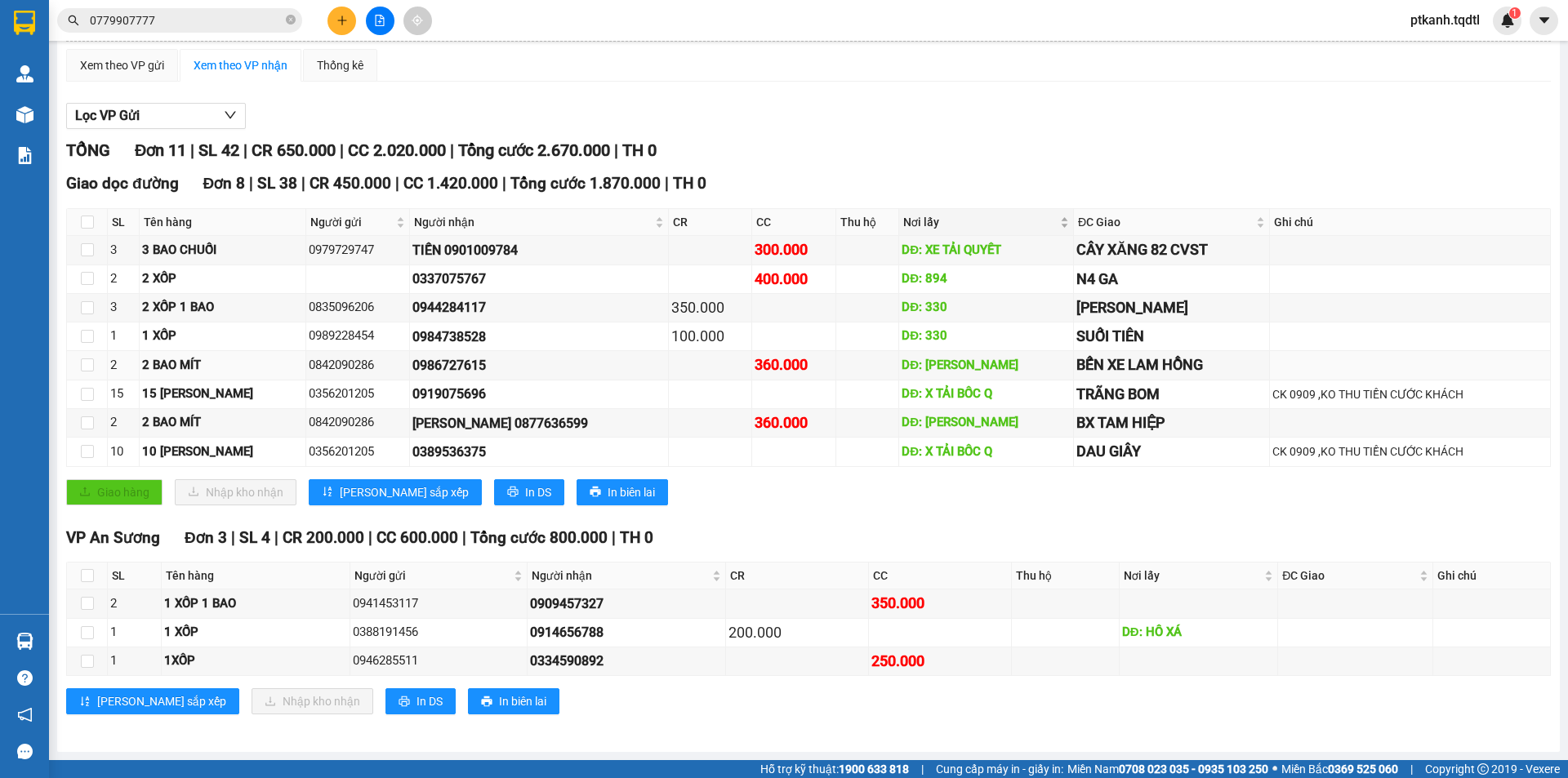 scroll, scrollTop: 0, scrollLeft: 0, axis: both 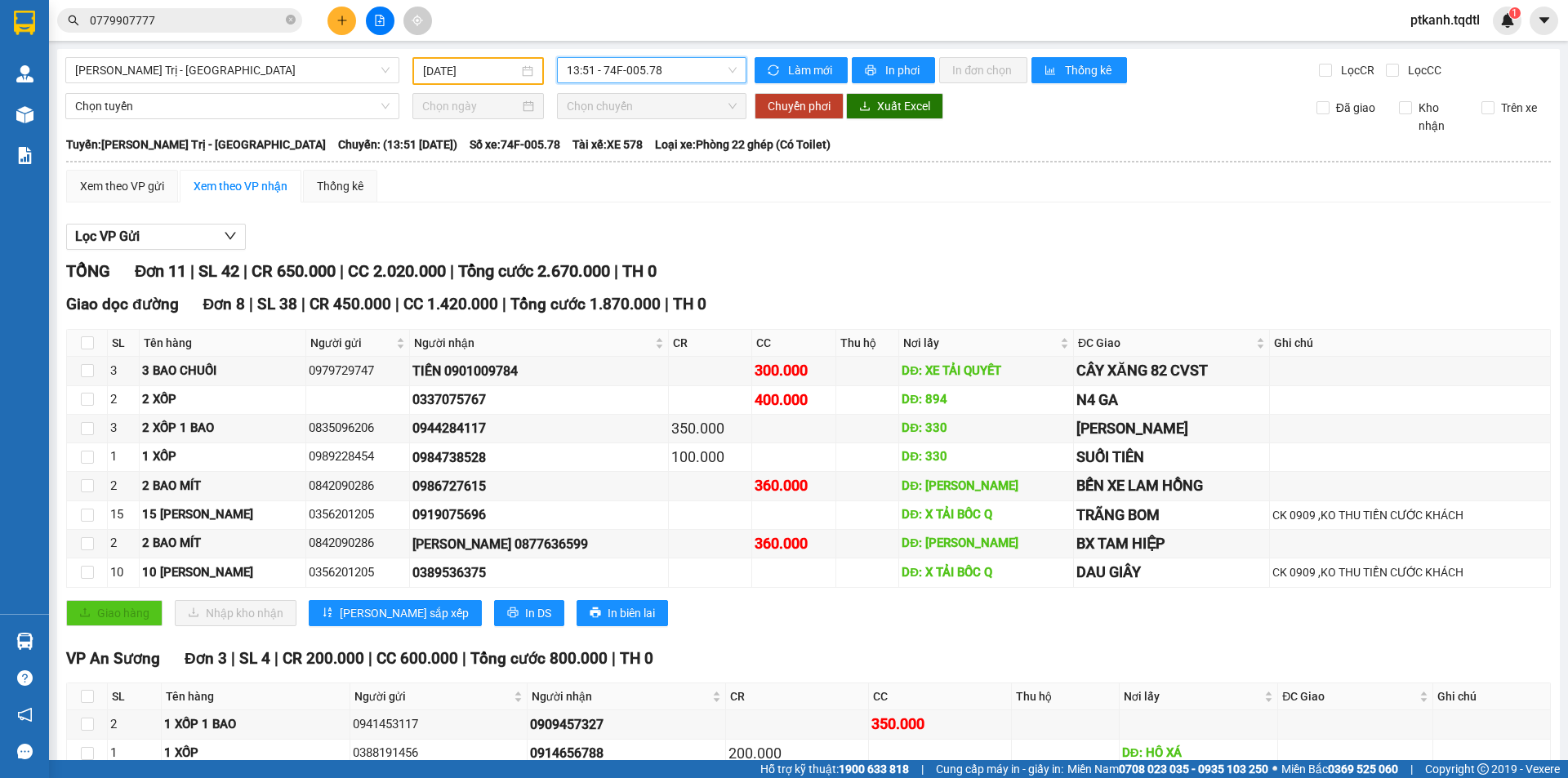 drag, startPoint x: 693, startPoint y: 68, endPoint x: 690, endPoint y: 86, distance: 18.24829 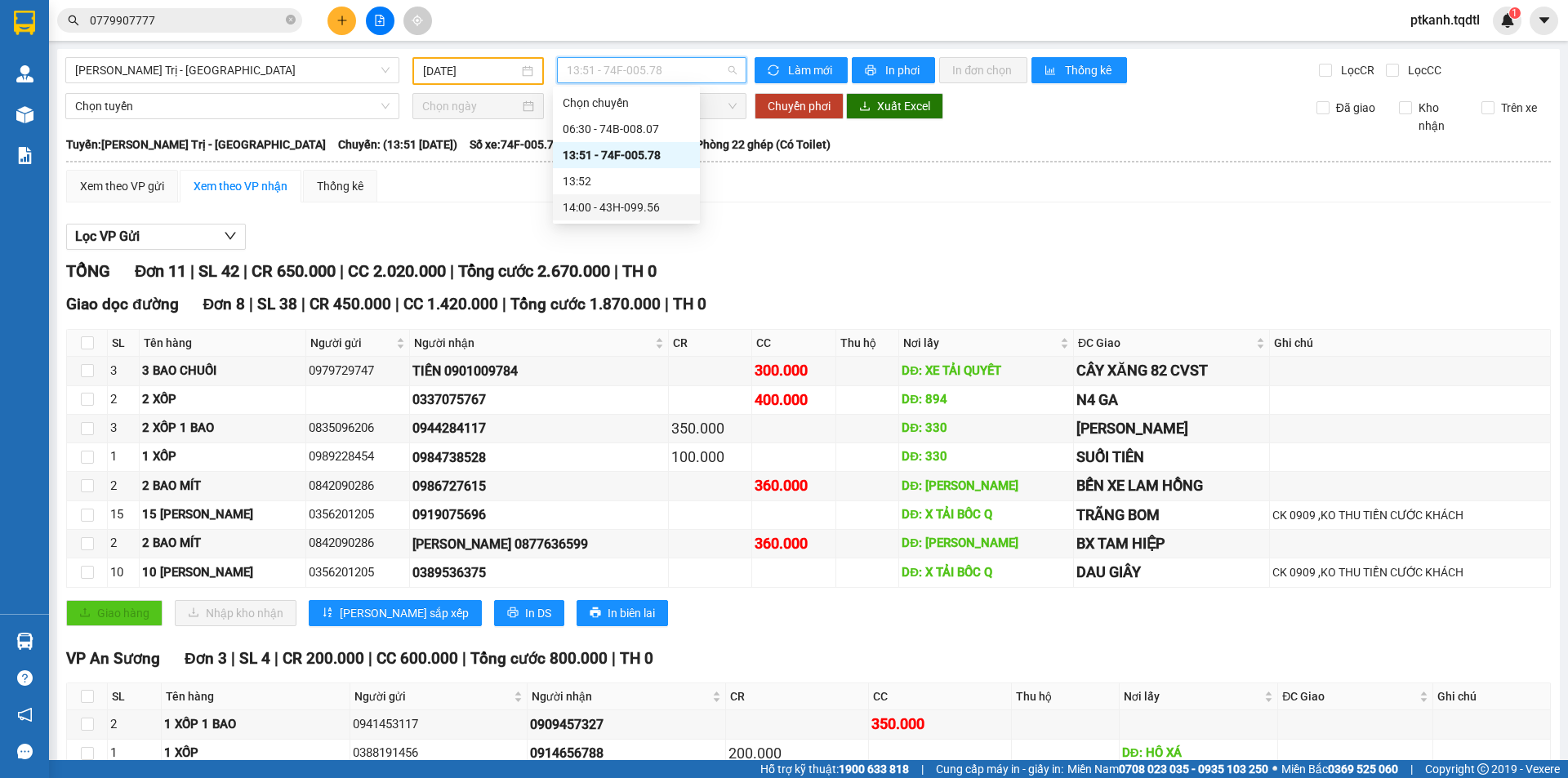 click on "14:00     - 43H-099.56" at bounding box center (626, 207) 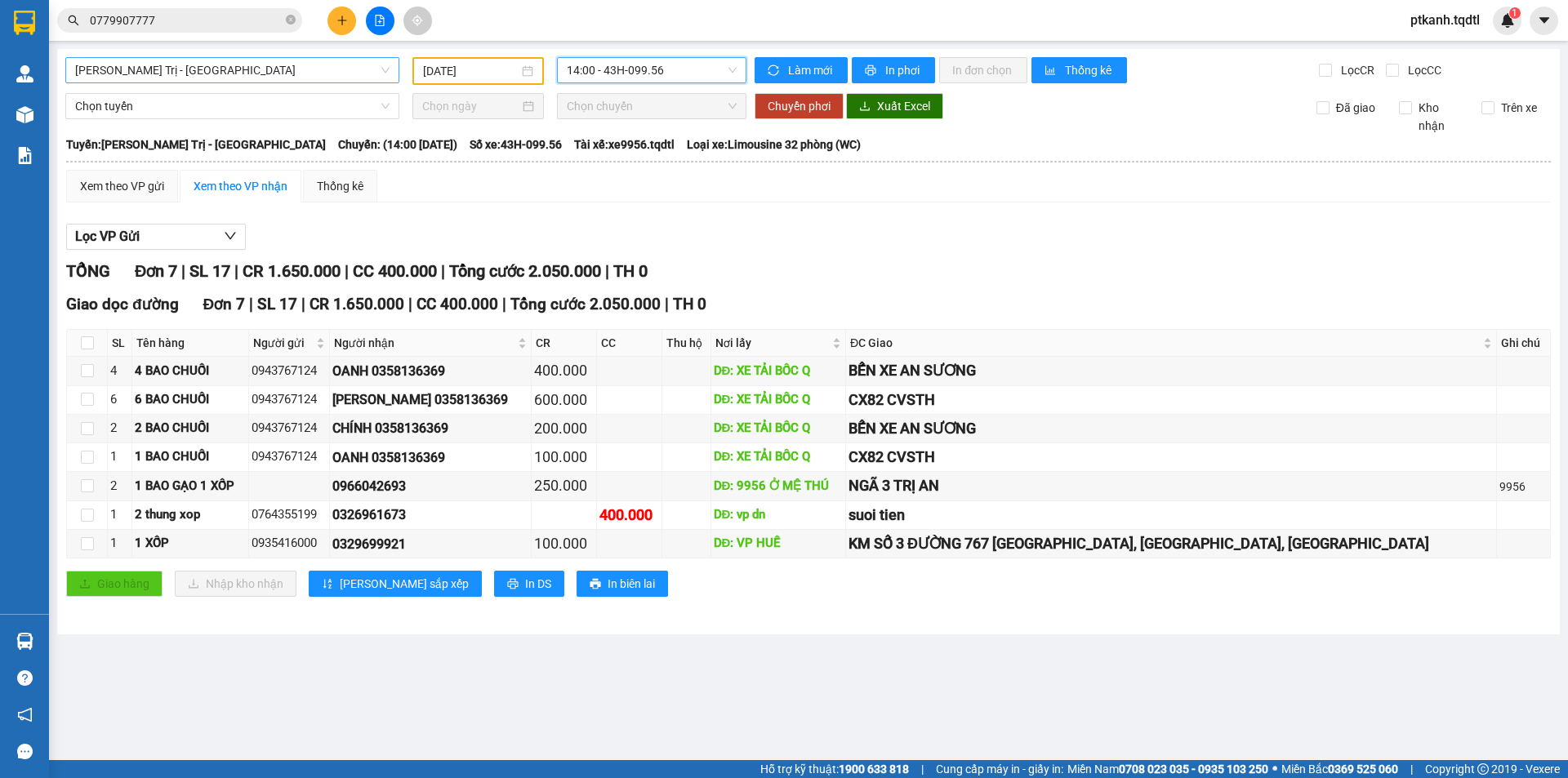 click on "[PERSON_NAME] Trị - [GEOGRAPHIC_DATA]" at bounding box center (232, 70) 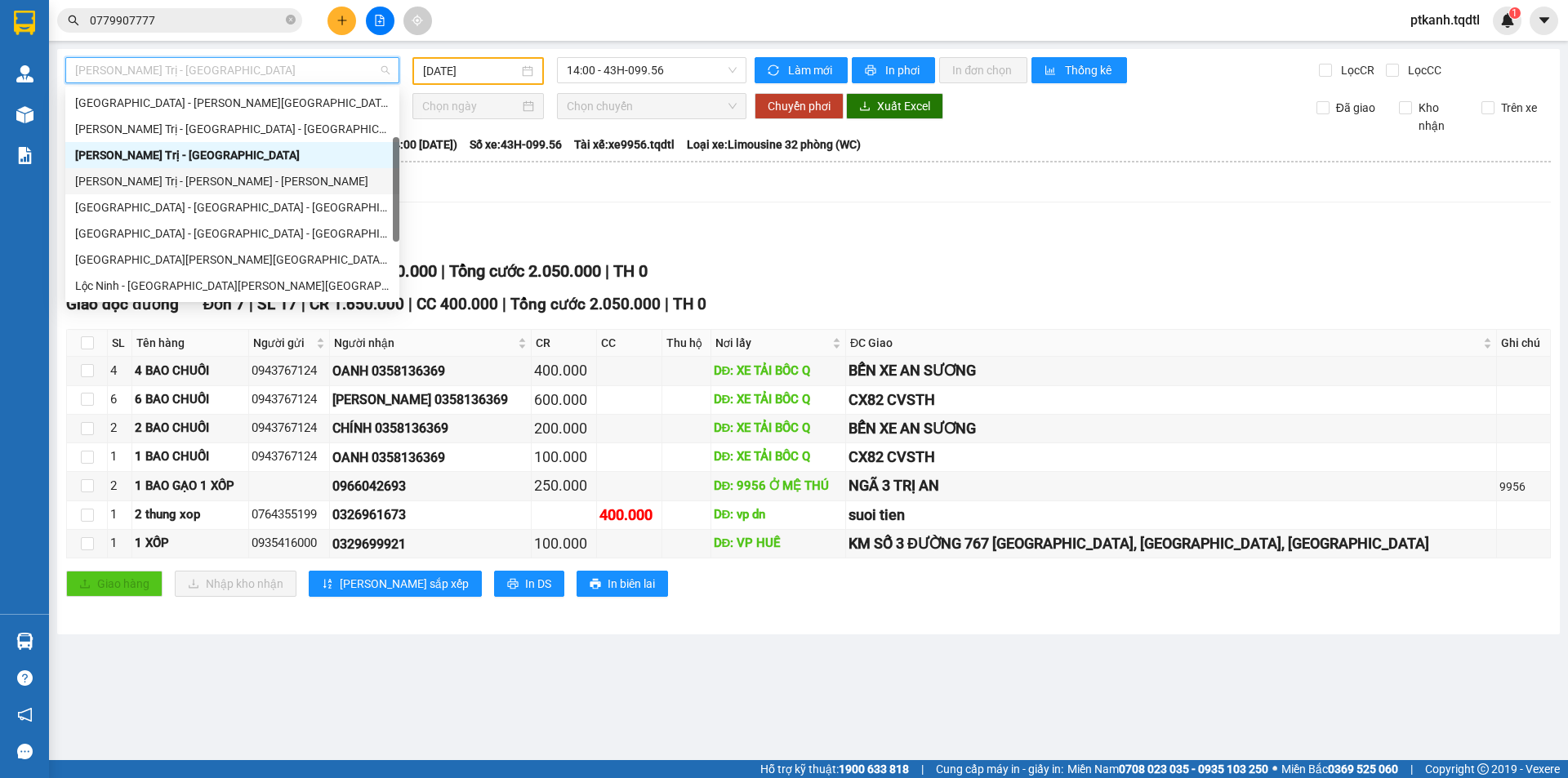click on "[PERSON_NAME] Trị - [PERSON_NAME] - [PERSON_NAME]" at bounding box center (232, 181) 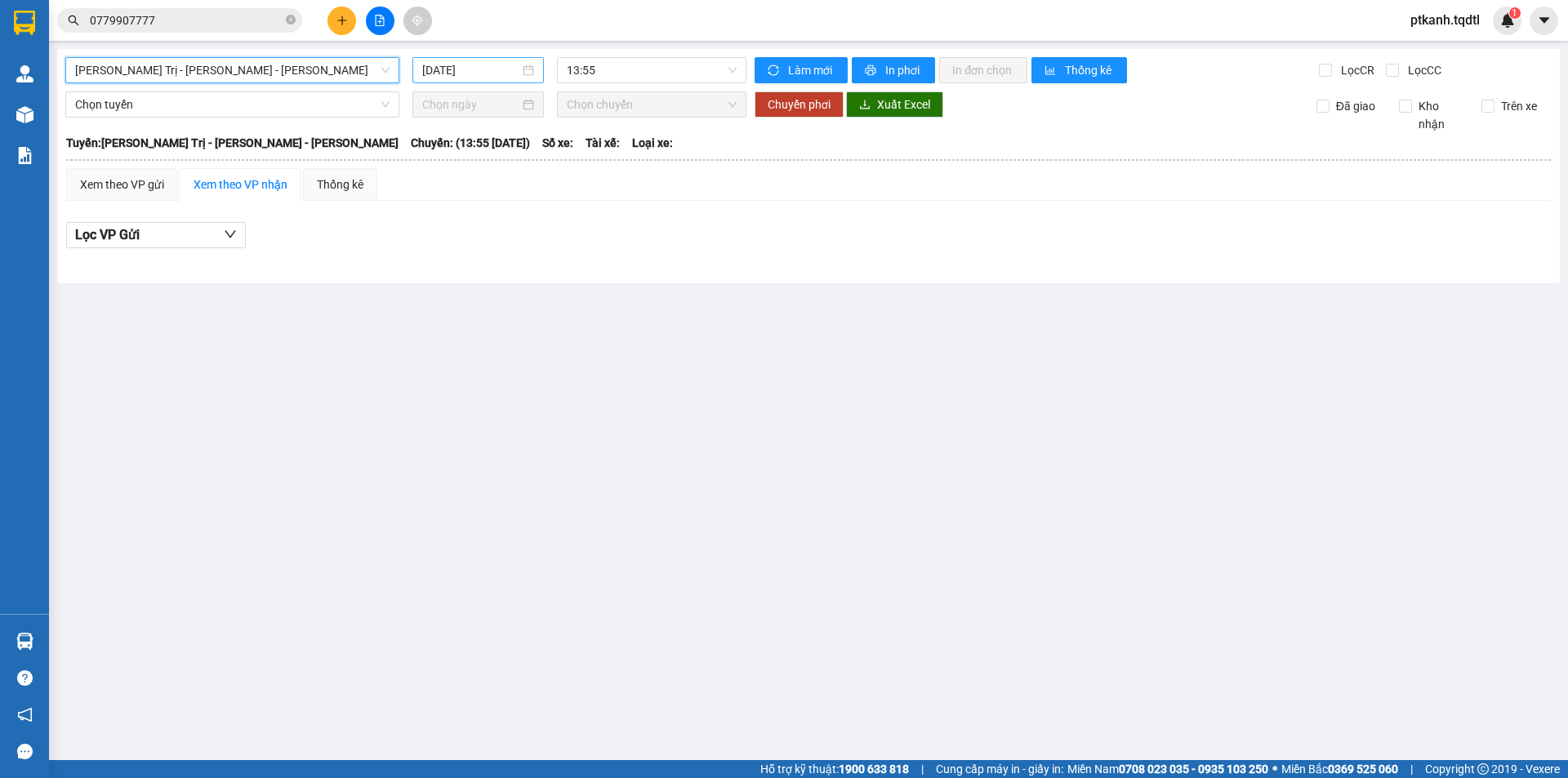 click on "[DATE]" at bounding box center (478, 70) 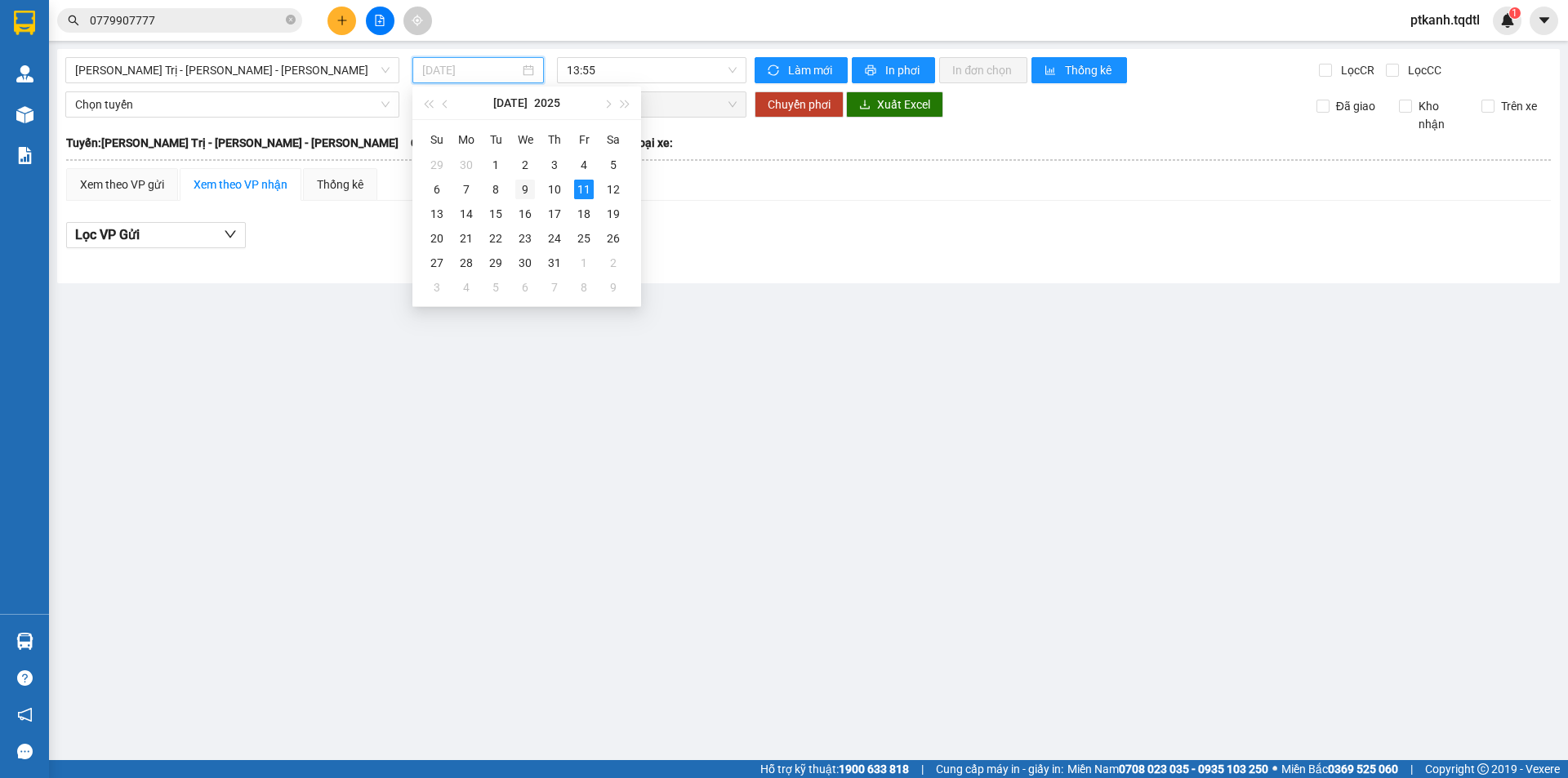 click on "9" at bounding box center (525, 189) 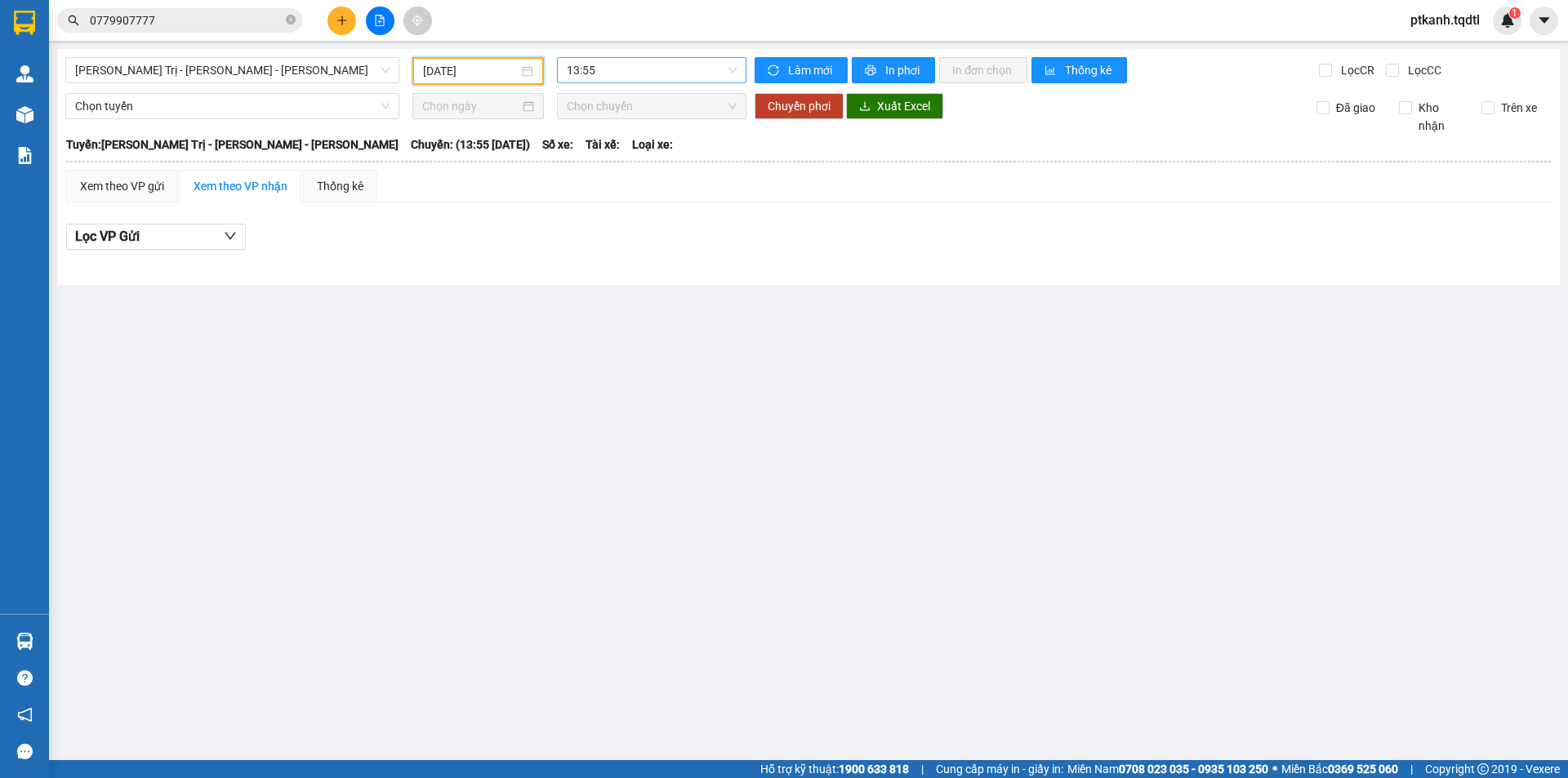 click on "13:55" at bounding box center [652, 70] 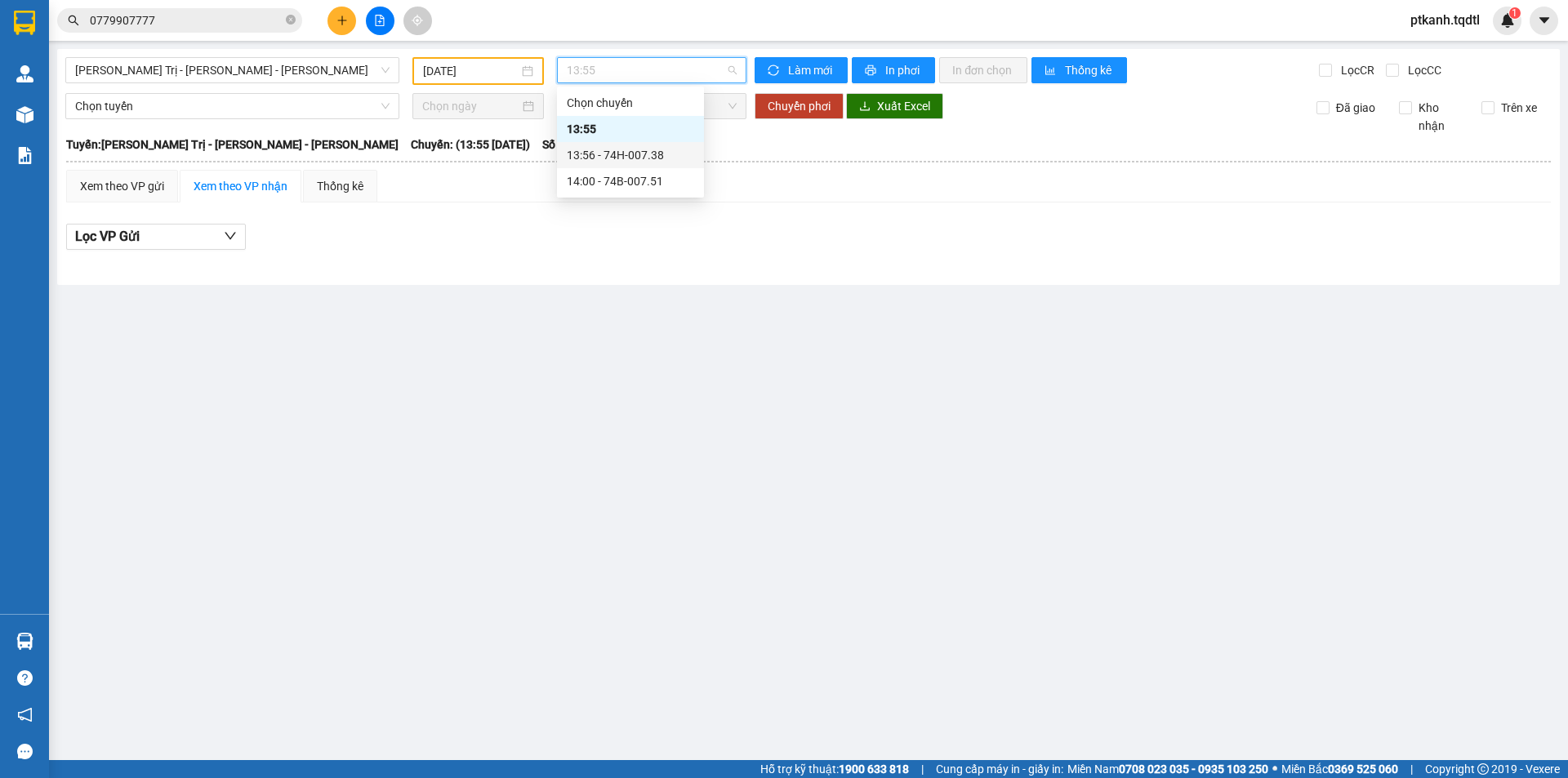 click on "13:56     - 74H-007.38" at bounding box center [630, 155] 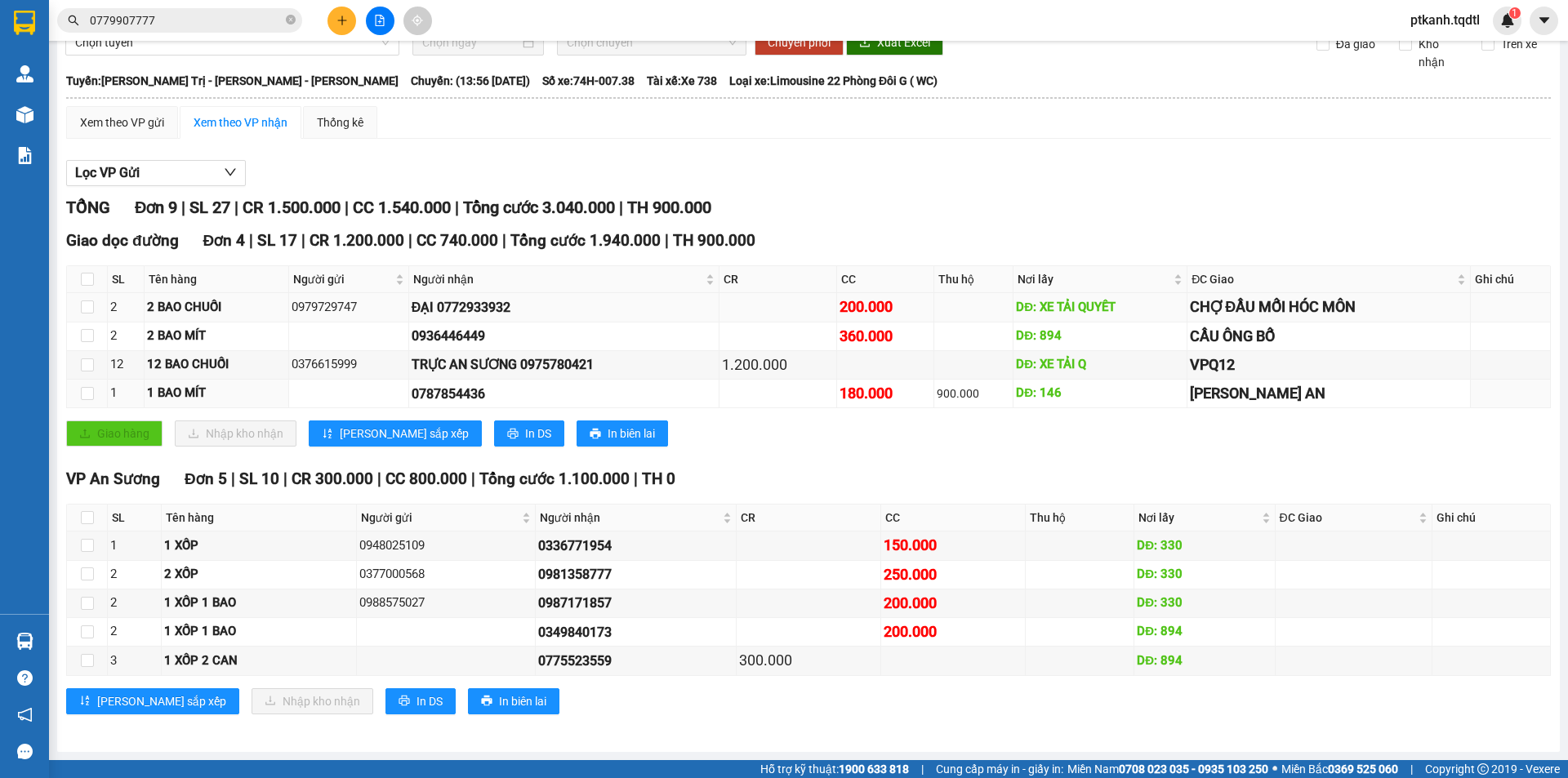 scroll, scrollTop: 0, scrollLeft: 0, axis: both 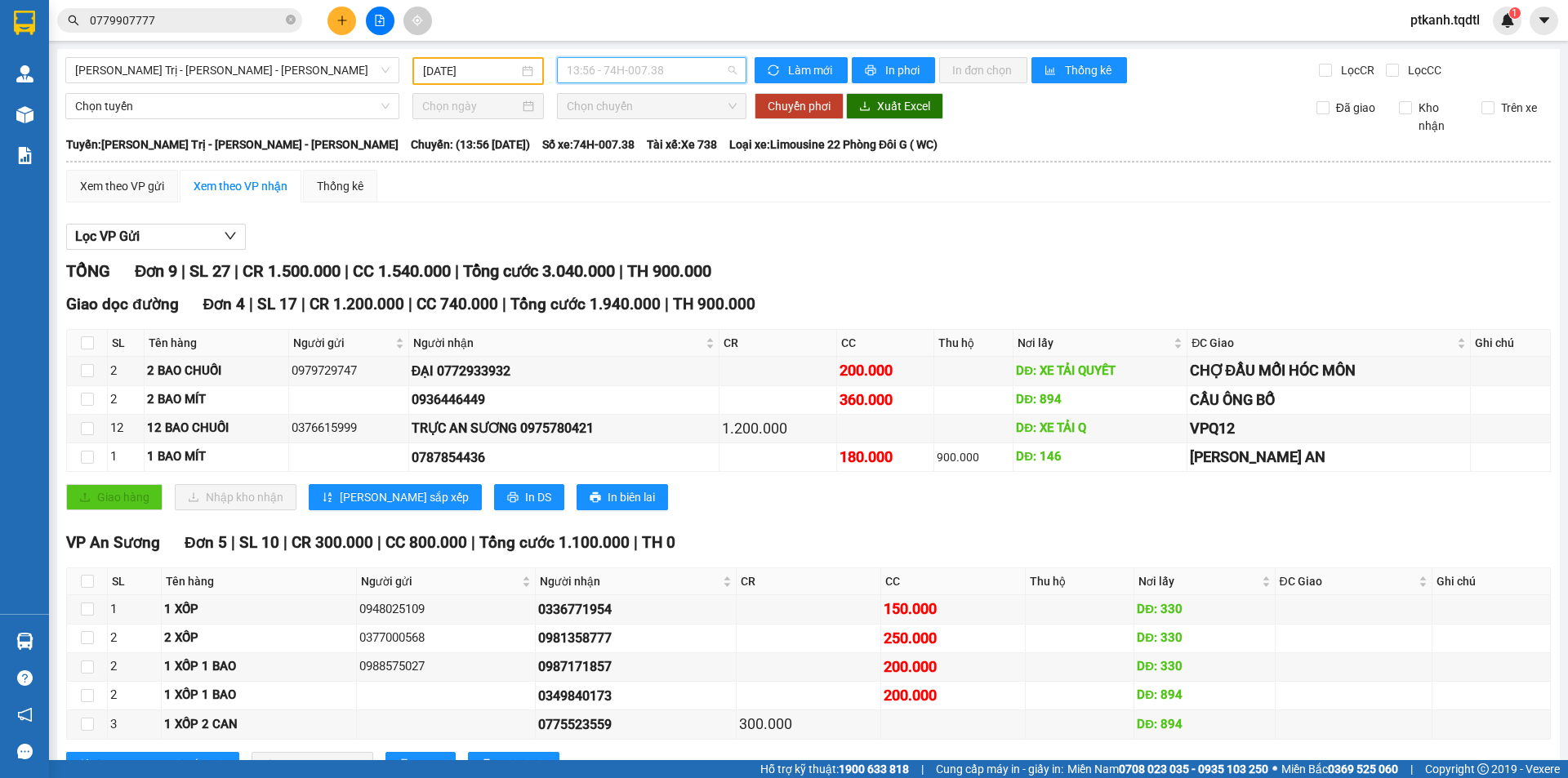 drag, startPoint x: 688, startPoint y: 71, endPoint x: 690, endPoint y: 132, distance: 61.032778 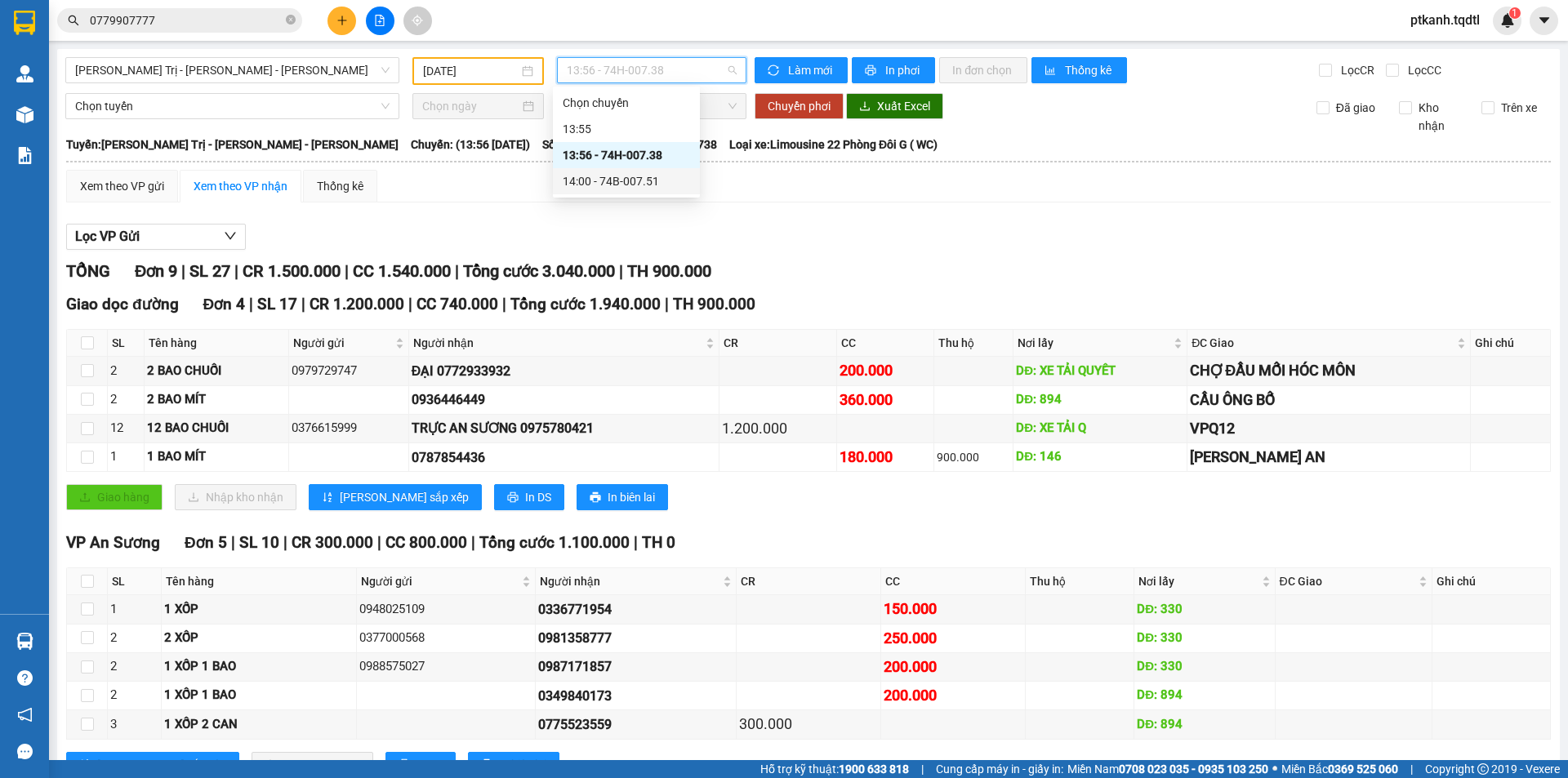 drag, startPoint x: 662, startPoint y: 176, endPoint x: 738, endPoint y: 258, distance: 111.8034 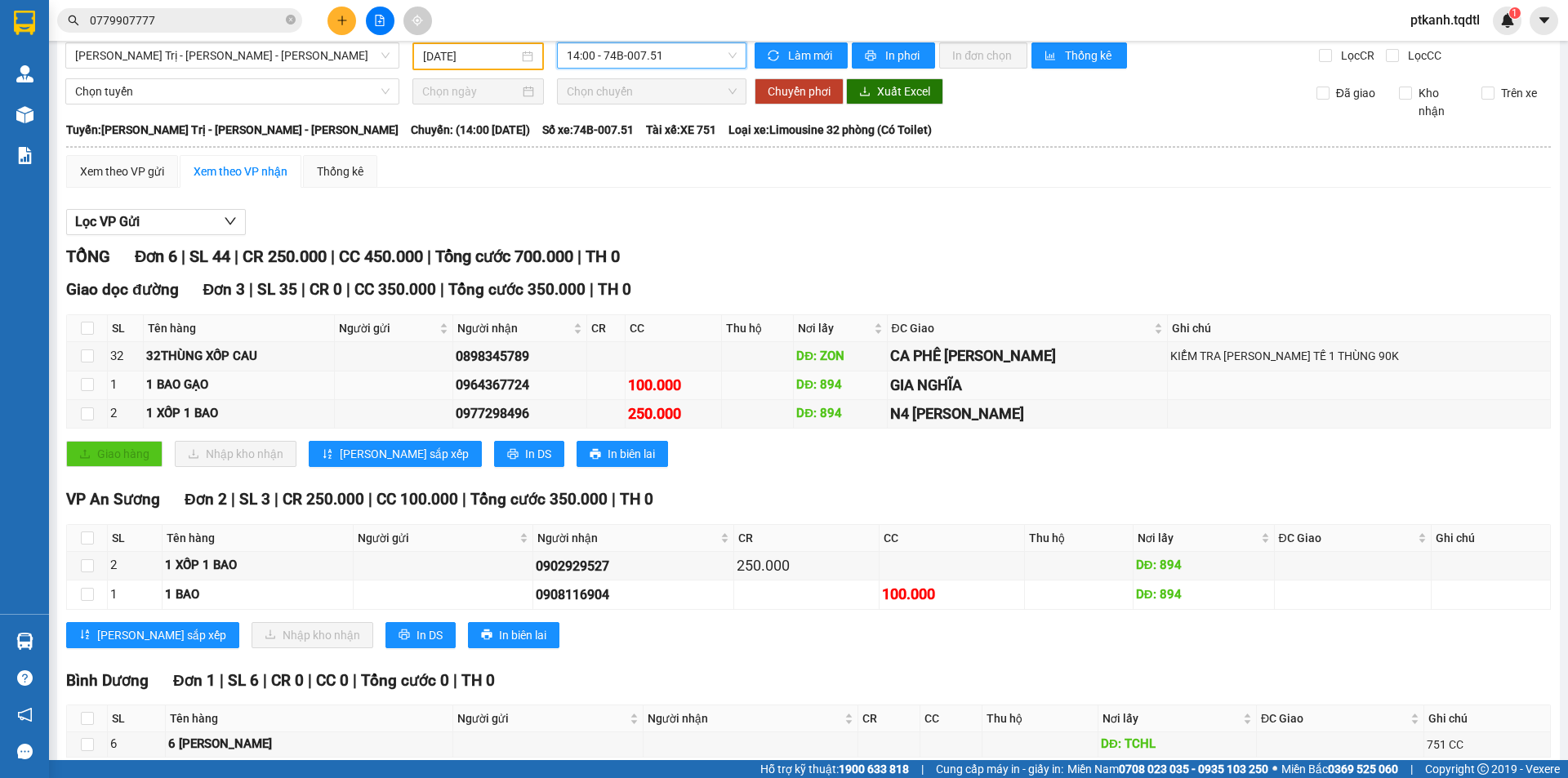 scroll, scrollTop: 0, scrollLeft: 0, axis: both 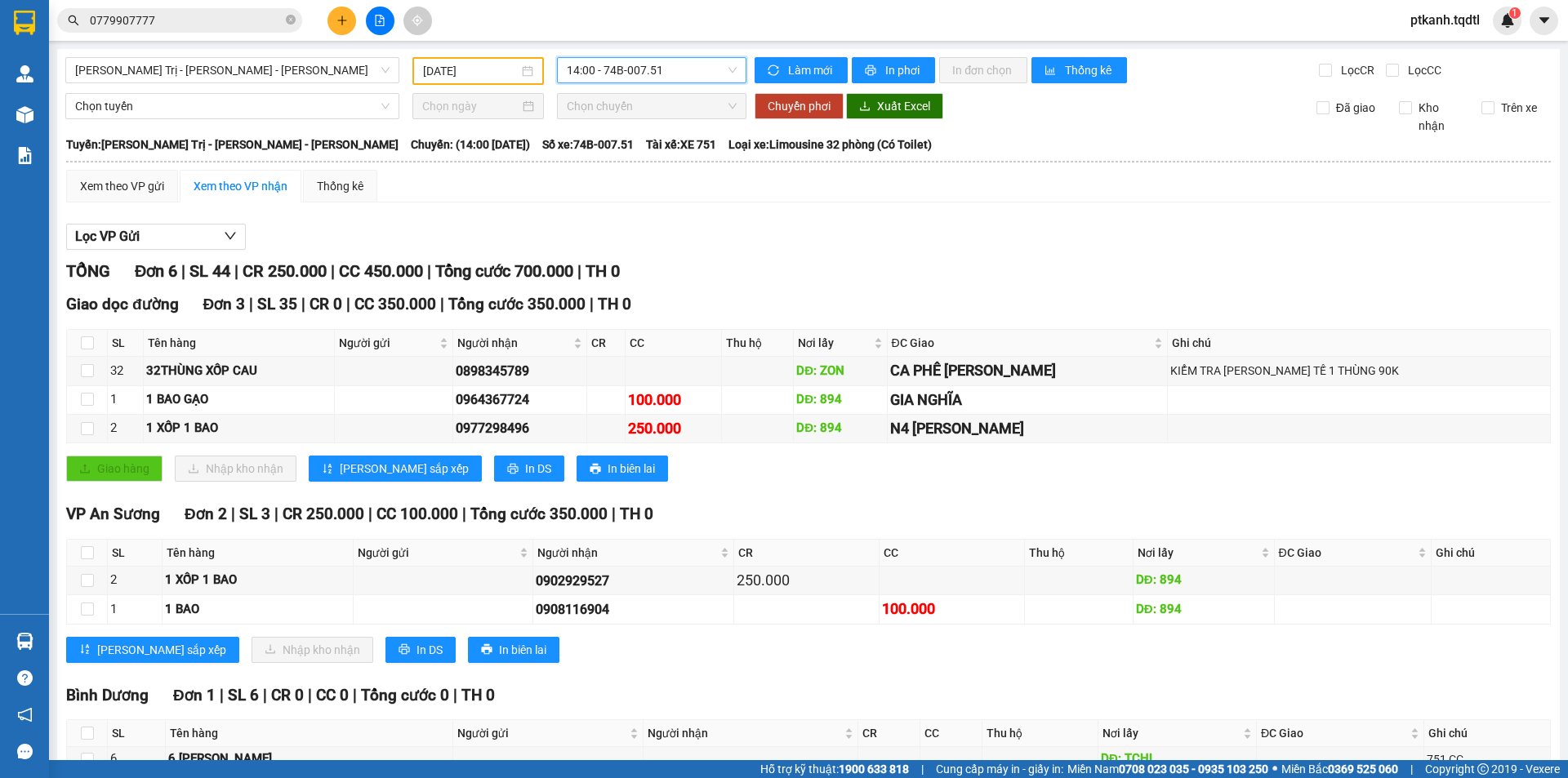click on "[DATE]" at bounding box center (478, 71) 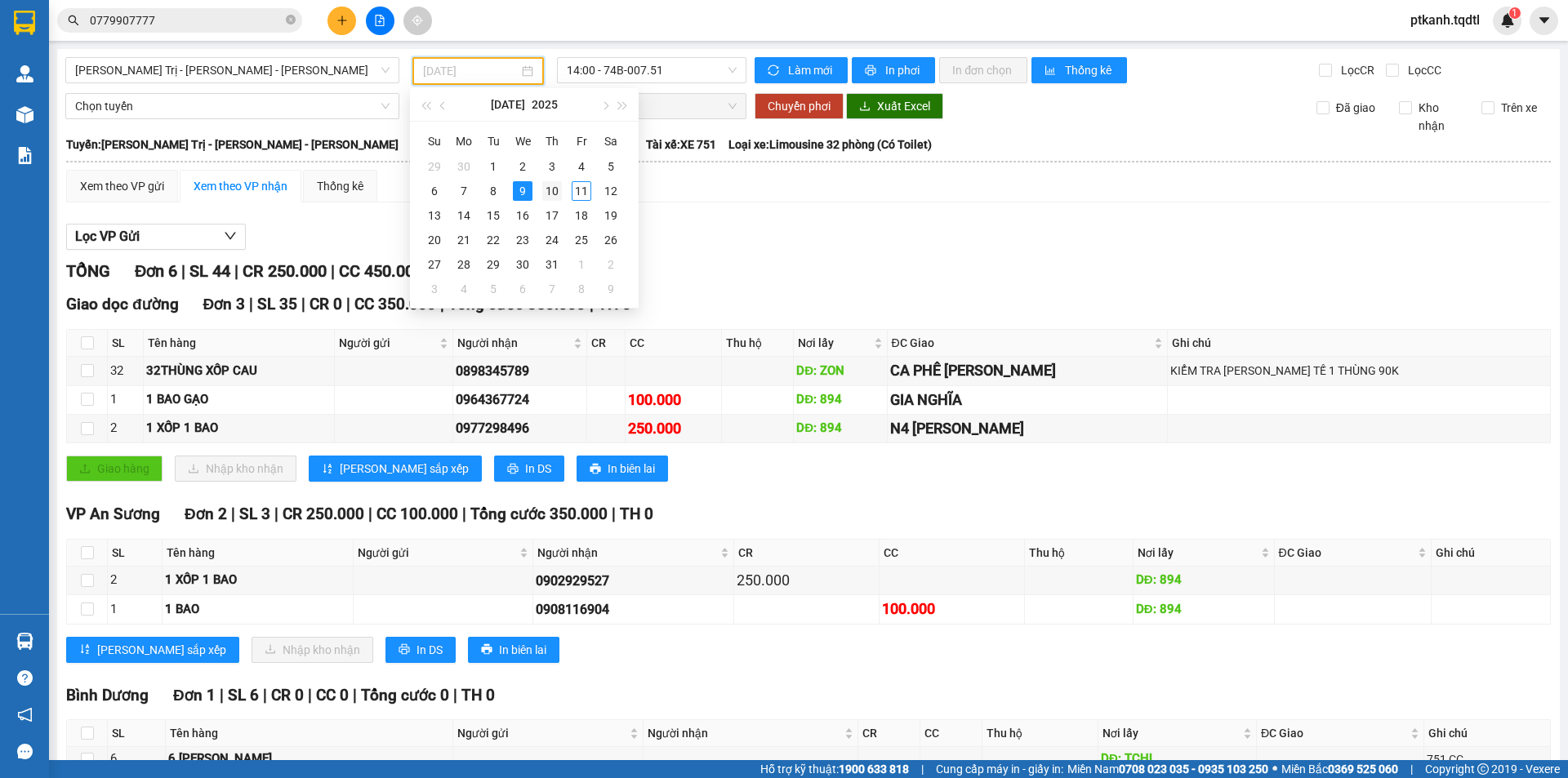 click on "10" at bounding box center [552, 191] 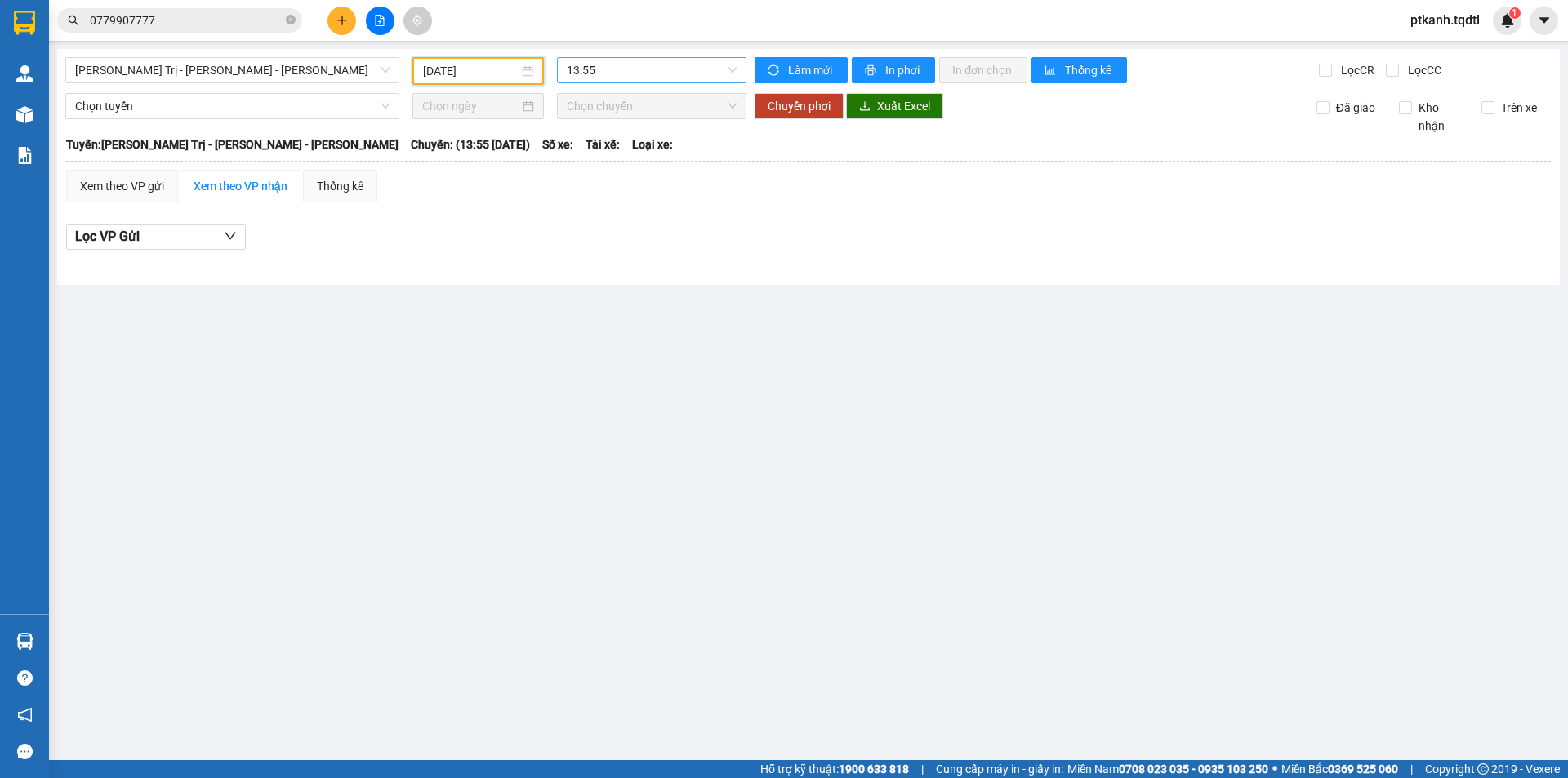click on "13:55" at bounding box center [652, 70] 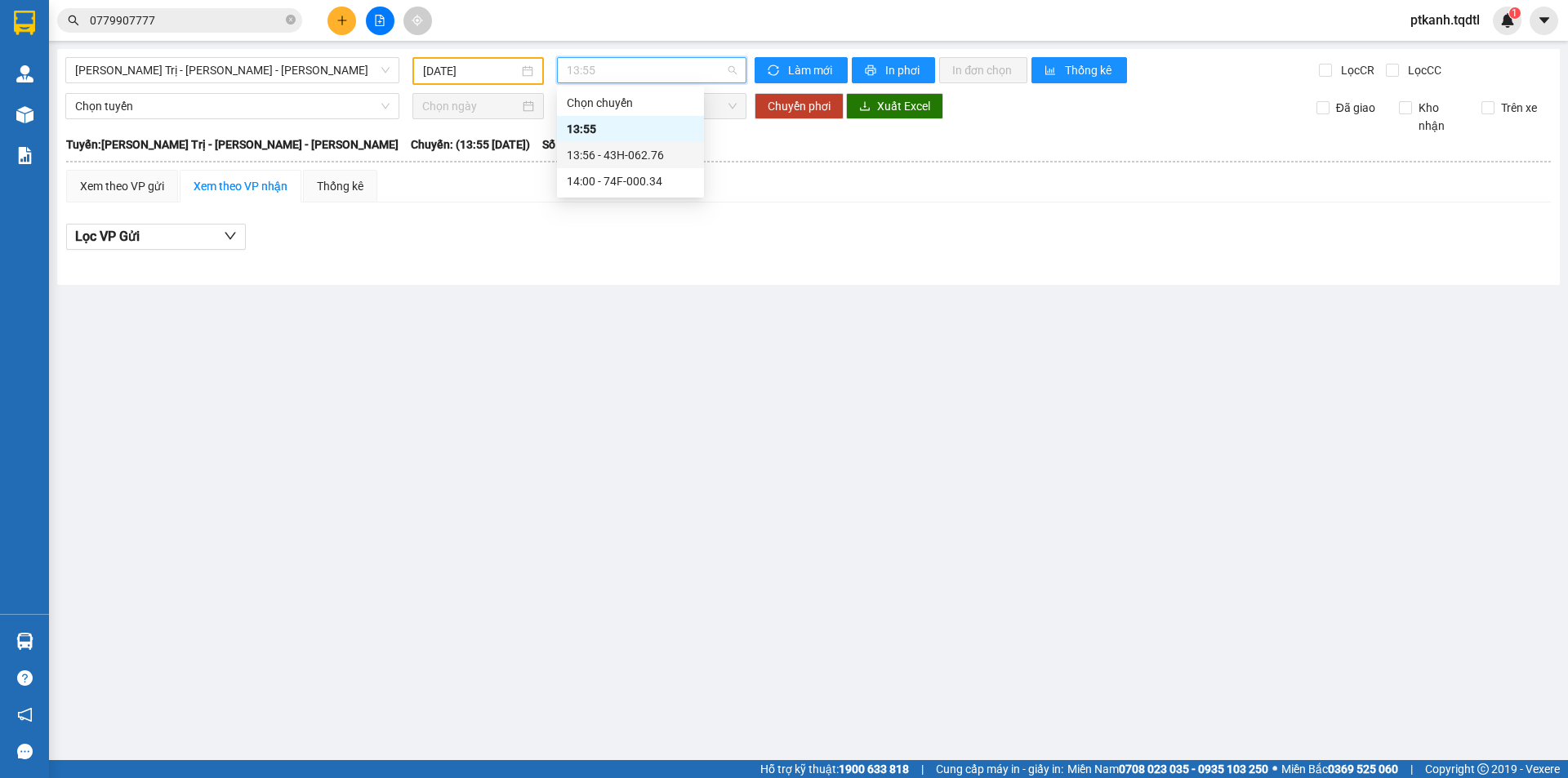 click on "13:56     - 43H-062.76" at bounding box center [630, 155] 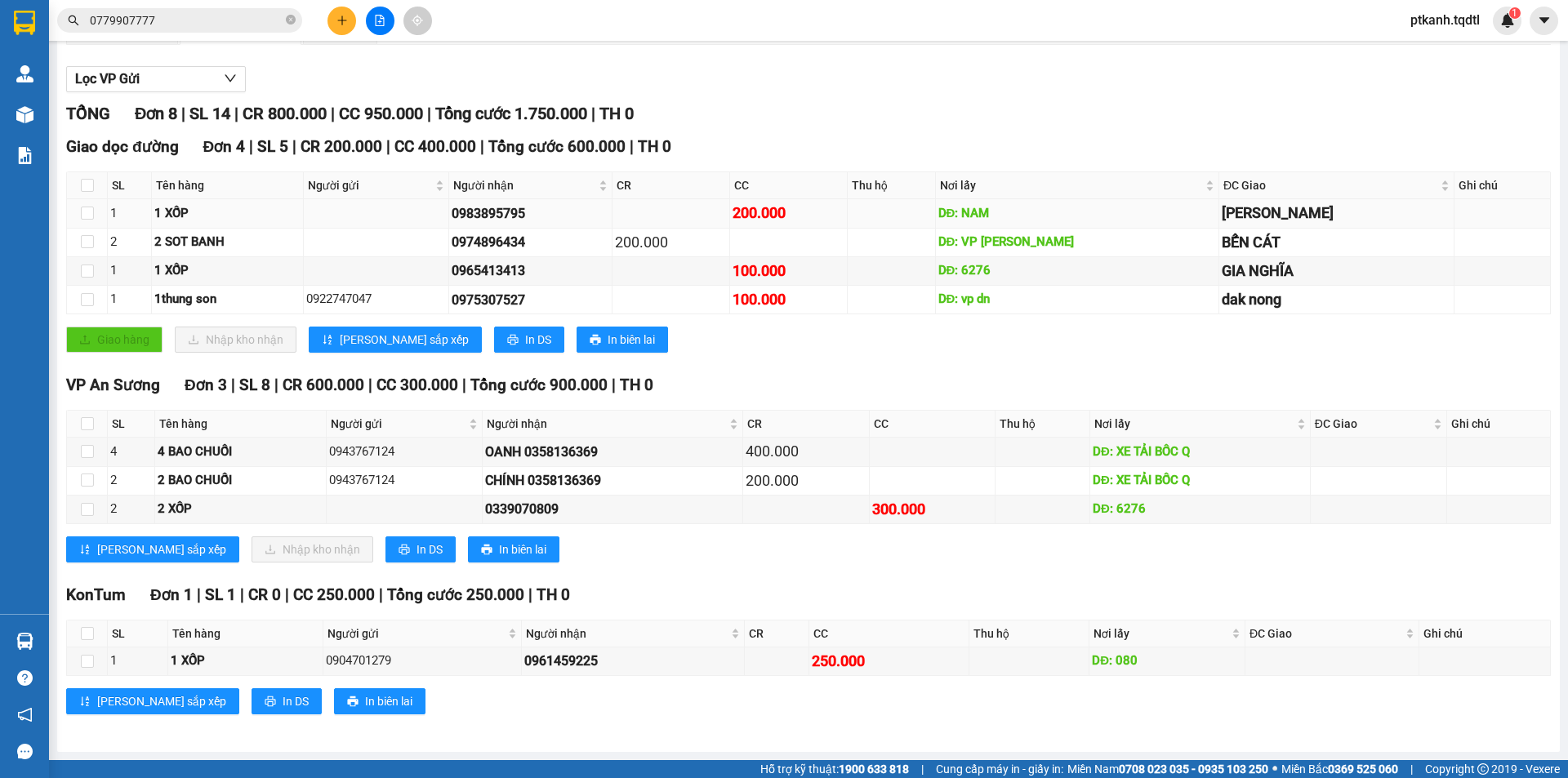 scroll, scrollTop: 0, scrollLeft: 0, axis: both 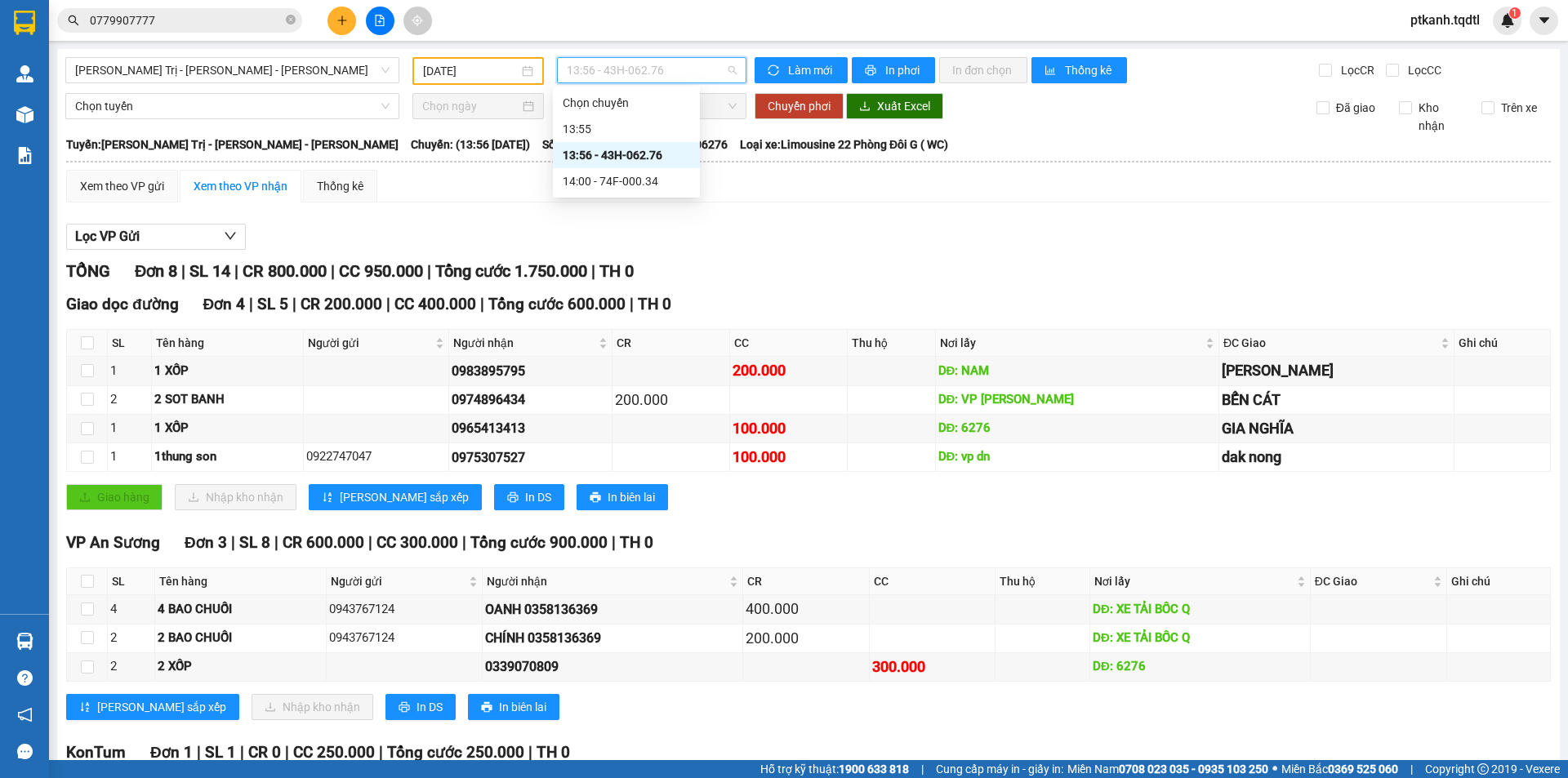 drag, startPoint x: 702, startPoint y: 64, endPoint x: 710, endPoint y: 116, distance: 52.611786 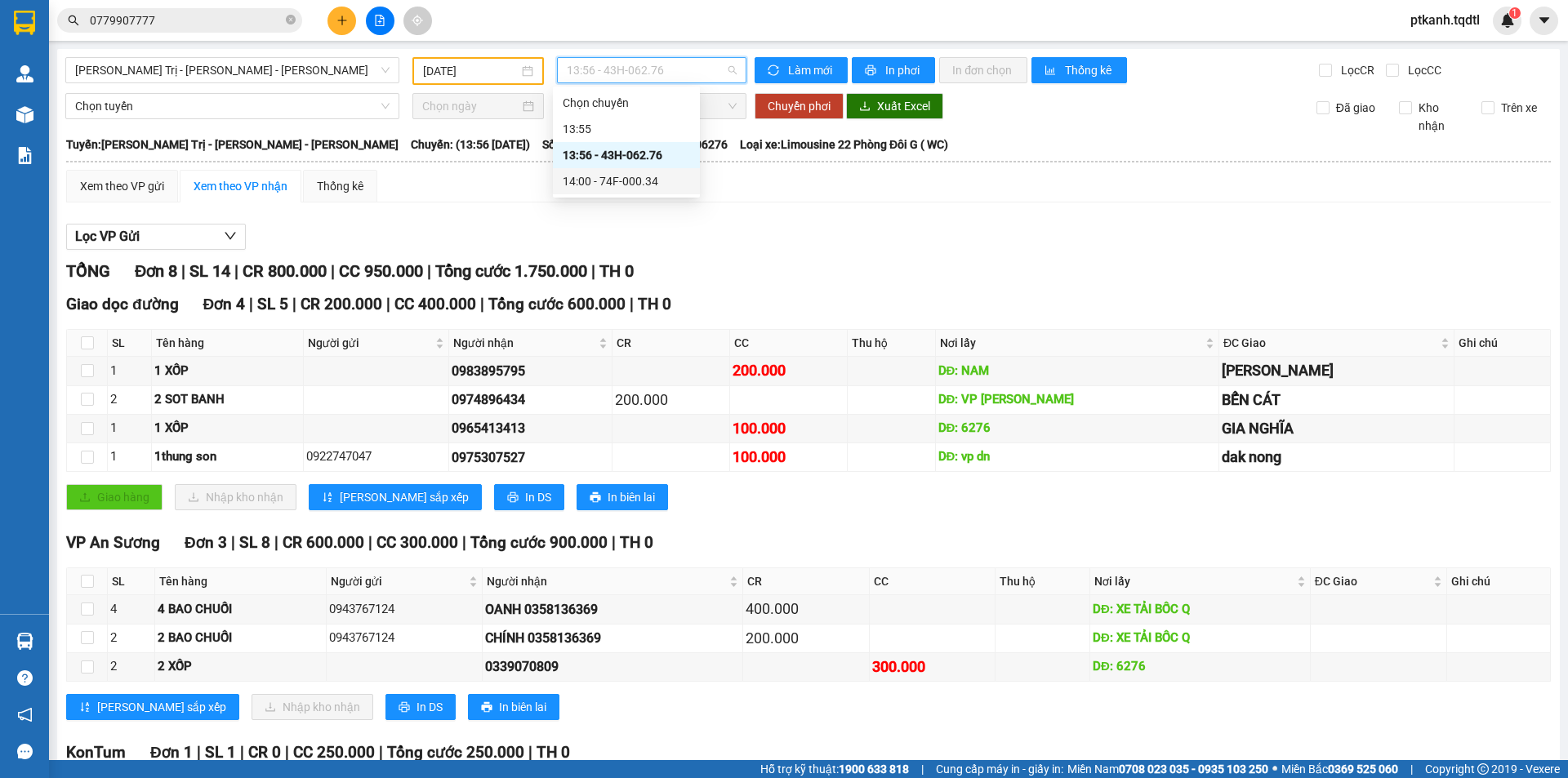 click on "14:00     - 74F-000.34" at bounding box center (626, 181) 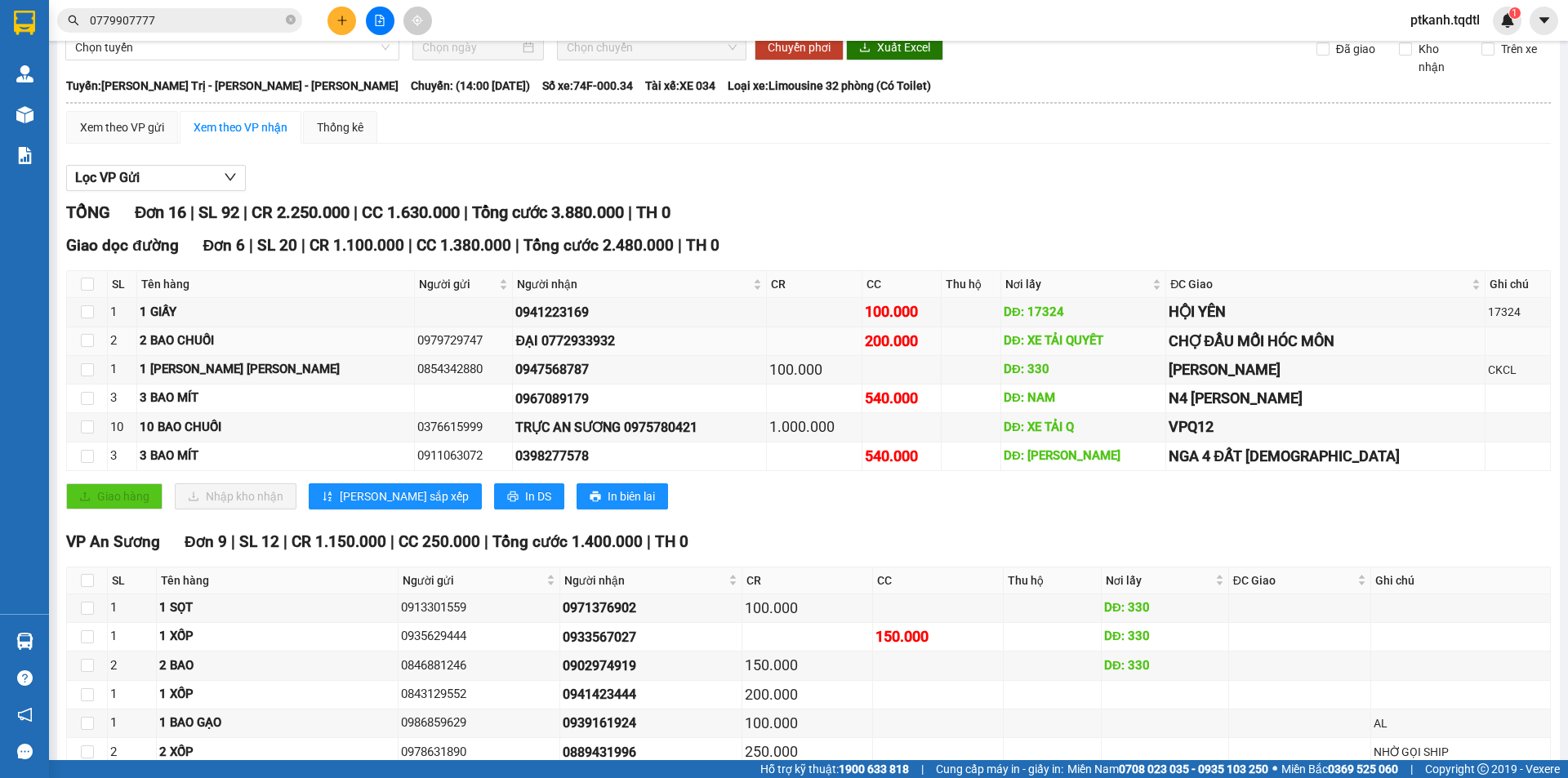scroll, scrollTop: 0, scrollLeft: 0, axis: both 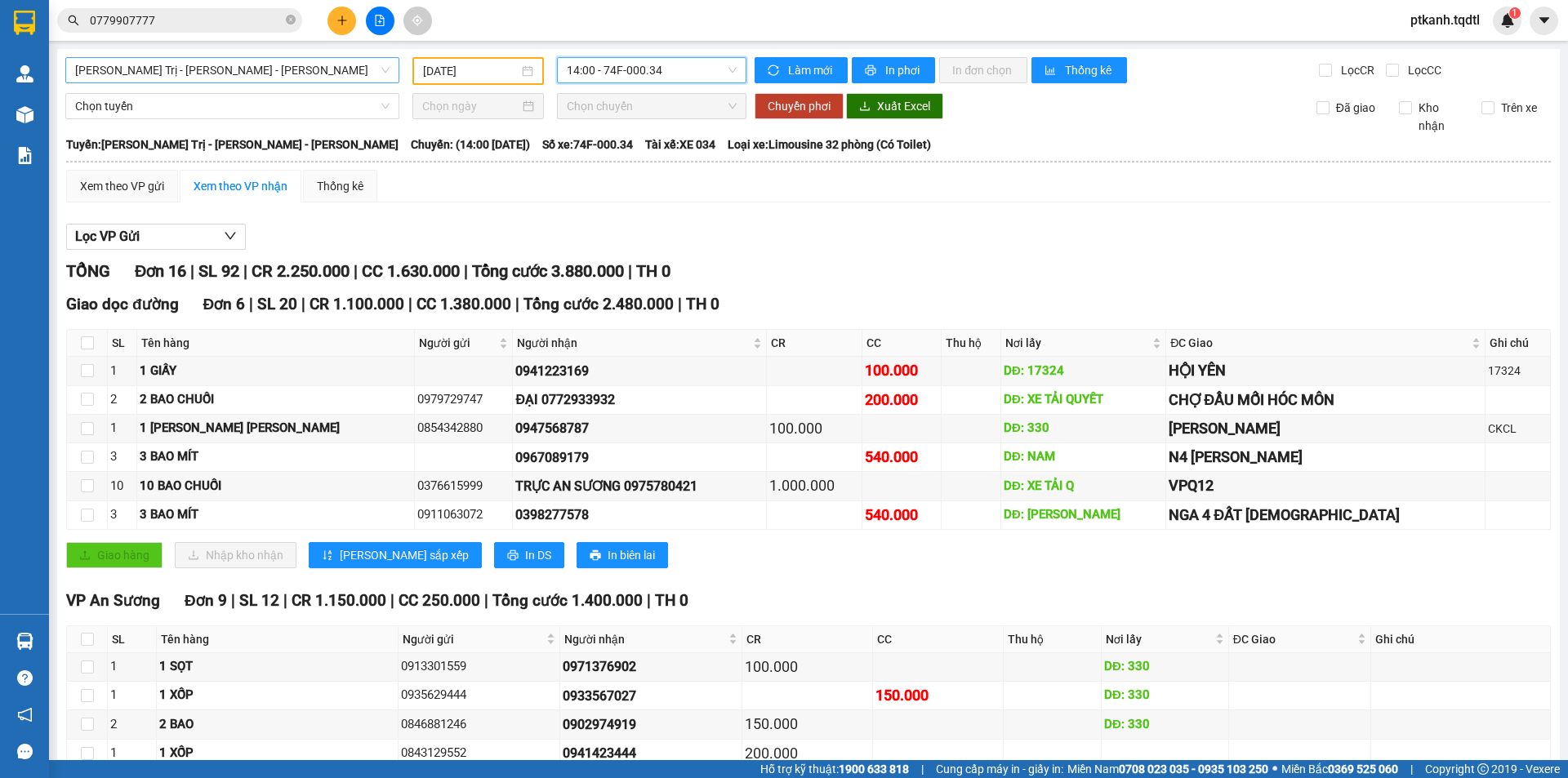 click on "[PERSON_NAME] Trị - [PERSON_NAME] - [PERSON_NAME]" at bounding box center (232, 70) 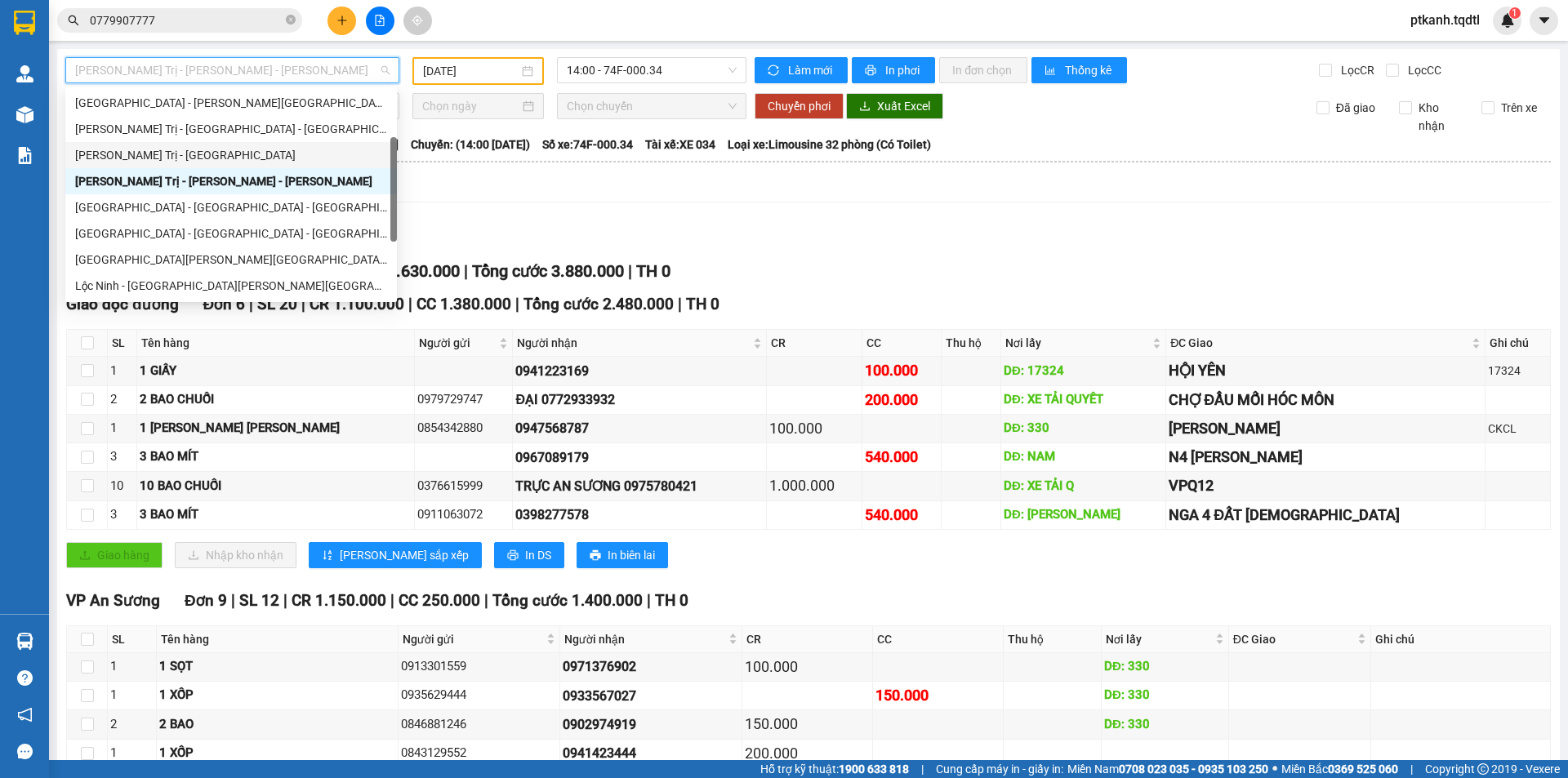drag, startPoint x: 202, startPoint y: 157, endPoint x: 285, endPoint y: 131, distance: 86.97701 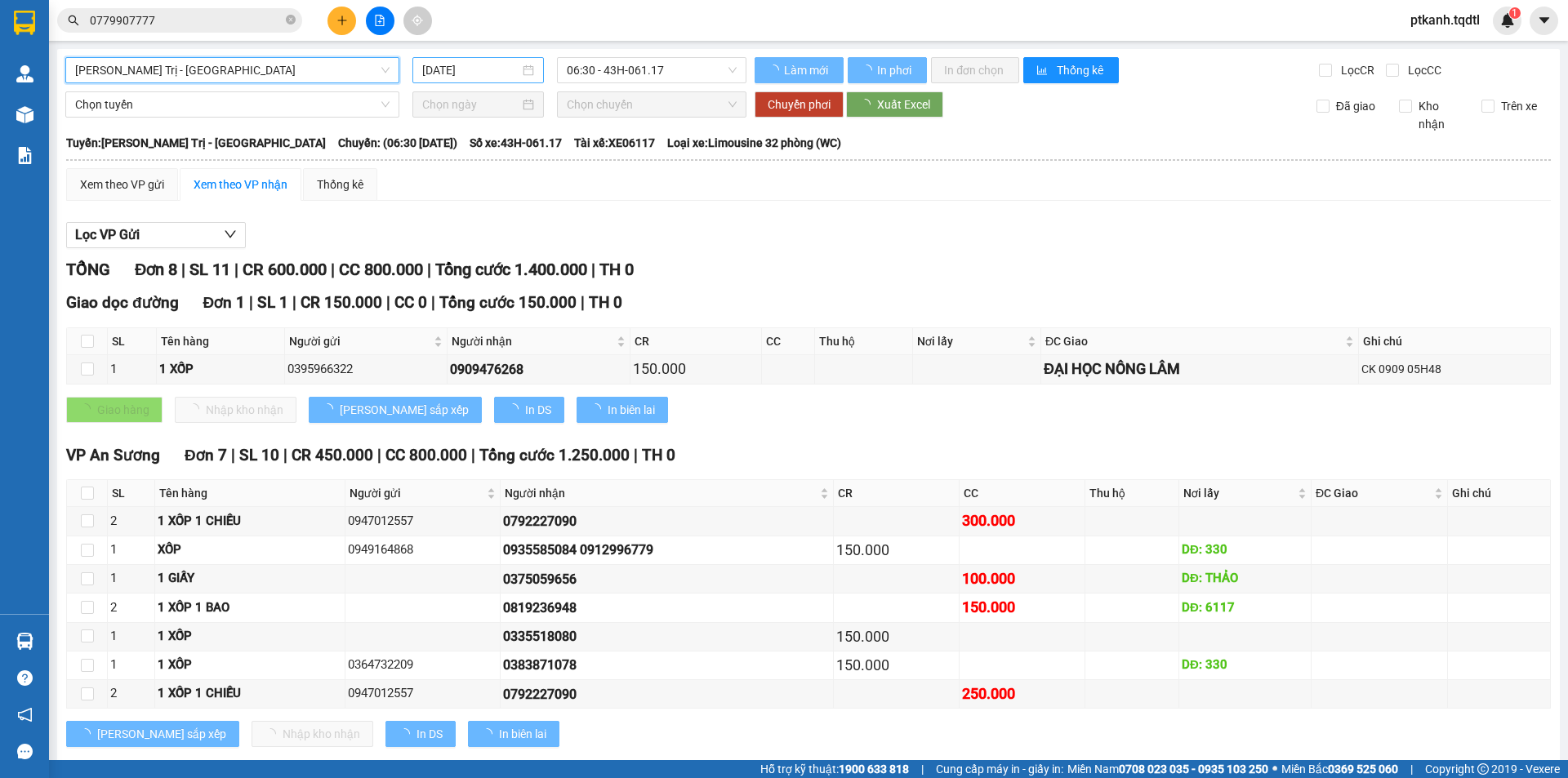 click on "[DATE]" at bounding box center [478, 70] 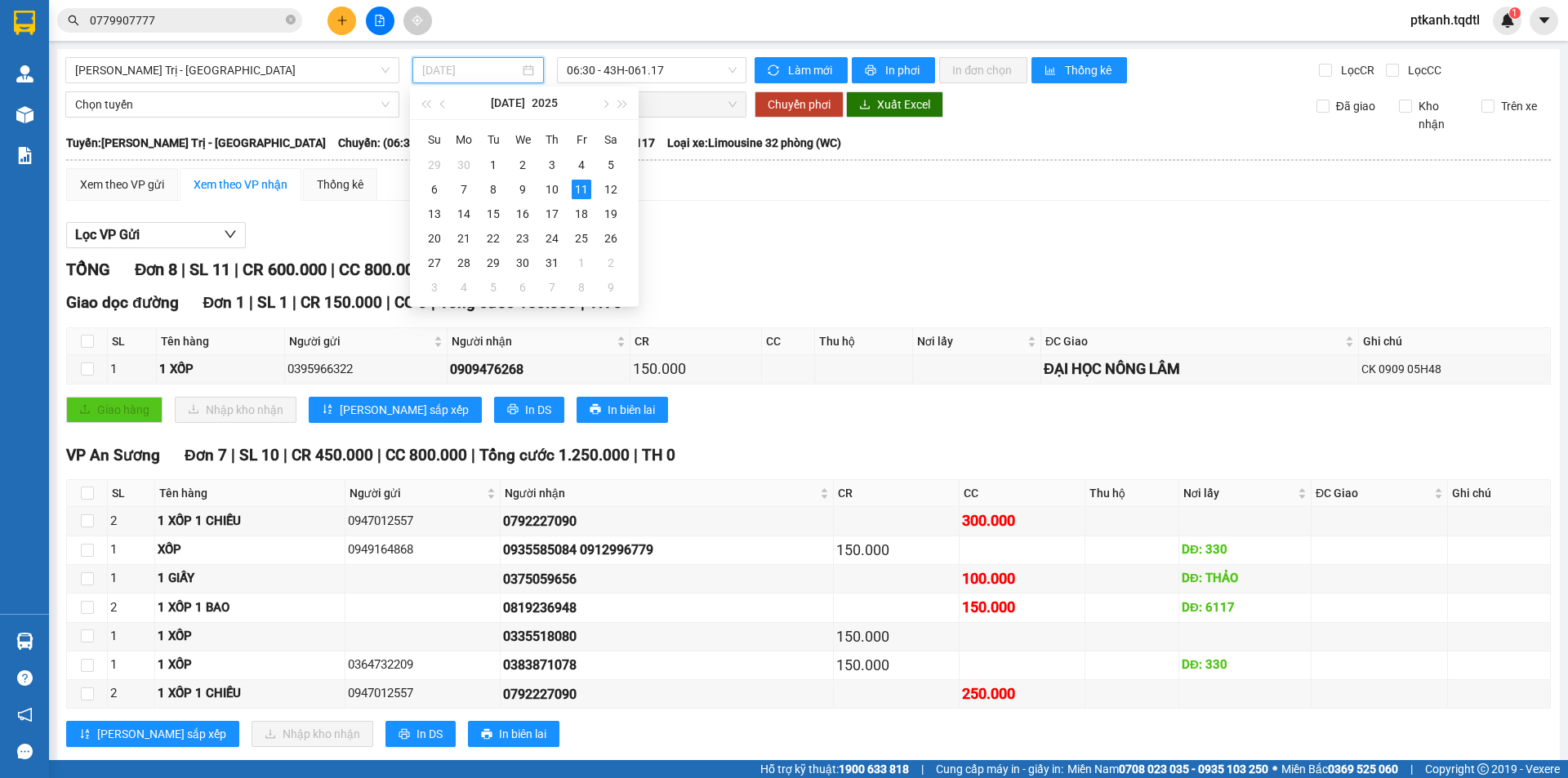 drag, startPoint x: 523, startPoint y: 192, endPoint x: 686, endPoint y: 96, distance: 189.16924 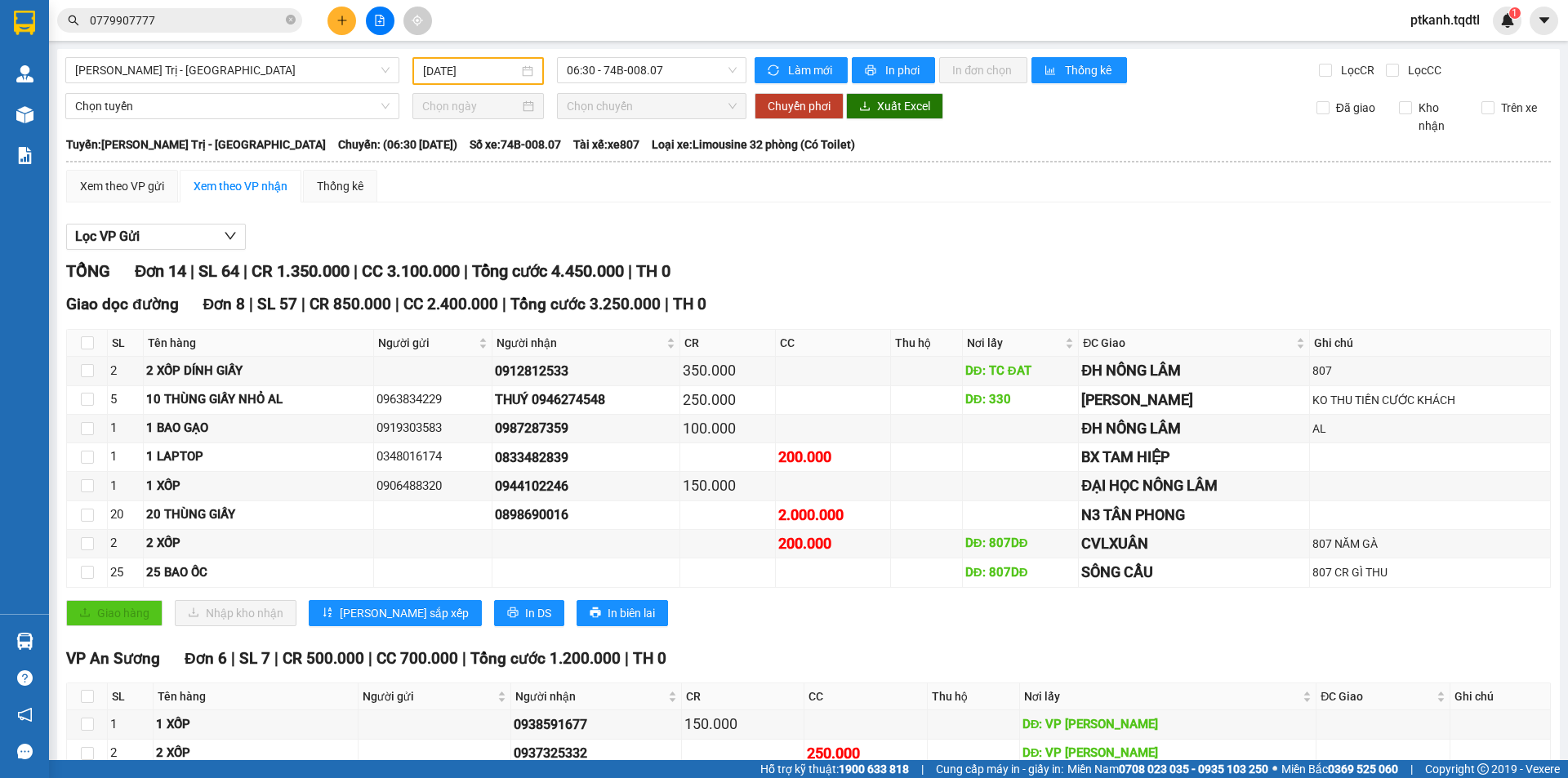 drag, startPoint x: 517, startPoint y: 73, endPoint x: 531, endPoint y: 79, distance: 15.231546 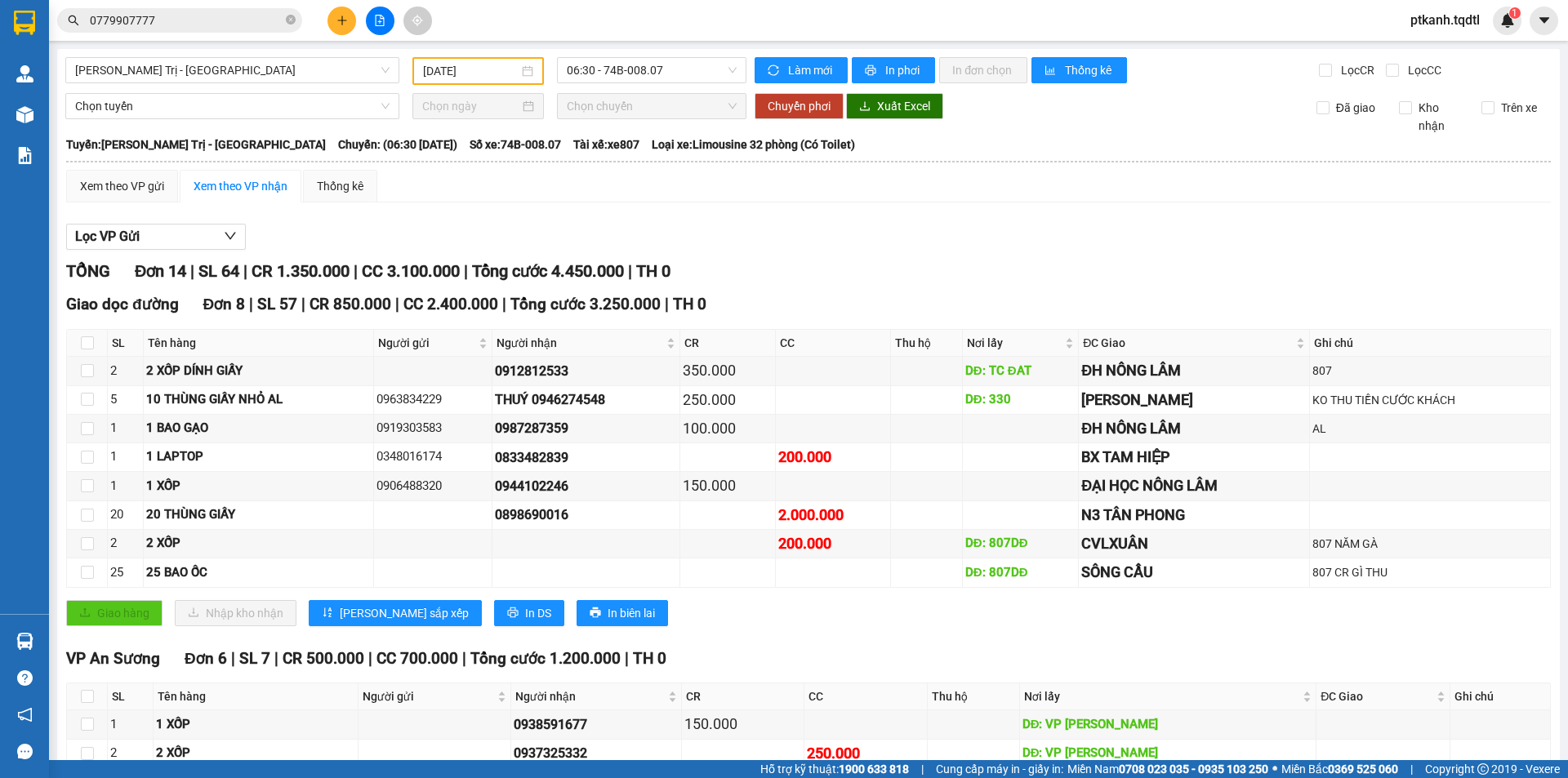 click on "Xem theo VP gửi Xem theo [PERSON_NAME] Thống kê Lọc VP Gửi [PERSON_NAME]   14 | SL   64 | CR   1.350.000 | CC   3.100.000 | [PERSON_NAME]   4.450.000 | TH   0 Giao dọc đường Đơn   8 | SL   57 | CR   850.000 | CC   2.400.000 | [PERSON_NAME]   3.250.000 | TH   0 SL Tên hàng Người gửi Người [PERSON_NAME] CC Thu hộ Nơi lấy ĐC Giao Ghi chú [PERSON_NAME]                         2 2 XỐP [PERSON_NAME]    0912812533 350.000 DĐ: TC ĐAT ĐH [PERSON_NAME] 807 5 10 THÙNG GIẤY NHỎ AL  0963834229 [PERSON_NAME] 0946274548 250.000 DĐ: 330 LONG [PERSON_NAME] THU [PERSON_NAME] KHÁCH 1 1 [PERSON_NAME]  0919303583  0987287359 100.000 ĐH [PERSON_NAME] AL 1 1 LAPTOP  0348016174  0833482839 200.000 BX [PERSON_NAME] 1 1 XỐP  0906488320  0944102246 150.000 ĐẠI HỌC [PERSON_NAME] 20 20 THÙNG GIẤY    0898690016 2.000.000 N3 [PERSON_NAME] 2 2 XỐP     200.000 DĐ: 807DĐ CVLXUÂN 807 NĂM GÀ 25 25 BAO ỐC     DĐ: 807DĐ SÔNG CẦU 807 CR GÌ THU Giao hàng Nhập kho [PERSON_NAME] sắp xếp In DS      -" at bounding box center [808, 556] 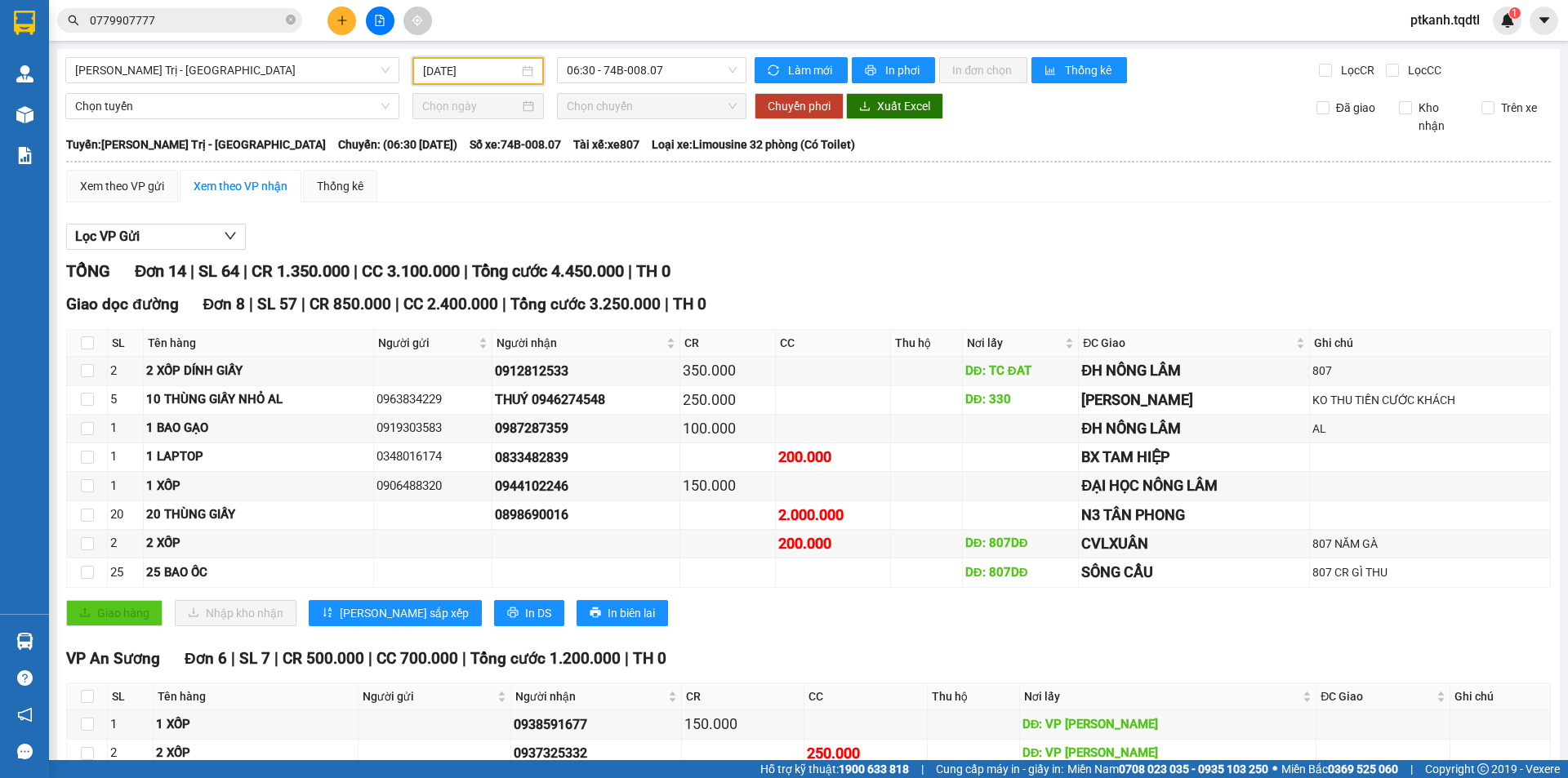 click on "[DATE]" at bounding box center (470, 71) 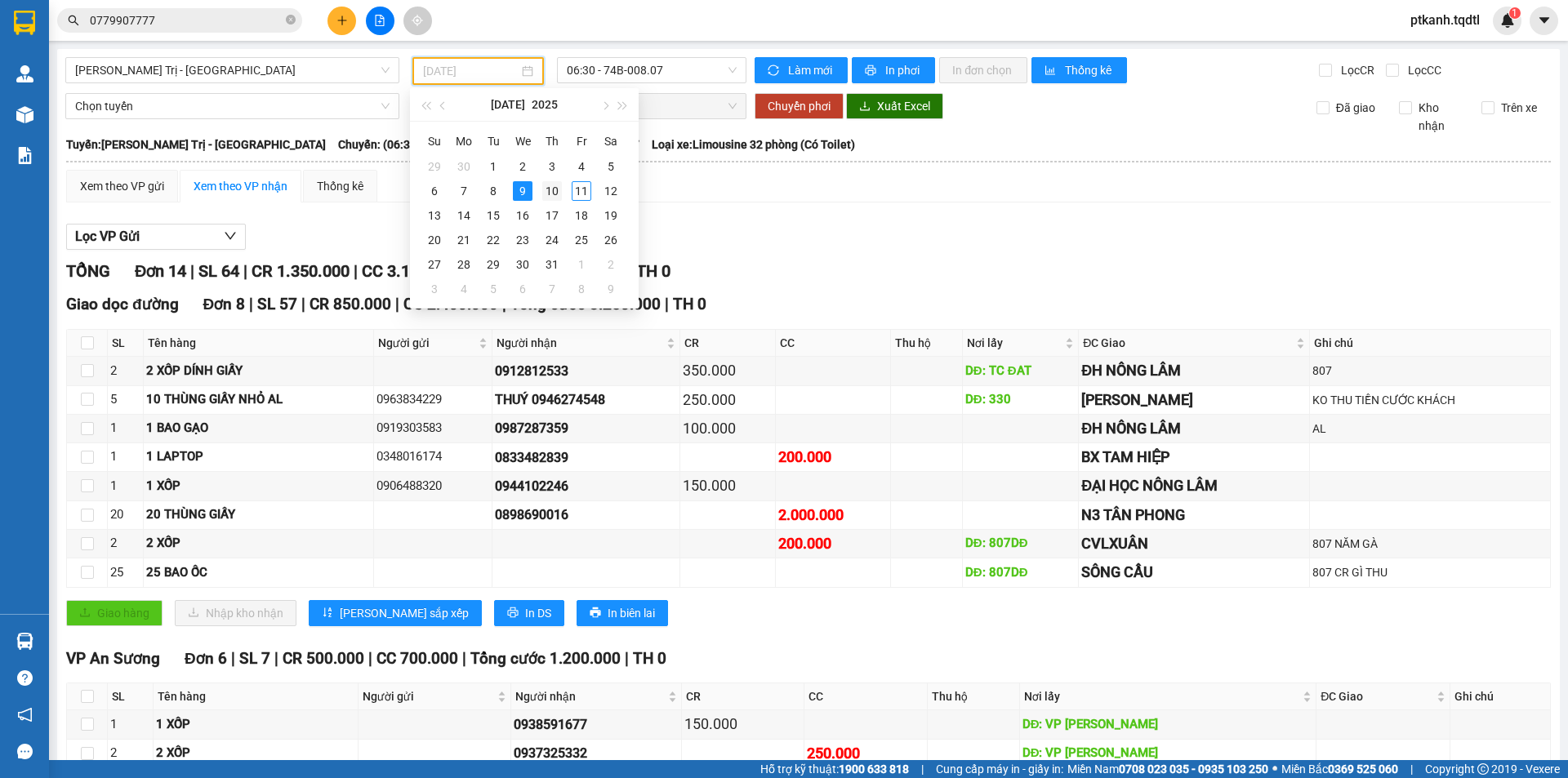 click on "10" at bounding box center [552, 191] 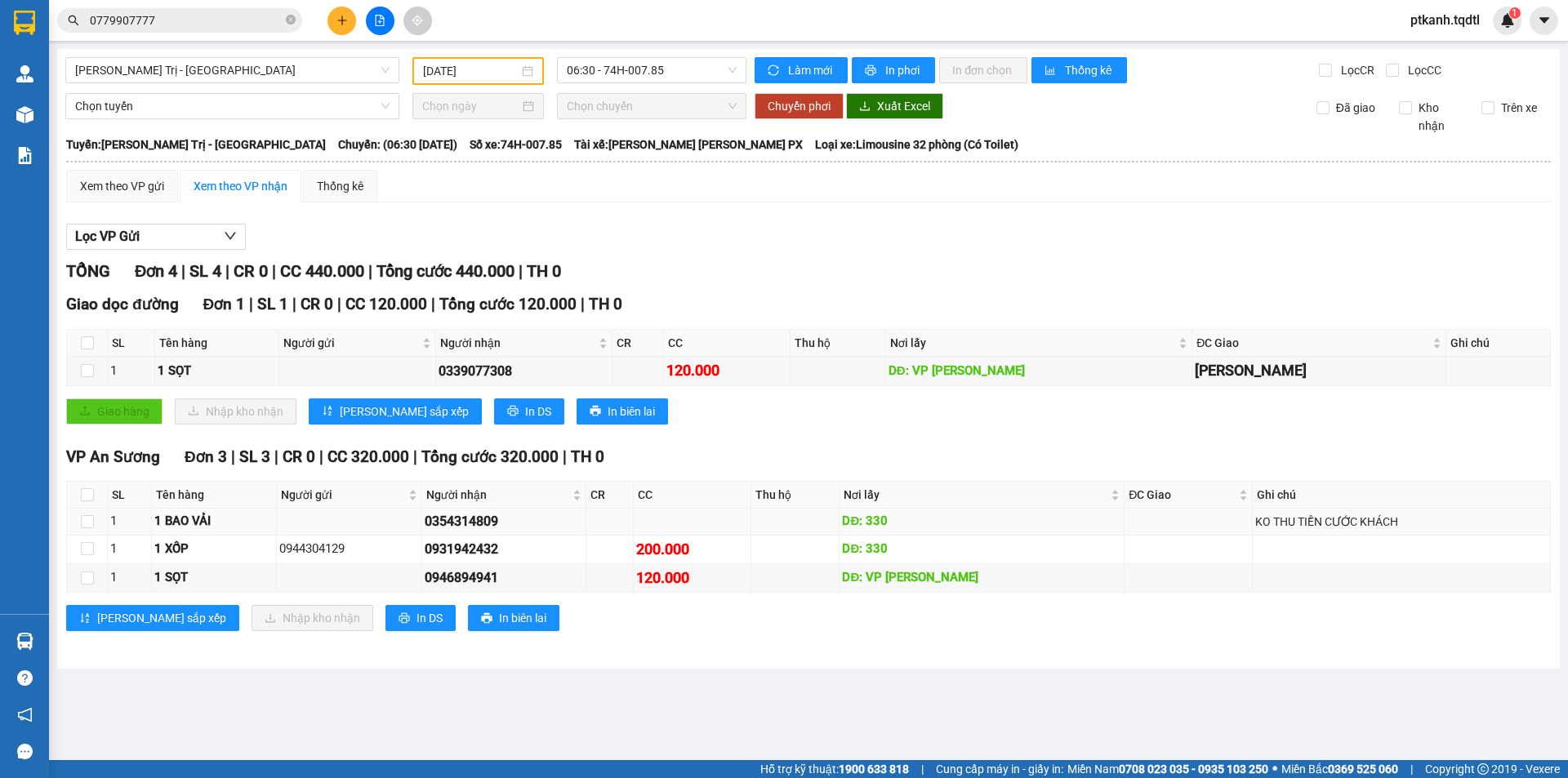 drag, startPoint x: 519, startPoint y: 523, endPoint x: 440, endPoint y: 533, distance: 79.6304 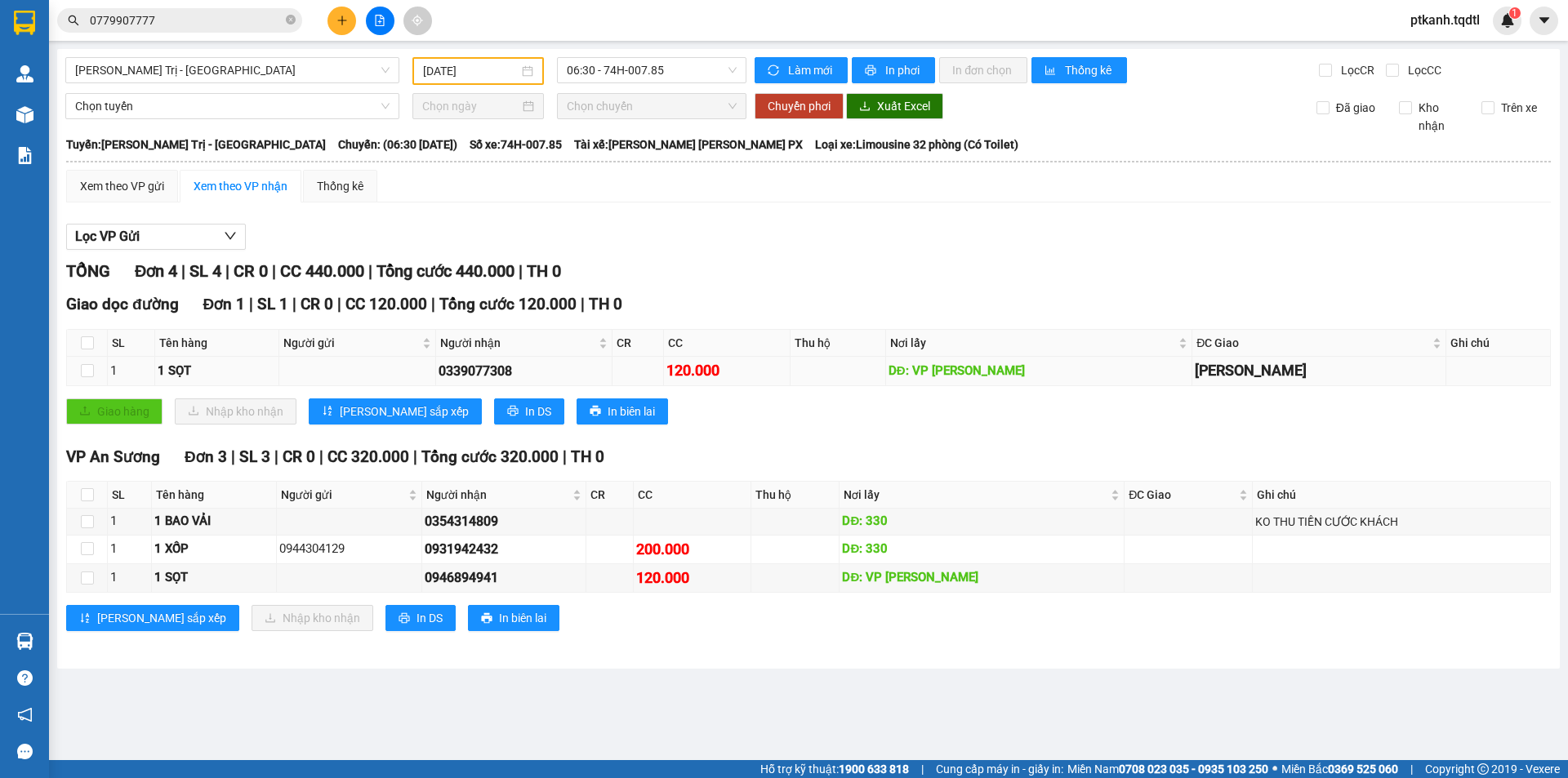 copy on "0354314809" 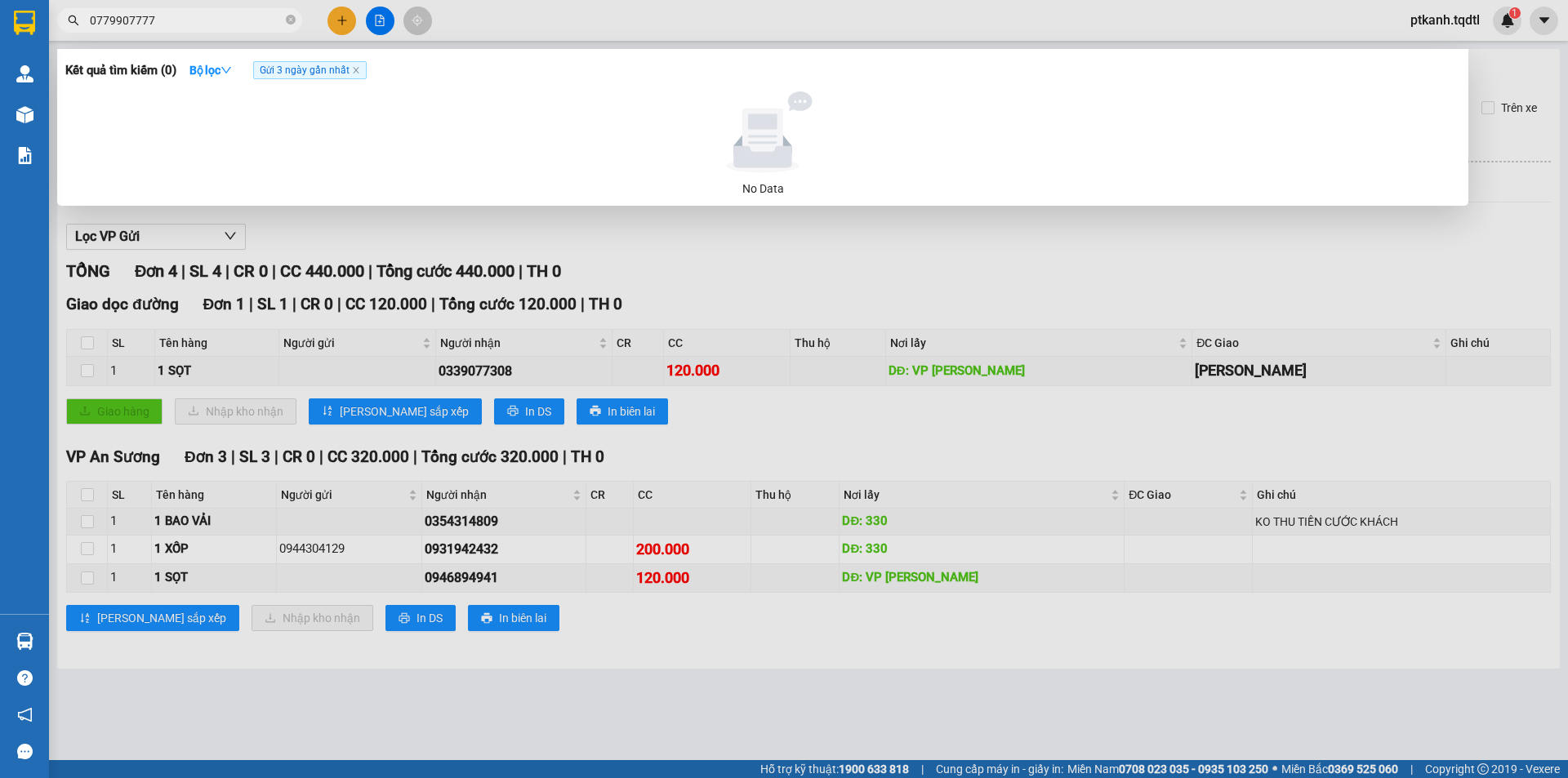 click on "0779907777" at bounding box center (186, 20) 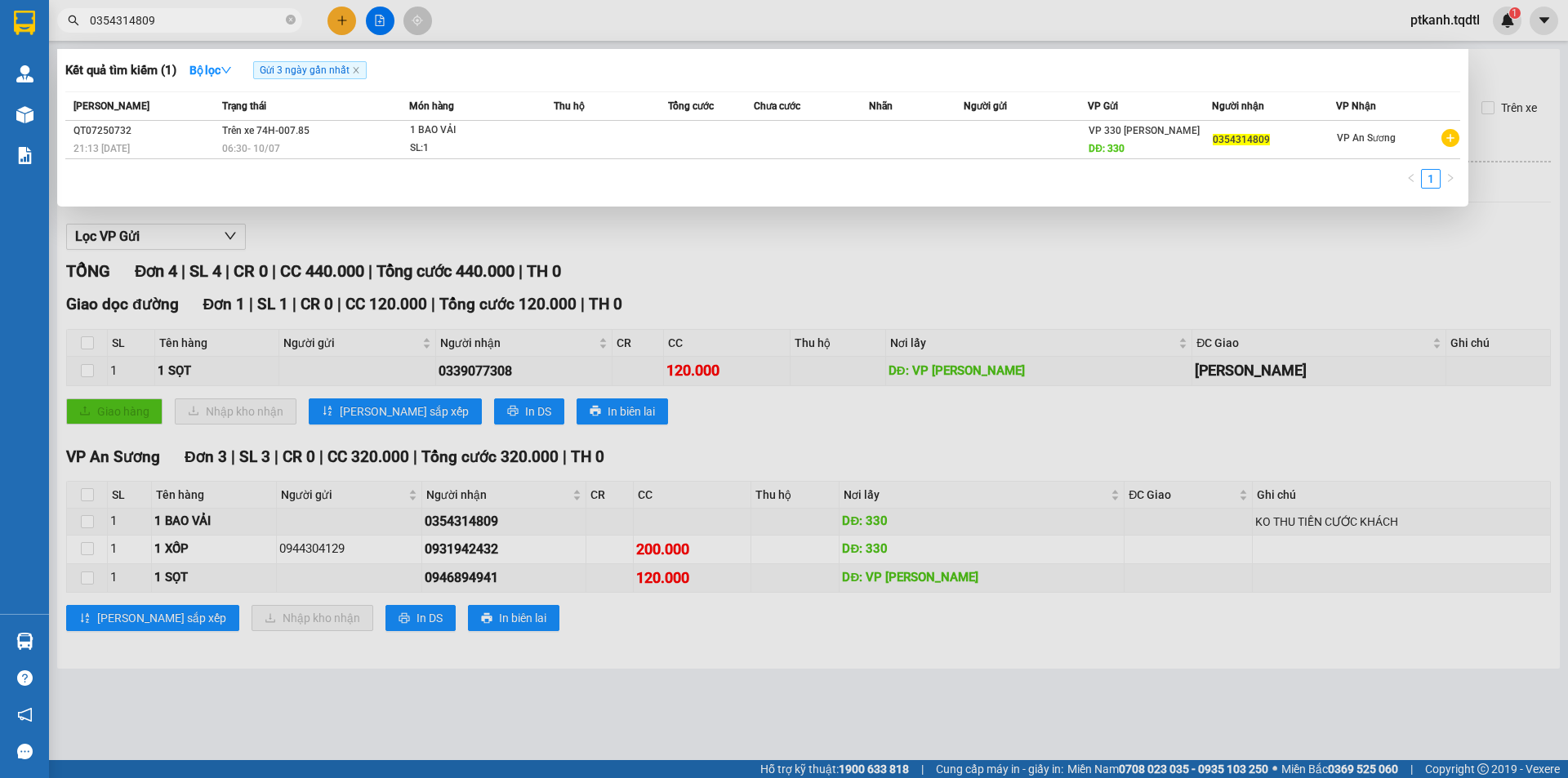 drag, startPoint x: 840, startPoint y: 260, endPoint x: 553, endPoint y: 191, distance: 295.17791 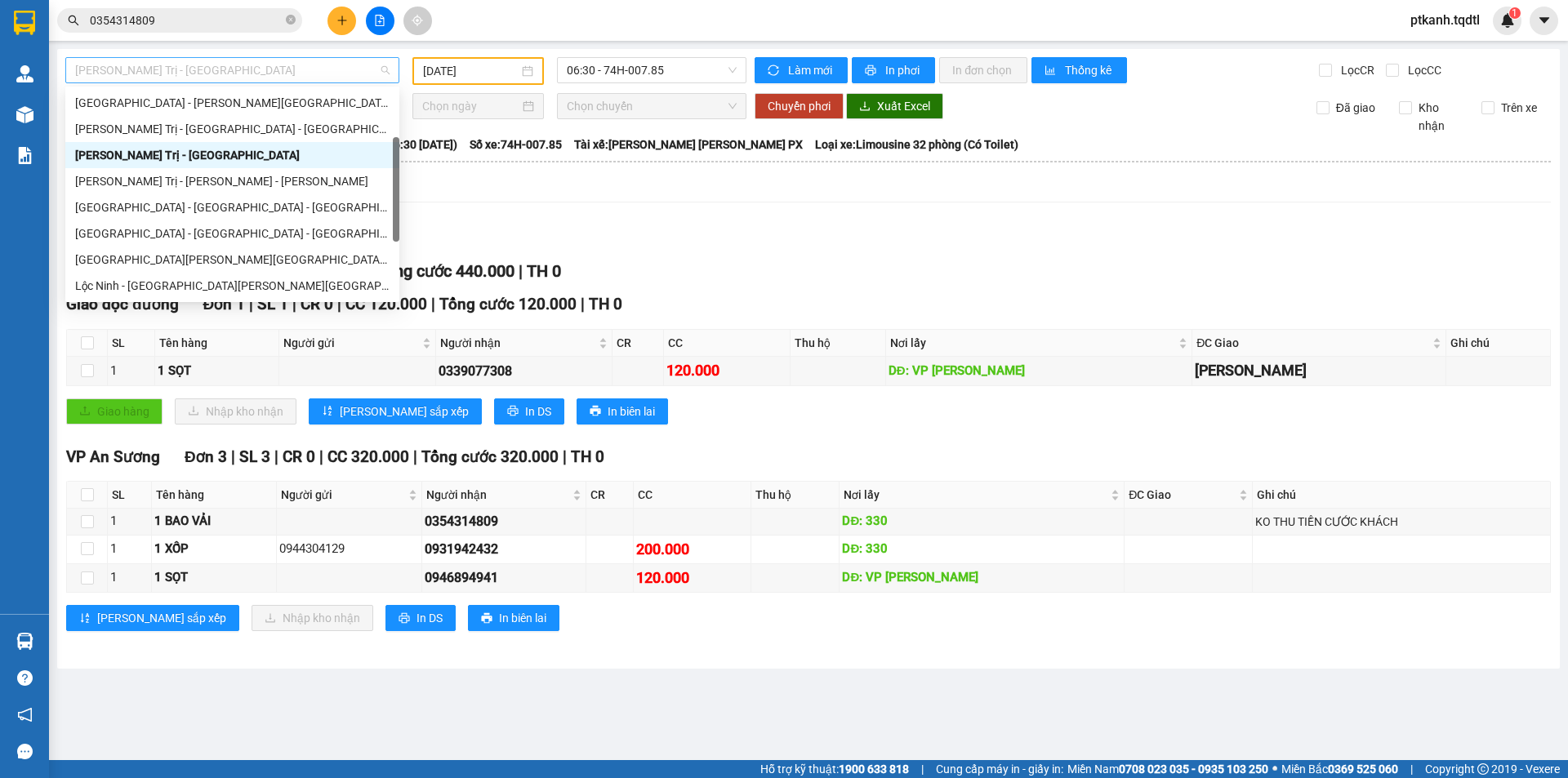 click on "[PERSON_NAME] Trị - [GEOGRAPHIC_DATA]" at bounding box center [232, 70] 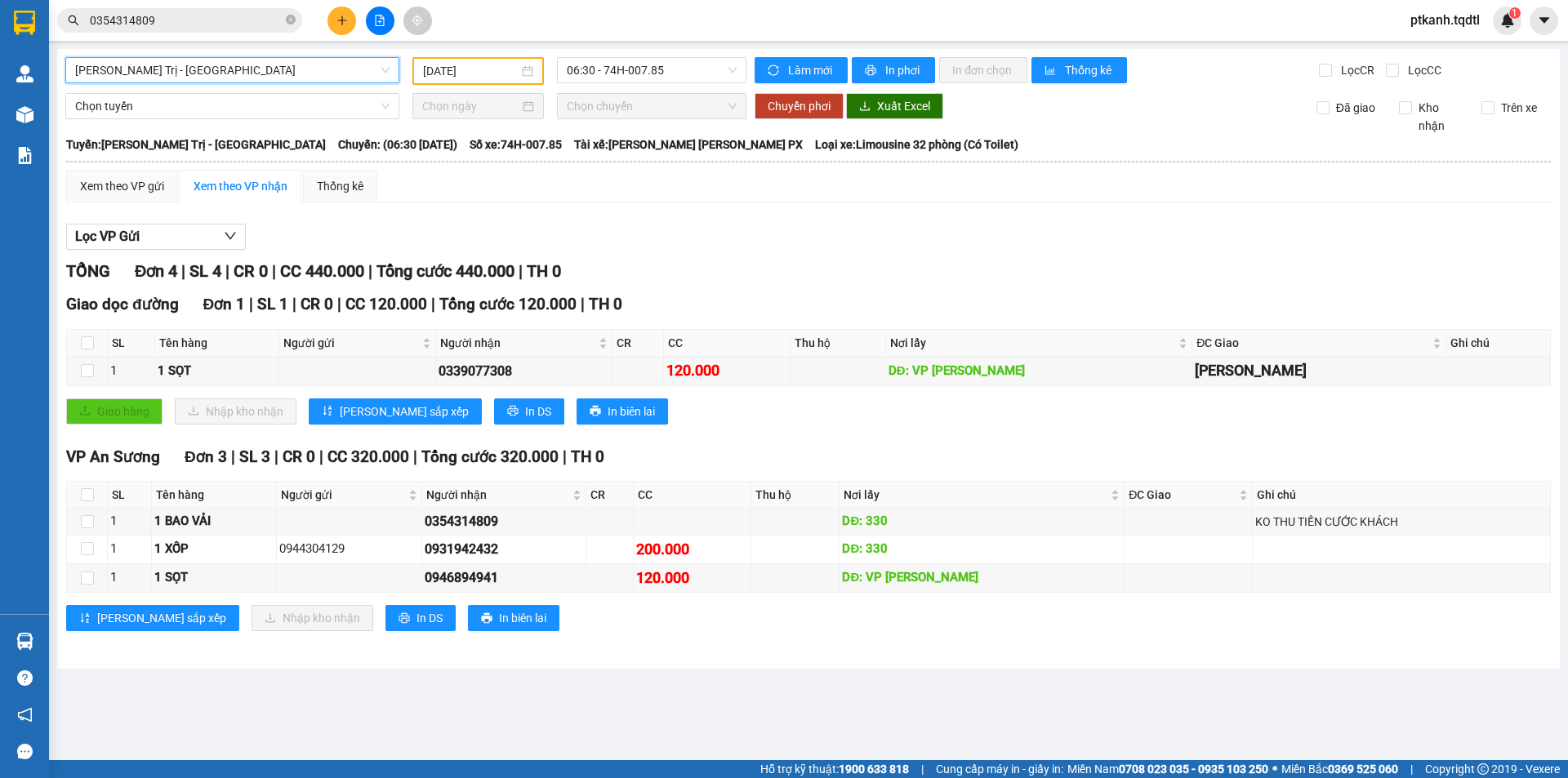 click on "[PERSON_NAME] Trị - [GEOGRAPHIC_DATA]" at bounding box center [232, 70] 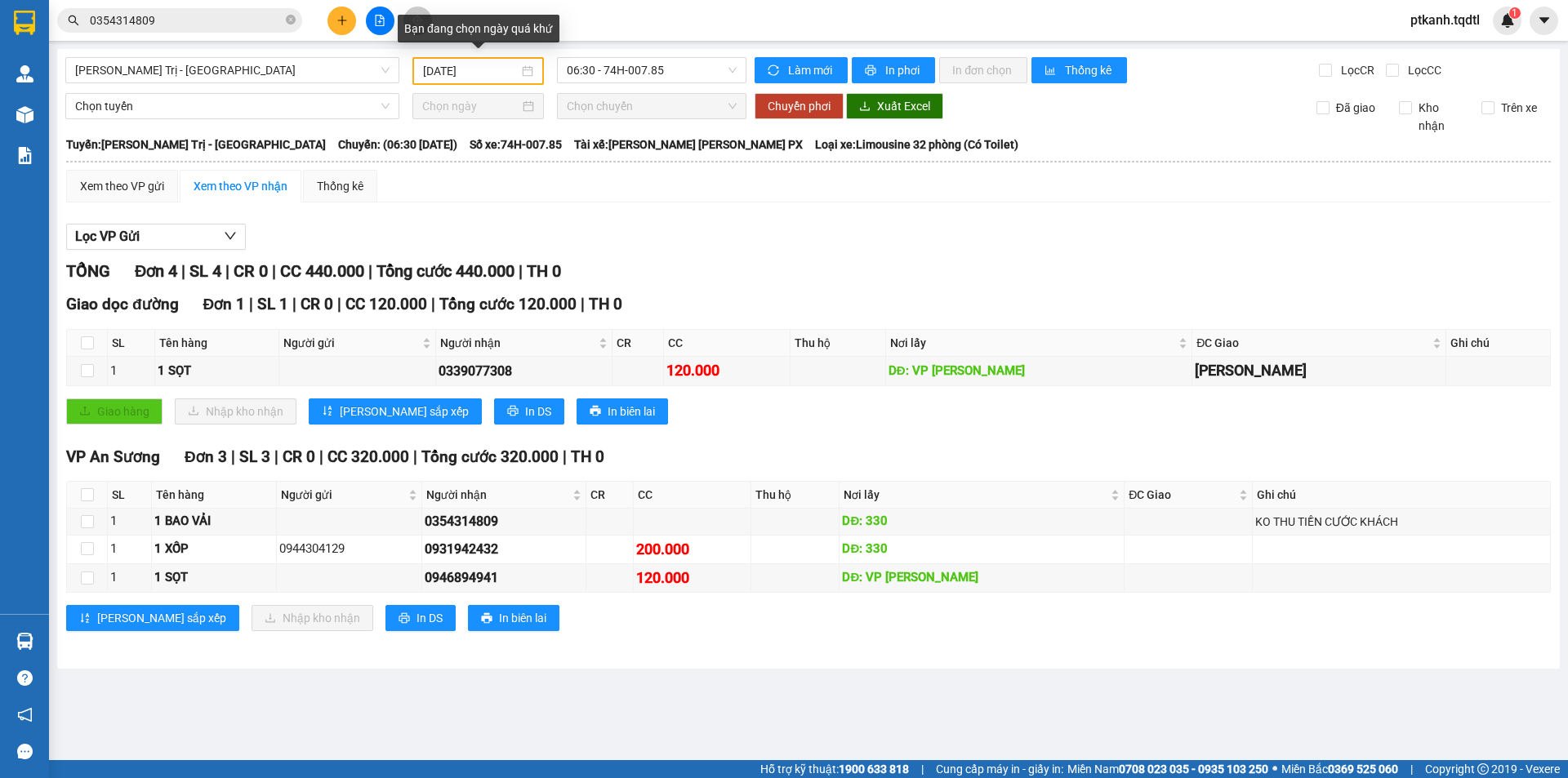 click on "[DATE]" at bounding box center [478, 71] 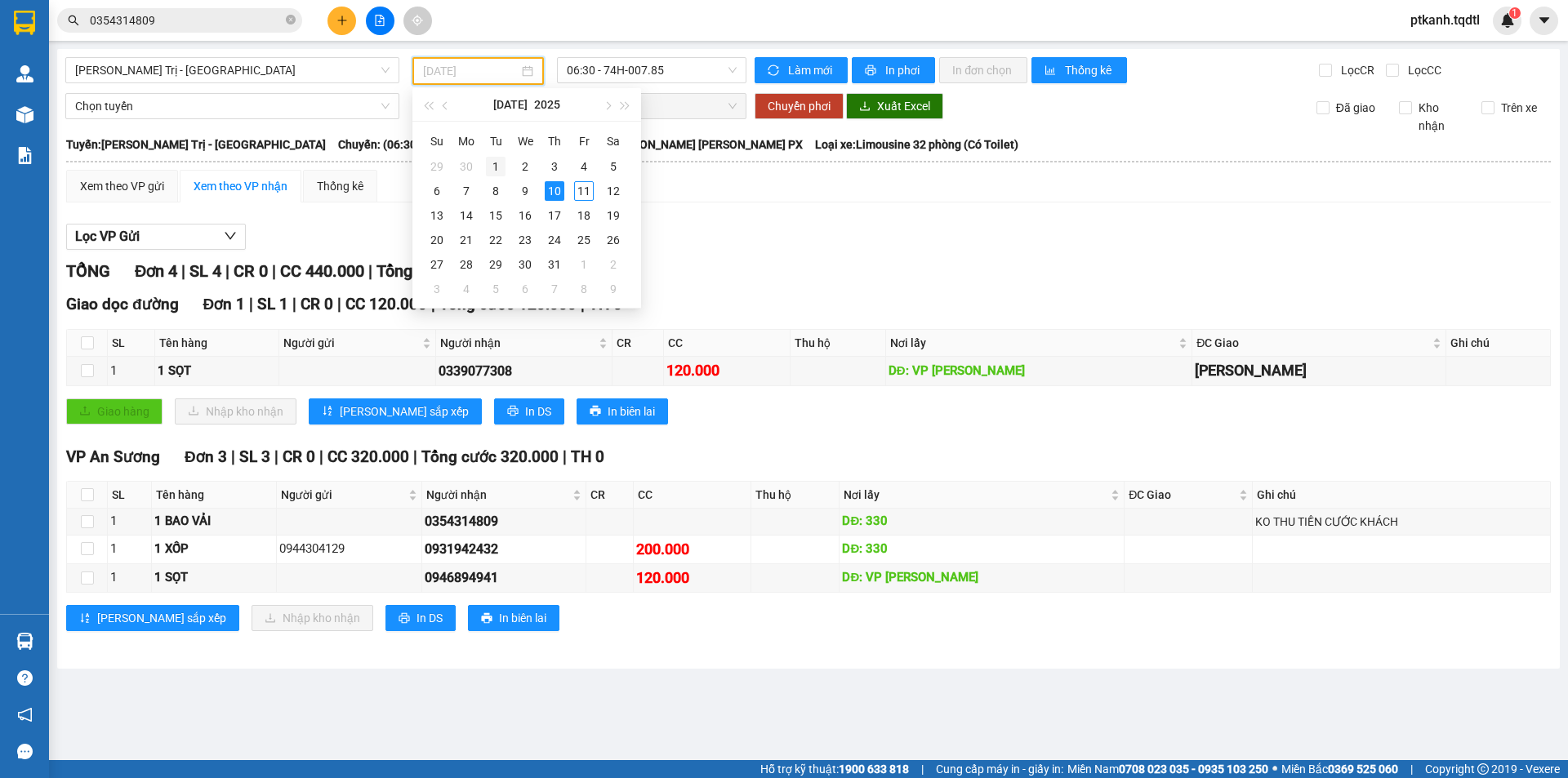 drag, startPoint x: 497, startPoint y: 164, endPoint x: 122, endPoint y: 78, distance: 384.73497 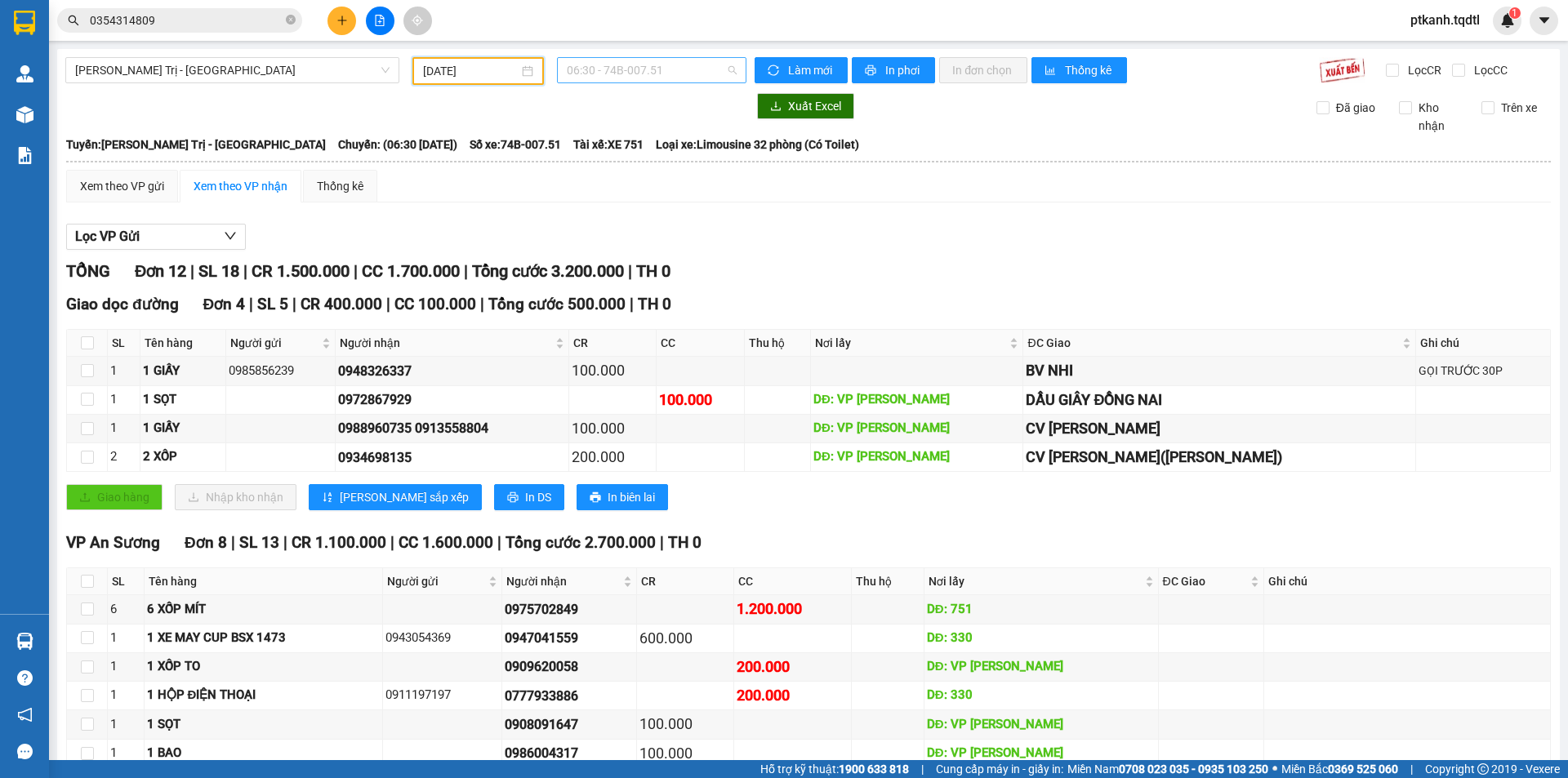 click on "06:30     - 74B-007.51" at bounding box center [652, 70] 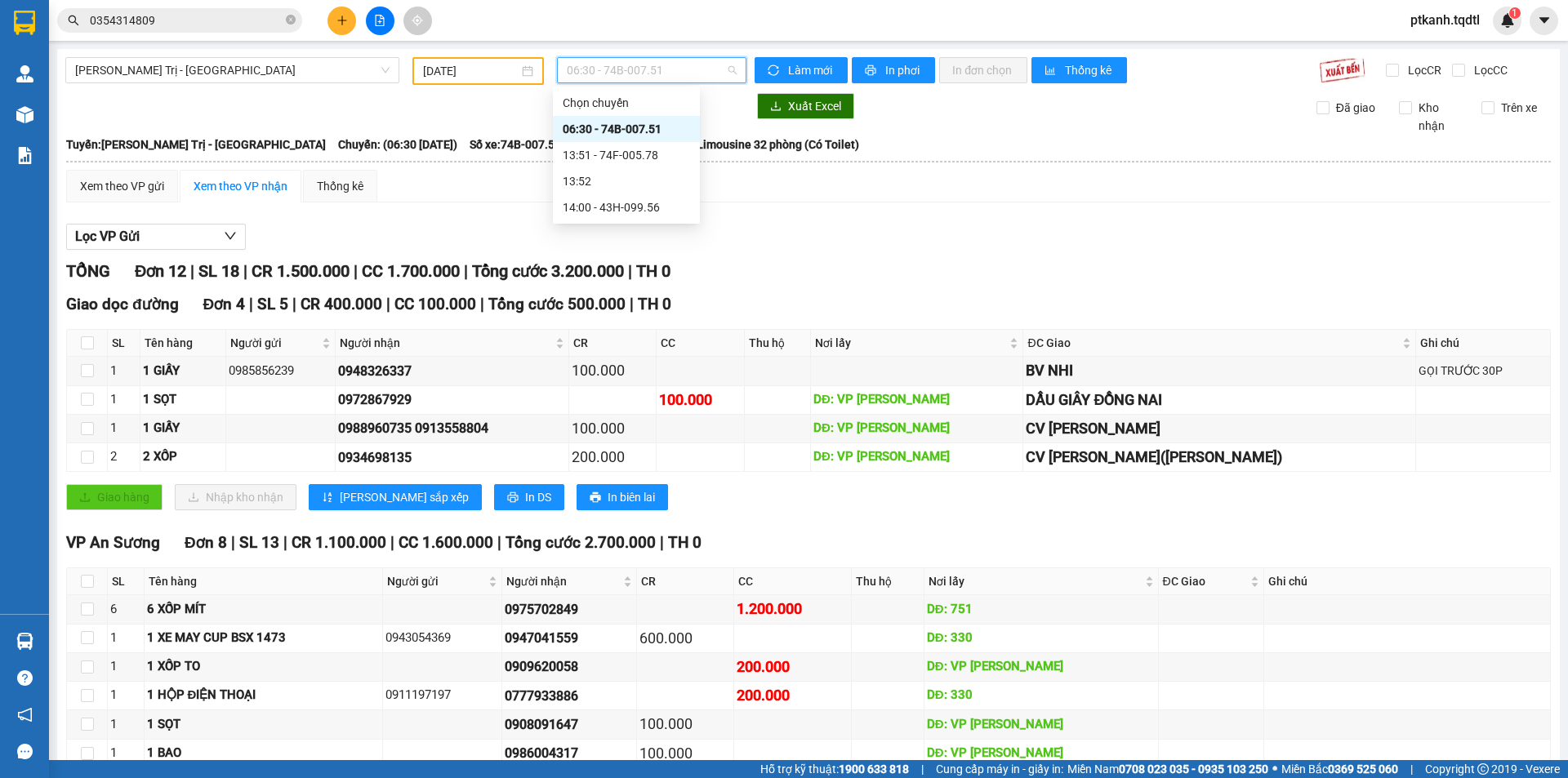 click on "06:30     - 74B-007.51" at bounding box center (652, 70) 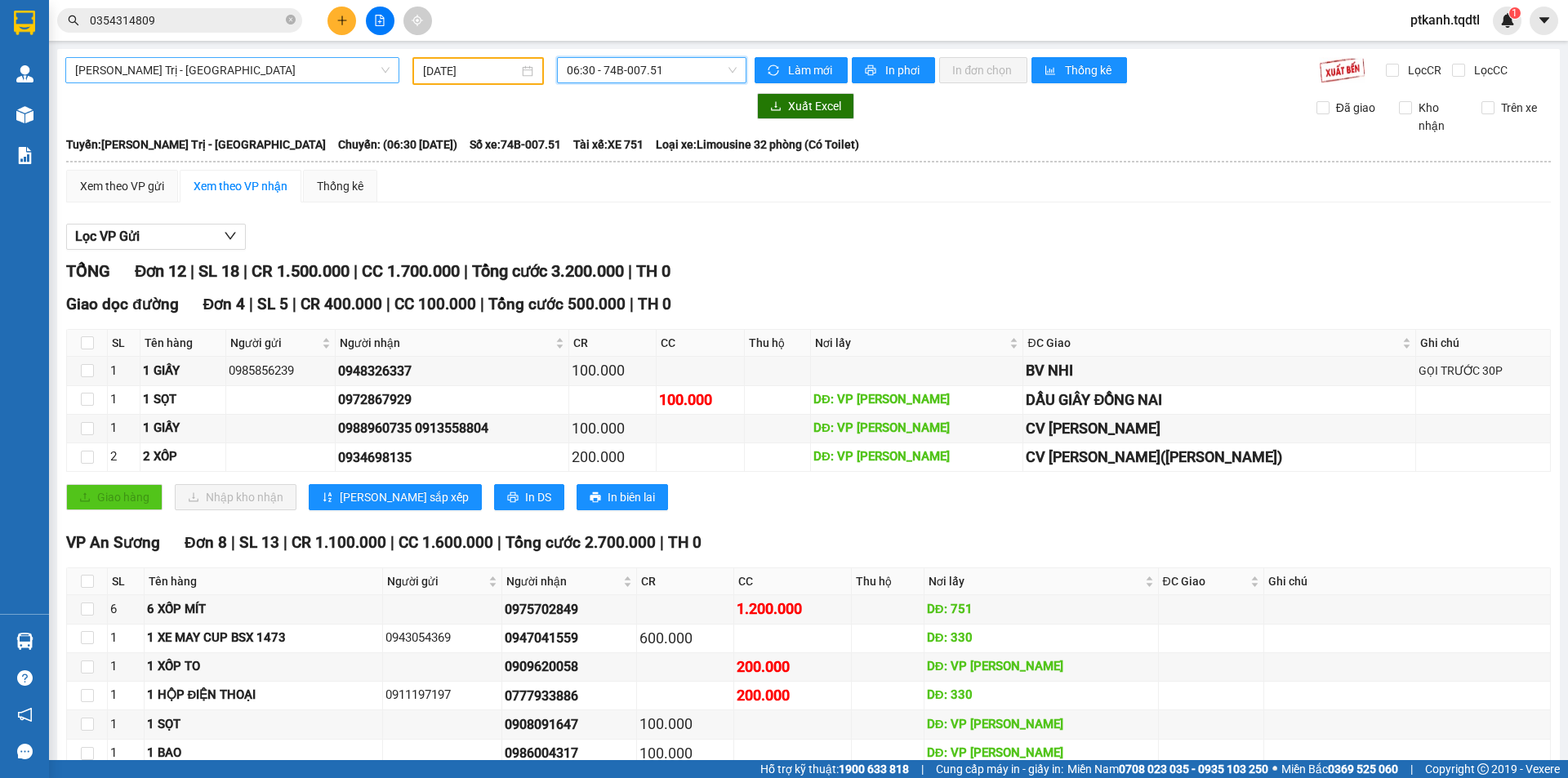 click on "[PERSON_NAME] Trị - [GEOGRAPHIC_DATA]" at bounding box center [232, 70] 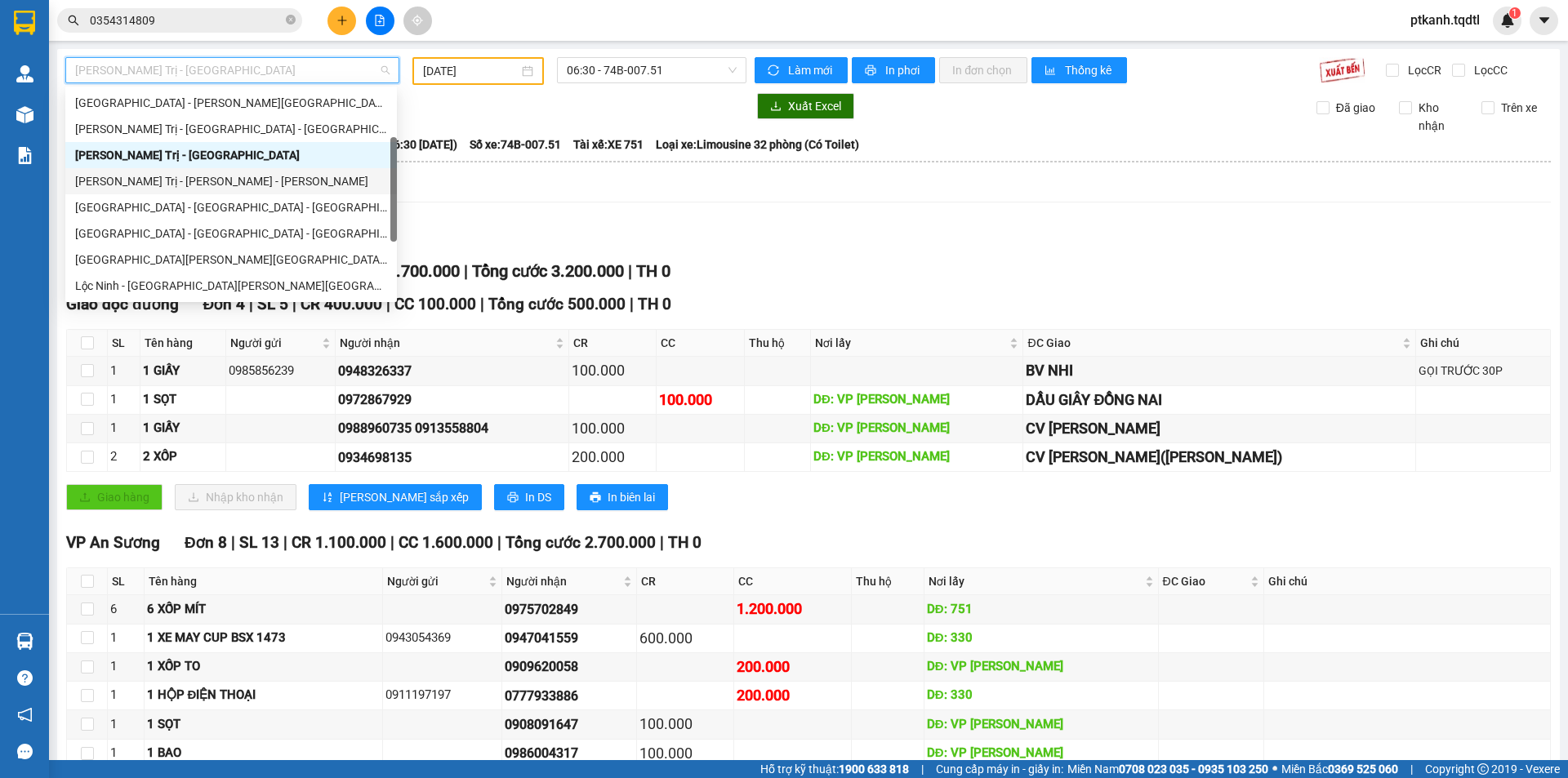 click on "[PERSON_NAME] Trị - [PERSON_NAME] - [PERSON_NAME]" at bounding box center [231, 181] 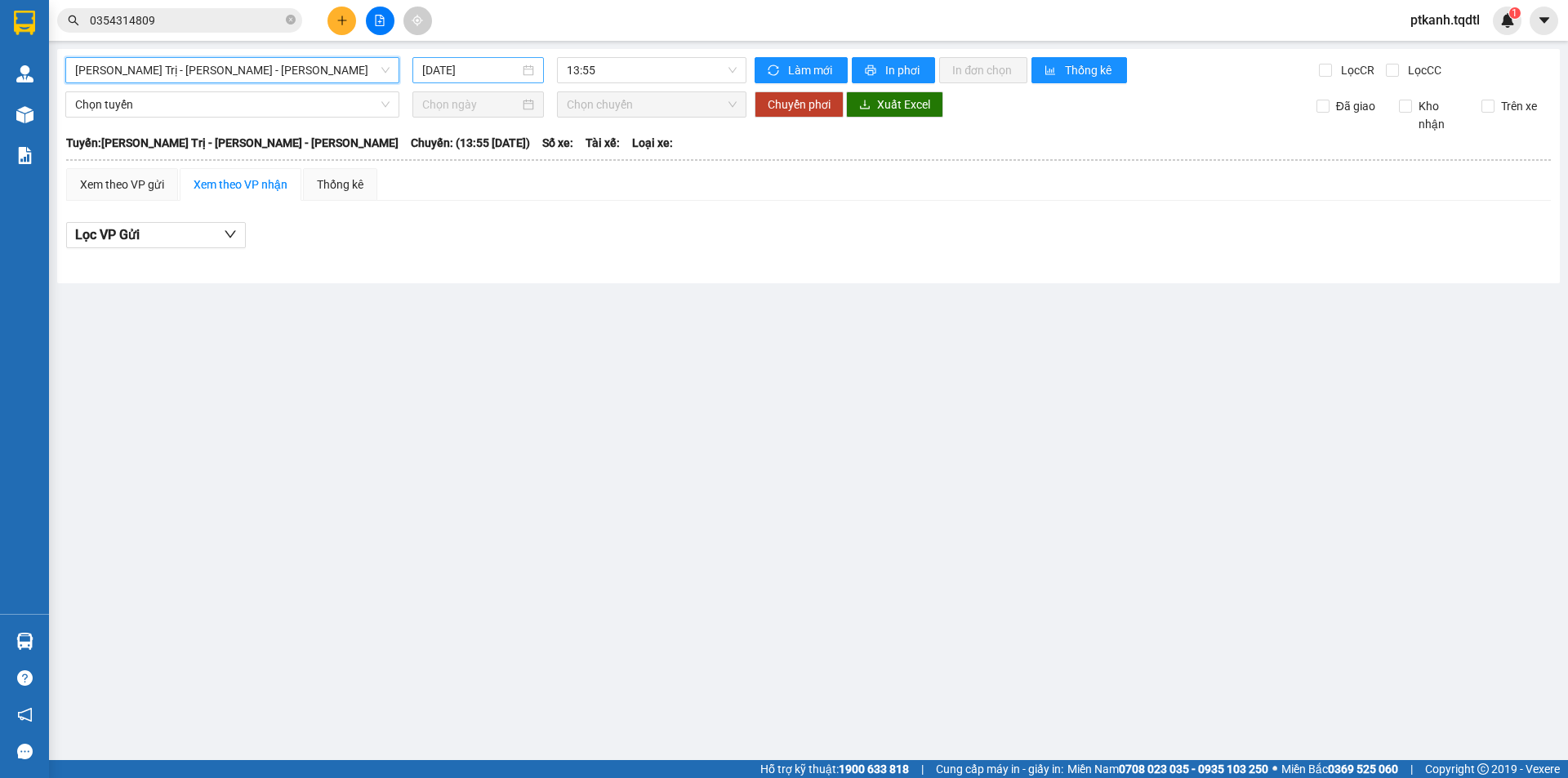 click on "[DATE]" at bounding box center [478, 70] 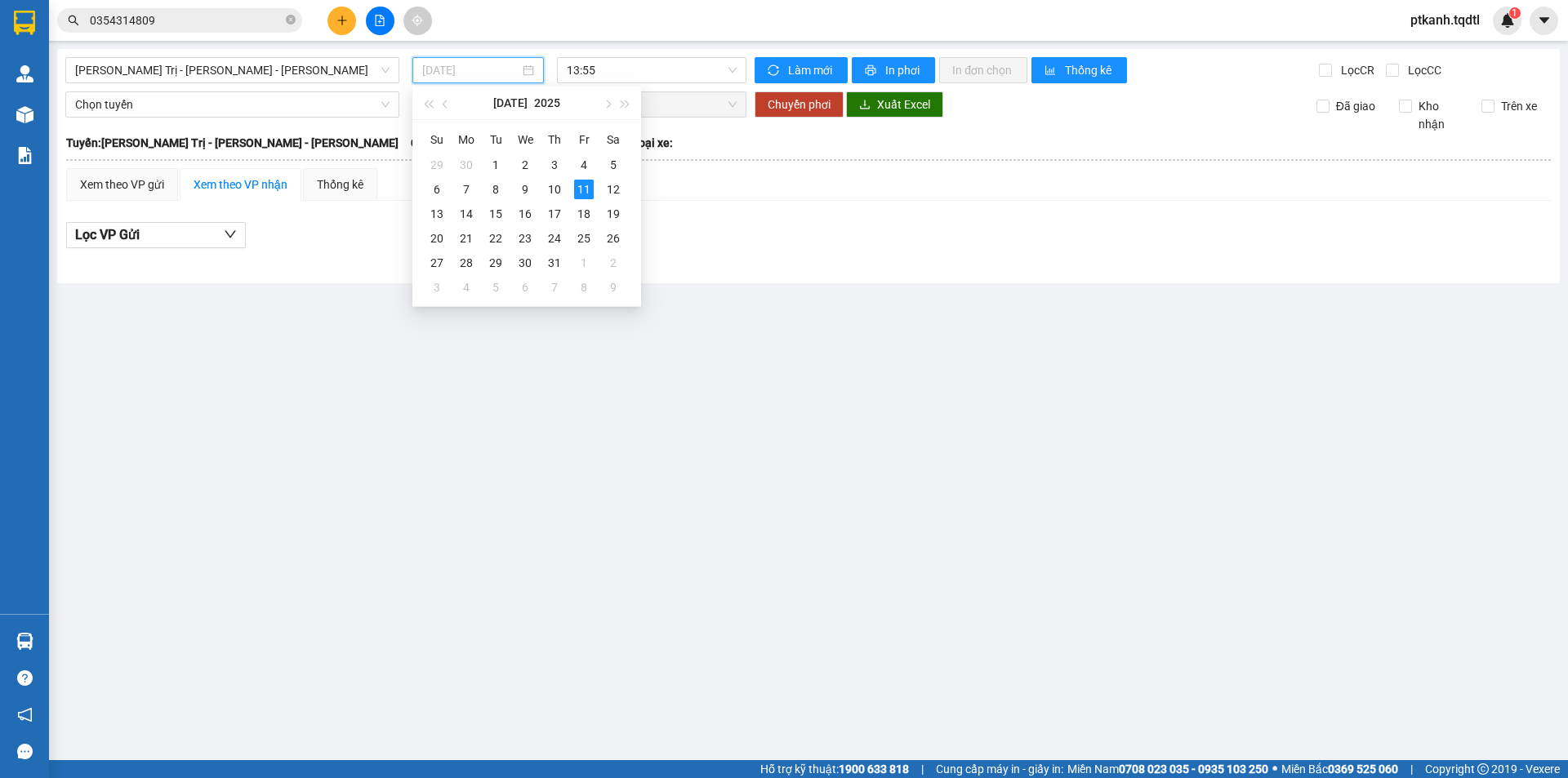 drag, startPoint x: 490, startPoint y: 167, endPoint x: 626, endPoint y: 124, distance: 142.6359 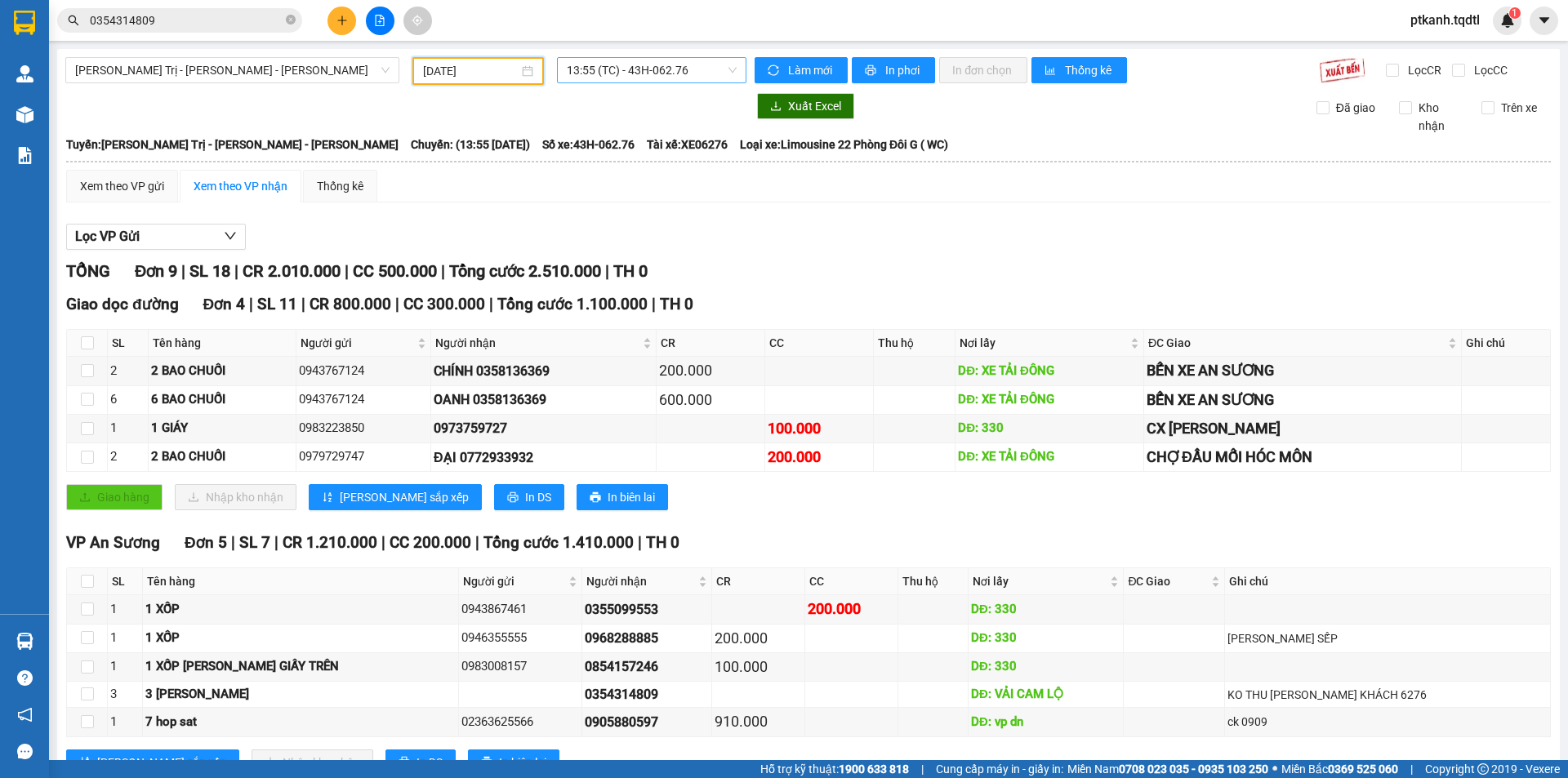 click on "13:55   (TC)   - 43H-062.76" at bounding box center [652, 70] 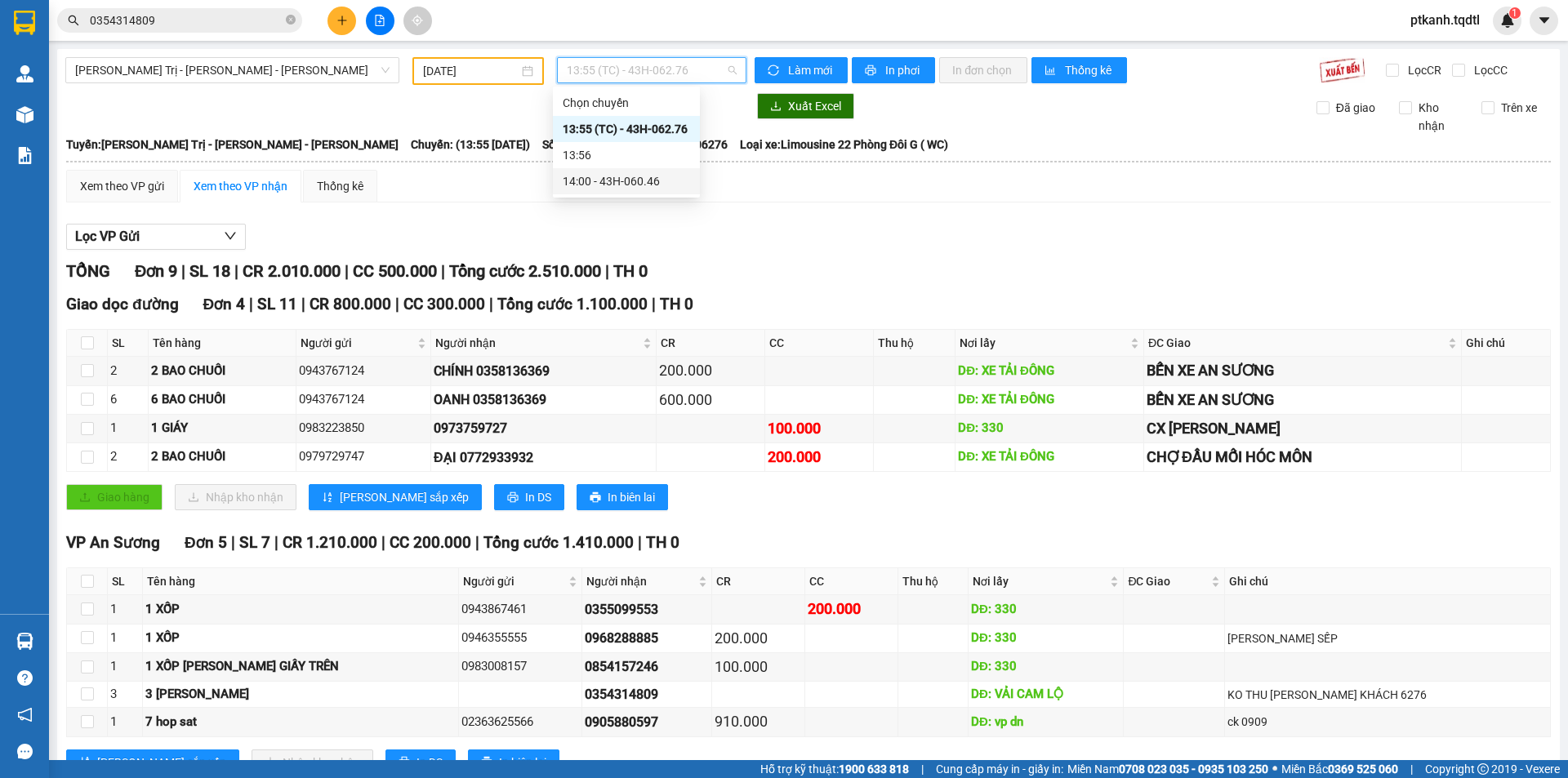 click on "14:00     - 43H-060.46" at bounding box center (626, 181) 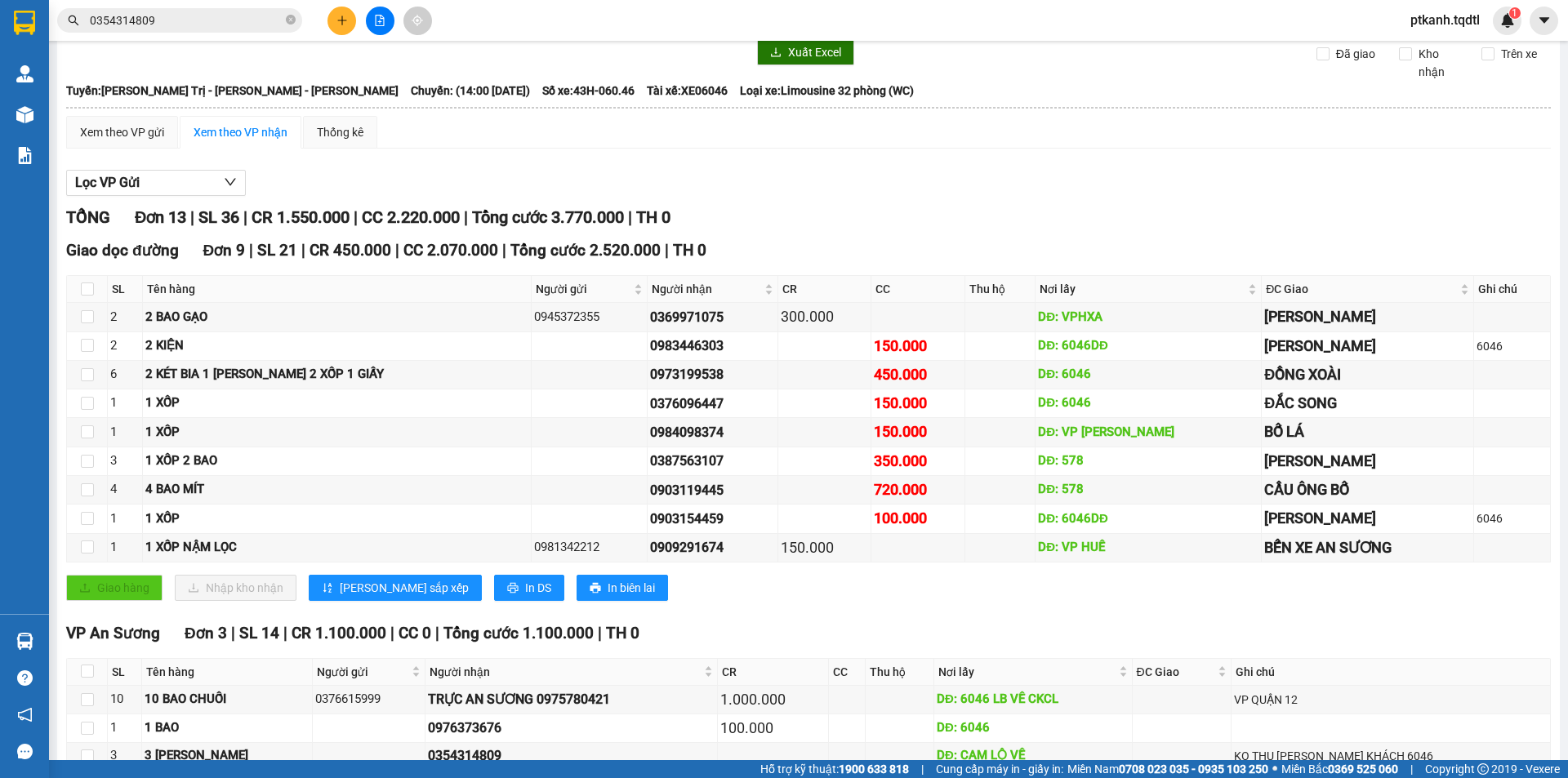 scroll, scrollTop: 0, scrollLeft: 0, axis: both 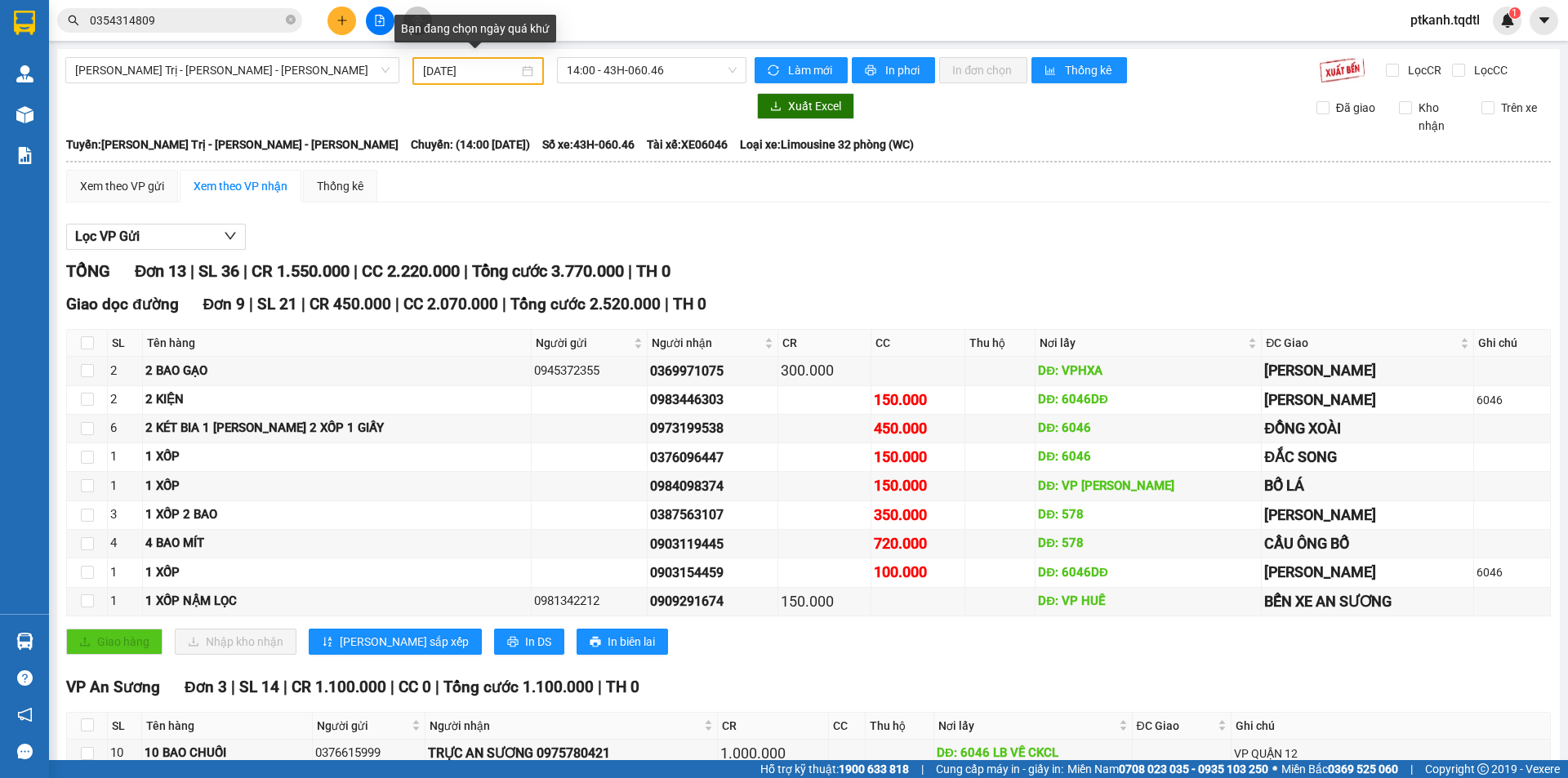 click on "[DATE]" at bounding box center [478, 71] 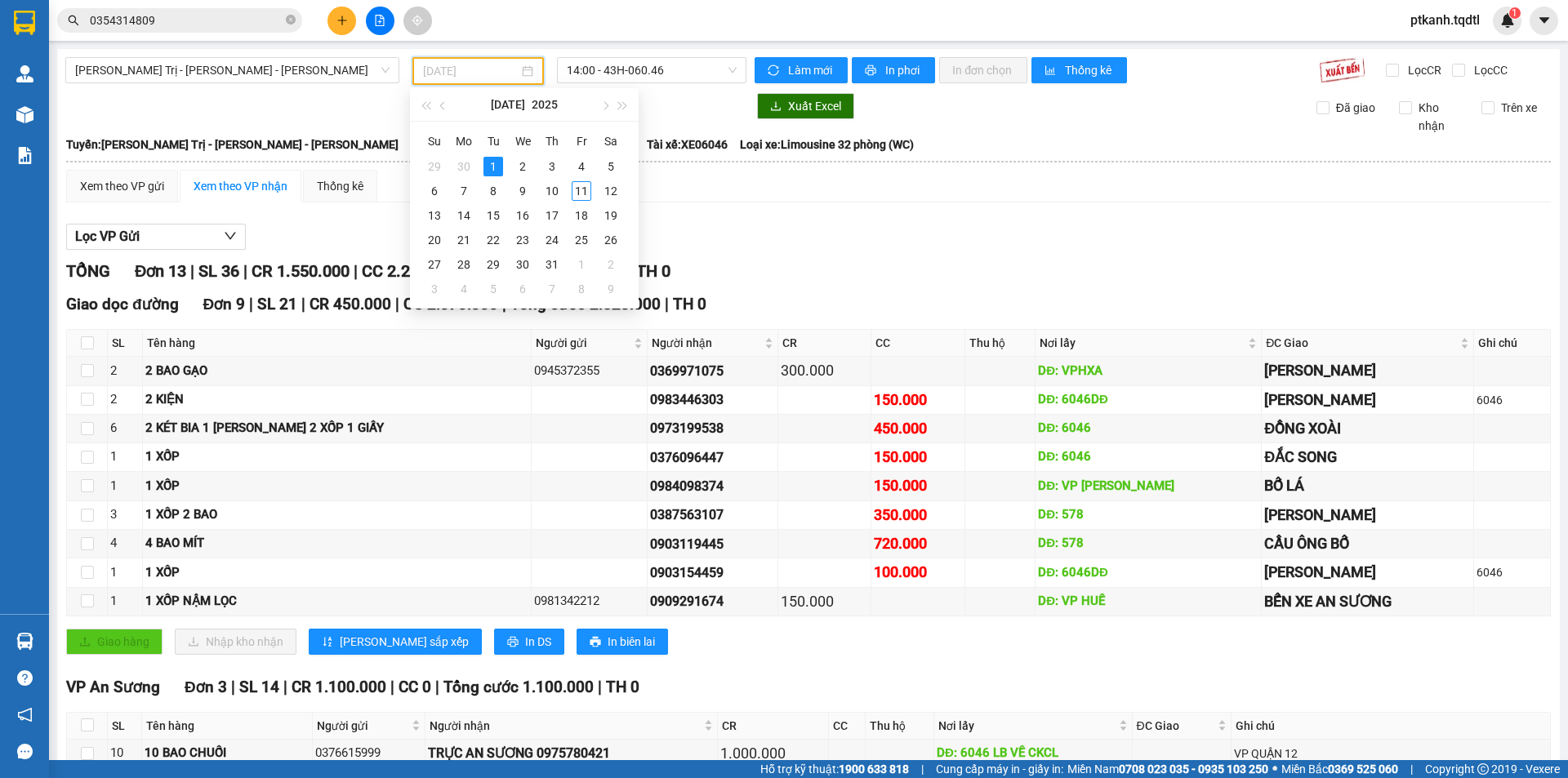 drag, startPoint x: 469, startPoint y: 170, endPoint x: 590, endPoint y: 107, distance: 136.41847 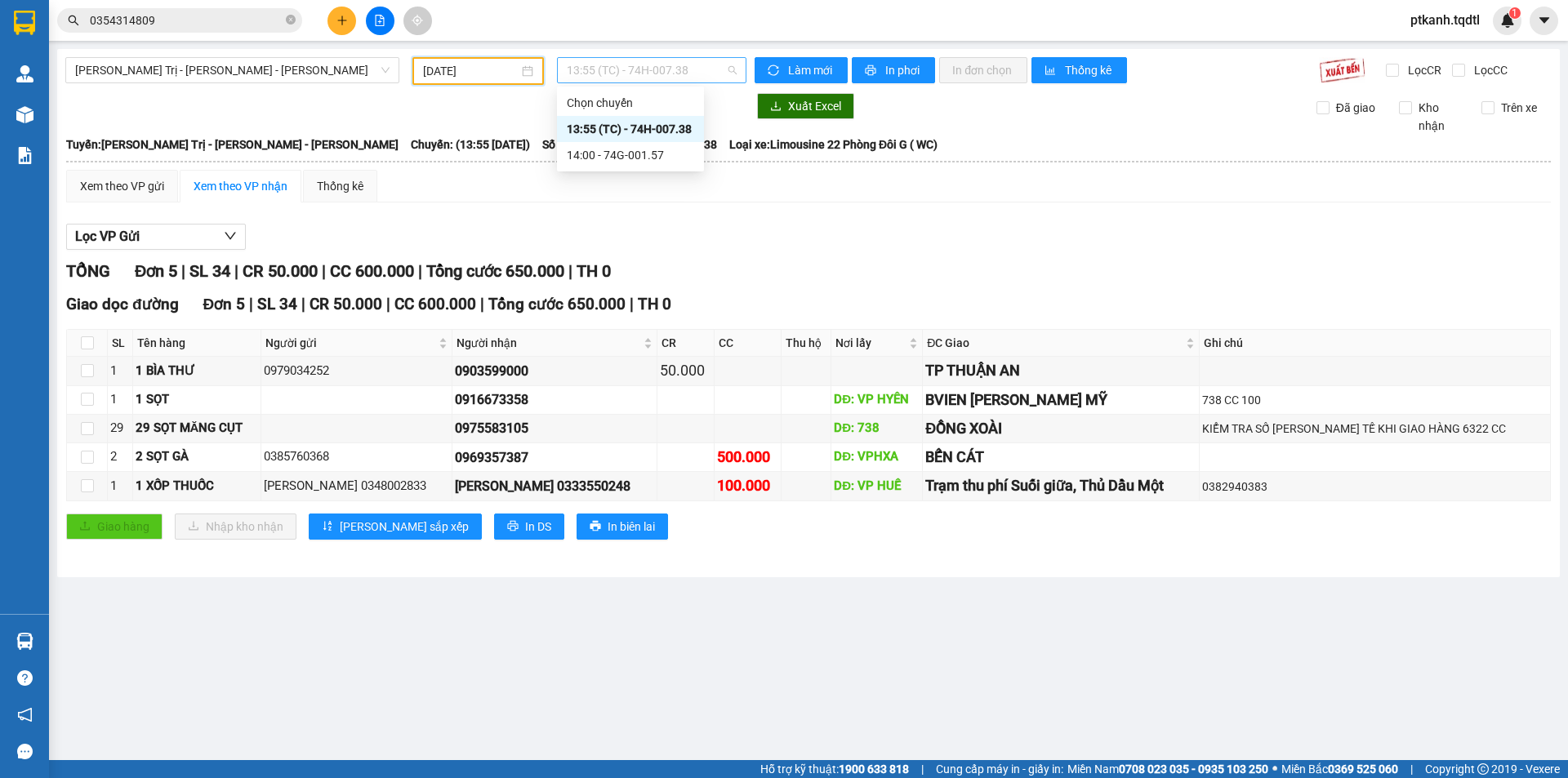 click on "13:55   (TC)   - 74H-007.38" at bounding box center (652, 70) 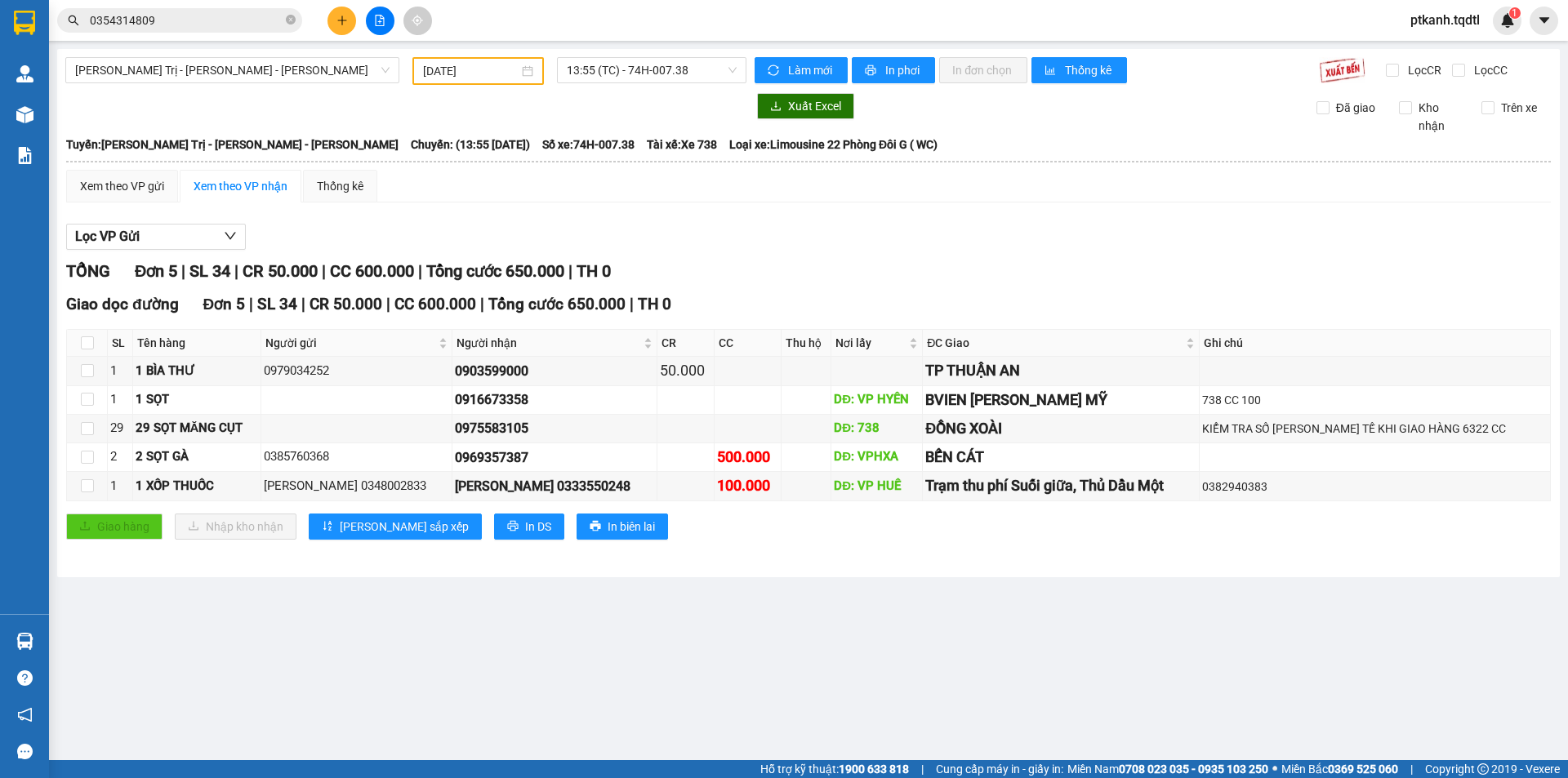 click on "[DATE]" at bounding box center [478, 71] 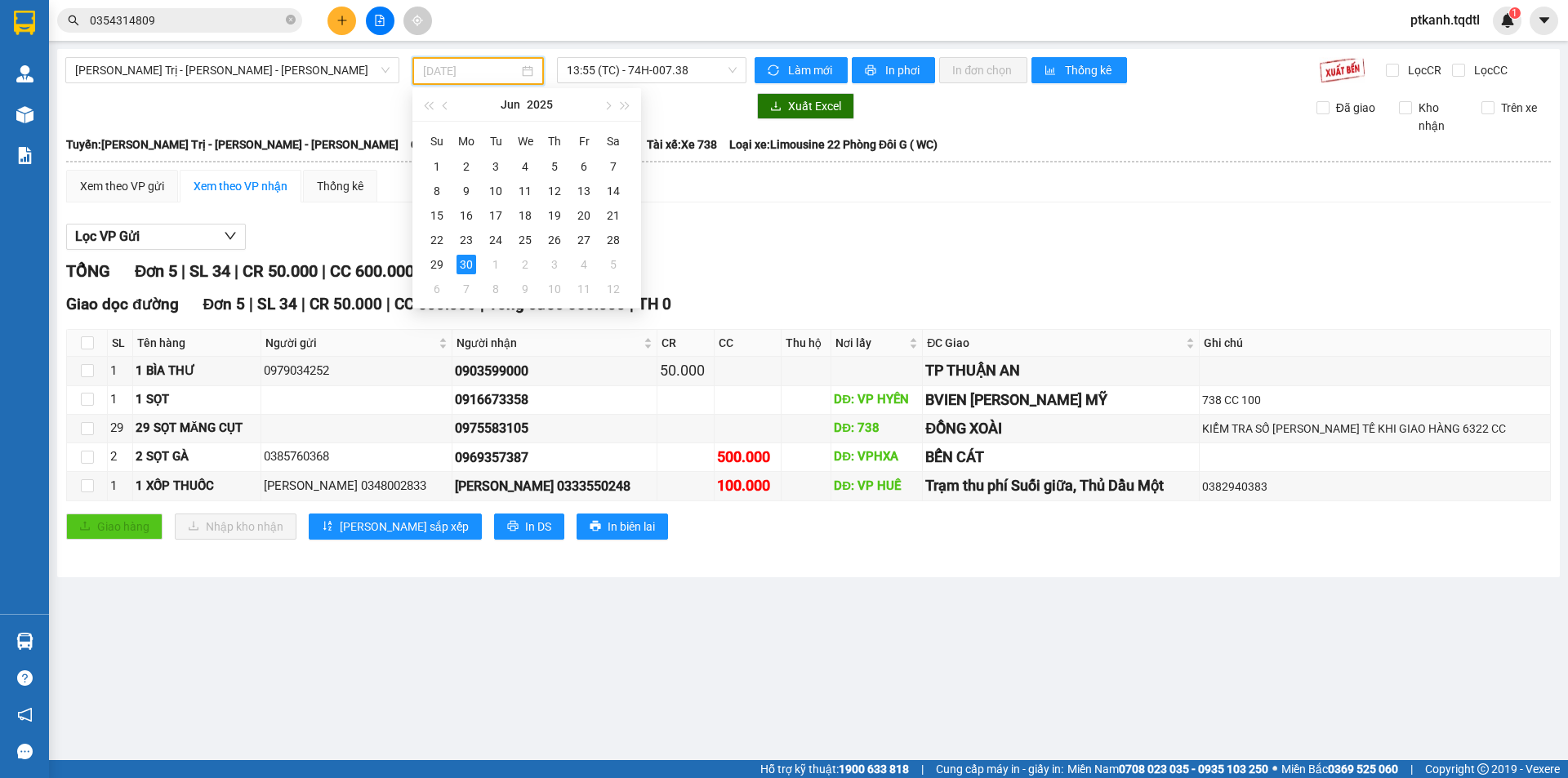 drag, startPoint x: 433, startPoint y: 262, endPoint x: 450, endPoint y: 250, distance: 20.808652 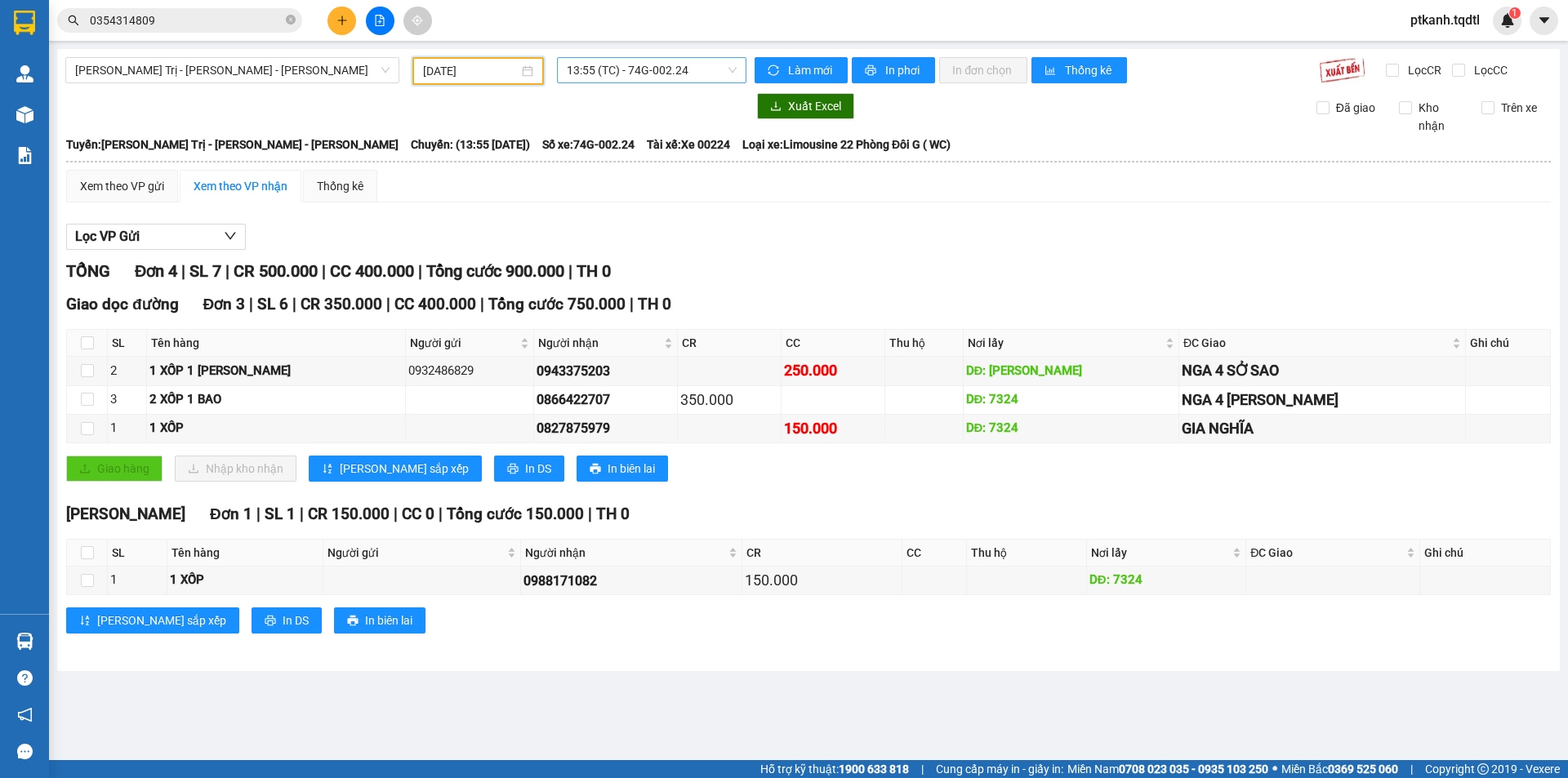 click on "13:55   (TC)   - 74G-002.24" at bounding box center (652, 70) 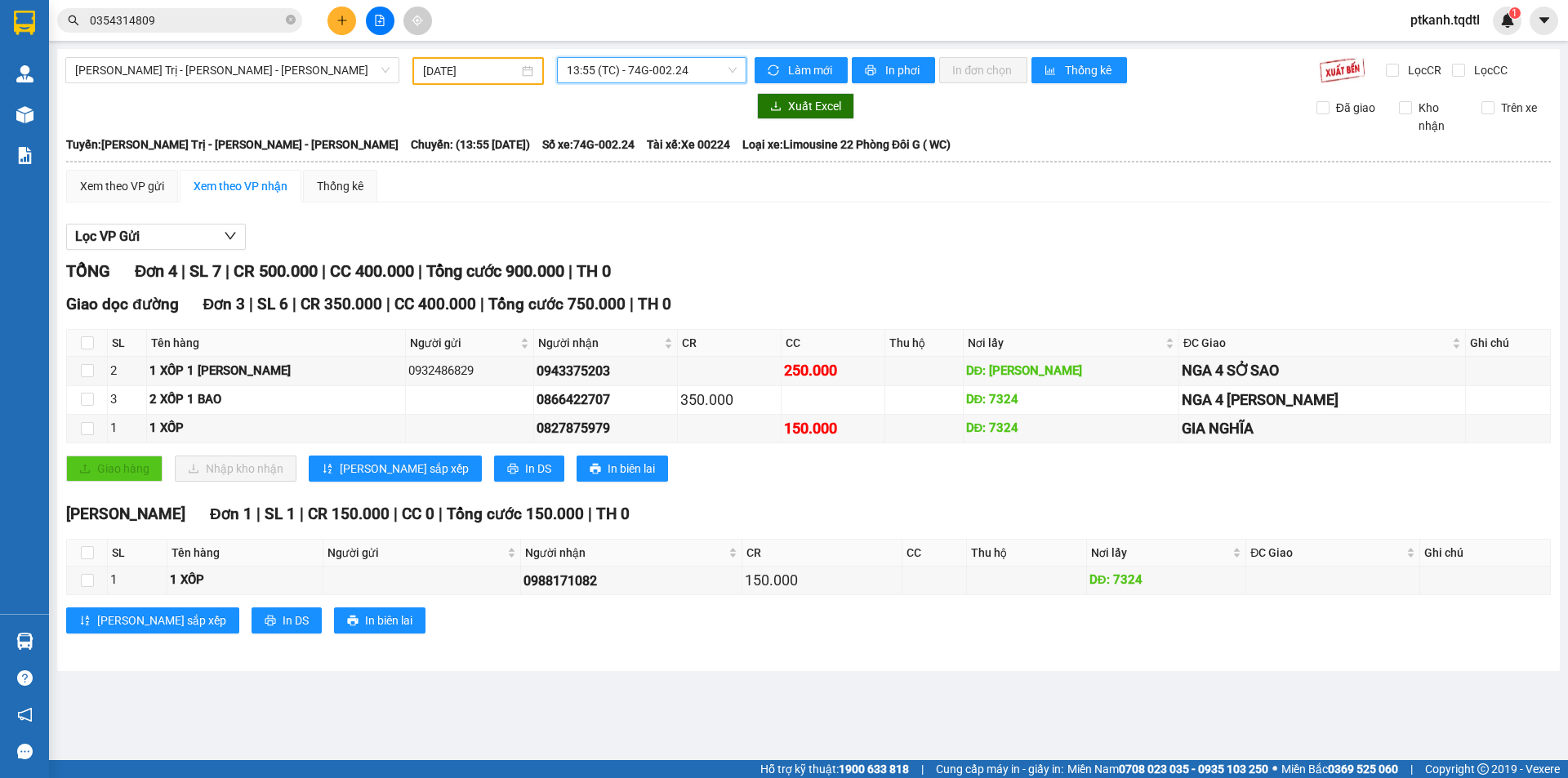 click on "13:55   (TC)   - 74G-002.24" at bounding box center (652, 70) 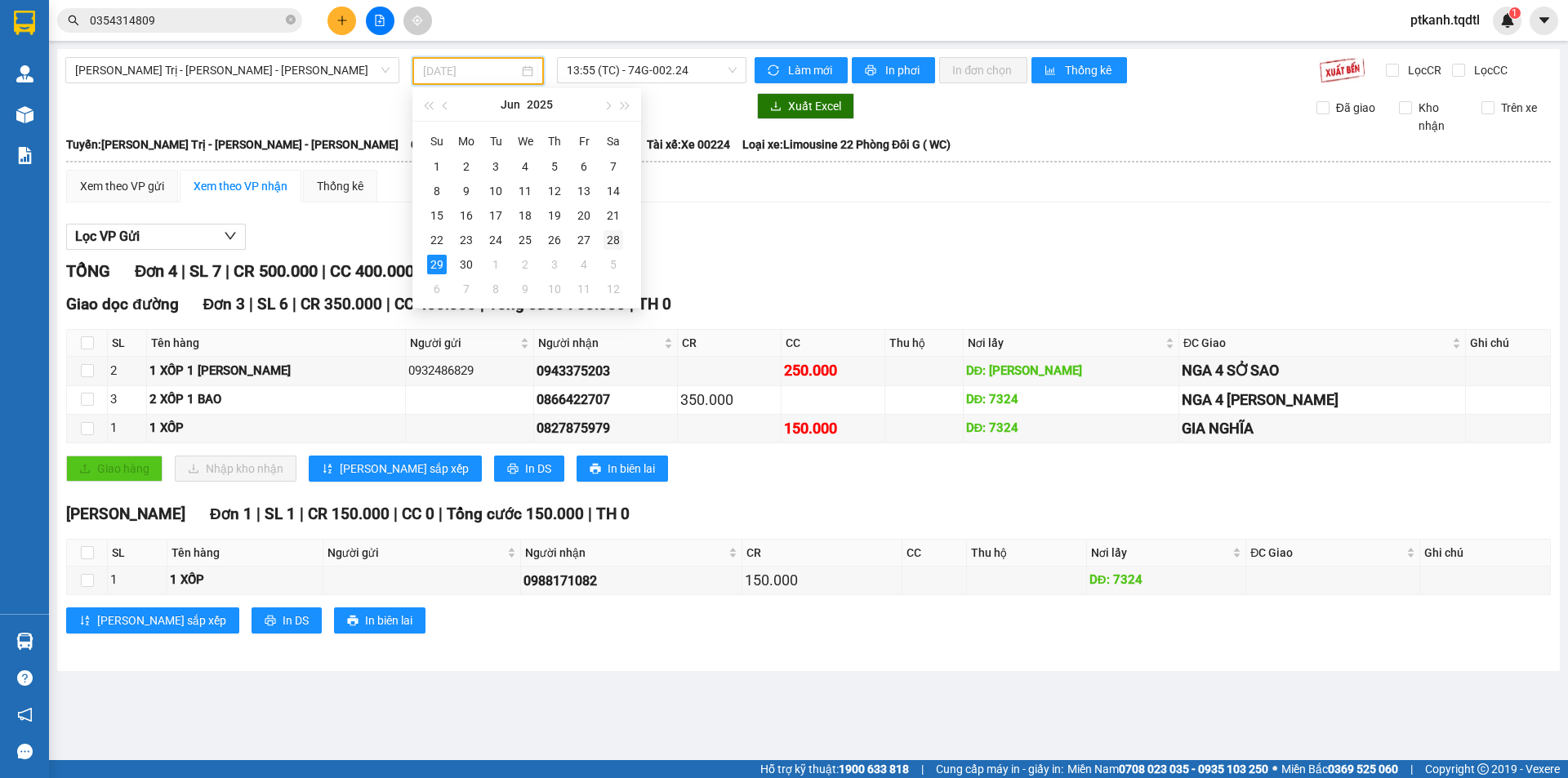 click on "28" at bounding box center (613, 240) 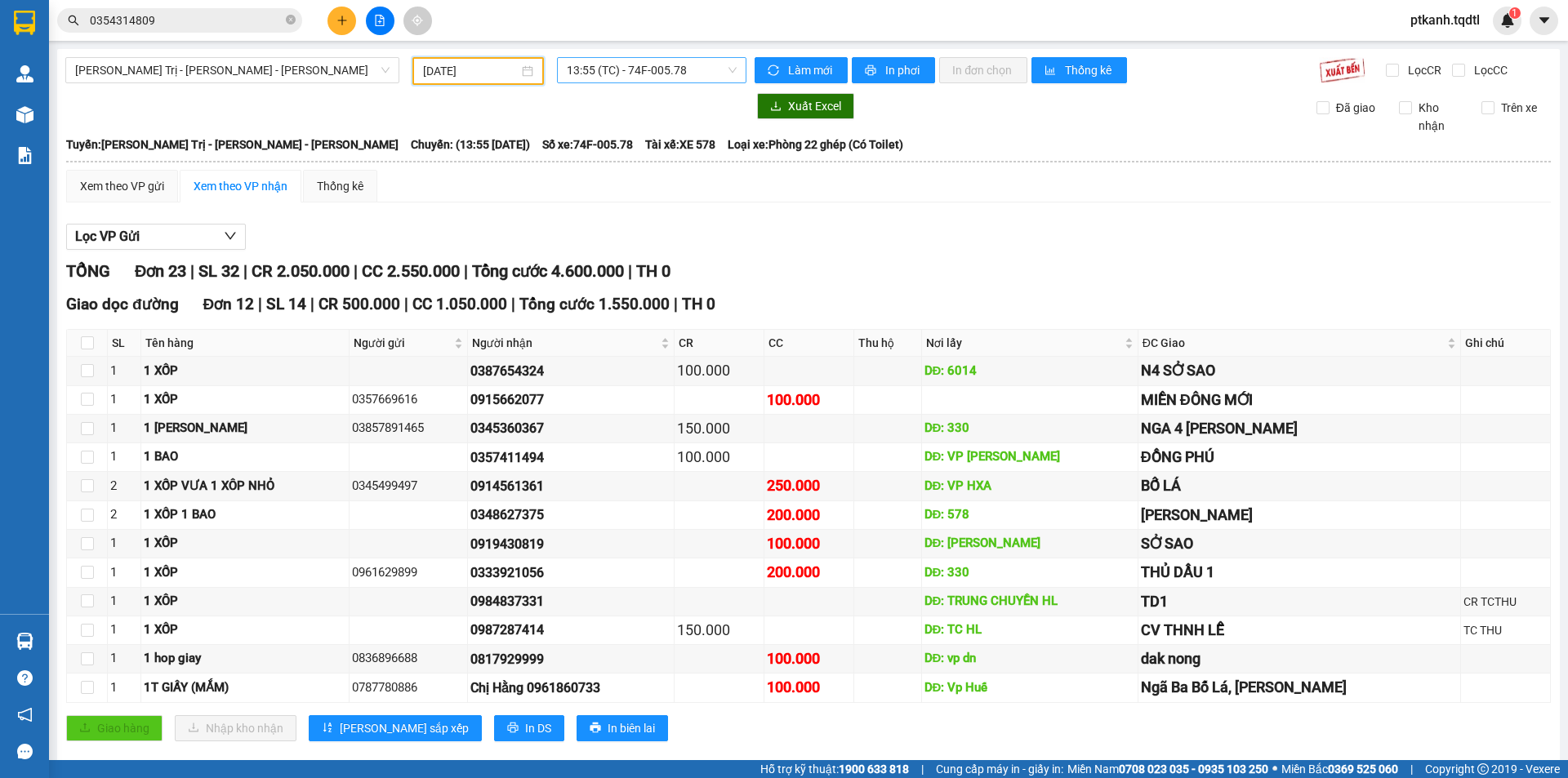 click on "13:55   (TC)   - 74F-005.78" at bounding box center (652, 70) 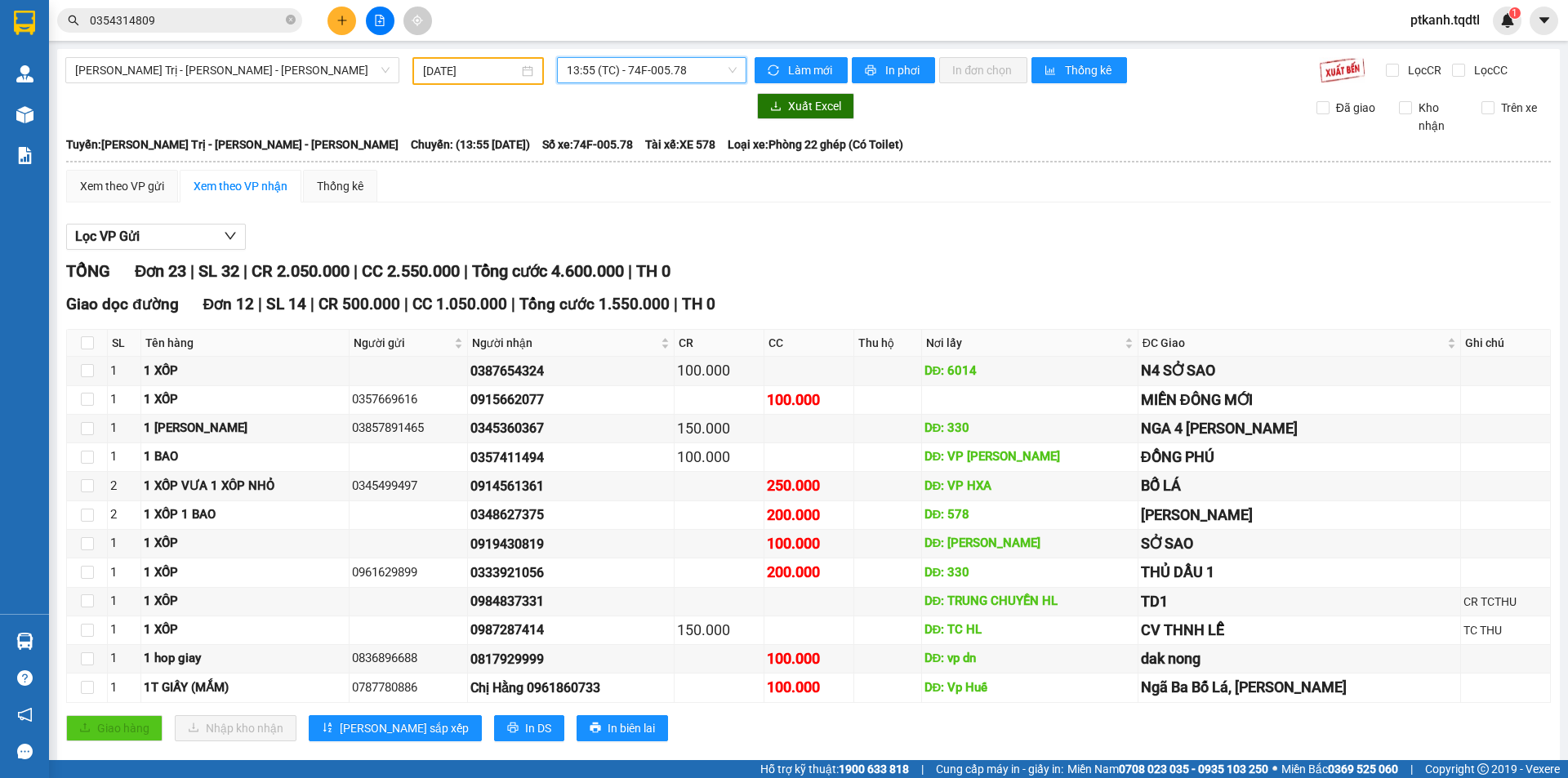 click on "13:55   (TC)   - 74F-005.78" at bounding box center [652, 70] 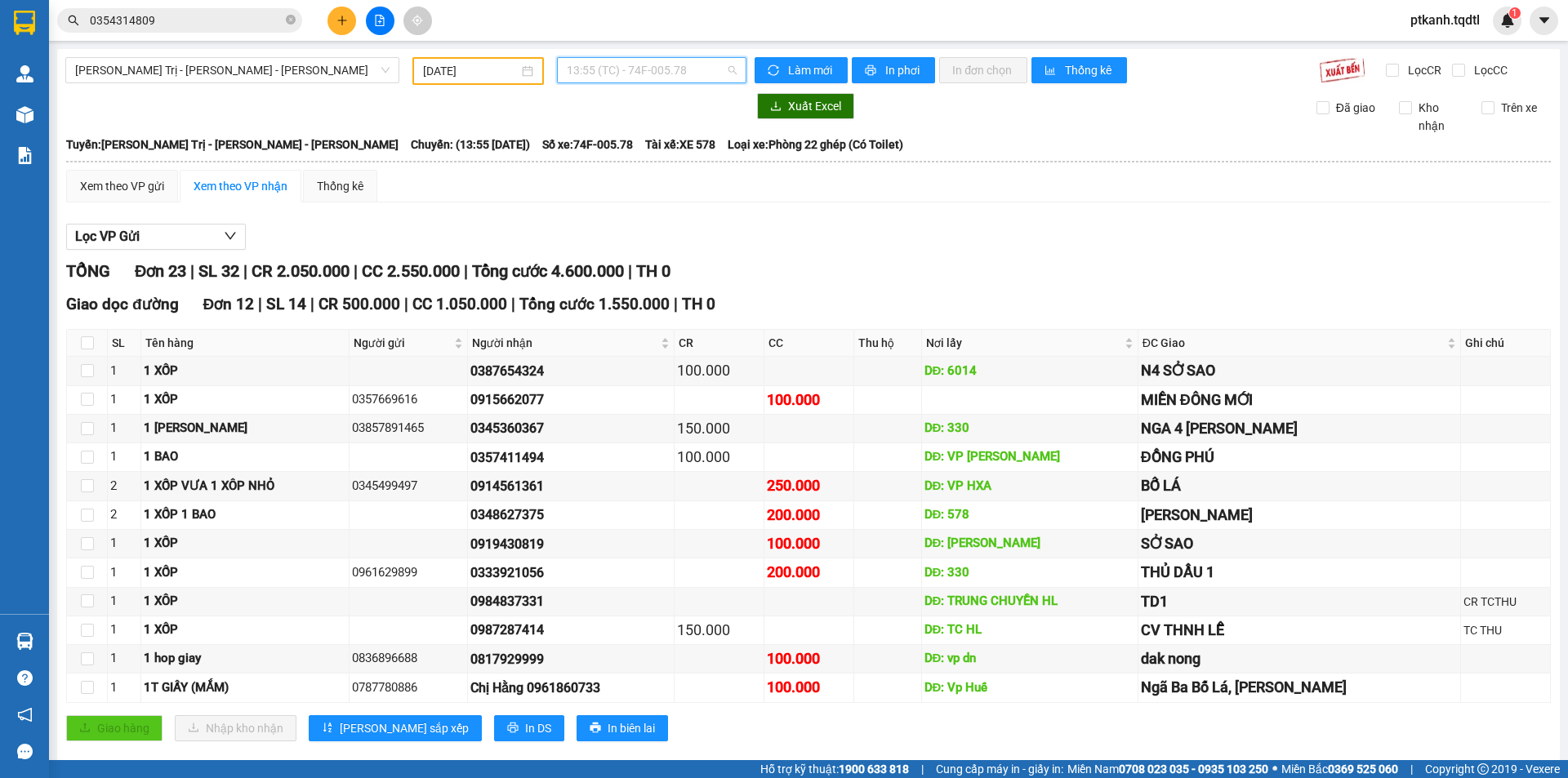 click on "13:55   (TC)   - 74F-005.78" at bounding box center (652, 70) 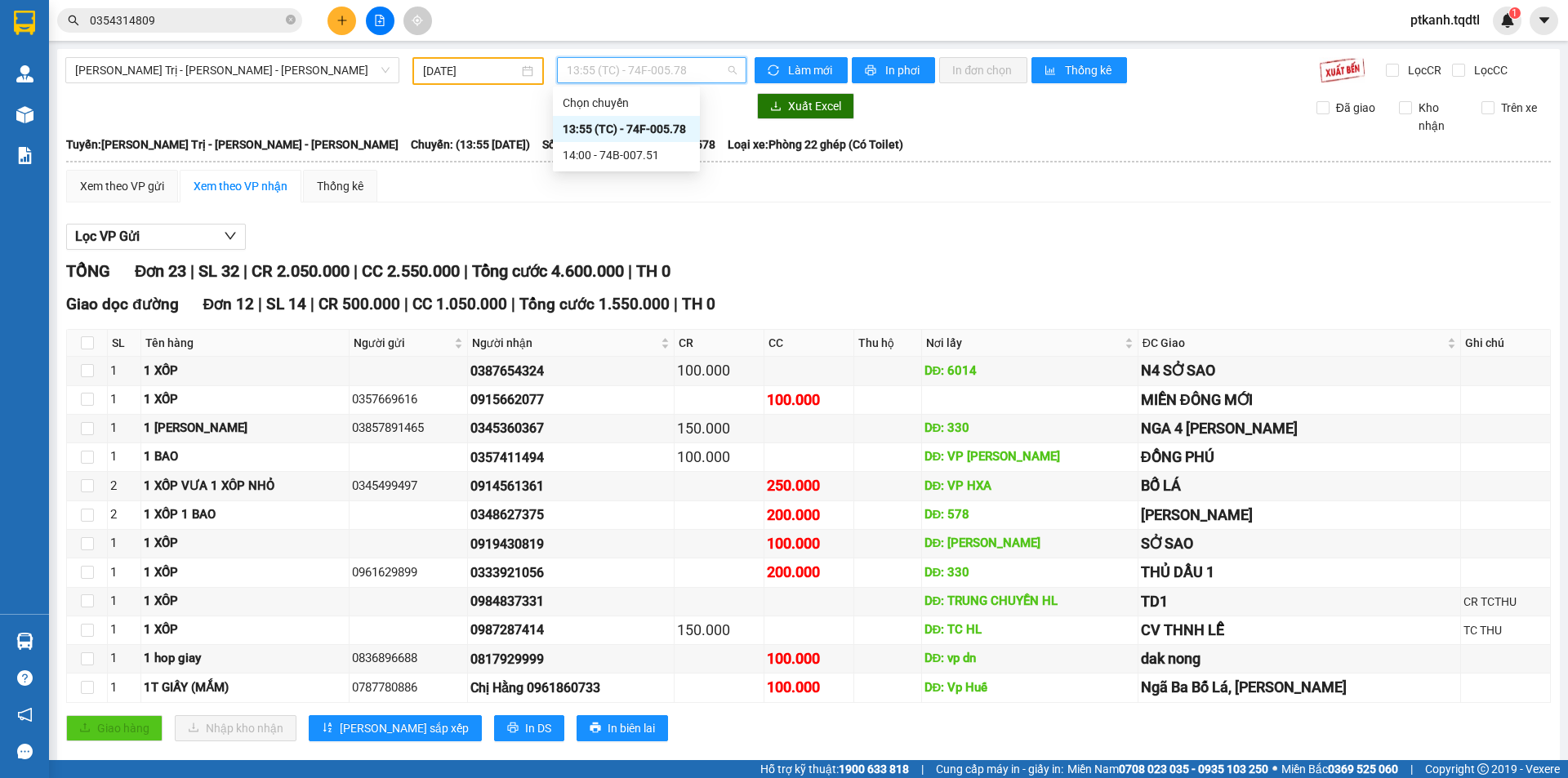 click on "13:55   (TC)   - 74F-005.78" at bounding box center [652, 70] 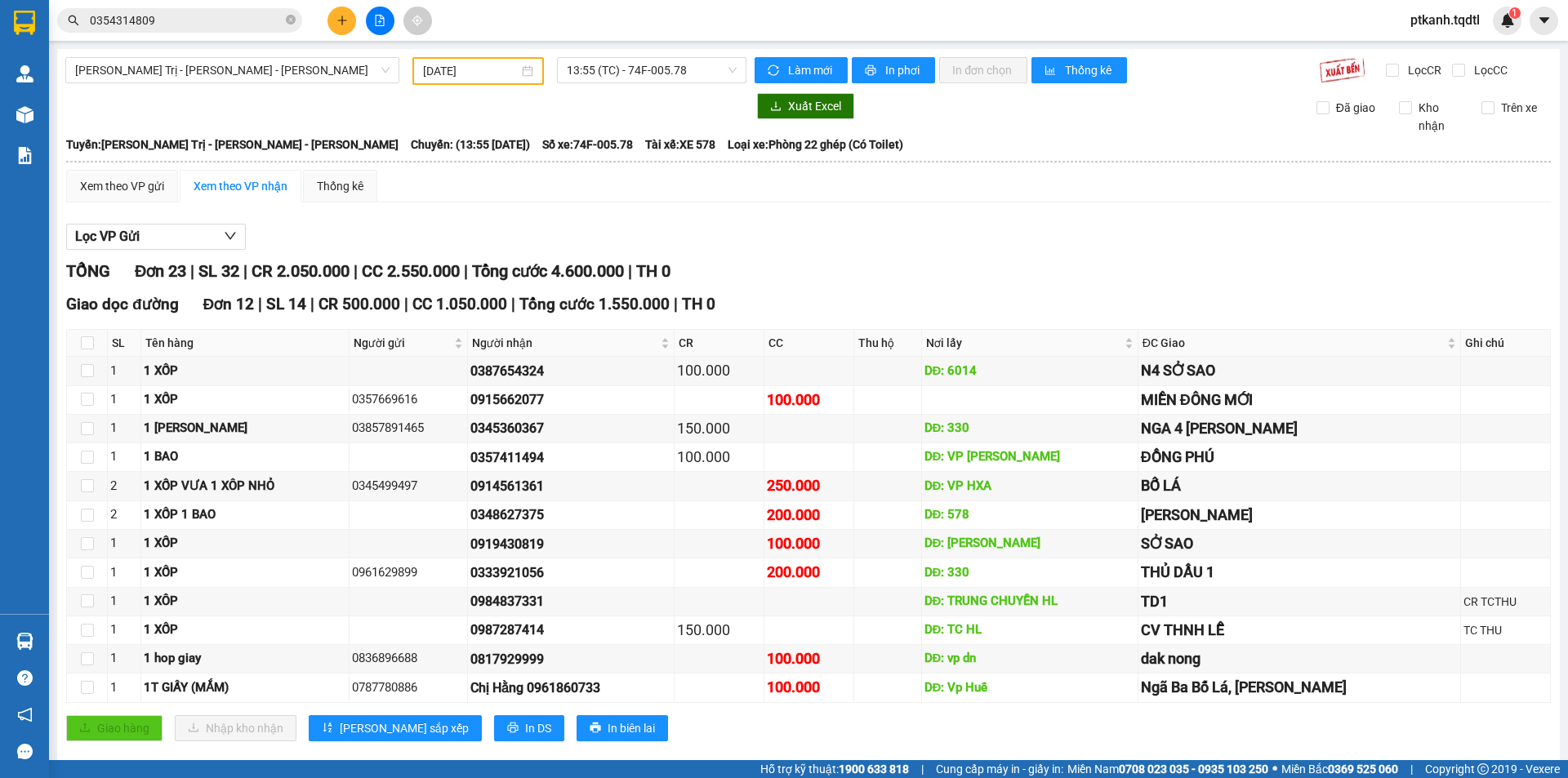 click on "[DATE]" at bounding box center [478, 71] 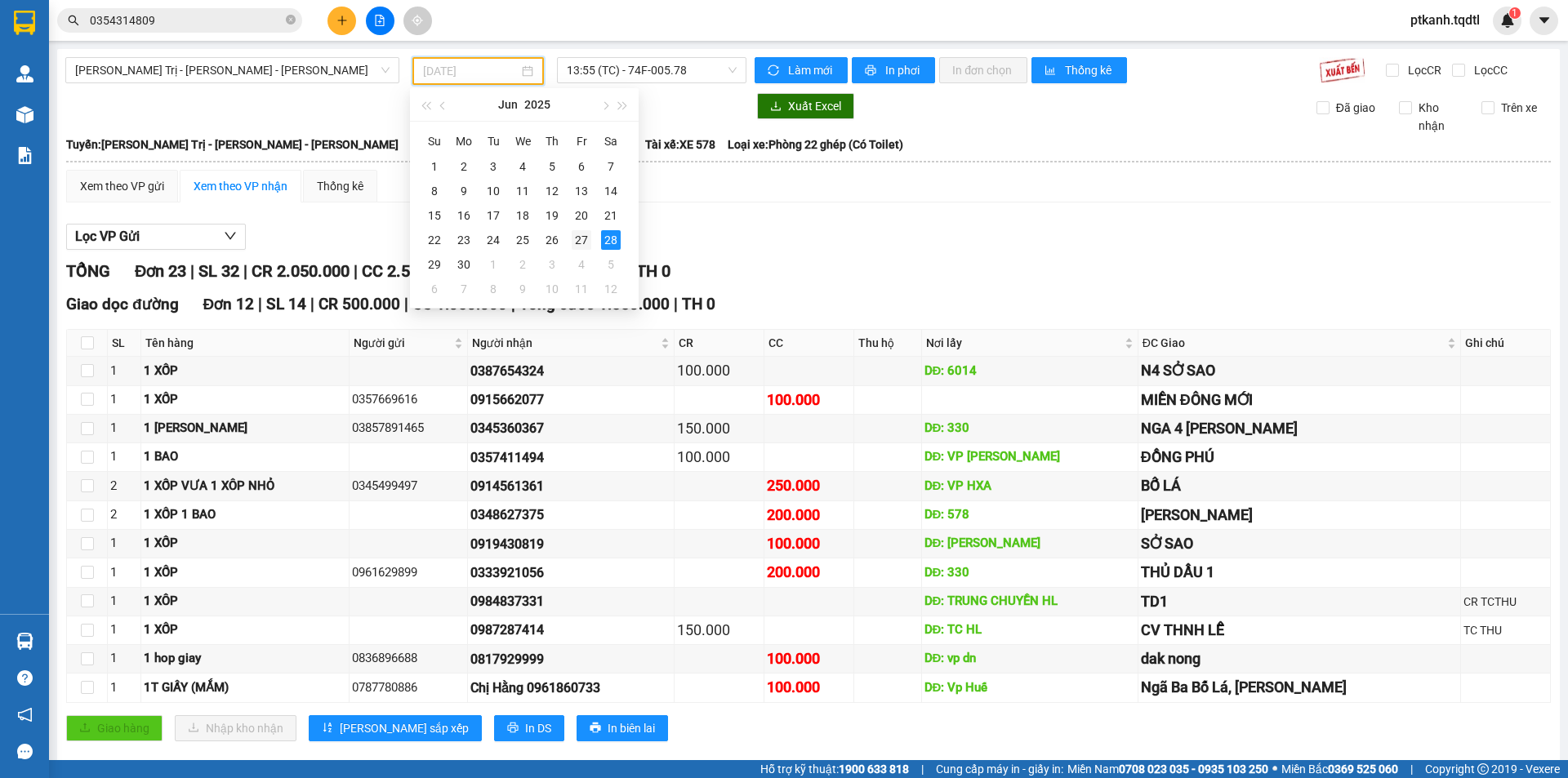 click on "27" at bounding box center [581, 240] 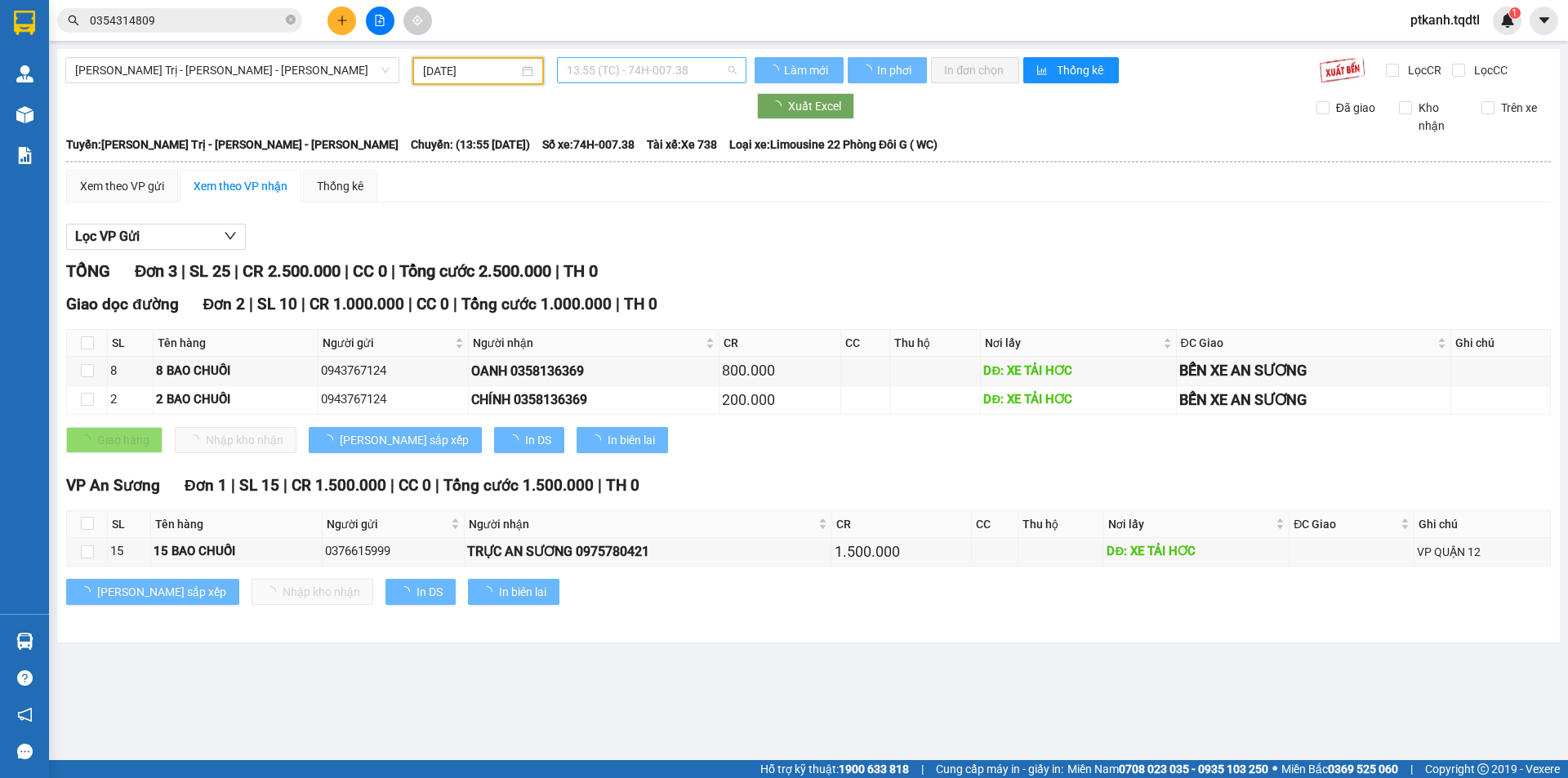 click on "13:55   (TC)   - 74H-007.38" at bounding box center [652, 70] 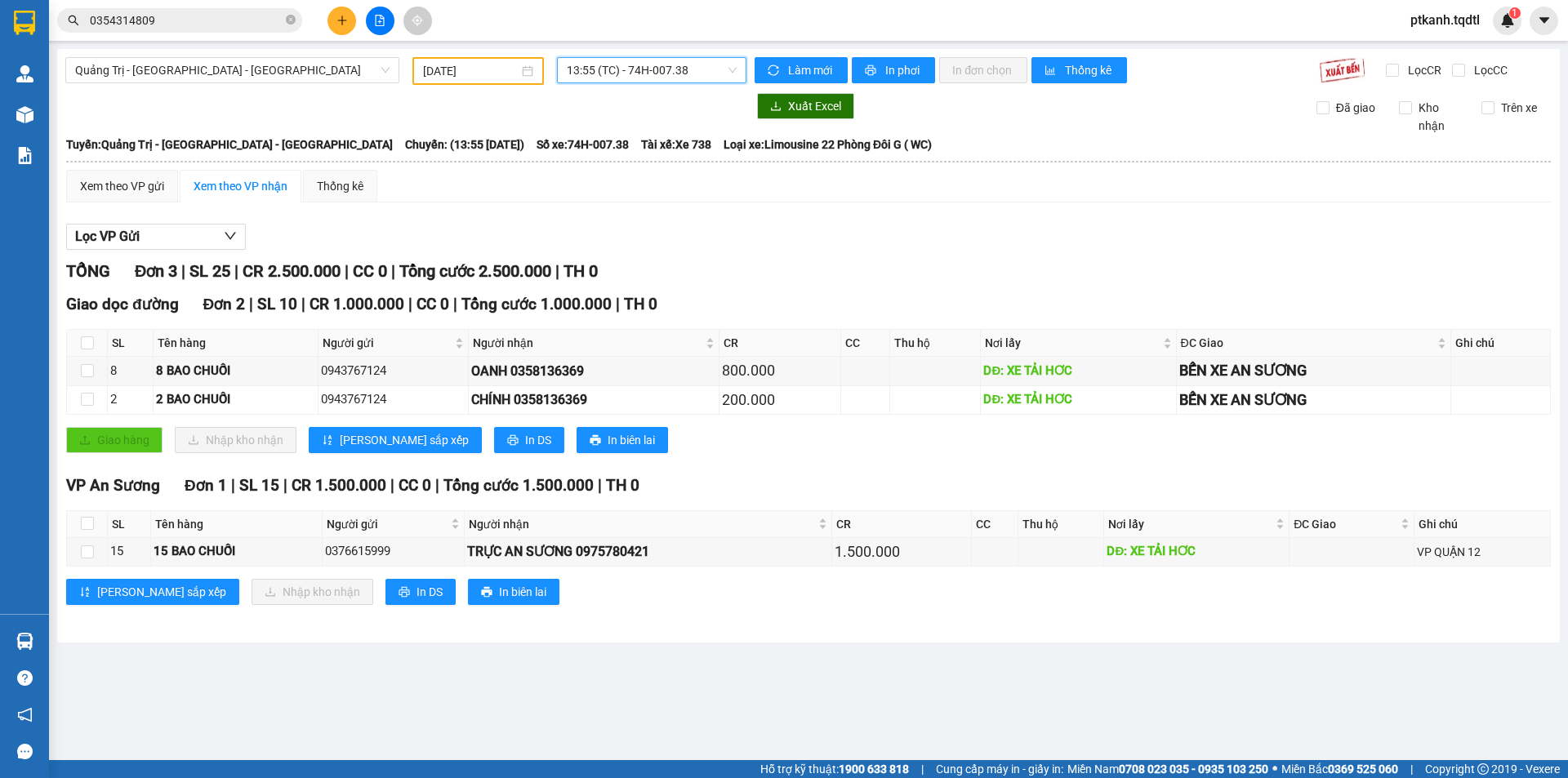 scroll, scrollTop: 0, scrollLeft: 0, axis: both 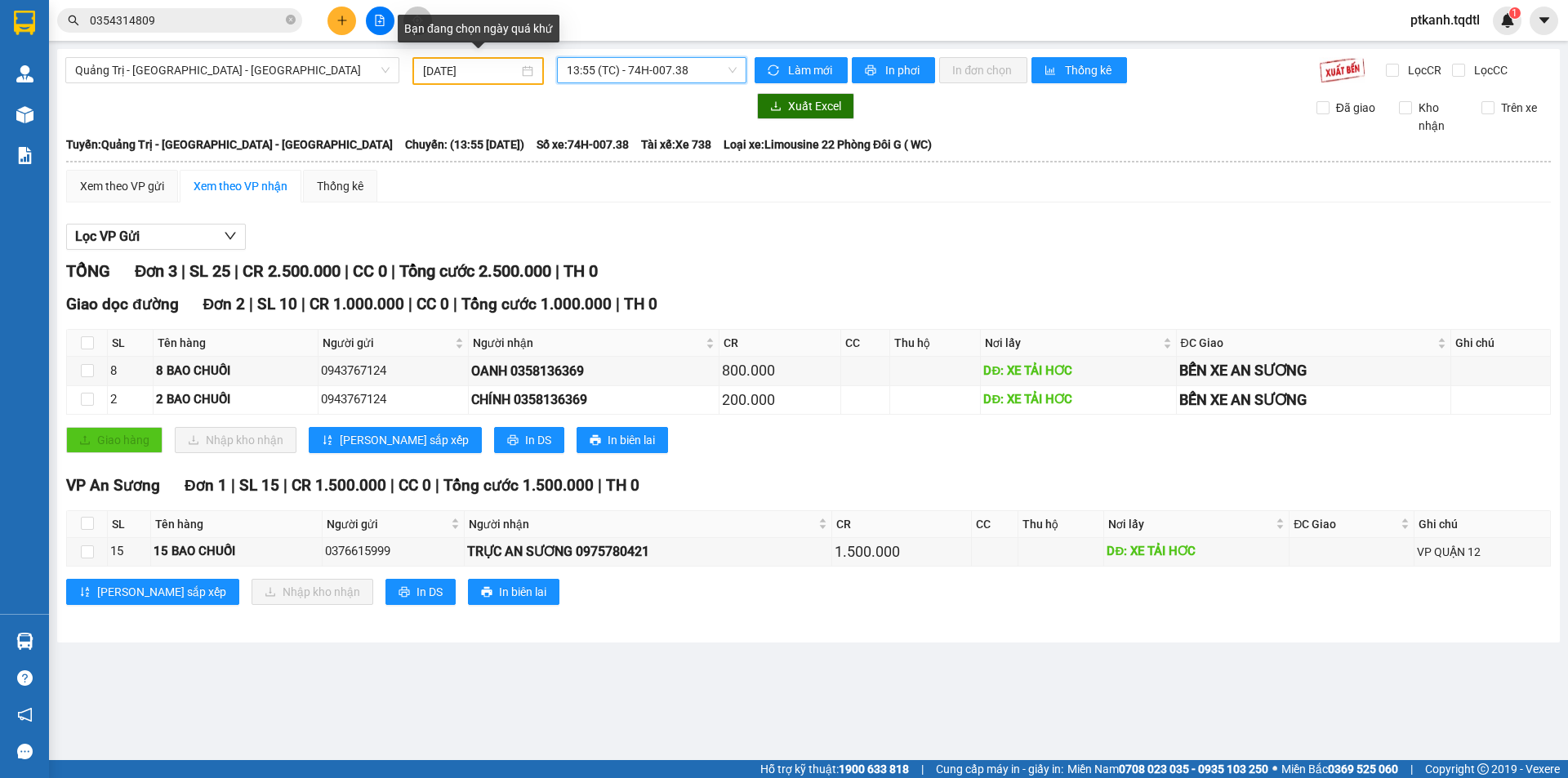 click on "[DATE]" at bounding box center (478, 71) 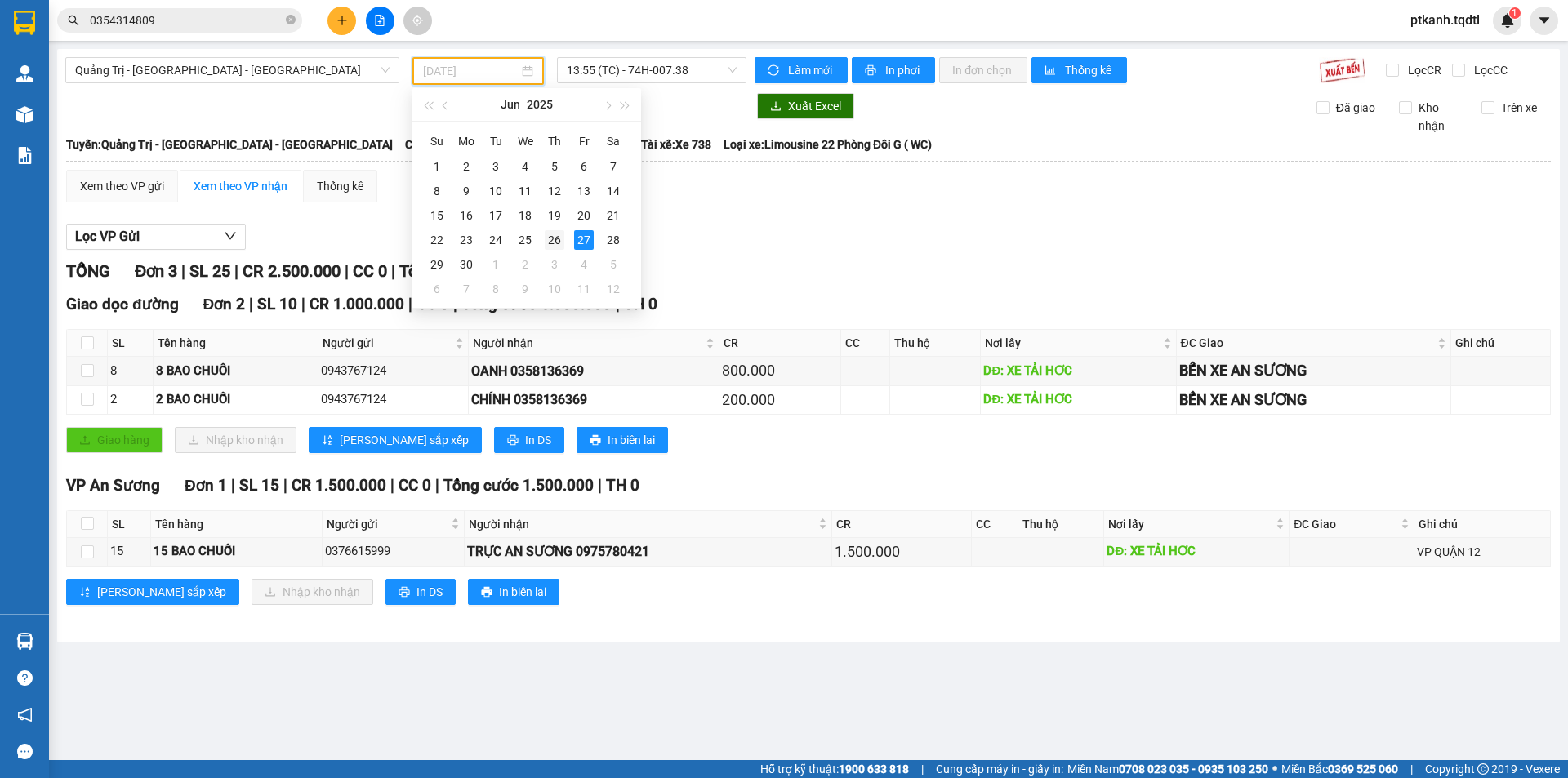 click on "26" at bounding box center (555, 240) 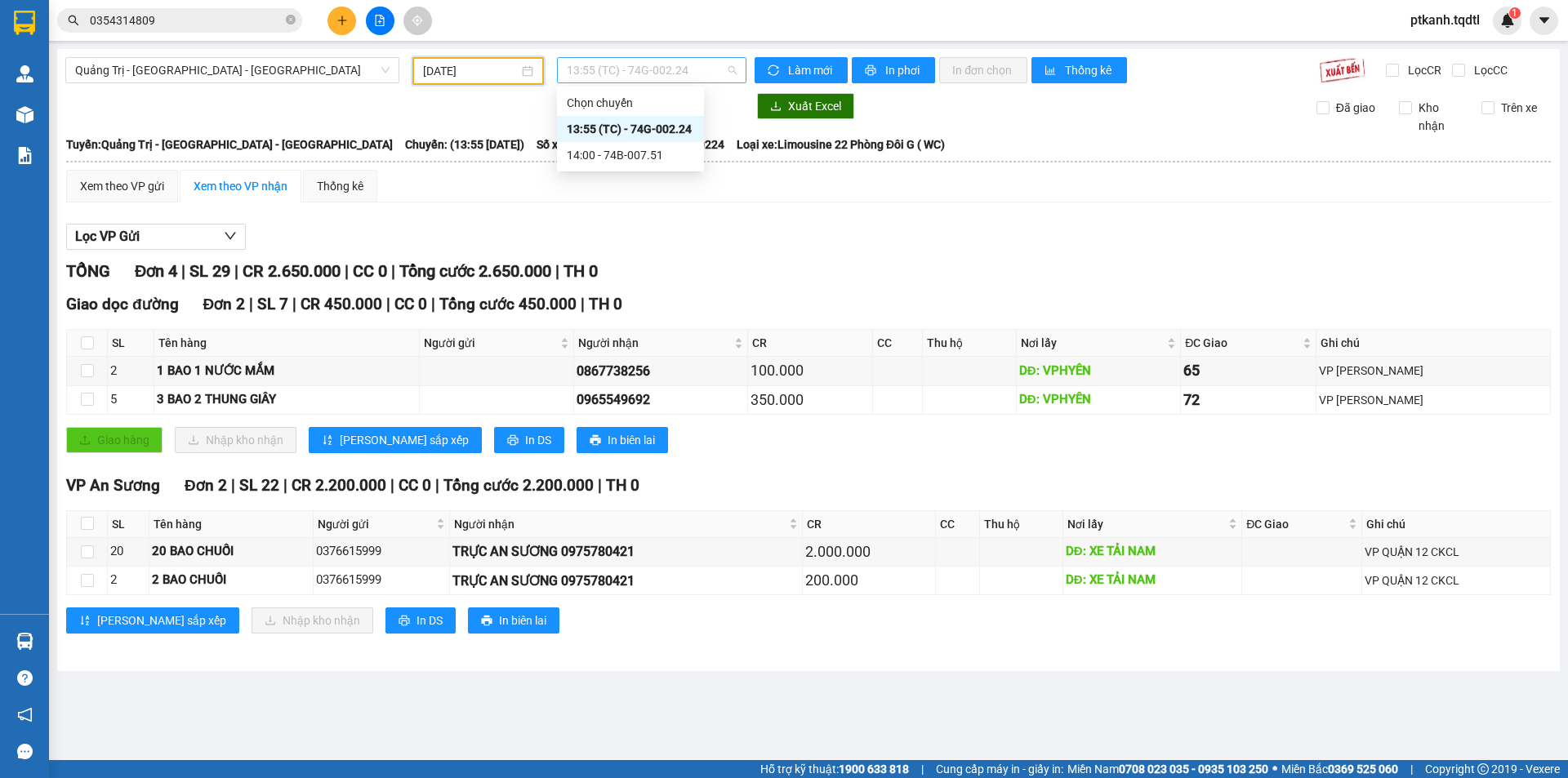 click on "13:55   (TC)   - 74G-002.24" at bounding box center [652, 70] 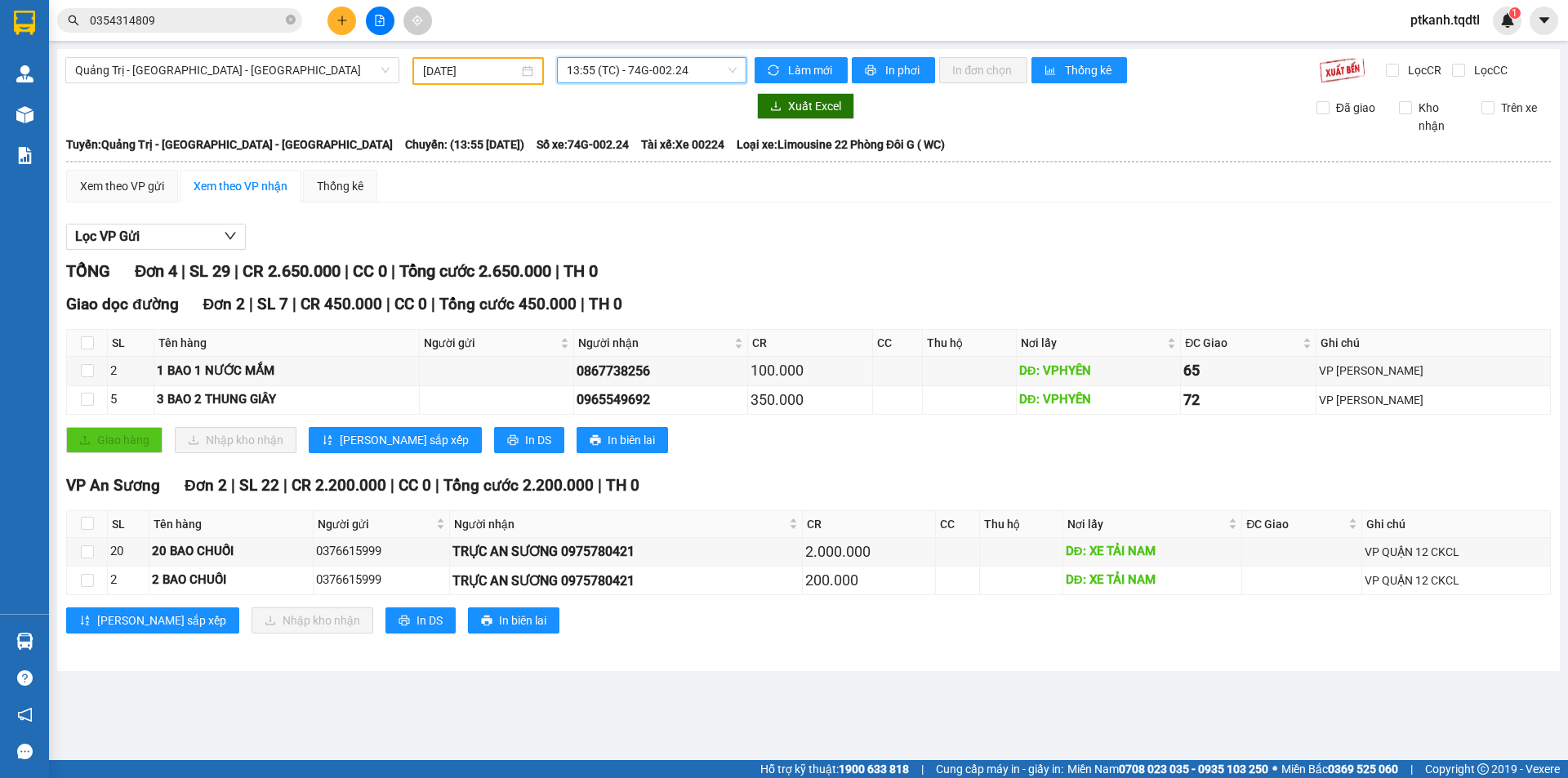 click on "13:55   (TC)   - 74G-002.24" at bounding box center [652, 70] 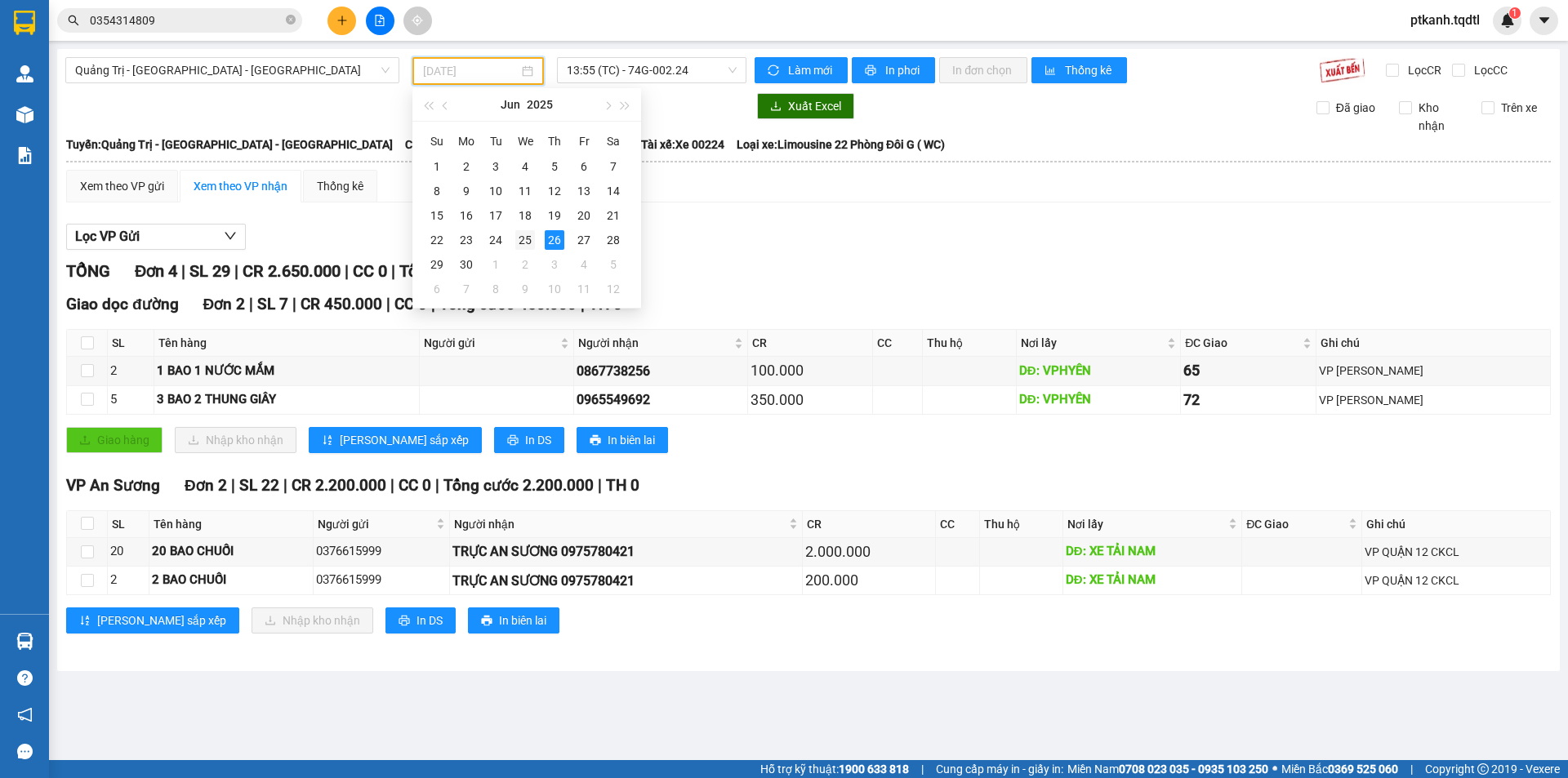 click on "25" at bounding box center (525, 240) 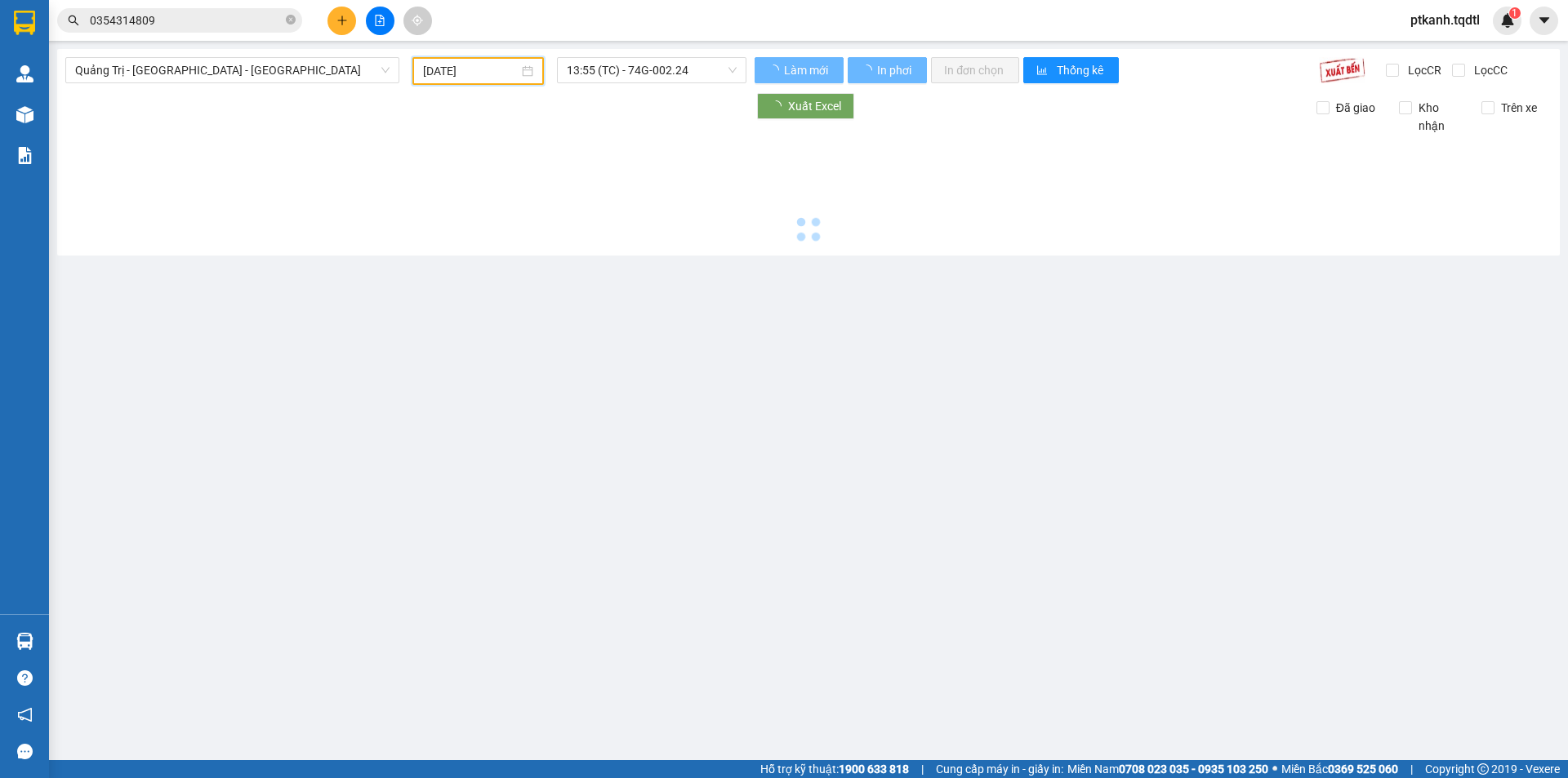 type on "[DATE]" 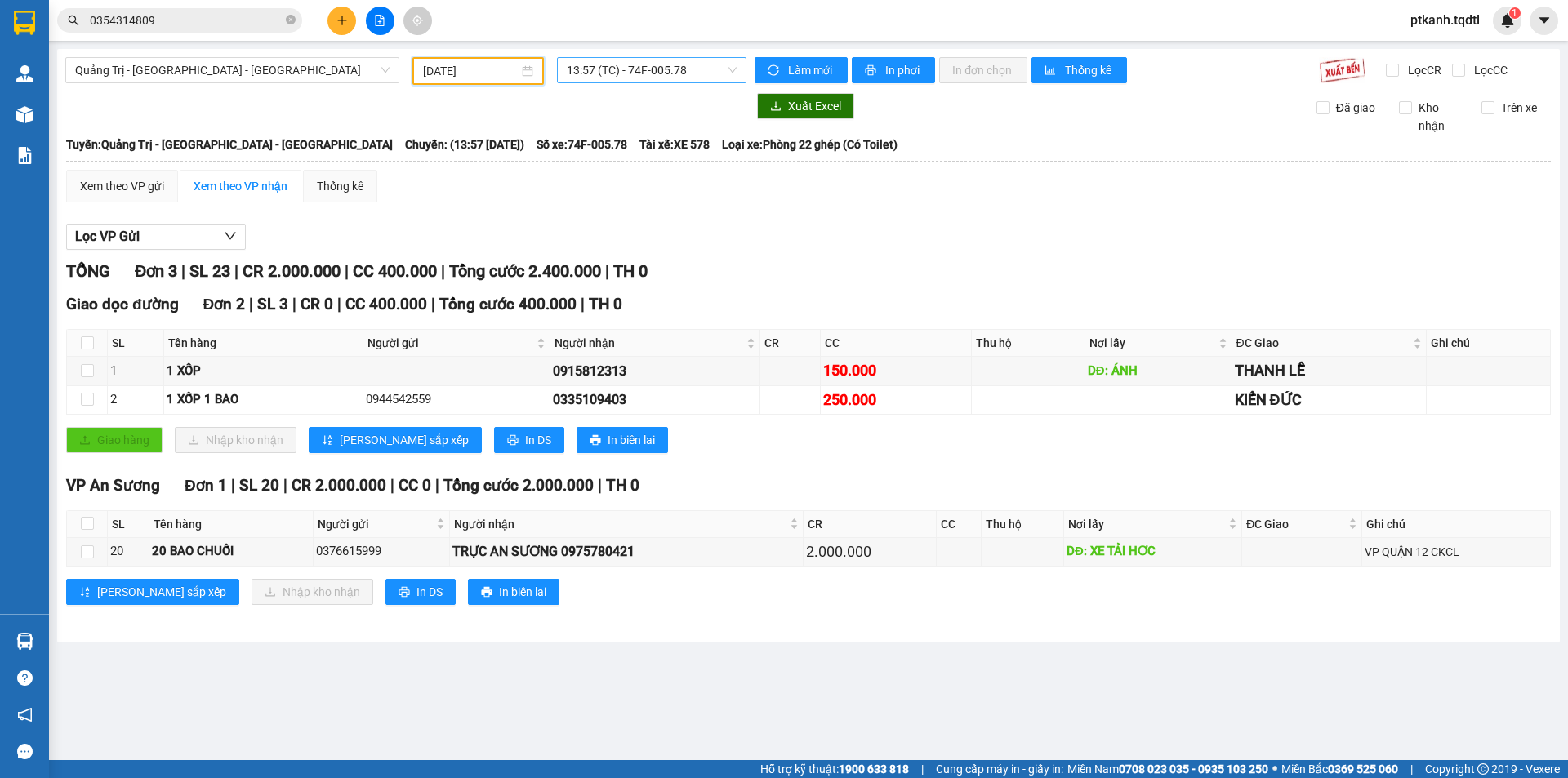 click on "13:57   (TC)   - 74F-005.78" at bounding box center [652, 70] 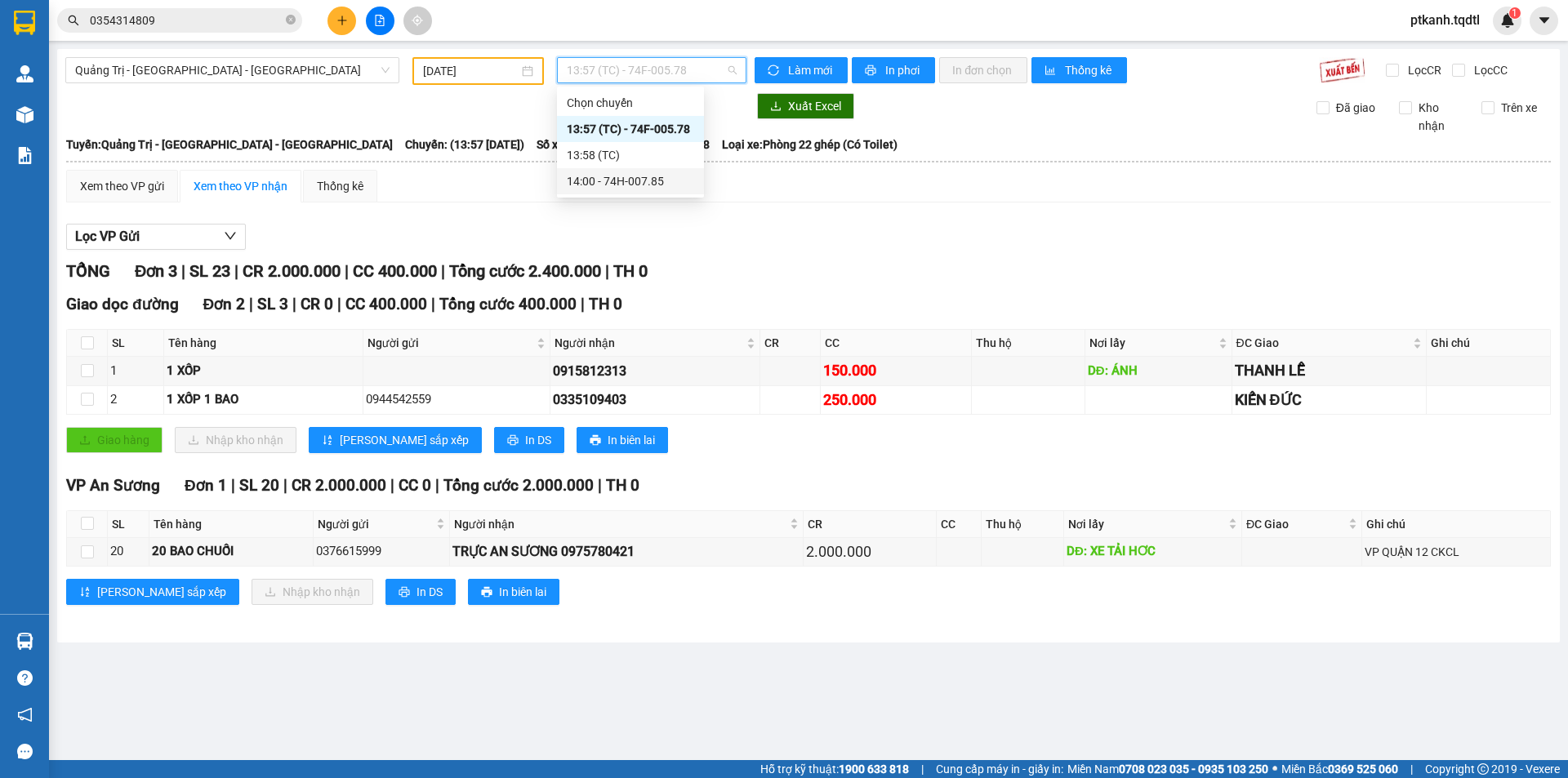 click on "14:00     - 74H-007.85" at bounding box center (630, 181) 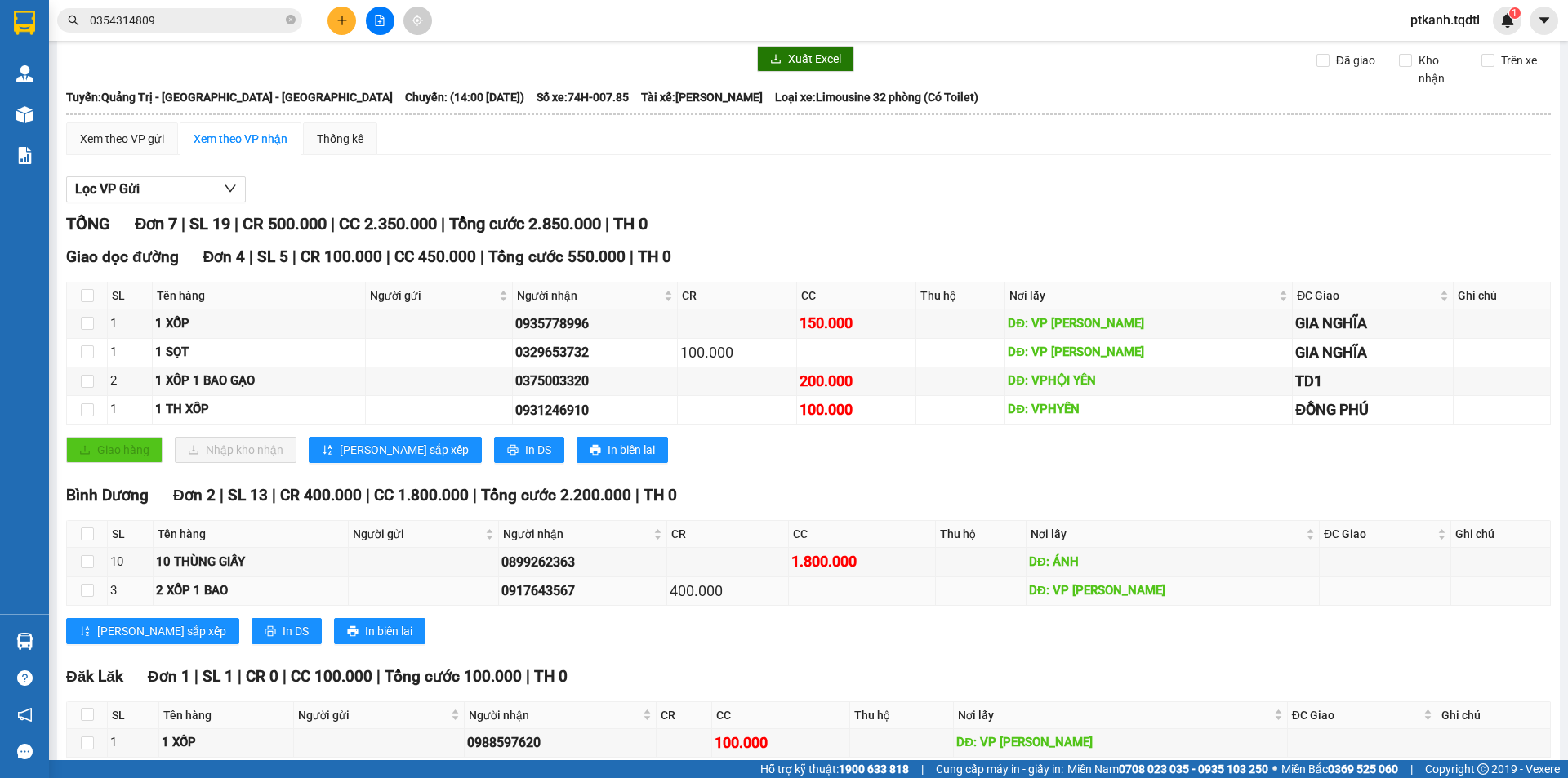 scroll, scrollTop: 0, scrollLeft: 0, axis: both 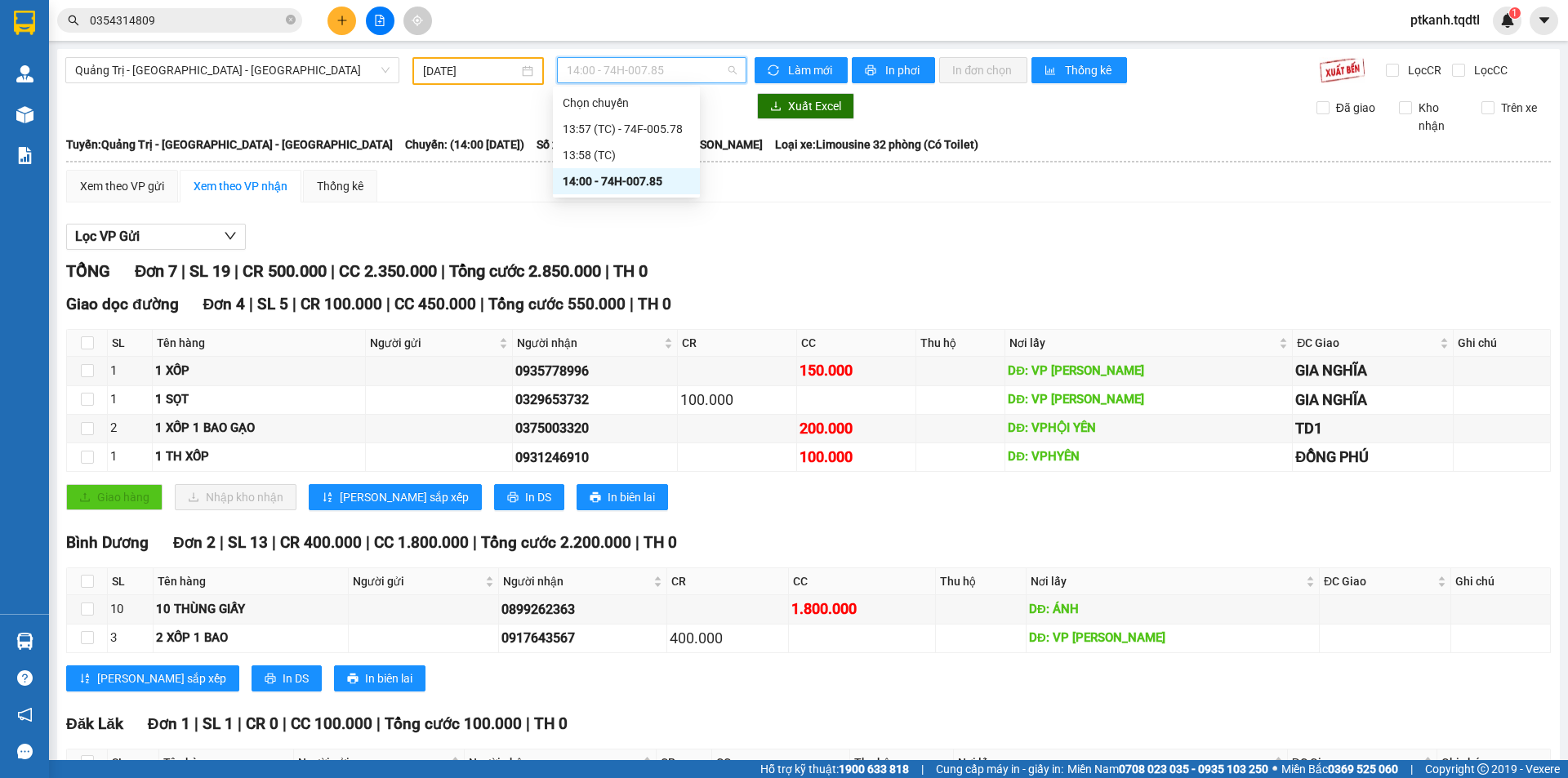 click on "14:00     - 74H-007.85" at bounding box center [652, 70] 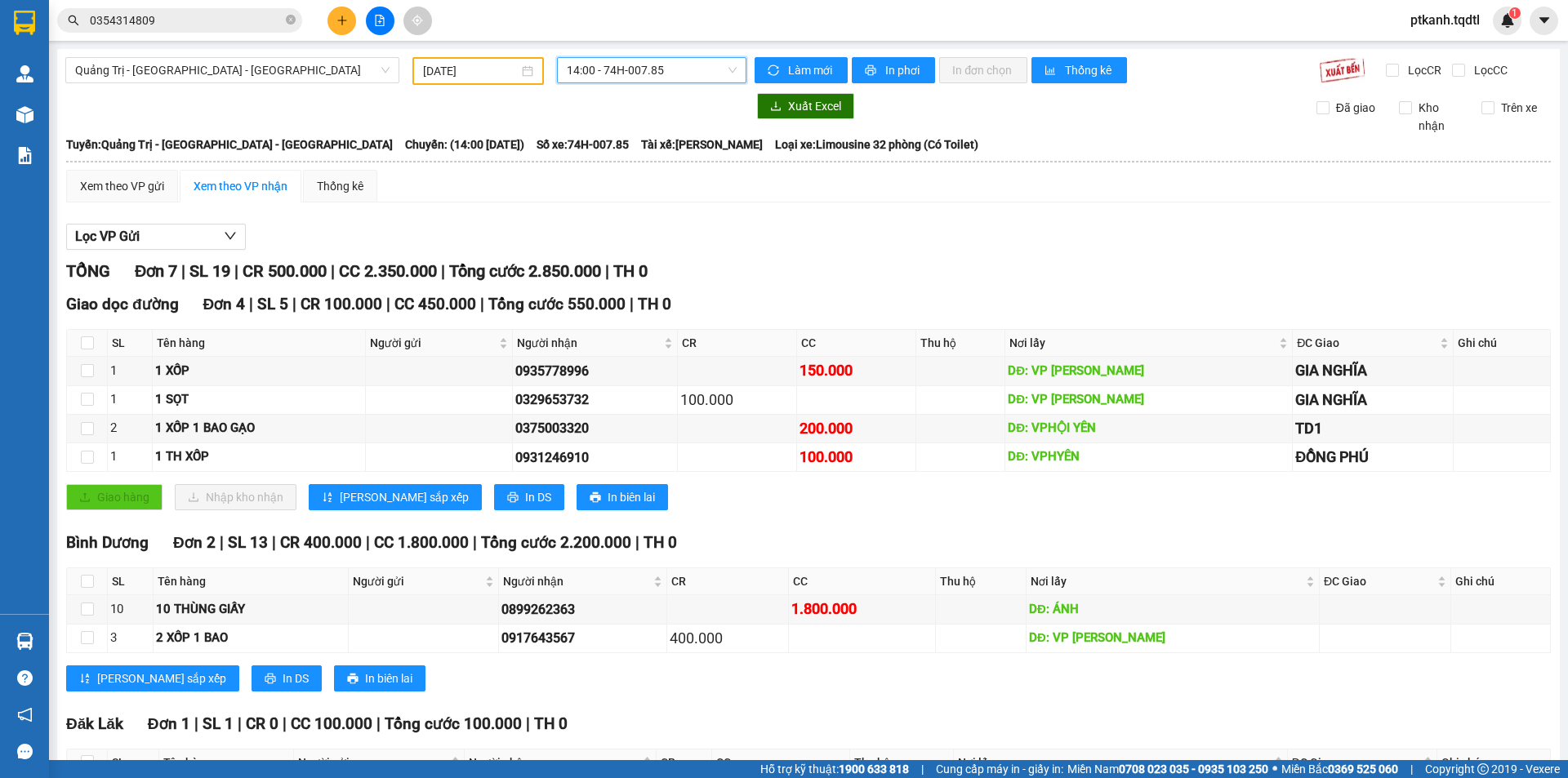 click on "Lọc VP Gửi" at bounding box center (808, 237) 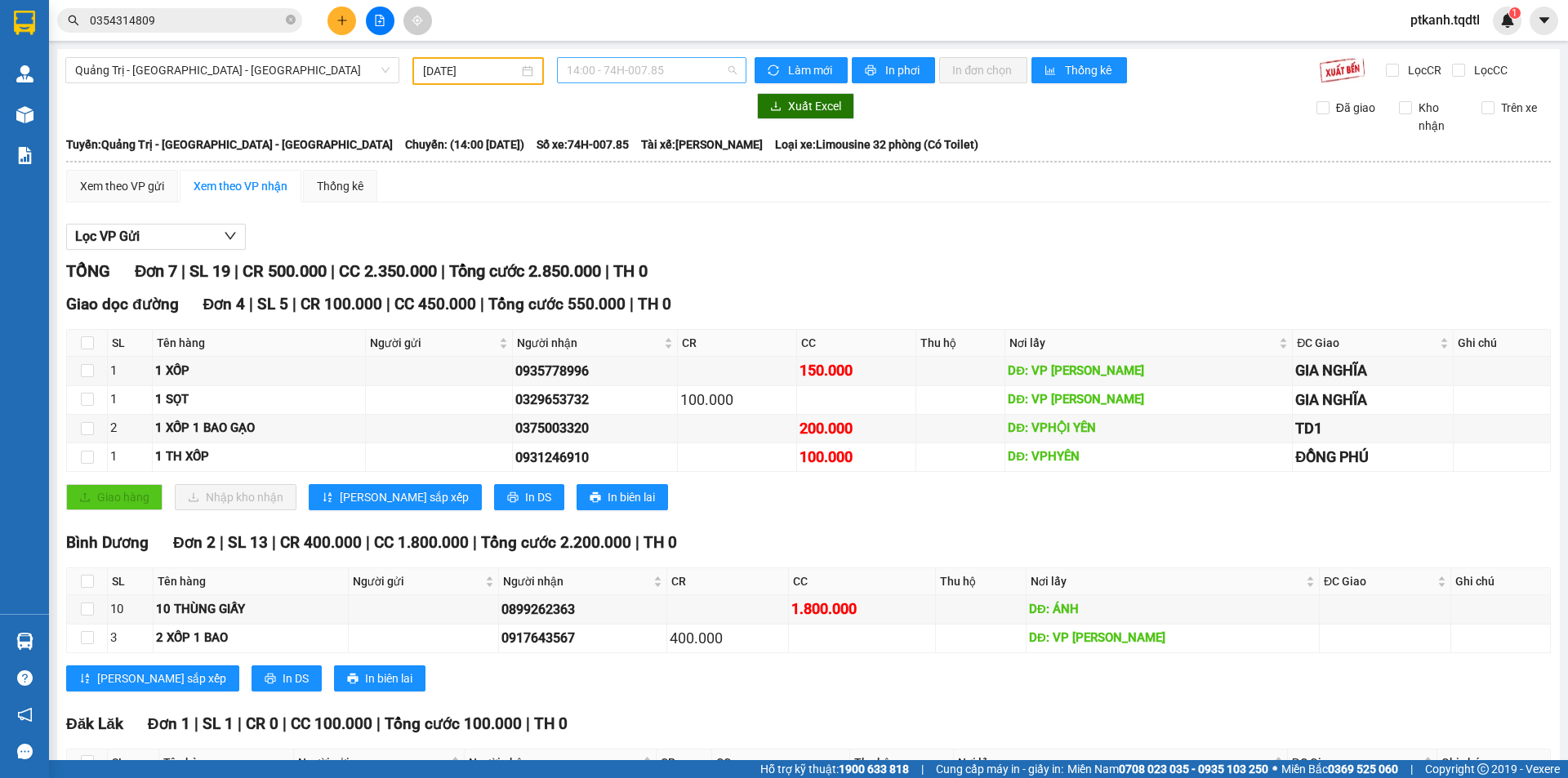 click on "14:00     - 74H-007.85" at bounding box center (652, 70) 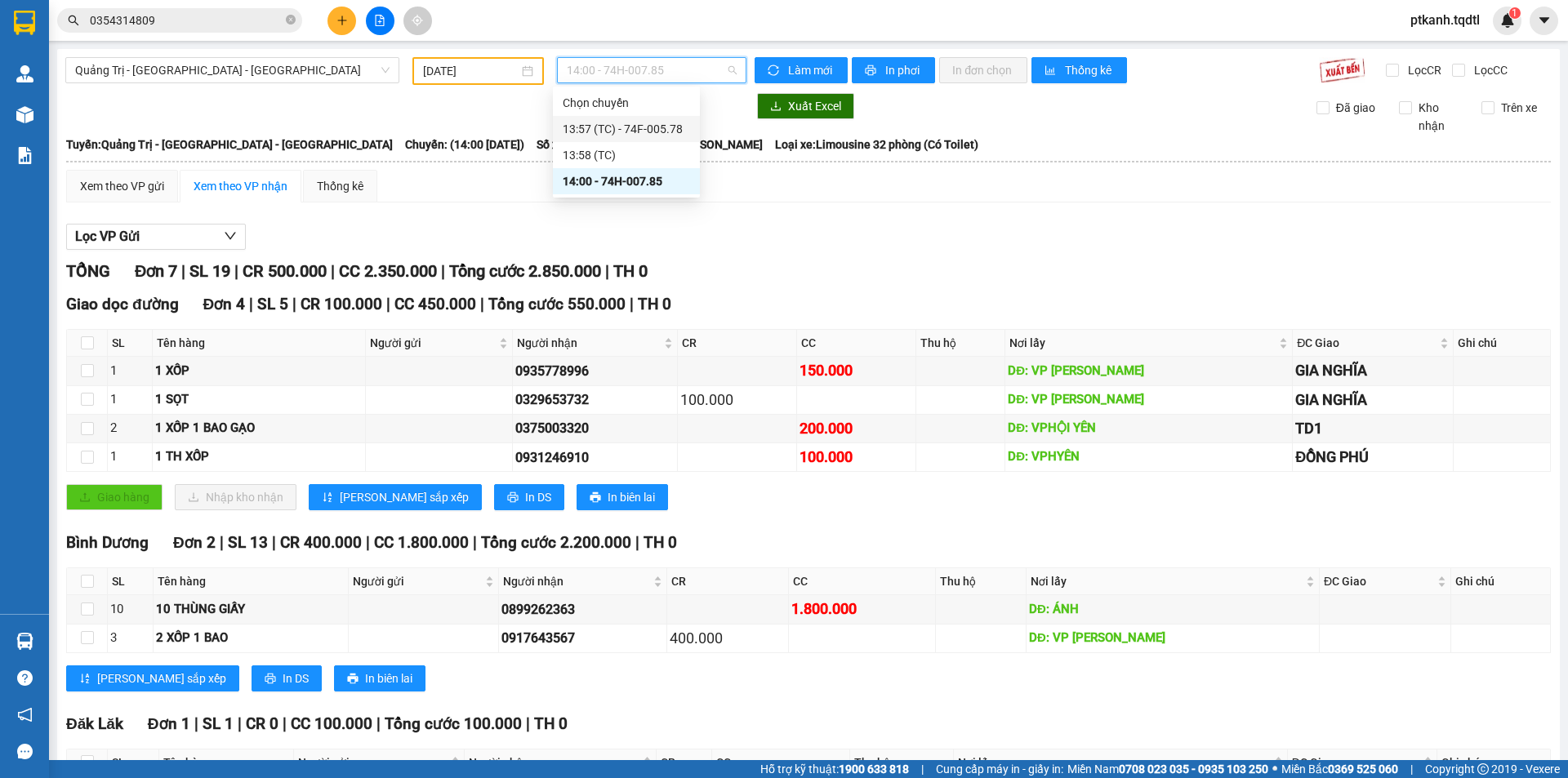 click on "13:57   (TC)   - 74F-005.78" at bounding box center (626, 129) 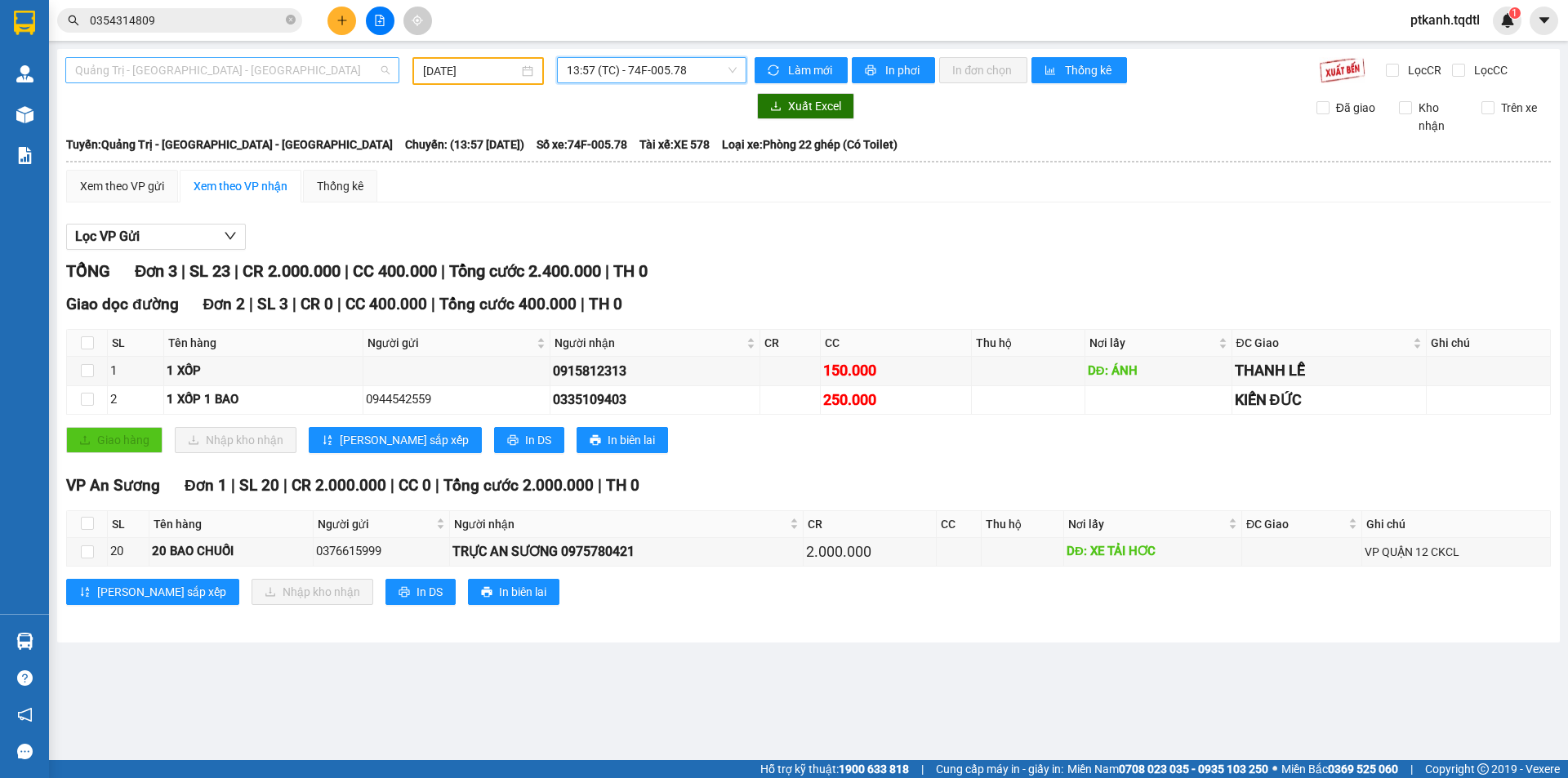 click on "[PERSON_NAME] Trị - [PERSON_NAME] - [PERSON_NAME]" at bounding box center (232, 70) 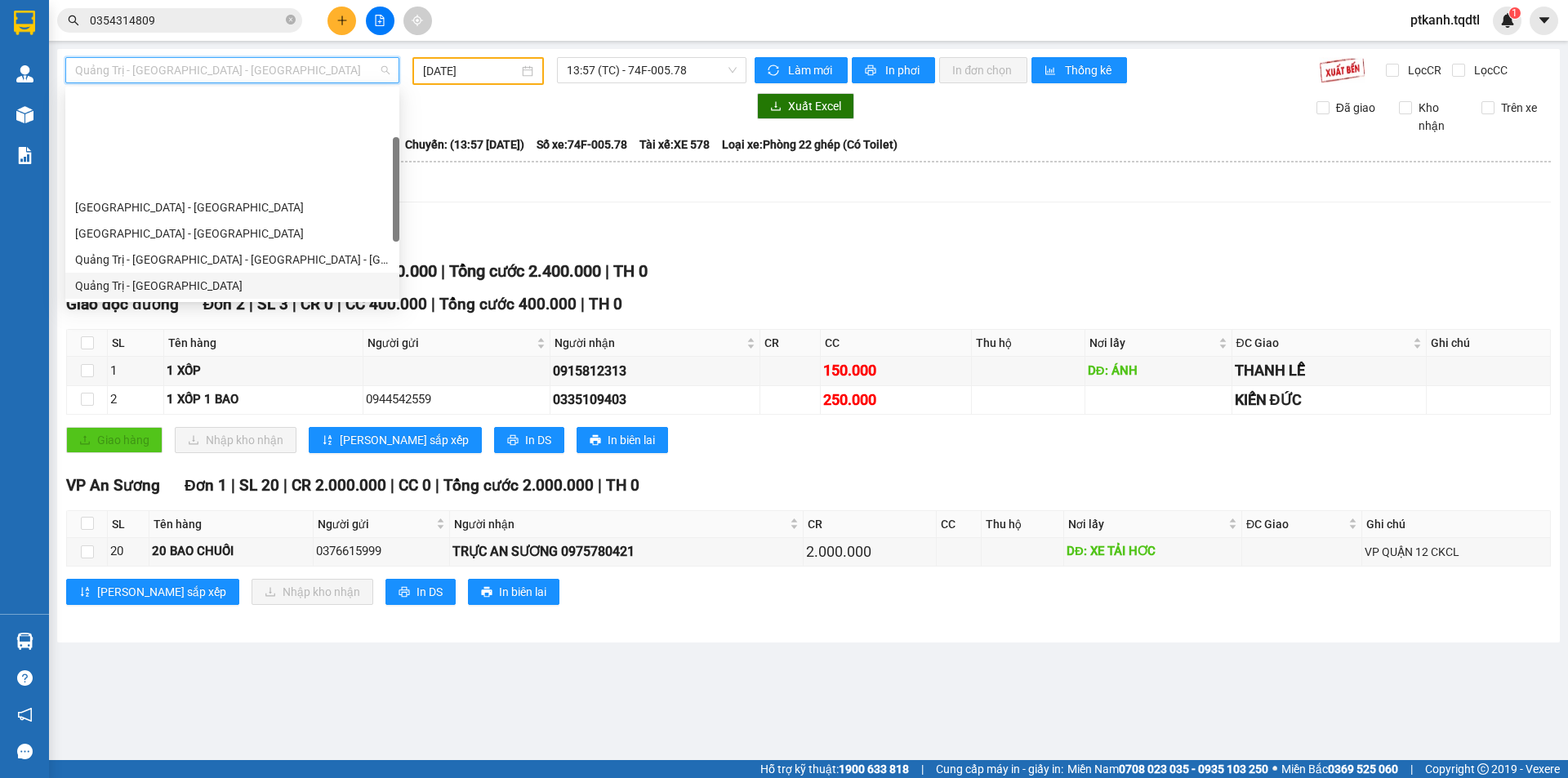 drag, startPoint x: 339, startPoint y: 155, endPoint x: 473, endPoint y: 113, distance: 140.42792 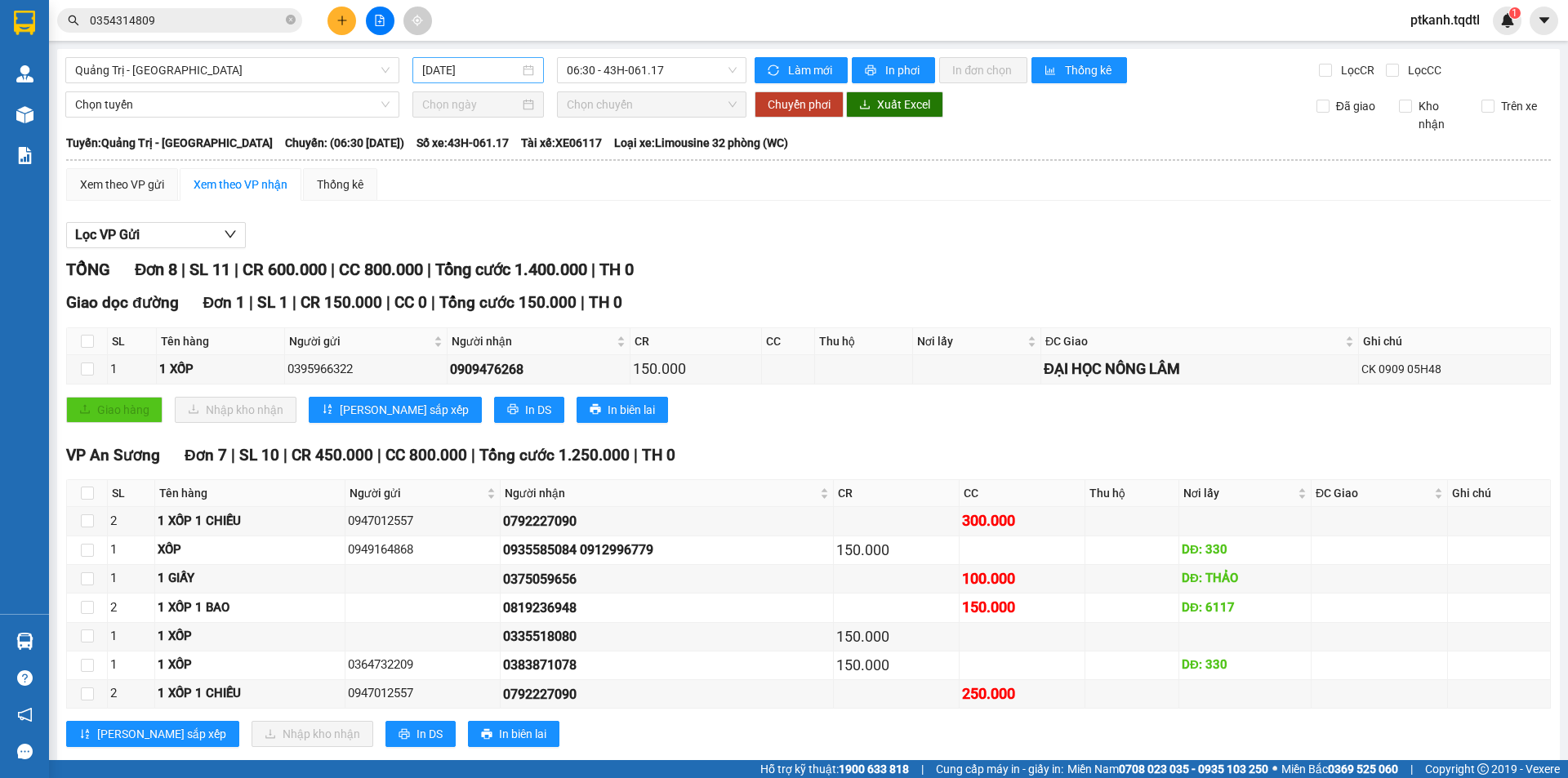 click on "[DATE]" at bounding box center [478, 70] 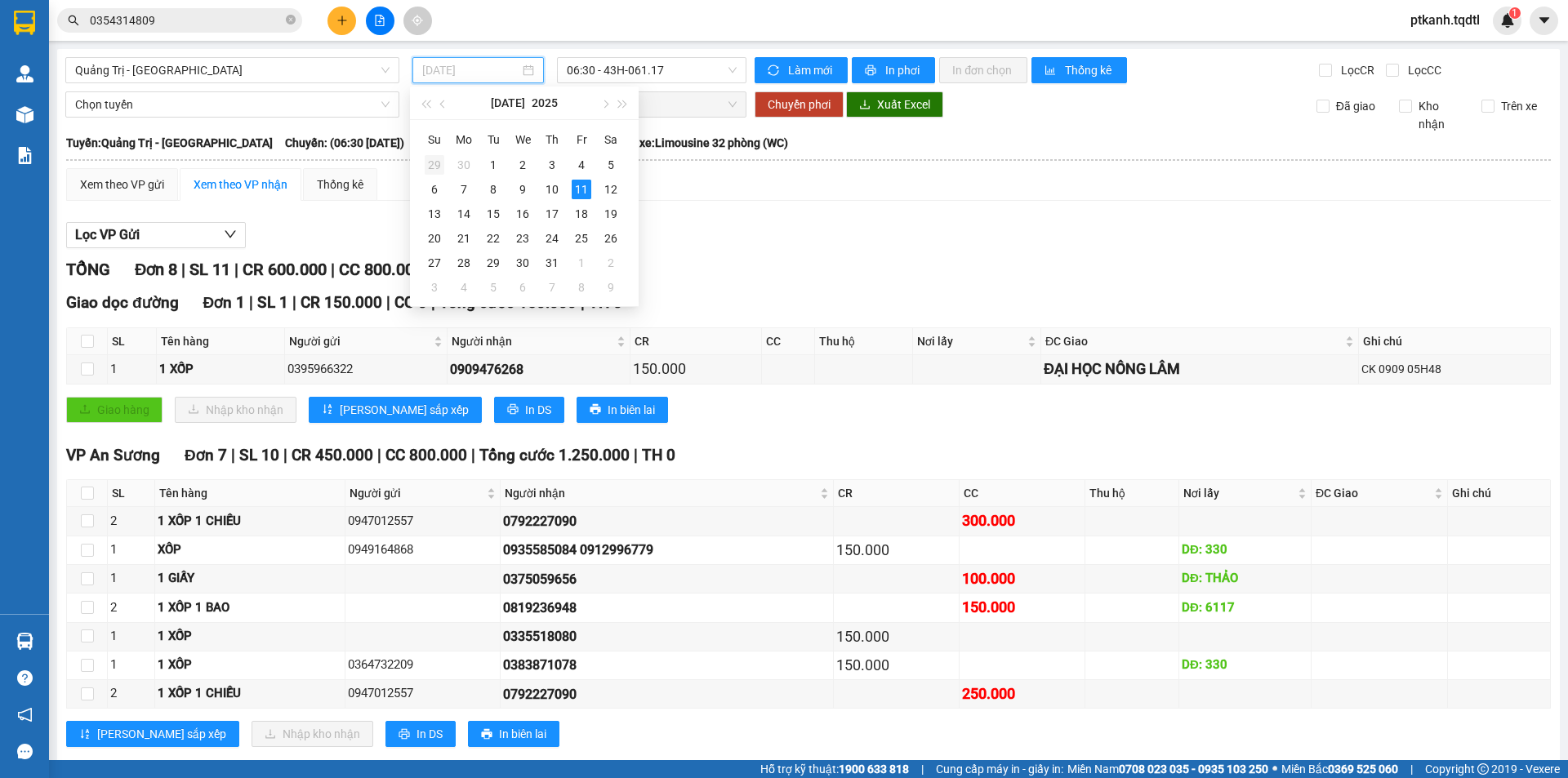 click on "29" at bounding box center [434, 165] 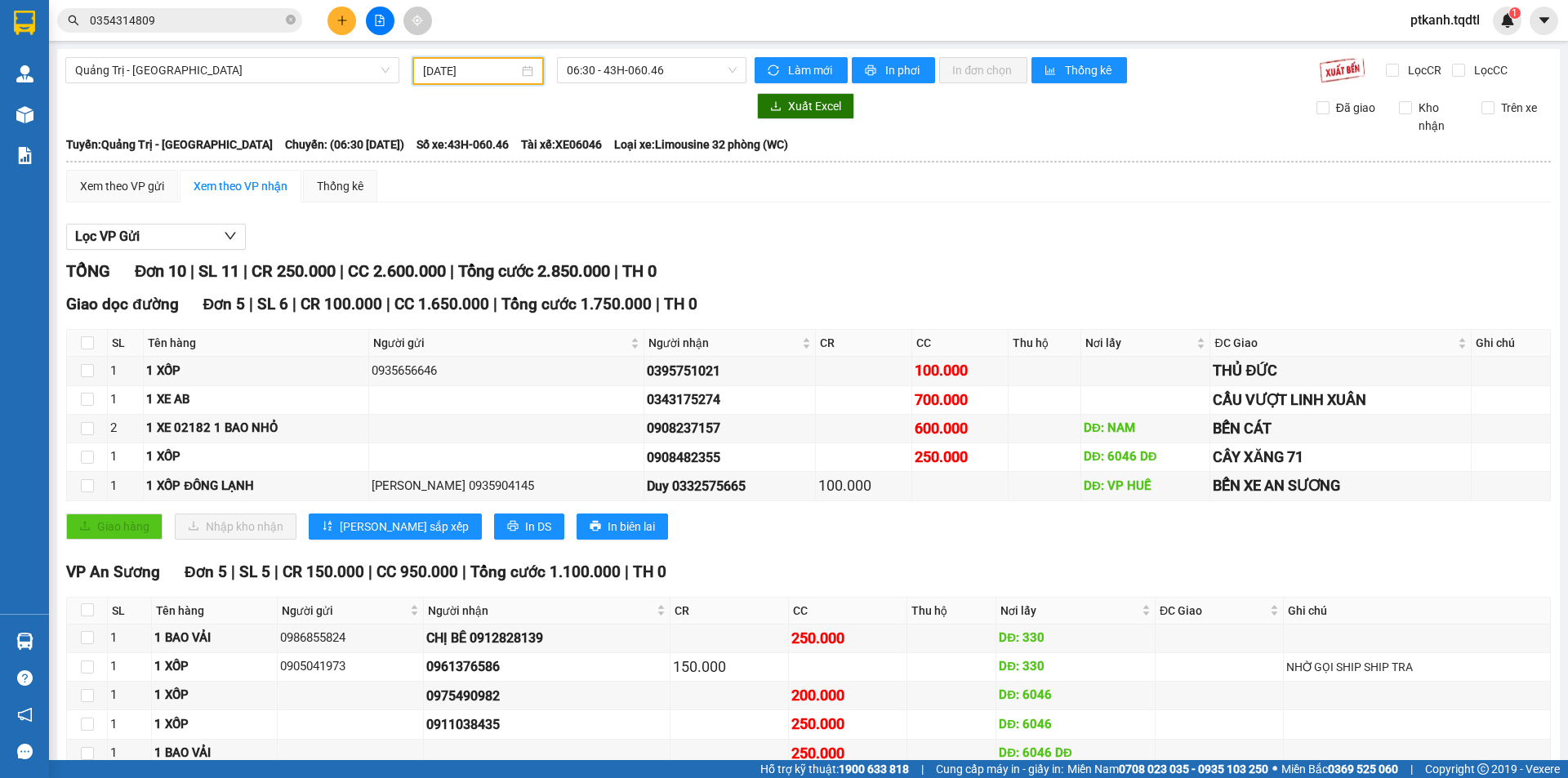 click on "[DATE]" at bounding box center (478, 71) 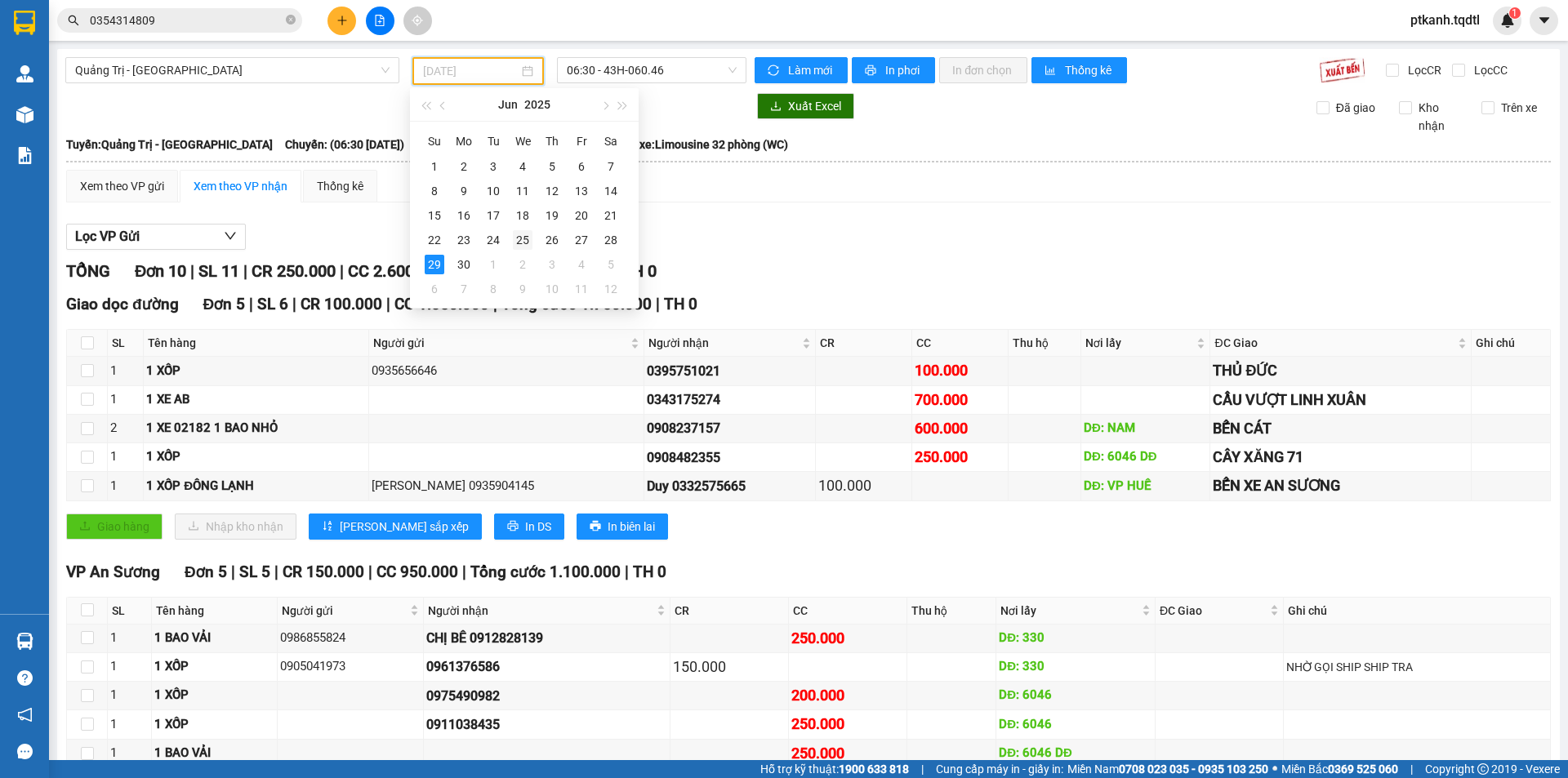 click on "25" at bounding box center (523, 240) 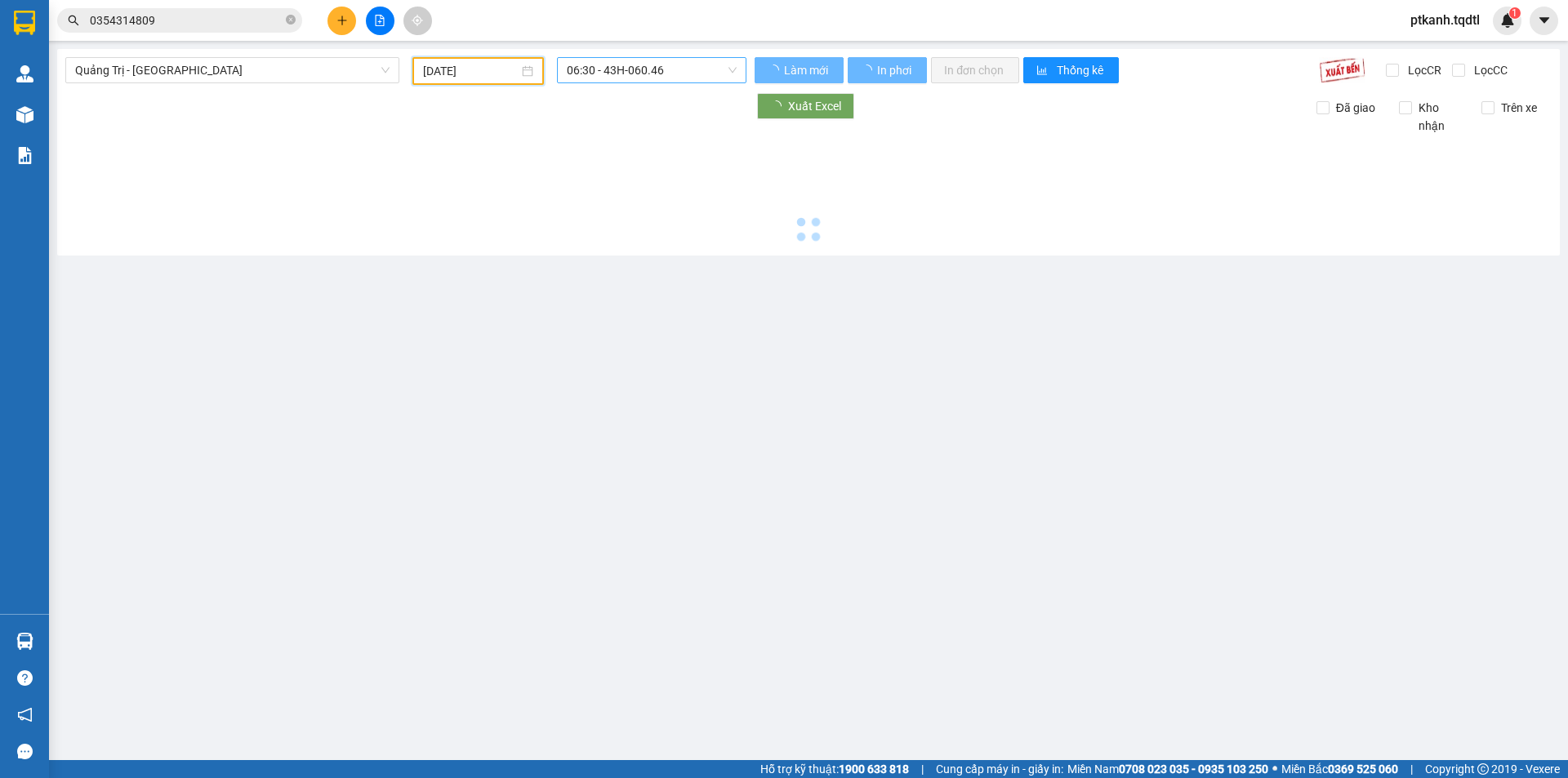 type on "[DATE]" 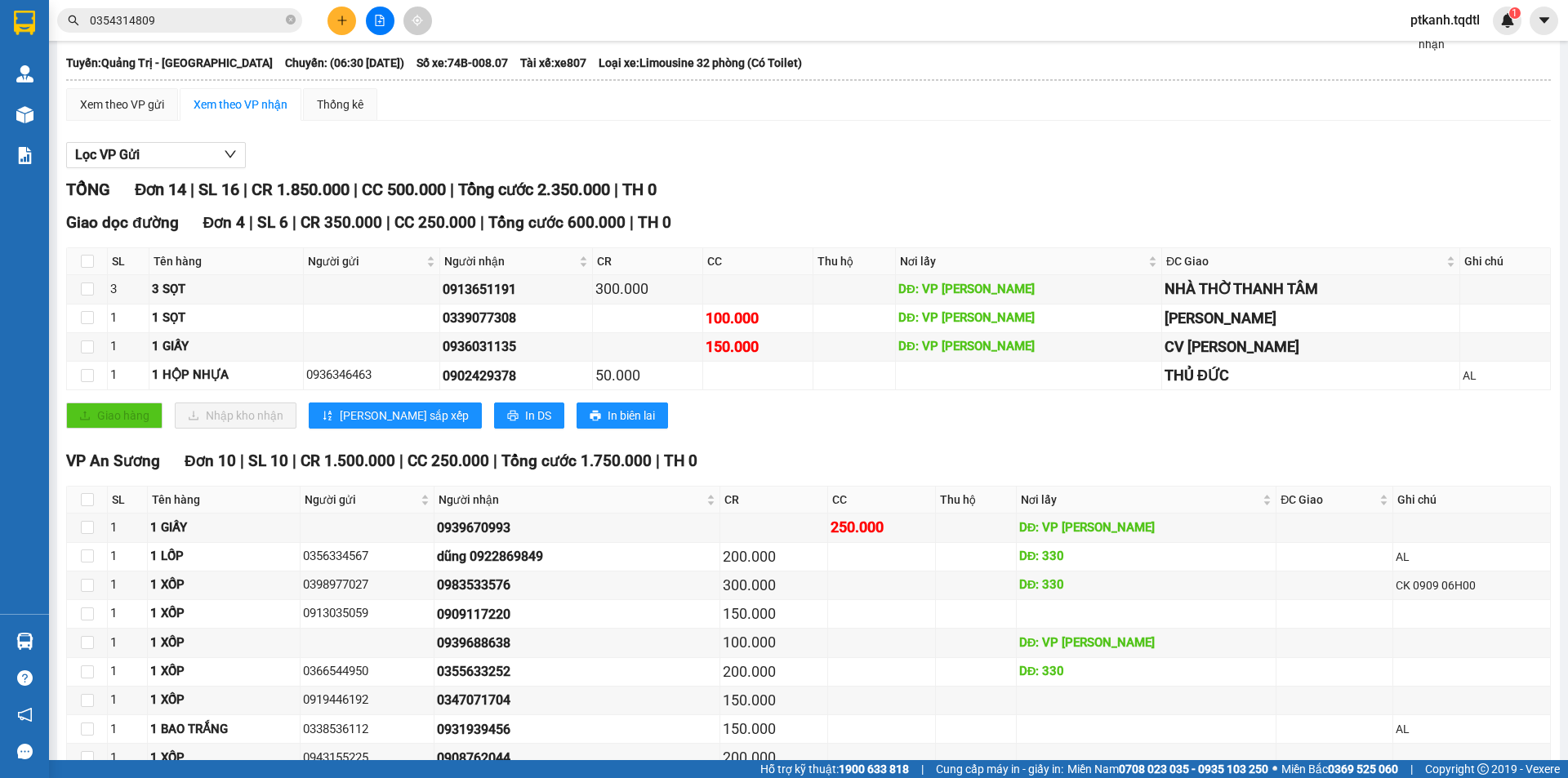 scroll, scrollTop: 0, scrollLeft: 0, axis: both 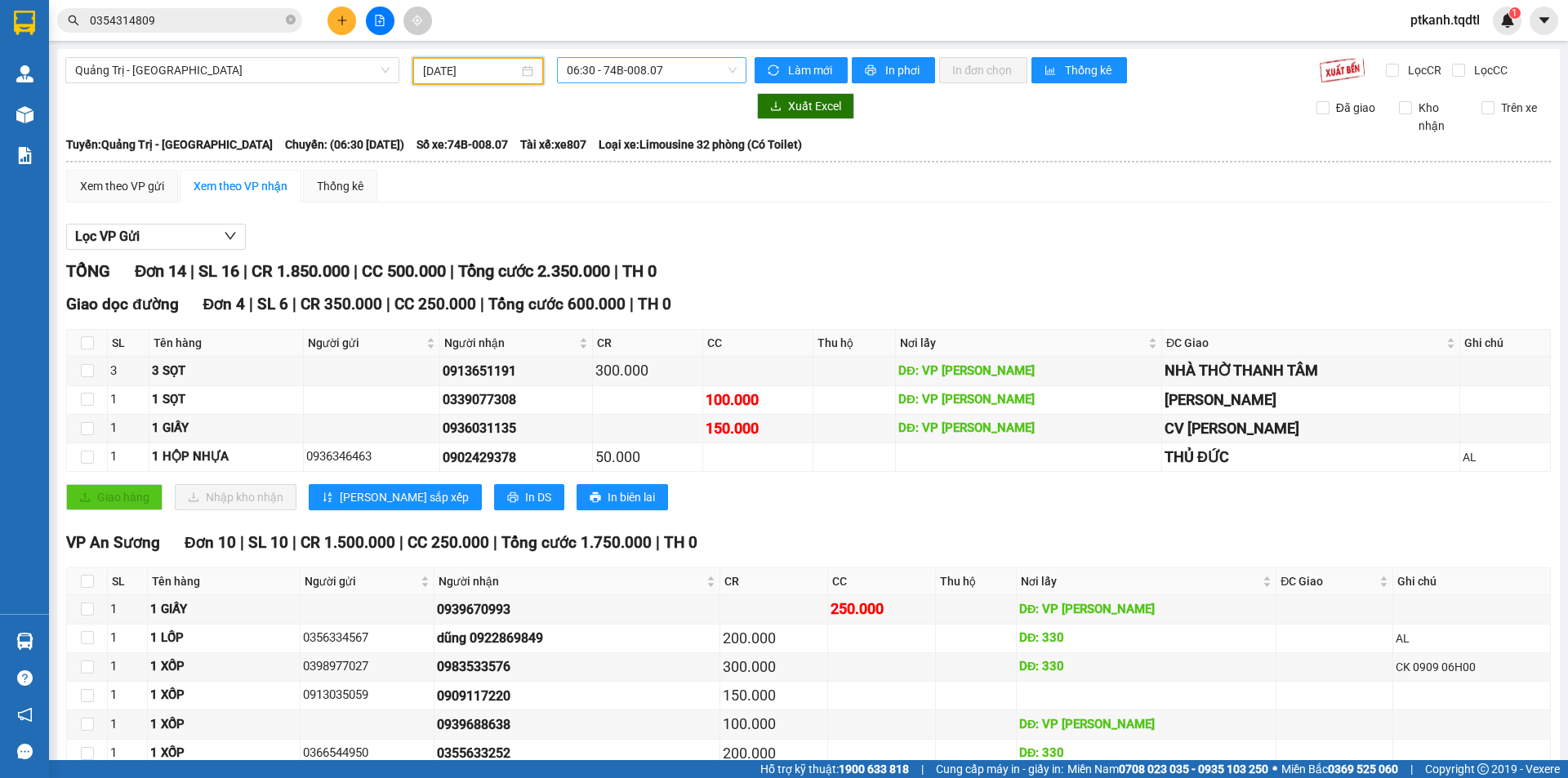 click on "06:30     - 74B-008.07" at bounding box center [652, 70] 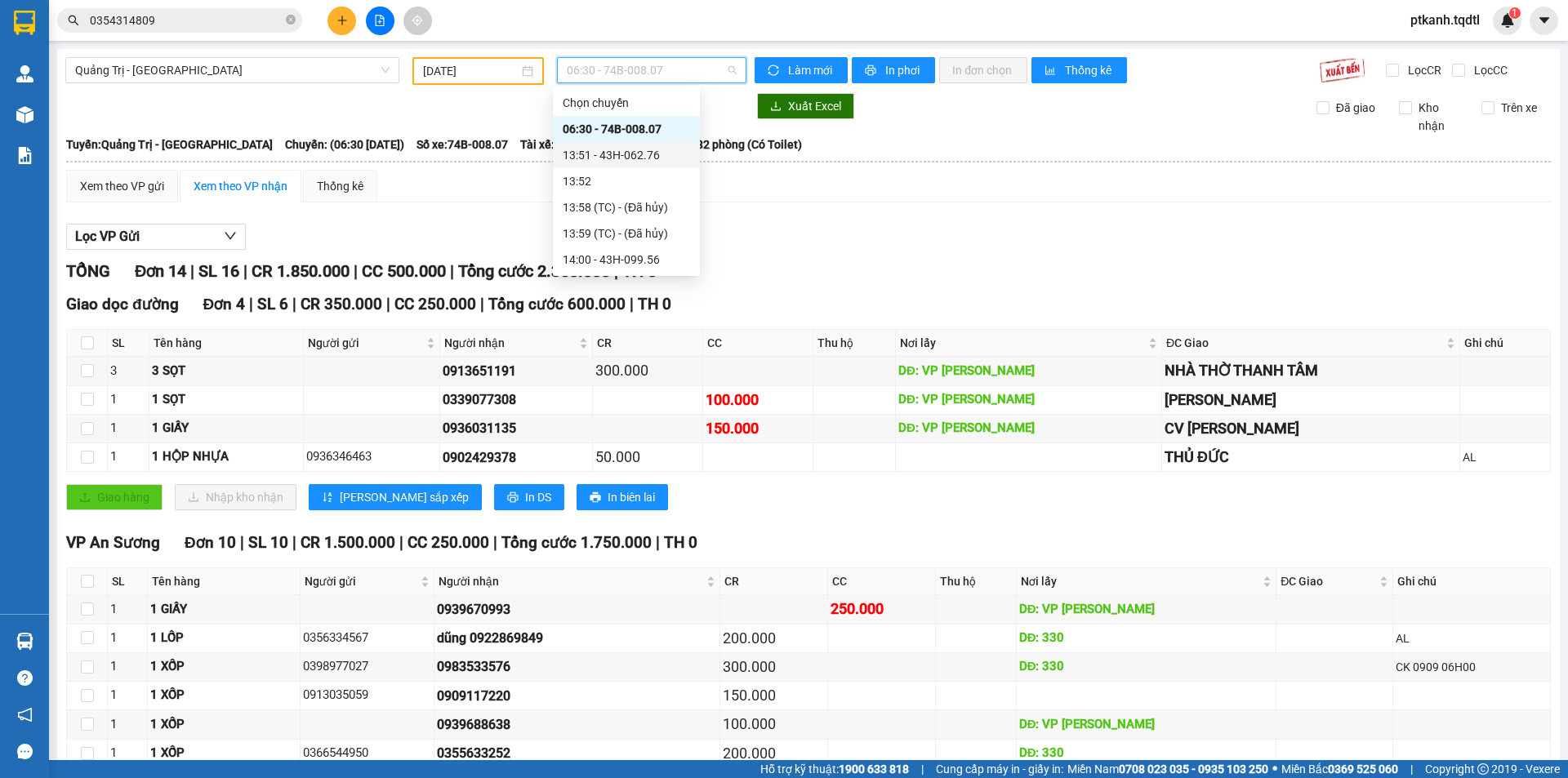 click on "13:51     - 43H-062.76" at bounding box center [626, 155] 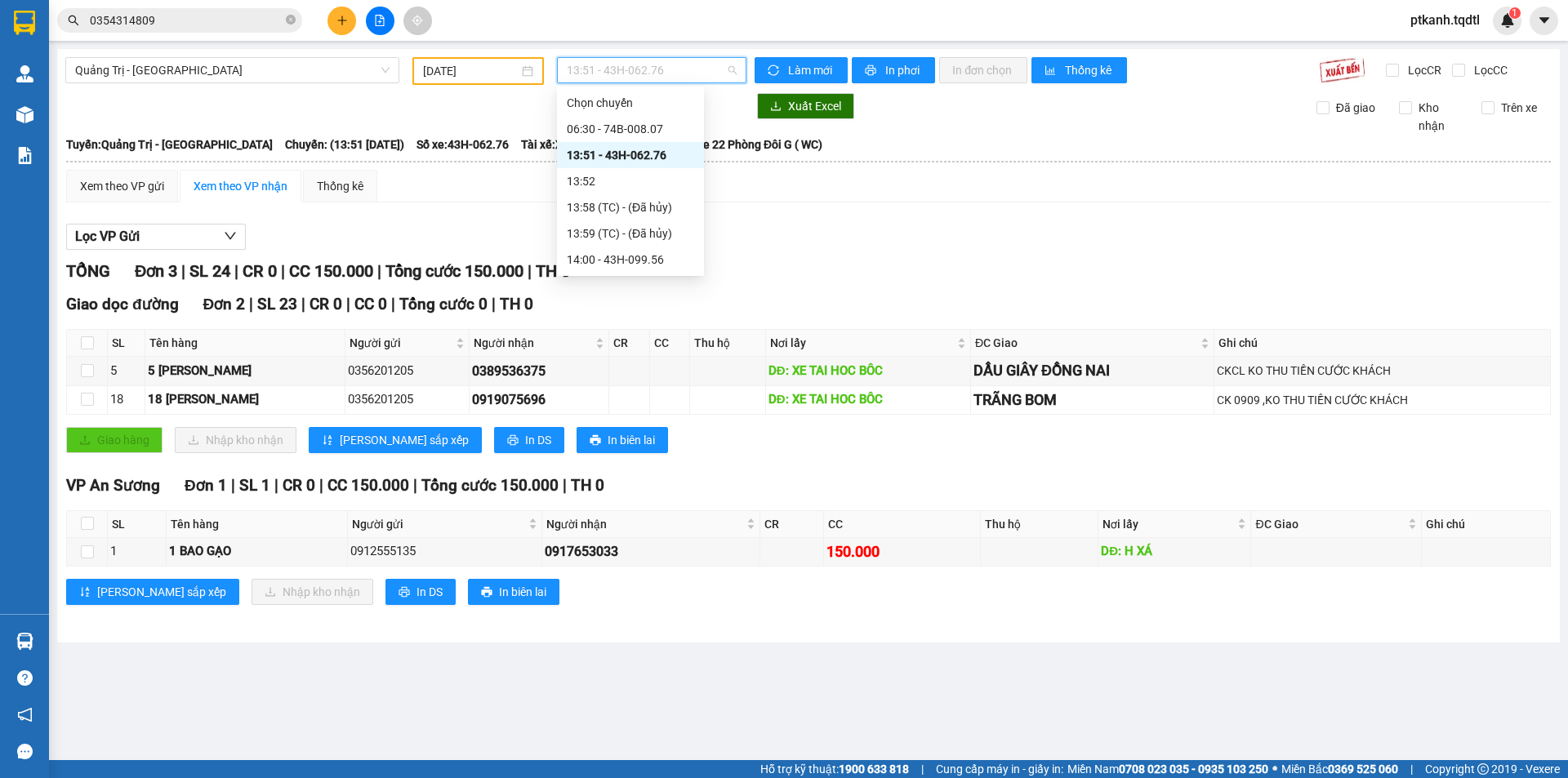click on "13:51     - 43H-062.76" at bounding box center [652, 70] 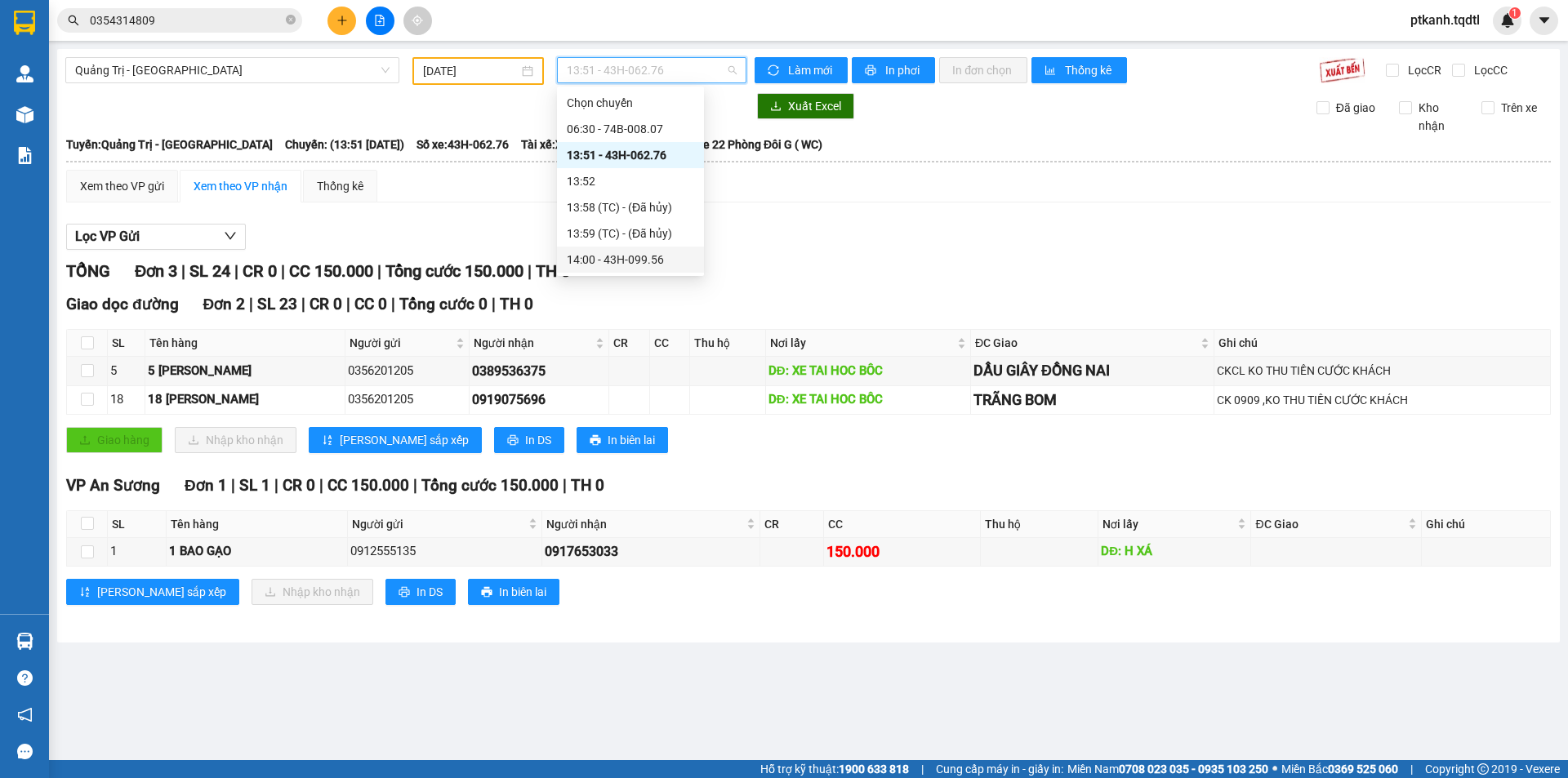 click on "14:00     - 43H-099.56" at bounding box center [630, 260] 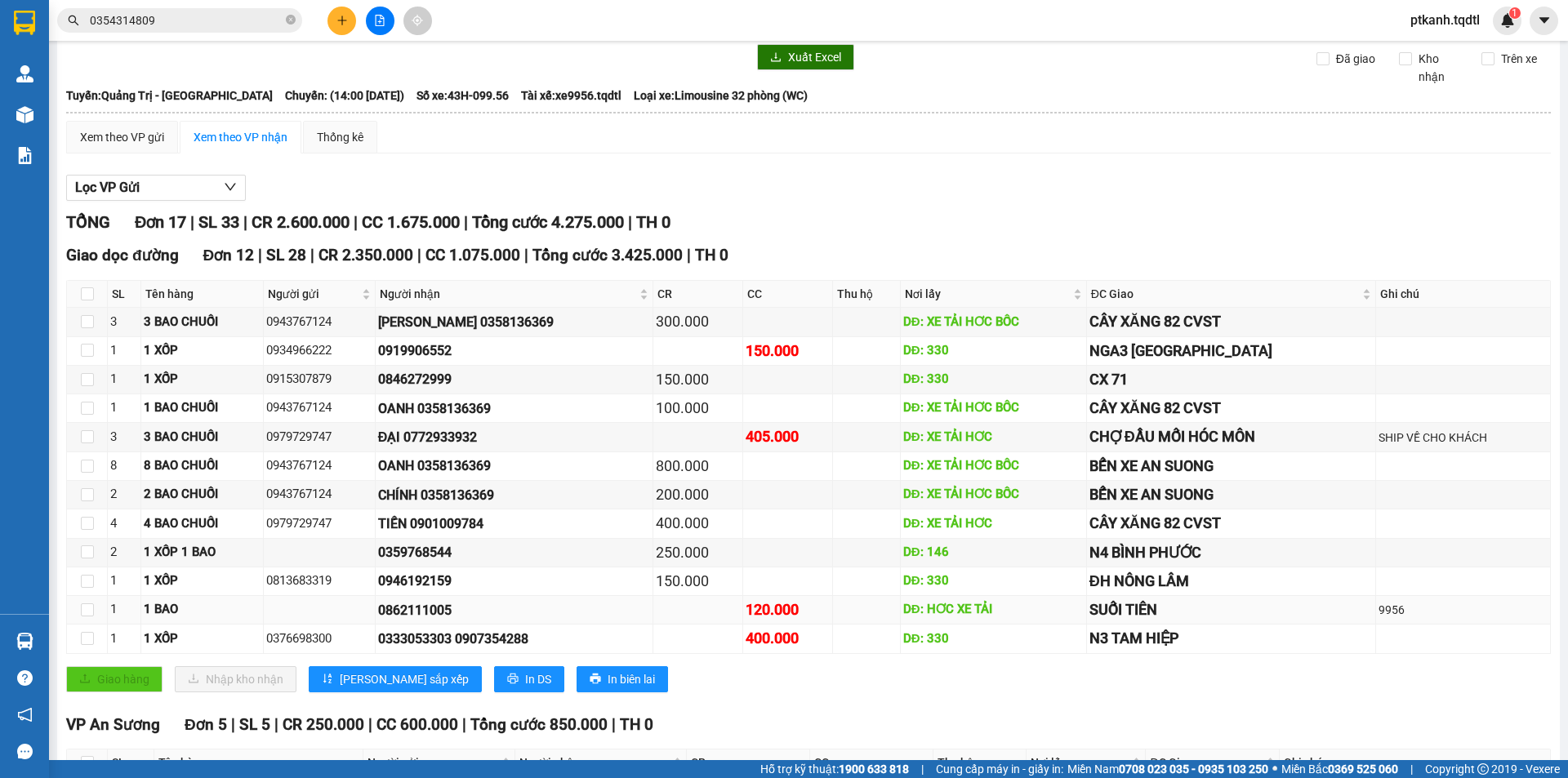 scroll, scrollTop: 0, scrollLeft: 0, axis: both 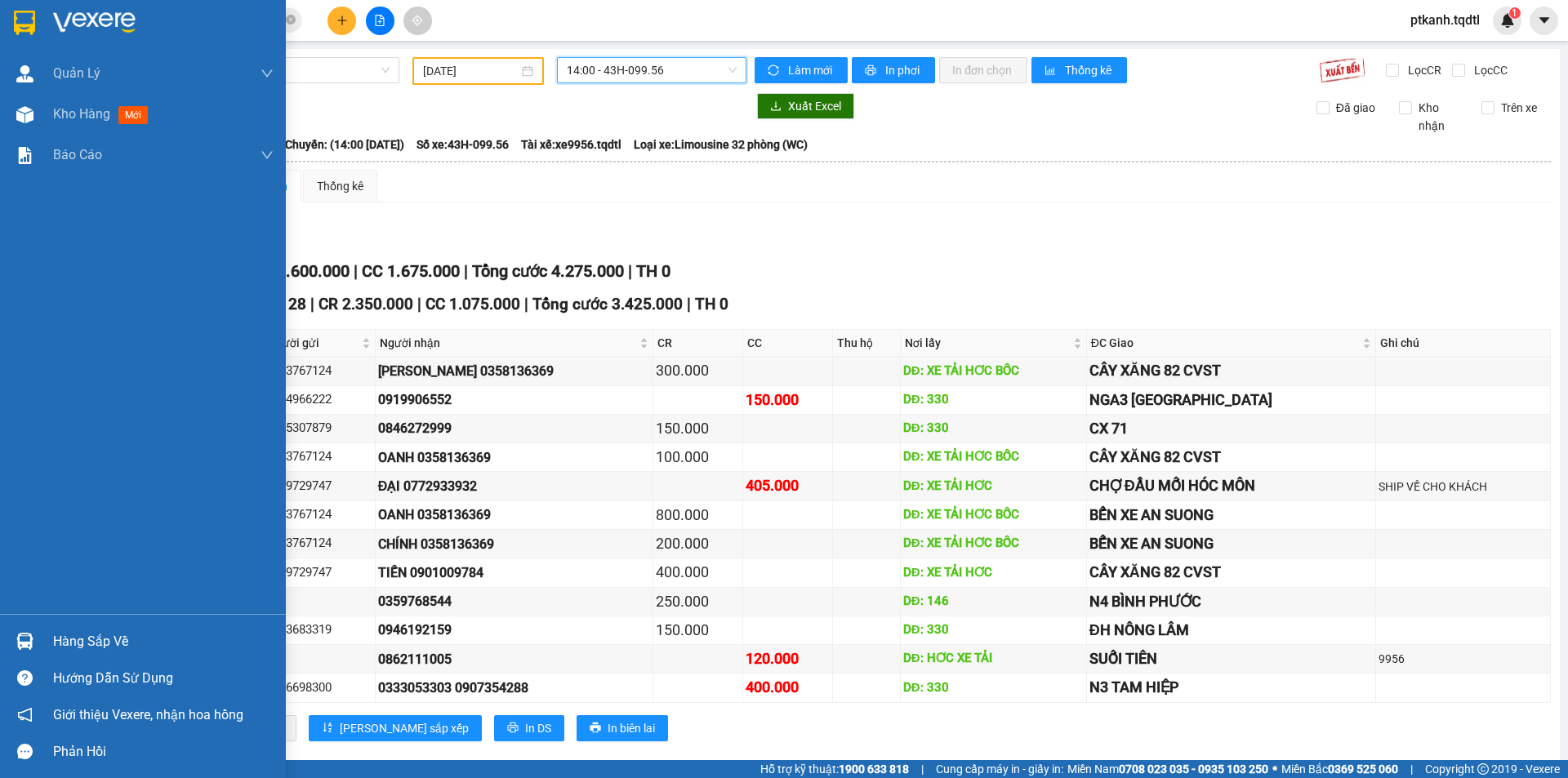 drag, startPoint x: 87, startPoint y: 640, endPoint x: 64, endPoint y: 590, distance: 55.03635 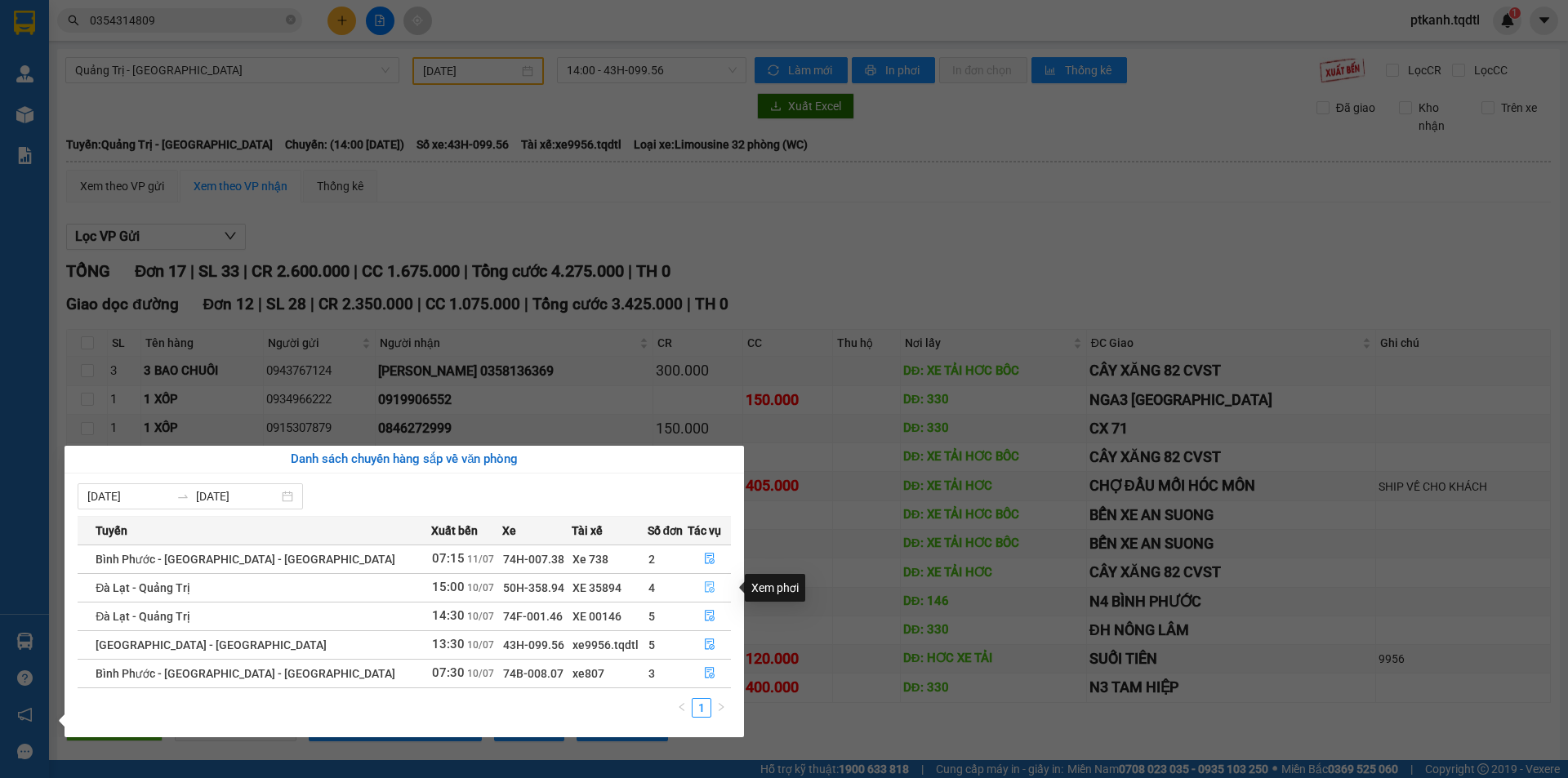 click 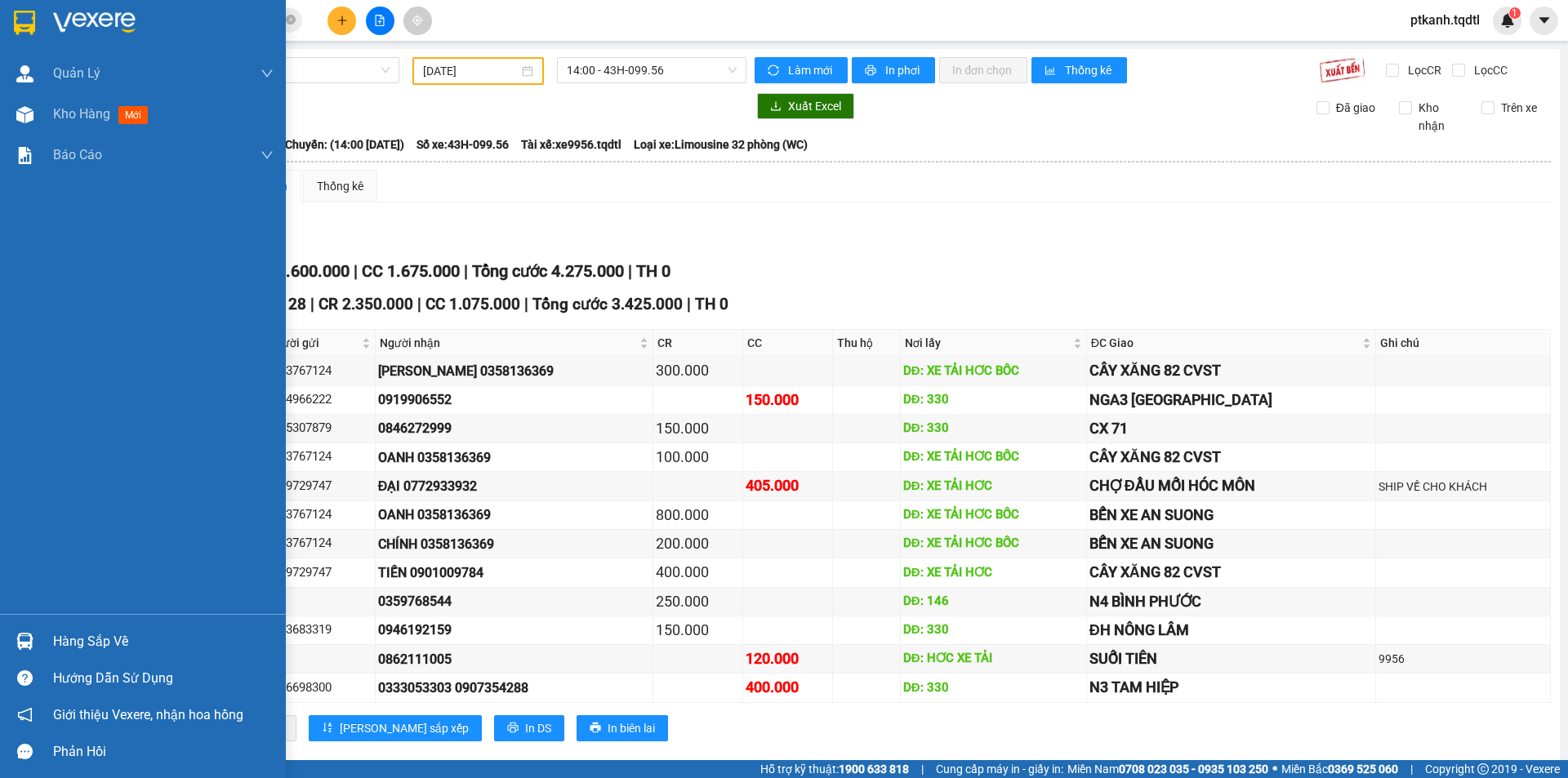 click at bounding box center (24, 641) 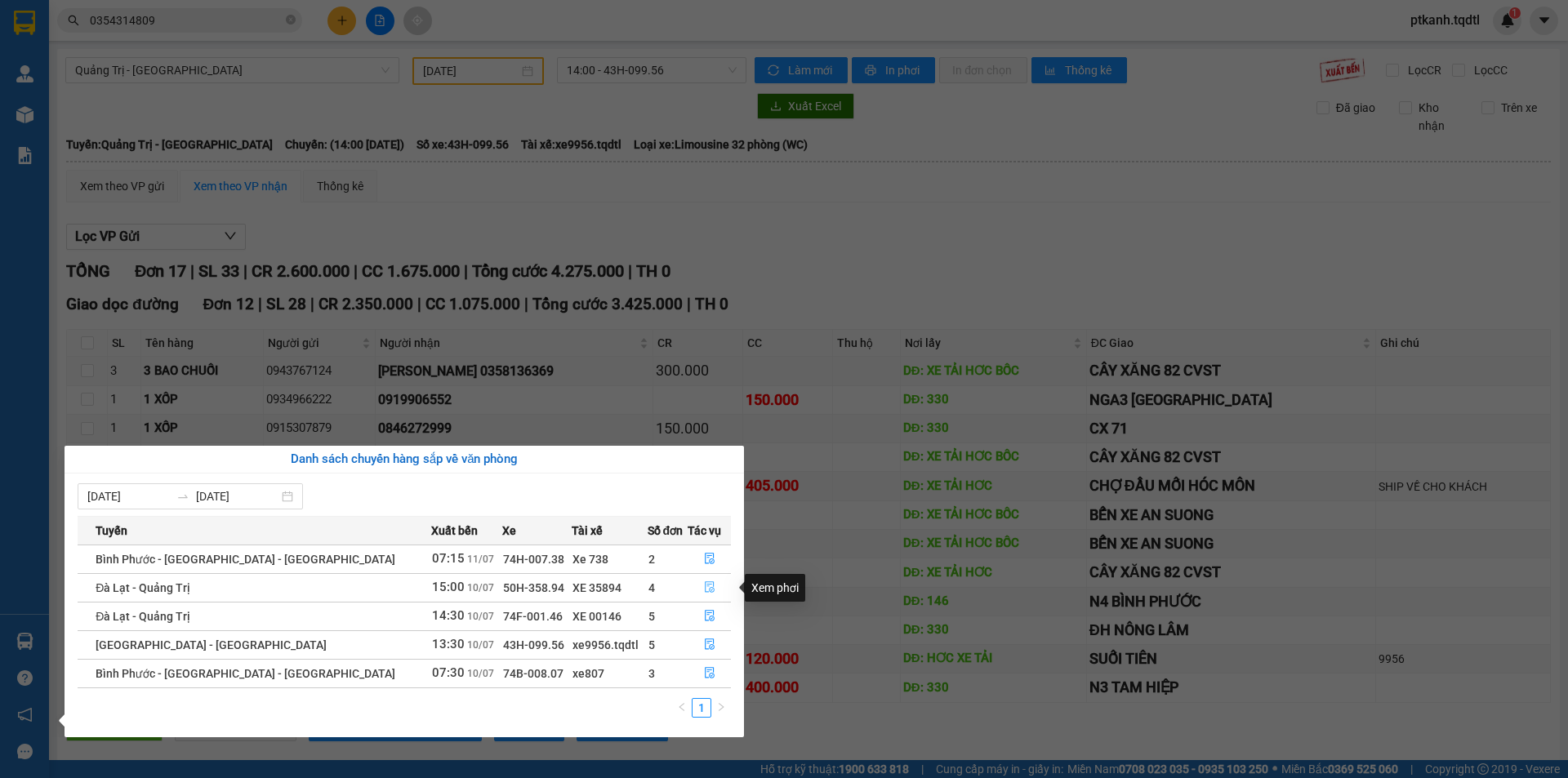 click 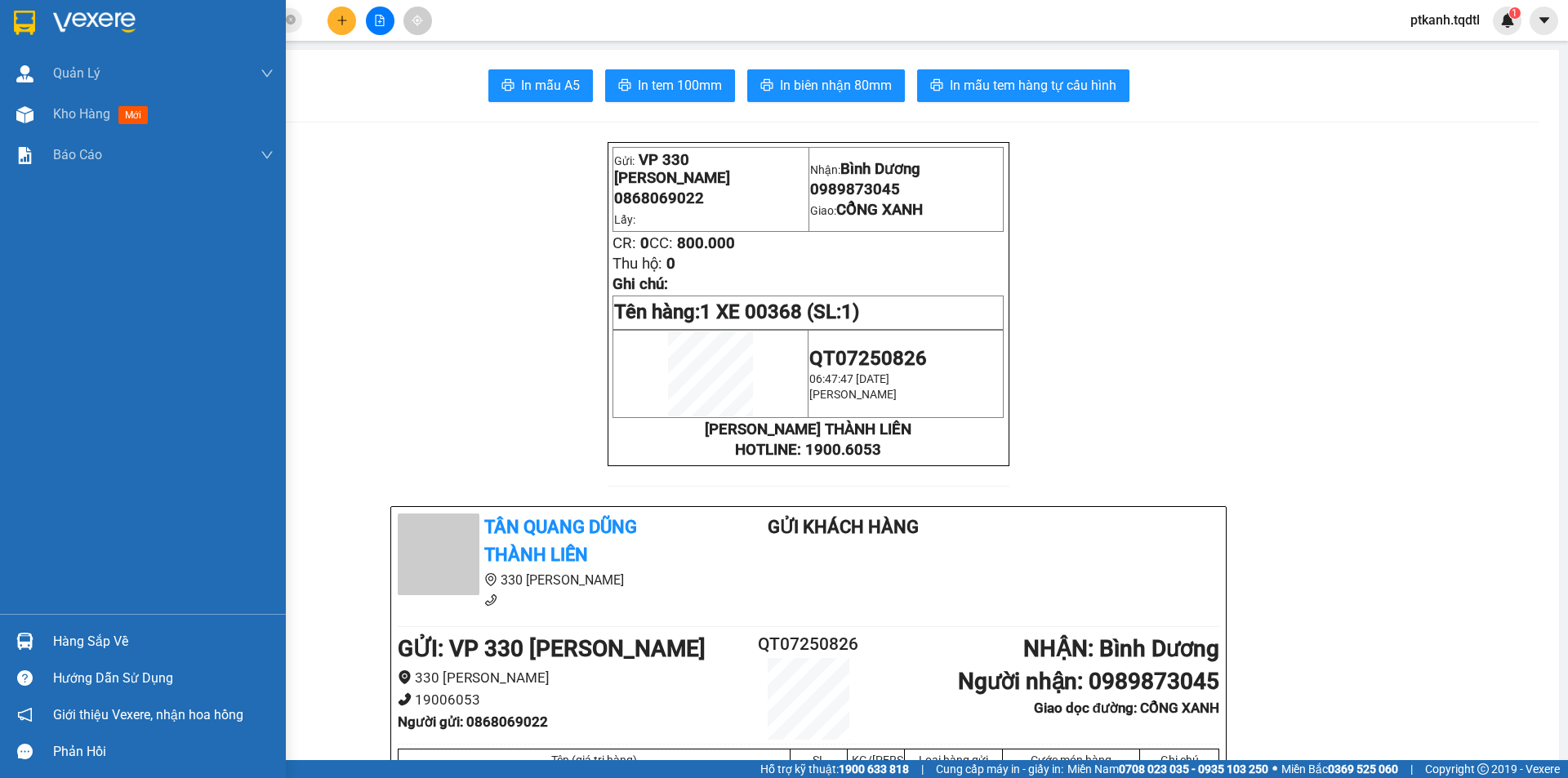 click at bounding box center (24, 641) 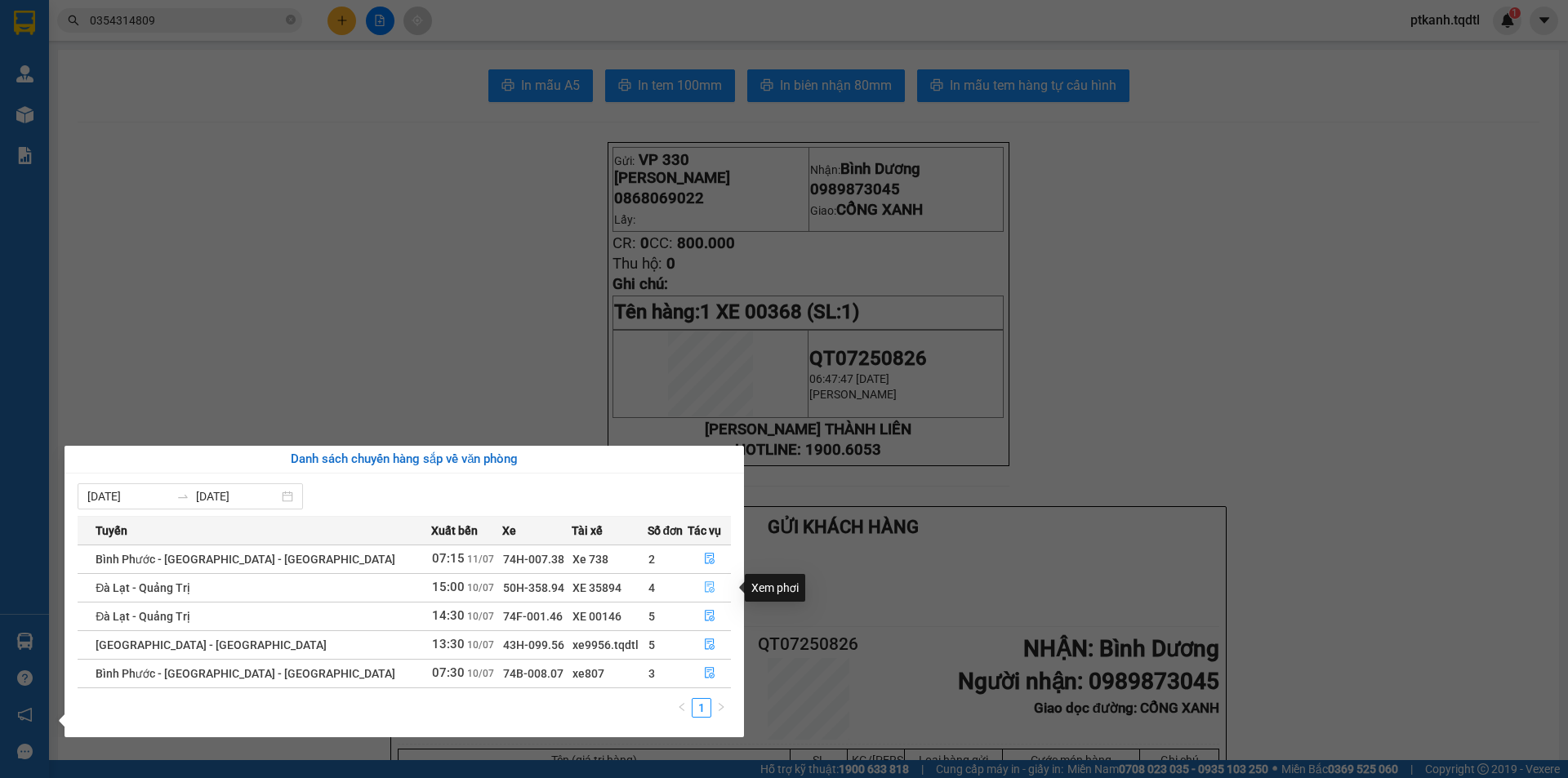 click 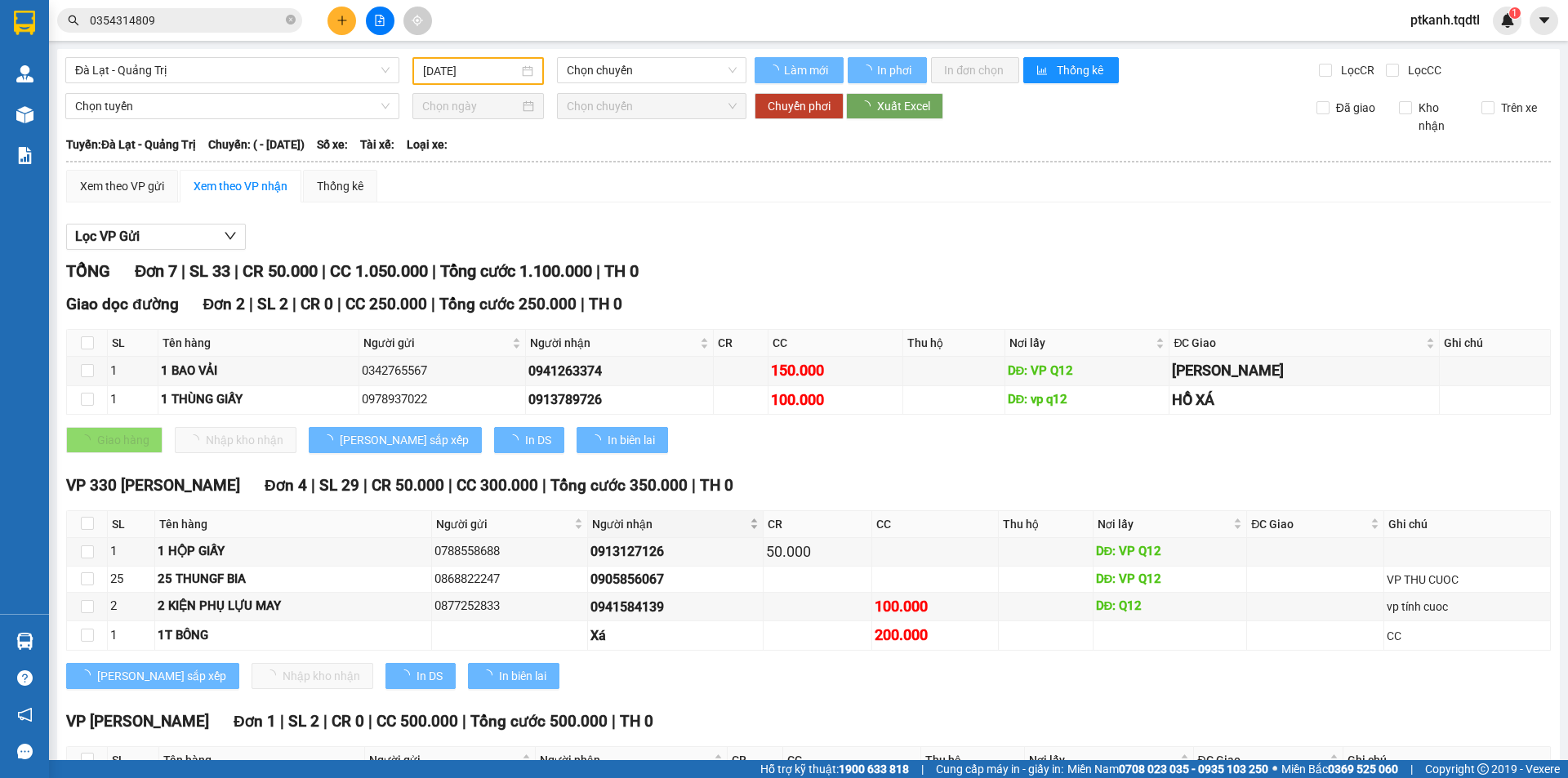 type on "[DATE]" 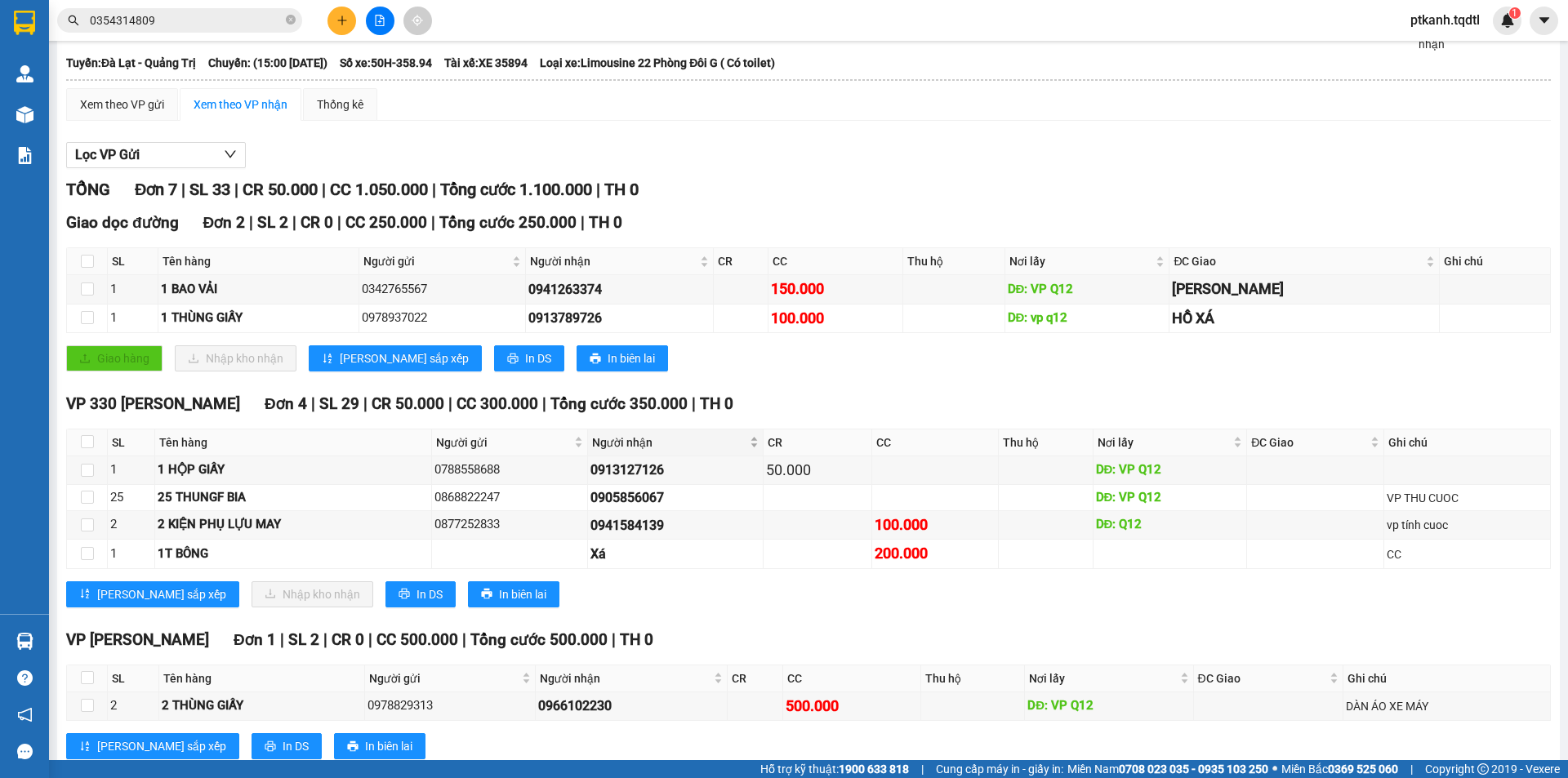 scroll, scrollTop: 0, scrollLeft: 0, axis: both 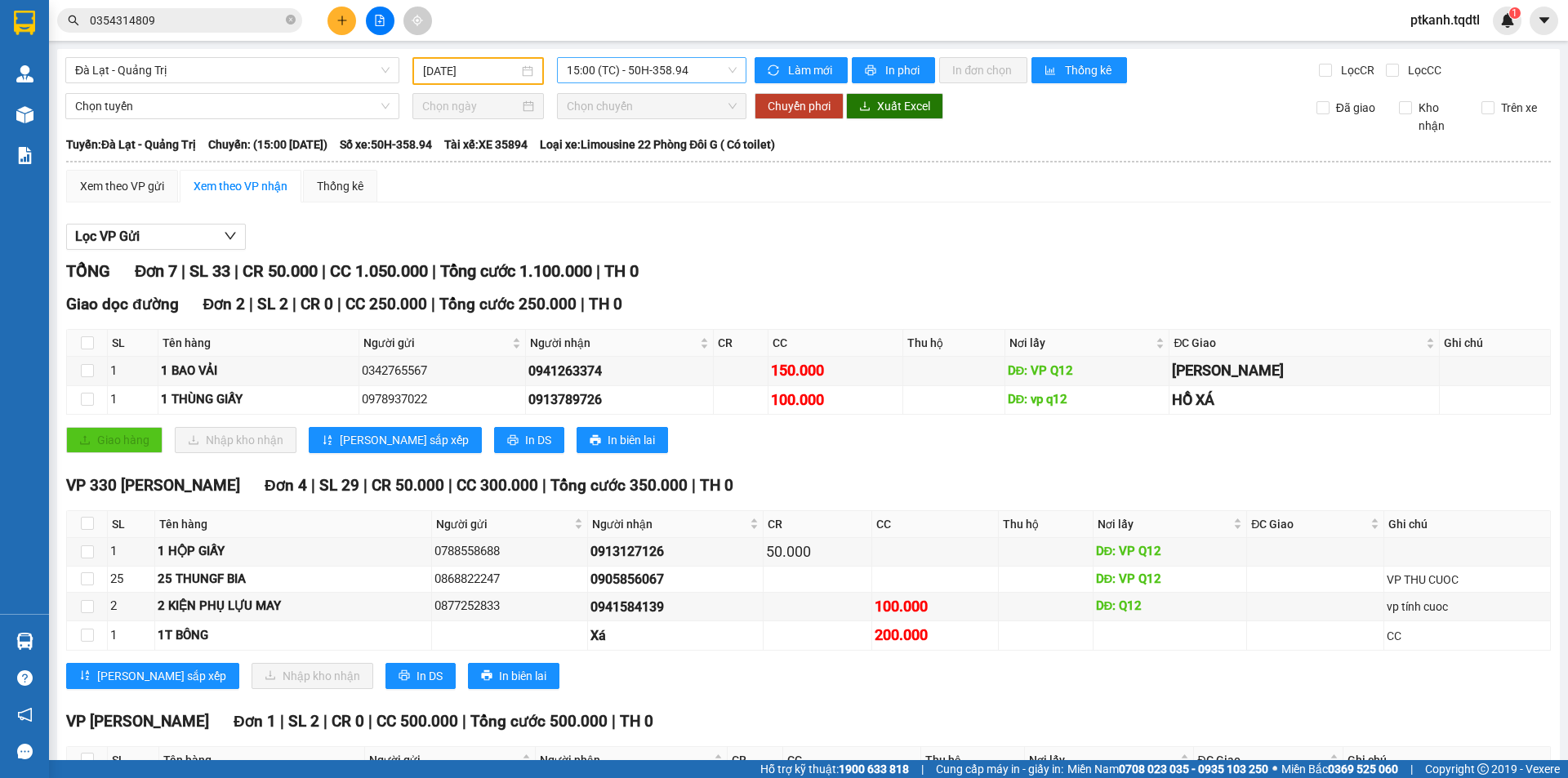 click on "15:00   (TC)   - 50H-358.94" at bounding box center [652, 70] 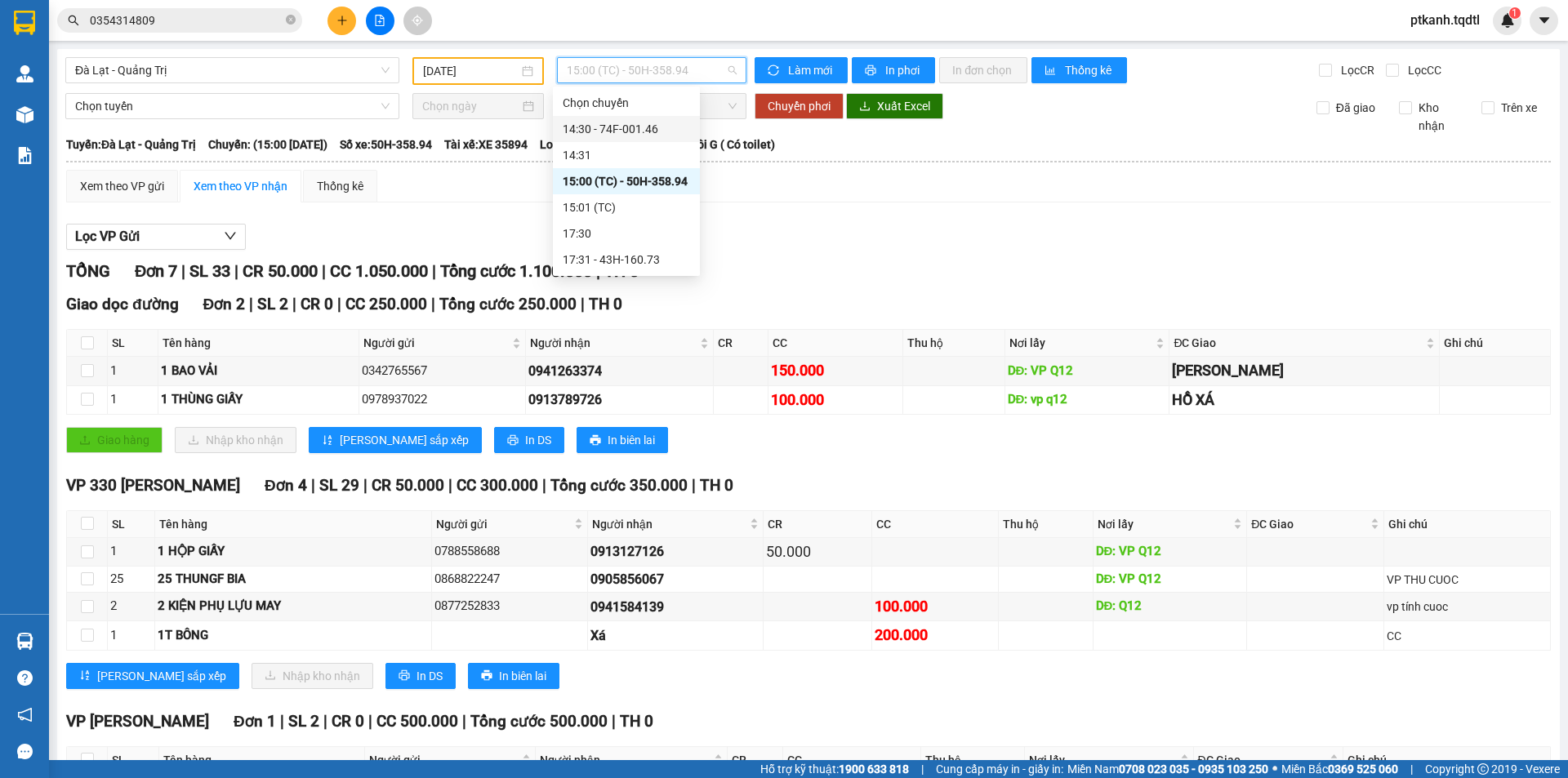 click on "14:30     - 74F-001.46" at bounding box center [626, 129] 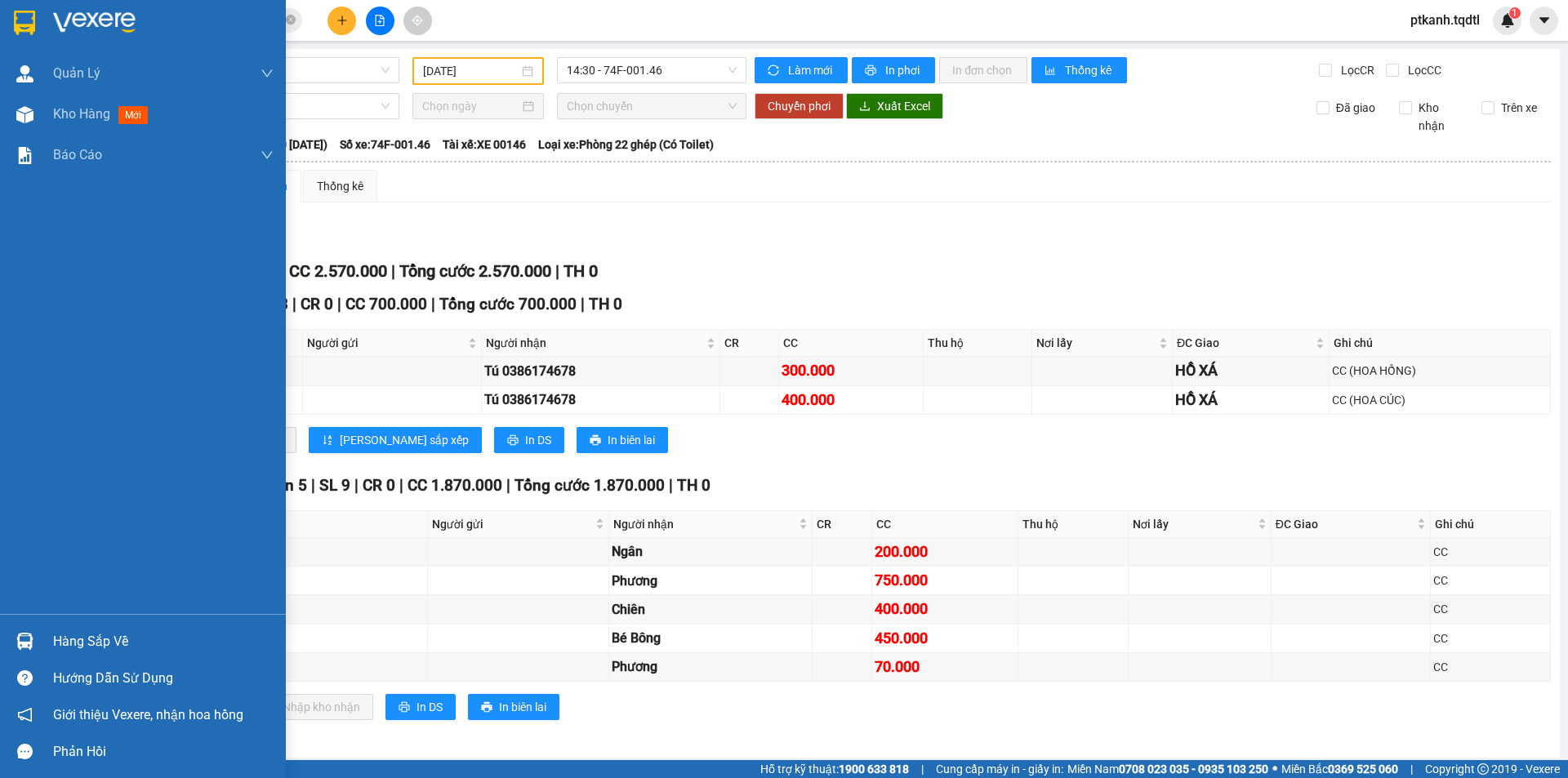 drag, startPoint x: 35, startPoint y: 645, endPoint x: 47, endPoint y: 635, distance: 15.620499 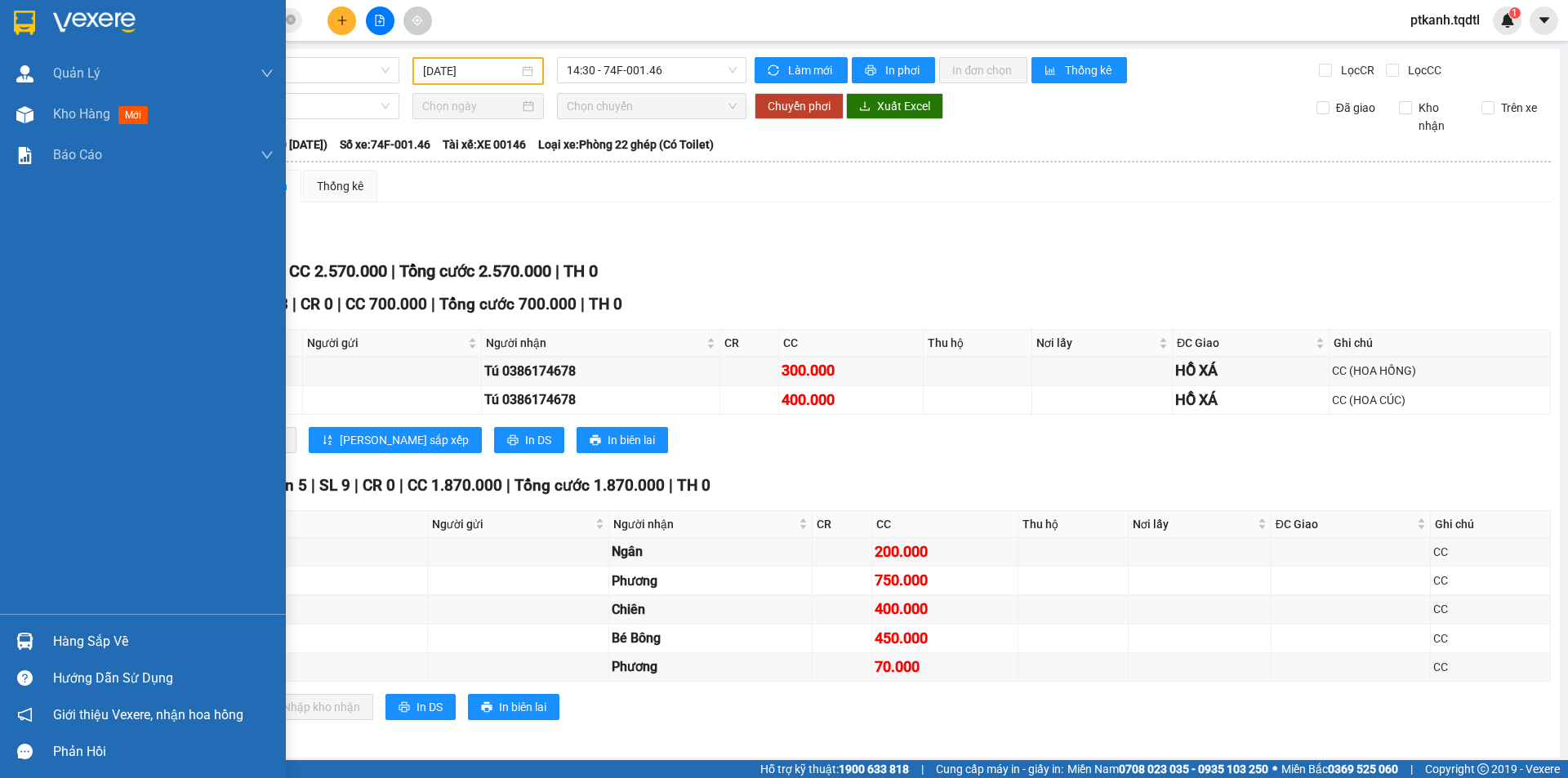 click at bounding box center [24, 641] 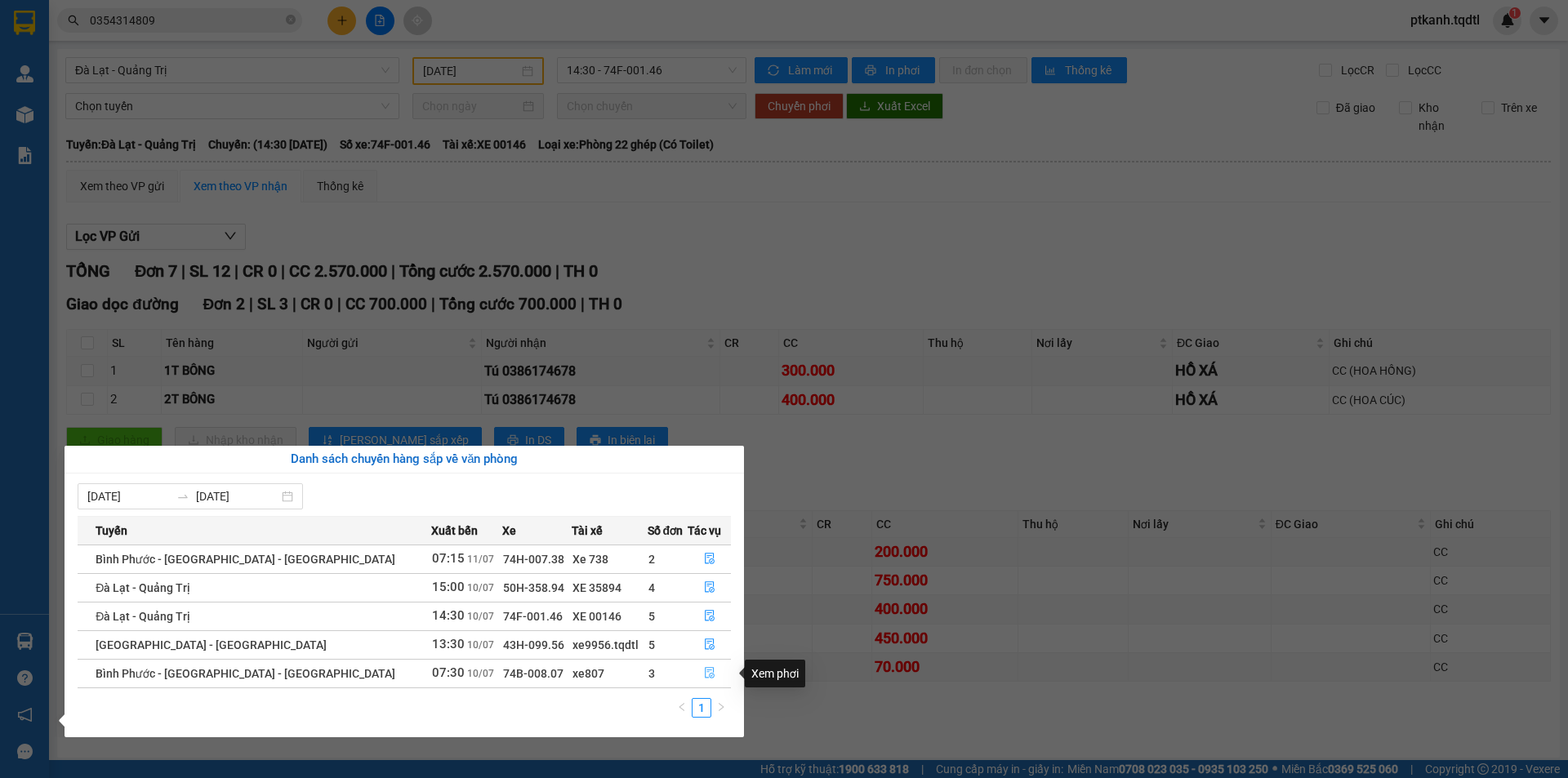 click 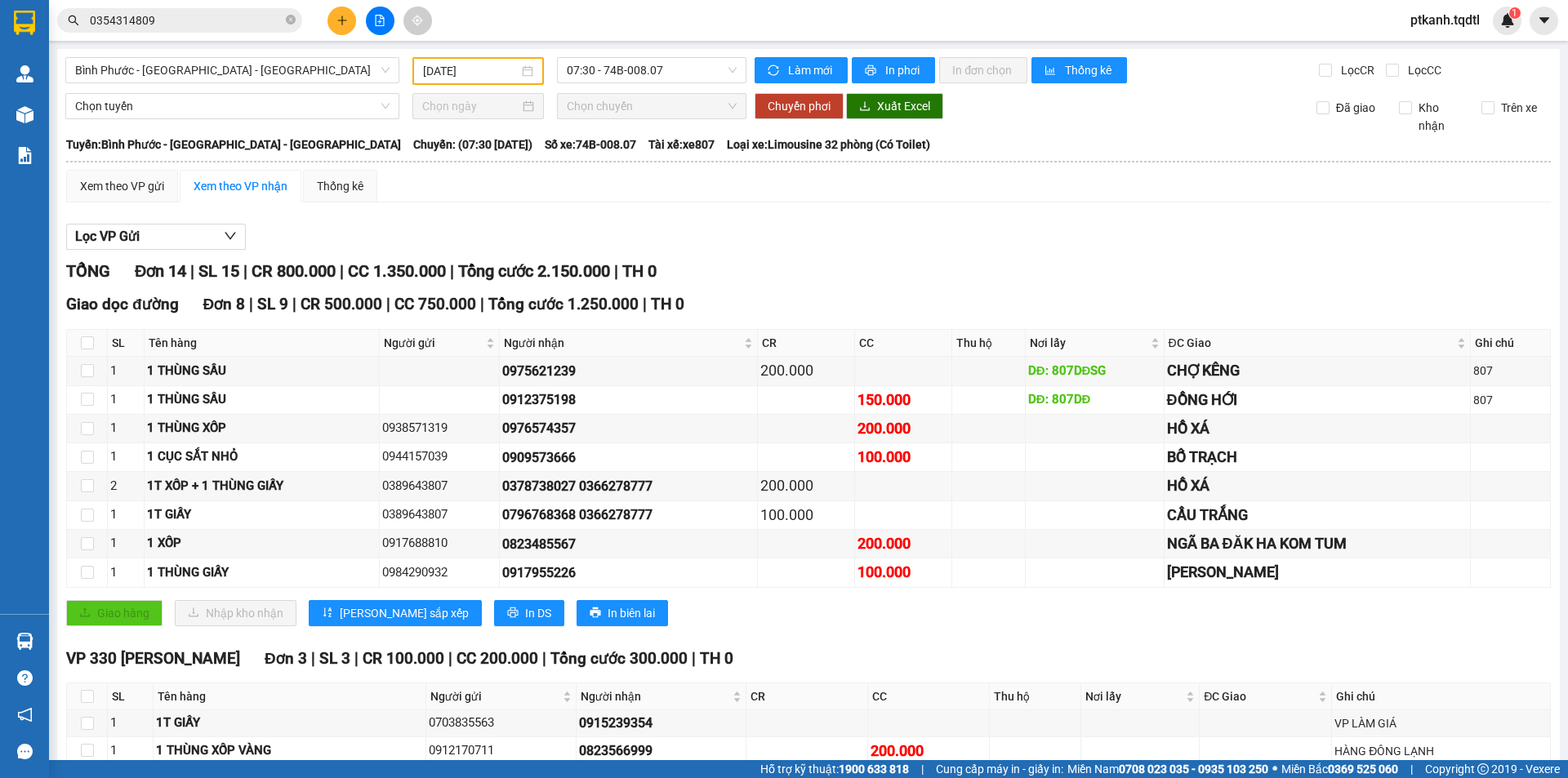 click on "Lọc VP Gửi TỔNG Đơn   14 | SL   15 | CR   800.000 | CC   1.350.000 | Tổng cước   2.150.000 | TH   0 Giao dọc đường Đơn   8 | SL   9 | CR   500.000 | CC   750.000 | Tổng cước   1.250.000 | TH   0 SL Tên hàng Người gửi Người nhận CR CC Thu hộ Nơi lấy ĐC Giao Ghi chú Ký nhận                         1 1 THÙNG SẦU    0975621239 200.000 DĐ: 807DĐSG CHỢ KÊNG 807 1 1 THÙNG SẦU    0912375198 150.000 DĐ: 807DĐ ĐỒNG HỚI 807 1 1 THÙNG XỐP   0938571319  0976574357 200.000 HỒ XÁ  1 1 CỤC SẮT NHỎ  0944157039  0909573666 100.000 BỐ TRẠCH 2 1T XỐP  + 1 THÙNG GIẤY   0389643807 0378738027 0366278777 200.000 HỒ XÁ 1 1T GIẤY    0389643807 0796768368 0366278777 100.000 CẦU TRẮNG  1 1 XỐP   0917688810  0823485567 200.000 NGÃ BA ĐĂK HA KOM TUM  1 1 THÙNG GIẤY   0984290932  0917955226 100.000 Triệu Phong Giao hàng Nhập kho nhận Lưu sắp xếp In DS In biên lai Tân Quang Dũng Thành Liên   19006053    -" at bounding box center [808, 762] 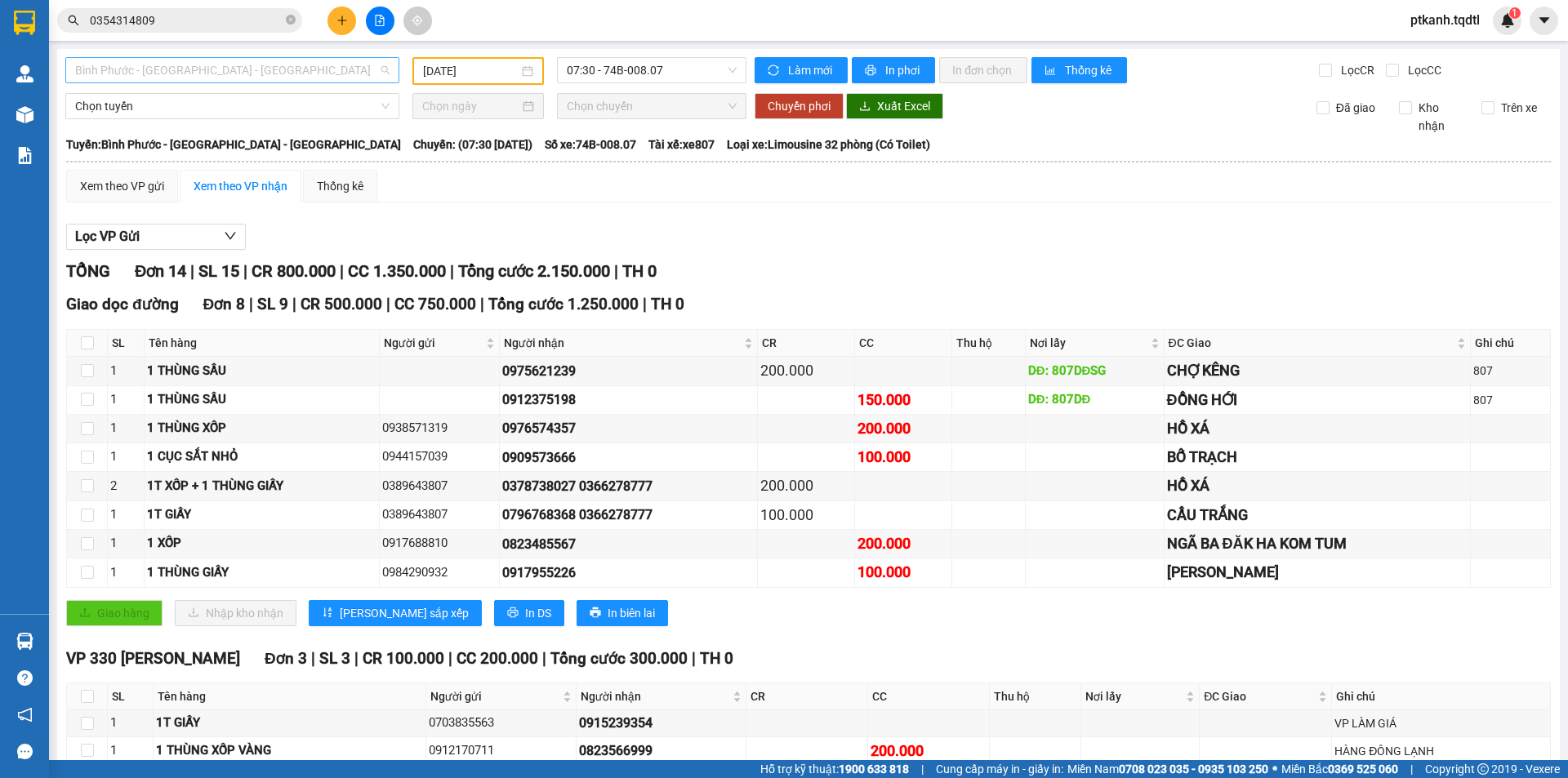 click on "[PERSON_NAME] - [GEOGRAPHIC_DATA][PERSON_NAME][GEOGRAPHIC_DATA]" at bounding box center (232, 70) 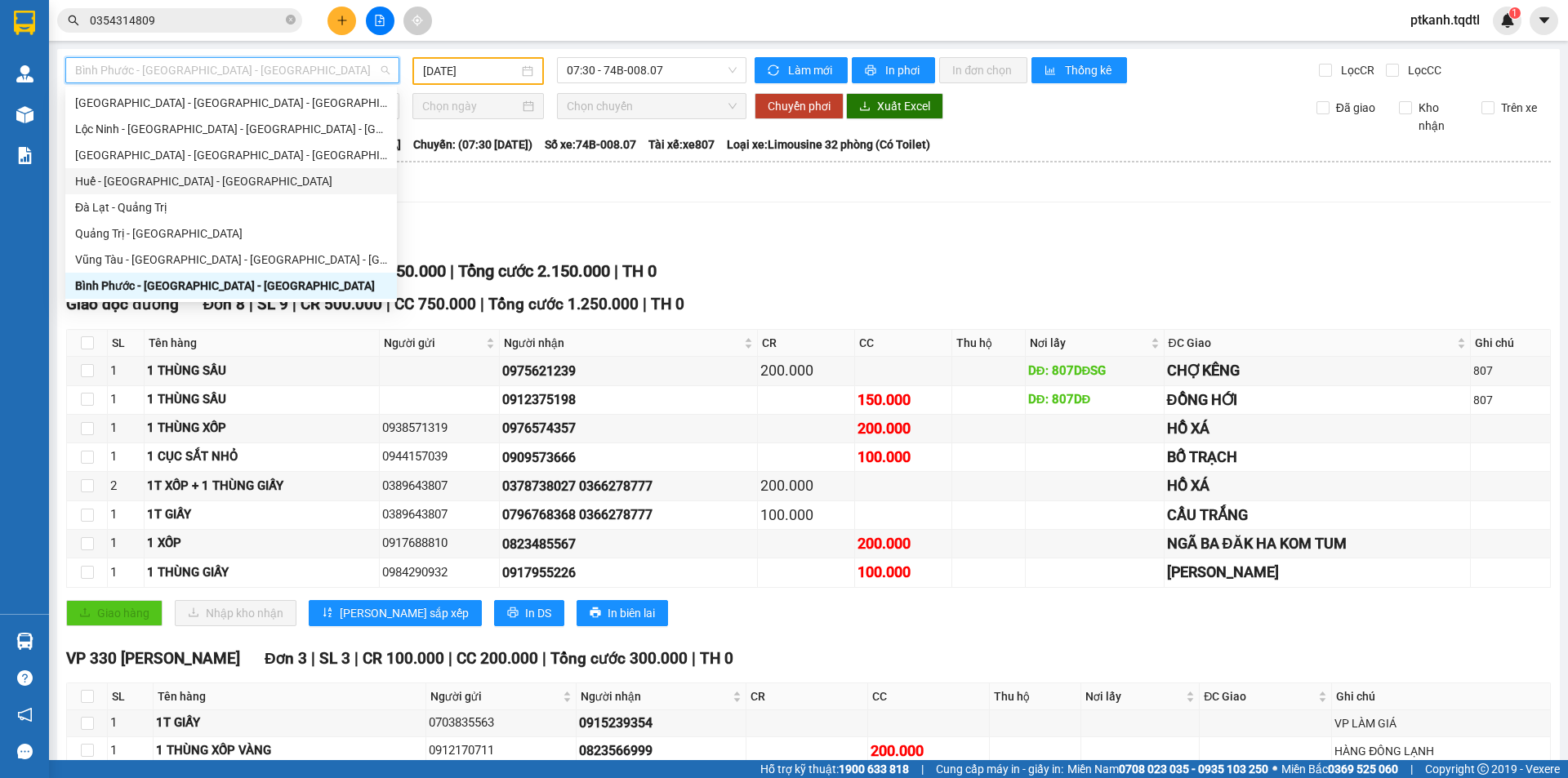 scroll, scrollTop: 206, scrollLeft: 0, axis: vertical 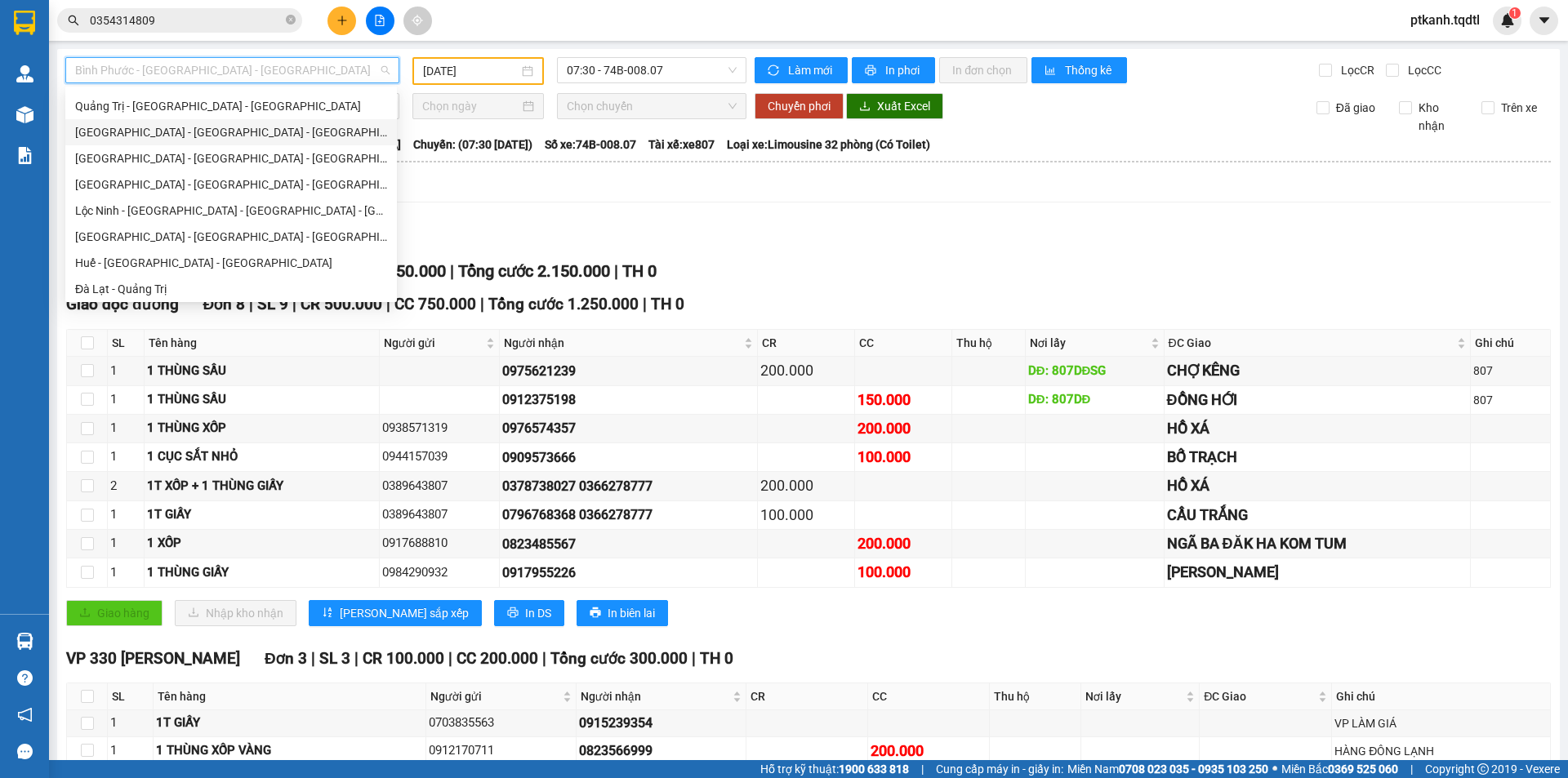click on "[GEOGRAPHIC_DATA] - [GEOGRAPHIC_DATA] - [GEOGRAPHIC_DATA]" at bounding box center (231, 132) 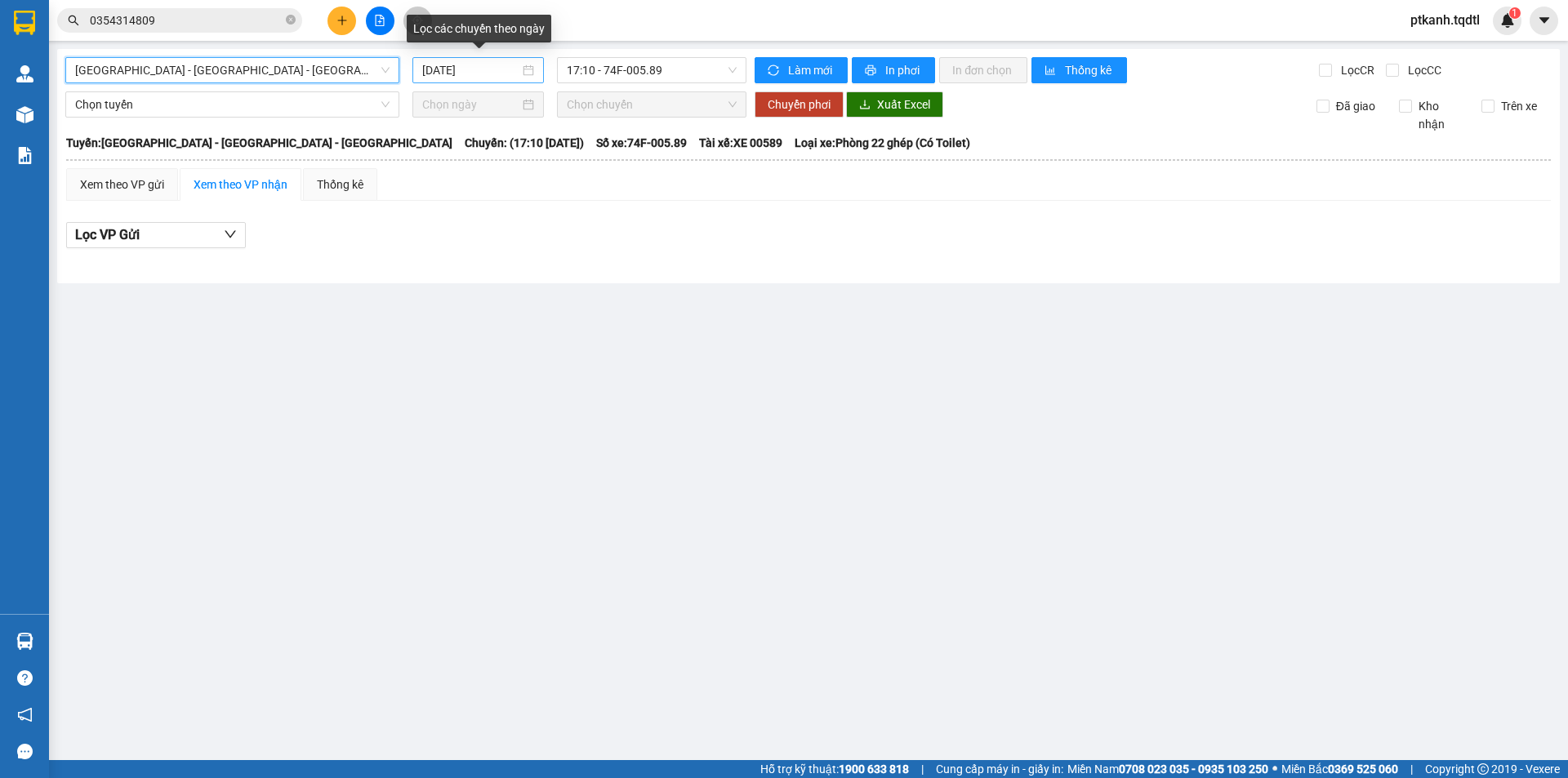 click on "[DATE]" at bounding box center (478, 70) 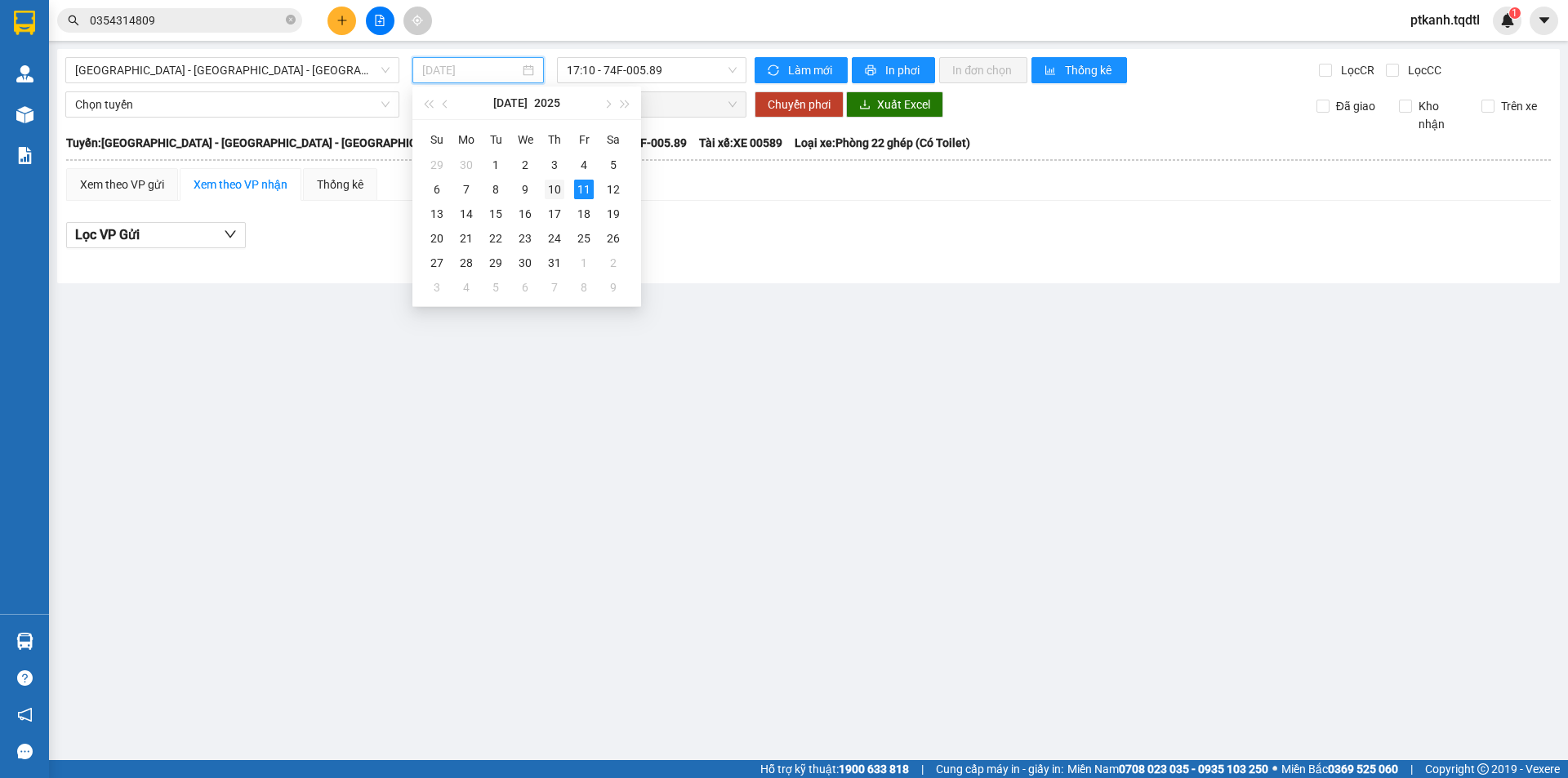 click on "10" at bounding box center (555, 189) 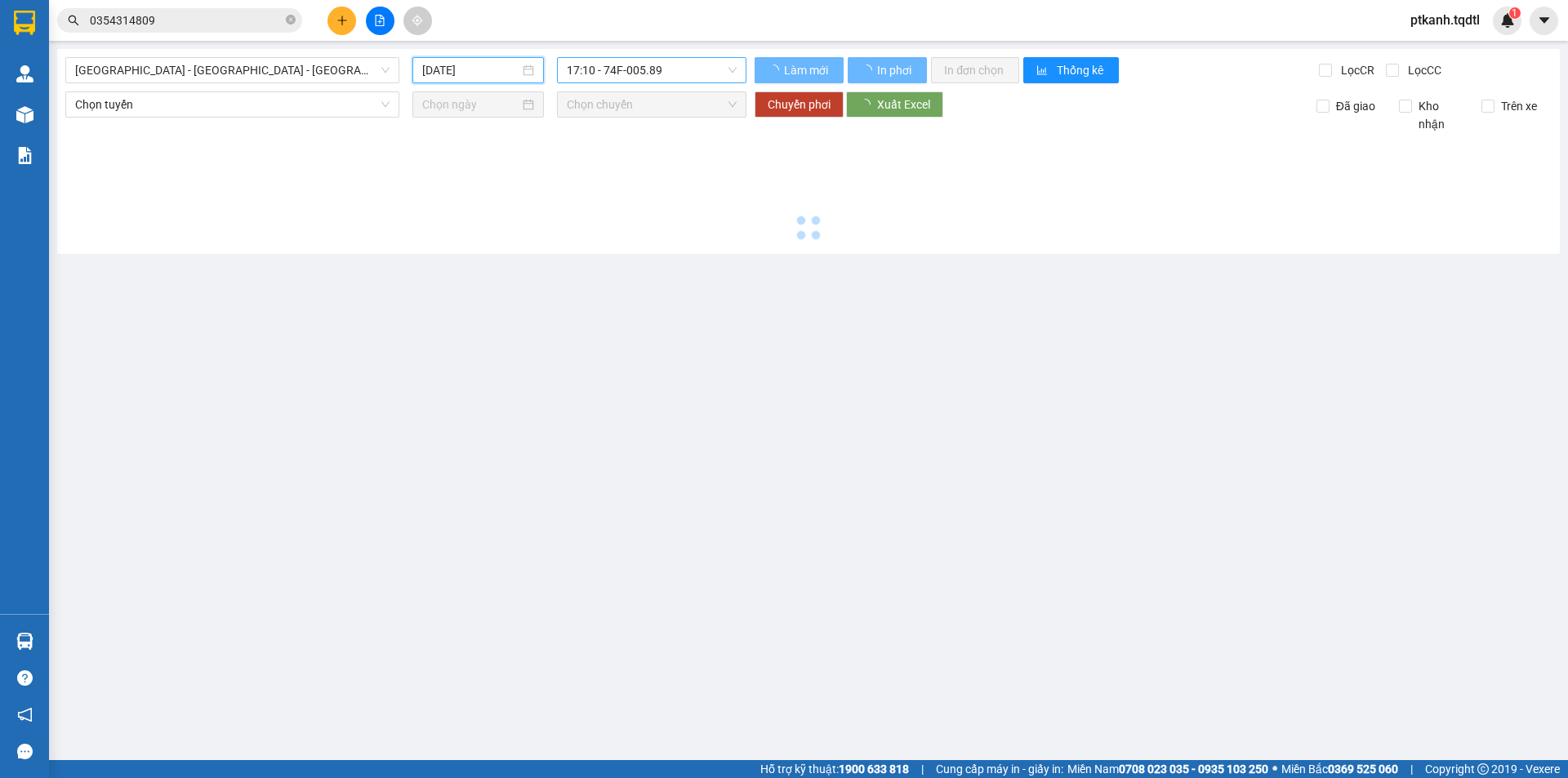 type on "[DATE]" 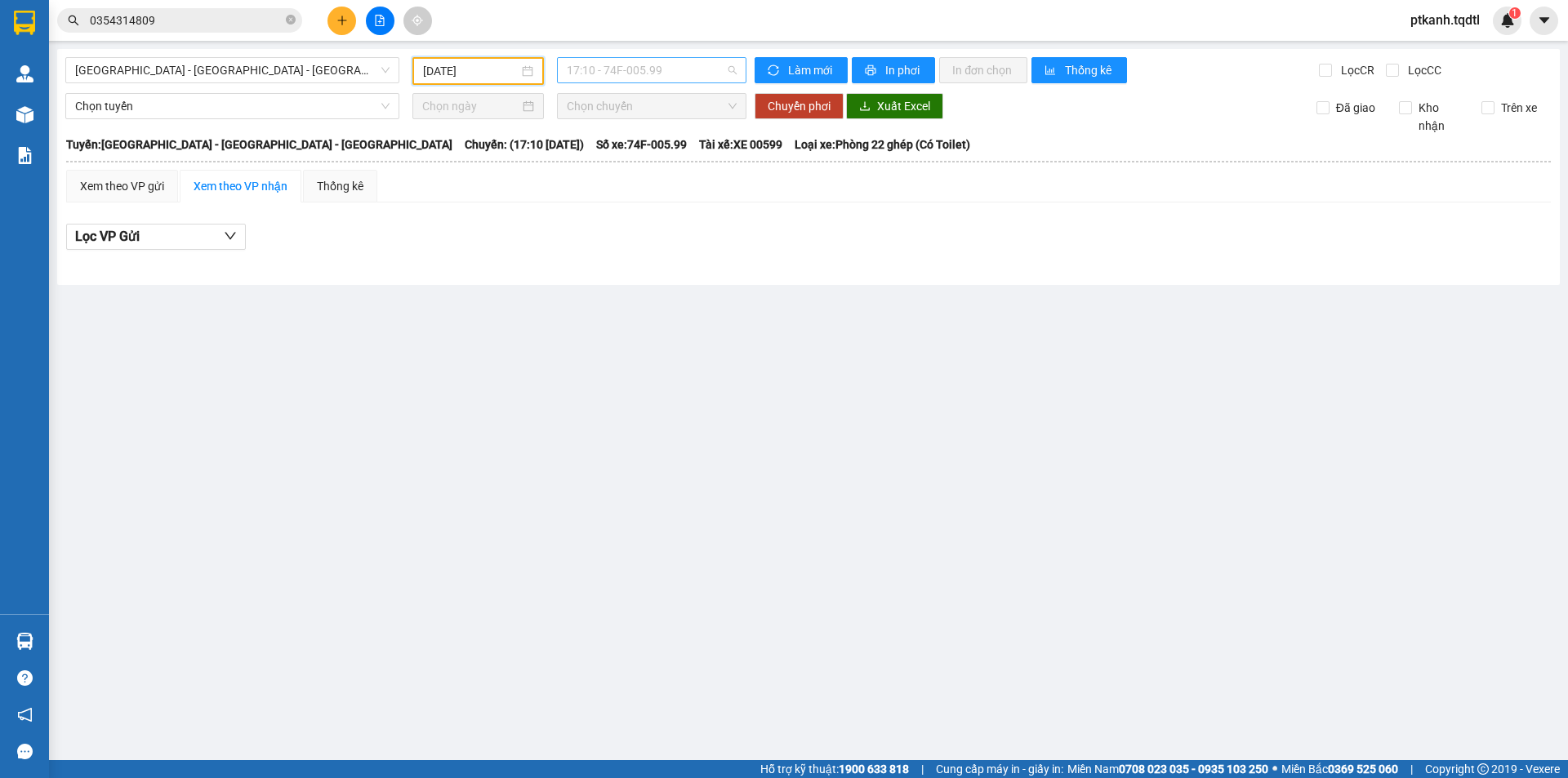 click on "17:10     - 74F-005.99" at bounding box center (652, 70) 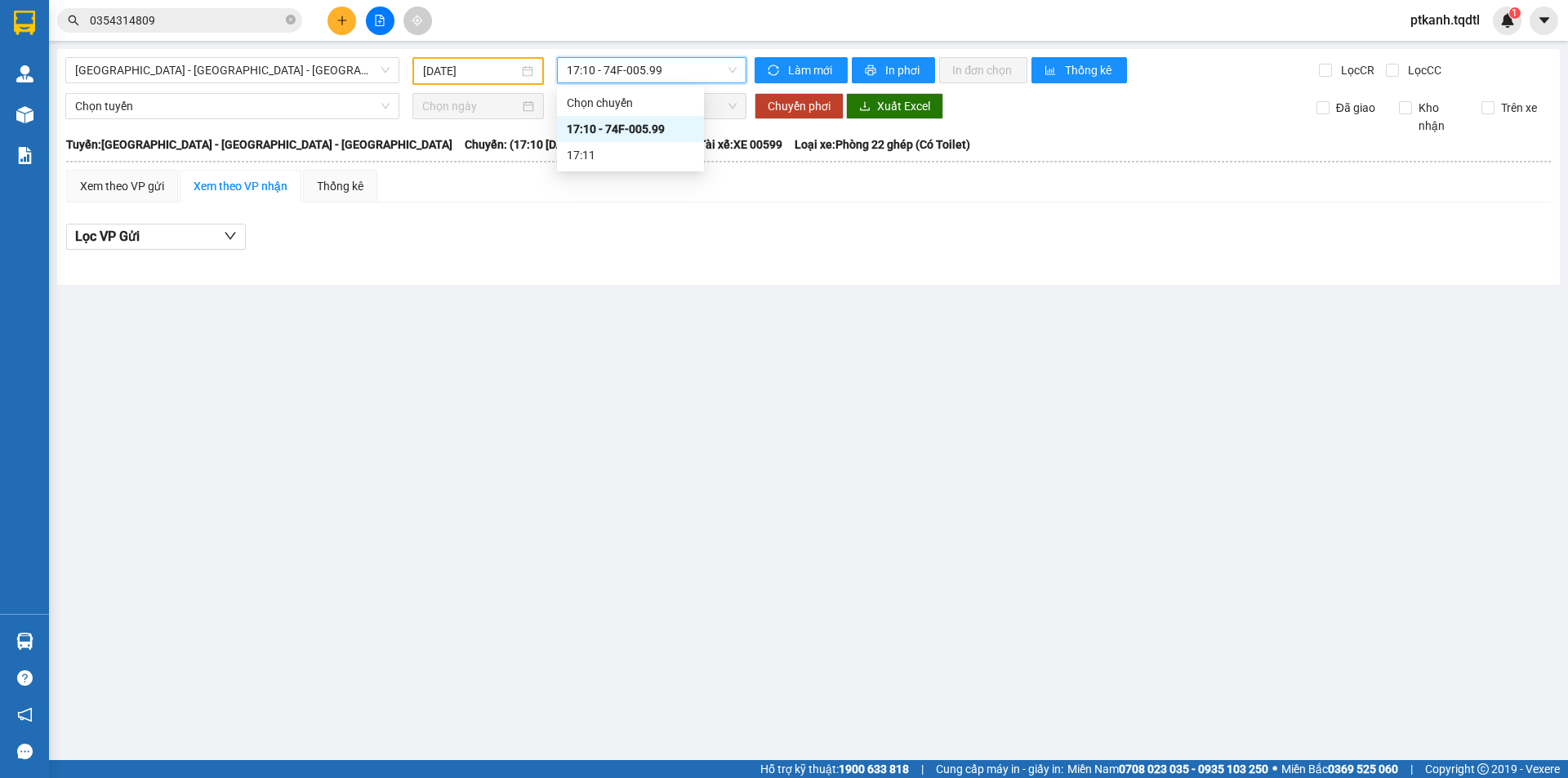 click on "17:10     - 74F-005.99" at bounding box center [652, 70] 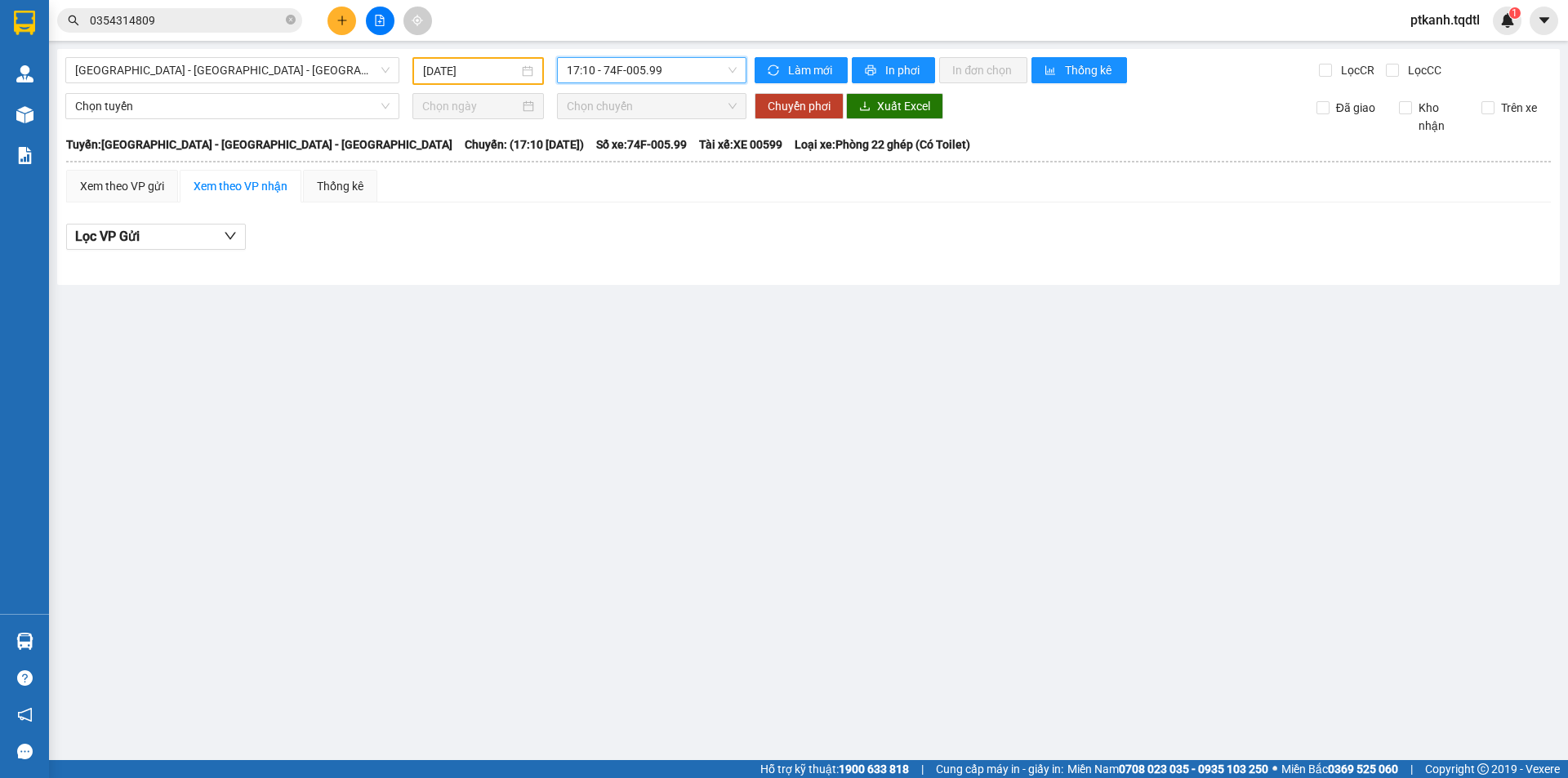 drag, startPoint x: 841, startPoint y: 511, endPoint x: 337, endPoint y: 447, distance: 508.047 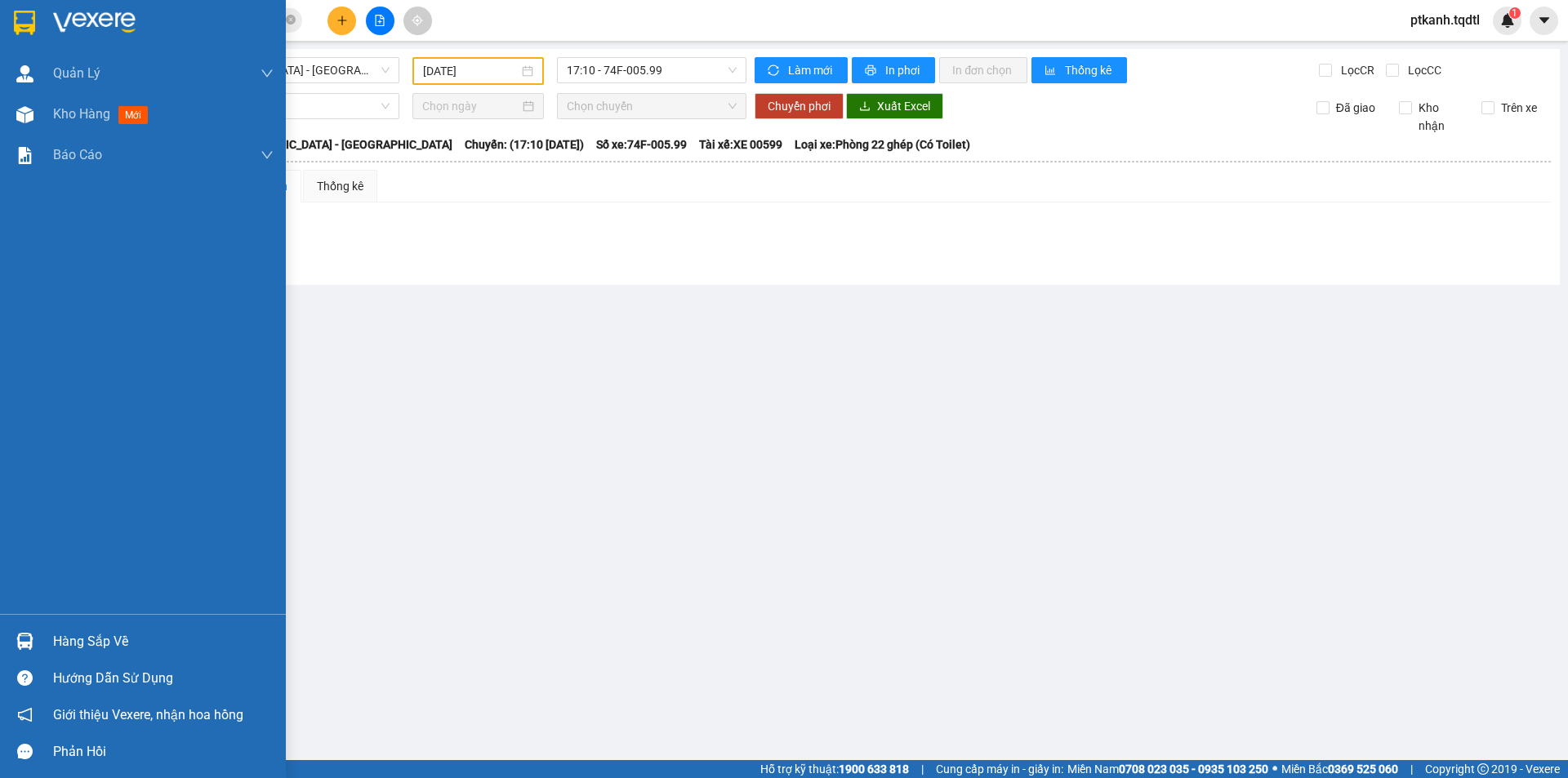 click at bounding box center [24, 641] 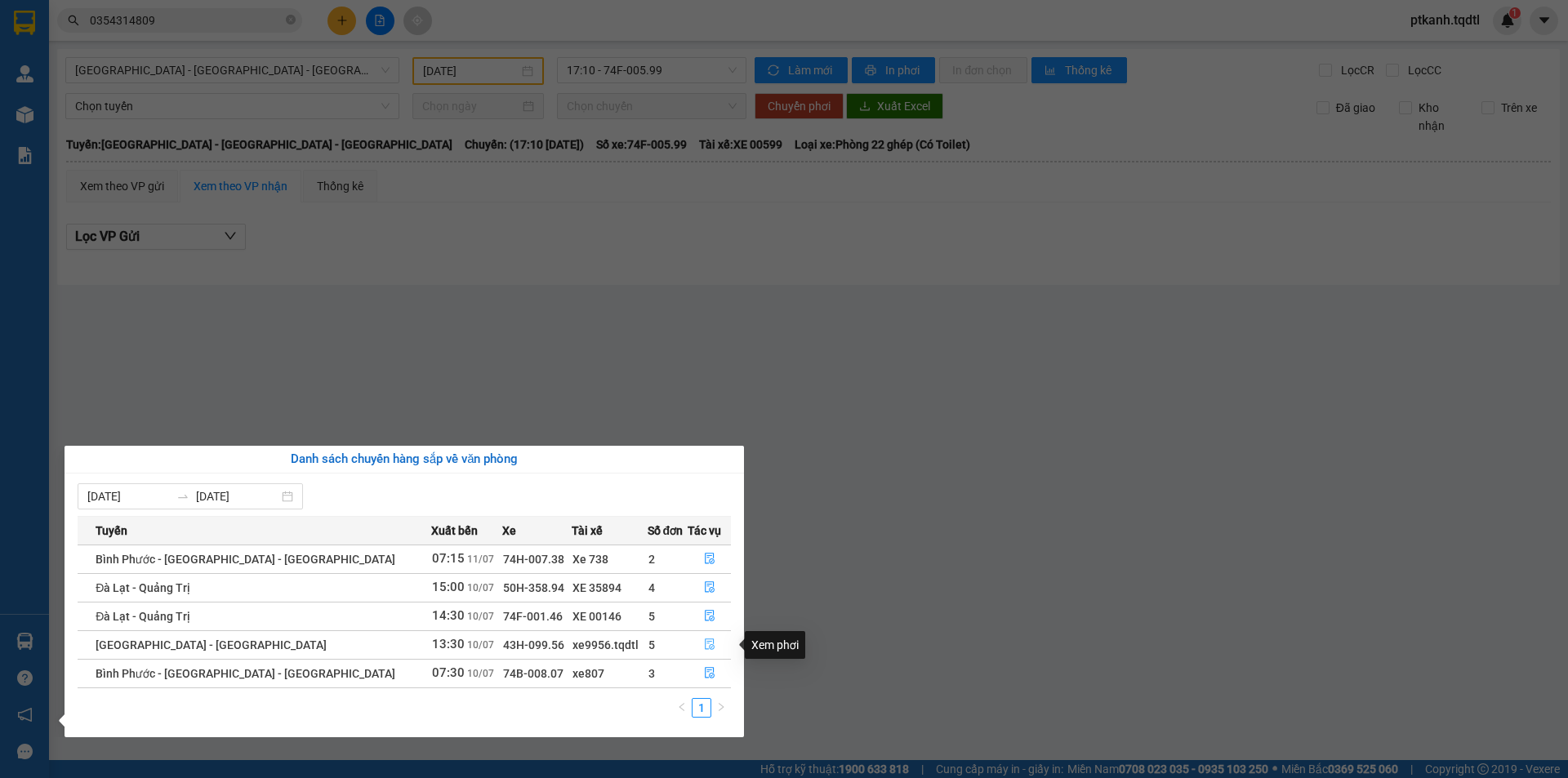click 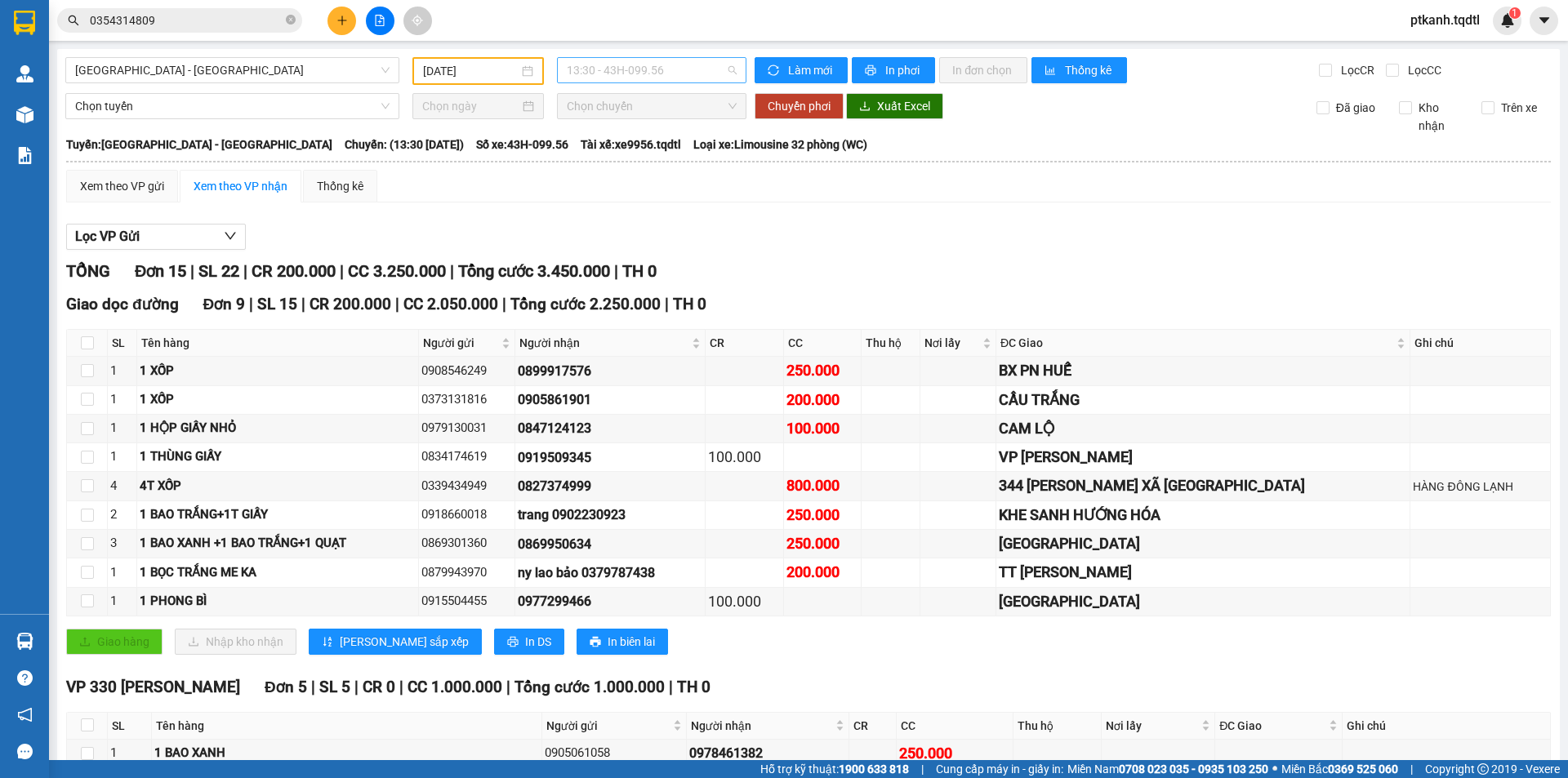 click on "13:30     - 43H-099.56" at bounding box center (652, 70) 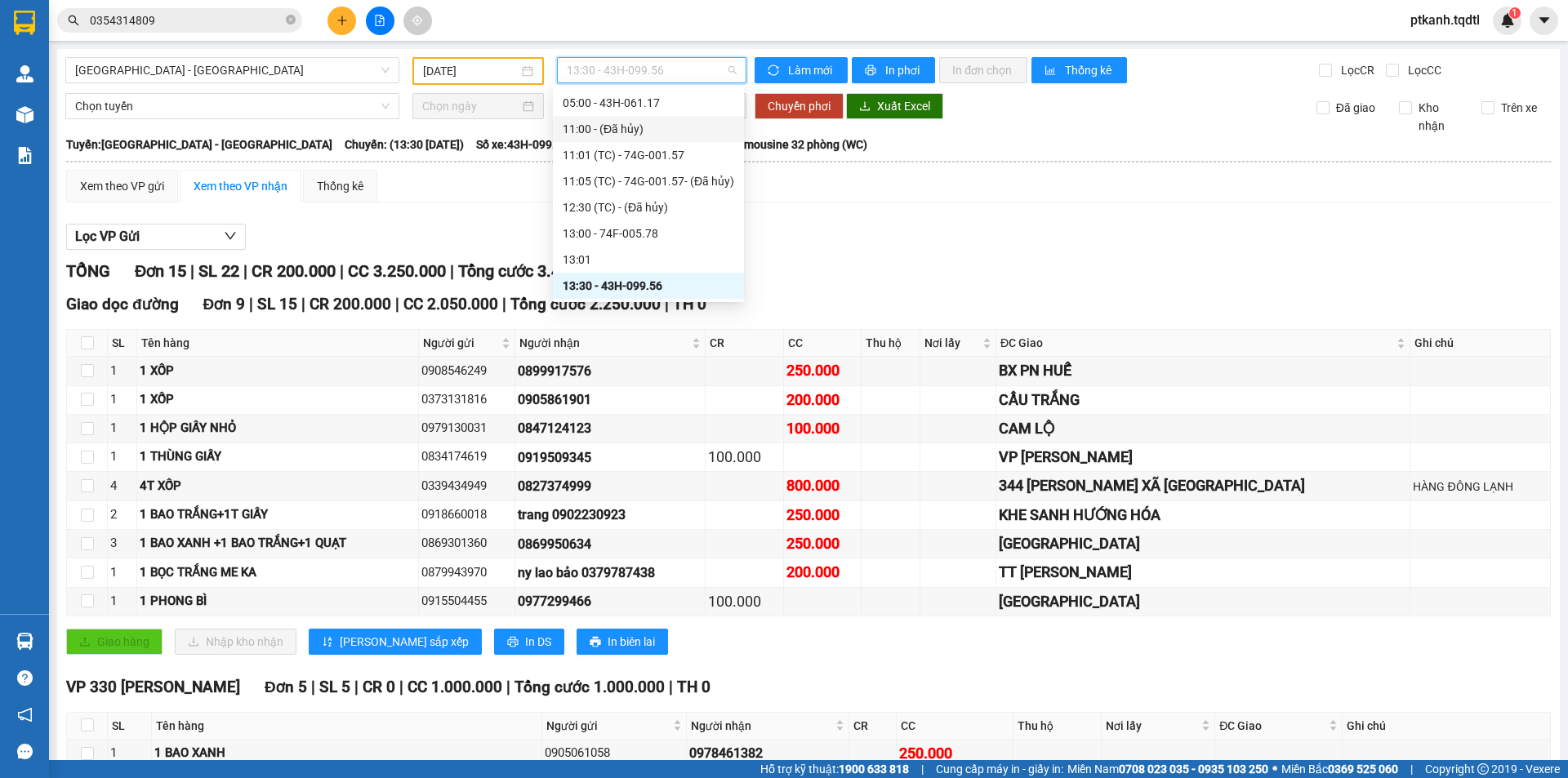 scroll, scrollTop: 0, scrollLeft: 0, axis: both 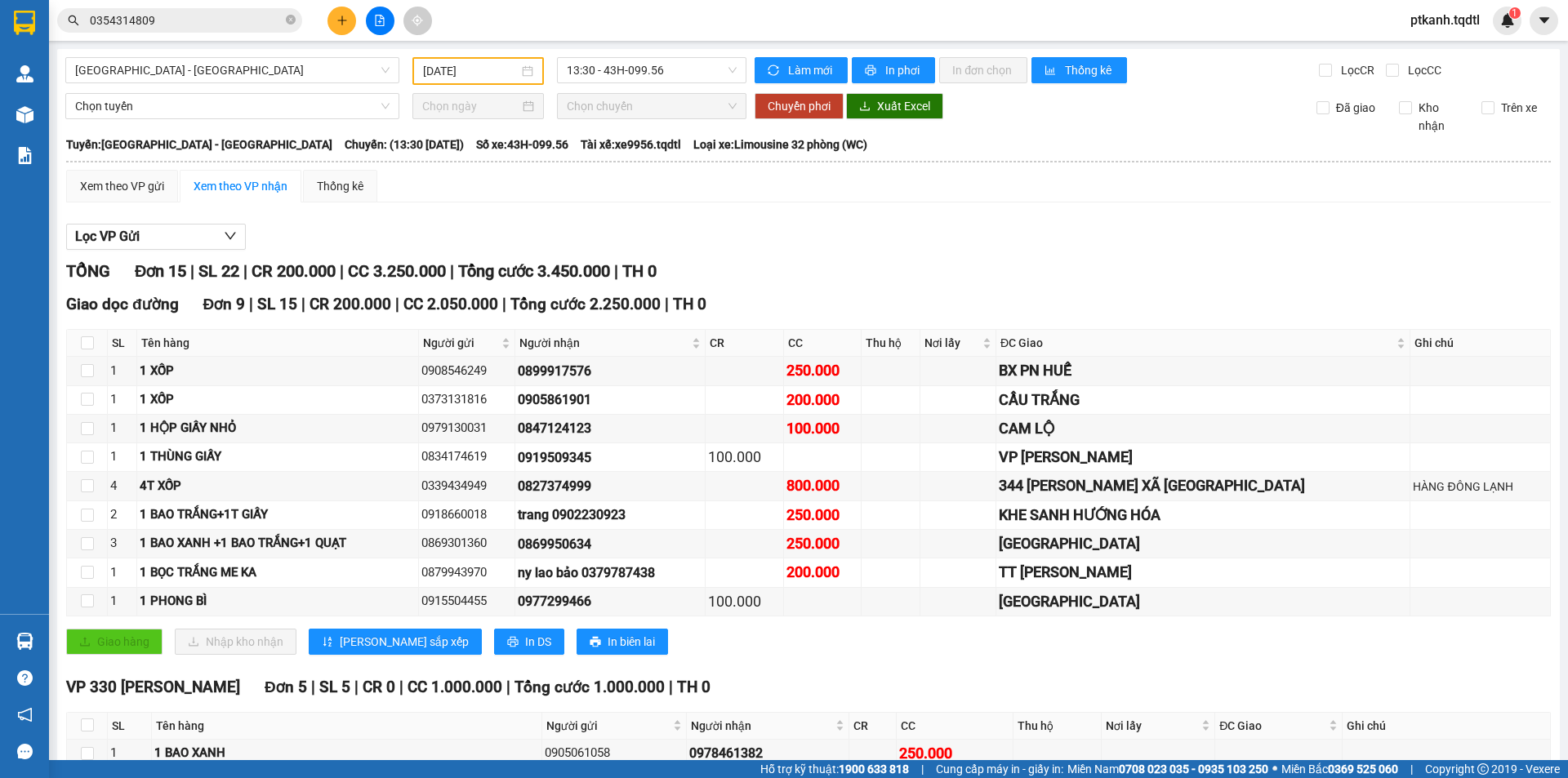 click on "Lọc VP Gửi" at bounding box center (808, 237) 